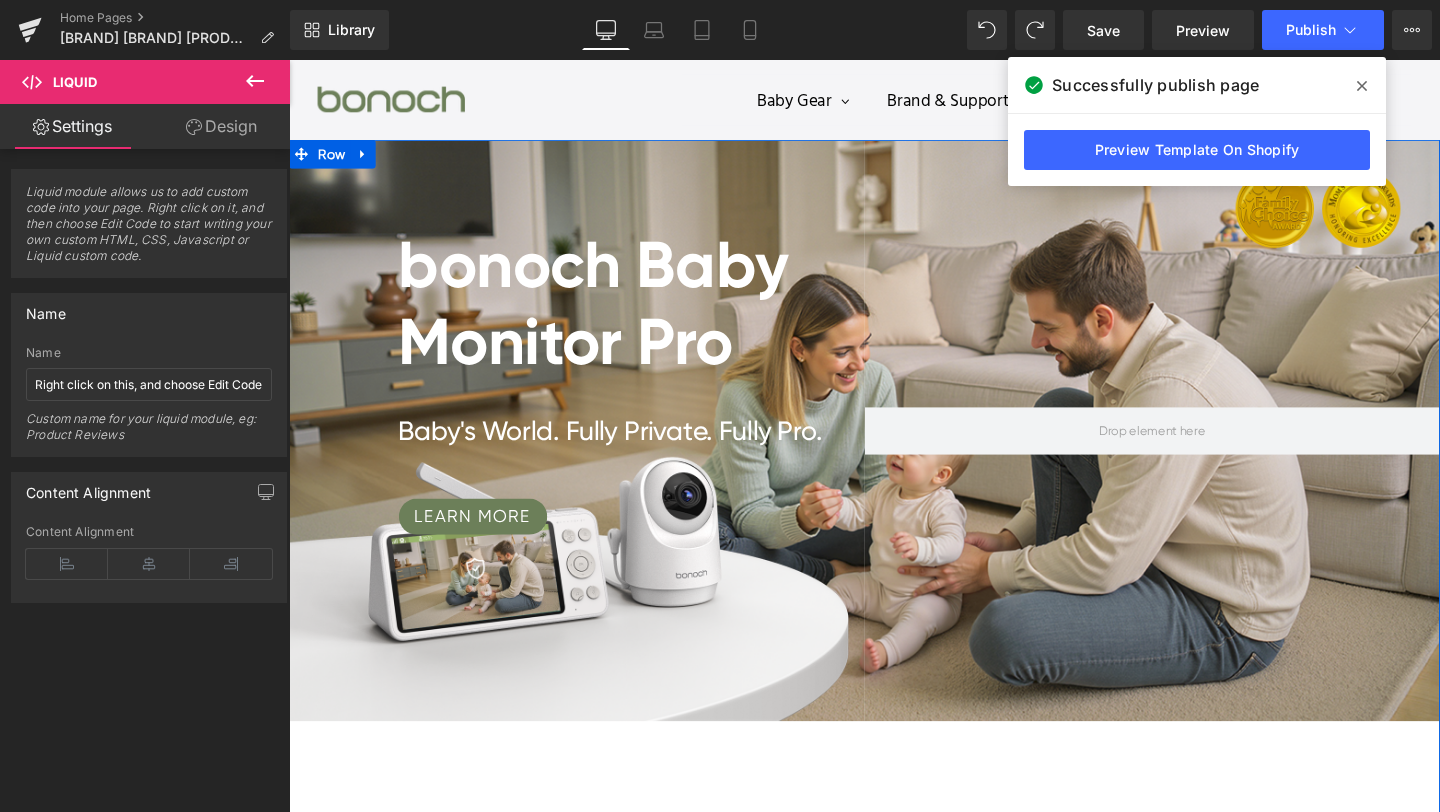scroll, scrollTop: 8440, scrollLeft: 0, axis: vertical 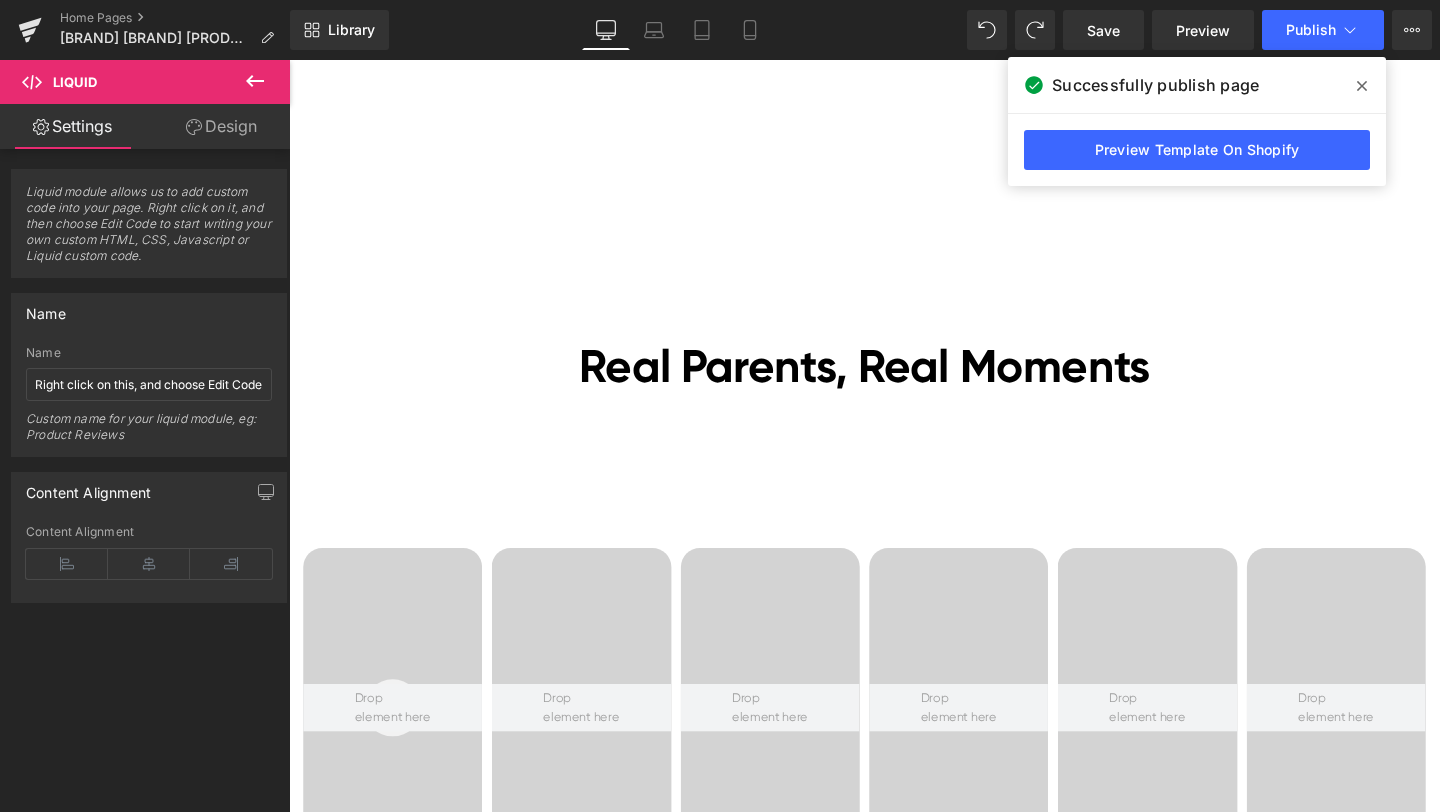 click at bounding box center [1362, 86] 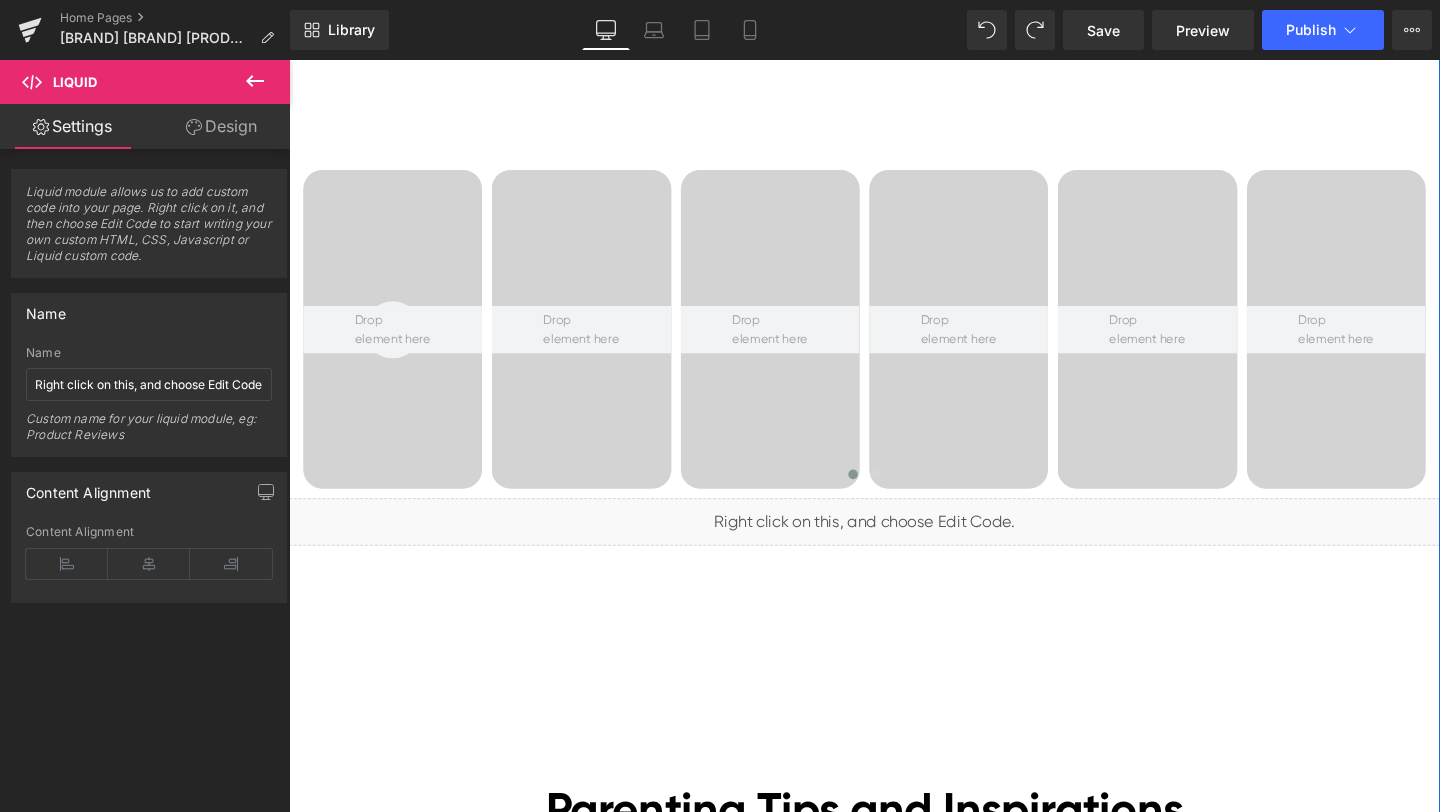 scroll, scrollTop: 8583, scrollLeft: 0, axis: vertical 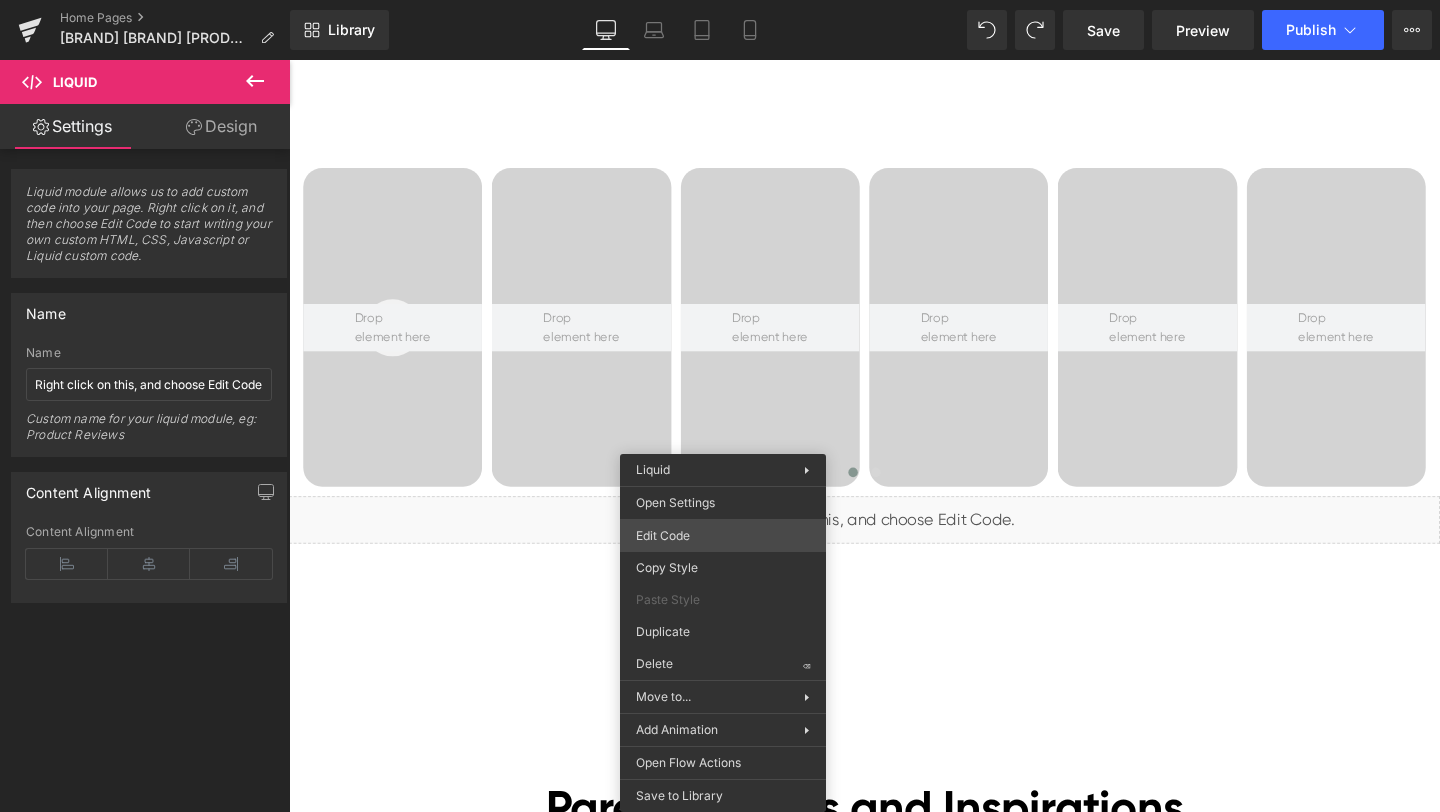 click on "Video Bg  You are previewing how the   will restyle your page. You can not edit Elements in Preset Preview Mode.  Home Pages [Ethan GemPages] bonoch Homepage 2.0 Library Desktop Desktop Laptop Tablet Mobile Save Preview Publish Scheduled View Live Page View with current Template Save Template to Library Schedule Publish  Optimize  Publish Settings Shortcuts  Your page can’t be published   You've reached the maximum number of published pages on your plan  (0/0).  You need to upgrade your plan or unpublish all your pages to get 1 publish slot.   Unpublish pages   Upgrade plan  Elements Global Style video Base Row  rows, columns, layouts, div Heading  headings, titles, h1,h2,h3,h4,h5,h6 Text Block  texts, paragraphs, contents, blocks Image  images, photos, alts, uploads Icon  icons, symbols Button  button, call to action, cta Separator  separators, dividers, horizontal lines Liquid  liquid, custom code, html, javascript, css, reviews, apps, applications, embeded, iframe Banner Parallax  Hero Banner  Stack app" at bounding box center [720, 0] 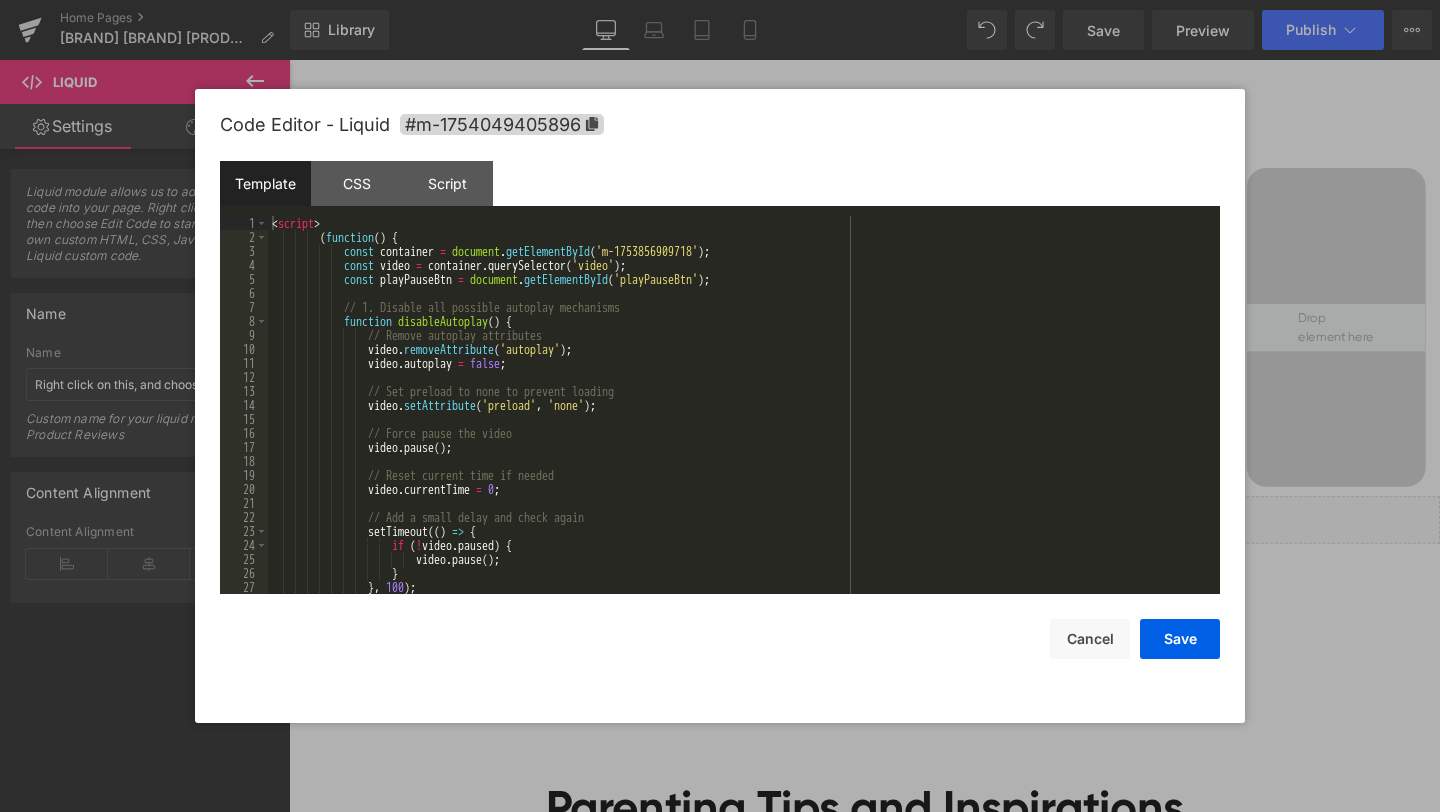 click on "< script >             ( function ( )   {                   const   container   =   document . getElementById ( 'm-1753856909718' ) ;                   const   video   =   container . querySelector ( 'video' ) ;                   const   playPauseBtn   =   document . getElementById ( 'playPauseBtn' ) ;                                     // 1. Disable all possible autoplay mechanisms                   function   disableAutoplay ( )   {                         // Remove autoplay attributes                         video . removeAttribute ( 'autoplay' ) ;                         video . autoplay   =   false ;                                                 // Set preload to none to prevent loading                         video . setAttribute ( 'preload' ,   'none' ) ;                                                 // Force pause the video                         video . pause ( ) ;                                                 // Reset current time if needed                         video . currentTime   =   0" at bounding box center [740, 419] 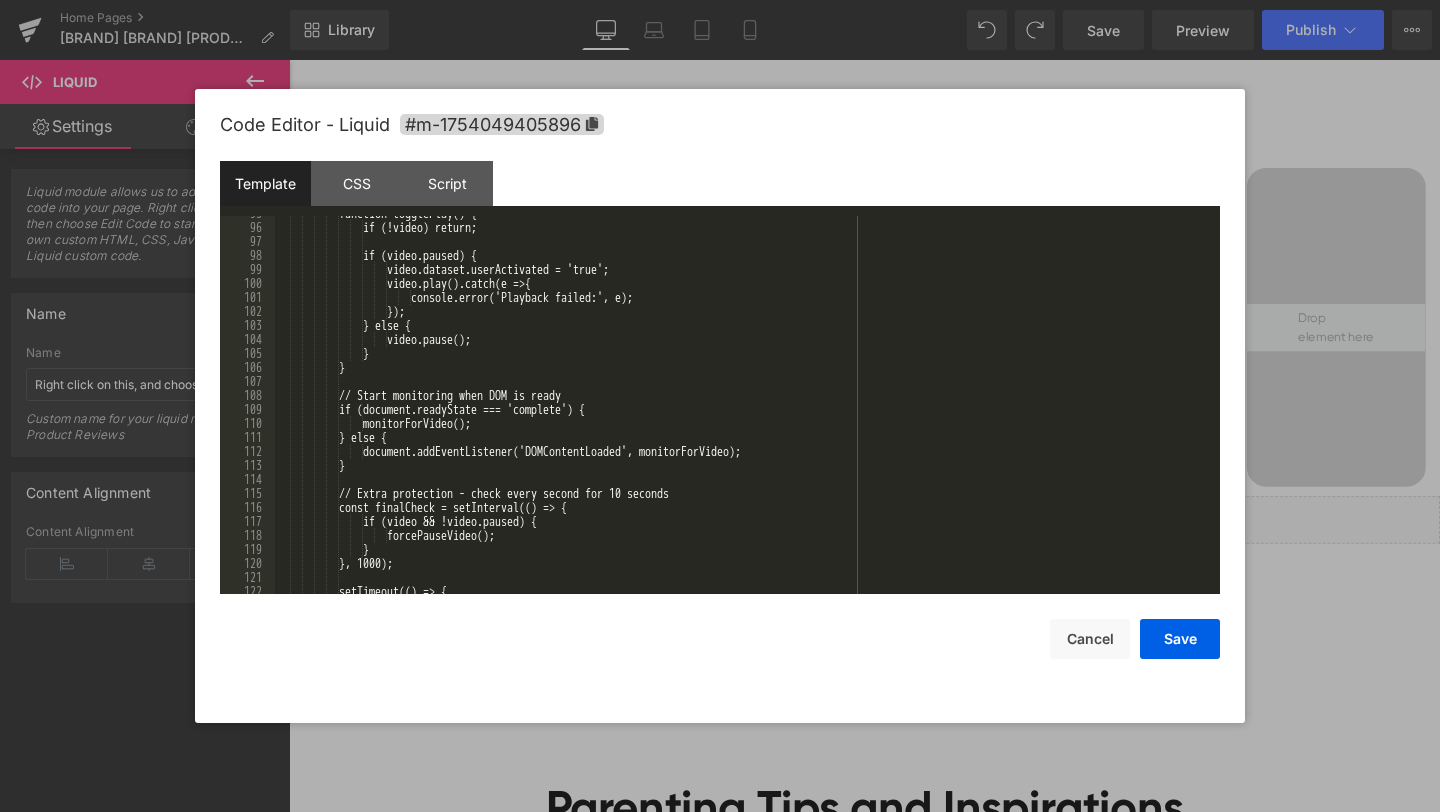 scroll, scrollTop: 0, scrollLeft: 0, axis: both 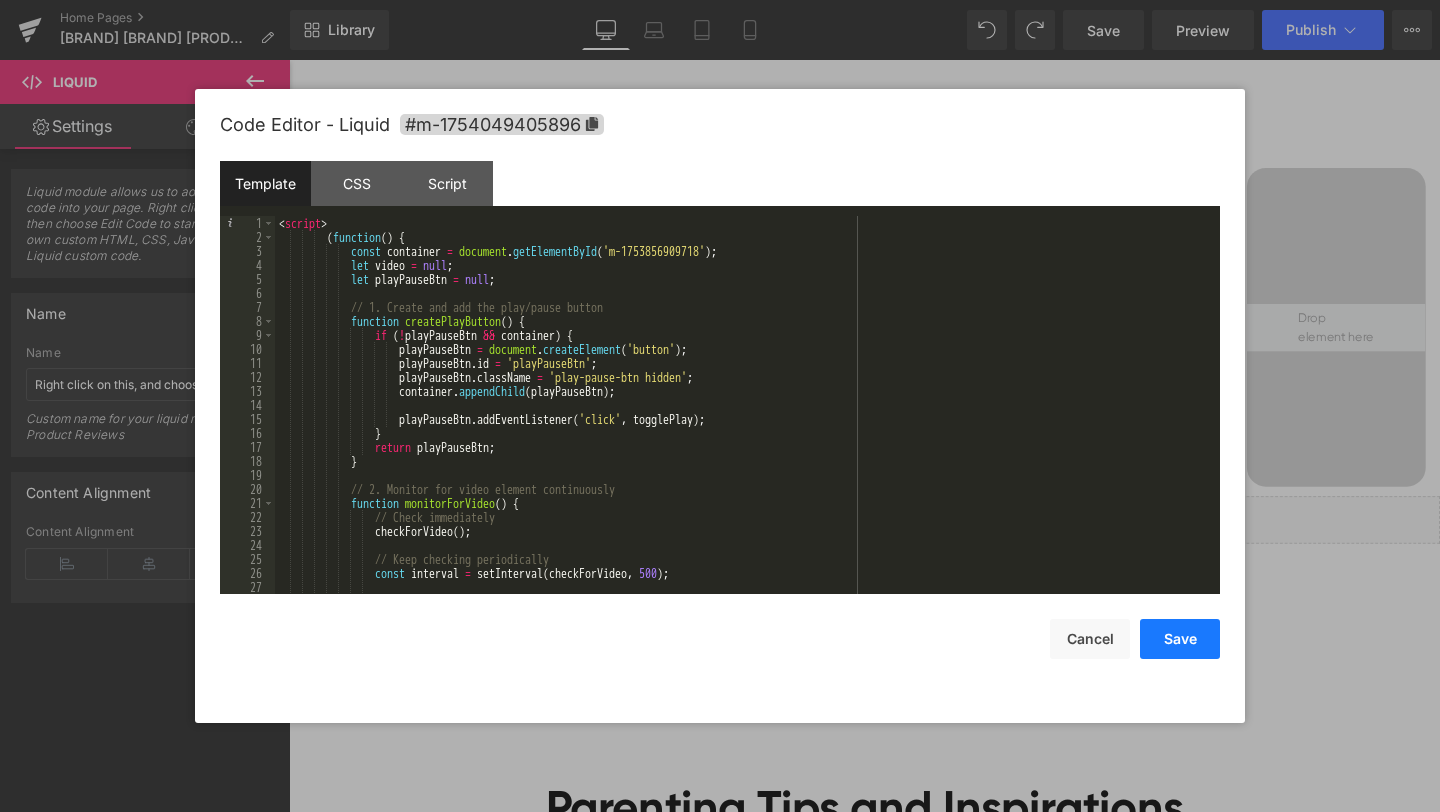 click on "Save" at bounding box center [1180, 639] 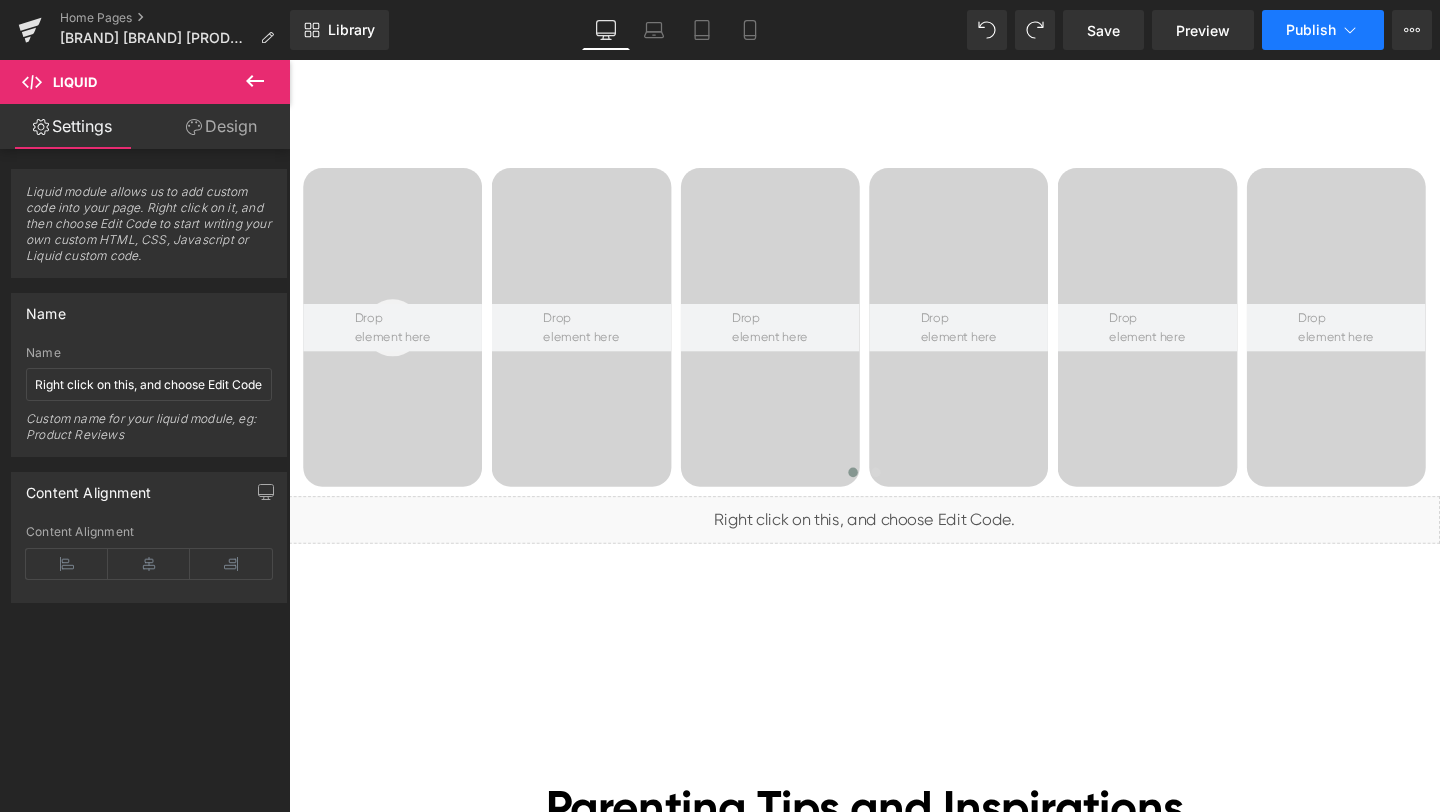 click on "Publish" at bounding box center (1323, 30) 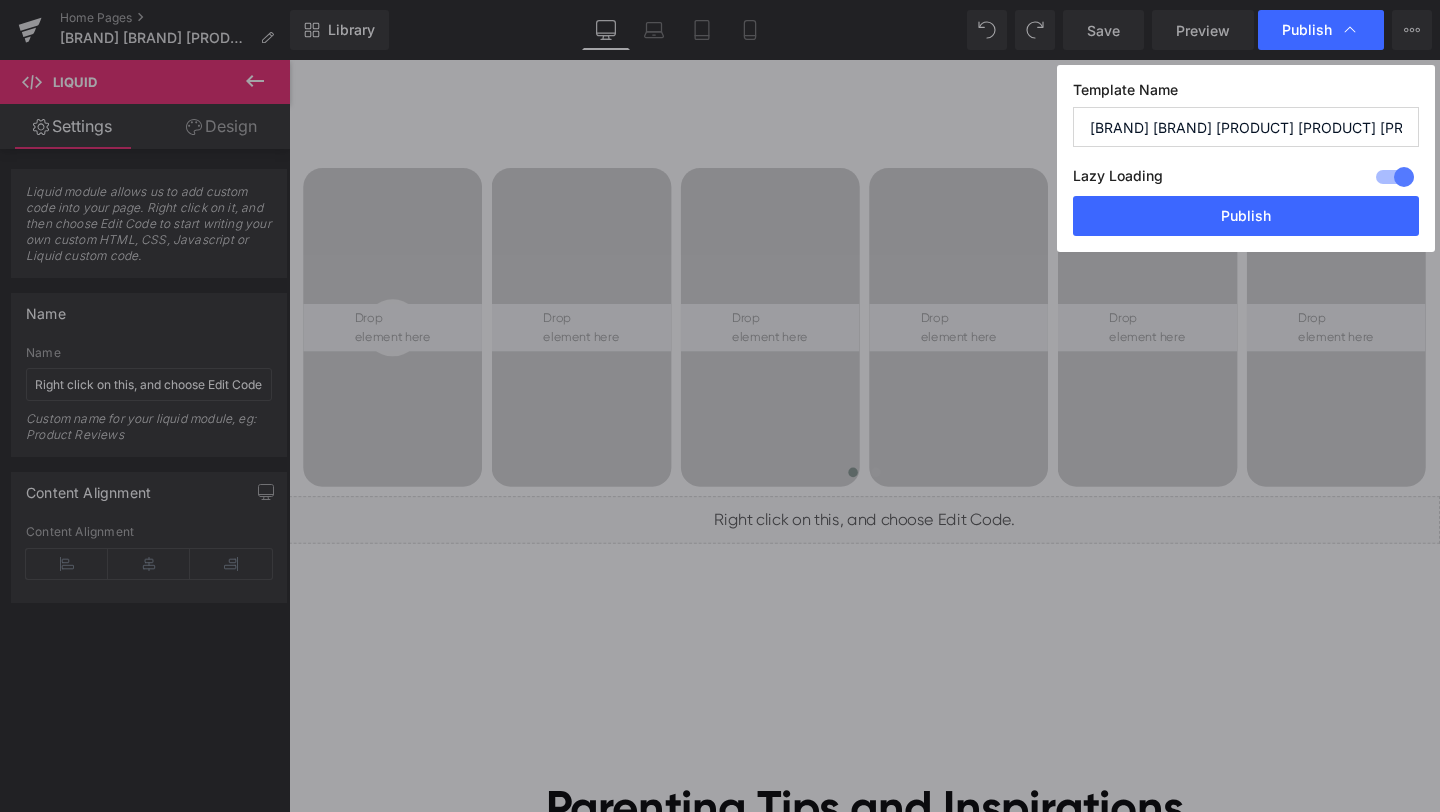 click on "Lazy Loading
Build
Upgrade plan to unlock" at bounding box center (1246, 179) 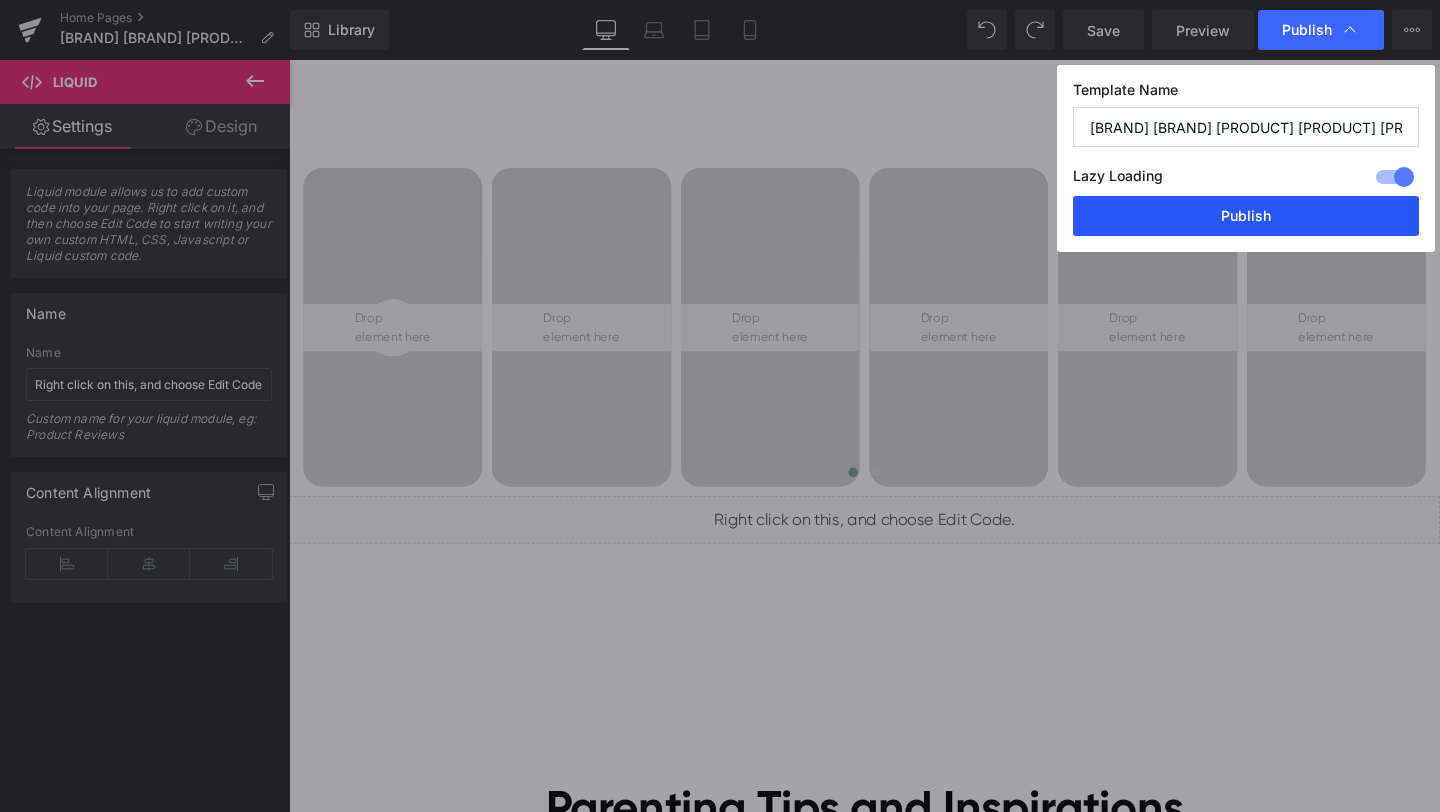 click on "Publish" at bounding box center [1246, 216] 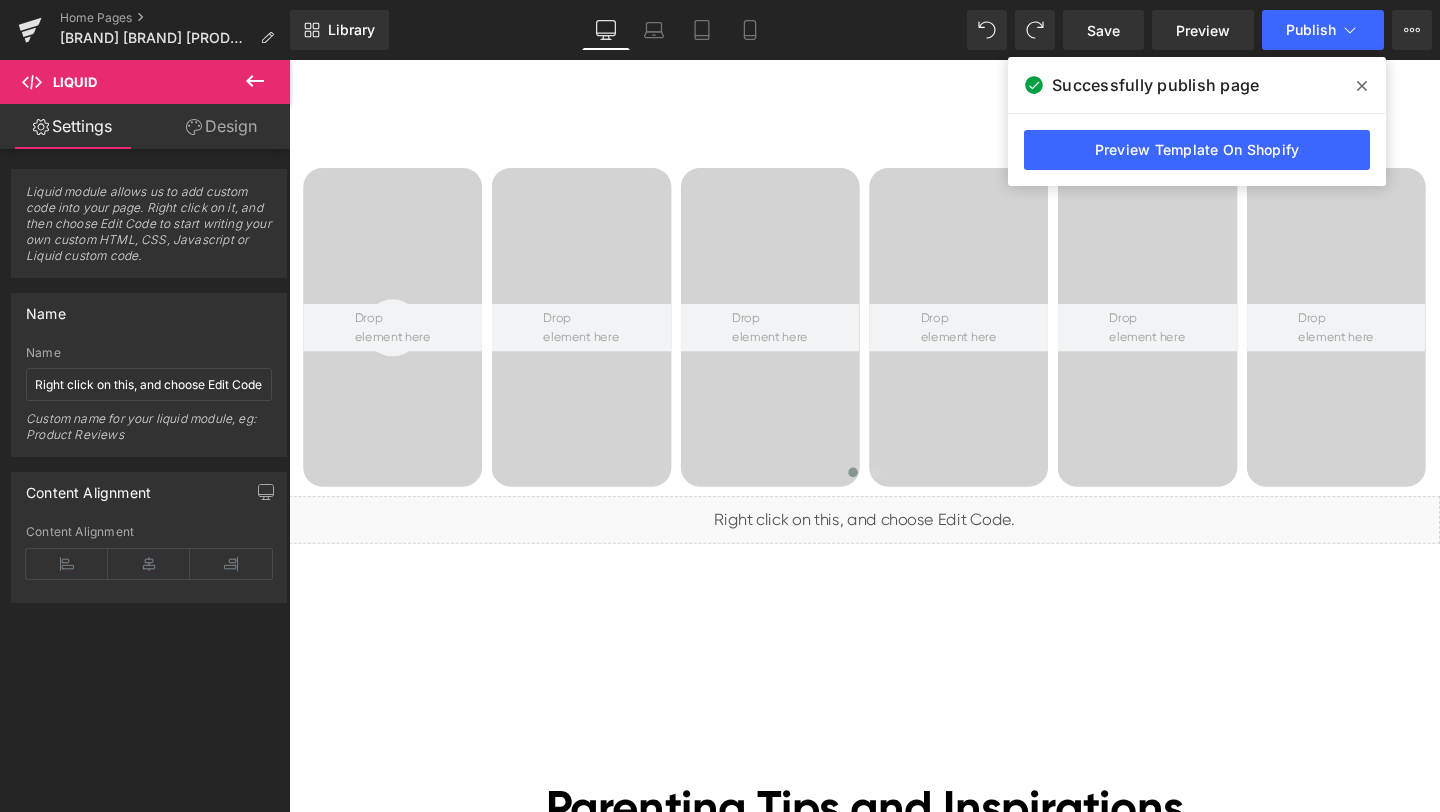 click 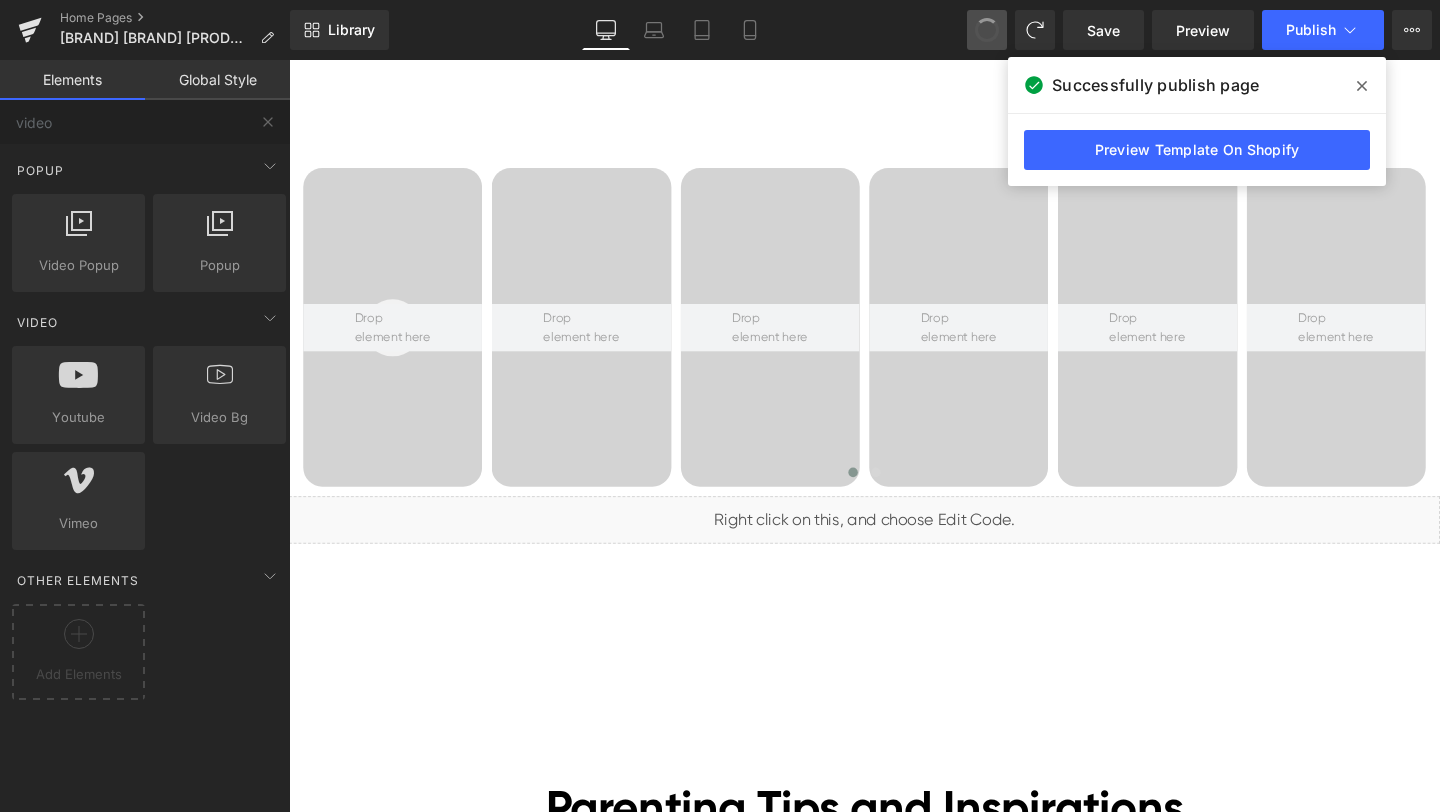 click at bounding box center (987, 30) 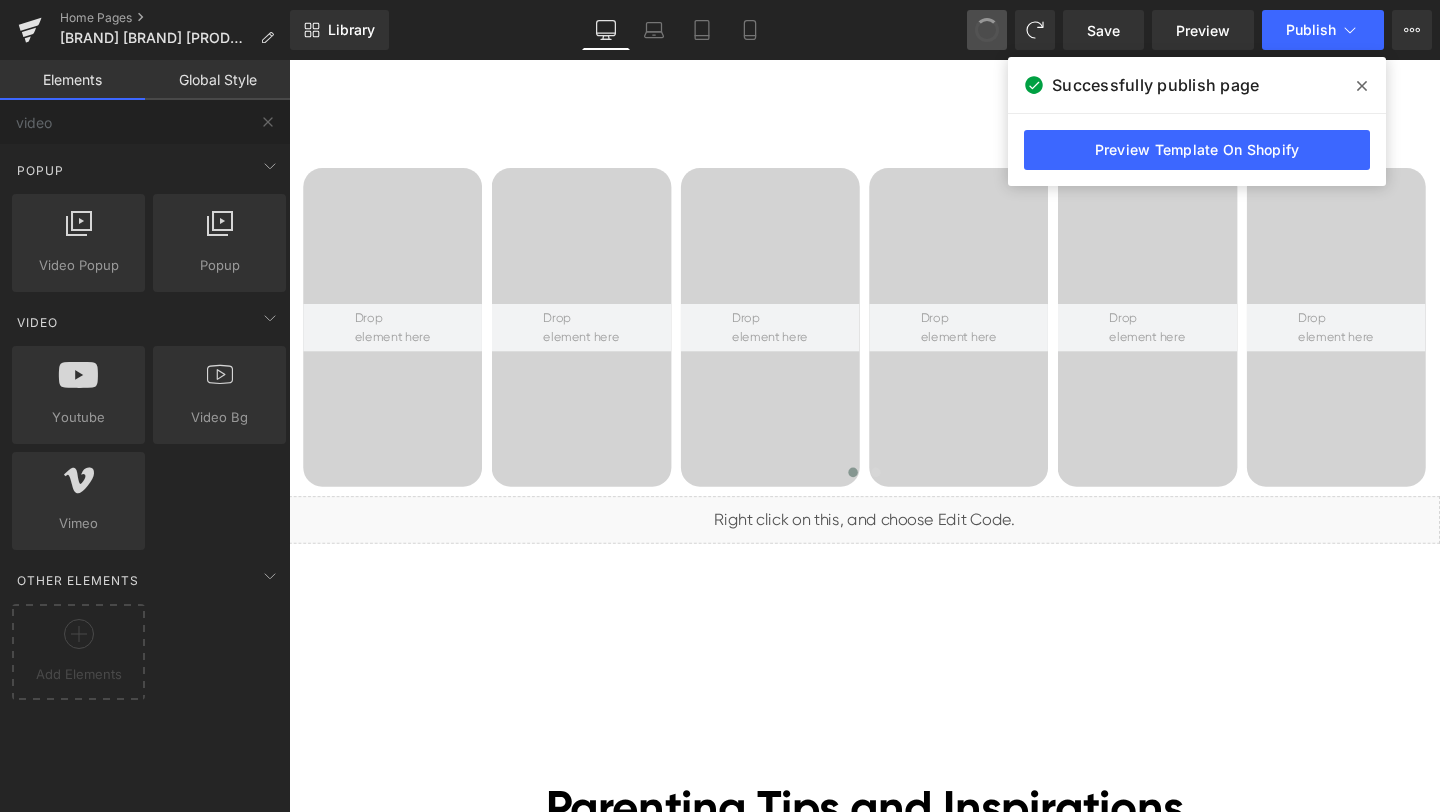 click at bounding box center (987, 30) 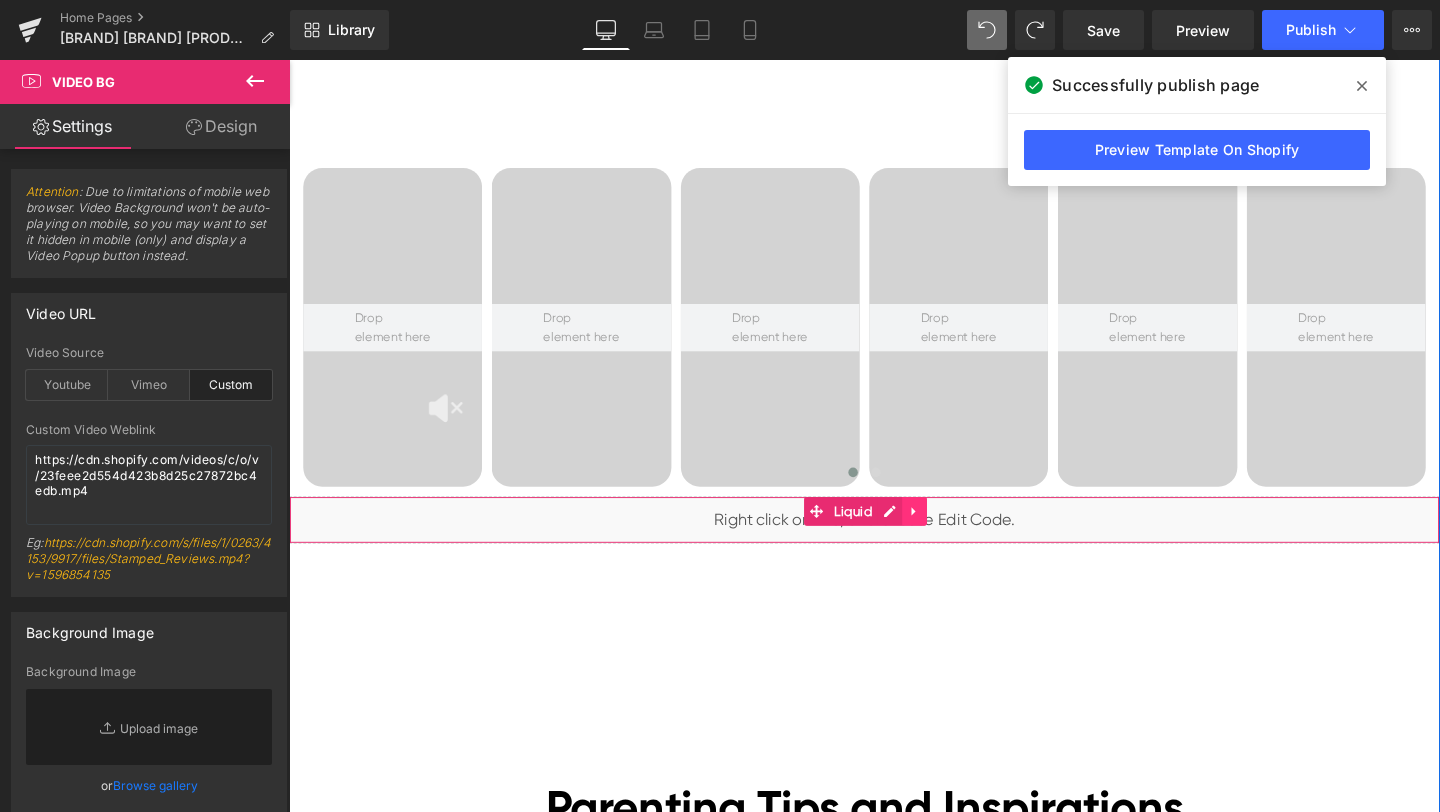 click 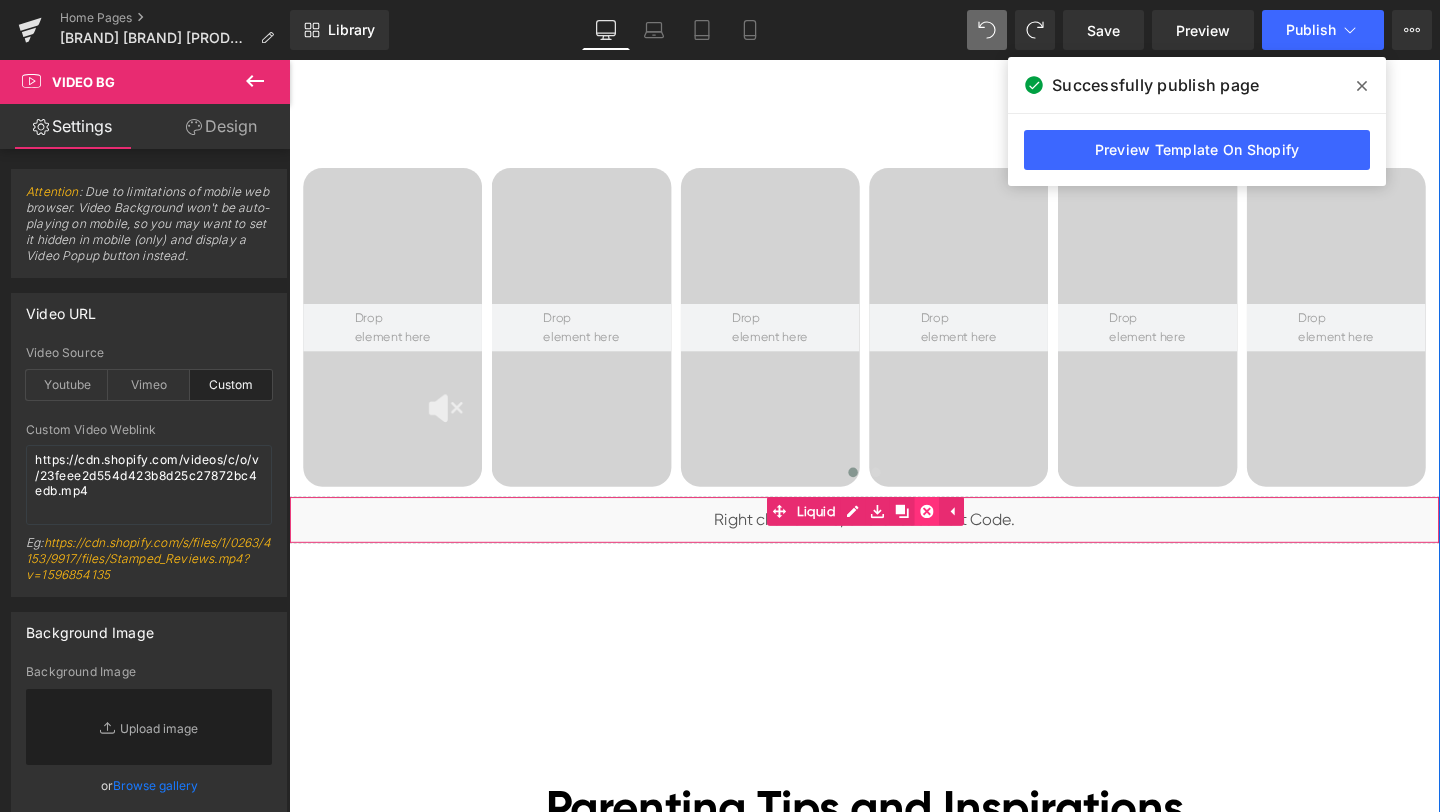 click 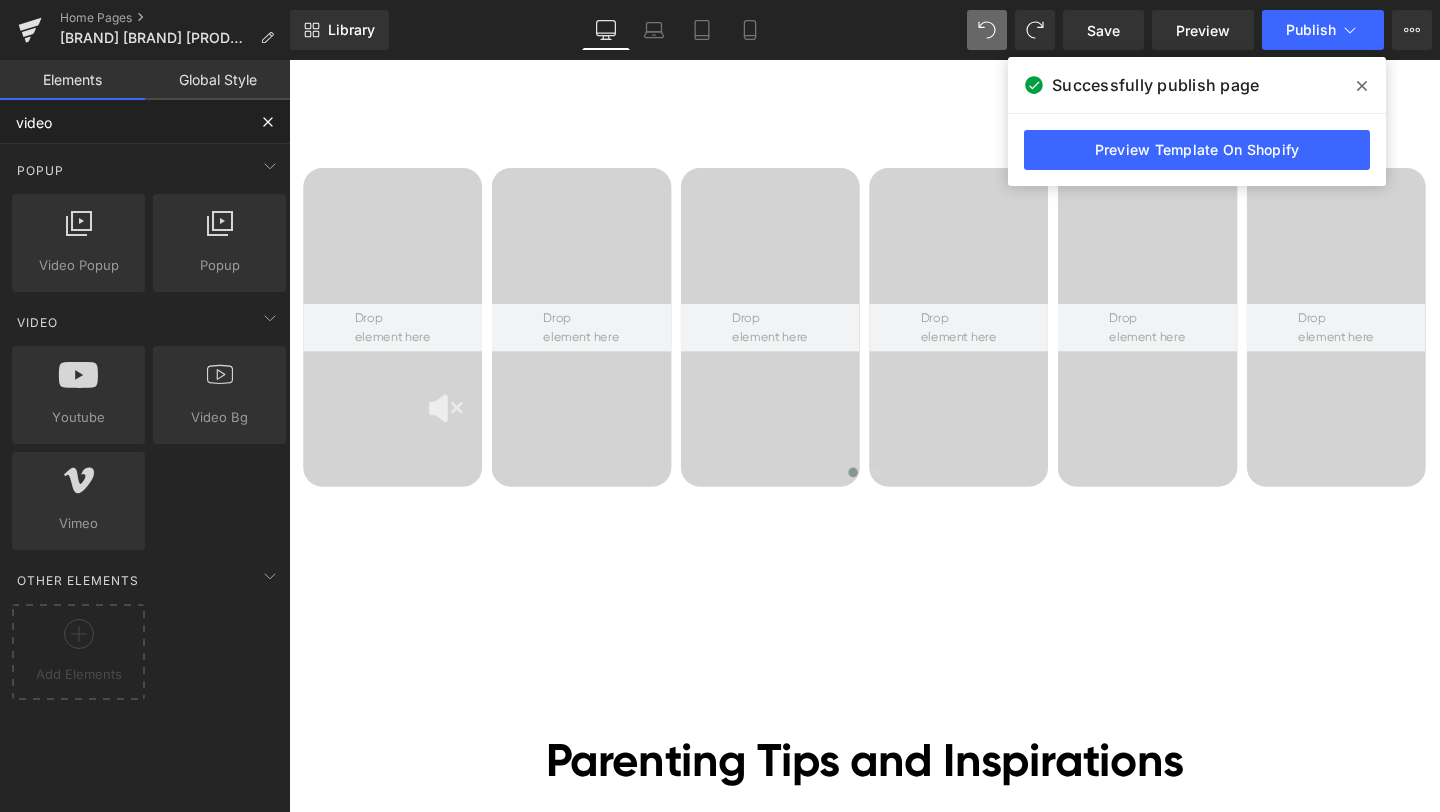 click on "video" at bounding box center [123, 122] 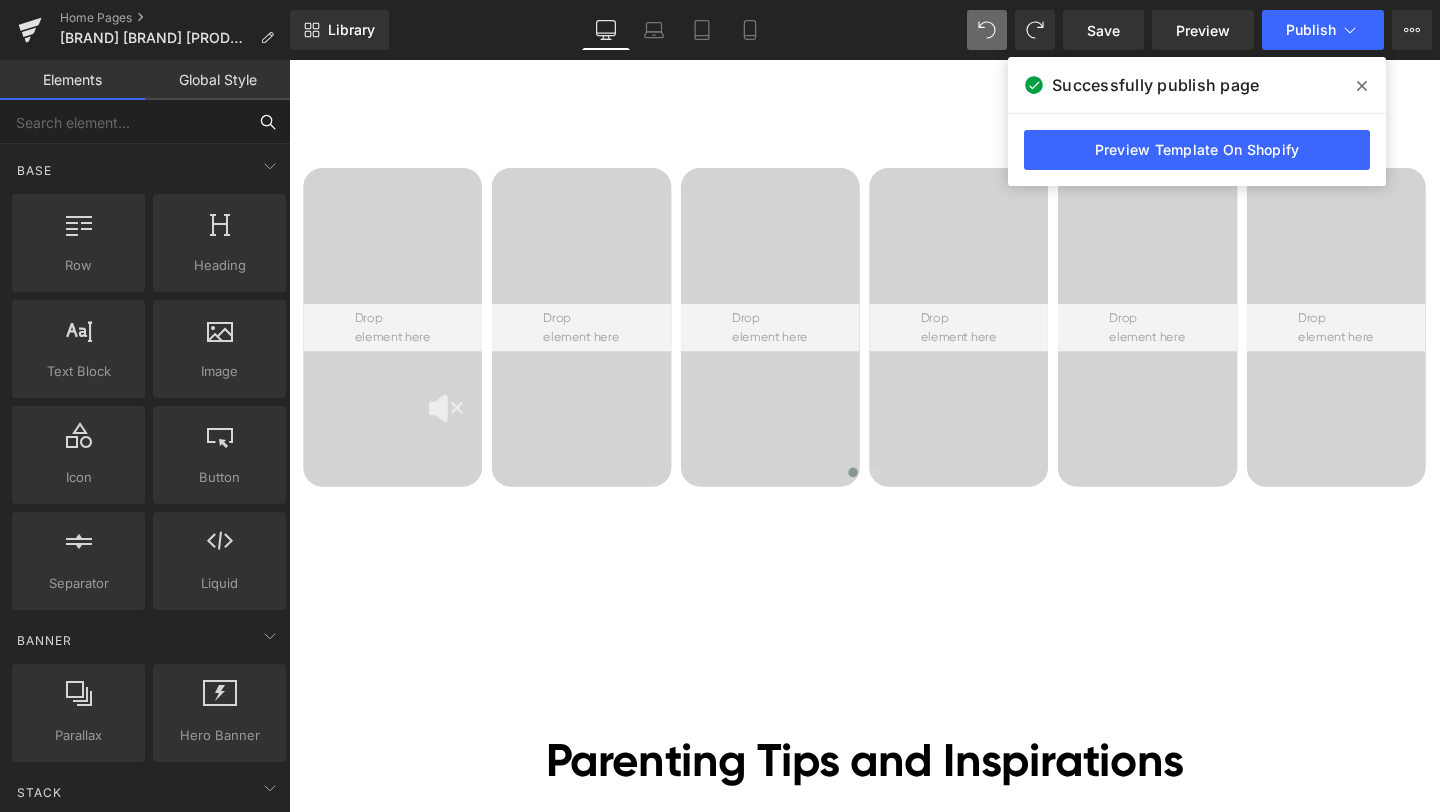 click at bounding box center (123, 122) 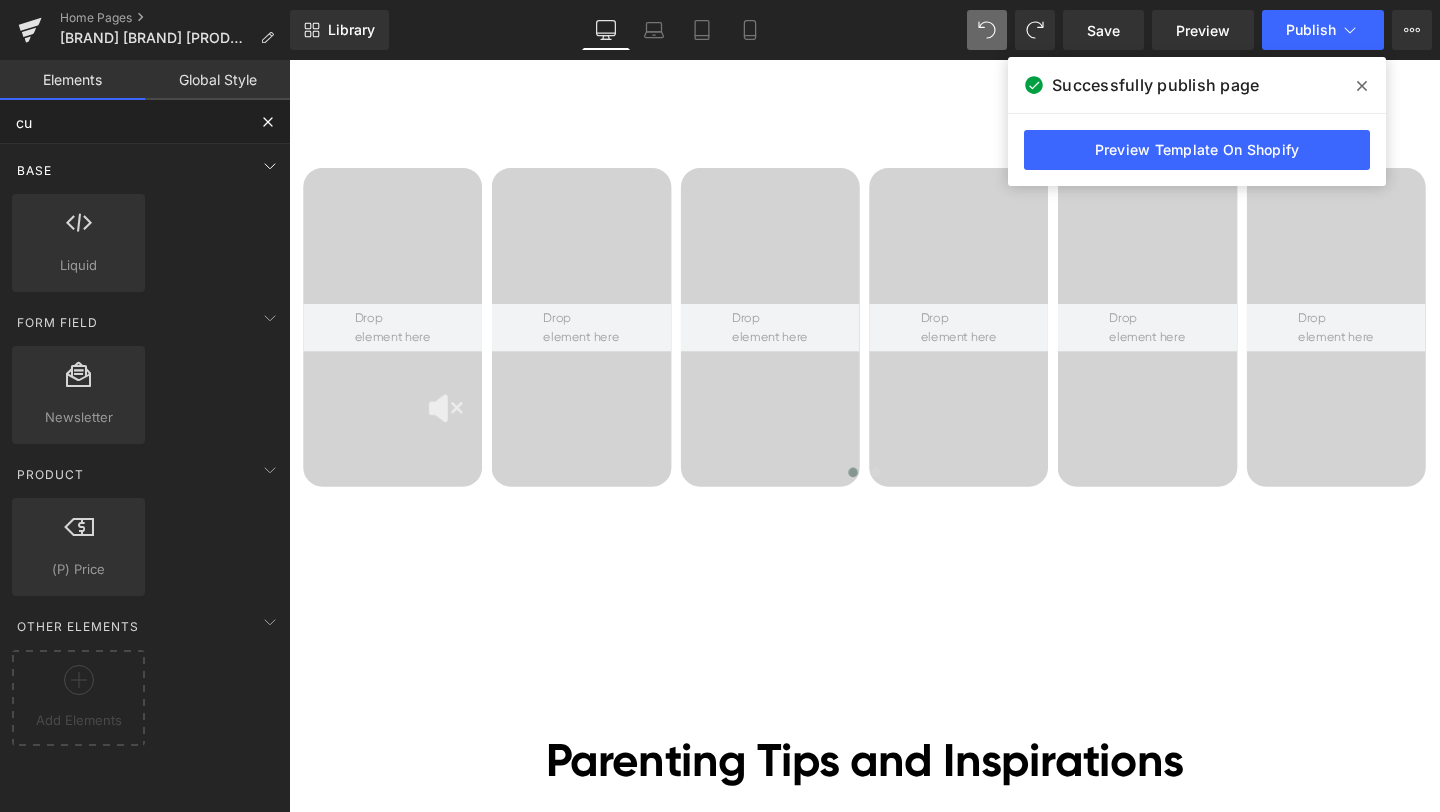type on "cus" 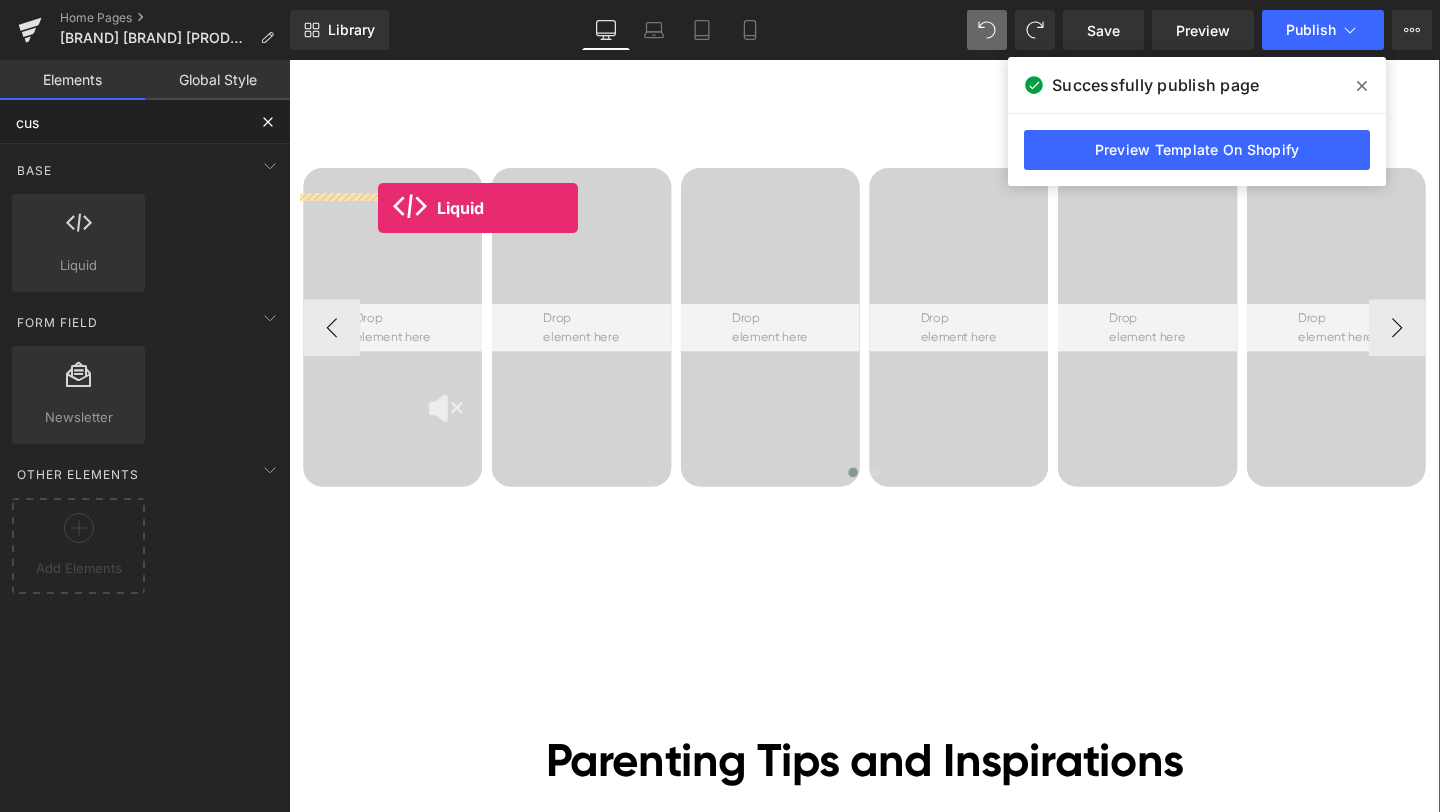 drag, startPoint x: 380, startPoint y: 331, endPoint x: 383, endPoint y: 215, distance: 116.03879 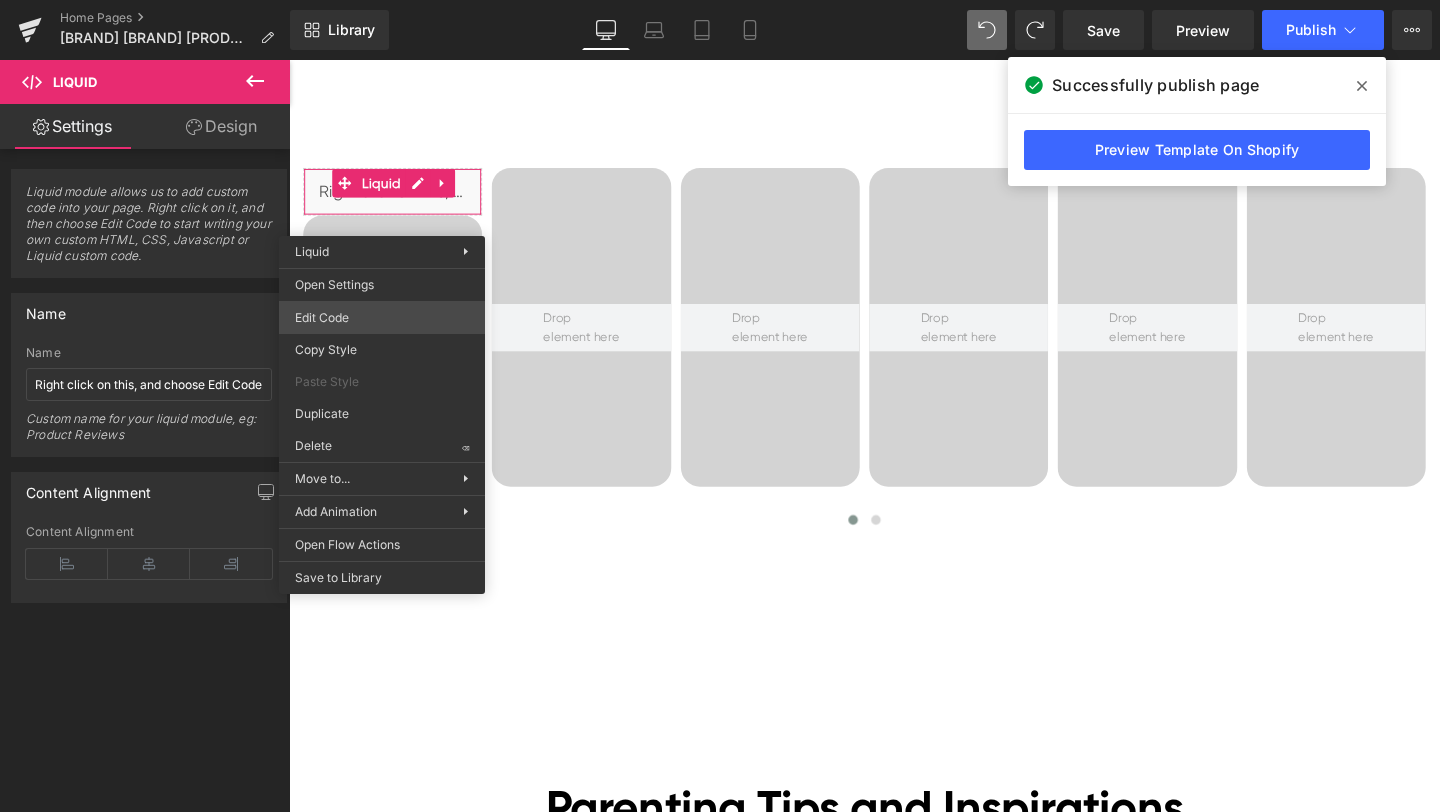 click on "Liquid  You are previewing how the   will restyle your page. You can not edit Elements in Preset Preview Mode.  Home Pages [Ethan GemPages] bonoch Homepage 2.0 Library Desktop Desktop Laptop Tablet Mobile Save Preview Publish Scheduled View Live Page View with current Template Save Template to Library Schedule Publish  Optimize  Publish Settings Shortcuts  Your page can’t be published   You've reached the maximum number of published pages on your plan  (0/0).  You need to upgrade your plan or unpublish all your pages to get 1 publish slot.   Unpublish pages   Upgrade plan  Elements Global Style cus Base Row  rows, columns, layouts, div Heading  headings, titles, h1,h2,h3,h4,h5,h6 Text Block  texts, paragraphs, contents, blocks Image  images, photos, alts, uploads Icon  icons, symbols Button  button, call to action, cta Separator  separators, dividers, horizontal lines Liquid  liquid, custom code, html, javascript, css, reviews, apps, applications, embeded, iframe Banner Parallax  Hero Banner  Stack Tabs" at bounding box center (720, 0) 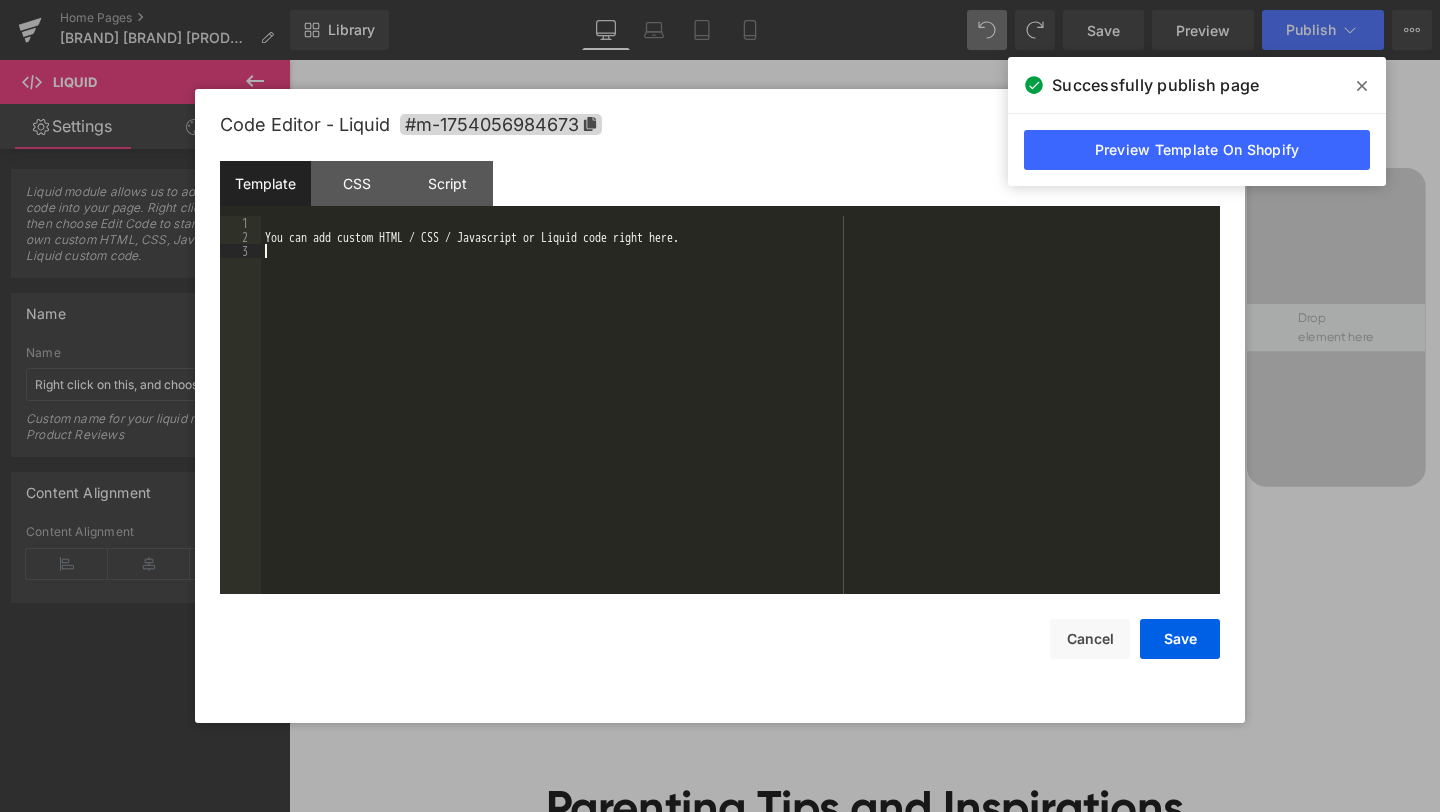 click on "You can add custom HTML / CSS / Javascript or Liquid code right here." at bounding box center (740, 419) 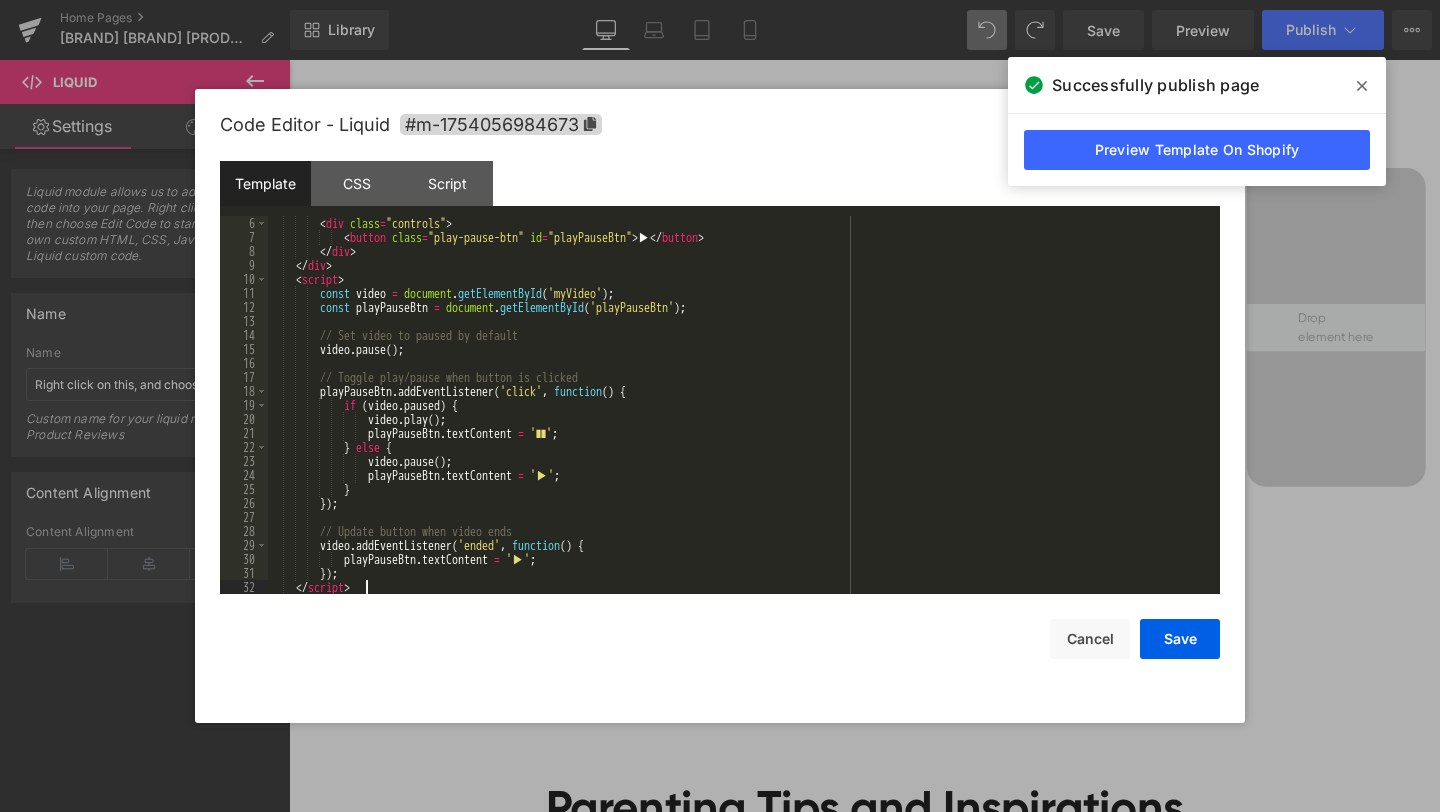 scroll, scrollTop: 70, scrollLeft: 0, axis: vertical 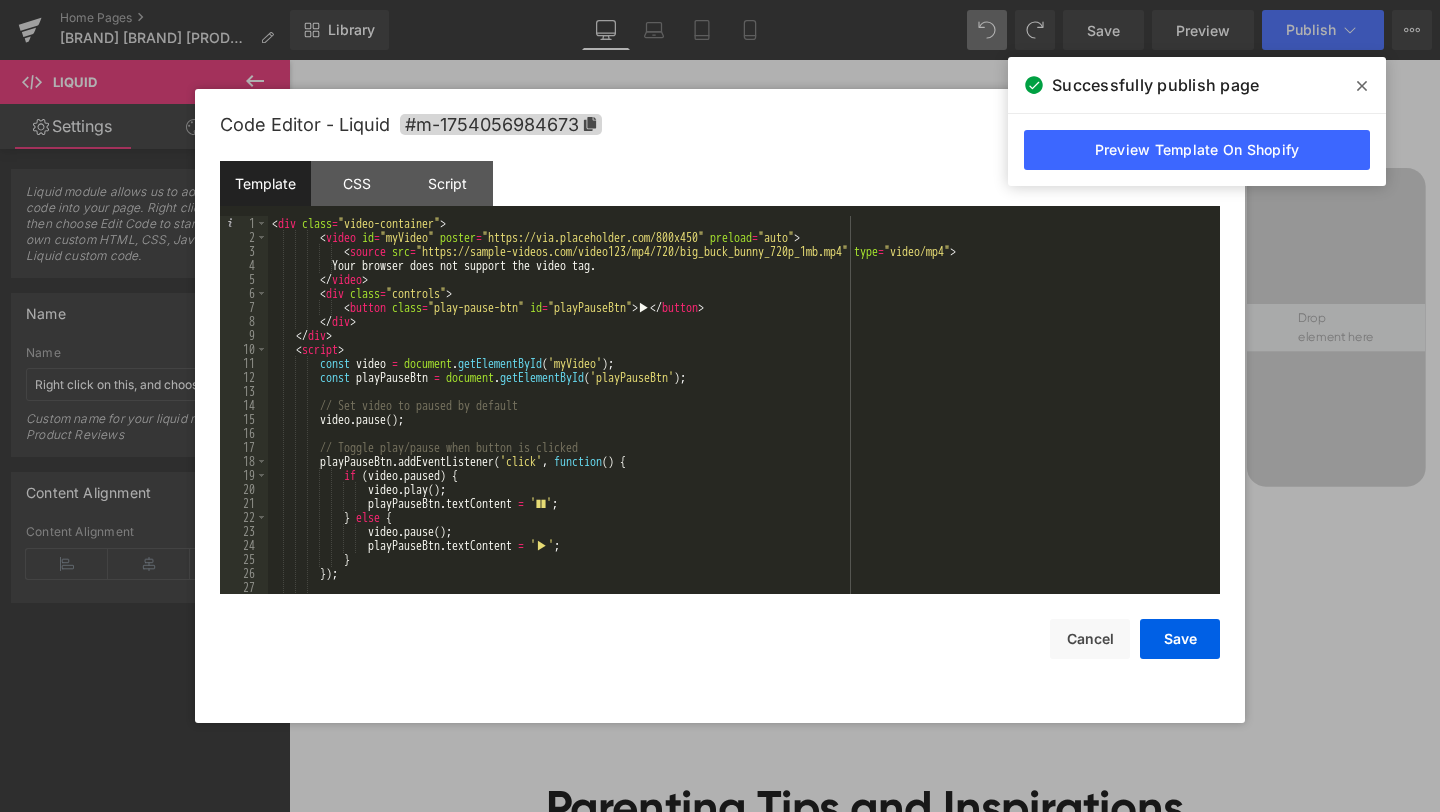 click on "< div   class = "video-container" >             < video   id = "myVideo"   poster = "https://via.placeholder.com/800x450"   preload = "auto" >                   < source   src = "https://sample-videos.com/video123/mp4/720/big_buck_bunny_720p_1mb.mp4"   type = "video/mp4" >                  Your browser does not support the video tag.             </ video >             < div   class = "controls" >                   < button   class = "play-pause-btn"   id = "playPauseBtn" > ▶ </ button >             </ div >       </ div >       < script >             const   video   =   document . getElementById ( 'myVideo' ) ;             const   playPauseBtn   =   document . getElementById ( 'playPauseBtn' ) ;                         // Set video to paused by default             video . pause ( ) ;                         // Toggle play/pause when button is clicked             playPauseBtn . addEventListener ( 'click' ,   function ( )   {                   if   ( video . paused )   {                         video . play (" at bounding box center (740, 419) 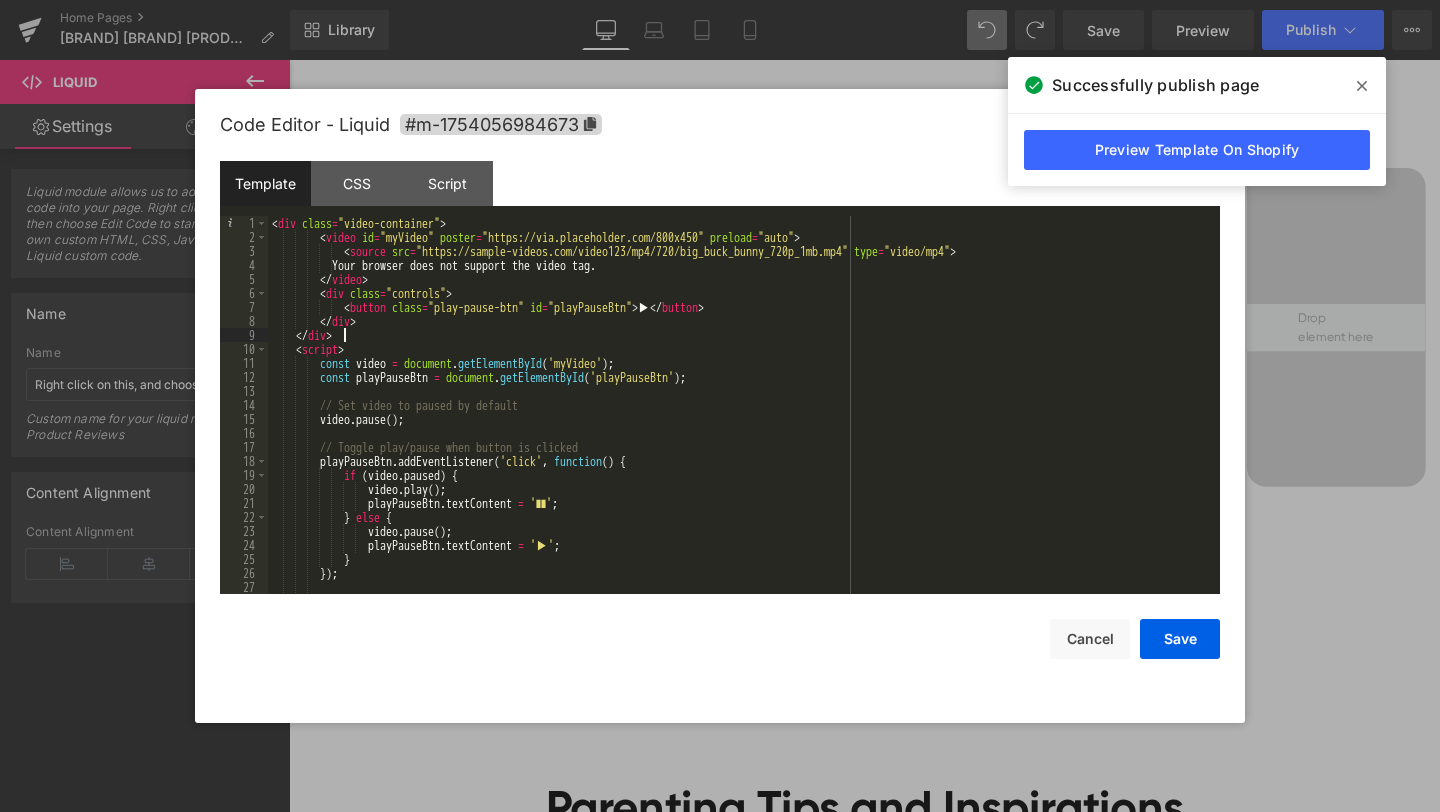 click on "< div   class = "video-container" >             < video   id = "myVideo"   poster = "https://via.placeholder.com/800x450"   preload = "auto" >                   < source   src = "https://sample-videos.com/video123/mp4/720/big_buck_bunny_720p_1mb.mp4"   type = "video/mp4" >                  Your browser does not support the video tag.             </ video >             < div   class = "controls" >                   < button   class = "play-pause-btn"   id = "playPauseBtn" > ▶ </ button >             </ div >       </ div >       < script >             const   video   =   document . getElementById ( 'myVideo' ) ;             const   playPauseBtn   =   document . getElementById ( 'playPauseBtn' ) ;                         // Set video to paused by default             video . pause ( ) ;                         // Toggle play/pause when button is clicked             playPauseBtn . addEventListener ( 'click' ,   function ( )   {                   if   ( video . paused )   {                         video . play (" at bounding box center [740, 419] 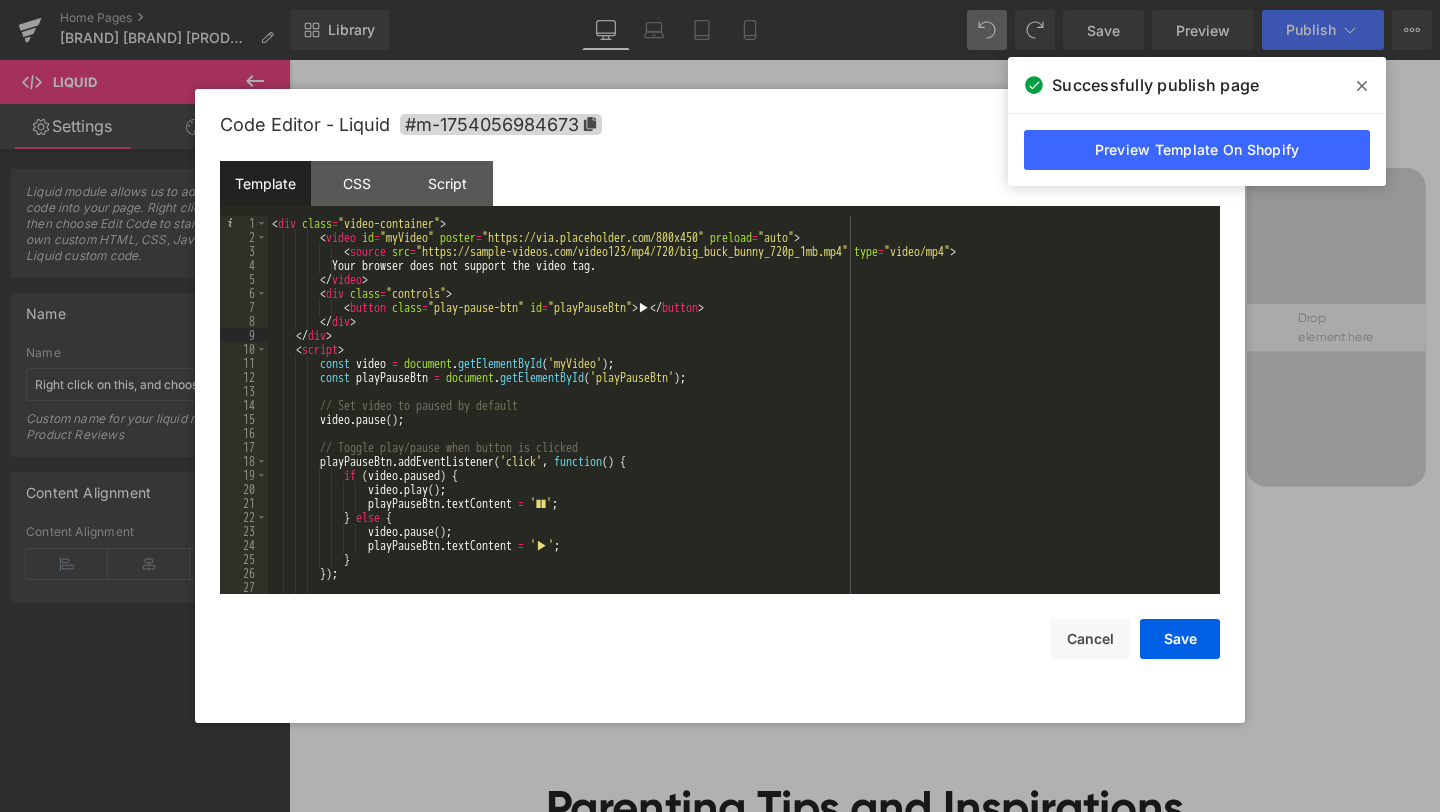 type 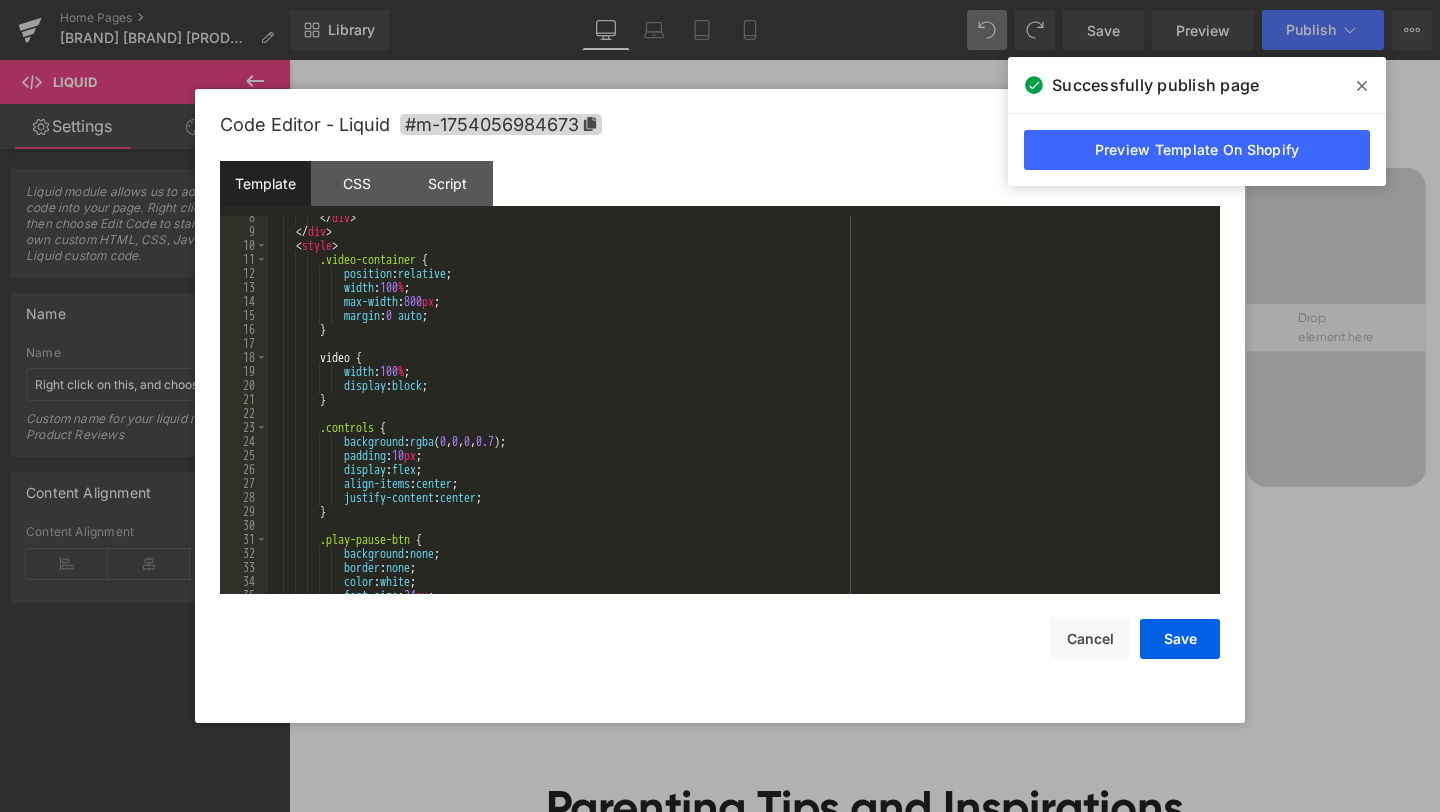scroll, scrollTop: 0, scrollLeft: 0, axis: both 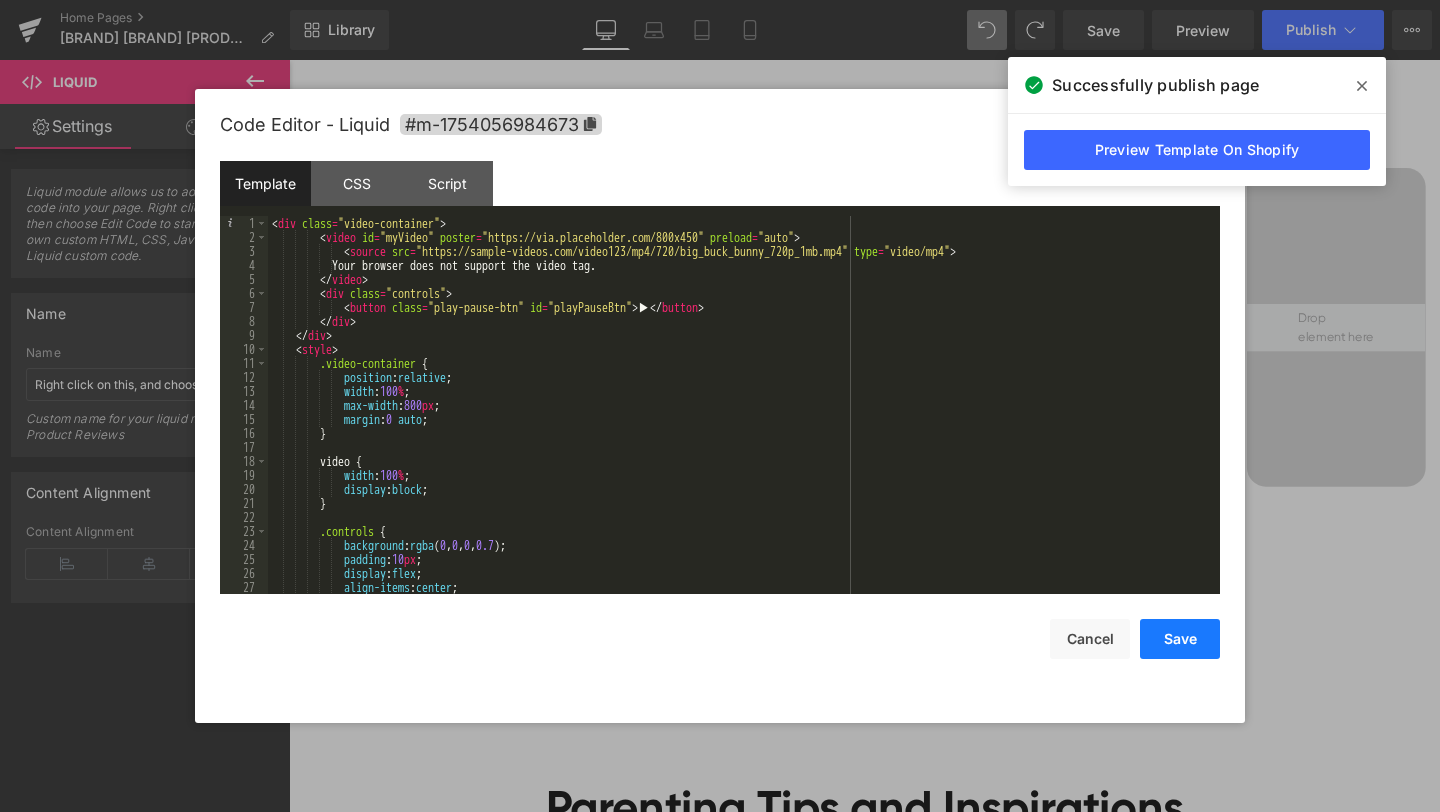 click on "Save" at bounding box center (1180, 639) 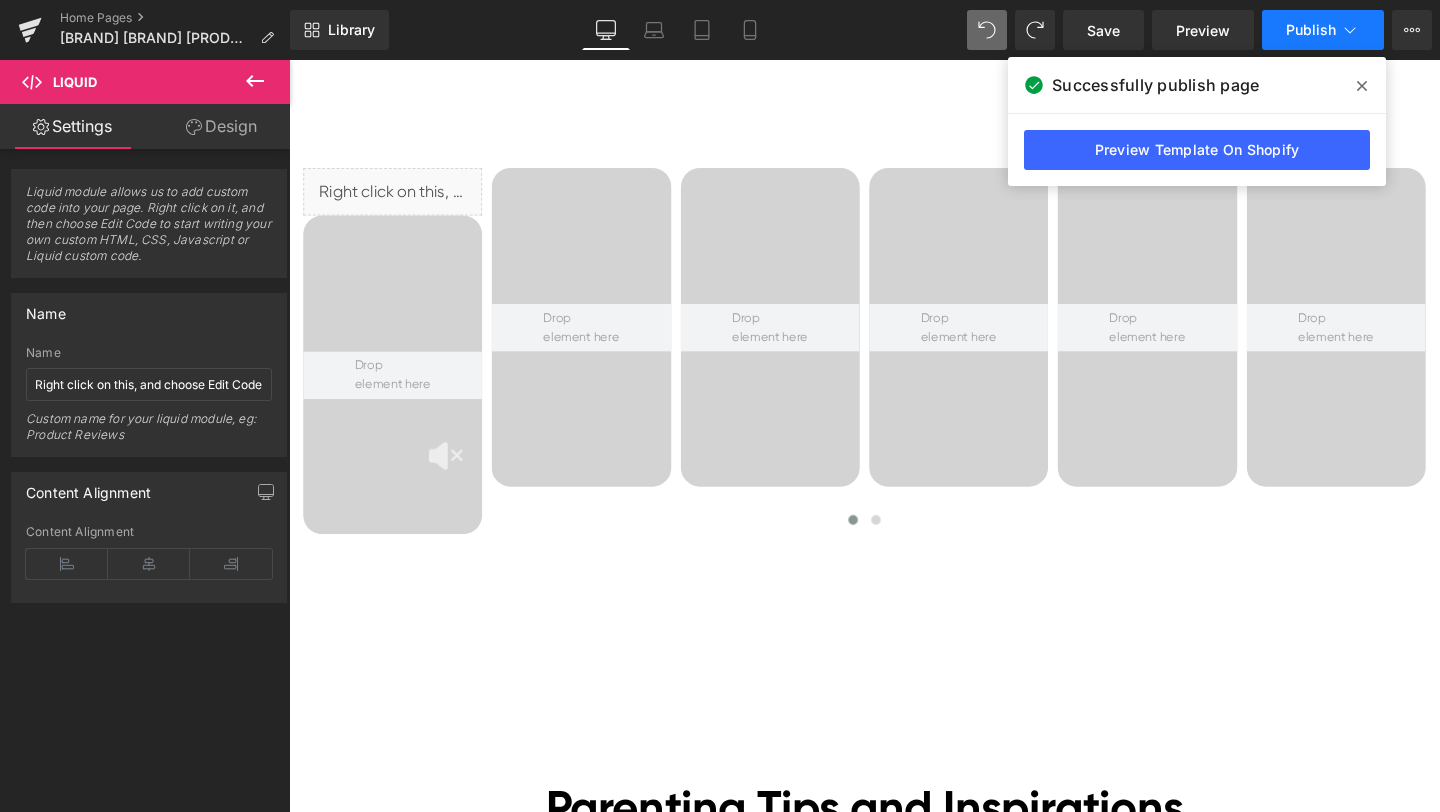 click on "Publish" at bounding box center (1311, 30) 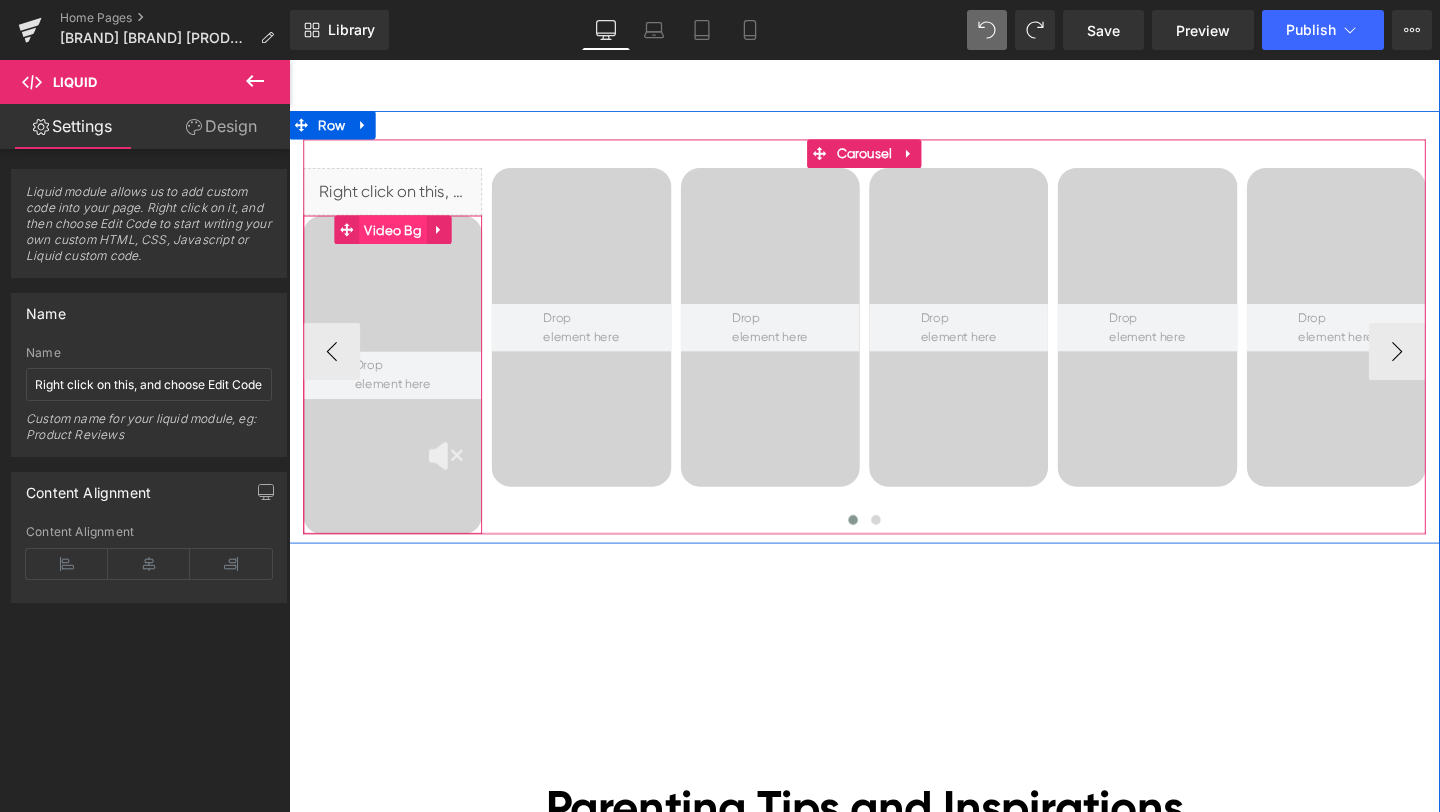 click on "Video Bg" at bounding box center (398, 238) 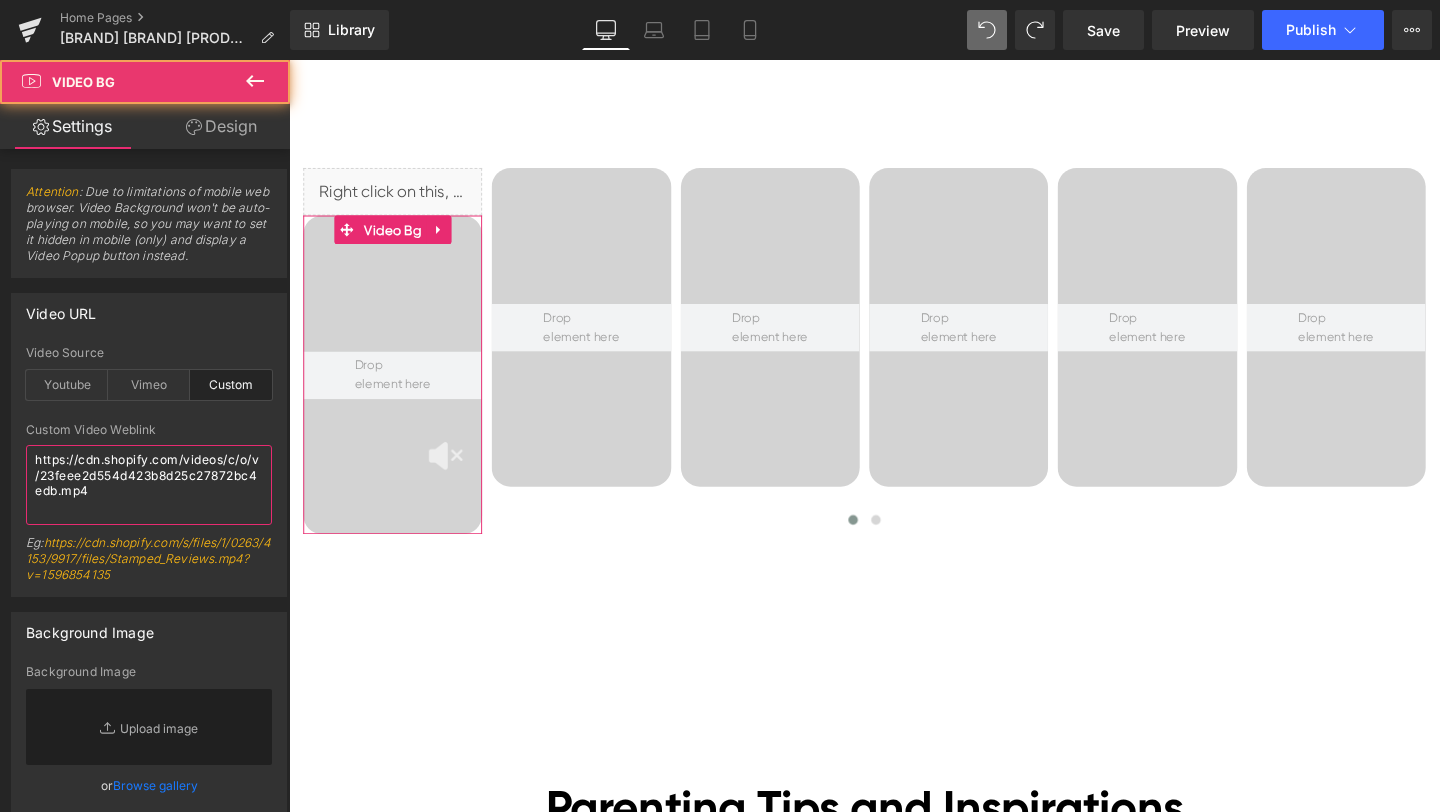 click on "https://cdn.shopify.com/videos/c/o/v/23feee2d554d423b8d25c27872bc4edb.mp4" at bounding box center (149, 485) 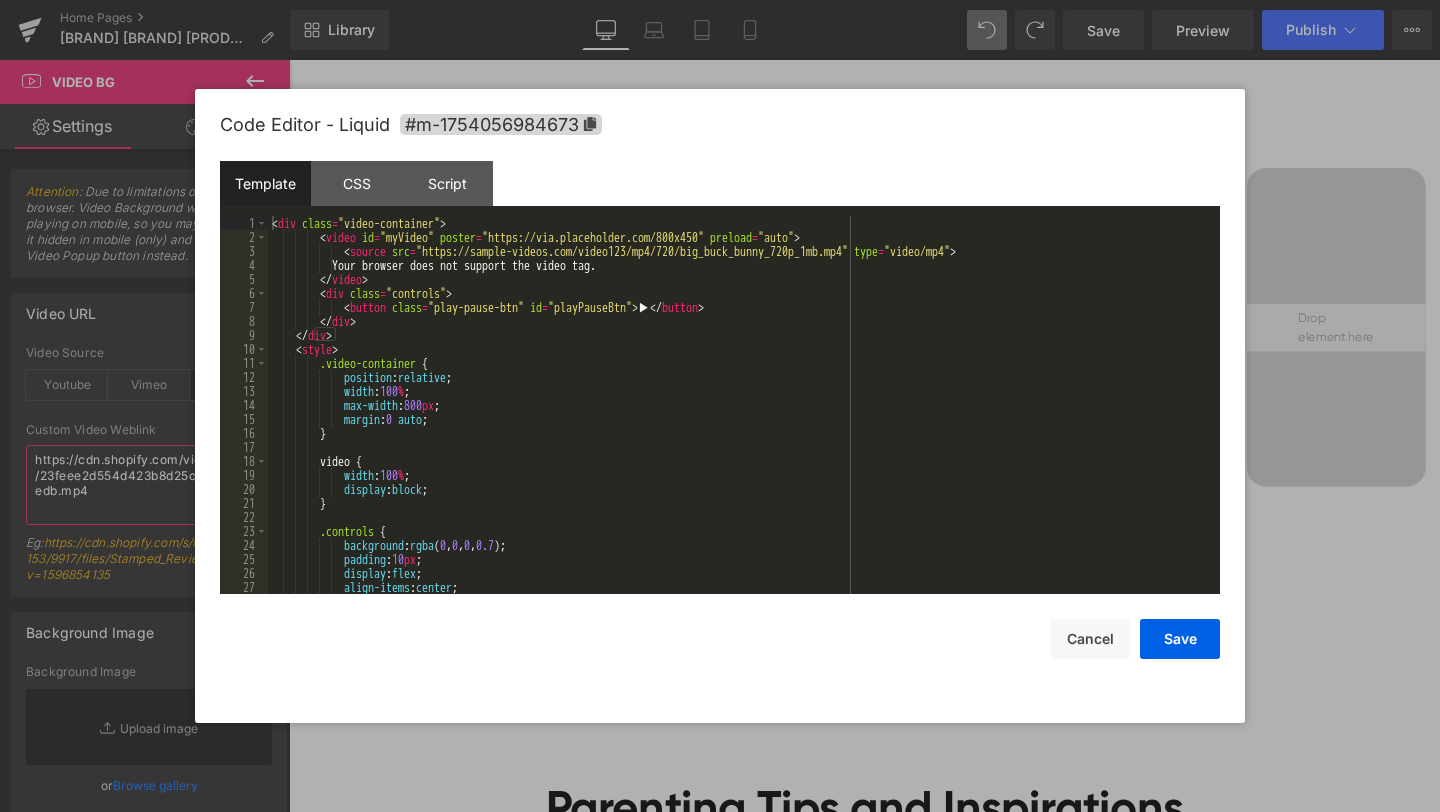 click on "Video Bg  You are previewing how the   will restyle your page. You can not edit Elements in Preset Preview Mode.  Home Pages [Ethan GemPages] bonoch Homepage 2.0 Library Desktop Desktop Laptop Tablet Mobile Save Preview Publish Scheduled View Live Page View with current Template Save Template to Library Schedule Publish  Optimize  Publish Settings Shortcuts  Your page can’t be published   You've reached the maximum number of published pages on your plan  (0/0).  You need to upgrade your plan or unpublish all your pages to get 1 publish slot.   Unpublish pages   Upgrade plan  Elements Global Style cus Base Row  rows, columns, layouts, div Heading  headings, titles, h1,h2,h3,h4,h5,h6 Text Block  texts, paragraphs, contents, blocks Image  images, photos, alts, uploads Icon  icons, symbols Button  button, call to action, cta Separator  separators, dividers, horizontal lines Liquid  liquid, custom code, html, javascript, css, reviews, apps, applications, embeded, iframe Banner Parallax  Hero Banner  Stack Tabs" at bounding box center [720, 0] 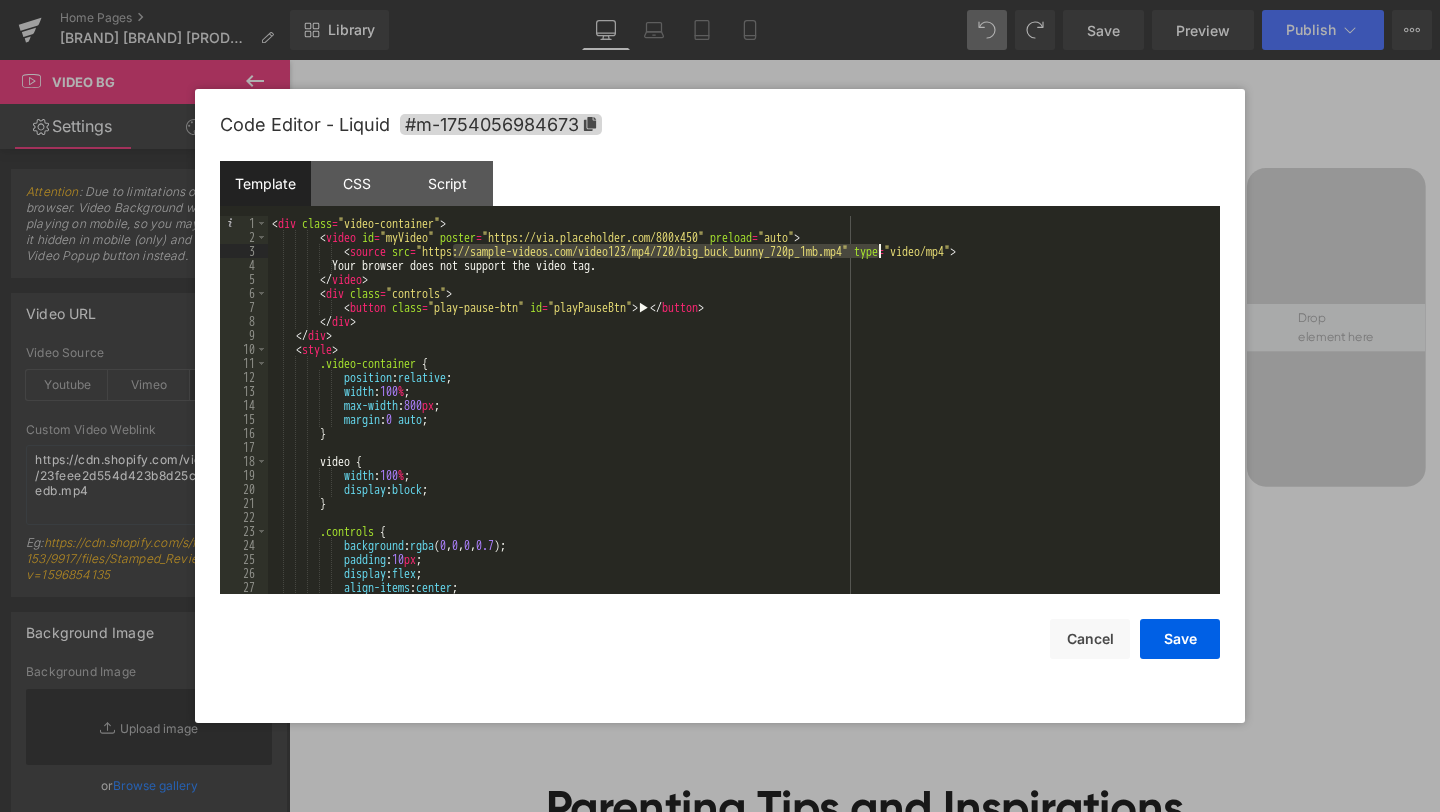 drag, startPoint x: 454, startPoint y: 248, endPoint x: 900, endPoint y: 247, distance: 446.00113 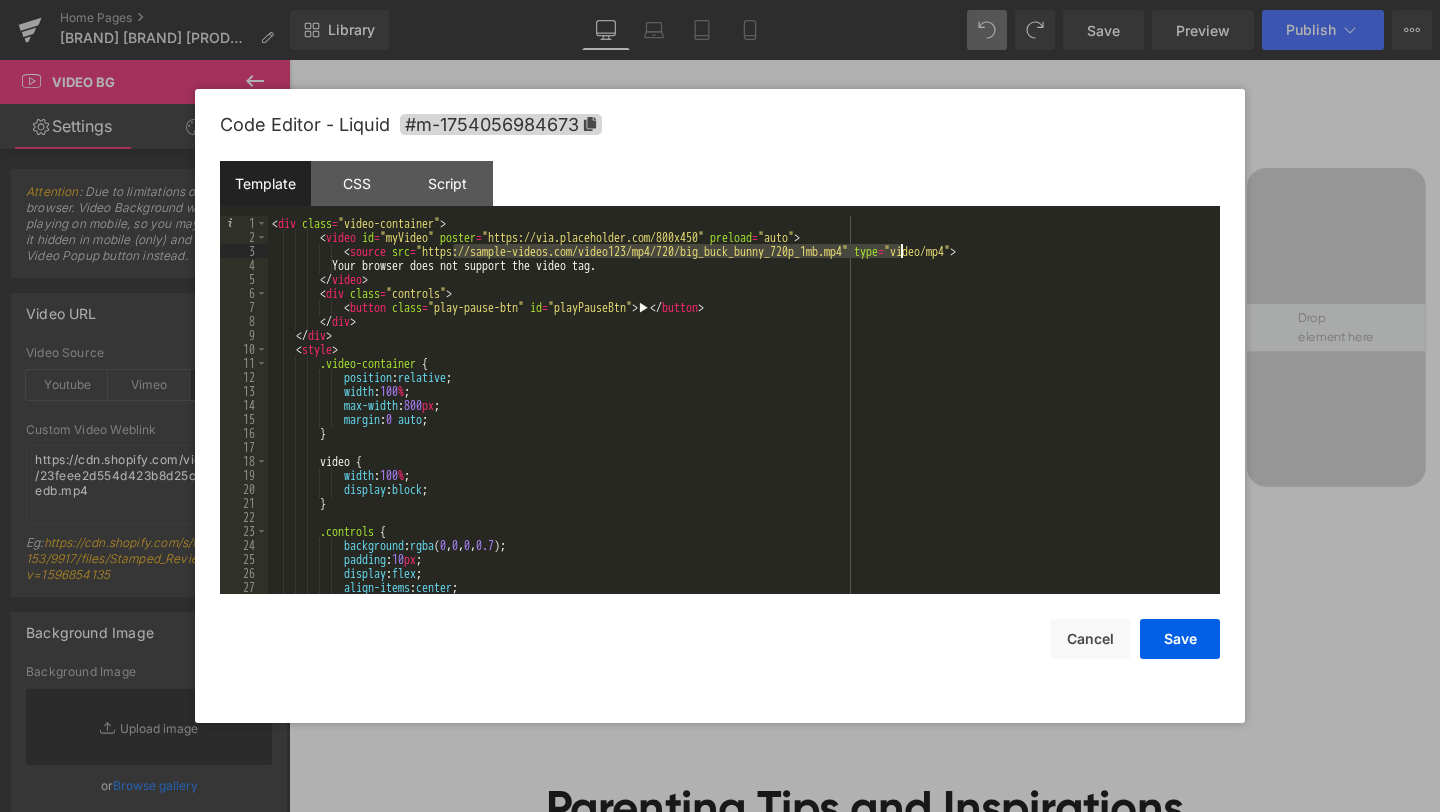 click on "< div   class = "video-container" >             < video   id = "myVideo"   poster = "https://via.placeholder.com/800x450"   preload = "auto" >                   < source   src = "https://sample-videos.com/video123/mp4/720/big_buck_bunny_720p_1mb.mp4"   type = "video/mp4" >                  Your browser does not support the video tag.             < / video >             < div   class = "controls" >                   < button   class = "play-pause-btn"   id = "playPauseBtn" > ▶ < / button >             < / div >       < / div >       < style >             .video-container   {                   position :  relative ;                   width :  100 % ;                   max-width :  800 px ;                   margin :  0   auto ;             }                         video   {                   width :  100 % ;                   display :  block ;             }                         .controls   {                   background :  rgba ( 0 ,  0 ,  0 ,  0.7 );                   padding :  10 px ;                   :" at bounding box center [740, 419] 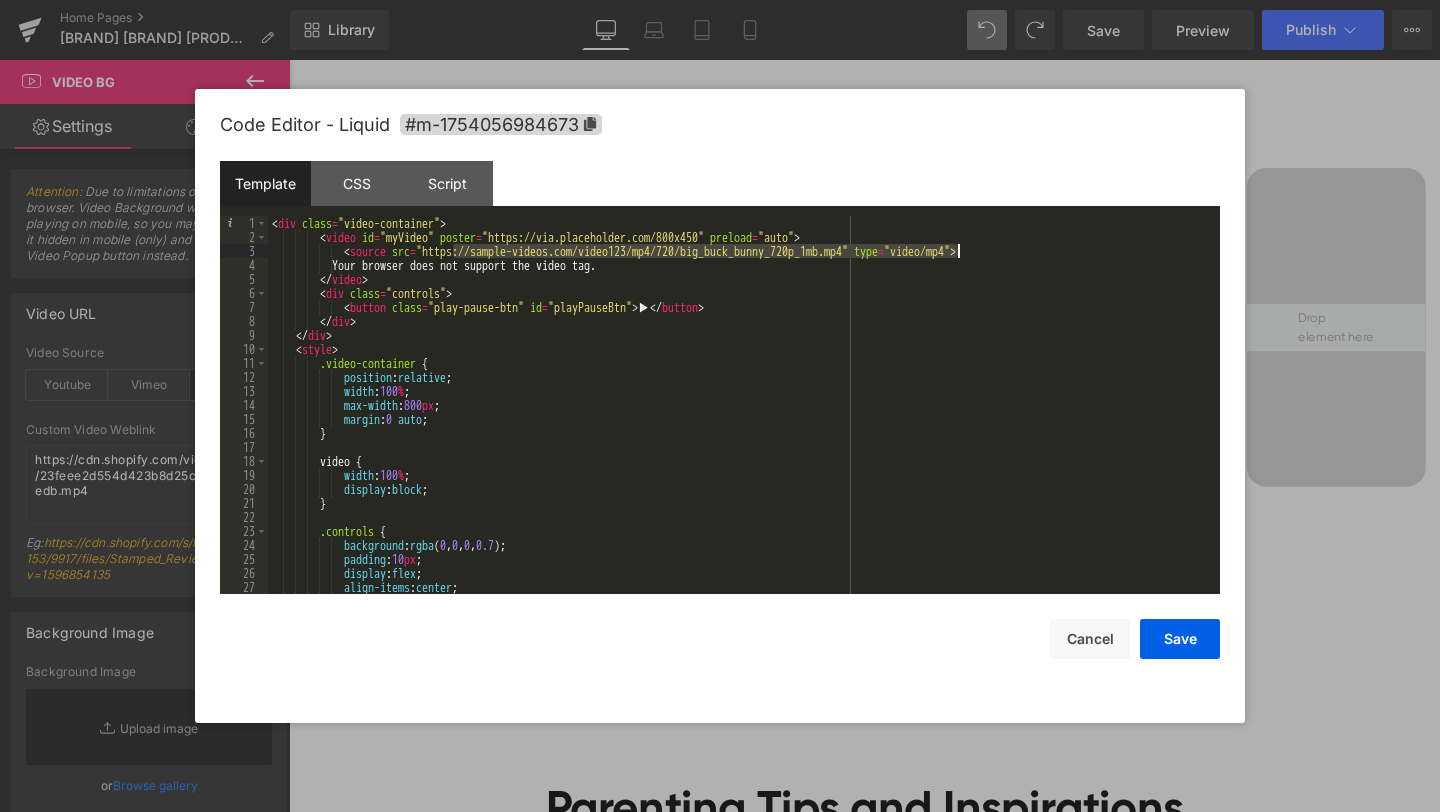 drag, startPoint x: 454, startPoint y: 248, endPoint x: 957, endPoint y: 246, distance: 503.00397 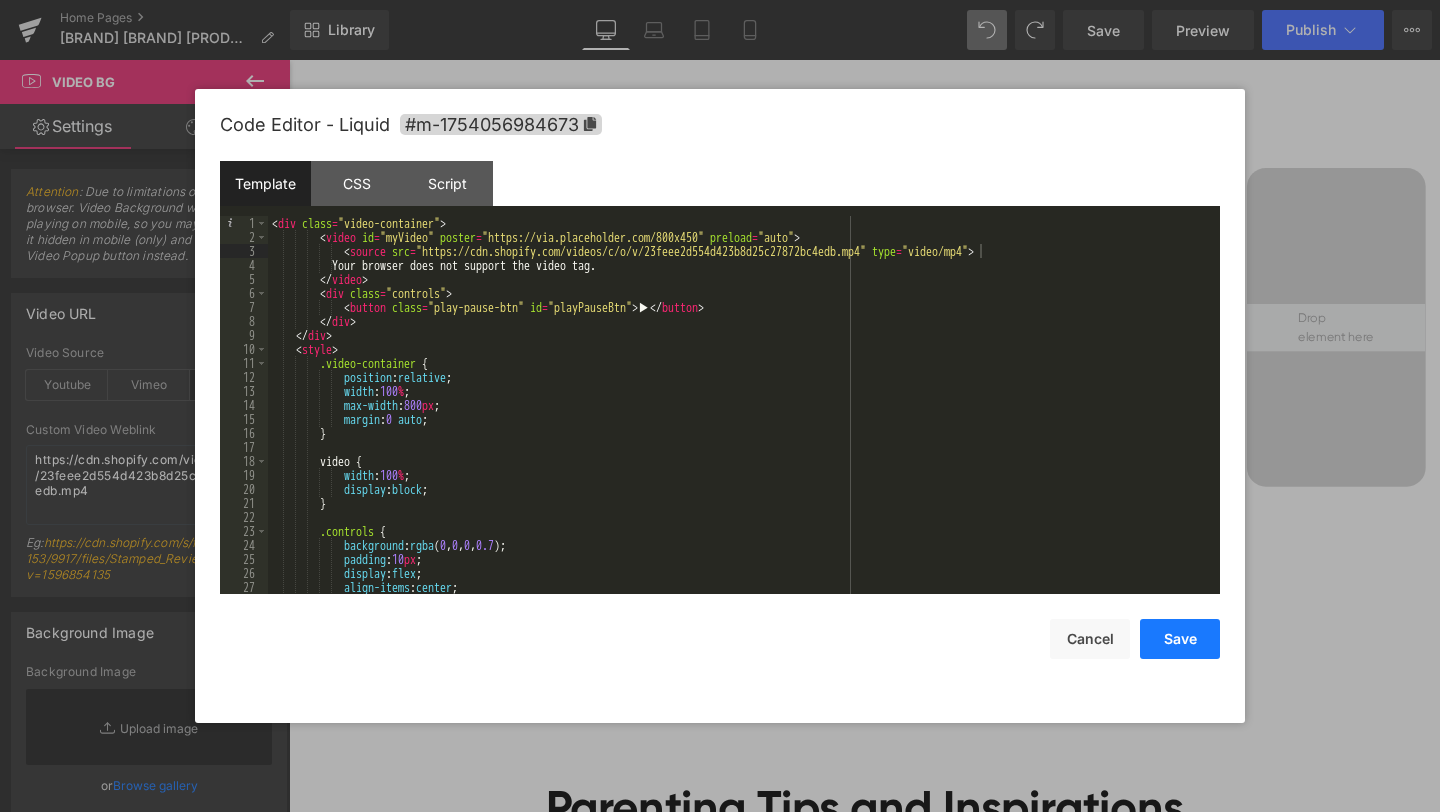 drag, startPoint x: 1179, startPoint y: 645, endPoint x: 985, endPoint y: 552, distance: 215.1395 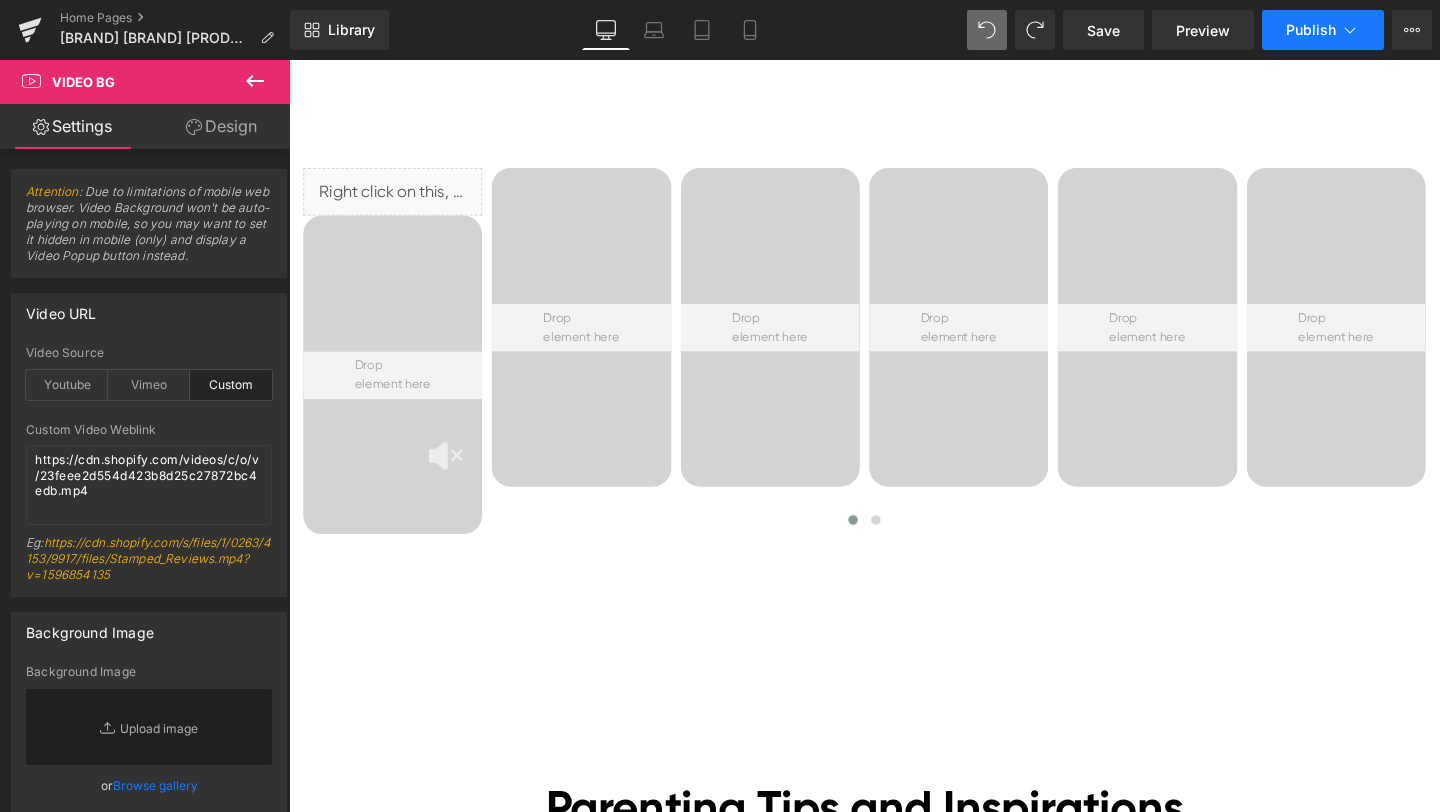 click on "Publish" at bounding box center [1323, 30] 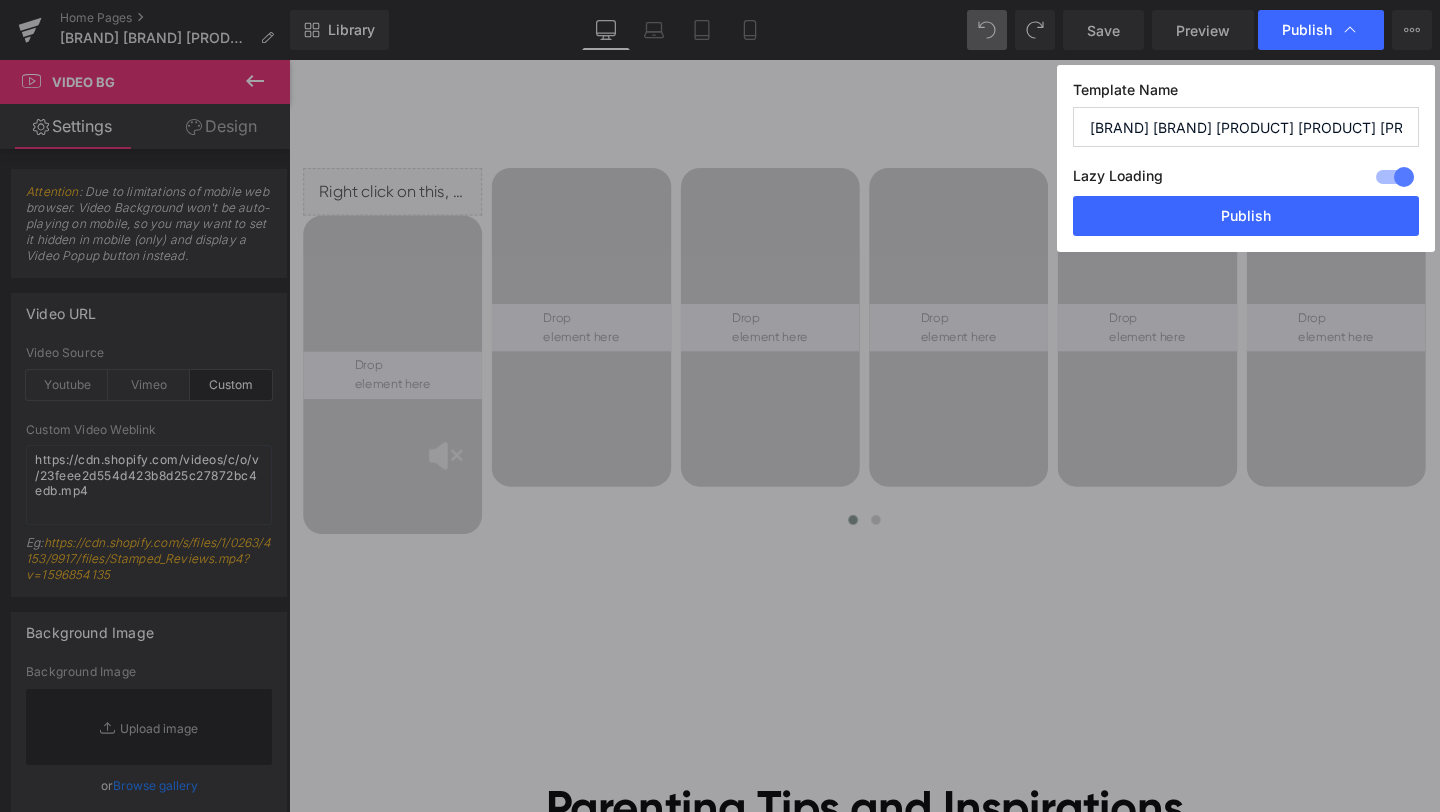click on "Template Name [PERSON] bonoch Homepage 2.0
Lazy Loading
Build
Upgrade plan to unlock
Lazy loading helps you improve page loading time, enhance user experience & increase your SEO results.
Lazy loading is available on  Build, Optimize & Enterprise.
You've reached the maximum published page number of your plan  (71/999999) .
Upgrade plan to unlock more pages
Publish" at bounding box center [1246, 158] 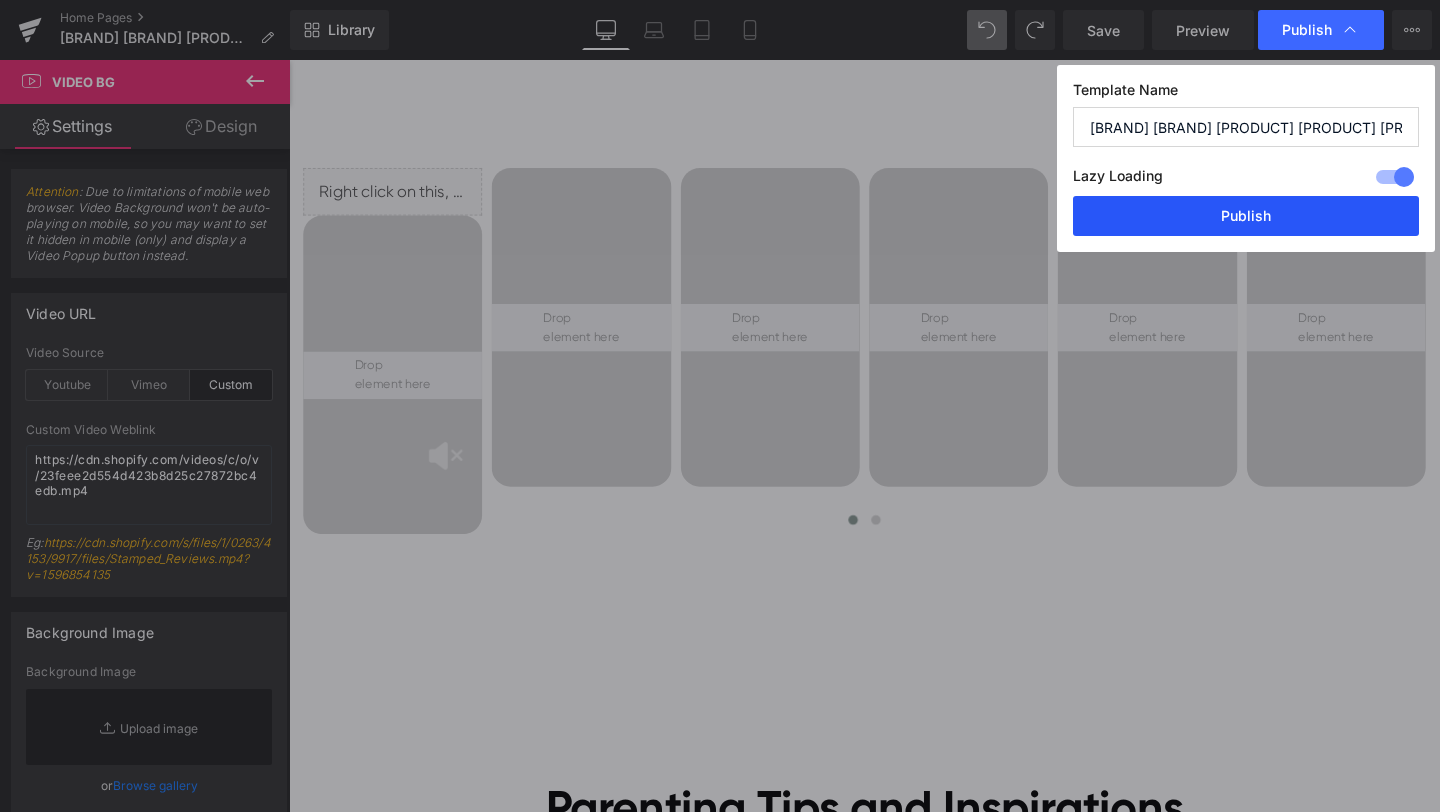 click on "Publish" at bounding box center [1246, 216] 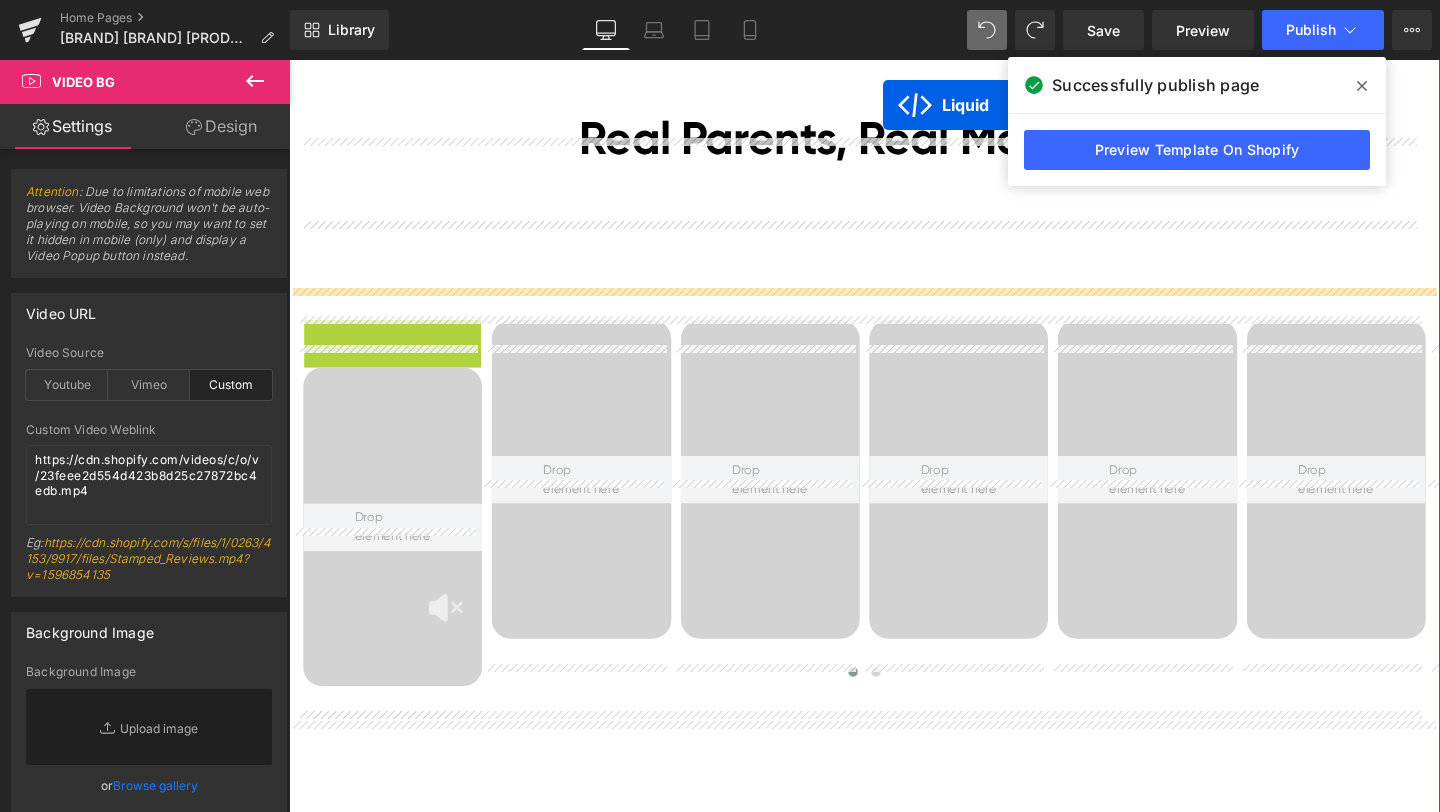 scroll, scrollTop: 8303, scrollLeft: 0, axis: vertical 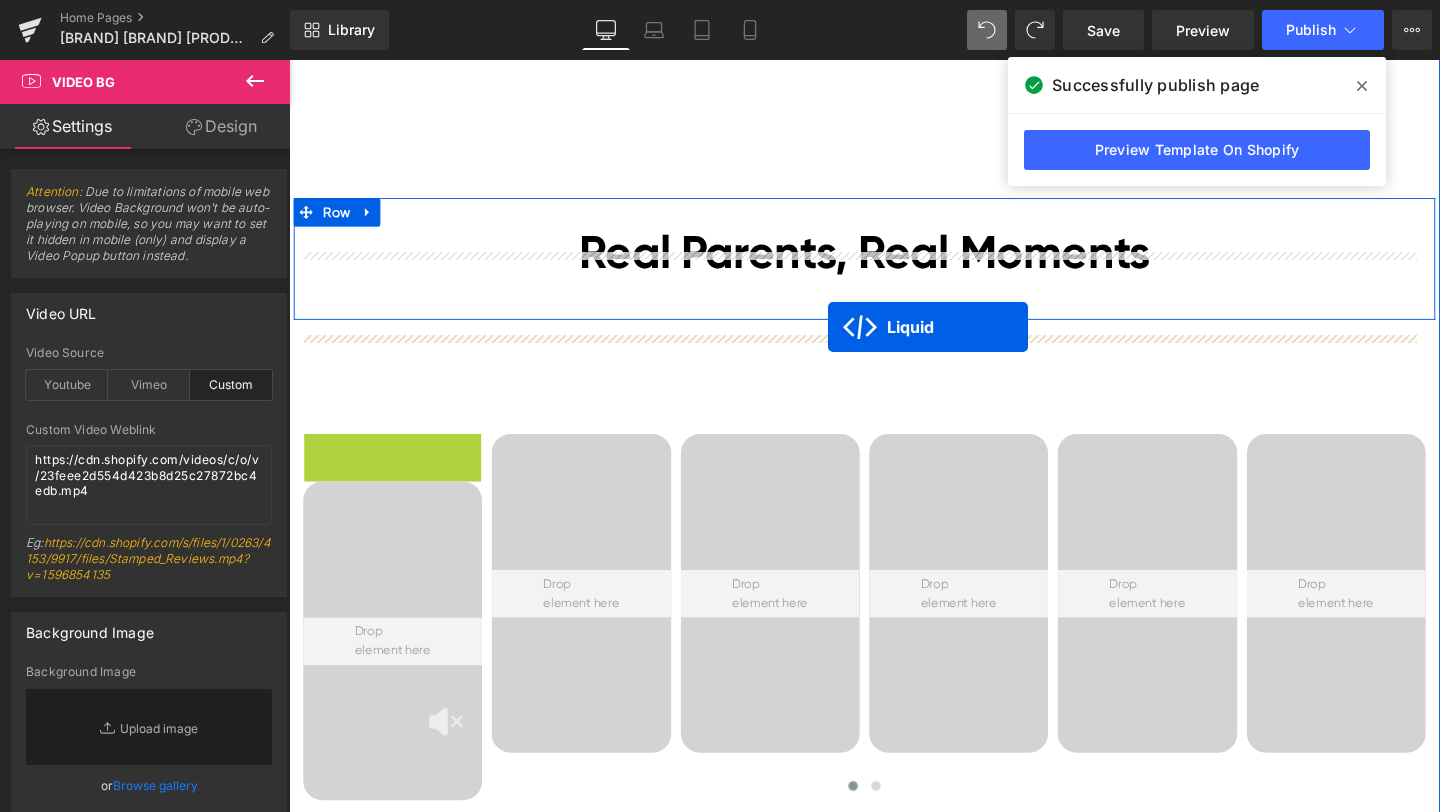 drag, startPoint x: 378, startPoint y: 221, endPoint x: 856, endPoint y: 340, distance: 492.5901 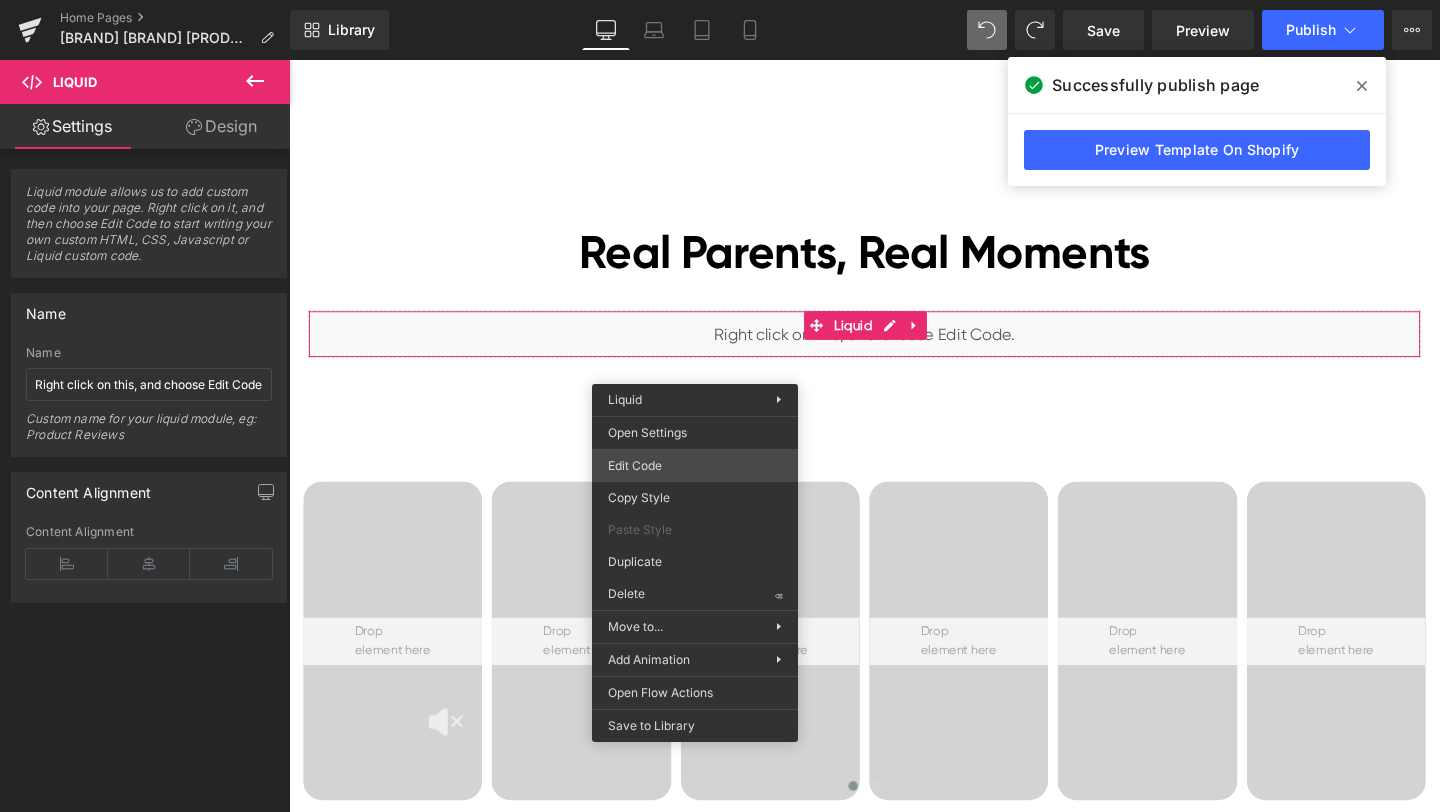 click on "Liquid  You are previewing how the   will restyle your page. You can not edit Elements in Preset Preview Mode.  Home Pages [Ethan GemPages] bonoch Homepage 2.0 Library Desktop Desktop Laptop Tablet Mobile Save Preview Publish Scheduled View Live Page View with current Template Save Template to Library Schedule Publish  Optimize  Publish Settings Shortcuts  Your page can’t be published   You've reached the maximum number of published pages on your plan  (0/0).  You need to upgrade your plan or unpublish all your pages to get 1 publish slot.   Unpublish pages   Upgrade plan  Elements Global Style cus Base Row  rows, columns, layouts, div Heading  headings, titles, h1,h2,h3,h4,h5,h6 Text Block  texts, paragraphs, contents, blocks Image  images, photos, alts, uploads Icon  icons, symbols Button  button, call to action, cta Separator  separators, dividers, horizontal lines Liquid  liquid, custom code, html, javascript, css, reviews, apps, applications, embeded, iframe Banner Parallax  Hero Banner  Stack Tabs" at bounding box center [720, 0] 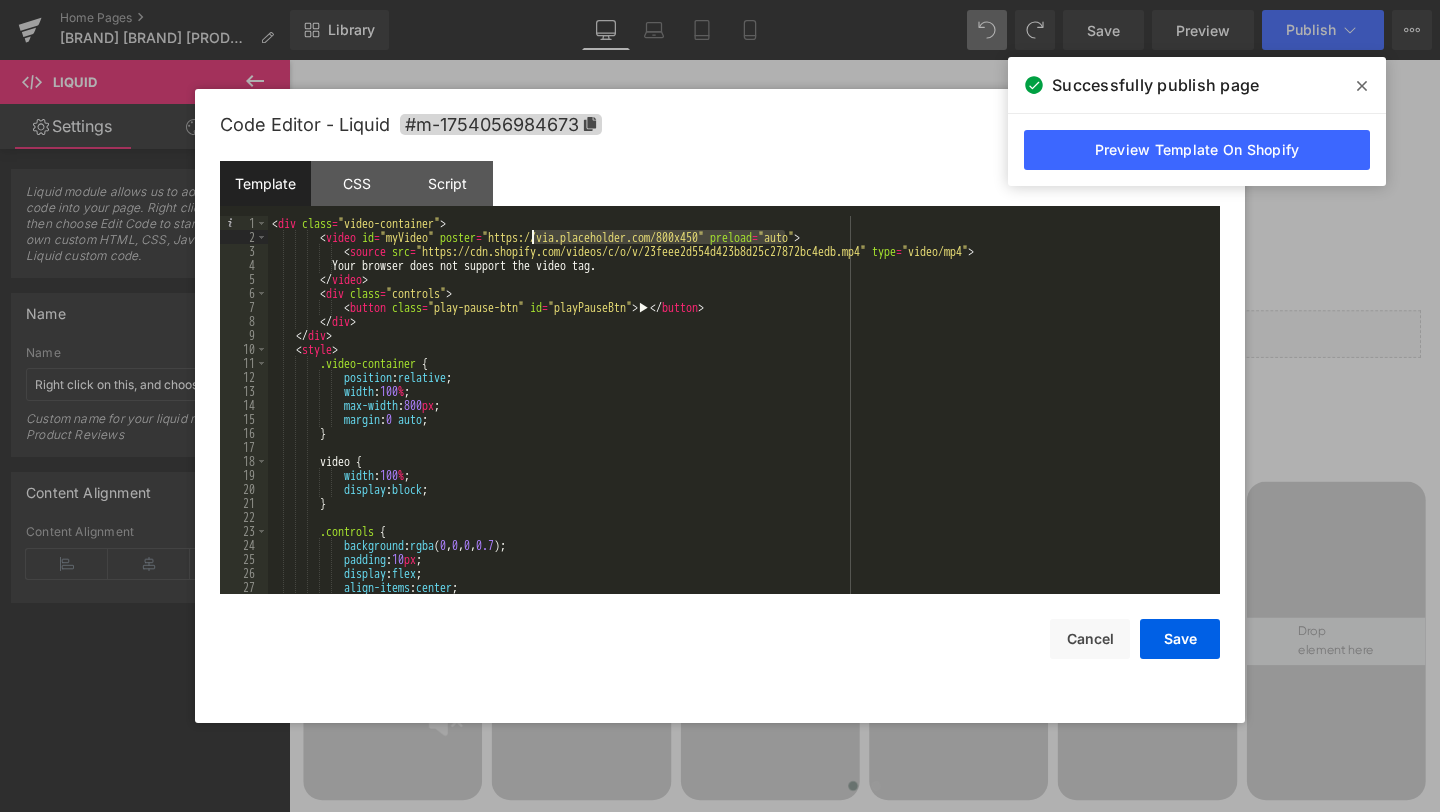 drag, startPoint x: 784, startPoint y: 234, endPoint x: 530, endPoint y: 234, distance: 254 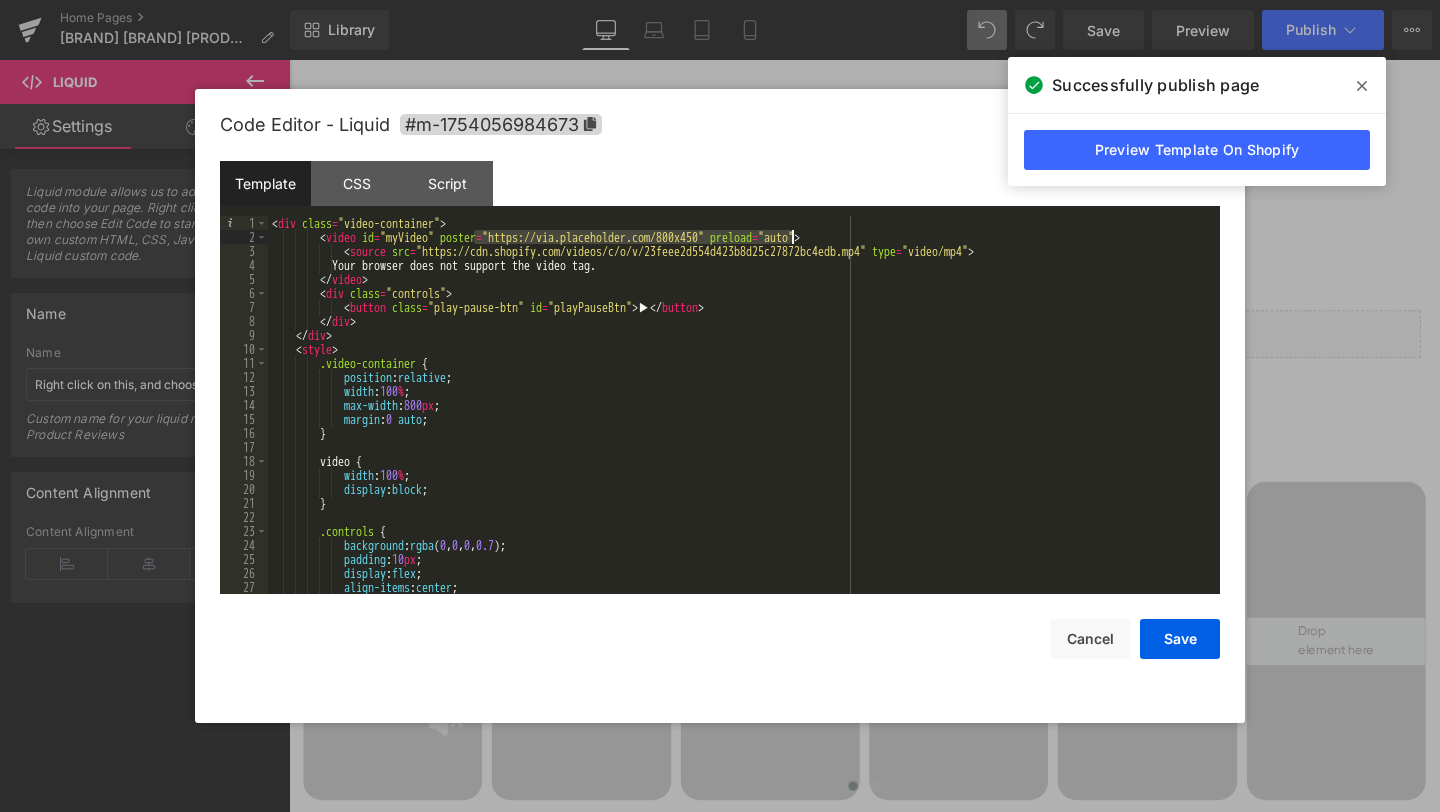 drag, startPoint x: 471, startPoint y: 237, endPoint x: 792, endPoint y: 234, distance: 321.014 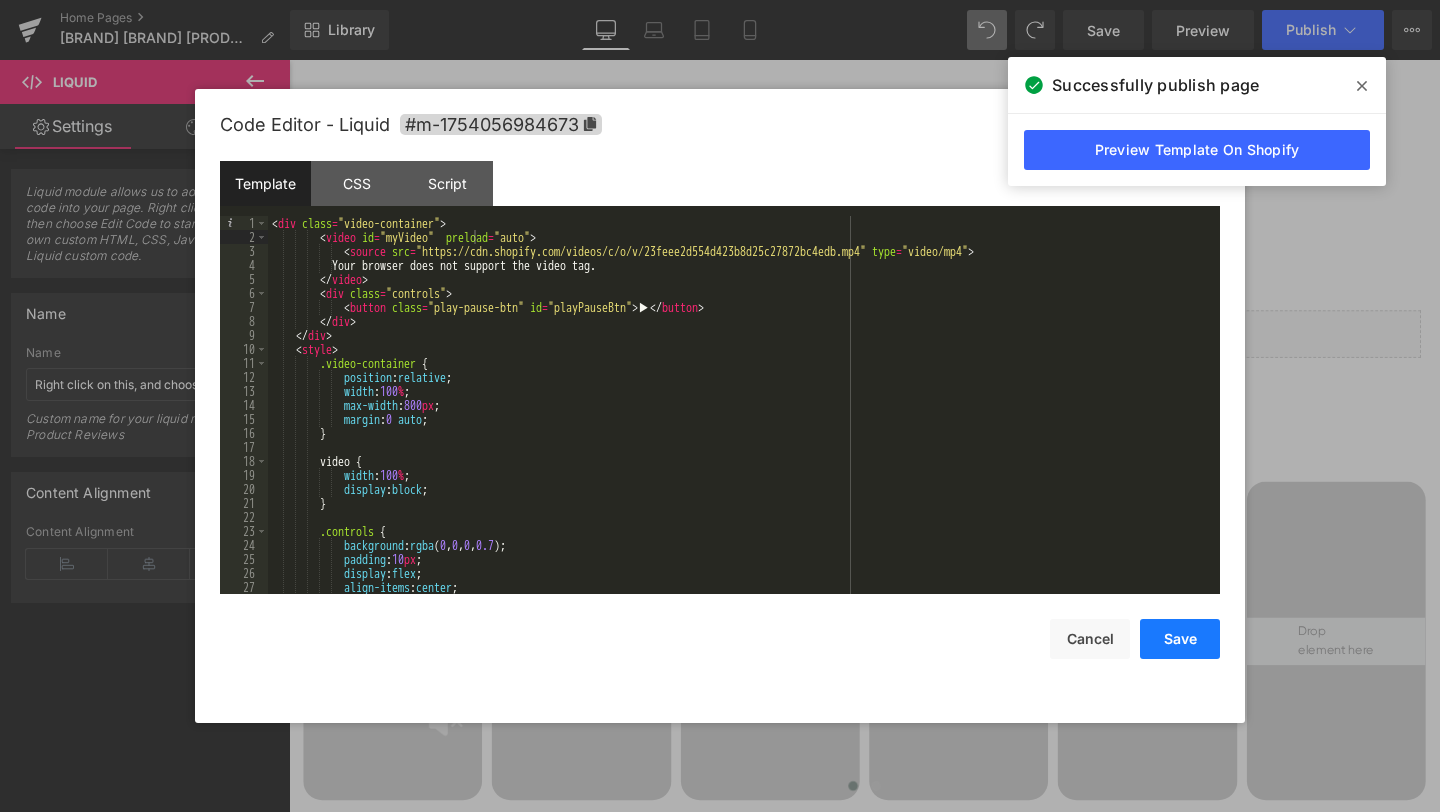 drag, startPoint x: 1159, startPoint y: 640, endPoint x: 1061, endPoint y: 385, distance: 273.18307 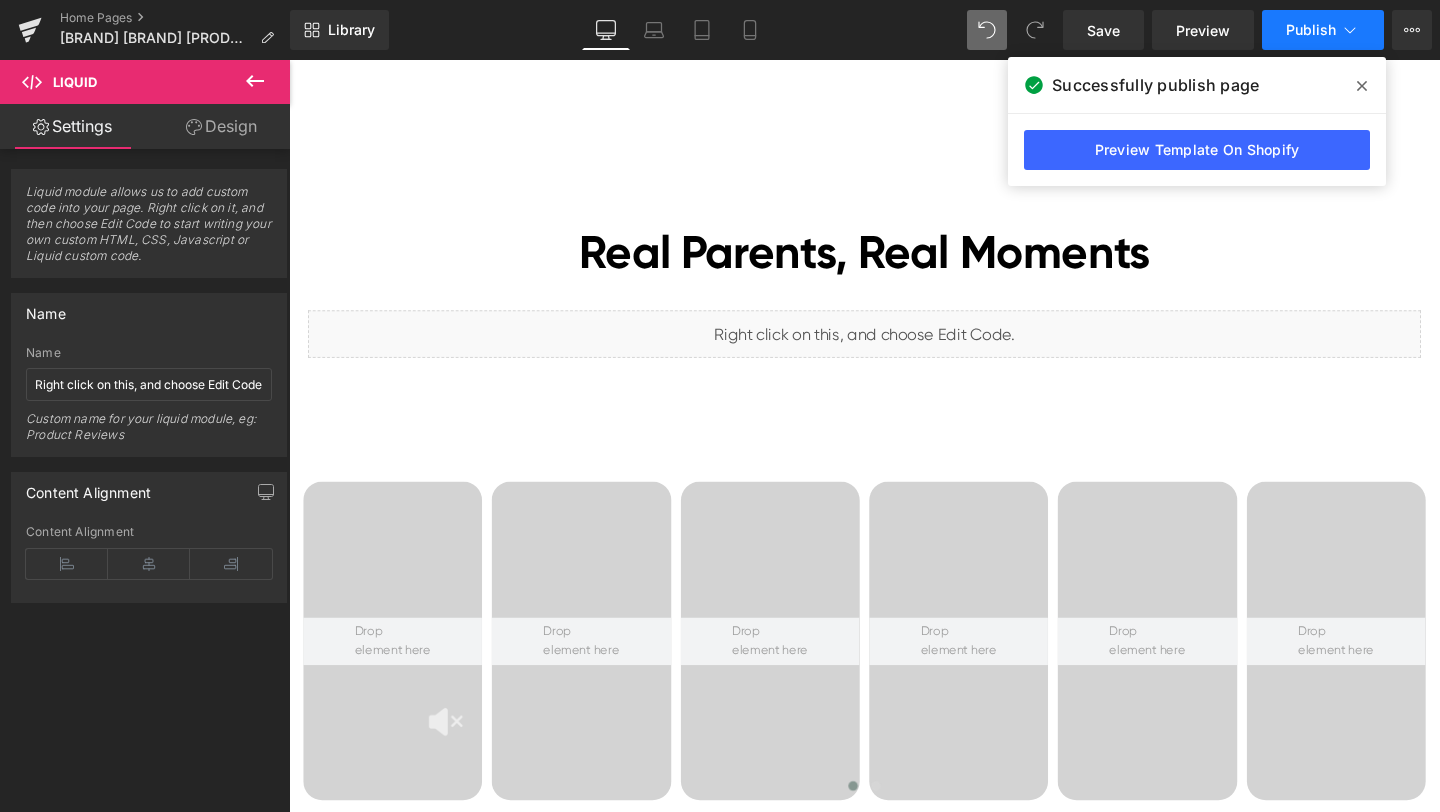 click on "Publish" at bounding box center [1323, 30] 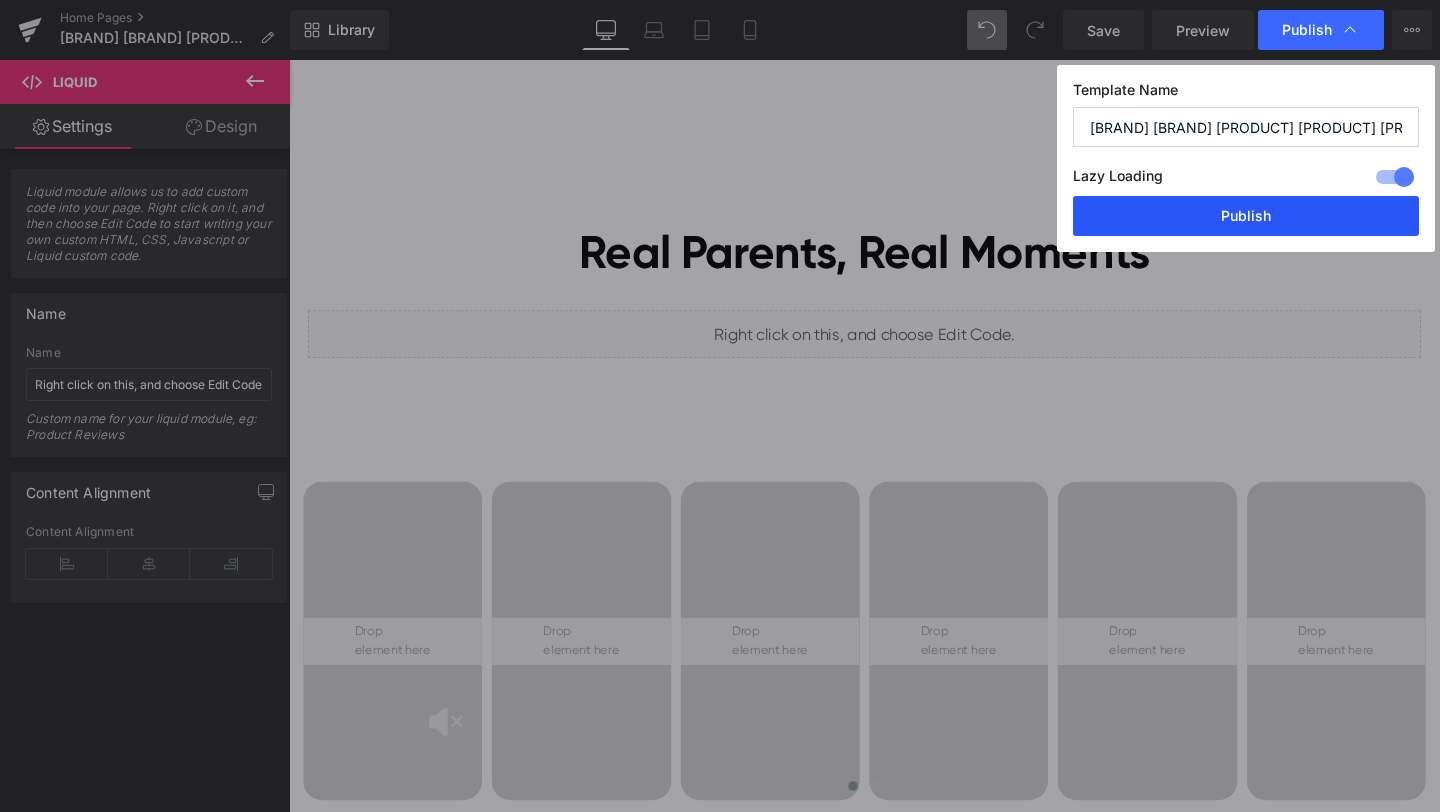 click on "Publish" at bounding box center [1246, 216] 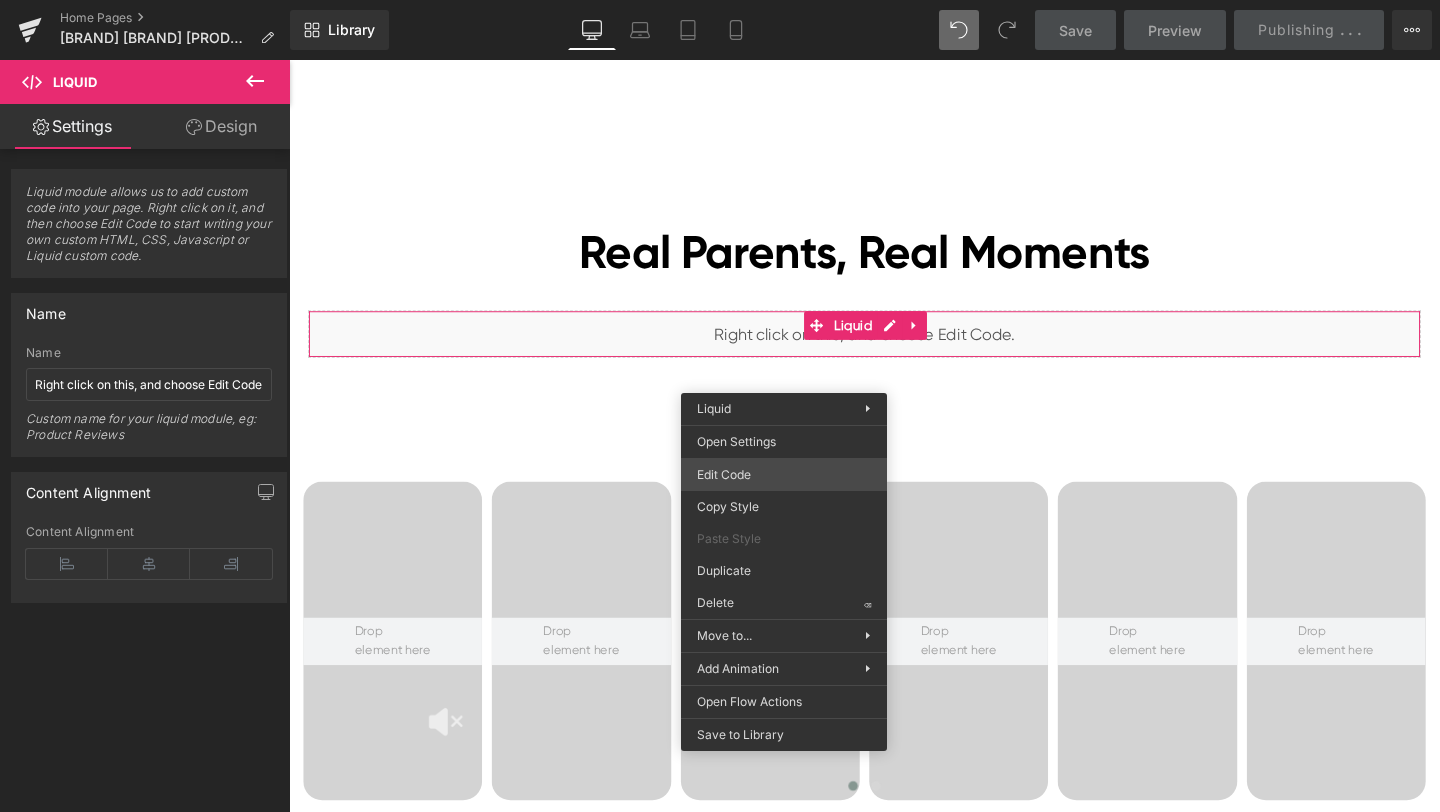 click on "Liquid  You are previewing how the   will restyle your page. You can not edit Elements in Preset Preview Mode.  Home Pages [BRAND] [BRAND] [PRODUCT] [PRODUCT] [PRODUCT] Library Desktop Desktop Laptop Tablet Mobile Save Preview   Publishing   .   .   .   Scheduled View Live Page View with current Template Save Template to Library Schedule Publish  Optimize  Publish Settings Shortcuts  Your page can’t be published   You've reached the maximum number of published pages on your plan  (0/0).  You need to upgrade your plan or unpublish all your pages to get 1 publish slot.   Unpublish pages   Upgrade plan  Elements Global Style cus Base Row  rows, columns, layouts, div Heading  headings, titles, h1,h2,h3,h4,h5,h6 Text Block  texts, paragraphs, contents, blocks Image  images, photos, alts, uploads Icon  icons, symbols Button  button, call to action, cta Separator  separators, dividers, horizontal lines Liquid  liquid, custom code, html, javascript, css, reviews, apps, applications, embeded, iframe Banner Parallax  Stack" at bounding box center (720, 0) 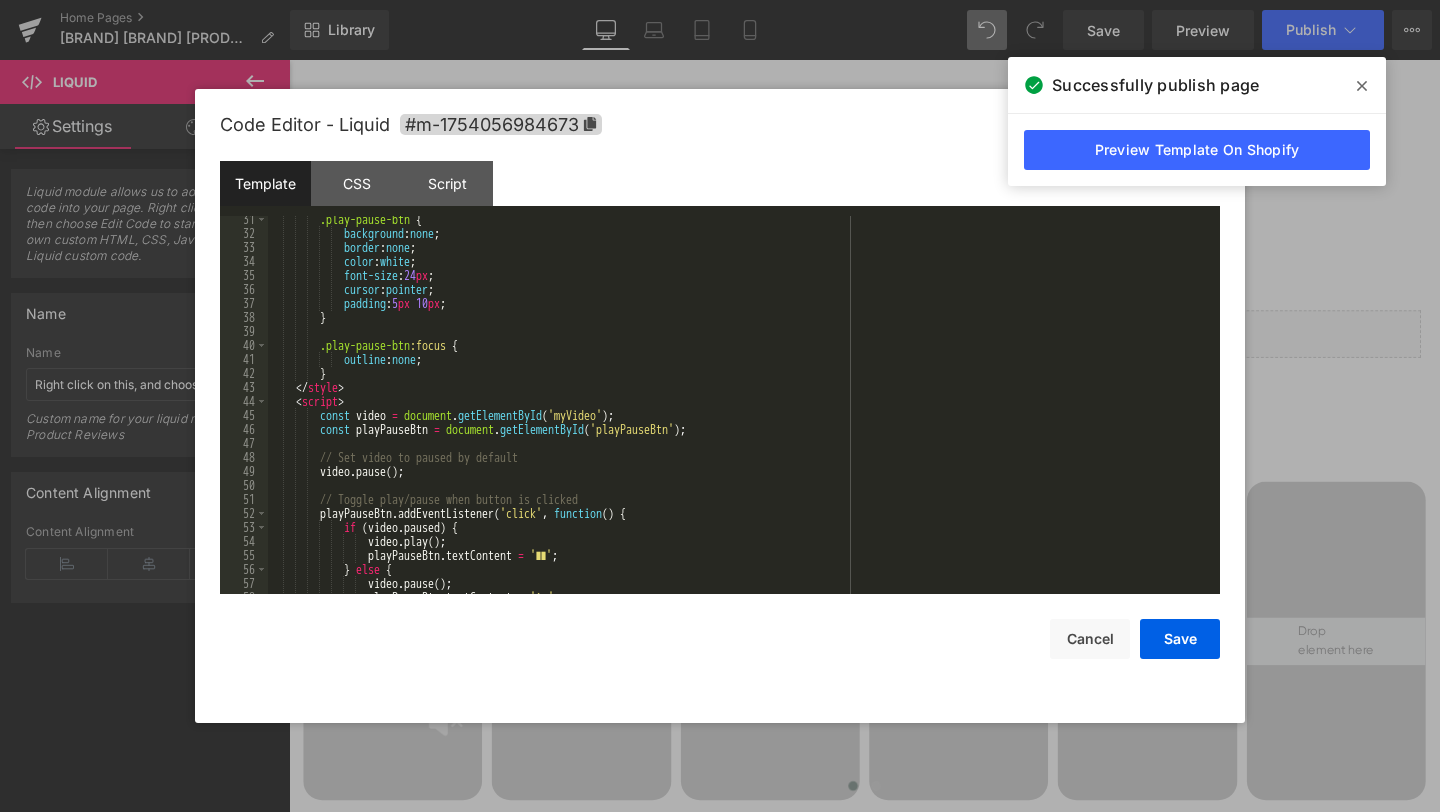 scroll, scrollTop: 546, scrollLeft: 0, axis: vertical 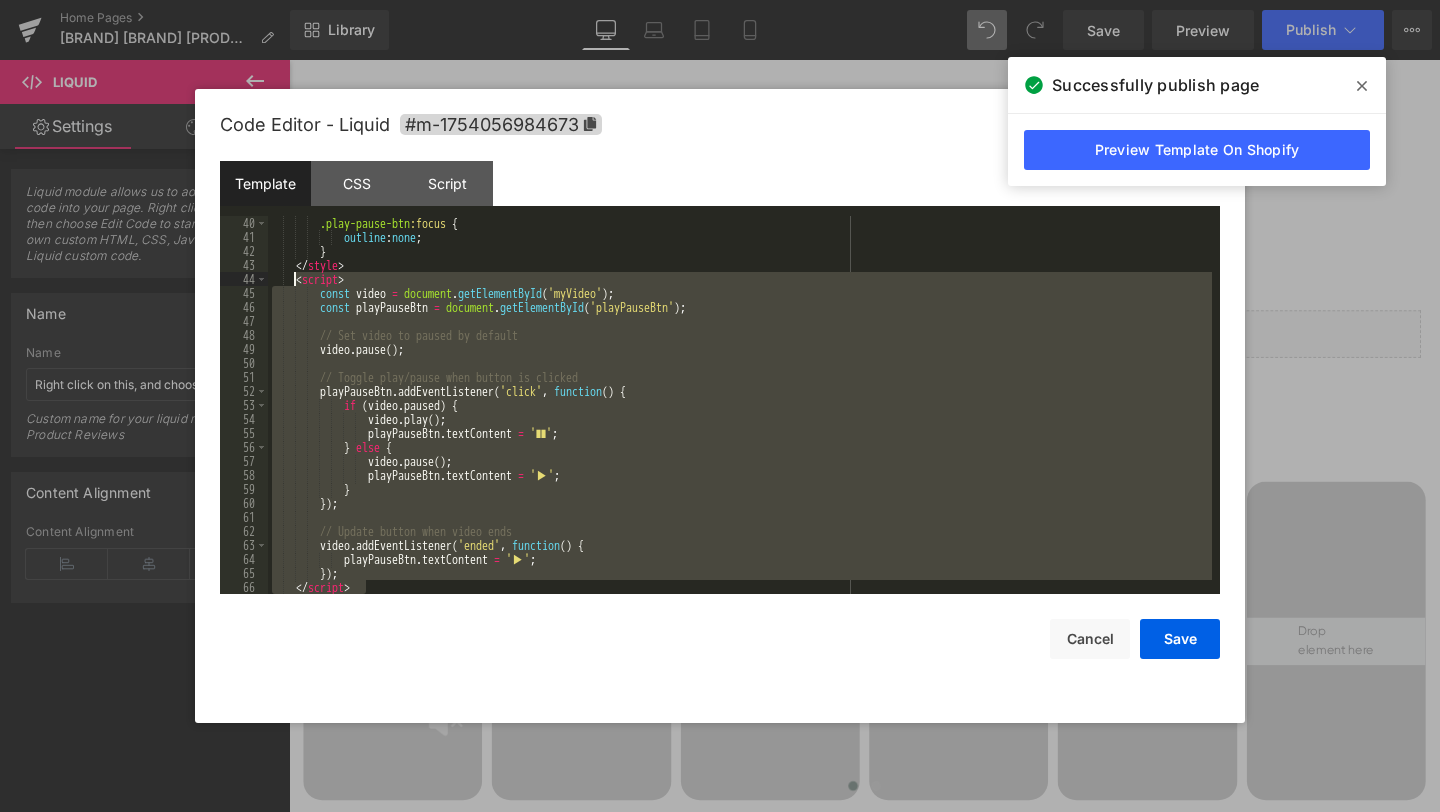 drag, startPoint x: 399, startPoint y: 584, endPoint x: 295, endPoint y: 277, distance: 324.13733 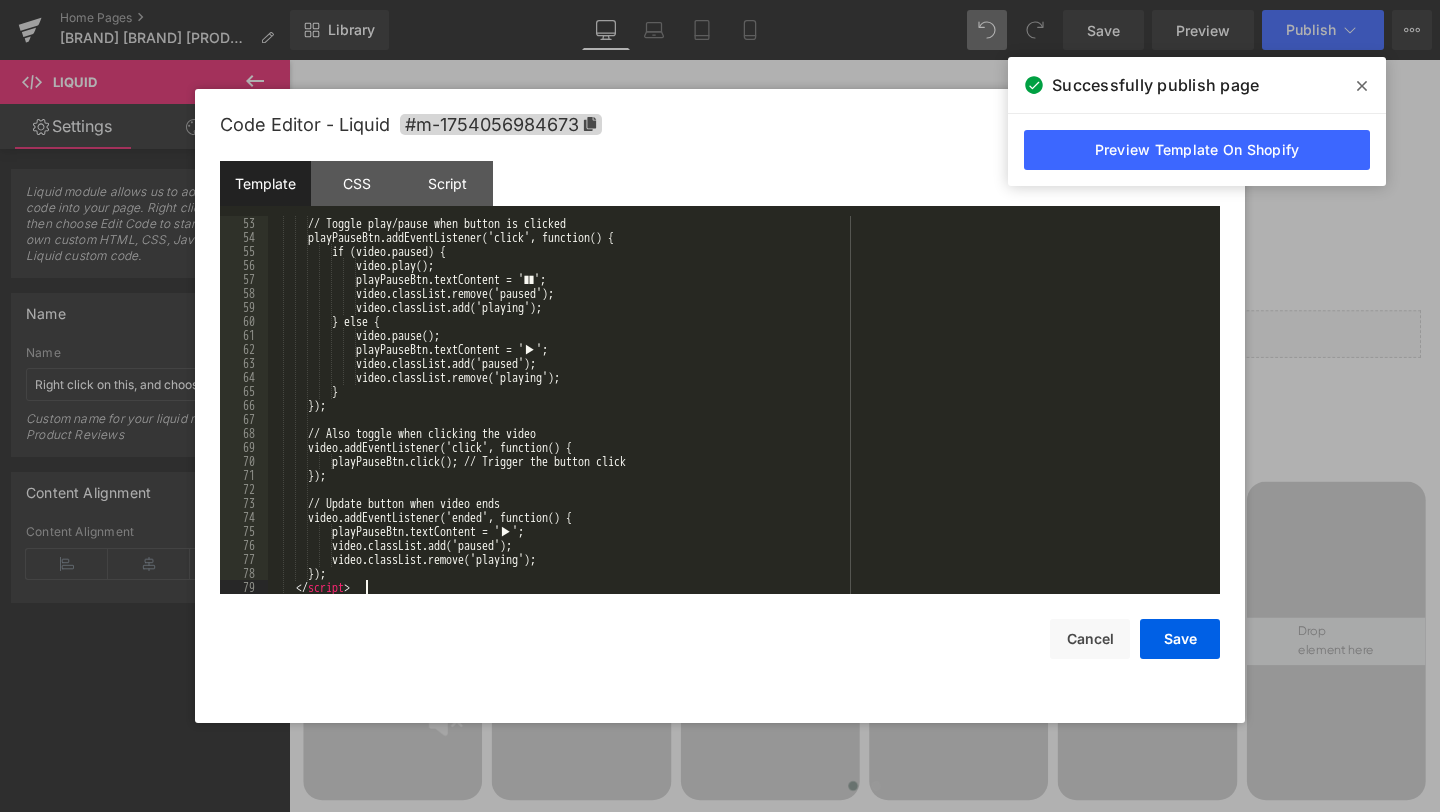 scroll, scrollTop: 728, scrollLeft: 0, axis: vertical 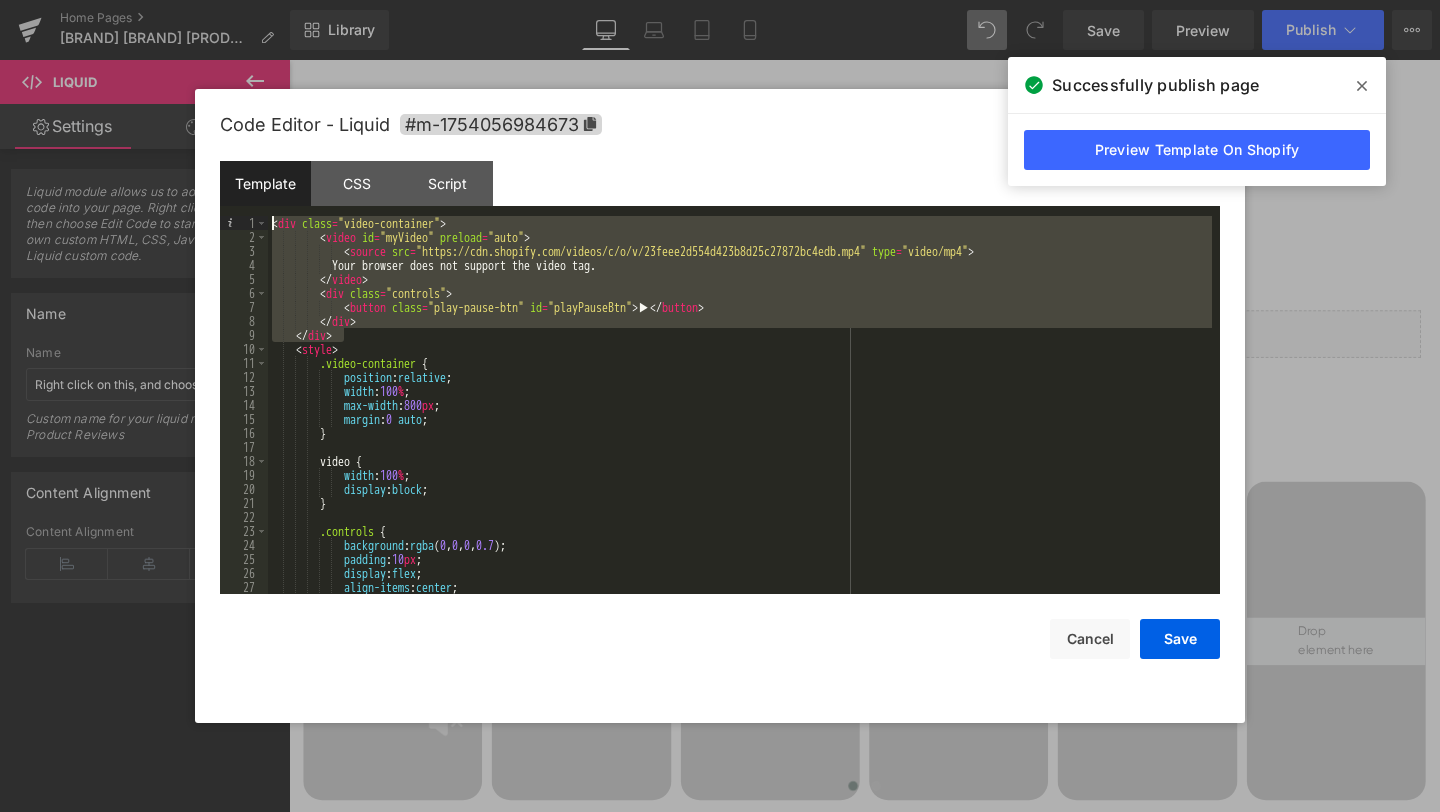 drag, startPoint x: 363, startPoint y: 331, endPoint x: 207, endPoint y: 218, distance: 192.62659 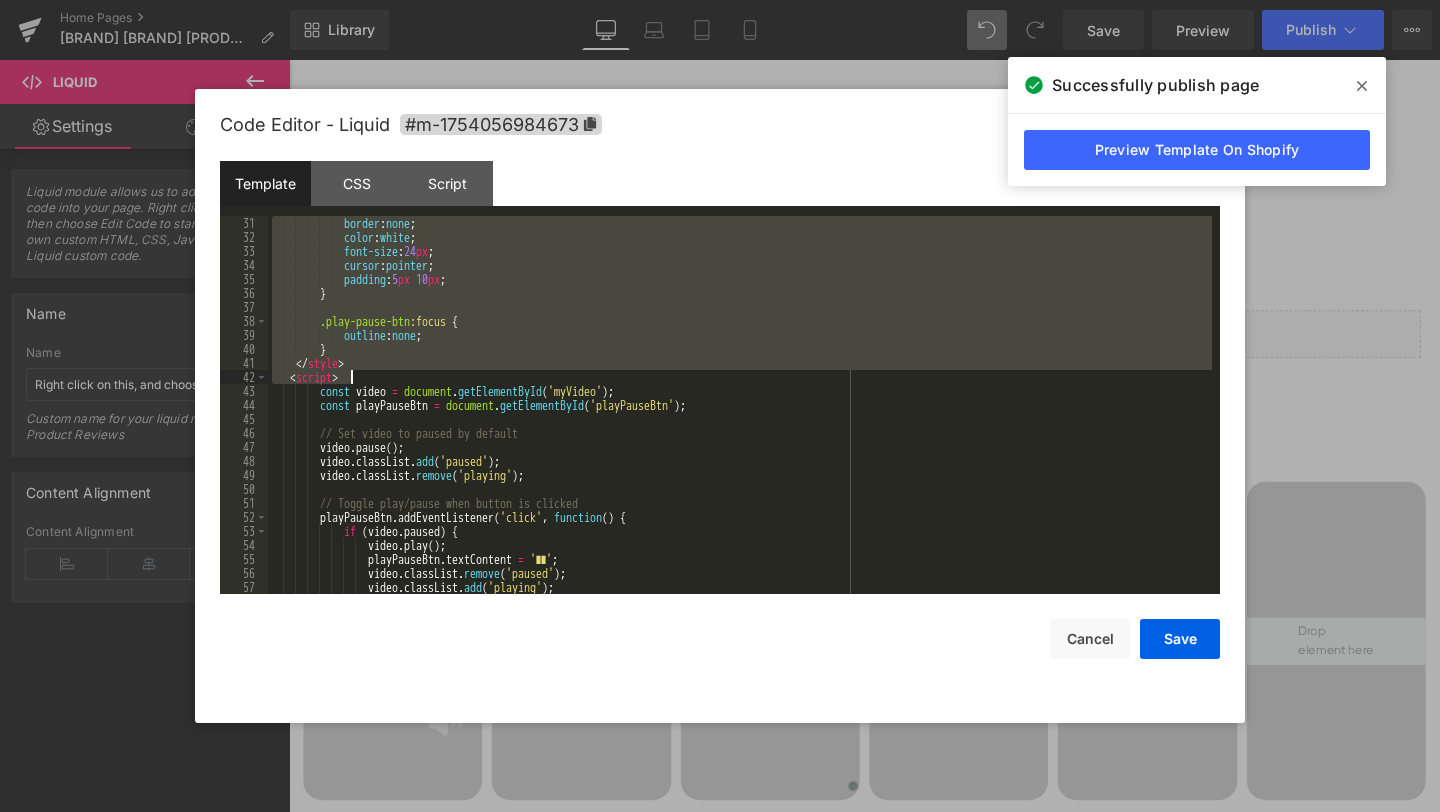 scroll, scrollTop: 420, scrollLeft: 0, axis: vertical 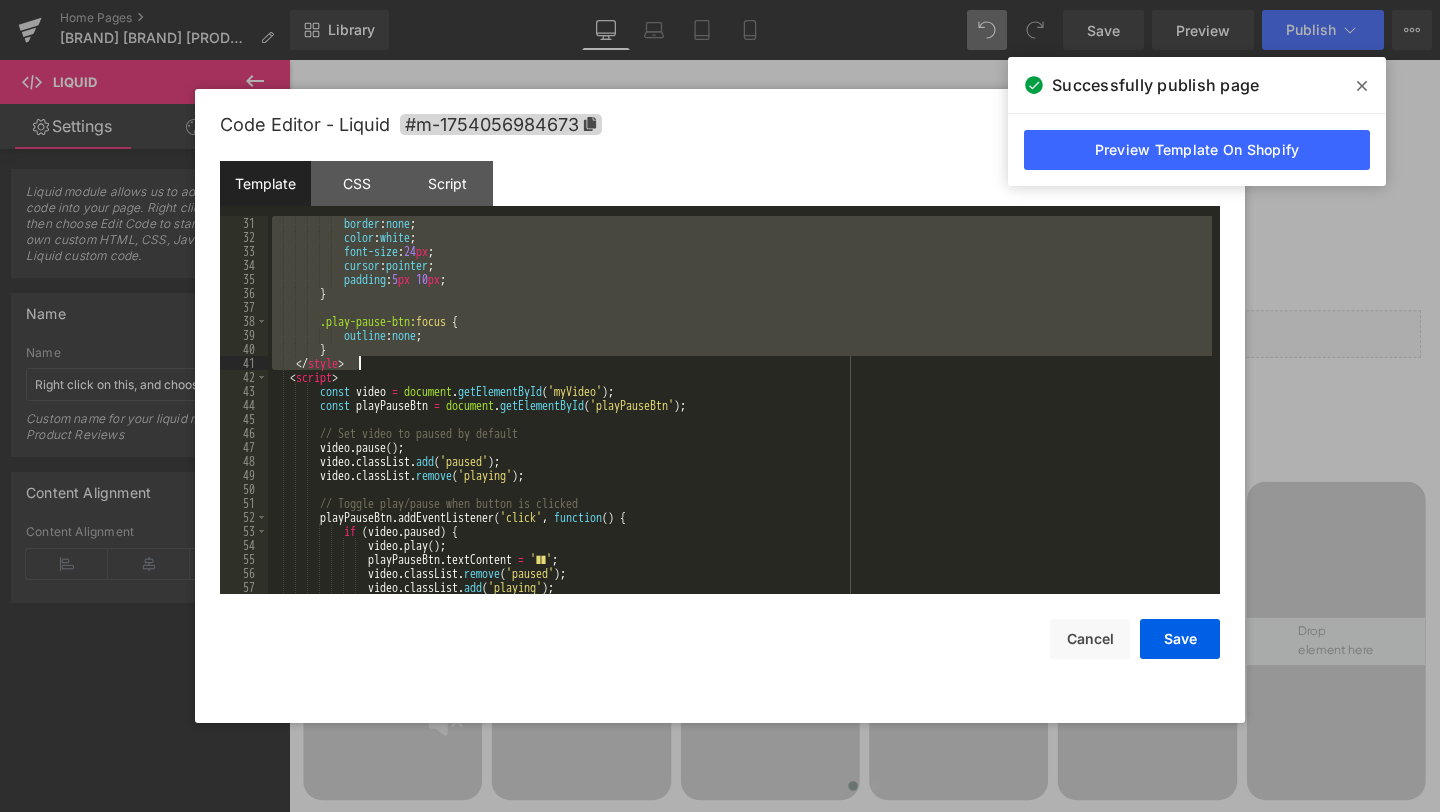drag, startPoint x: 297, startPoint y: 318, endPoint x: 414, endPoint y: 359, distance: 123.97581 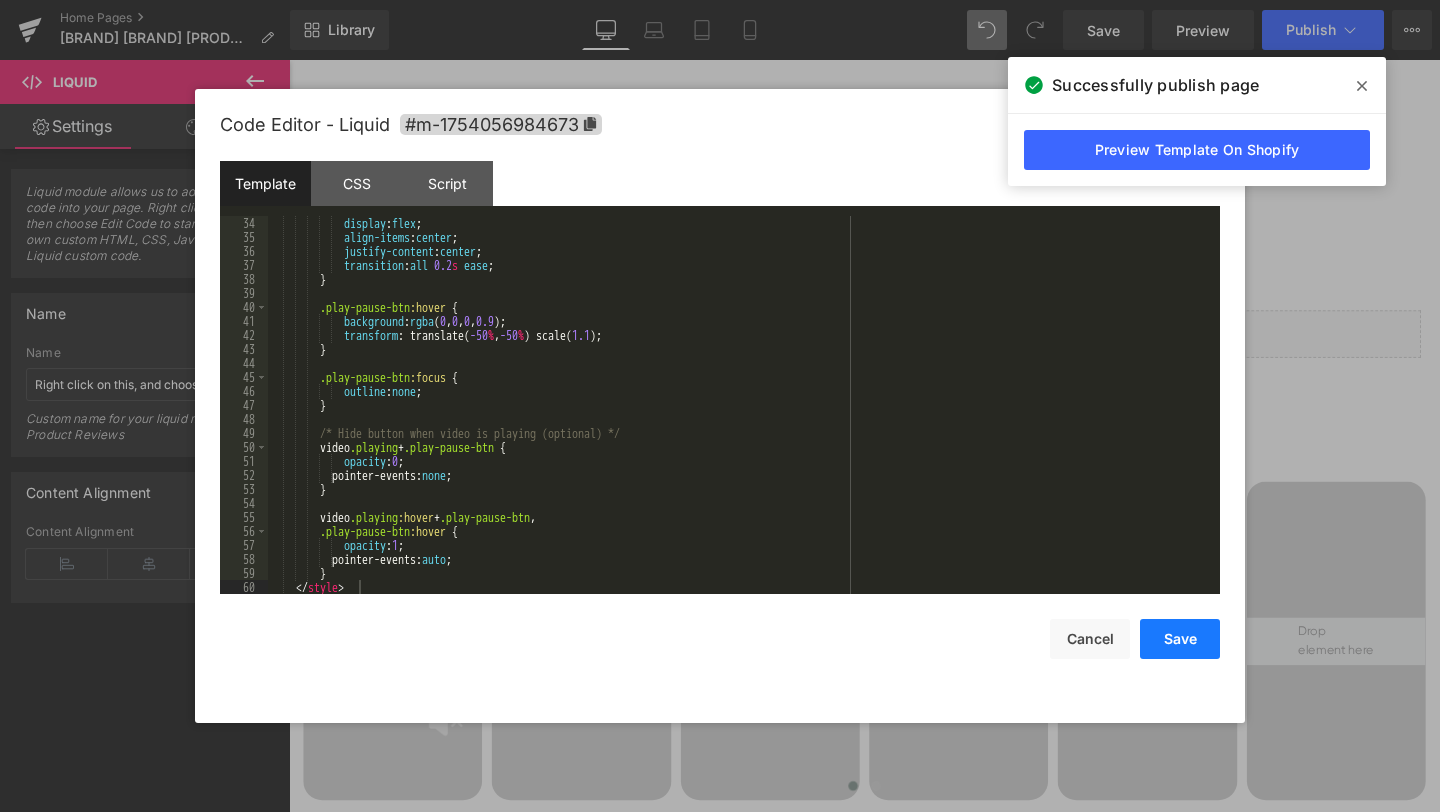 drag, startPoint x: 1178, startPoint y: 642, endPoint x: 1001, endPoint y: 539, distance: 204.78769 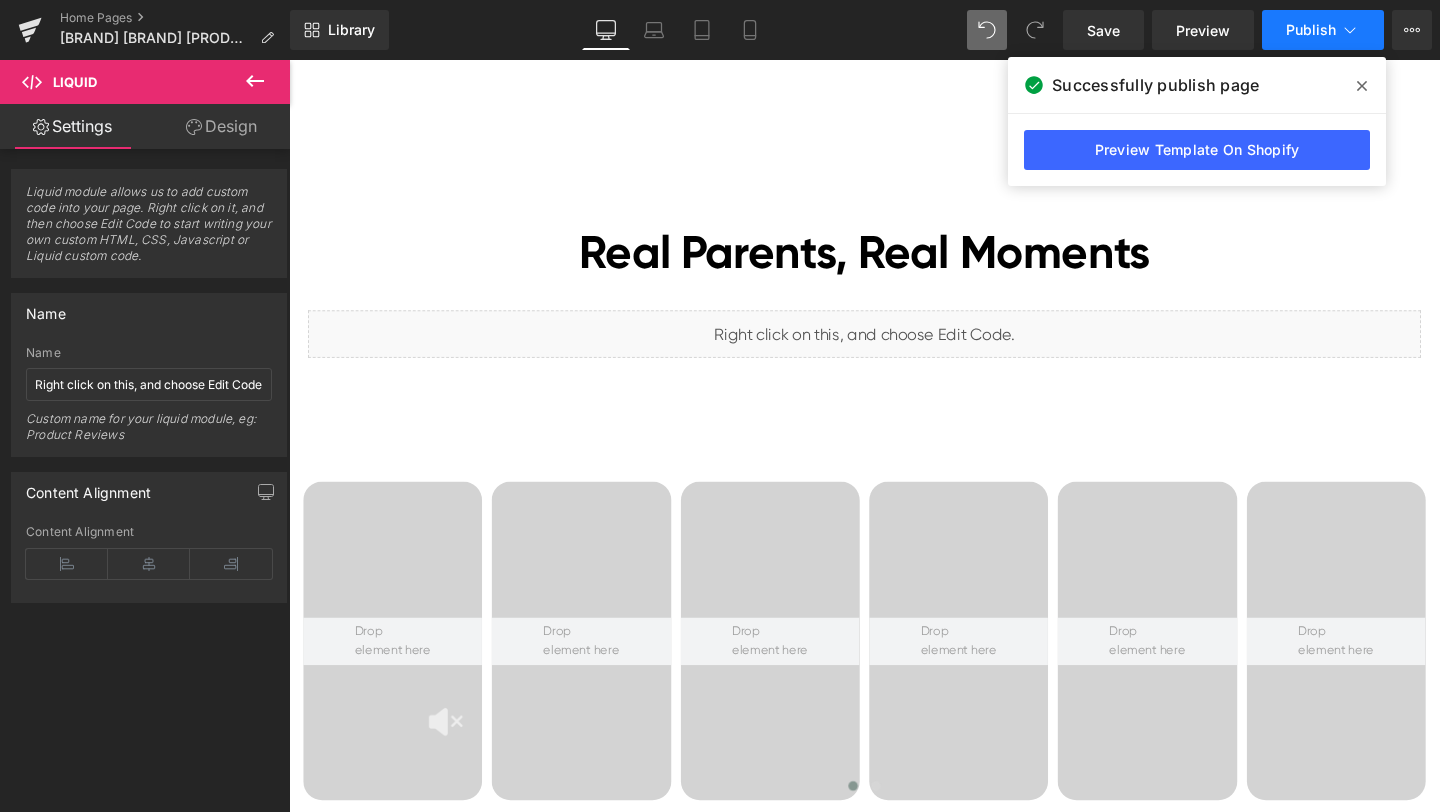 click on "Publish" at bounding box center (1311, 30) 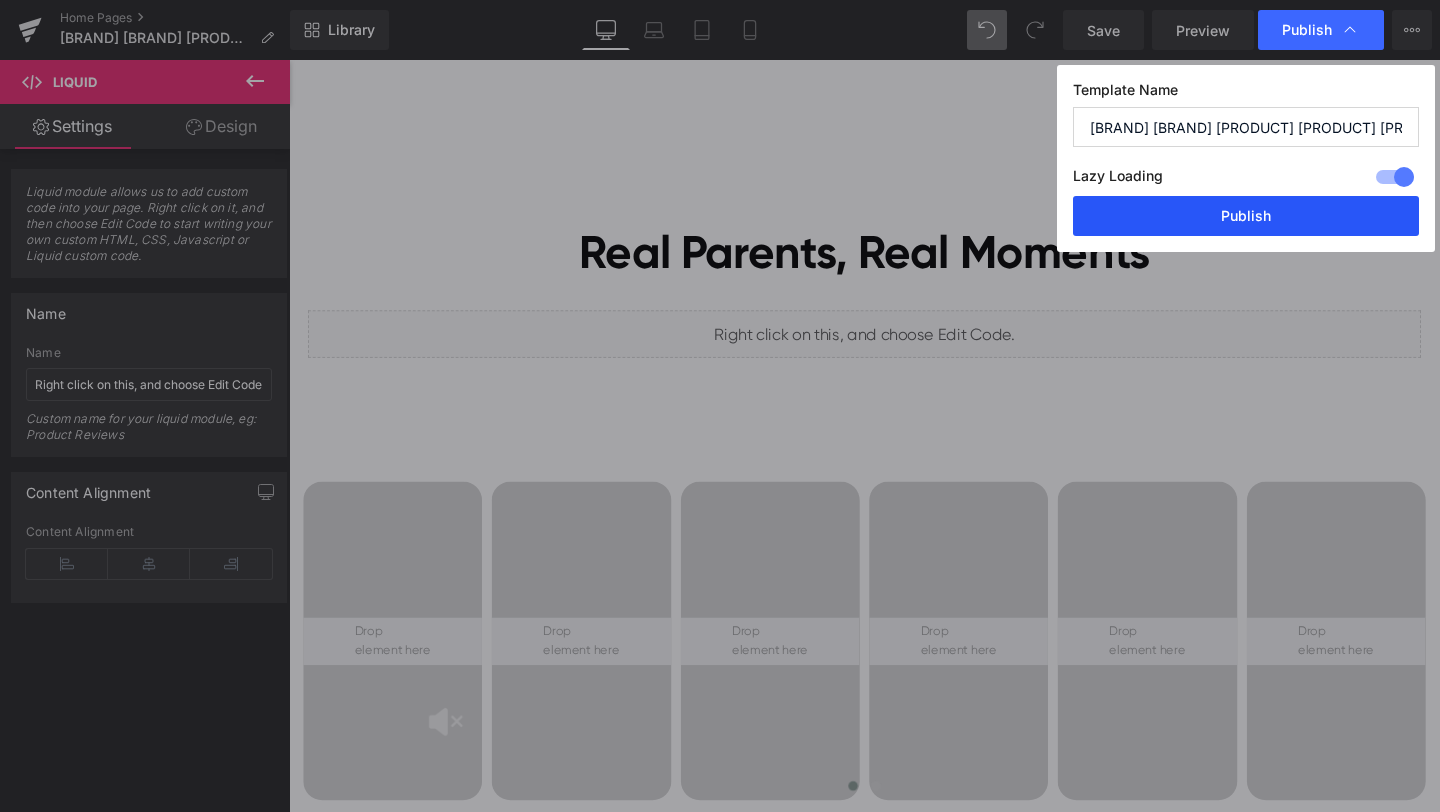 drag, startPoint x: 1189, startPoint y: 220, endPoint x: 559, endPoint y: 347, distance: 642.67334 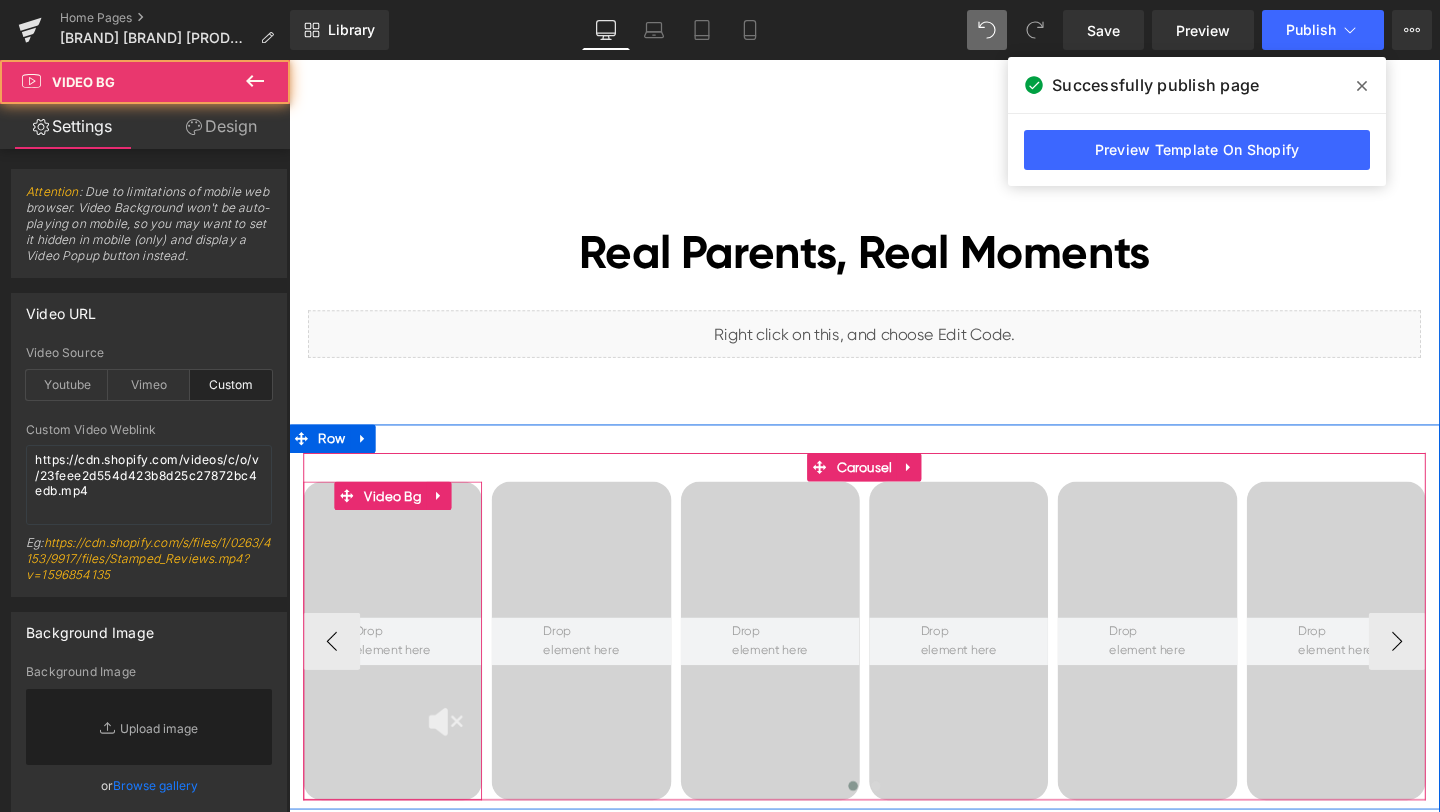 click at bounding box center (398, 670) 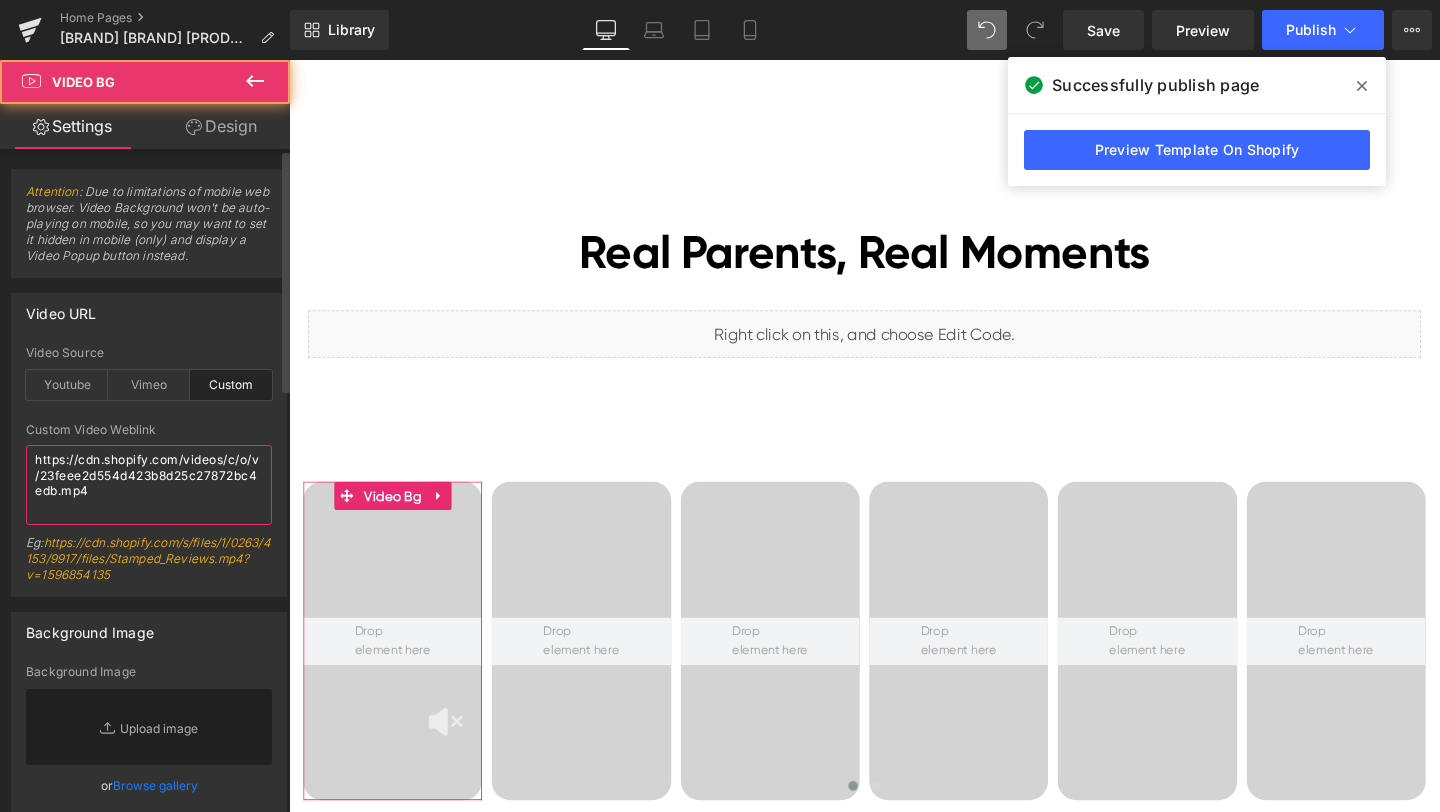 click on "https://cdn.shopify.com/videos/c/o/v/23feee2d554d423b8d25c27872bc4edb.mp4" at bounding box center (149, 485) 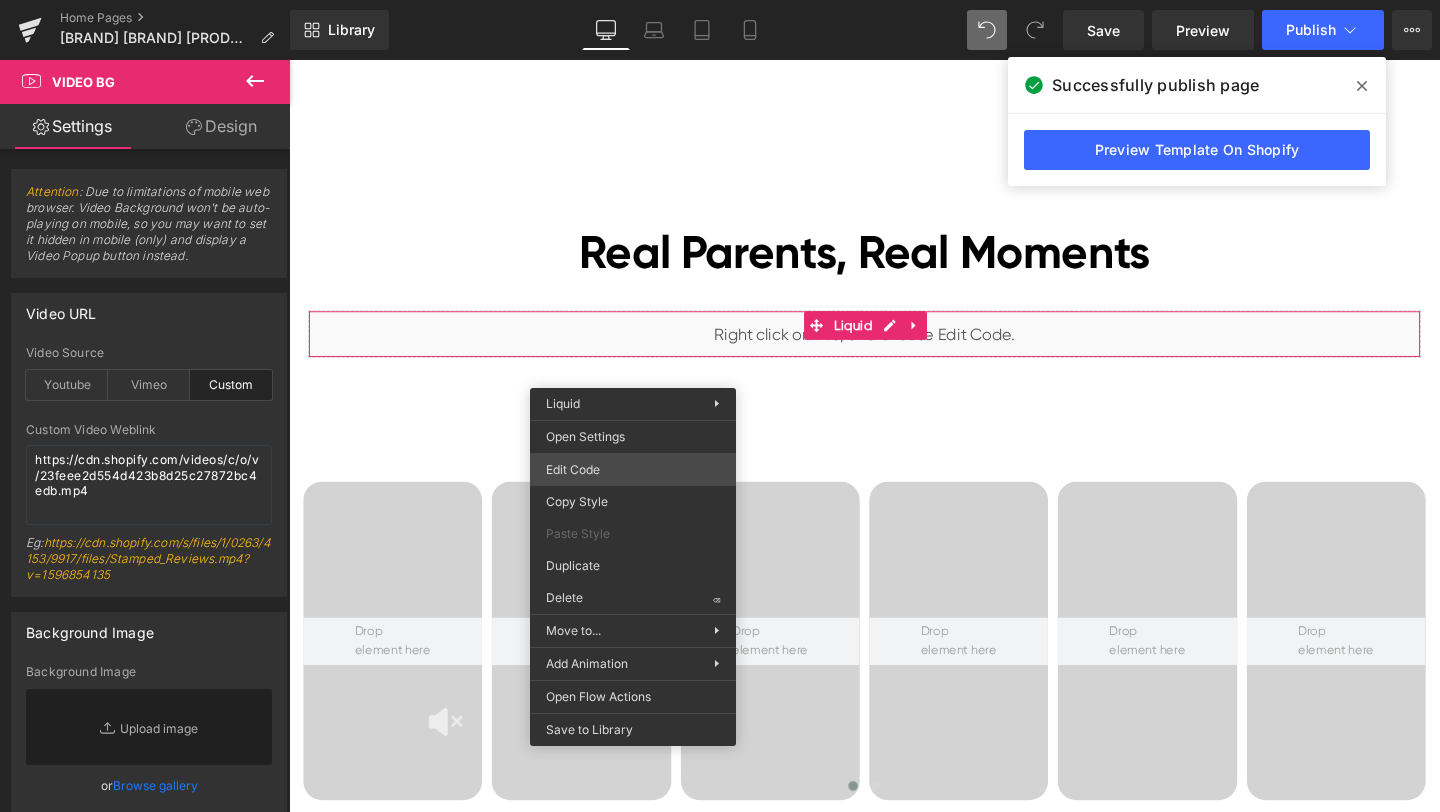 click on "Liquid  You are previewing how the   will restyle your page. You can not edit Elements in Preset Preview Mode.  Home Pages [Ethan GemPages] bonoch Homepage 2.0 Library Desktop Desktop Laptop Tablet Mobile Save Preview Publish Scheduled View Live Page View with current Template Save Template to Library Schedule Publish  Optimize  Publish Settings Shortcuts  Your page can’t be published   You've reached the maximum number of published pages on your plan  (0/0).  You need to upgrade your plan or unpublish all your pages to get 1 publish slot.   Unpublish pages   Upgrade plan  Elements Global Style cus Base Row  rows, columns, layouts, div Heading  headings, titles, h1,h2,h3,h4,h5,h6 Text Block  texts, paragraphs, contents, blocks Image  images, photos, alts, uploads Icon  icons, symbols Button  button, call to action, cta Separator  separators, dividers, horizontal lines Liquid  liquid, custom code, html, javascript, css, reviews, apps, applications, embeded, iframe Banner Parallax  Hero Banner  Stack Tabs" at bounding box center [720, 0] 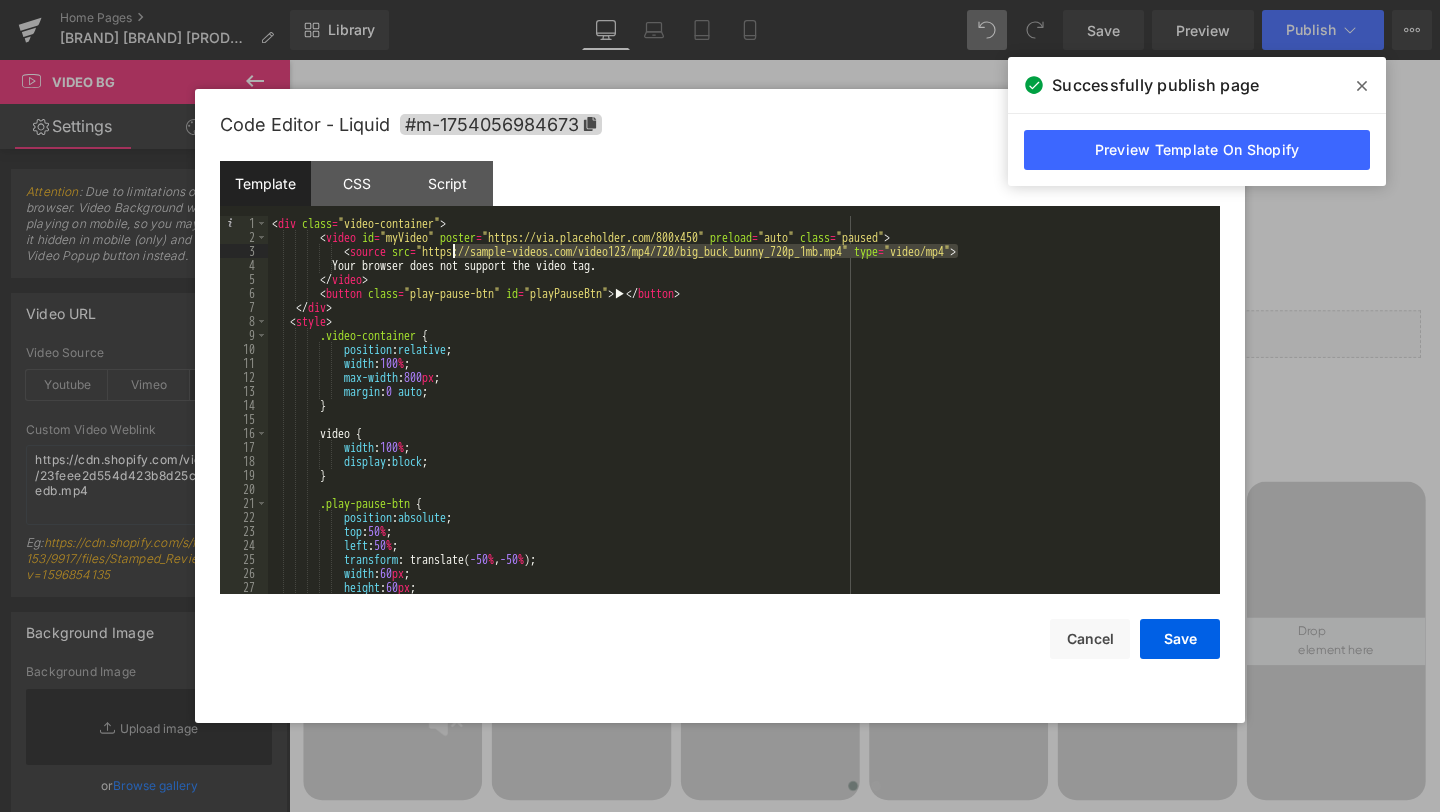 drag, startPoint x: 959, startPoint y: 249, endPoint x: 451, endPoint y: 248, distance: 508.00098 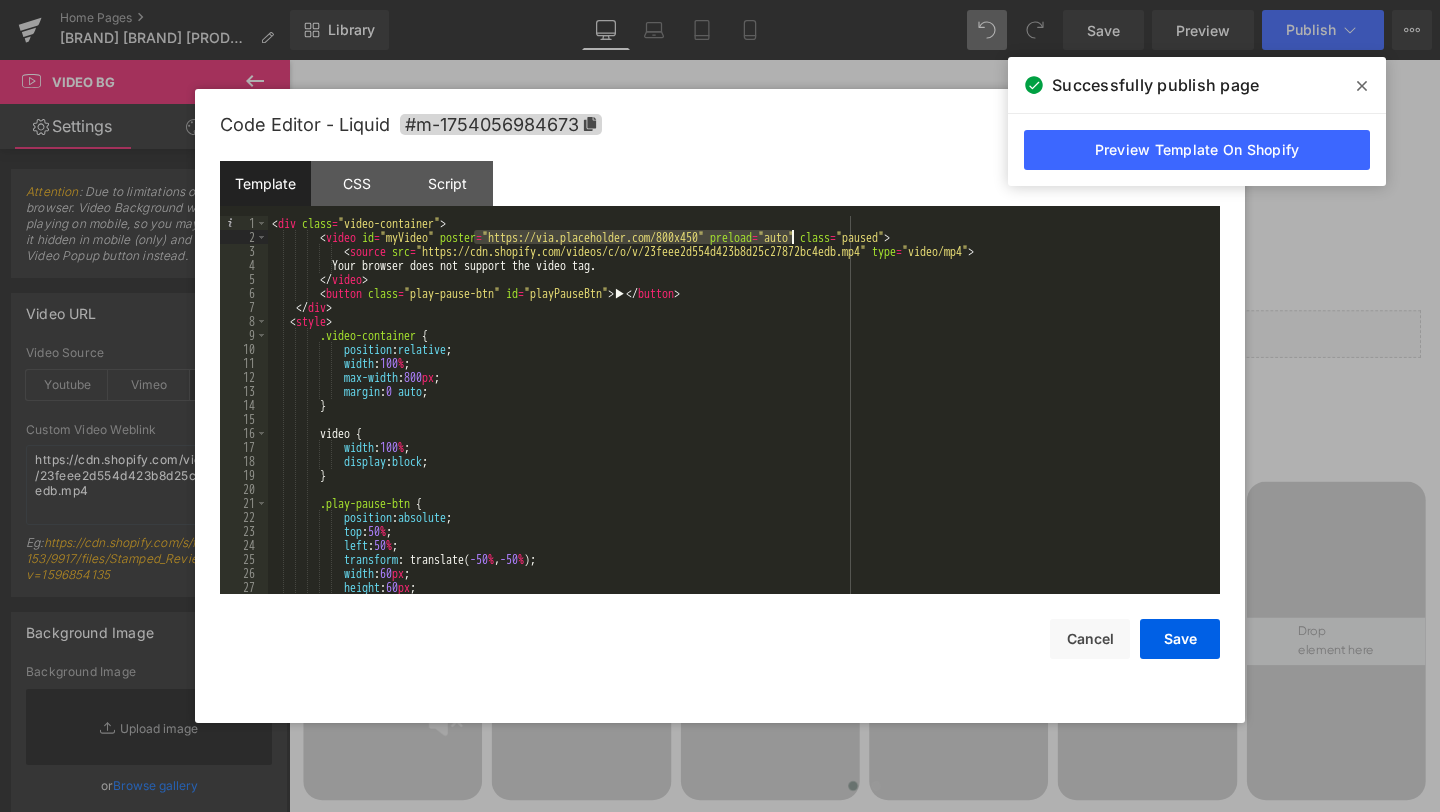 drag, startPoint x: 475, startPoint y: 235, endPoint x: 795, endPoint y: 231, distance: 320.025 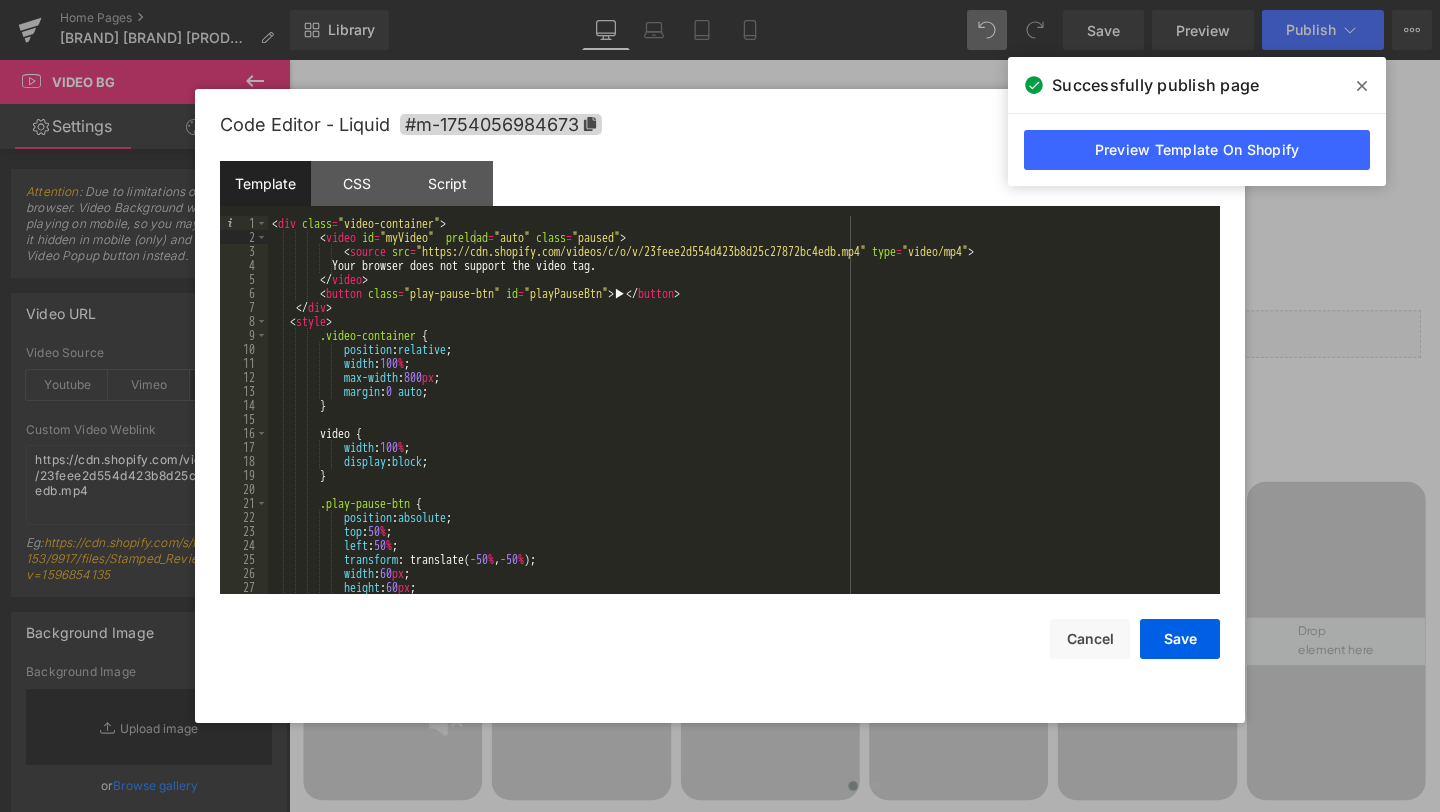 click 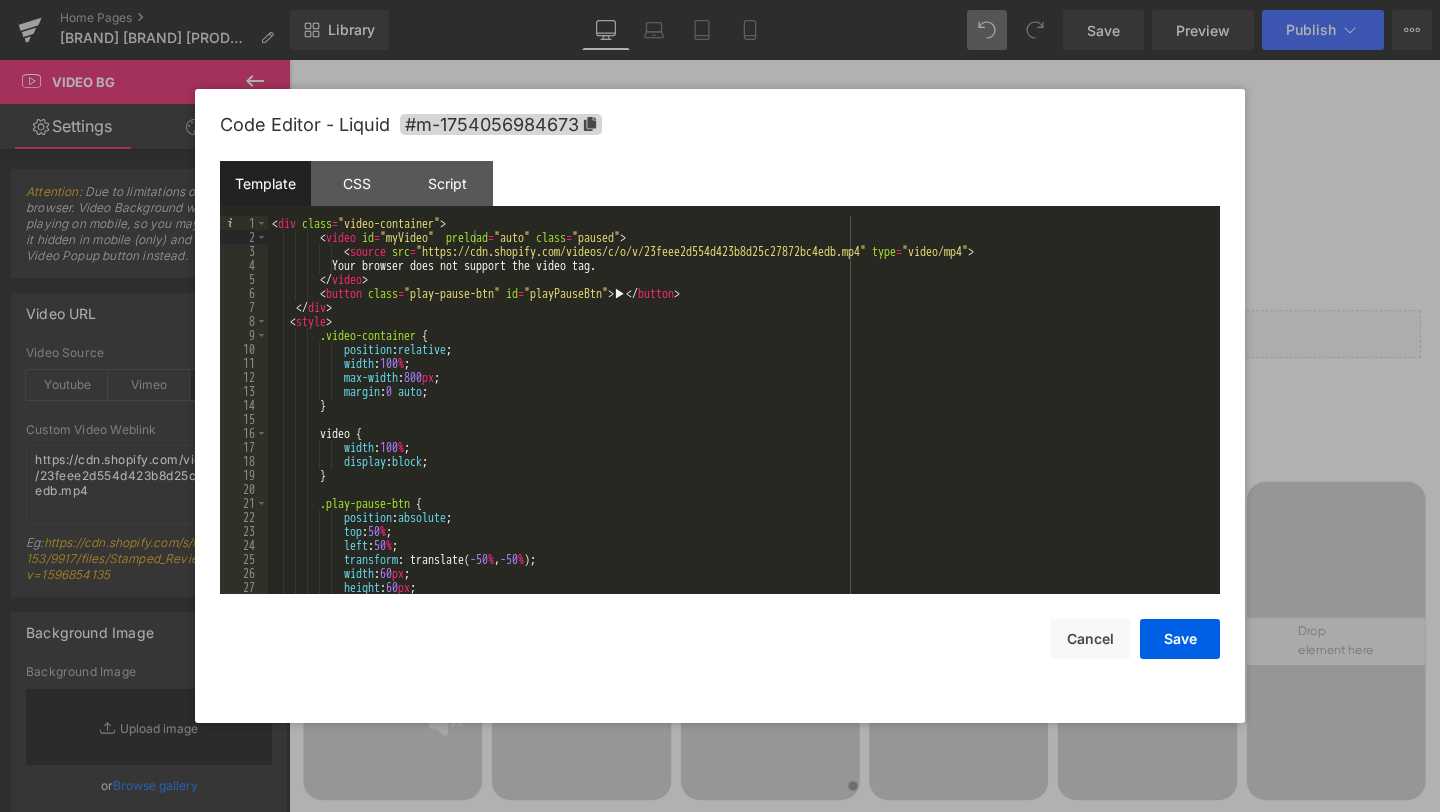click at bounding box center (720, 406) 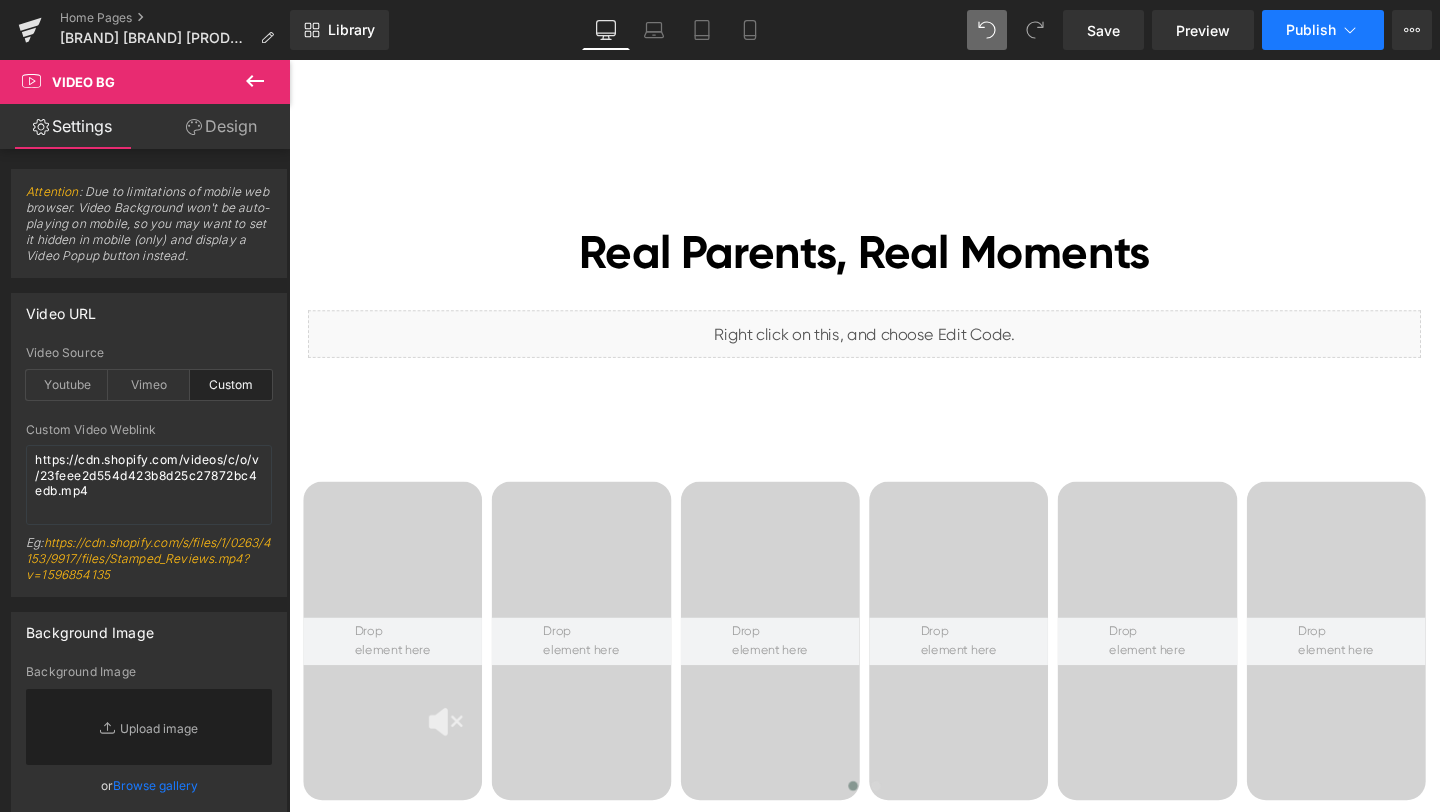 click on "Publish" at bounding box center (1323, 30) 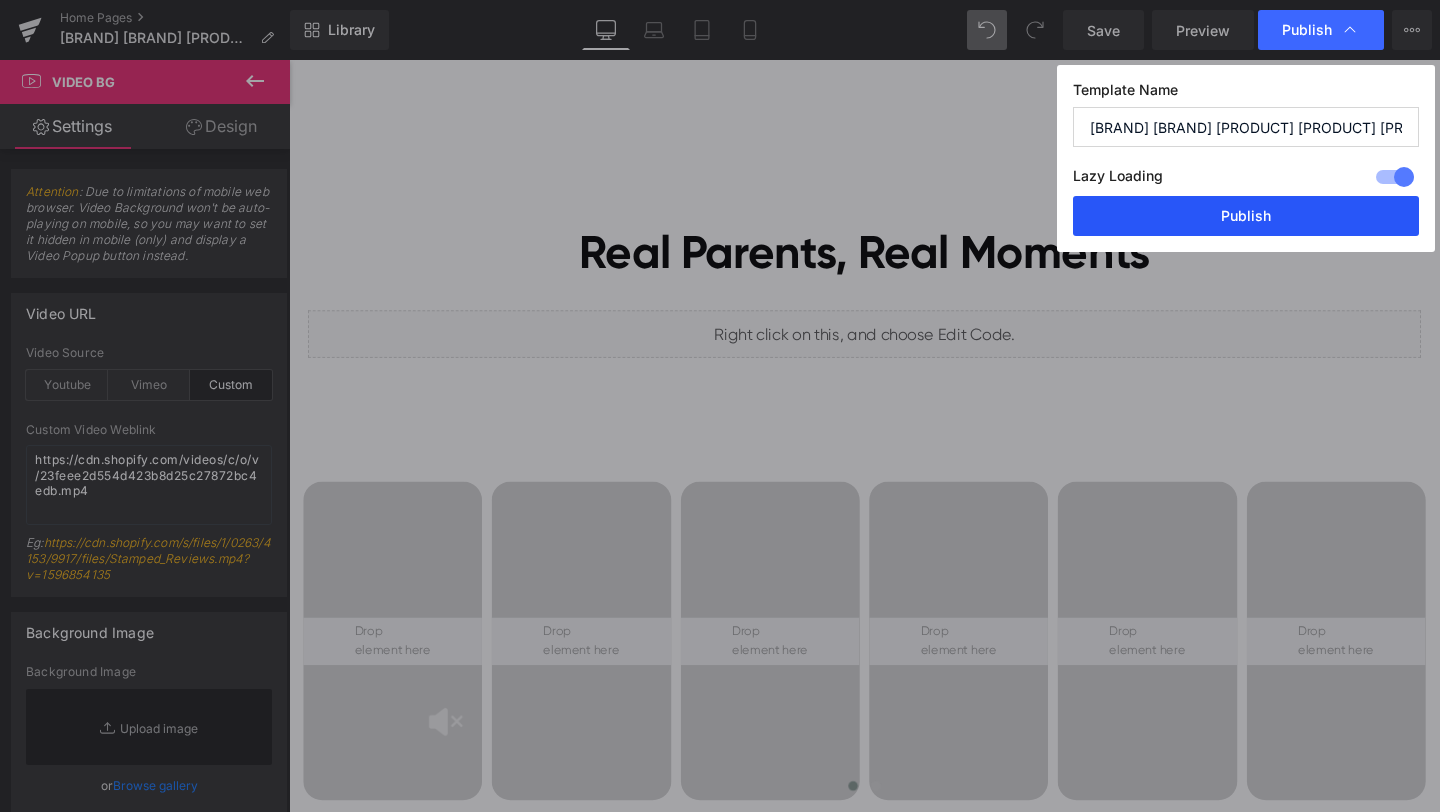 drag, startPoint x: 1176, startPoint y: 214, endPoint x: 909, endPoint y: 168, distance: 270.93356 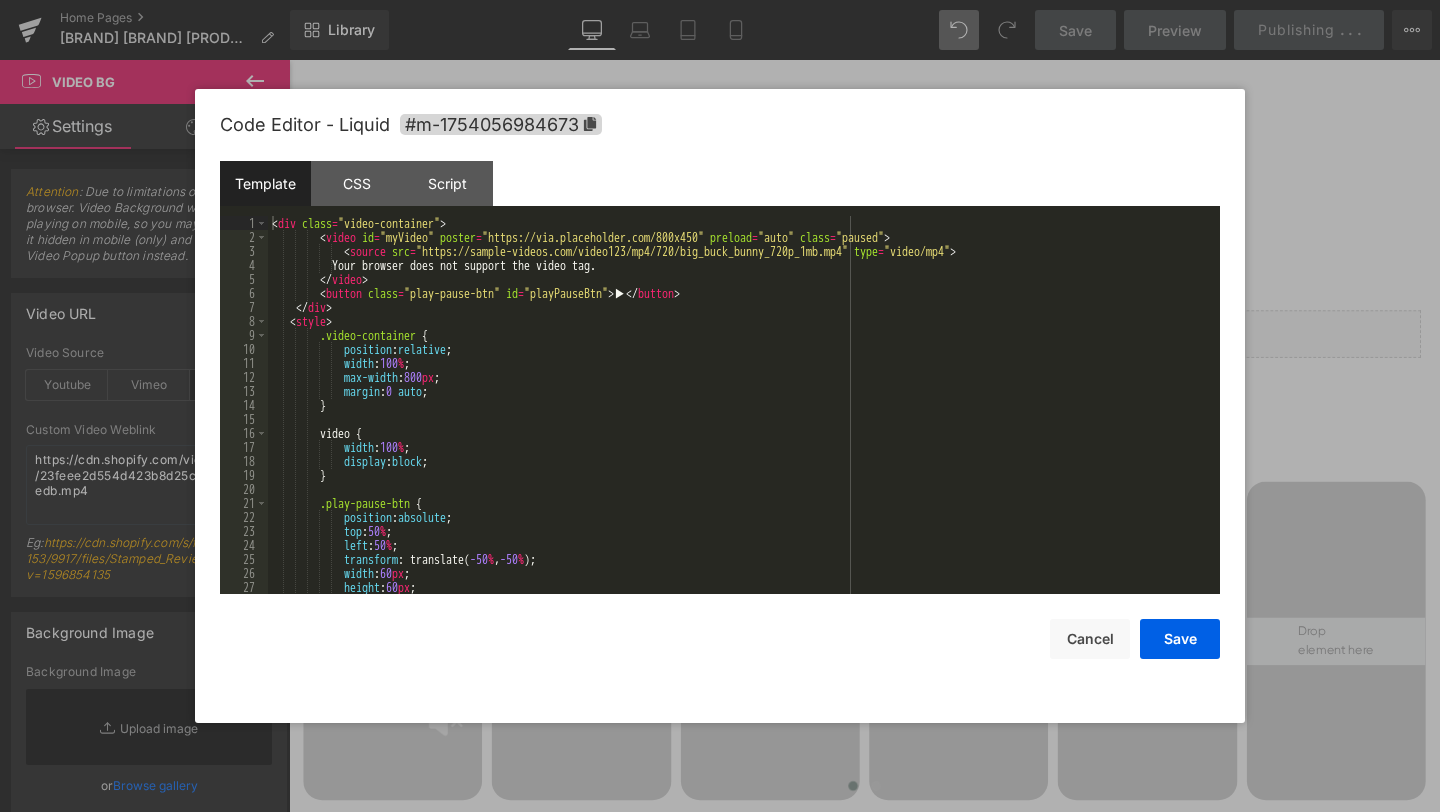 click on "Liquid  You are previewing how the   will restyle your page. You can not edit Elements in Preset Preview Mode.  Home Pages [BRAND] [BRAND] [PRODUCT] [PRODUCT] [PRODUCT] Library Desktop Desktop Laptop Tablet Mobile Save Preview   Publishing   .   .   .   Scheduled View Live Page View with current Template Save Template to Library Schedule Publish  Optimize  Publish Settings Shortcuts  Your page can’t be published   You've reached the maximum number of published pages on your plan  (0/0).  You need to upgrade your plan or unpublish all your pages to get 1 publish slot.   Unpublish pages   Upgrade plan  Elements Global Style cus Base Row  rows, columns, layouts, div Heading  headings, titles, h1,h2,h3,h4,h5,h6 Text Block  texts, paragraphs, contents, blocks Image  images, photos, alts, uploads Icon  icons, symbols Button  button, call to action, cta Separator  separators, dividers, horizontal lines Liquid  liquid, custom code, html, javascript, css, reviews, apps, applications, embeded, iframe Banner Parallax  Stack" at bounding box center [720, 0] 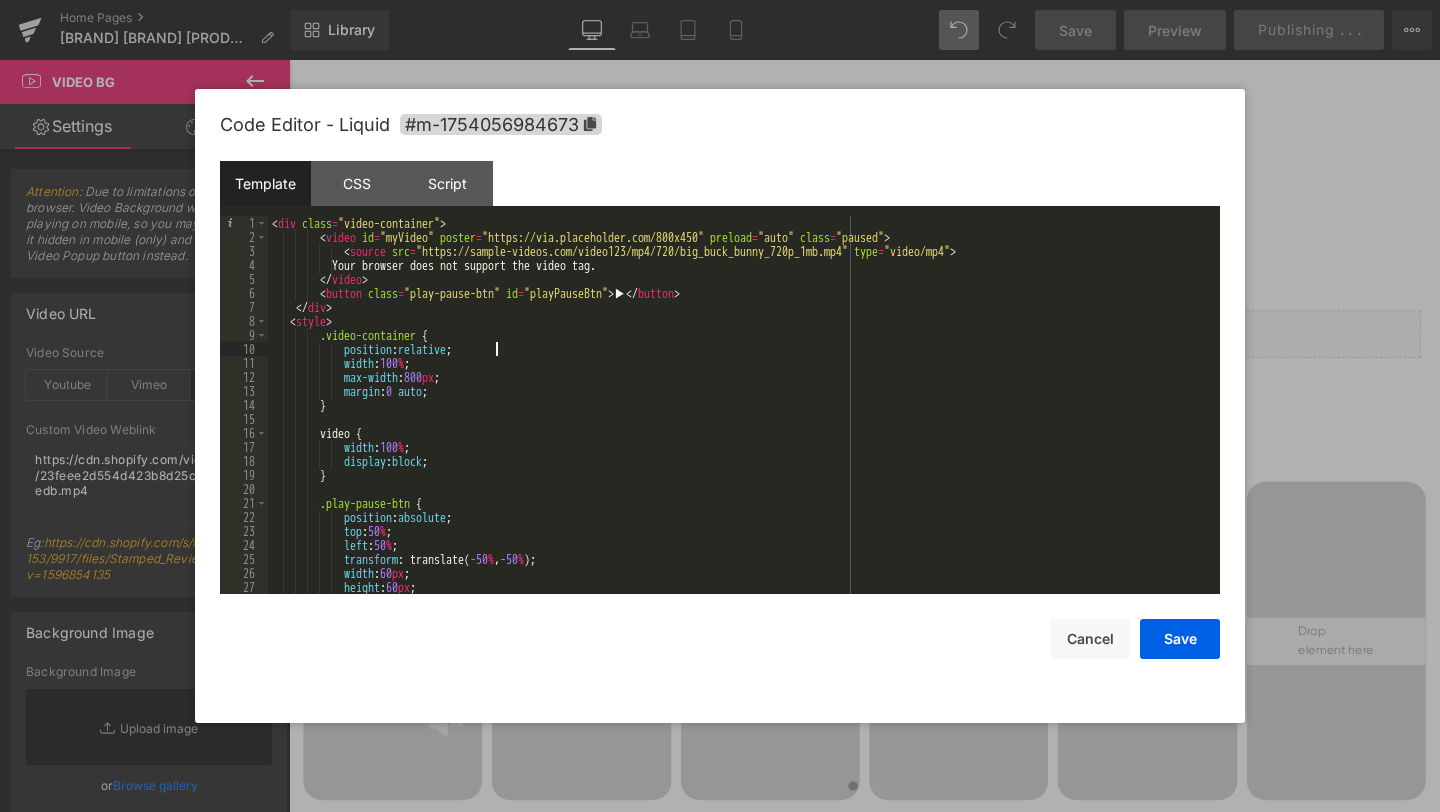 click on "< div   class = "video-container" >             < video   id = "myVideo"   poster = "https://via.placeholder.com/800x450"   preload = "auto"   class = "paused" >                   < source   src = "https://sample-videos.com/video123/mp4/720/big_buck_bunny_720p_1mb.mp4"   type = "video/mp4" >                  Your browser does not support the video tag.             < / video >             < button   class = "play-pause-btn"   id = "playPauseBtn" > ▶ < / button >       < / div >      < style >             .video-container   {                   position :  relative ;                   width :  100 % ;                   max-width :  800 px ;                   margin :  0   auto ;             }                         video   {                   width :  100 % ;                   display :  block ;             }                         .play-pause-btn   {                   position :  absolute ;                   top :  50 % ;                   left :  50 % ;                   transform : translate( -50 % ,  -50 %" at bounding box center [740, 419] 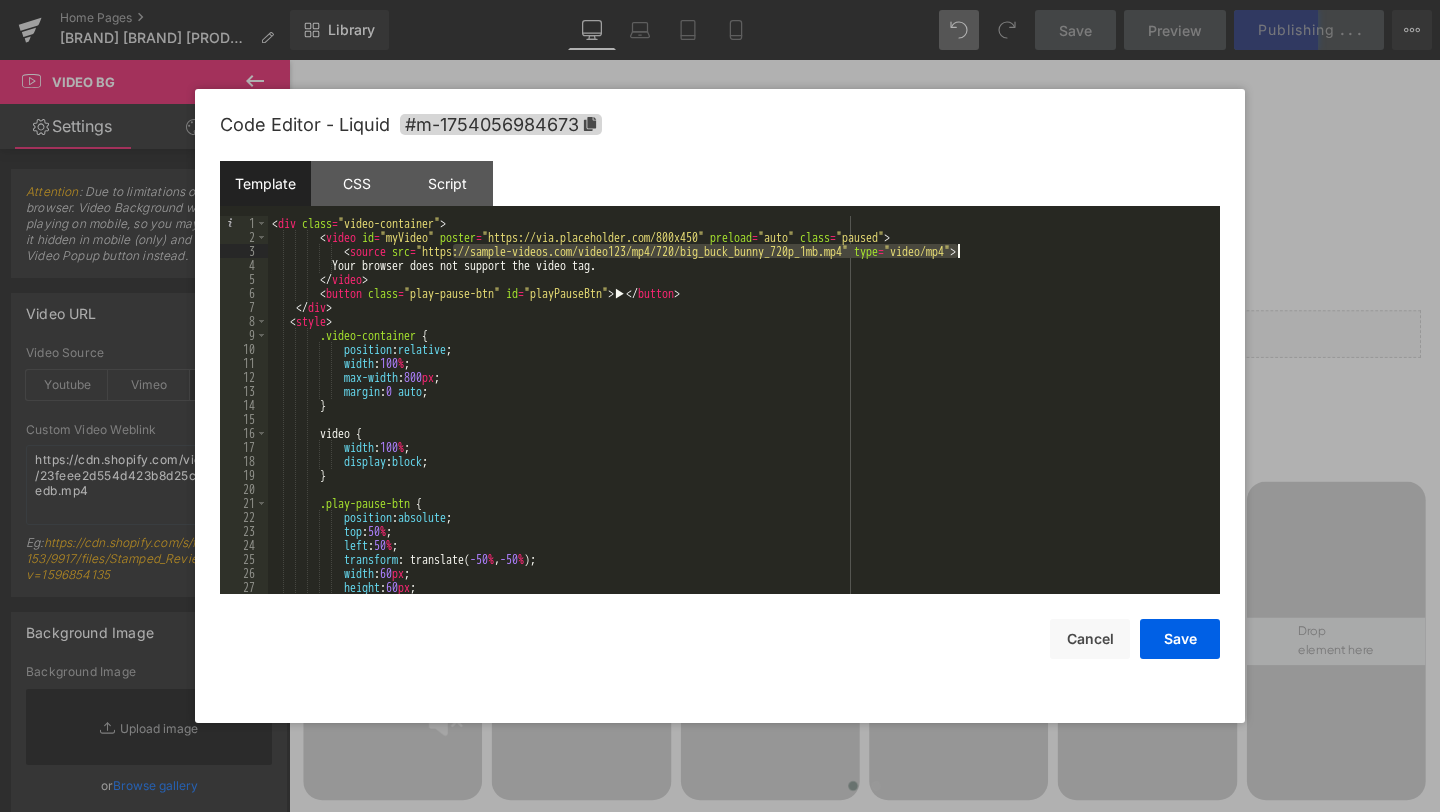 drag, startPoint x: 453, startPoint y: 248, endPoint x: 958, endPoint y: 250, distance: 505.00397 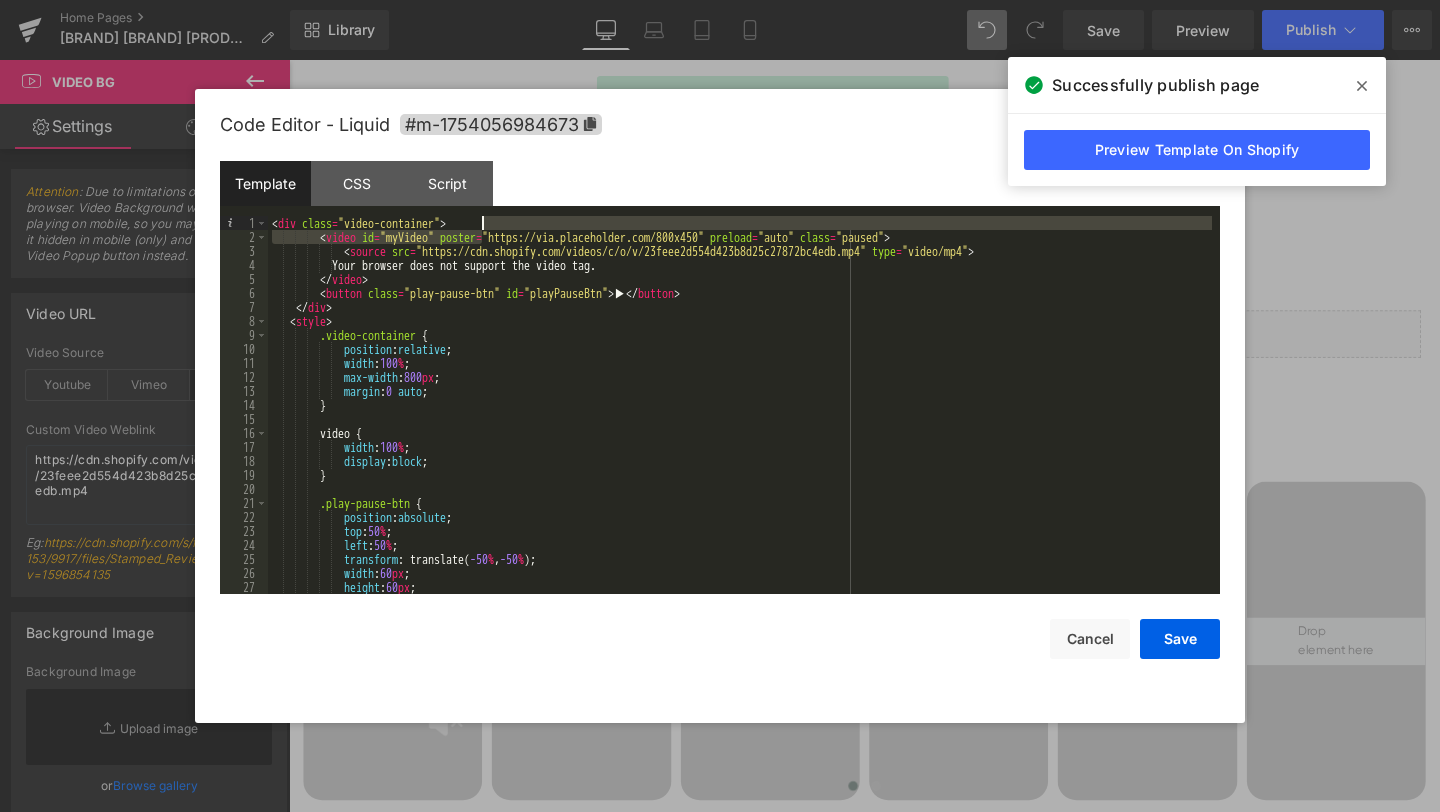 drag, startPoint x: 478, startPoint y: 235, endPoint x: 517, endPoint y: 230, distance: 39.319206 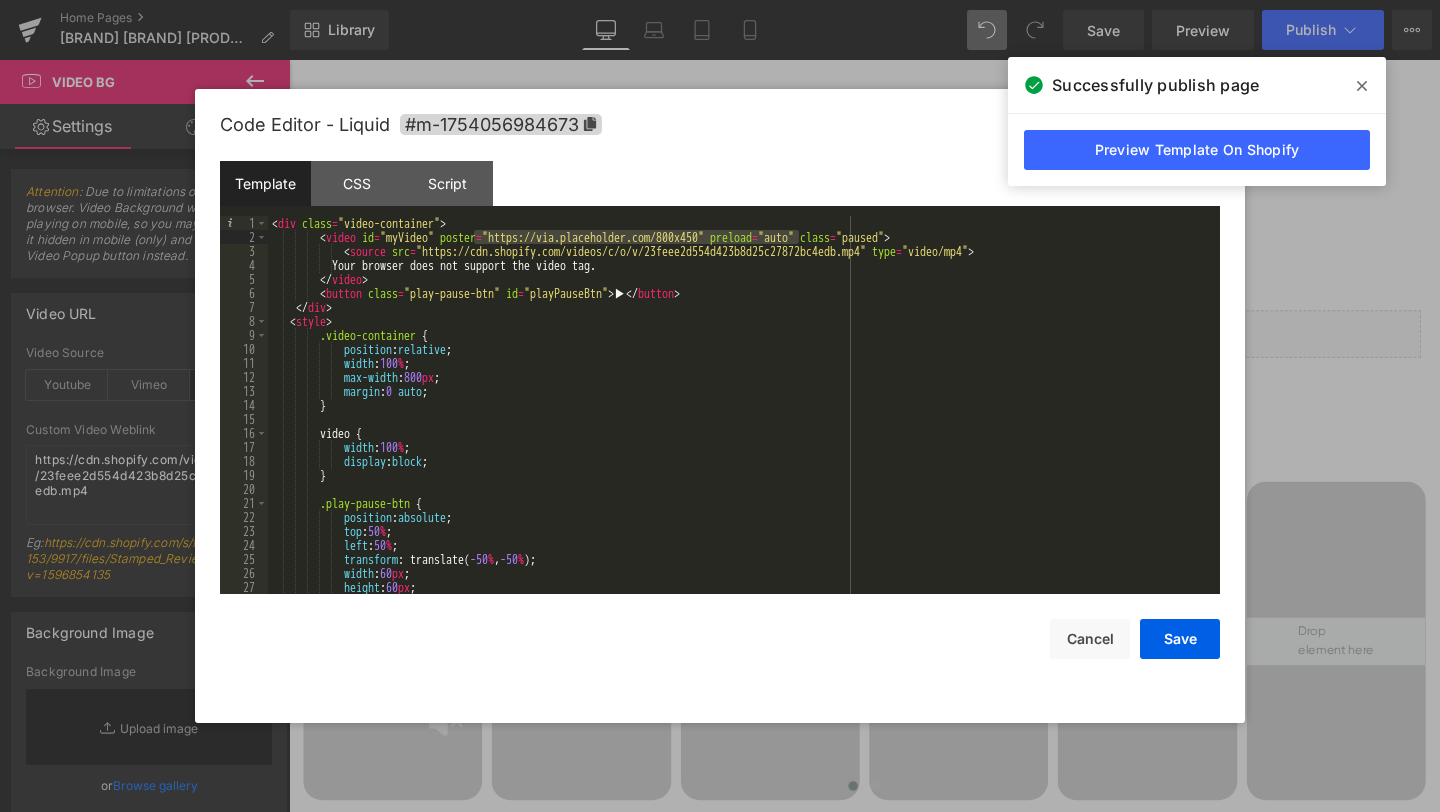 drag, startPoint x: 472, startPoint y: 234, endPoint x: 791, endPoint y: 233, distance: 319.00156 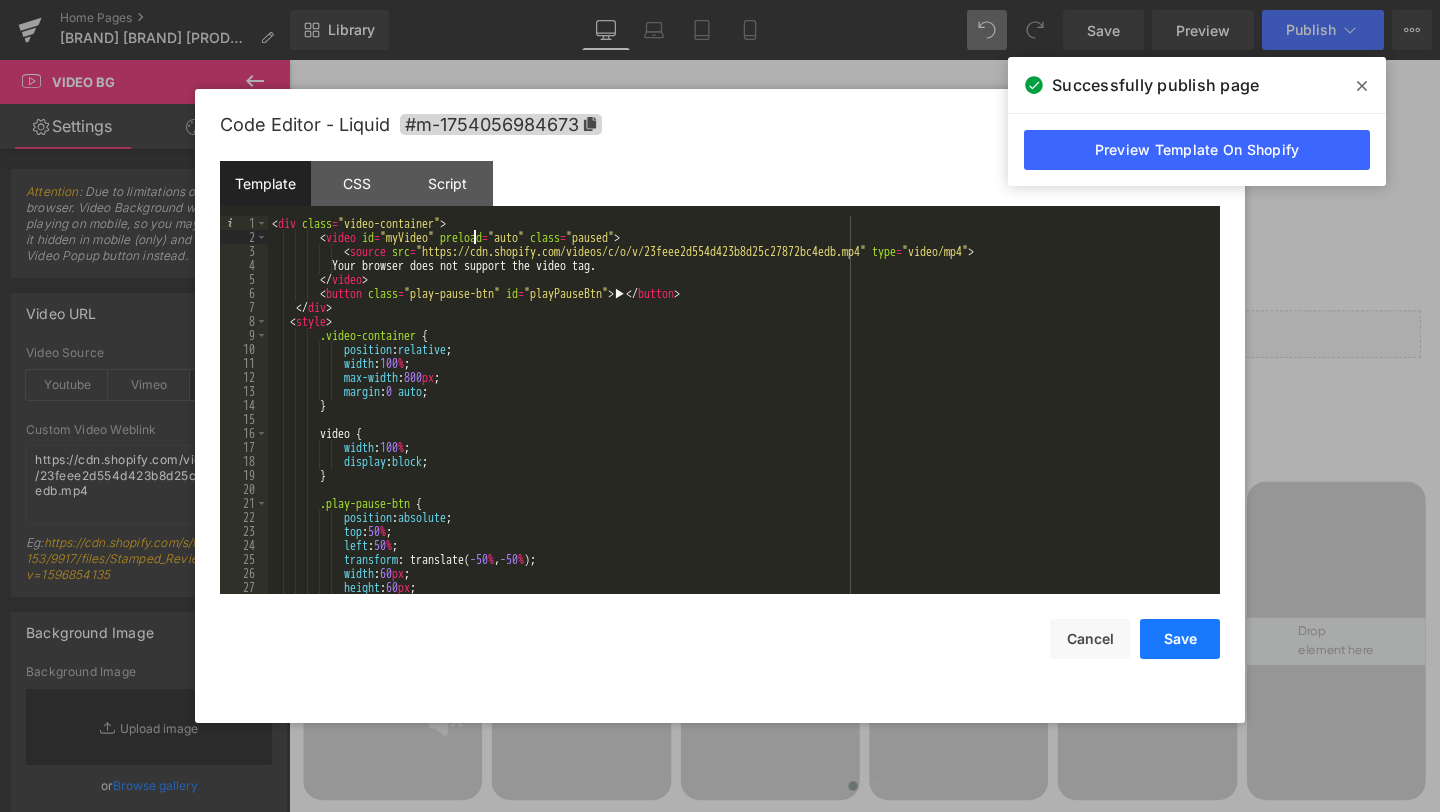 click on "Save" at bounding box center [1180, 639] 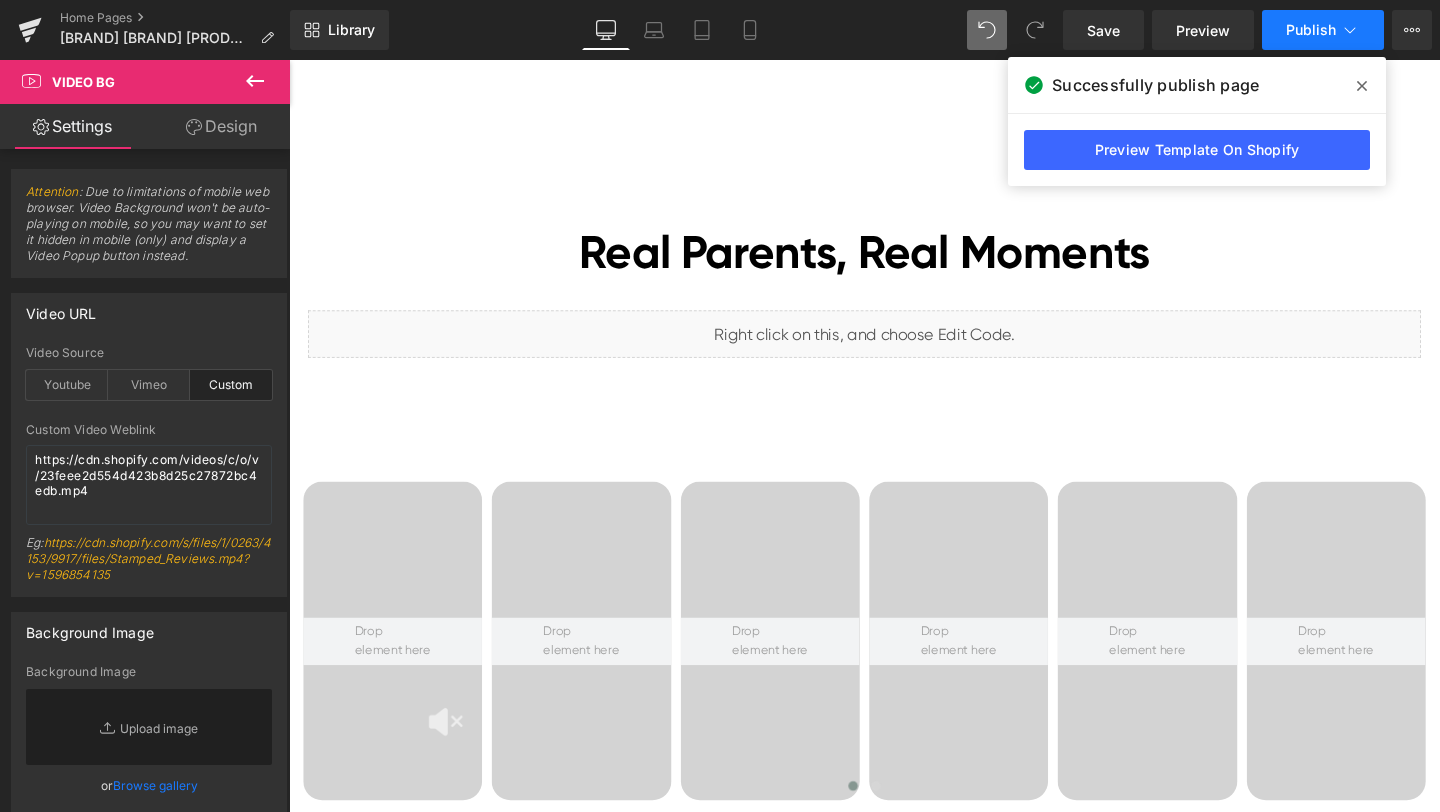 click on "Publish" at bounding box center (1323, 30) 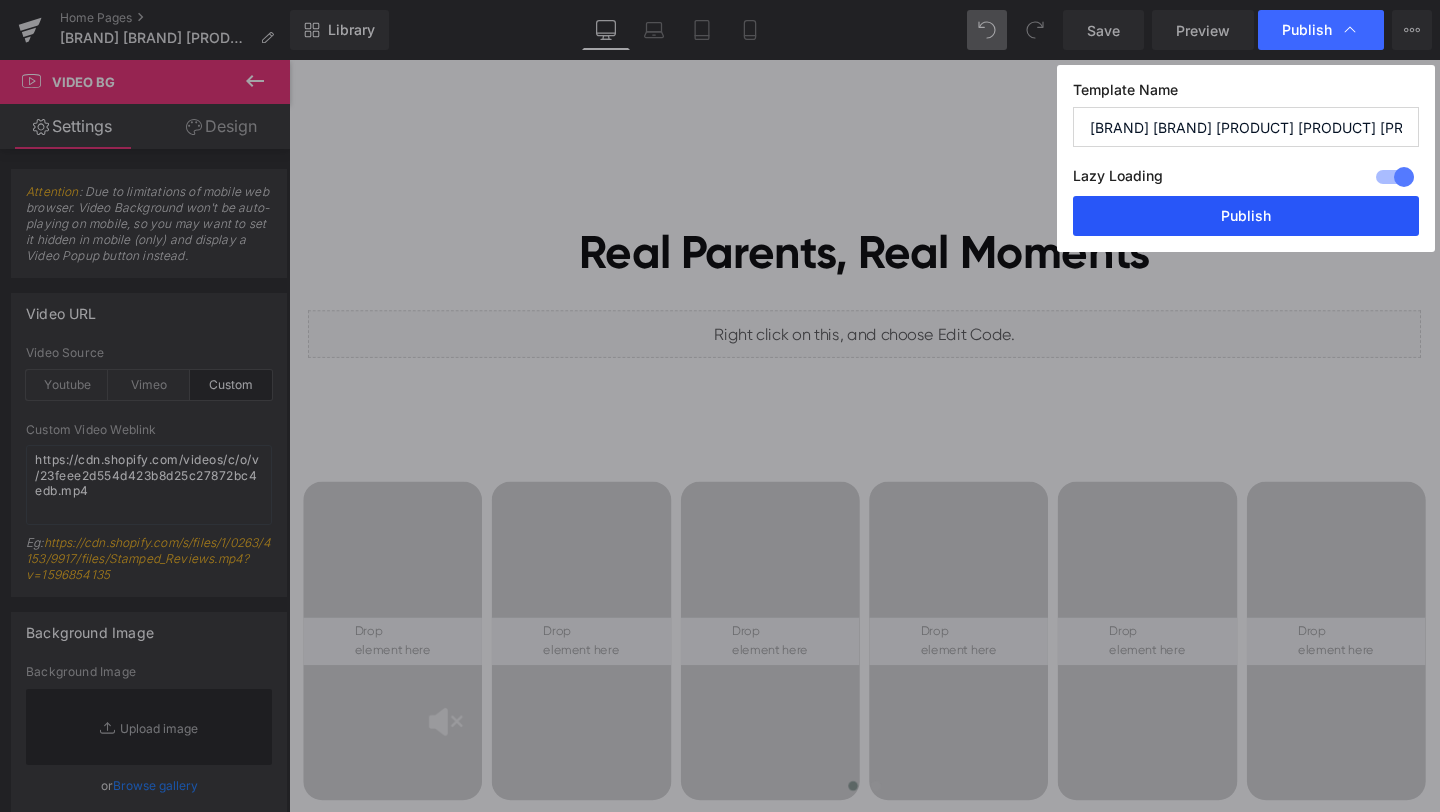 click on "Publish" at bounding box center [1246, 216] 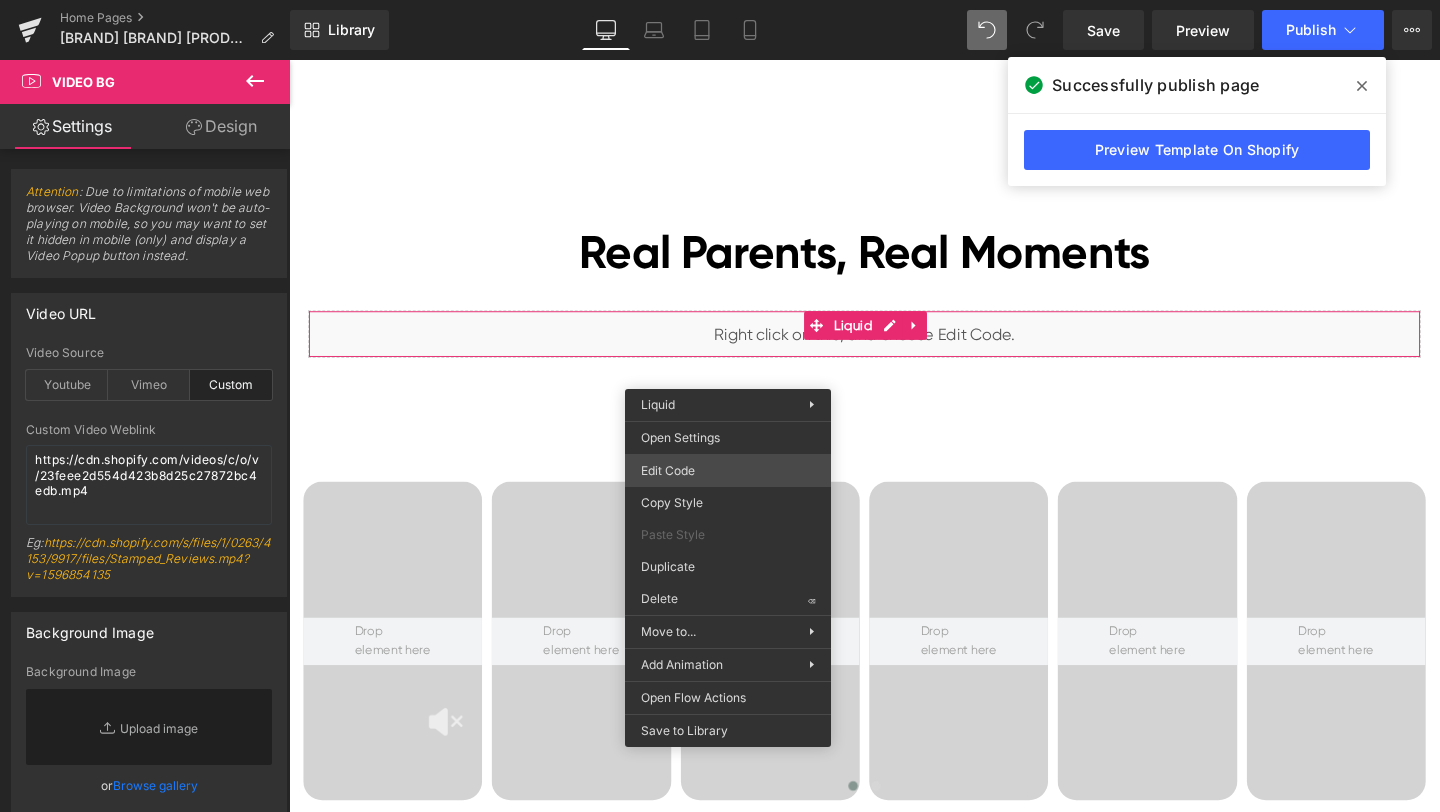 click on "Liquid  You are previewing how the   will restyle your page. You can not edit Elements in Preset Preview Mode.  Home Pages [Ethan GemPages] bonoch Homepage 2.0 Library Desktop Desktop Laptop Tablet Mobile Save Preview Publish Scheduled View Live Page View with current Template Save Template to Library Schedule Publish  Optimize  Publish Settings Shortcuts  Your page can’t be published   You've reached the maximum number of published pages on your plan  (0/0).  You need to upgrade your plan or unpublish all your pages to get 1 publish slot.   Unpublish pages   Upgrade plan  Elements Global Style cus Base Row  rows, columns, layouts, div Heading  headings, titles, h1,h2,h3,h4,h5,h6 Text Block  texts, paragraphs, contents, blocks Image  images, photos, alts, uploads Icon  icons, symbols Button  button, call to action, cta Separator  separators, dividers, horizontal lines Liquid  liquid, custom code, html, javascript, css, reviews, apps, applications, embeded, iframe Banner Parallax  Hero Banner  Stack Tabs" at bounding box center [720, 0] 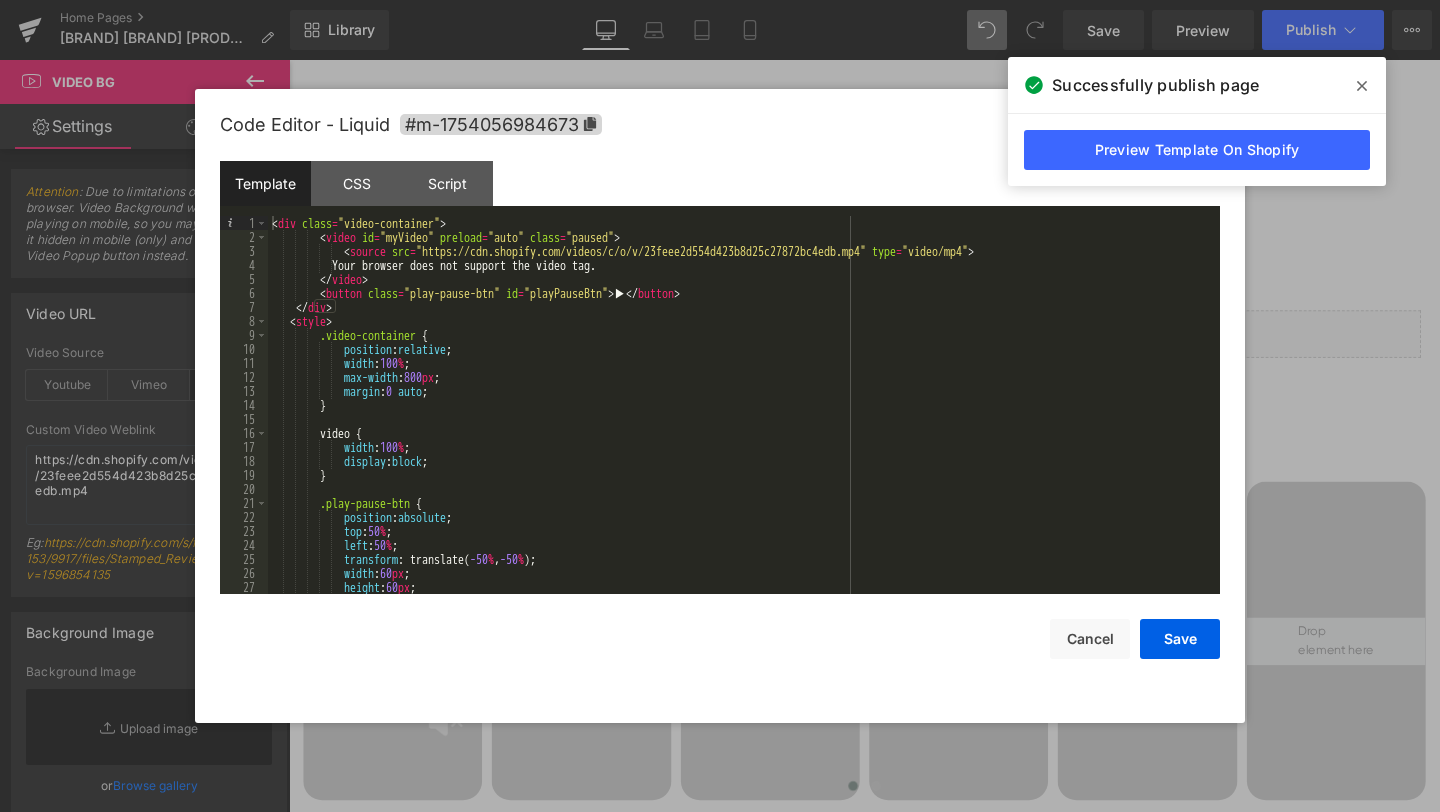 scroll, scrollTop: 966, scrollLeft: 0, axis: vertical 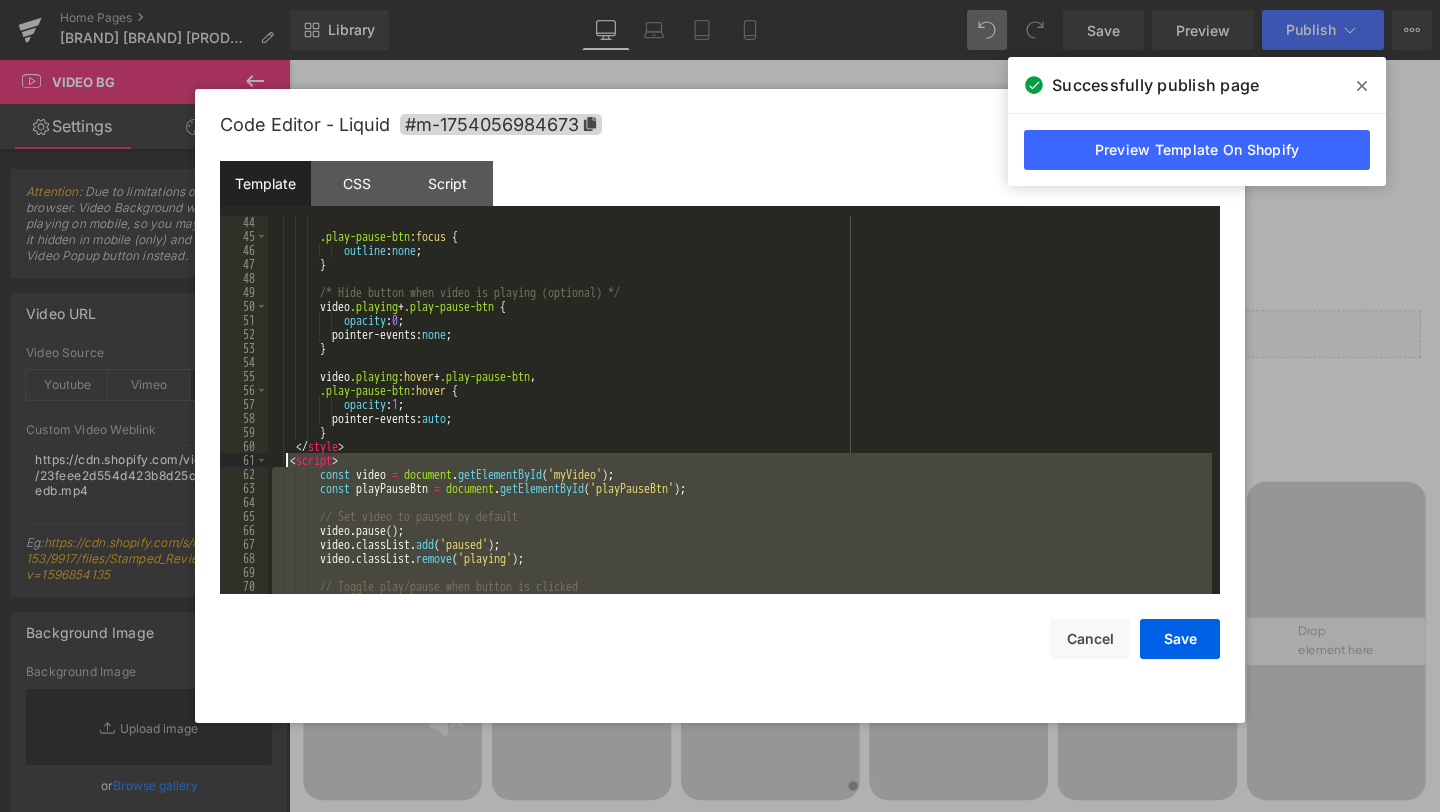 drag, startPoint x: 374, startPoint y: 585, endPoint x: 289, endPoint y: 458, distance: 152.82016 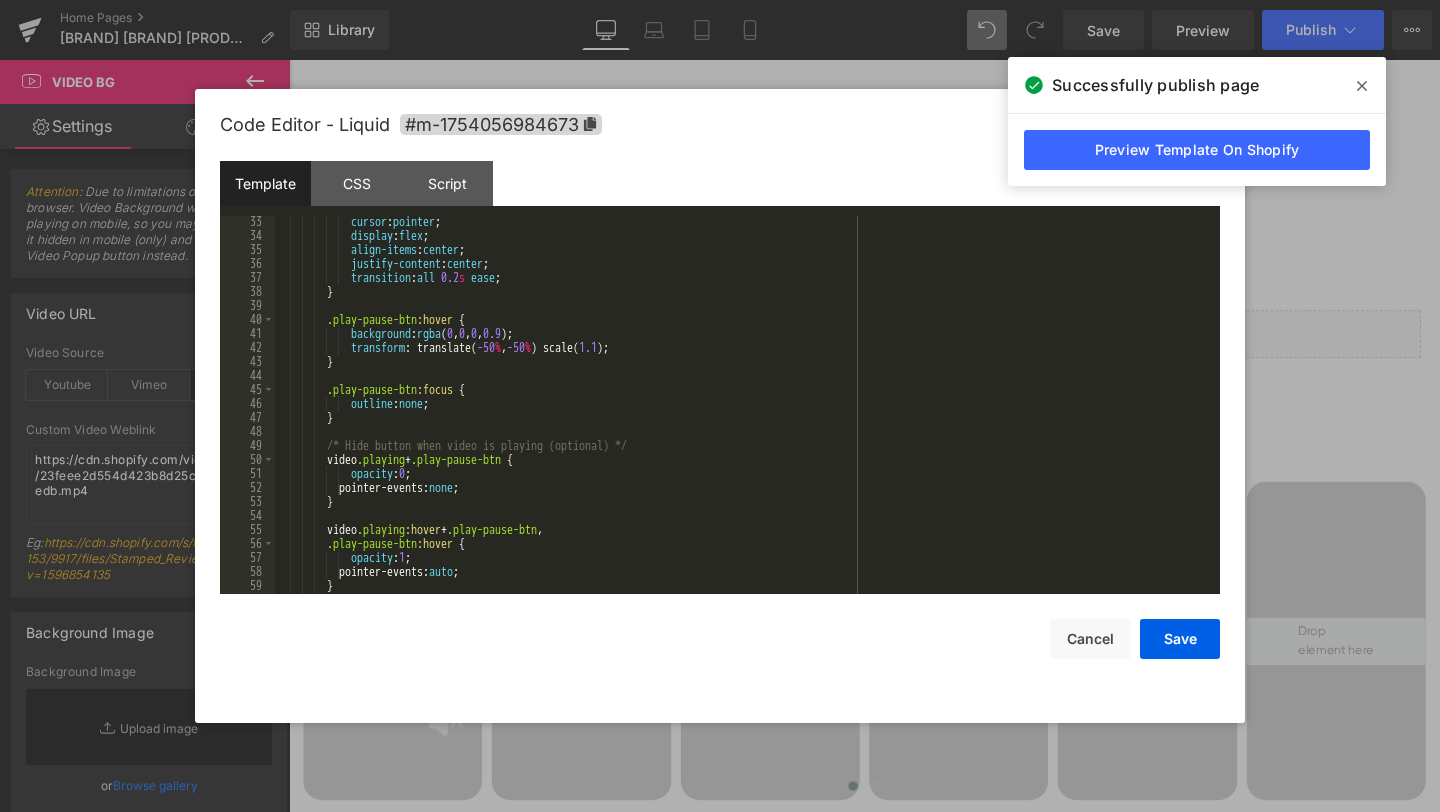 scroll, scrollTop: 0, scrollLeft: 0, axis: both 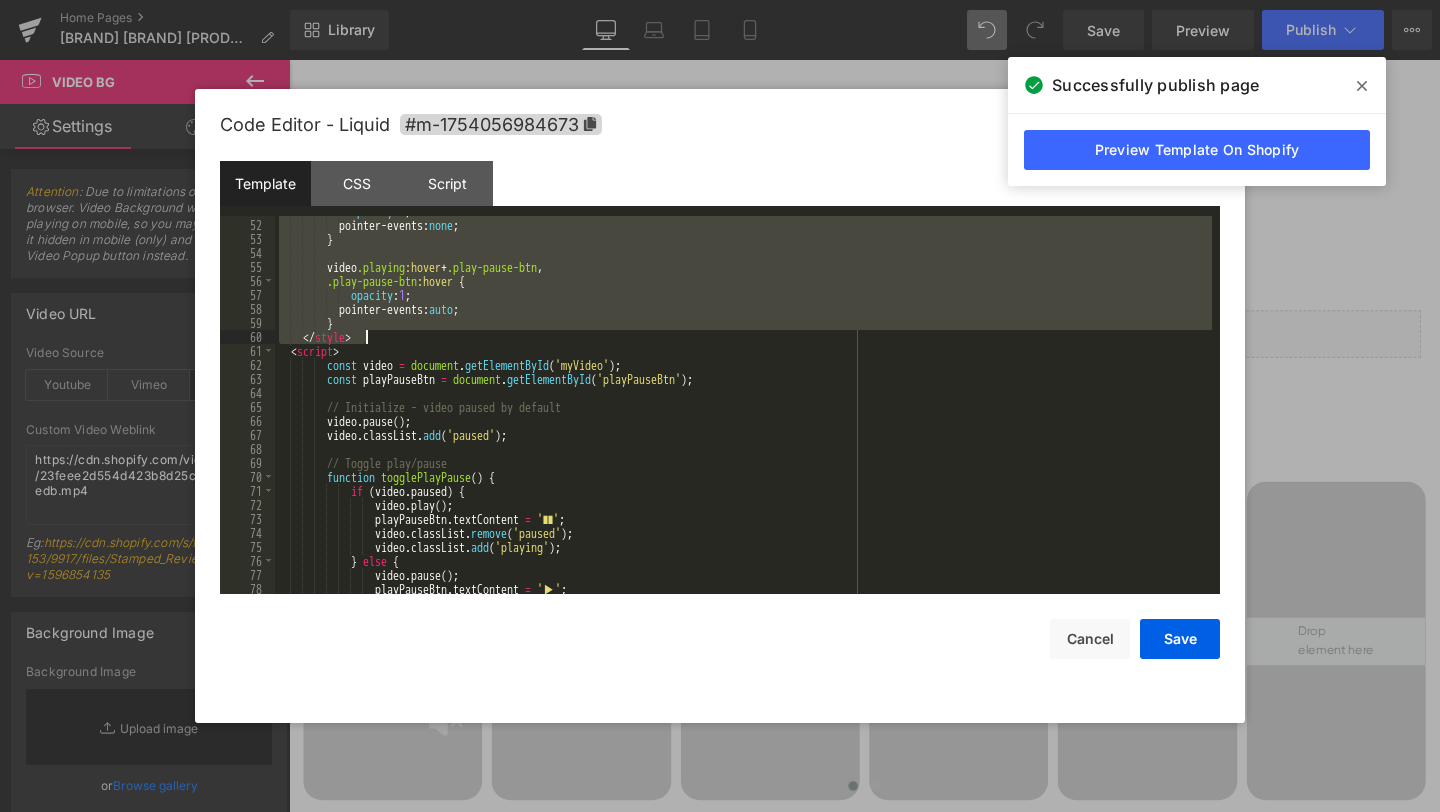 drag, startPoint x: 303, startPoint y: 317, endPoint x: 430, endPoint y: 337, distance: 128.56516 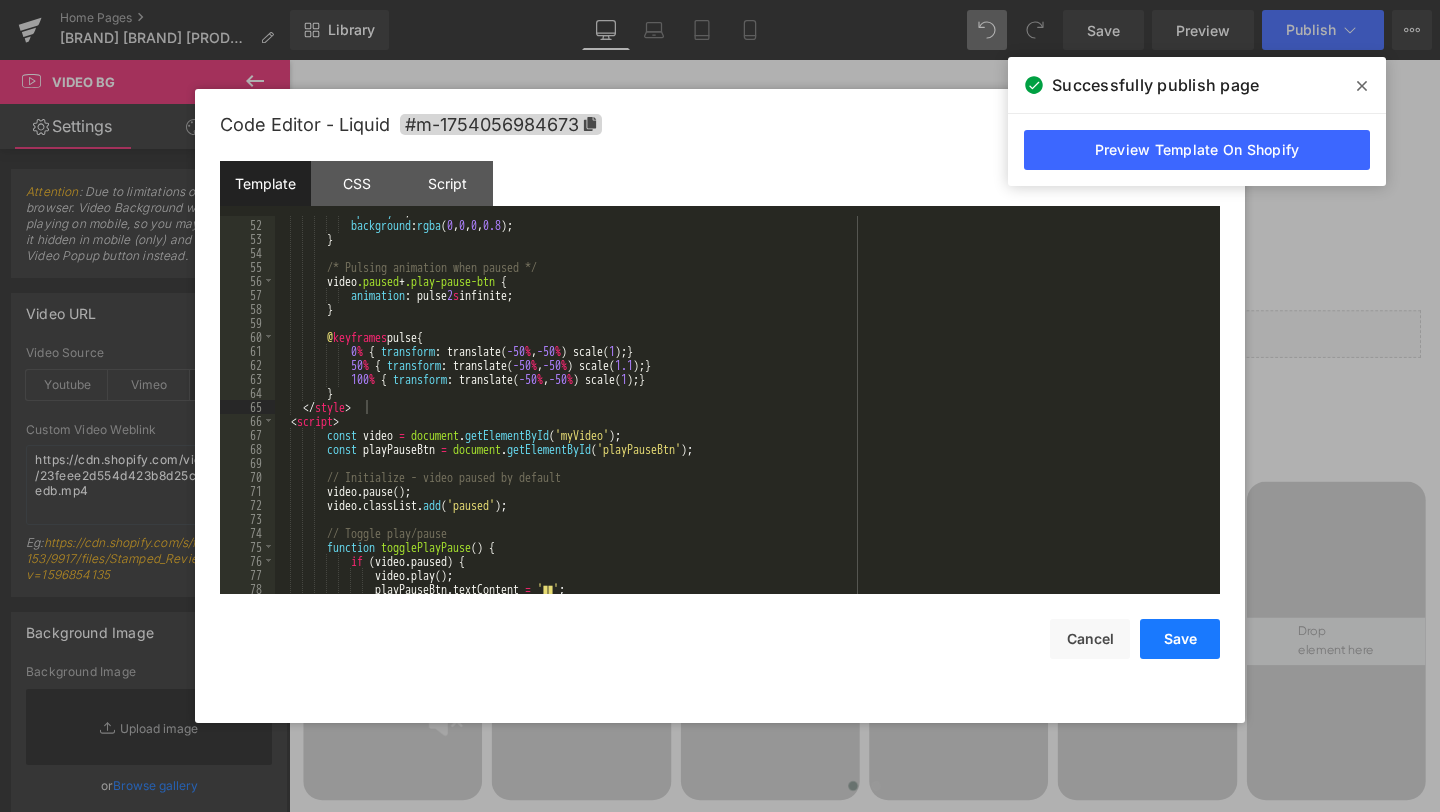 drag, startPoint x: 1180, startPoint y: 634, endPoint x: 956, endPoint y: 572, distance: 232.42203 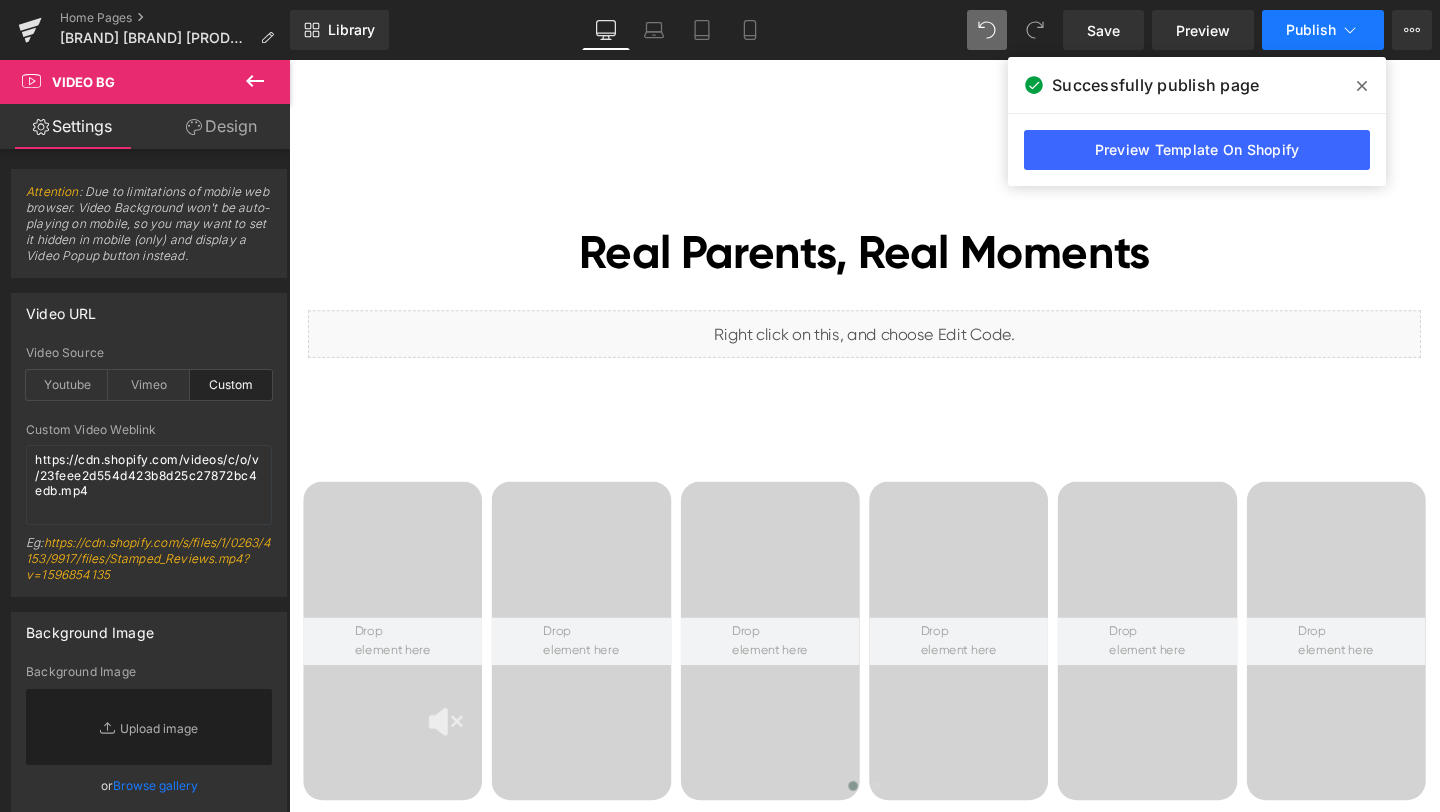 click on "Publish" at bounding box center (1323, 30) 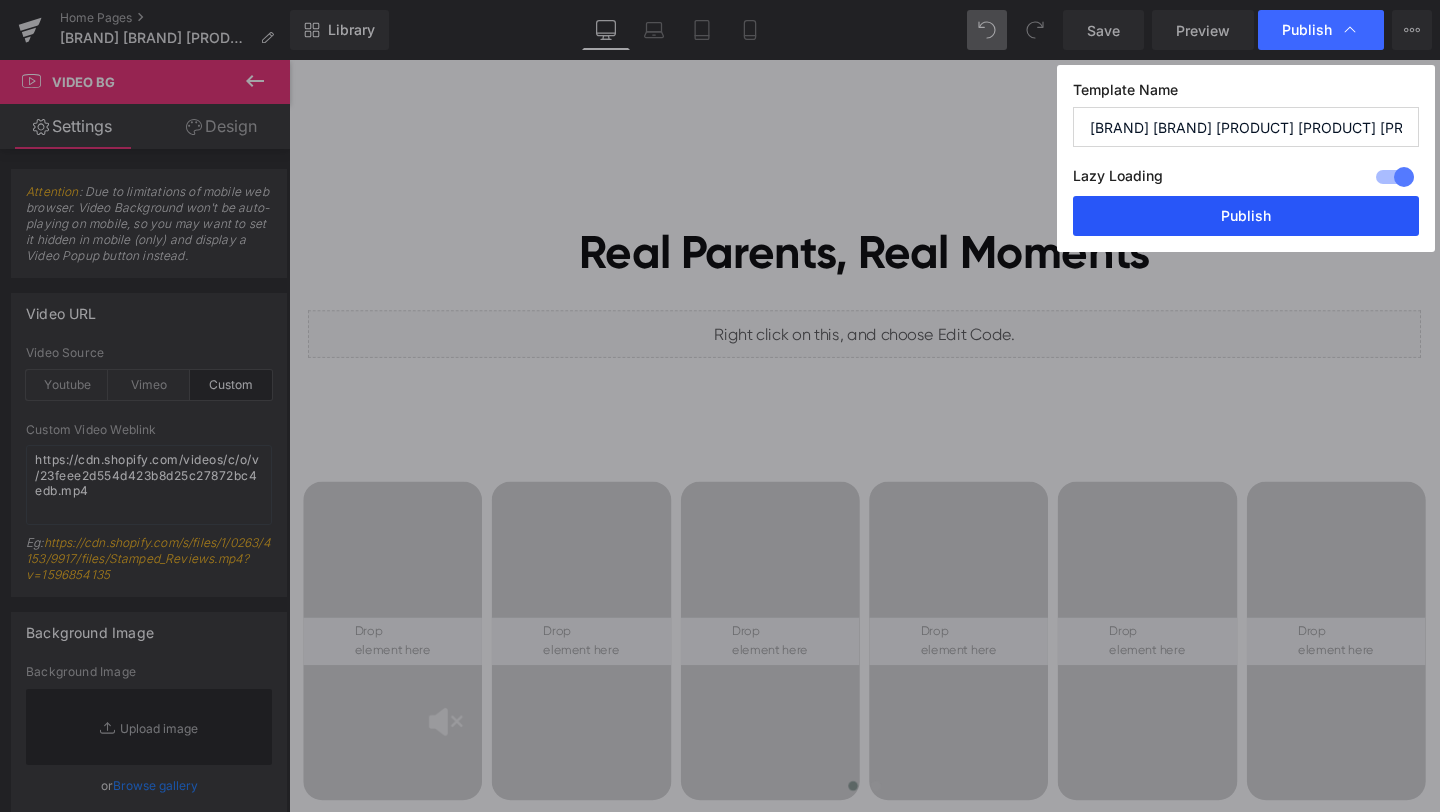 click on "Publish" at bounding box center [1246, 216] 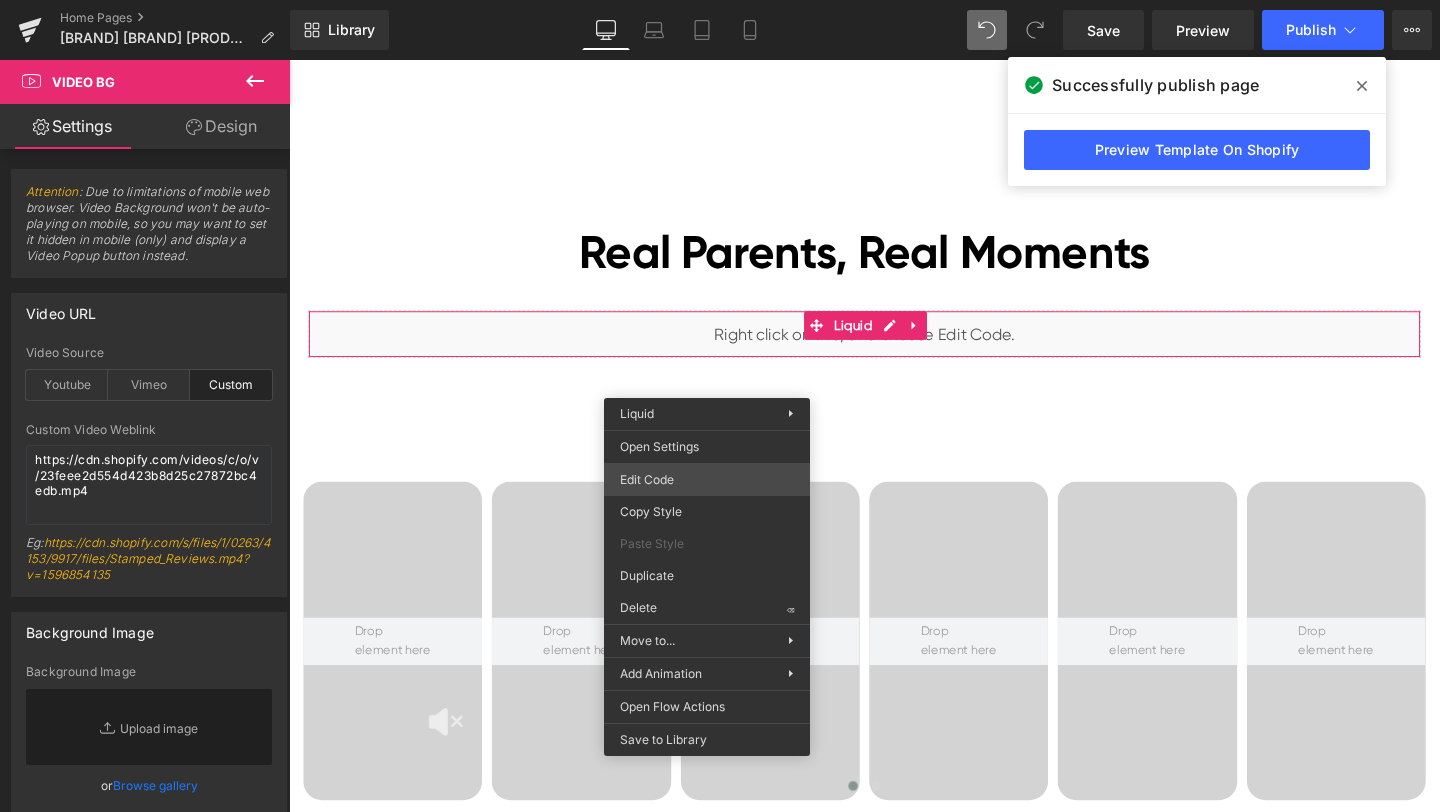 click on "Liquid  You are previewing how the   will restyle your page. You can not edit Elements in Preset Preview Mode.  Home Pages [Ethan GemPages] bonoch Homepage 2.0 Library Desktop Desktop Laptop Tablet Mobile Save Preview Publish Scheduled View Live Page View with current Template Save Template to Library Schedule Publish  Optimize  Publish Settings Shortcuts  Your page can’t be published   You've reached the maximum number of published pages on your plan  (0/0).  You need to upgrade your plan or unpublish all your pages to get 1 publish slot.   Unpublish pages   Upgrade plan  Elements Global Style cus Base Row  rows, columns, layouts, div Heading  headings, titles, h1,h2,h3,h4,h5,h6 Text Block  texts, paragraphs, contents, blocks Image  images, photos, alts, uploads Icon  icons, symbols Button  button, call to action, cta Separator  separators, dividers, horizontal lines Liquid  liquid, custom code, html, javascript, css, reviews, apps, applications, embeded, iframe Banner Parallax  Hero Banner  Stack Tabs" at bounding box center (720, 0) 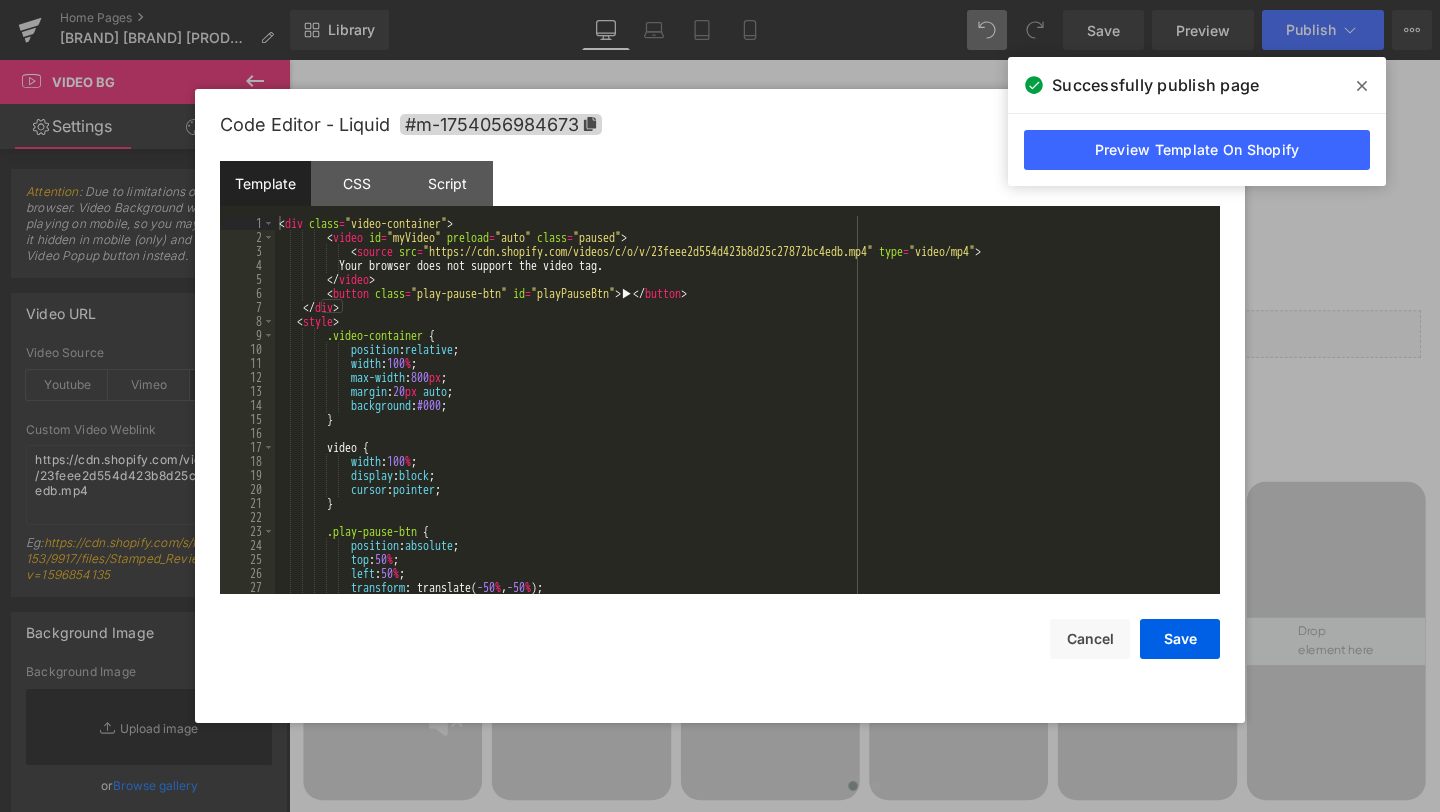 click on "<div>   class = "video-container" </div>             <video   id = "myVideo"   preload = "auto"   class = "paused" >                   <source   src = "https://cdn.shopify.com/videos/c/o/v/23feee2d554d423b8d25c27872bc4edb.mp4"   type = "video/mp4" >                  Your browser does not support the video tag.             </video>             <button   class = "play-pause-btn"   id = "playPauseBtn" > ▶ </button>       </div>      <style>             .video-container   {                   position :  relative ;                   width :  100 % ;                   max-width :  800 px ;                   margin :  20 px   auto ;                   background :  #000 ;             }                         video   {                   width :  100 % ;                   display :  block ;                   cursor :  pointer ;             }                         .play-pause-btn   {                   position :  absolute ;                   top :  50 % ;                   left :  50 % ;                   -50" at bounding box center (743, 419) 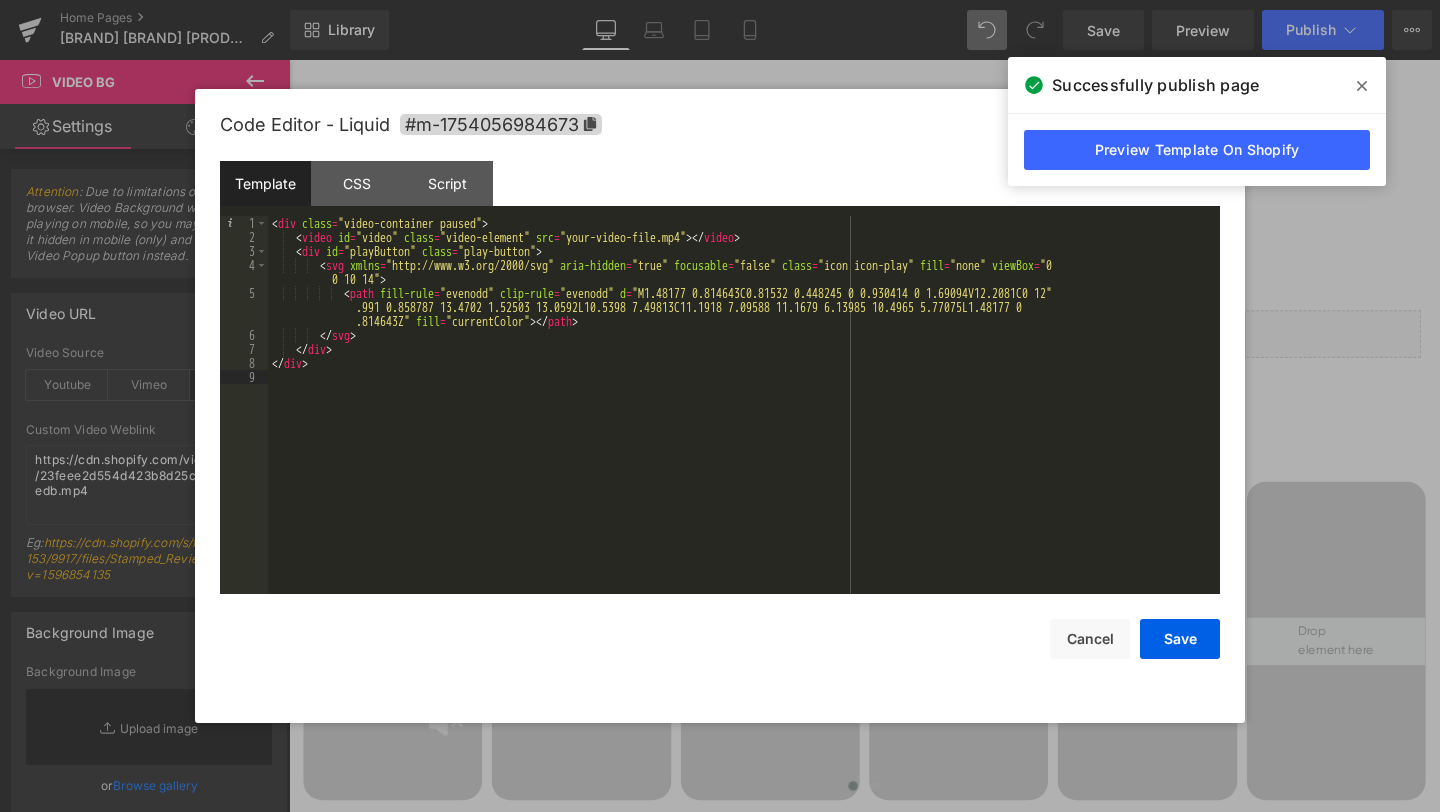 click on "CSS" at bounding box center [356, 183] 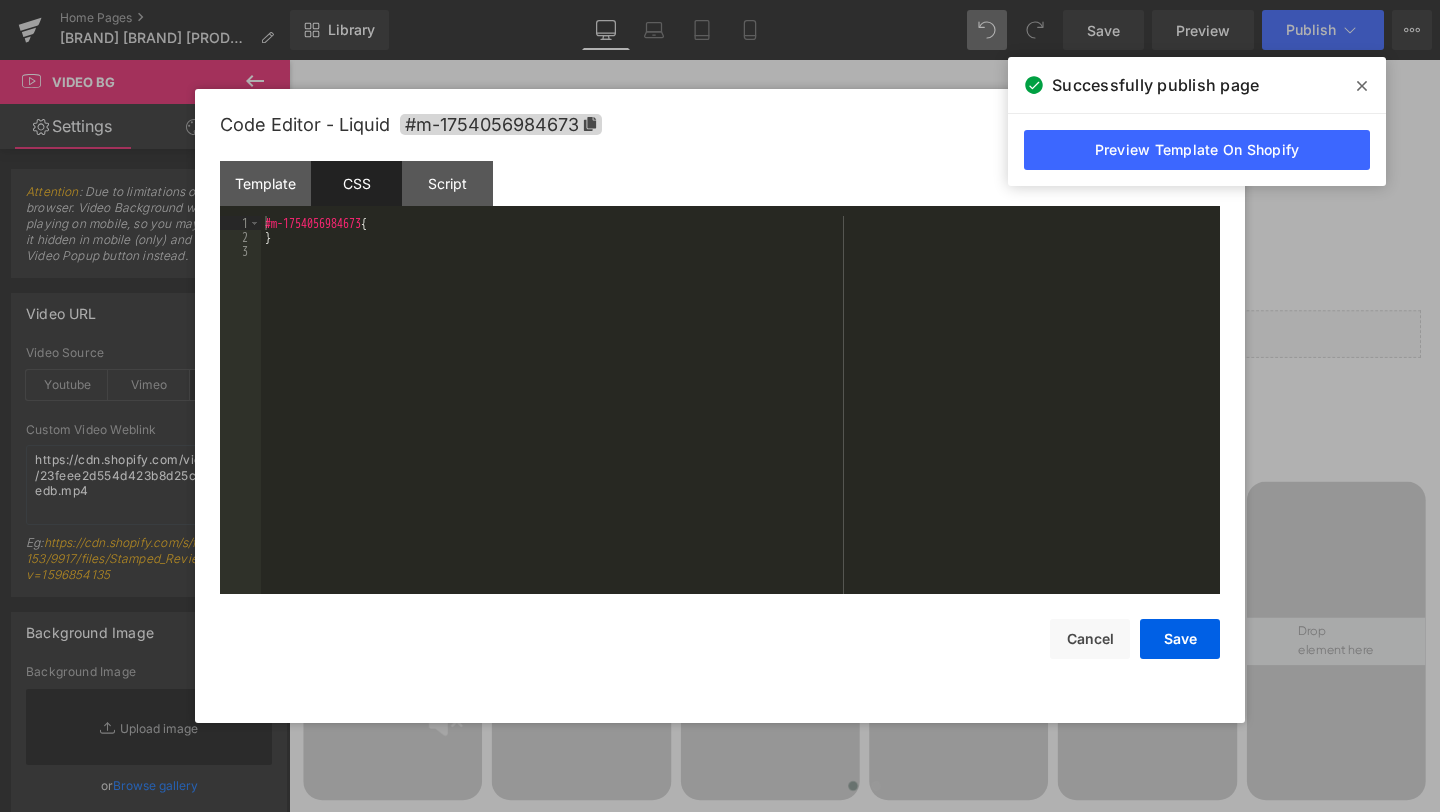 click on "#m-1754056984673 { }" at bounding box center [740, 419] 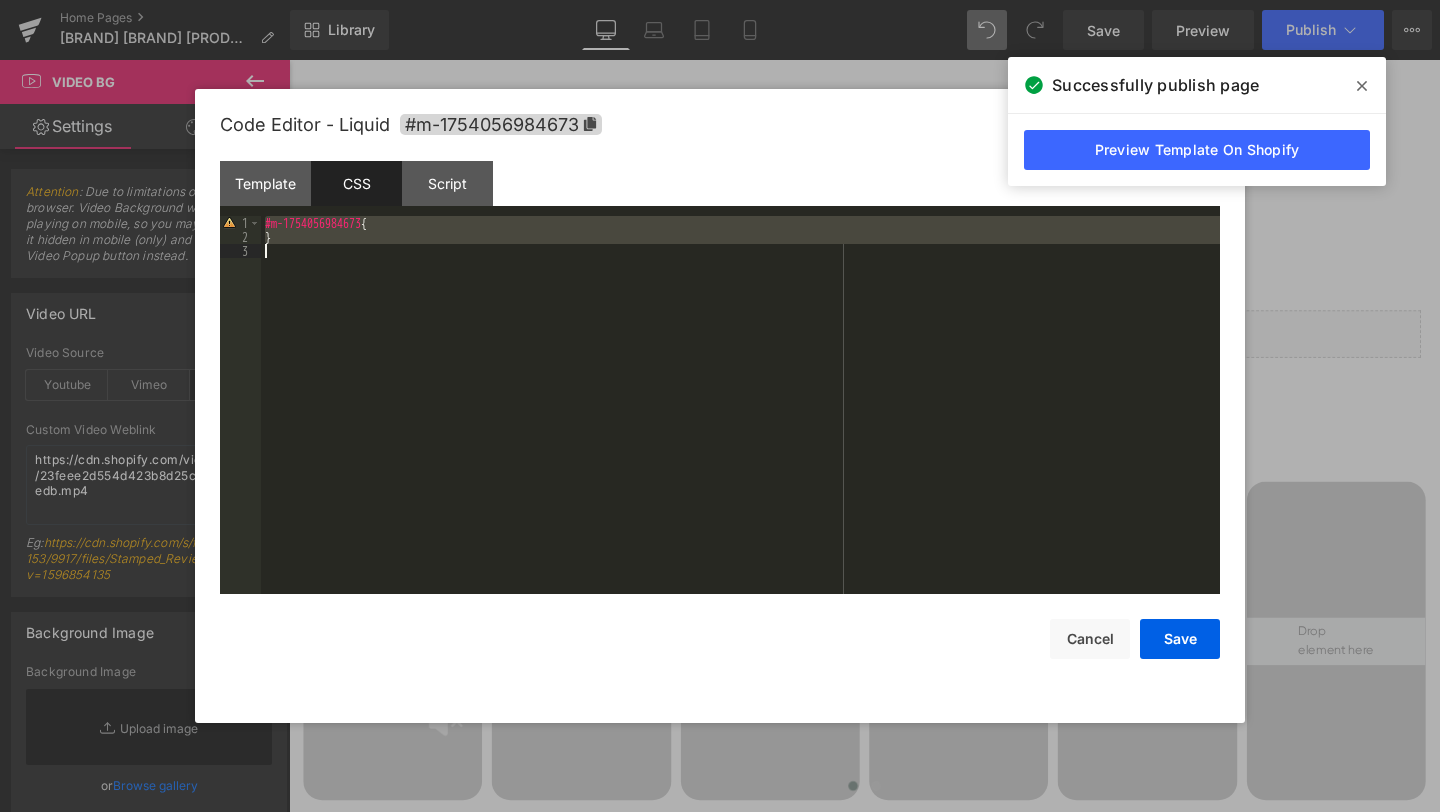 scroll, scrollTop: 280, scrollLeft: 0, axis: vertical 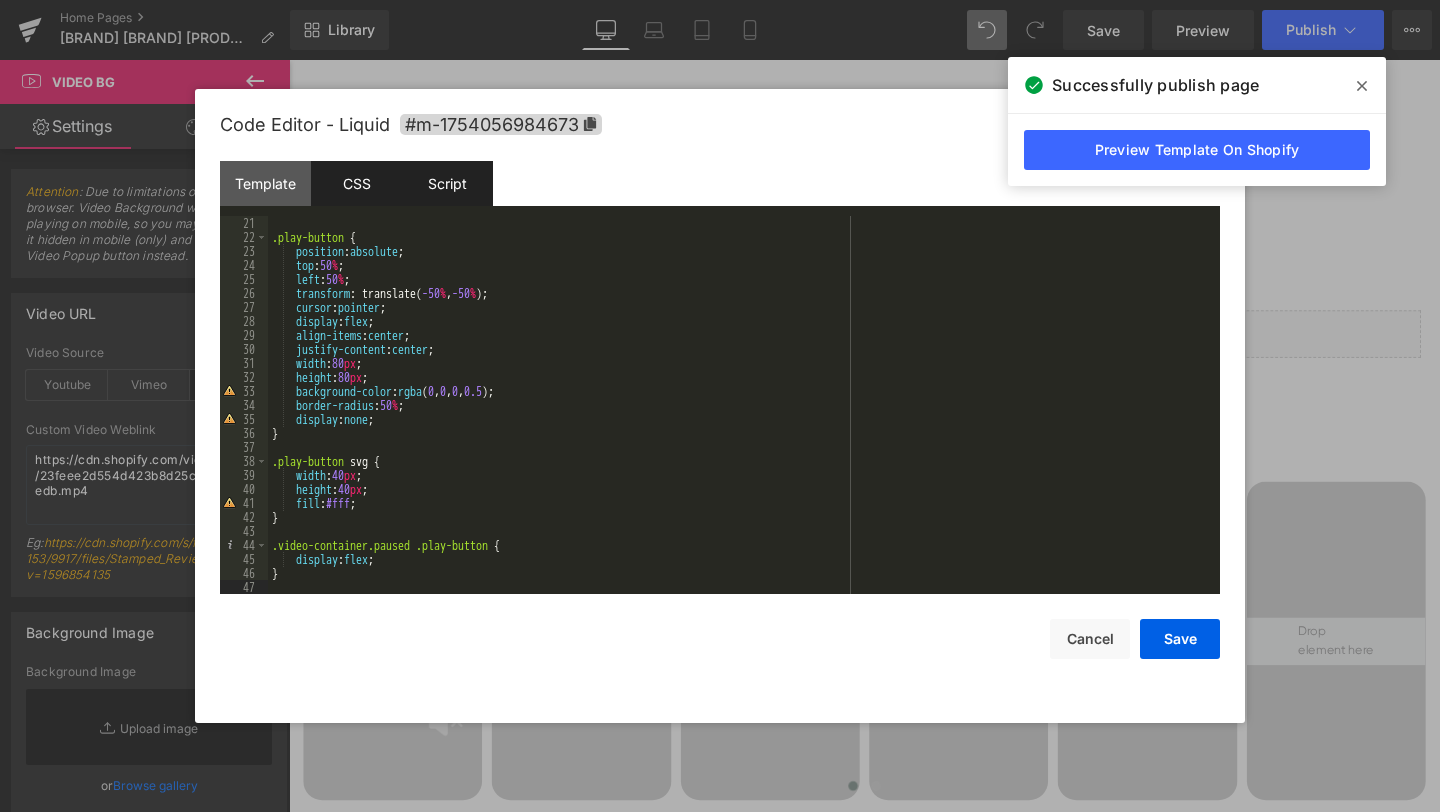 click on "Script" at bounding box center (447, 183) 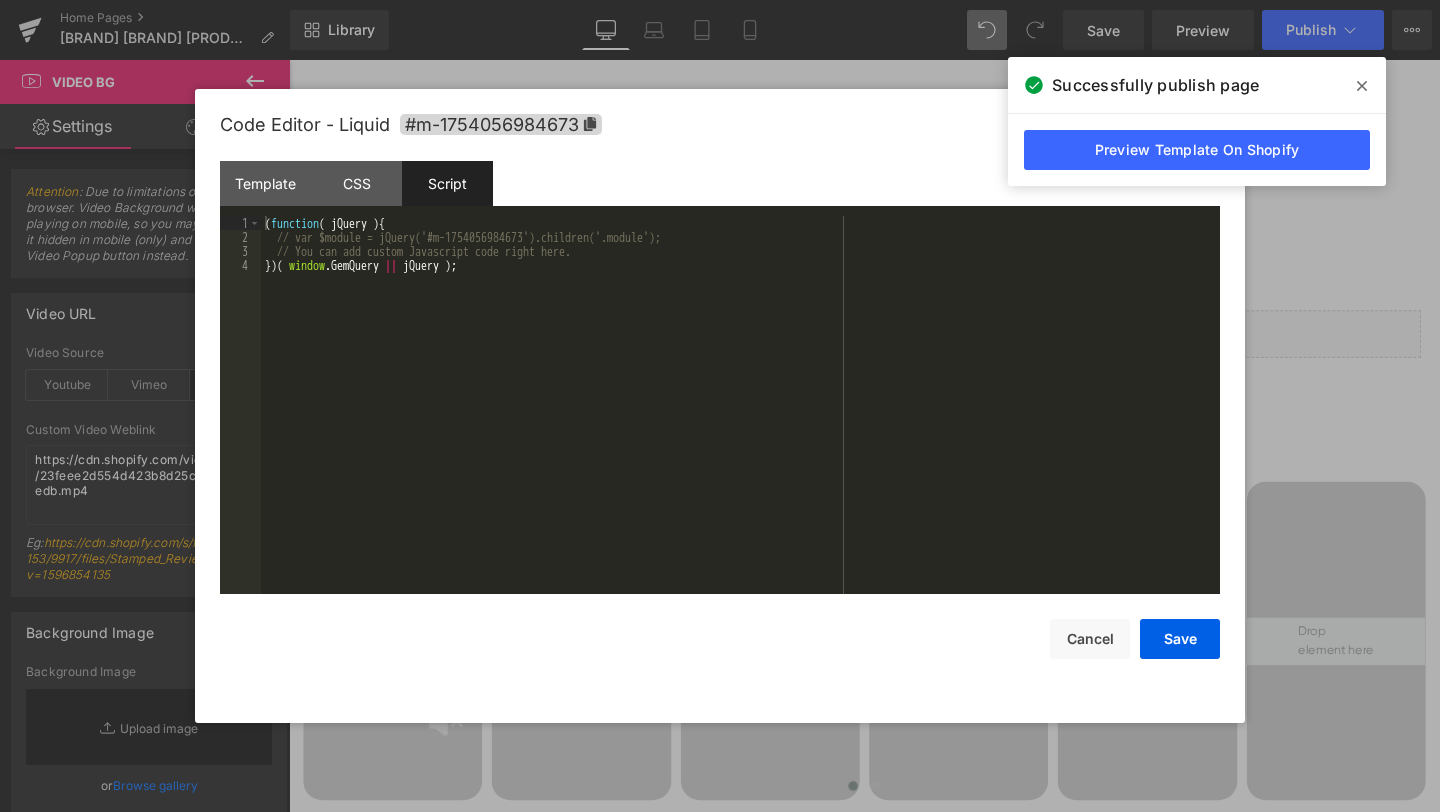 click on "Script" at bounding box center (447, 183) 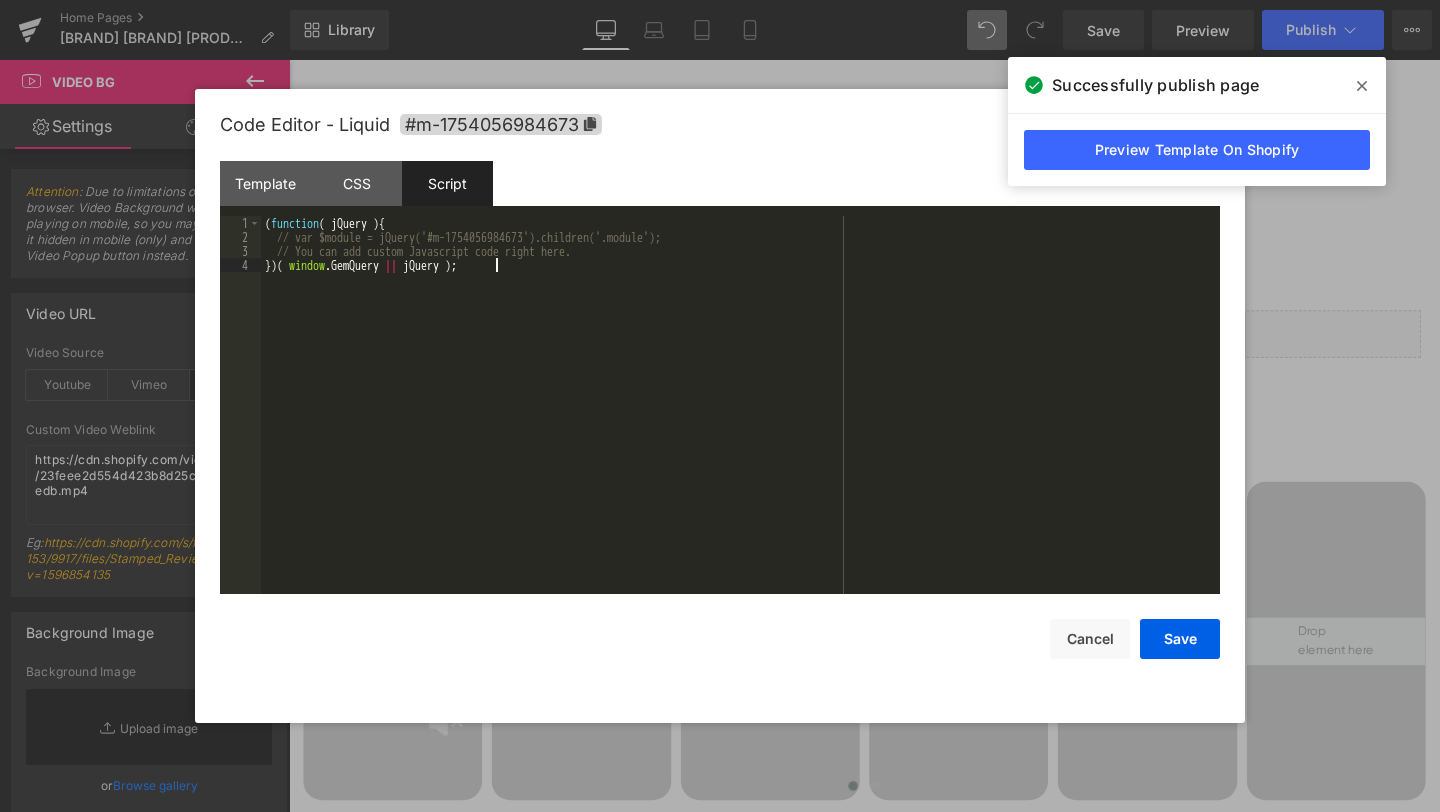 drag, startPoint x: 485, startPoint y: 298, endPoint x: 510, endPoint y: 290, distance: 26.24881 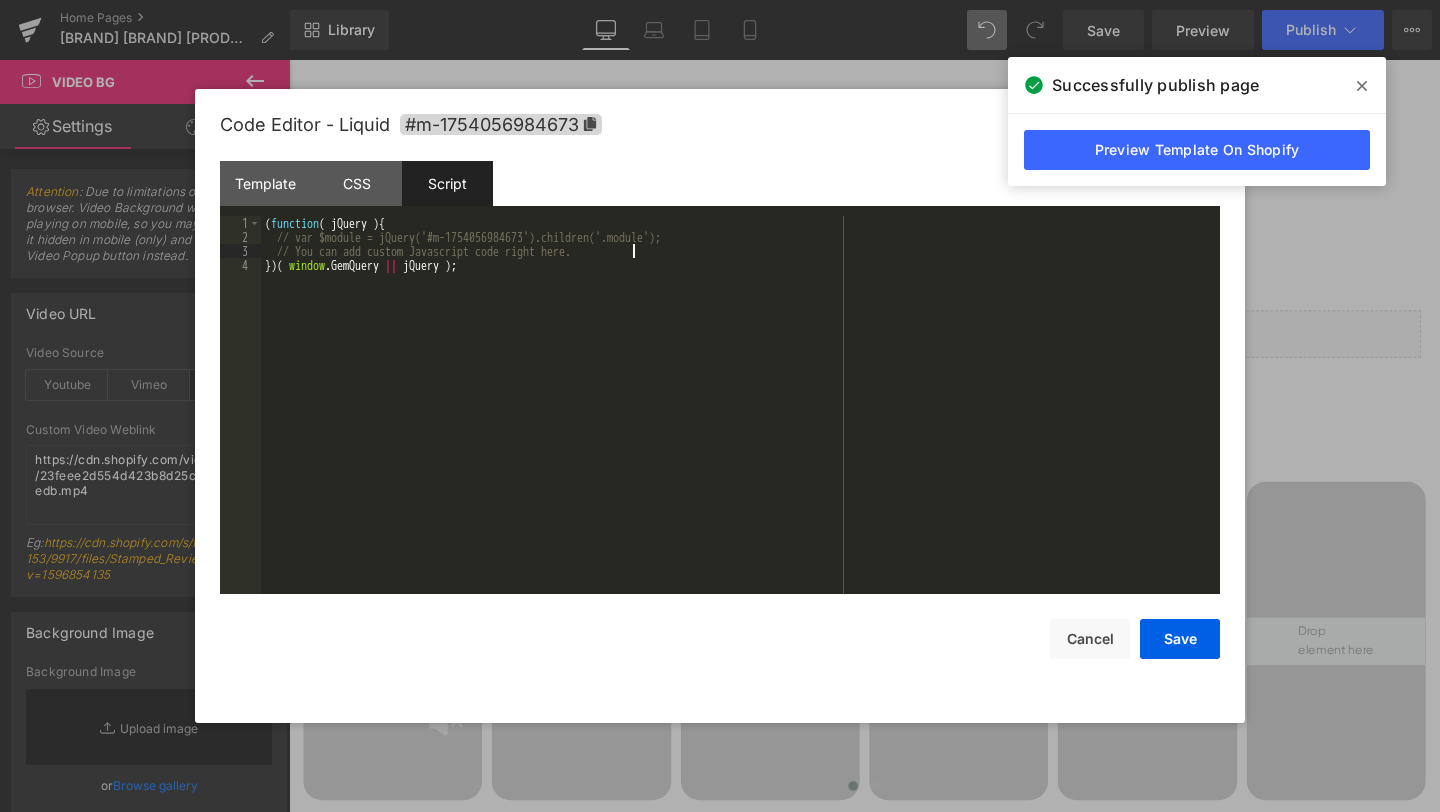 click on "( function (   jQuery   ) {    // var $module = jQuery('#m-1754056984673').children('.module');    // You can add custom Javascript code right here. }) (   window . GemQuery   ||   jQuery   ) ;" at bounding box center [740, 419] 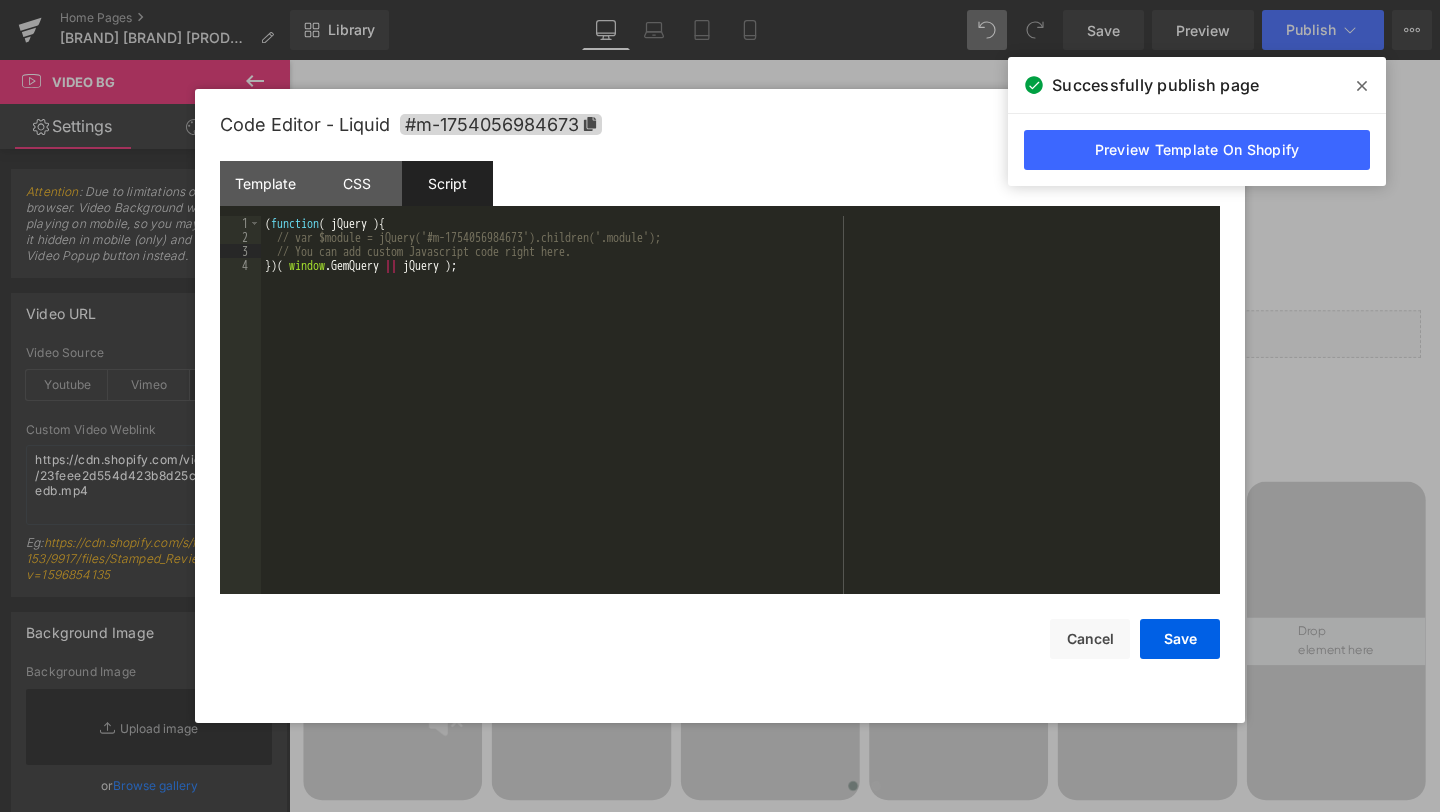 type 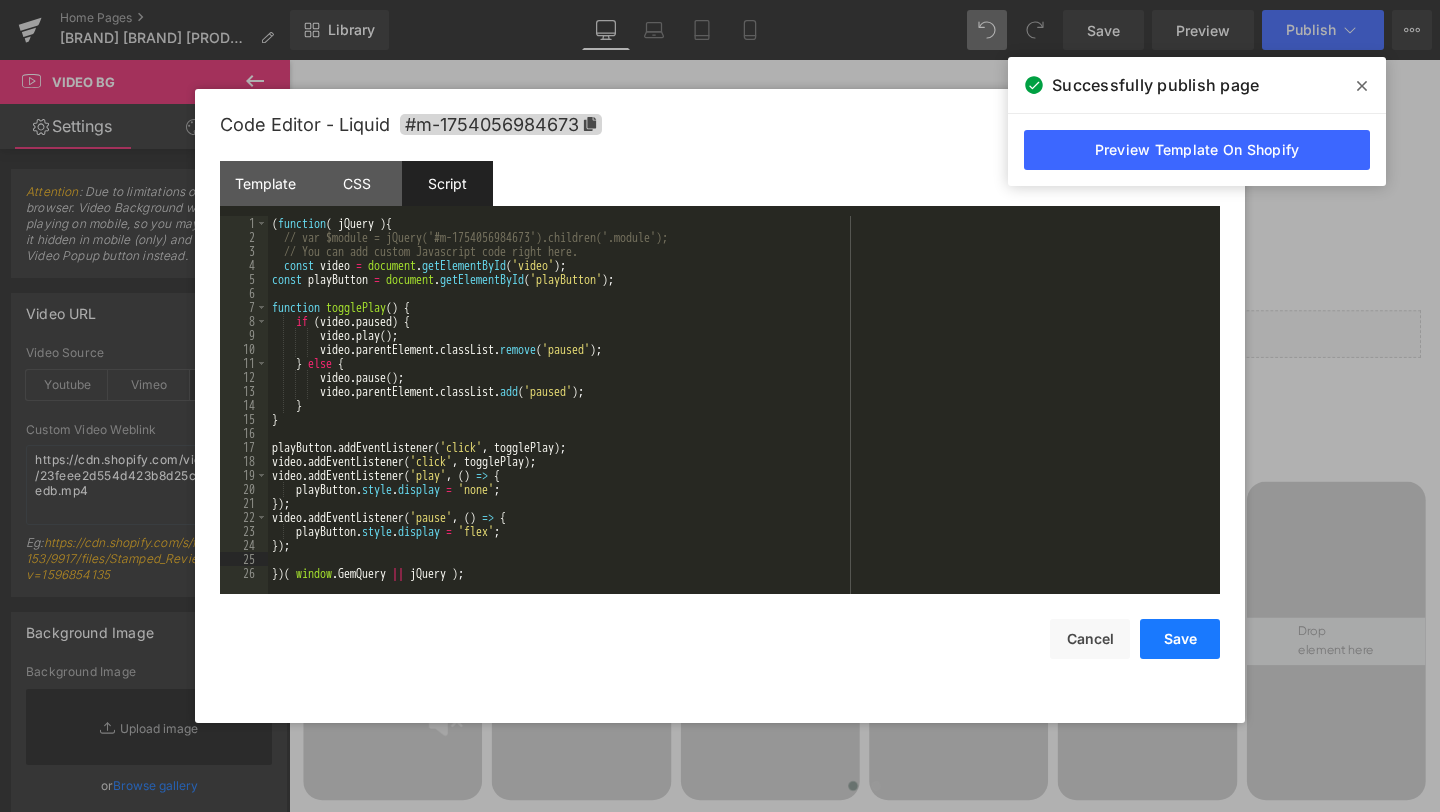 click on "Save" at bounding box center (1180, 639) 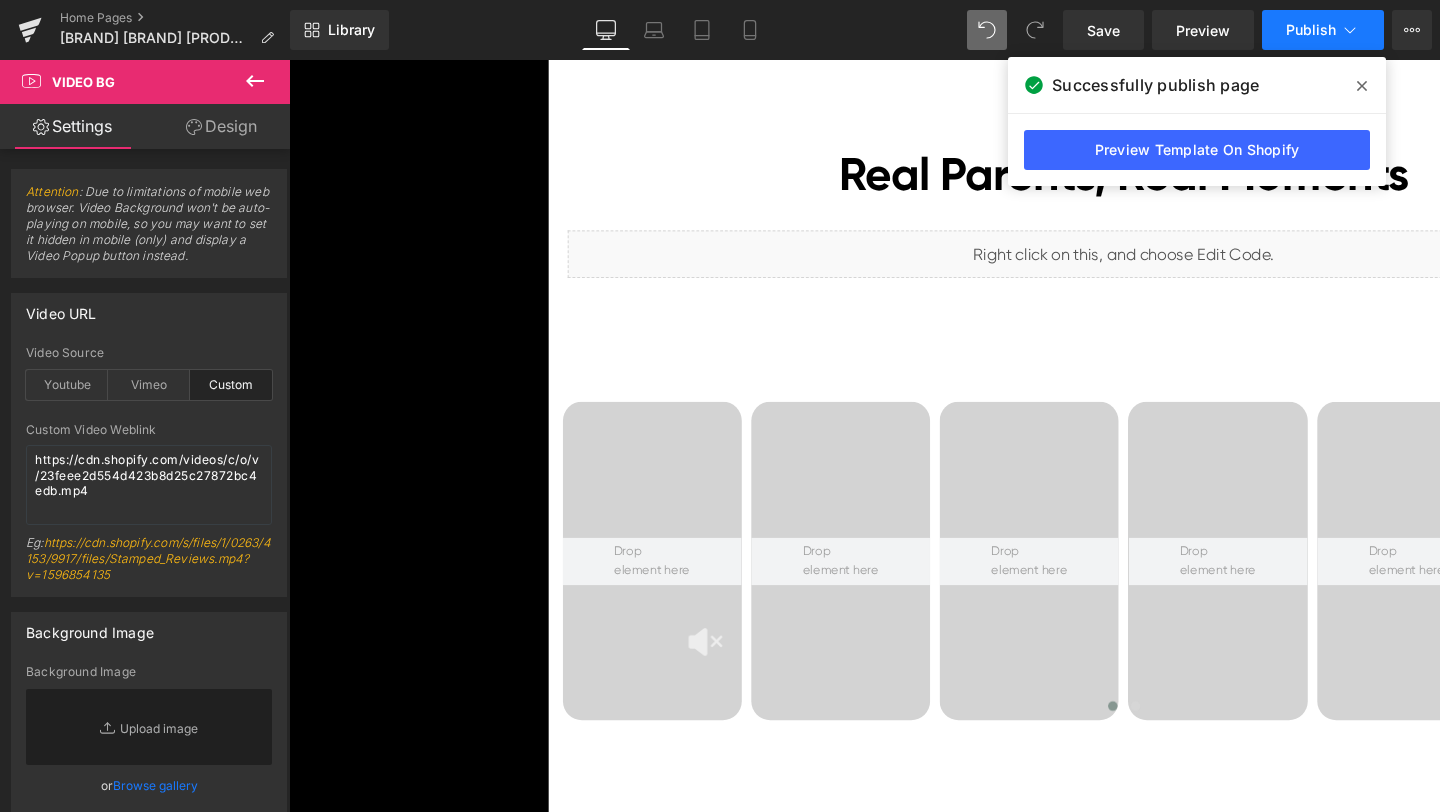 click 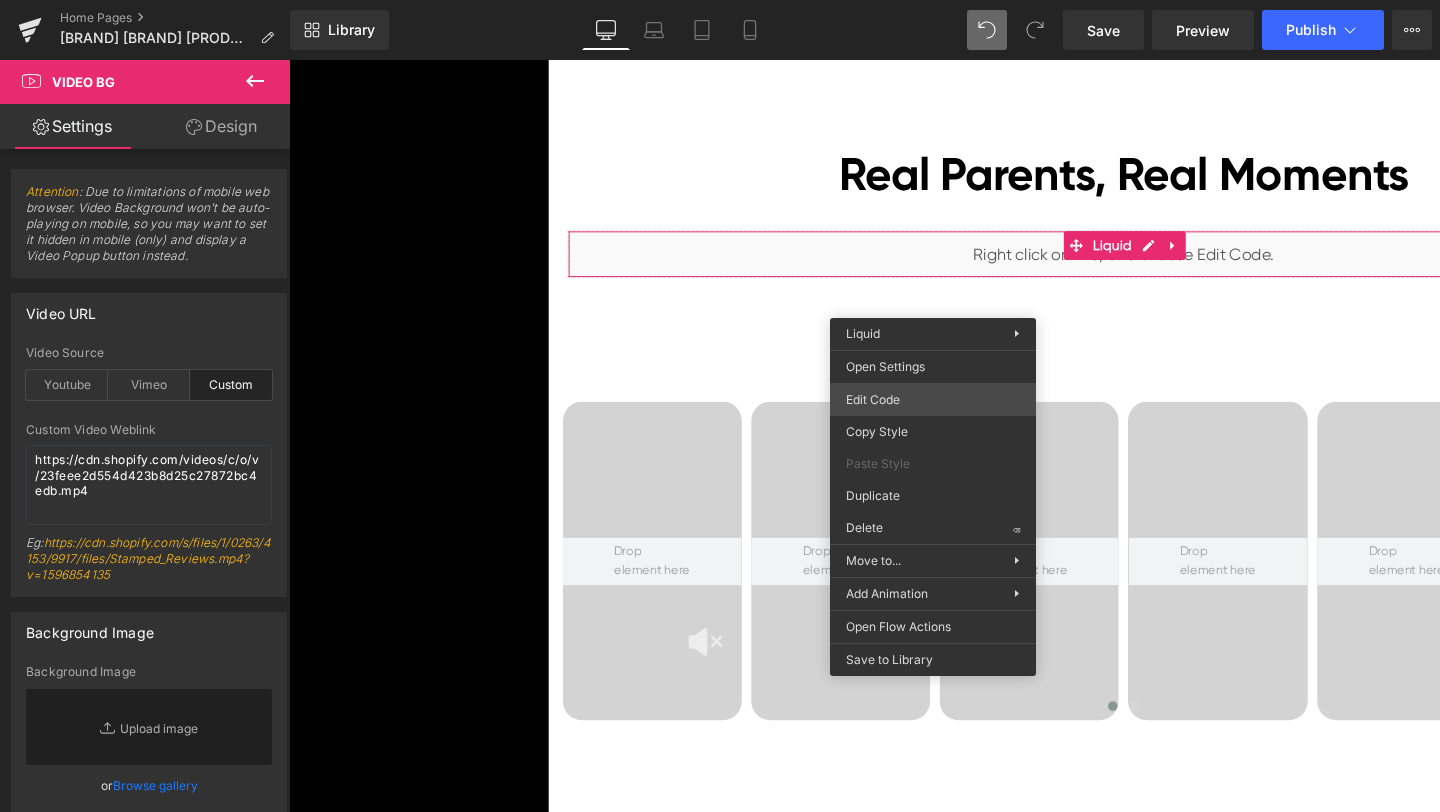 click on "Liquid  You are previewing how the   will restyle your page. You can not edit Elements in Preset Preview Mode.  Home Pages [Ethan GemPages] bonoch Homepage 2.0 Library Desktop Desktop Laptop Tablet Mobile Save Preview Publish Scheduled View Live Page View with current Template Save Template to Library Schedule Publish  Optimize  Publish Settings Shortcuts  Your page can’t be published   You've reached the maximum number of published pages on your plan  (0/0).  You need to upgrade your plan or unpublish all your pages to get 1 publish slot.   Unpublish pages   Upgrade plan  Elements Global Style cus Base Row  rows, columns, layouts, div Heading  headings, titles, h1,h2,h3,h4,h5,h6 Text Block  texts, paragraphs, contents, blocks Image  images, photos, alts, uploads Icon  icons, symbols Button  button, call to action, cta Separator  separators, dividers, horizontal lines Liquid  liquid, custom code, html, javascript, css, reviews, apps, applications, embeded, iframe Banner Parallax  Hero Banner  Stack Tabs" at bounding box center [720, 0] 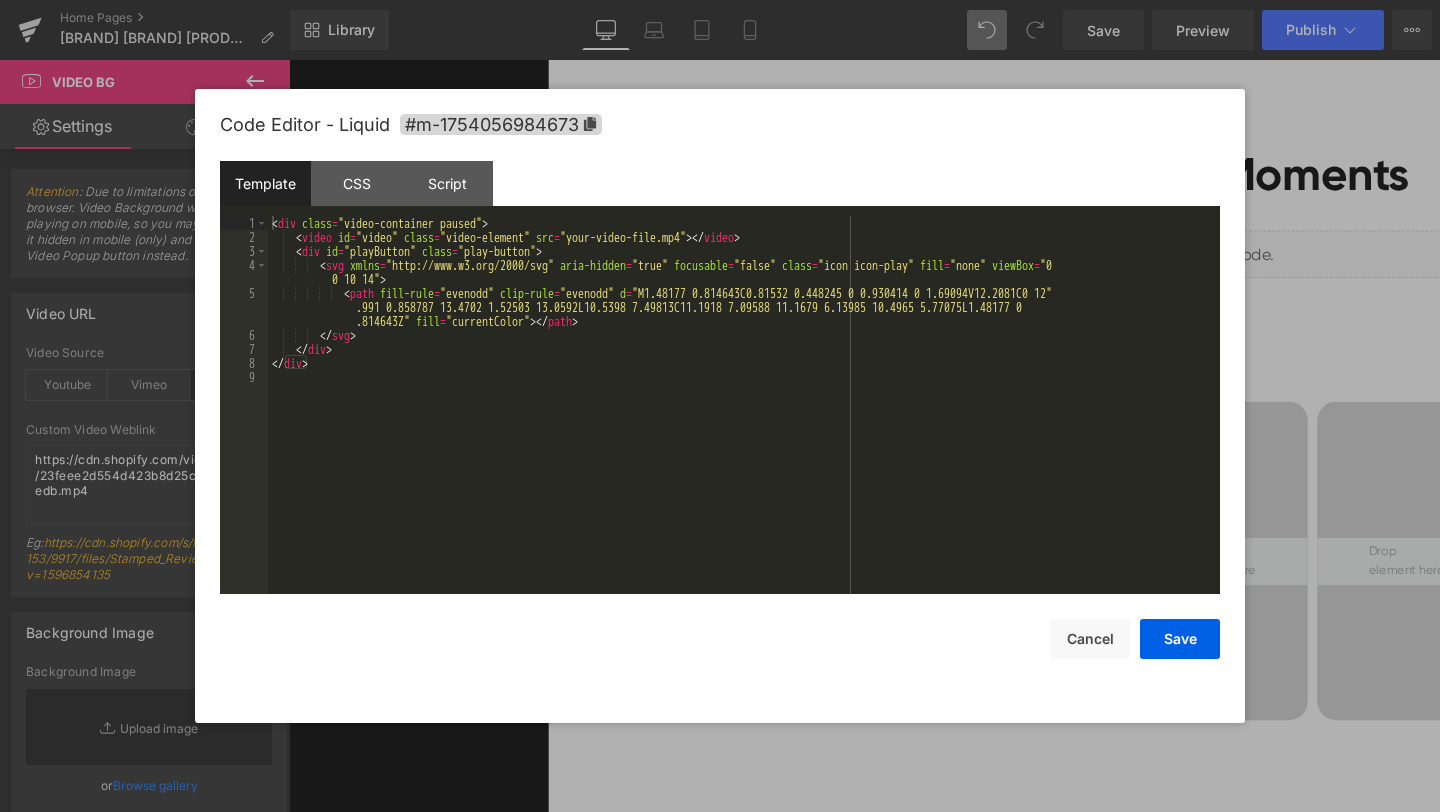 click on "Template CSS Script Data" at bounding box center (720, 188) 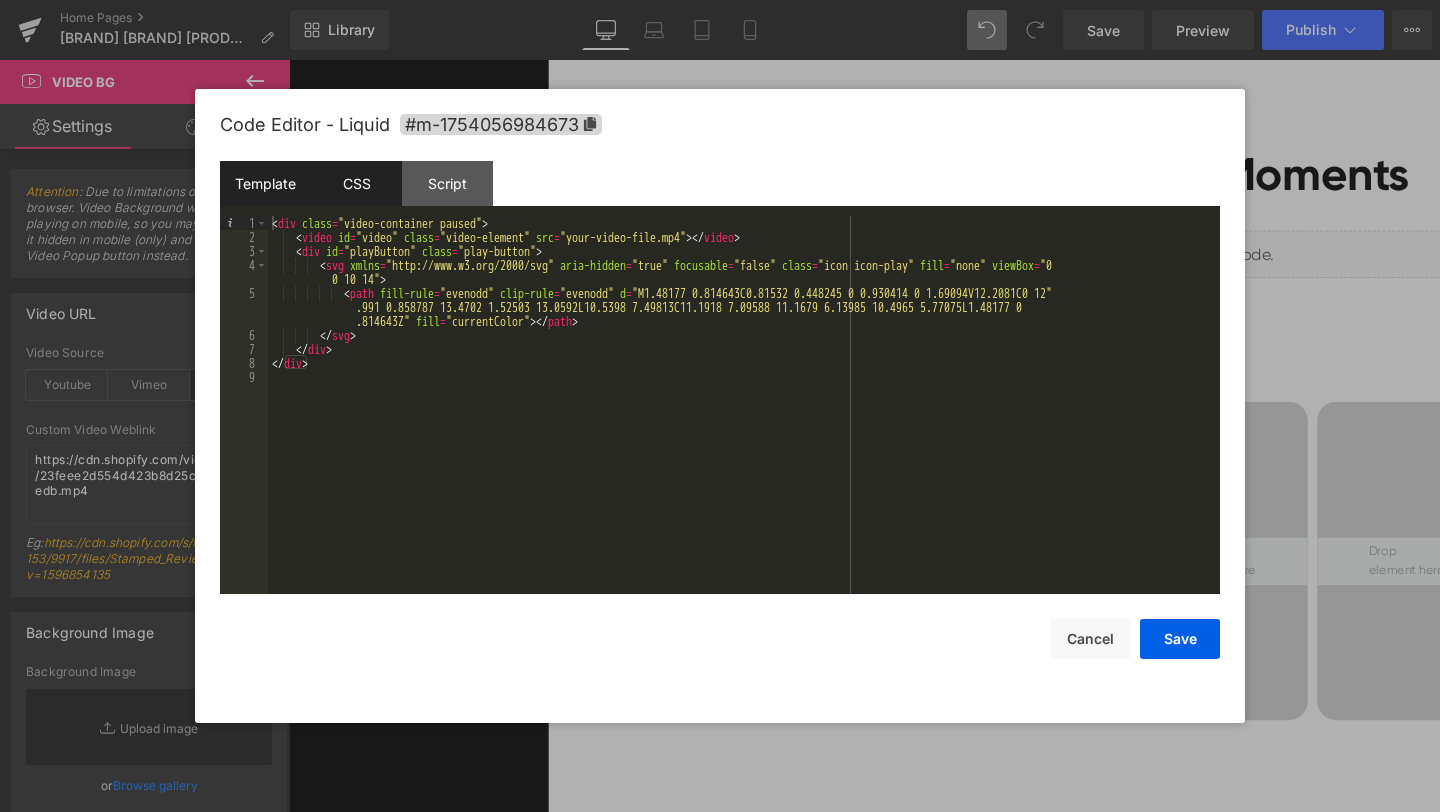 click on "CSS" at bounding box center [356, 183] 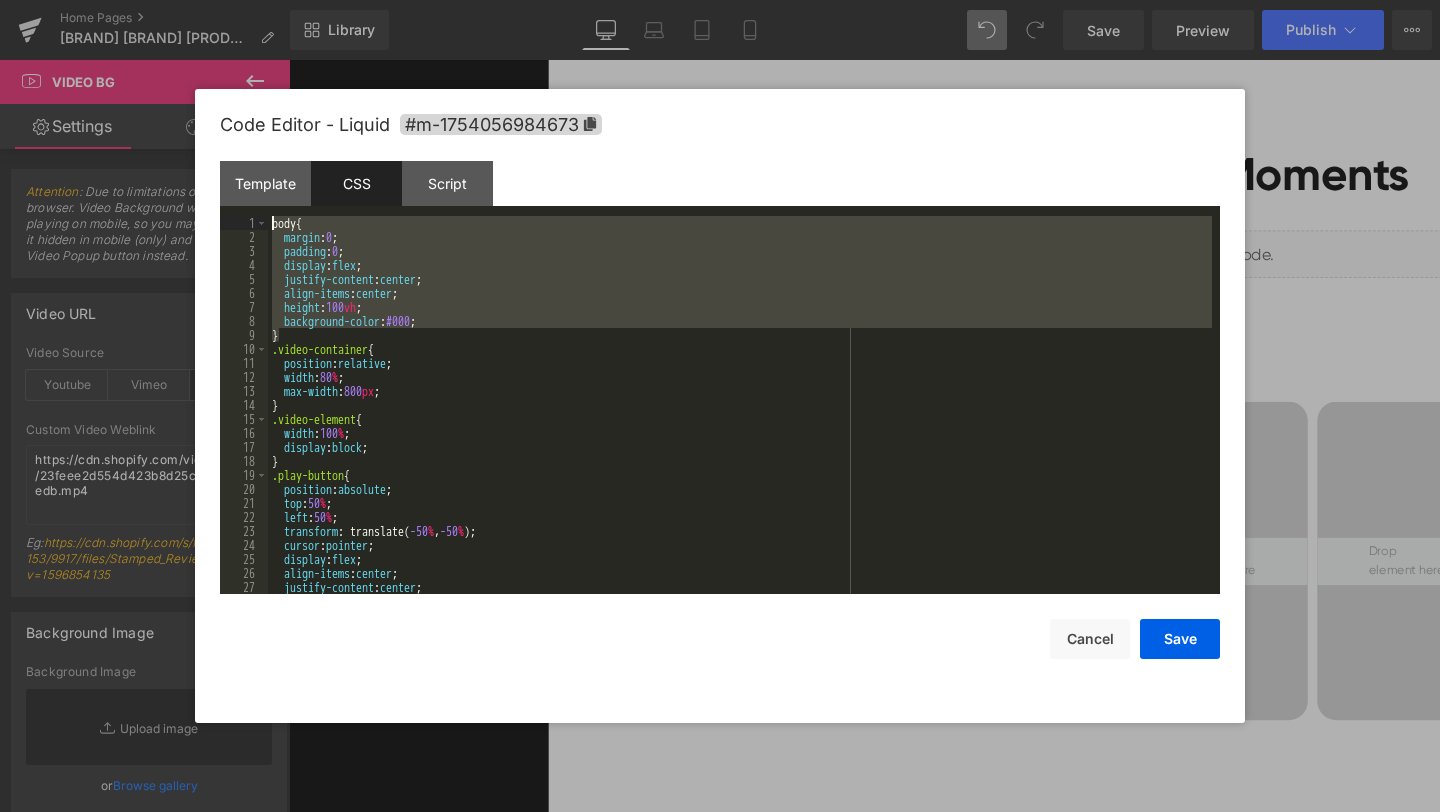 drag, startPoint x: 300, startPoint y: 335, endPoint x: 197, endPoint y: 197, distance: 172.20047 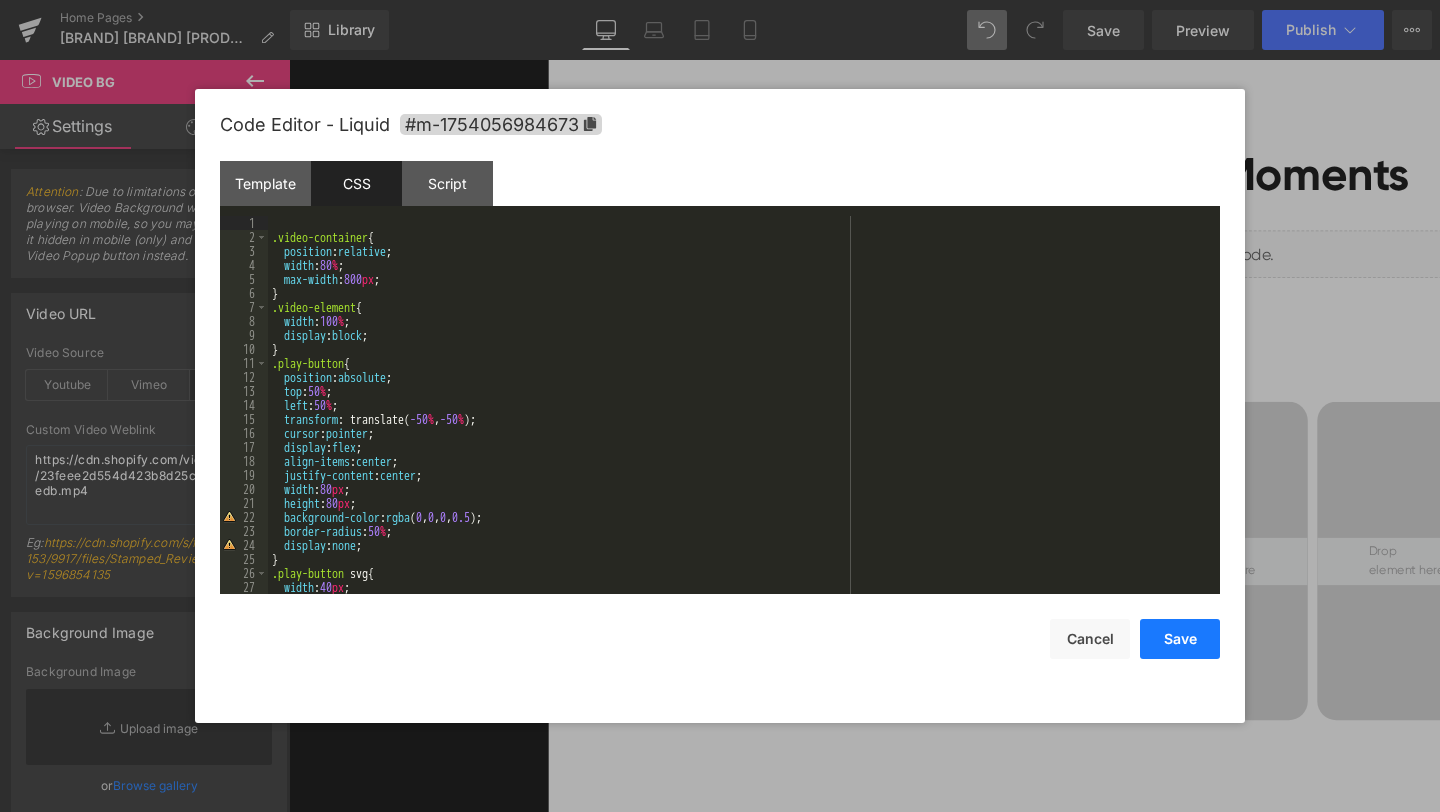 click on "Save" at bounding box center [1180, 639] 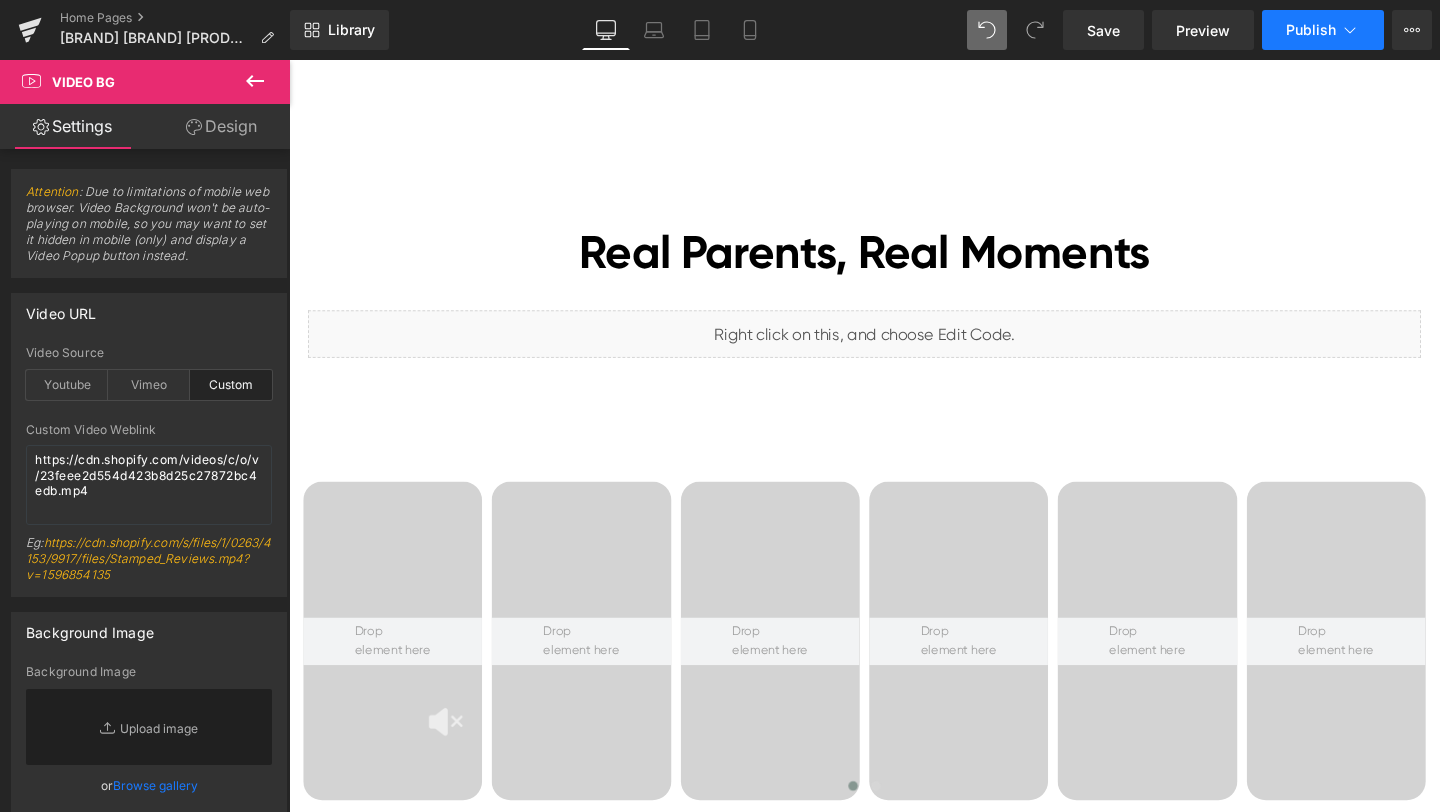 click on "Publish" at bounding box center [1323, 30] 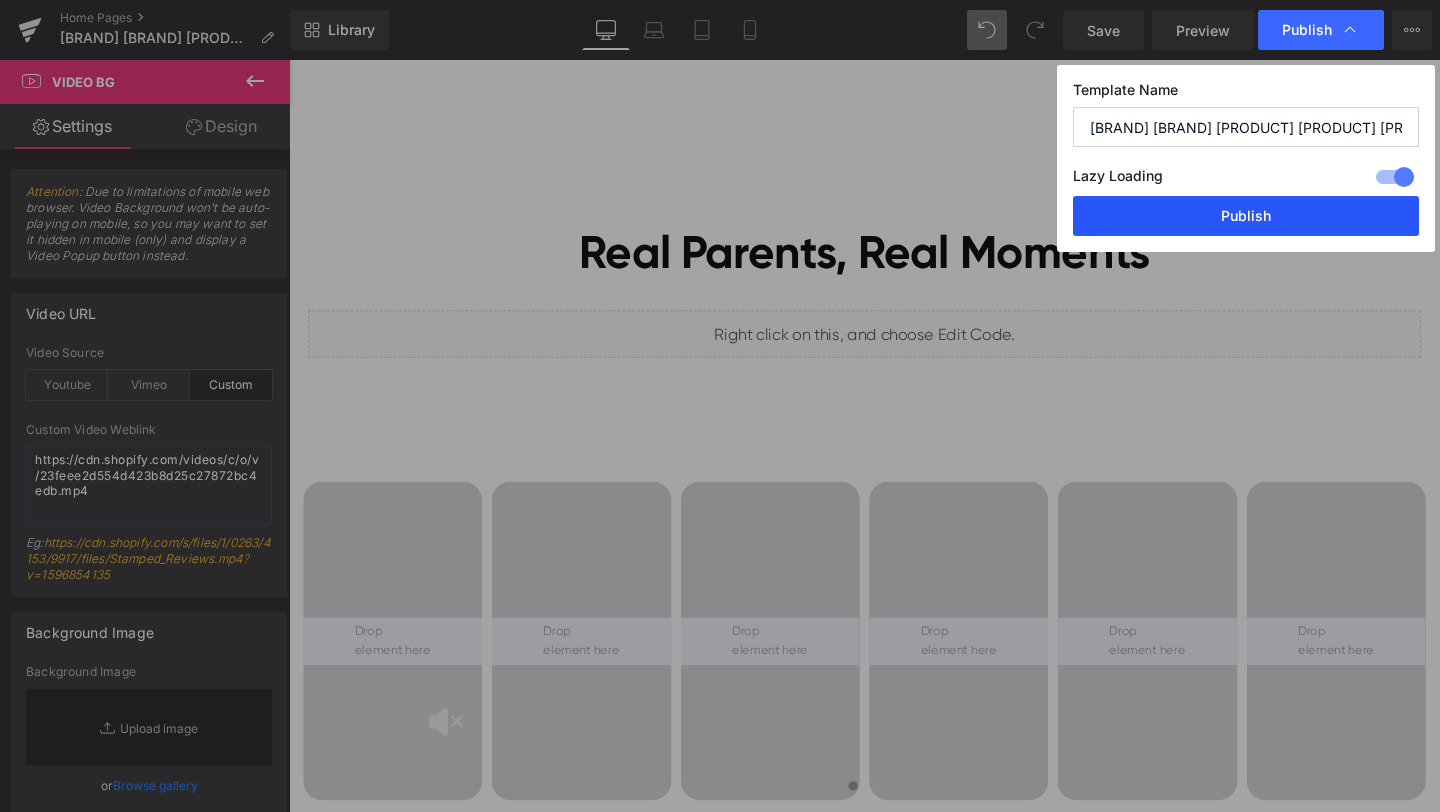 drag, startPoint x: 1206, startPoint y: 206, endPoint x: 372, endPoint y: 49, distance: 848.6489 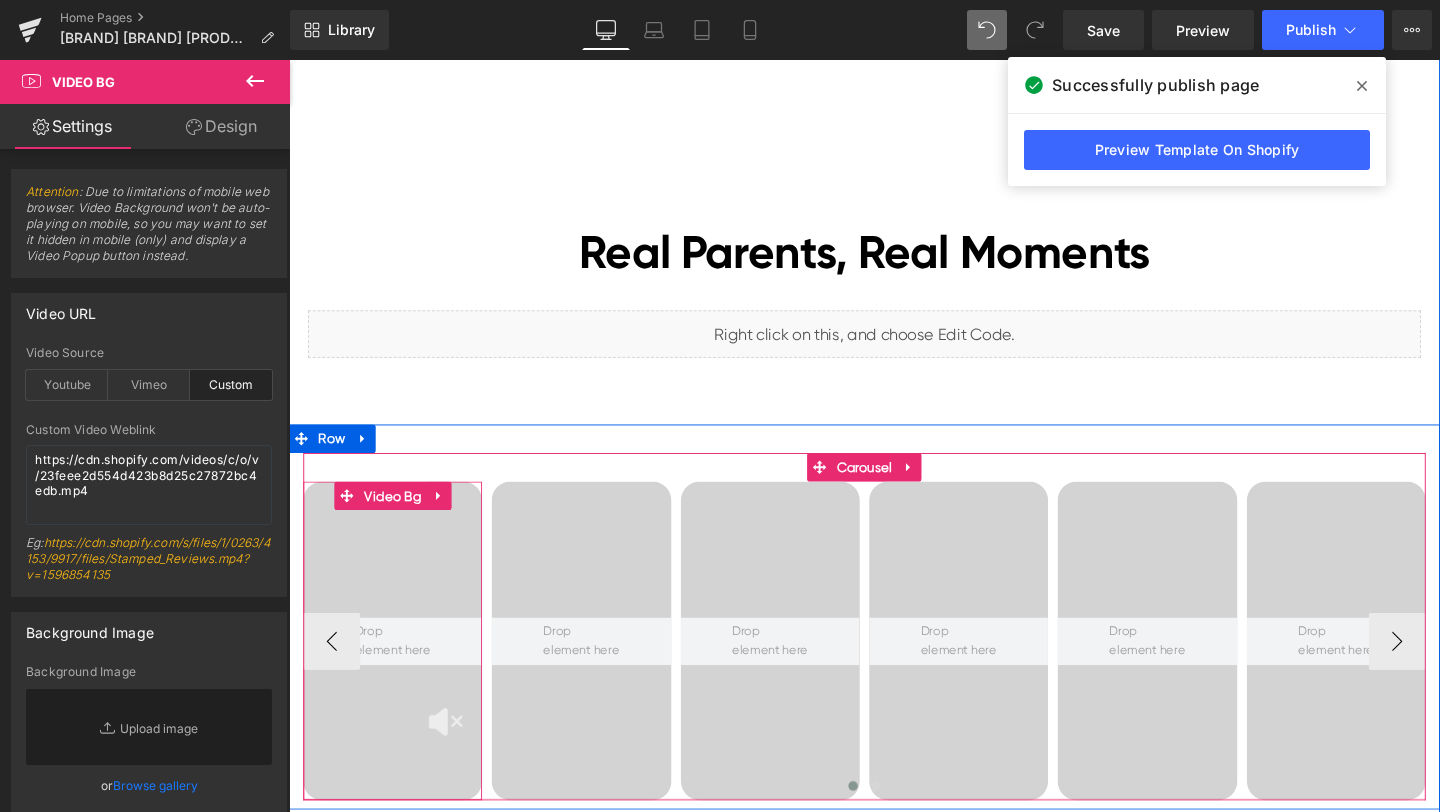 click at bounding box center [398, 670] 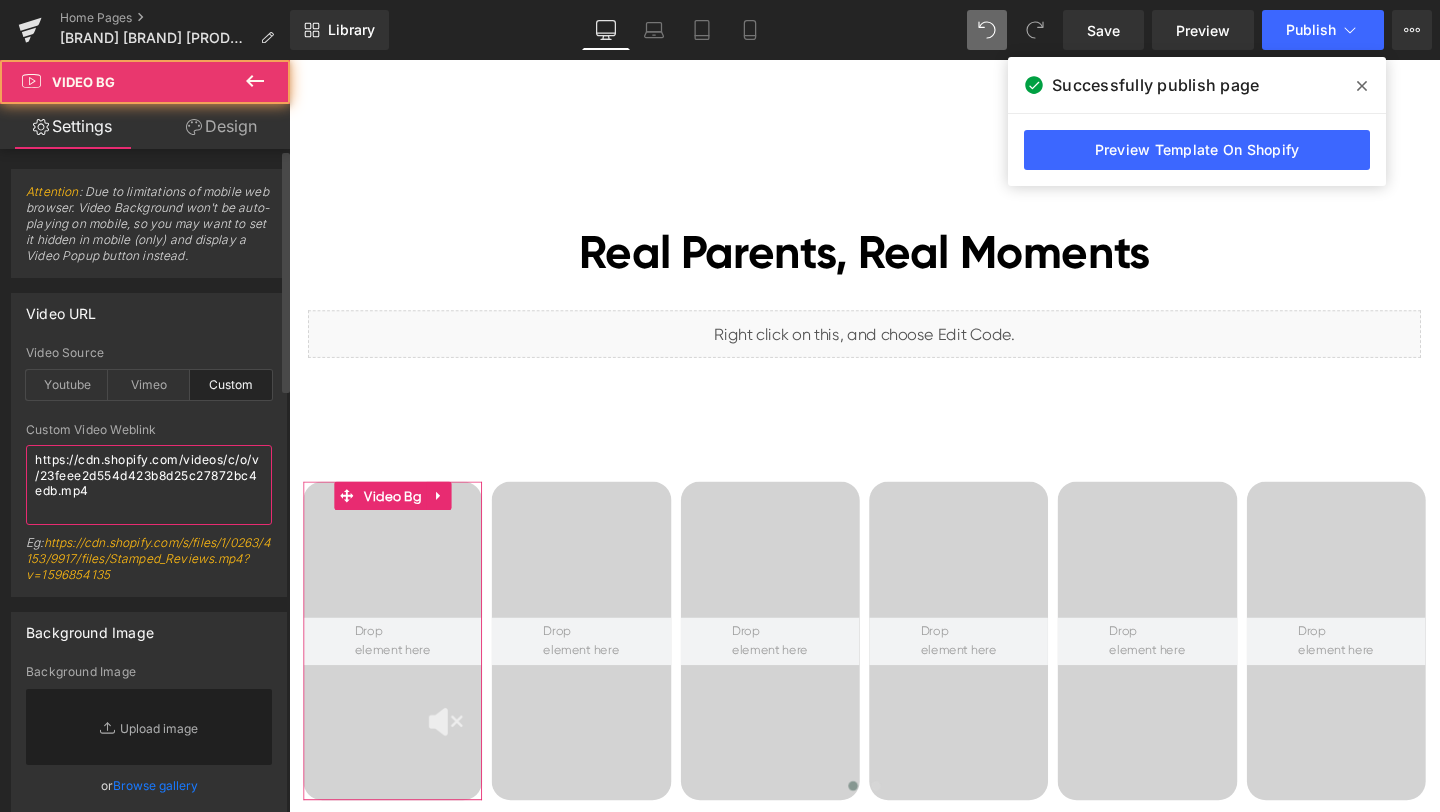 click on "https://cdn.shopify.com/videos/c/o/v/23feee2d554d423b8d25c27872bc4edb.mp4" at bounding box center (149, 485) 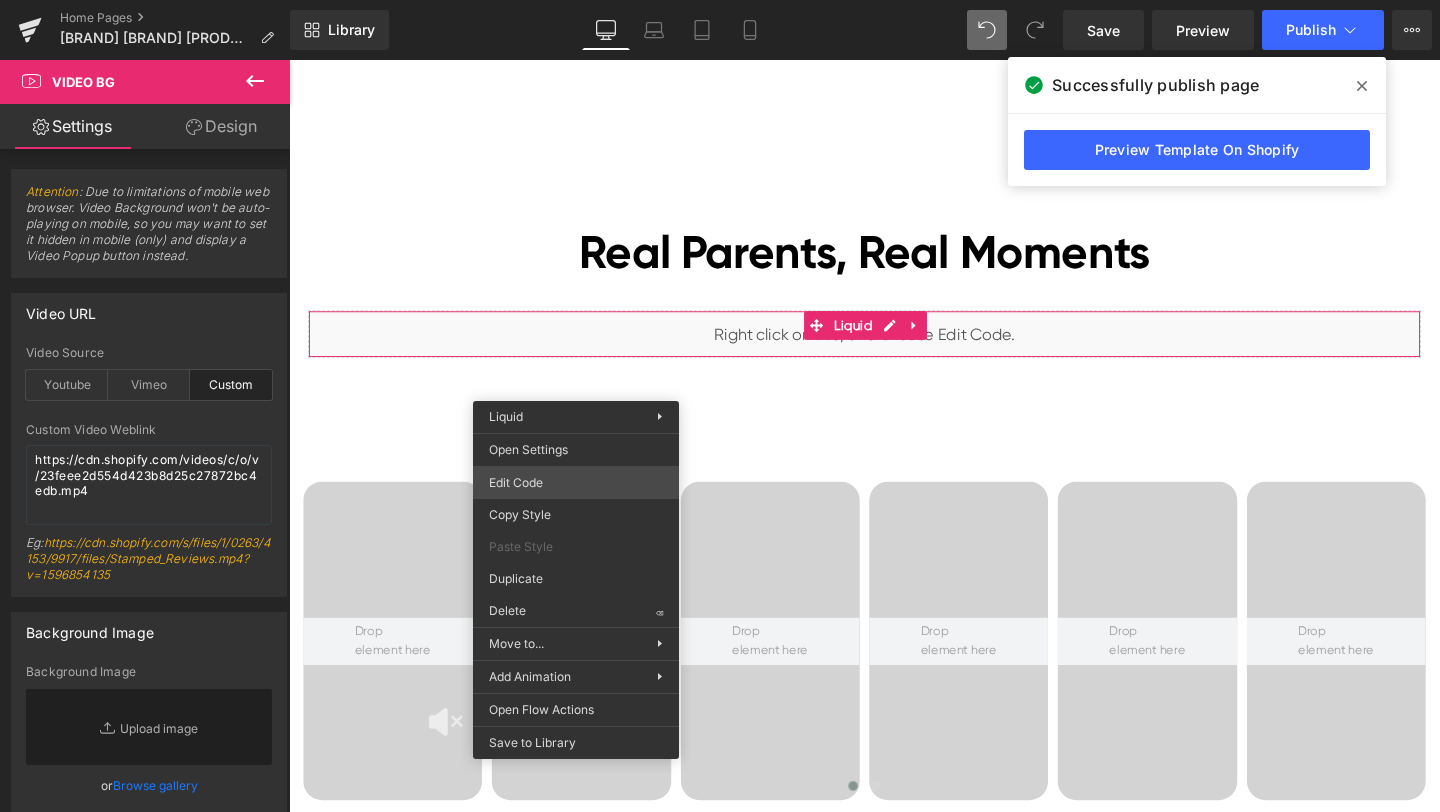 click on "Liquid  You are previewing how the   will restyle your page. You can not edit Elements in Preset Preview Mode.  Home Pages [Ethan GemPages] bonoch Homepage 2.0 Library Desktop Desktop Laptop Tablet Mobile Save Preview Publish Scheduled View Live Page View with current Template Save Template to Library Schedule Publish  Optimize  Publish Settings Shortcuts  Your page can’t be published   You've reached the maximum number of published pages on your plan  (0/0).  You need to upgrade your plan or unpublish all your pages to get 1 publish slot.   Unpublish pages   Upgrade plan  Elements Global Style cus Base Row  rows, columns, layouts, div Heading  headings, titles, h1,h2,h3,h4,h5,h6 Text Block  texts, paragraphs, contents, blocks Image  images, photos, alts, uploads Icon  icons, symbols Button  button, call to action, cta Separator  separators, dividers, horizontal lines Liquid  liquid, custom code, html, javascript, css, reviews, apps, applications, embeded, iframe Banner Parallax  Hero Banner  Stack Tabs" at bounding box center (720, 0) 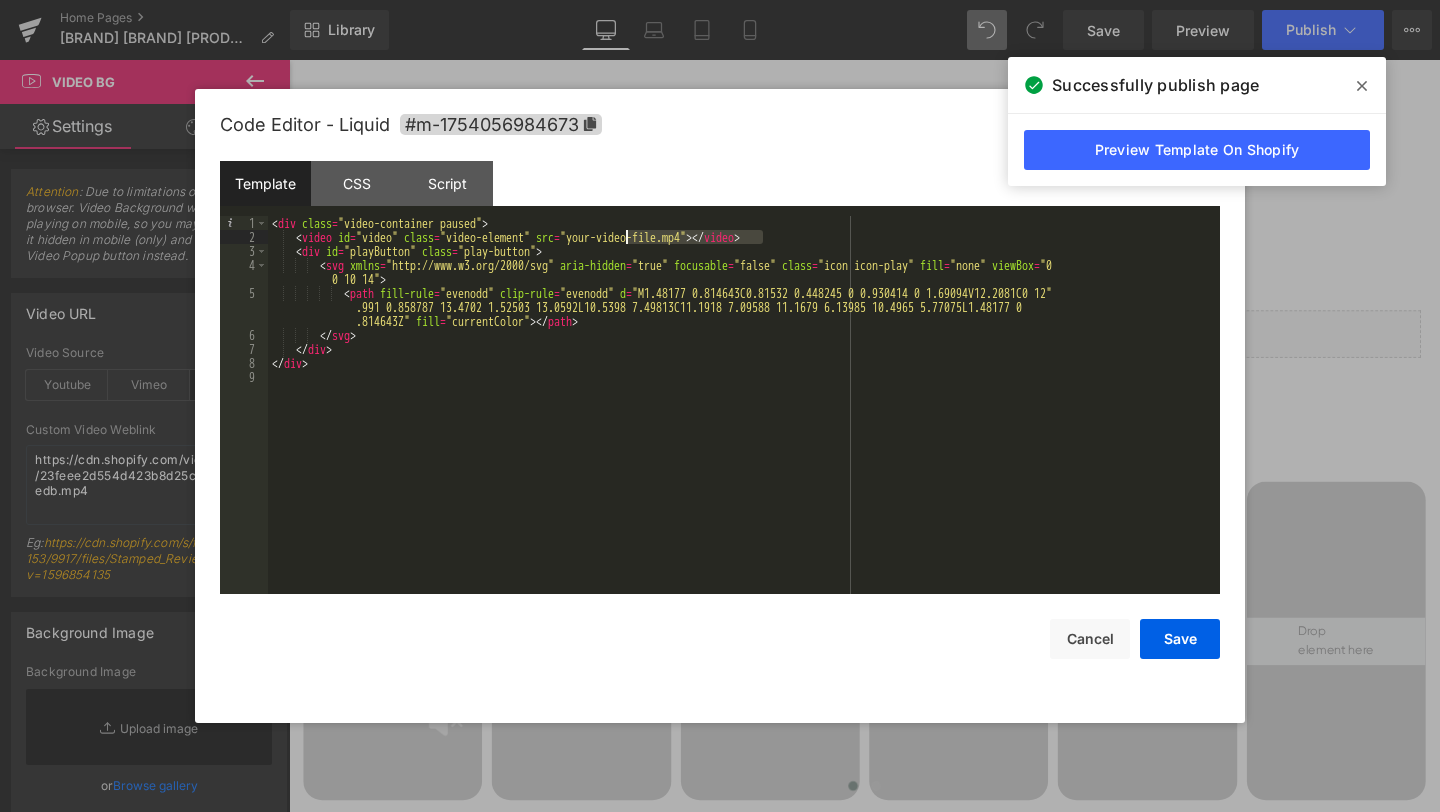 drag, startPoint x: 764, startPoint y: 235, endPoint x: 626, endPoint y: 232, distance: 138.03261 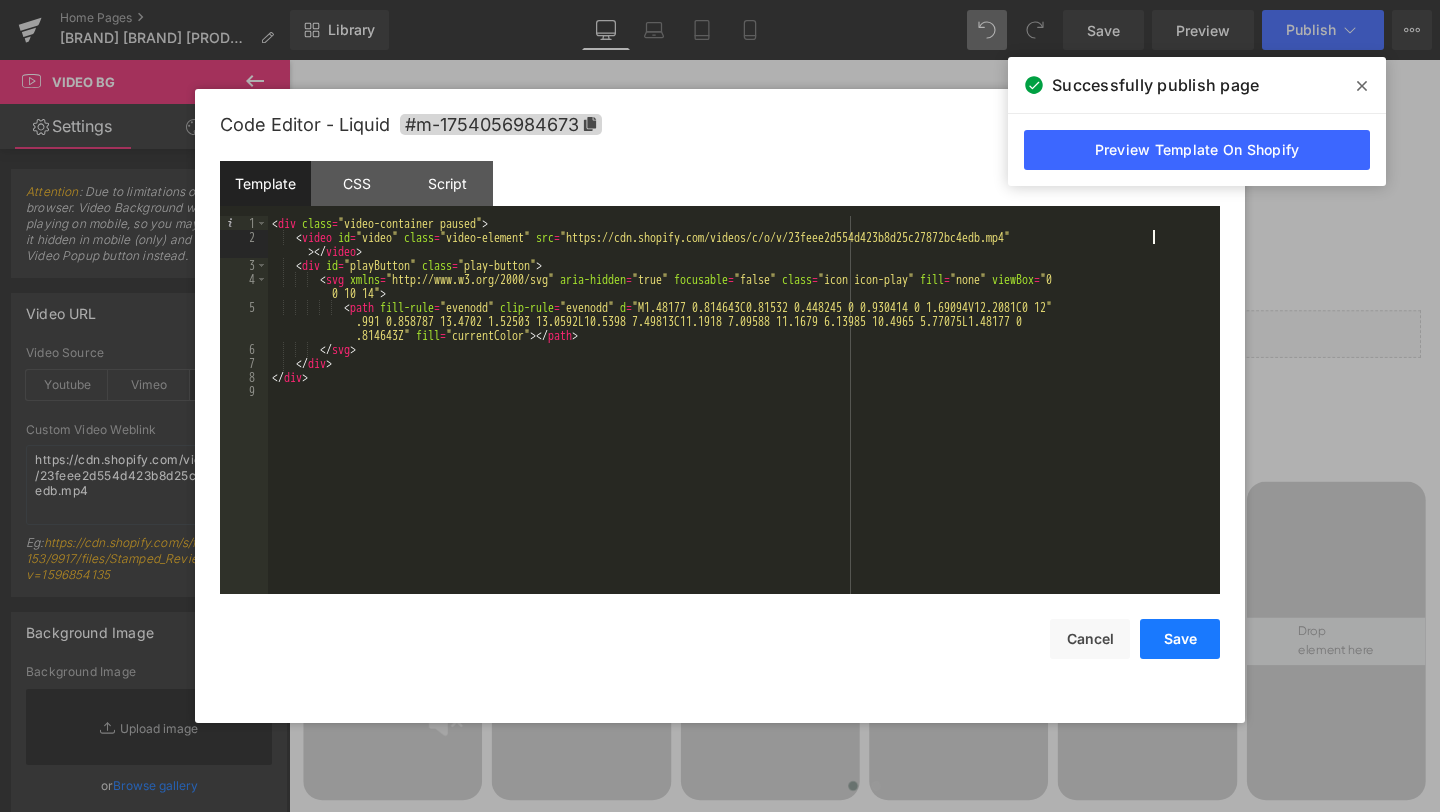 click on "Save" at bounding box center [1180, 639] 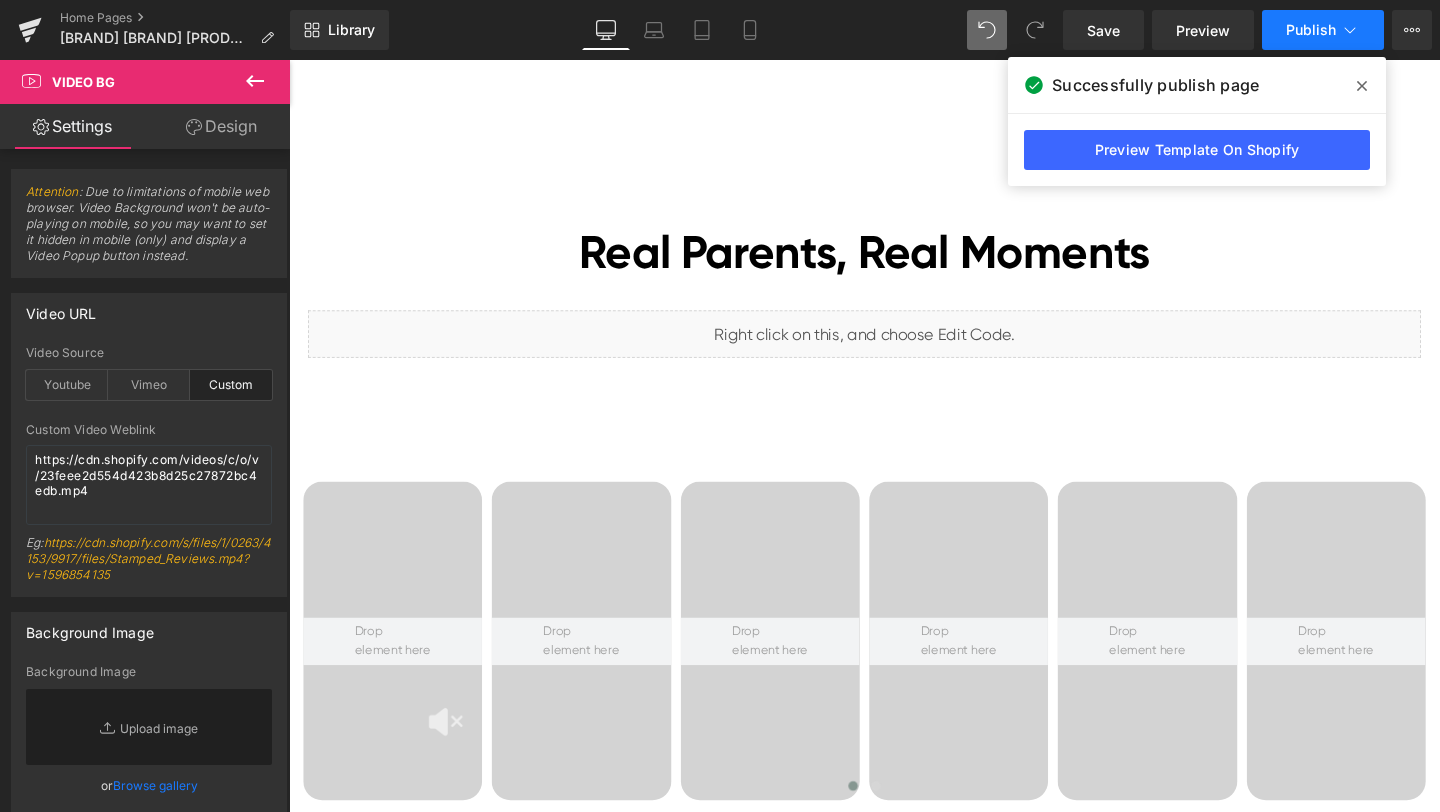 click on "Publish" at bounding box center (1323, 30) 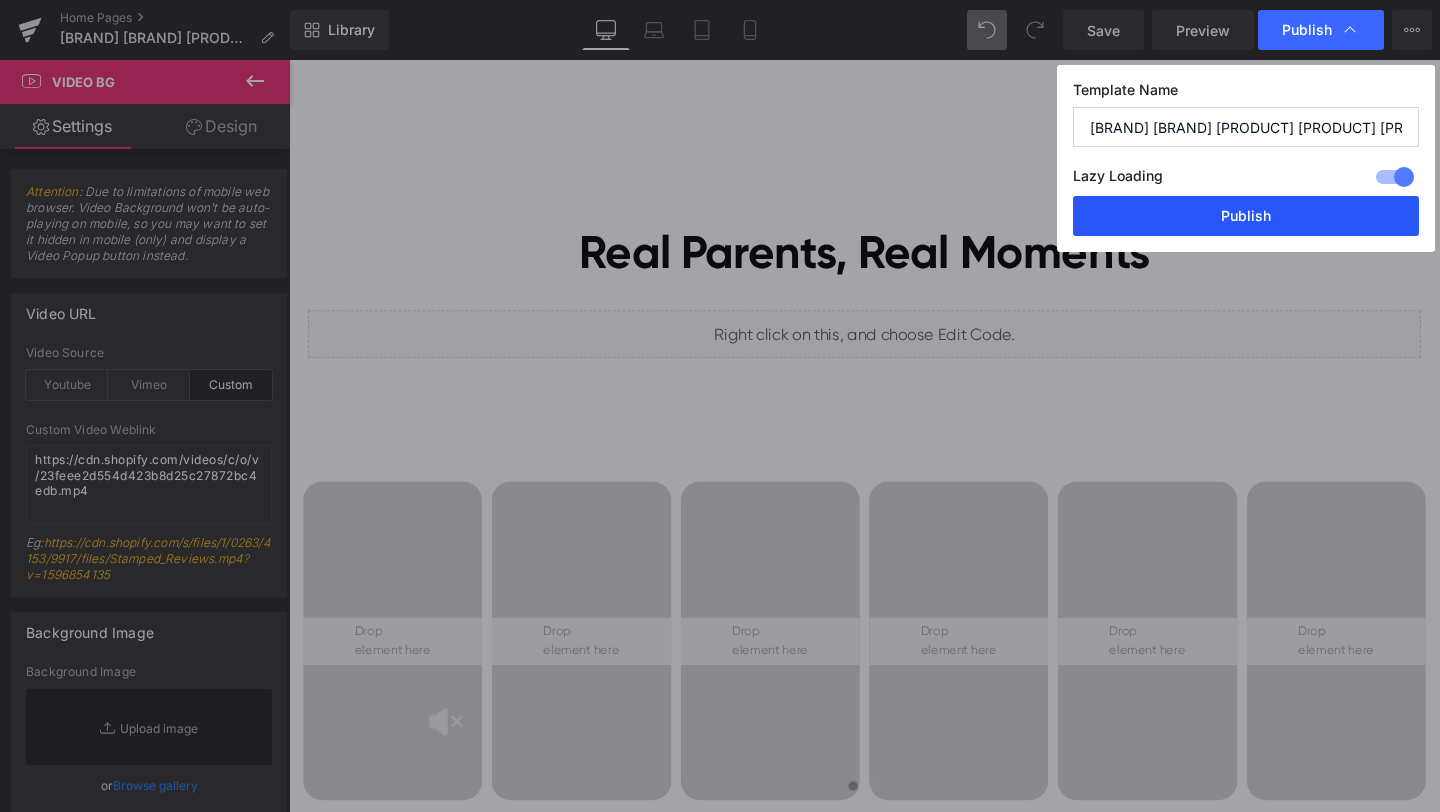 drag, startPoint x: 1266, startPoint y: 199, endPoint x: 1027, endPoint y: 146, distance: 244.80605 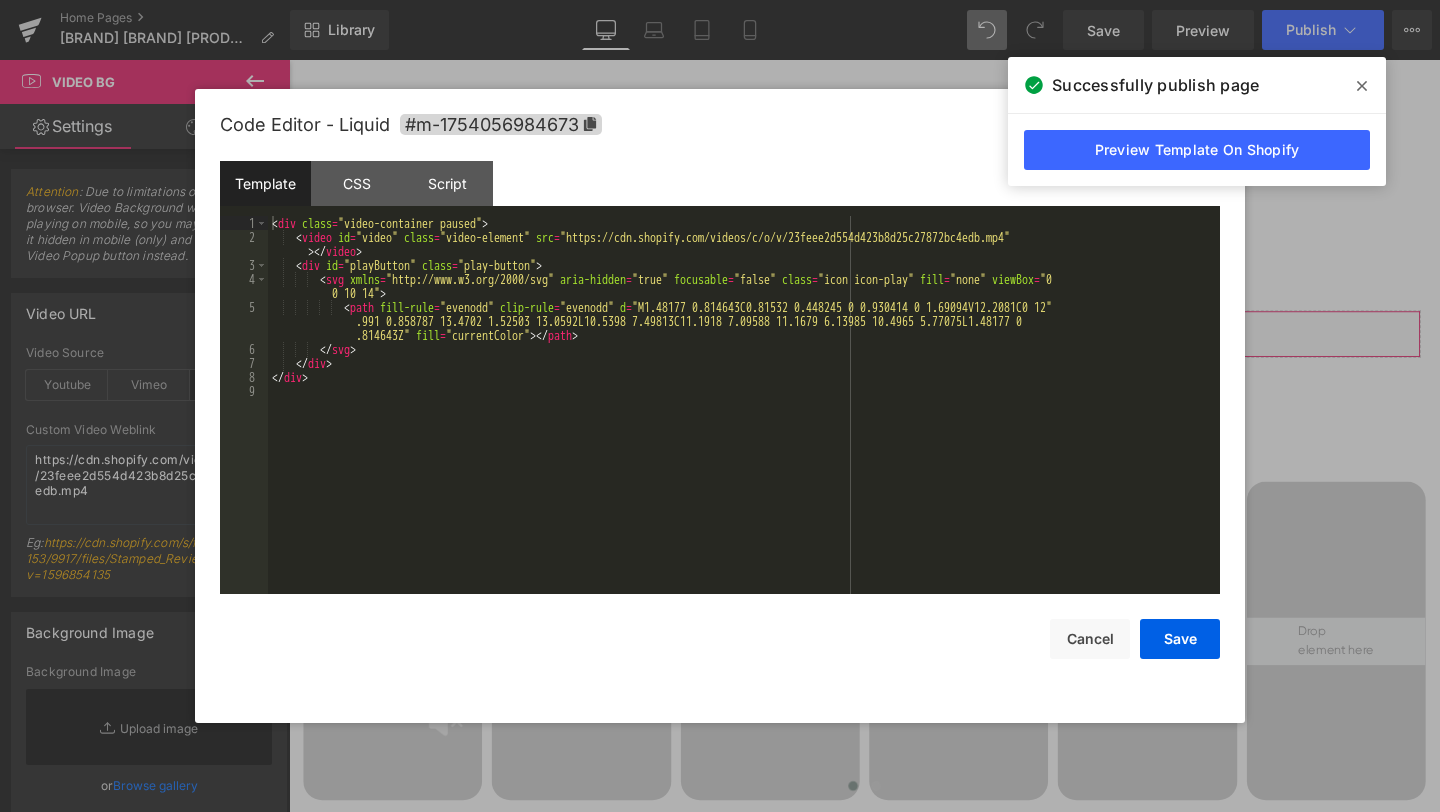 click on "Liquid  You are previewing how the   will restyle your page. You can not edit Elements in Preset Preview Mode.  Home Pages [Ethan GemPages] bonoch Homepage 2.0 Library Desktop Desktop Laptop Tablet Mobile Save Preview Publish Scheduled View Live Page View with current Template Save Template to Library Schedule Publish  Optimize  Publish Settings Shortcuts  Your page can’t be published   You've reached the maximum number of published pages on your plan  (0/0).  You need to upgrade your plan or unpublish all your pages to get 1 publish slot.   Unpublish pages   Upgrade plan  Elements Global Style cus Base Row  rows, columns, layouts, div Heading  headings, titles, h1,h2,h3,h4,h5,h6 Text Block  texts, paragraphs, contents, blocks Image  images, photos, alts, uploads Icon  icons, symbols Button  button, call to action, cta Separator  separators, dividers, horizontal lines Liquid  liquid, custom code, html, javascript, css, reviews, apps, applications, embeded, iframe Banner Parallax  Hero Banner  Stack Tabs" at bounding box center [720, 0] 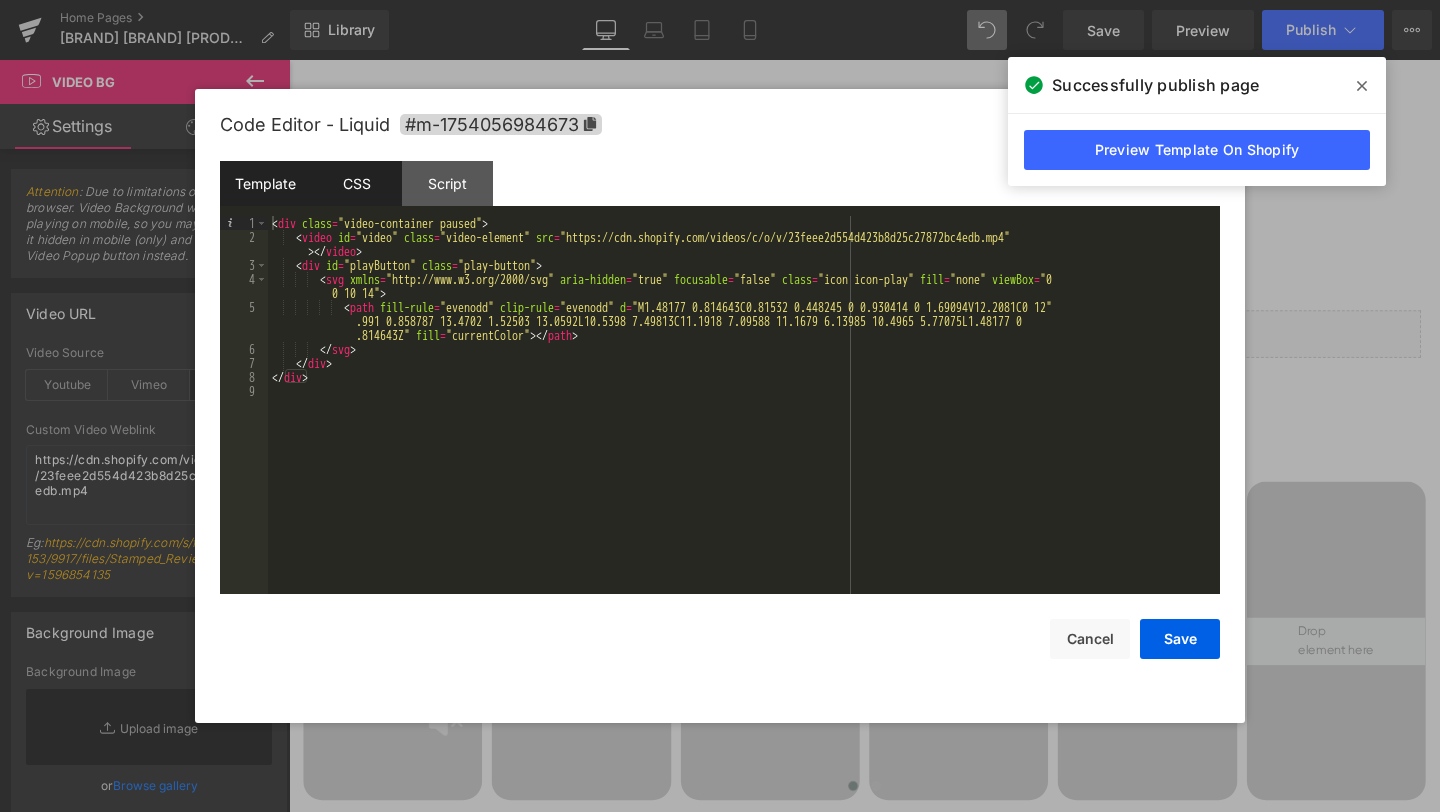 click on "CSS" at bounding box center (356, 183) 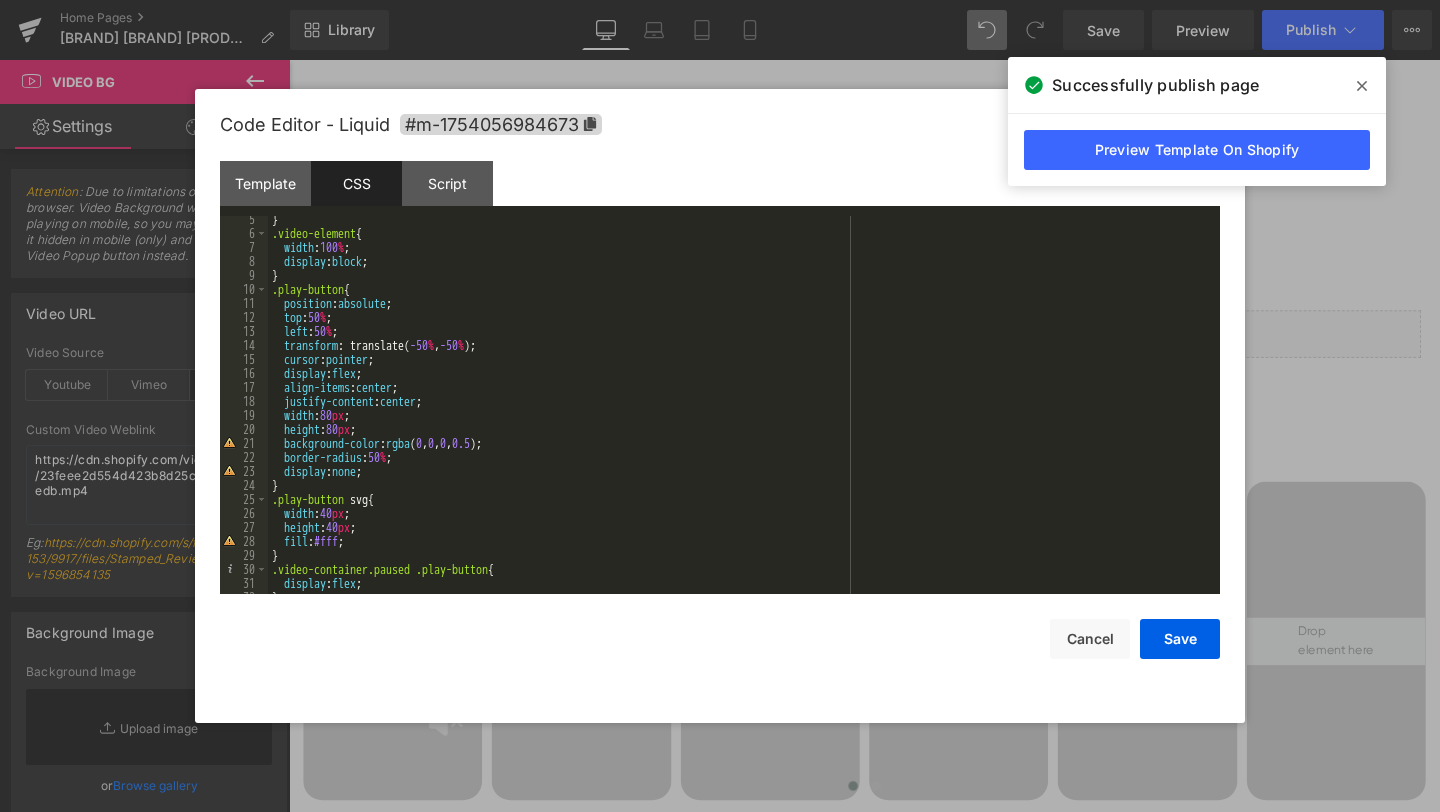 scroll, scrollTop: 84, scrollLeft: 0, axis: vertical 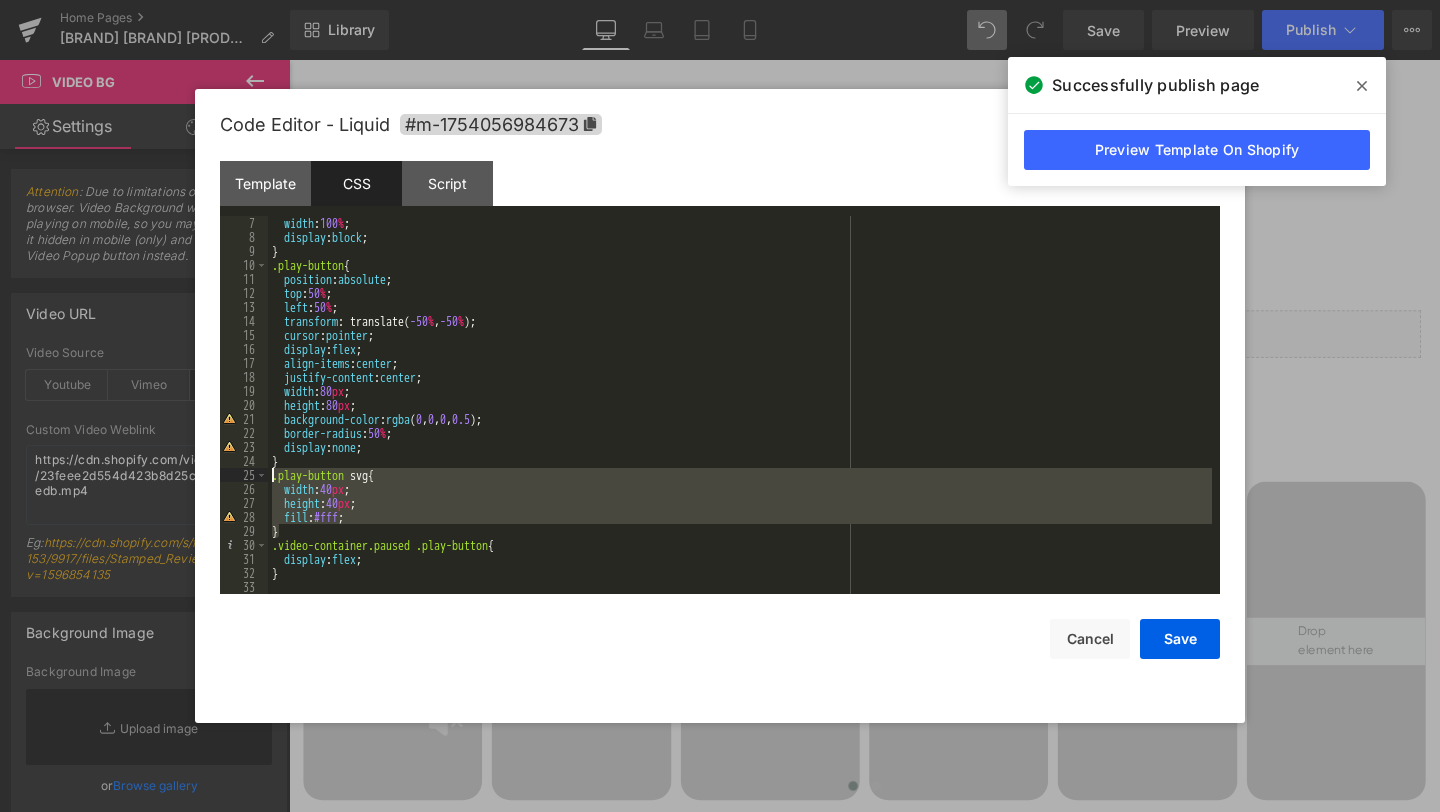 drag, startPoint x: 293, startPoint y: 529, endPoint x: 271, endPoint y: 481, distance: 52.801514 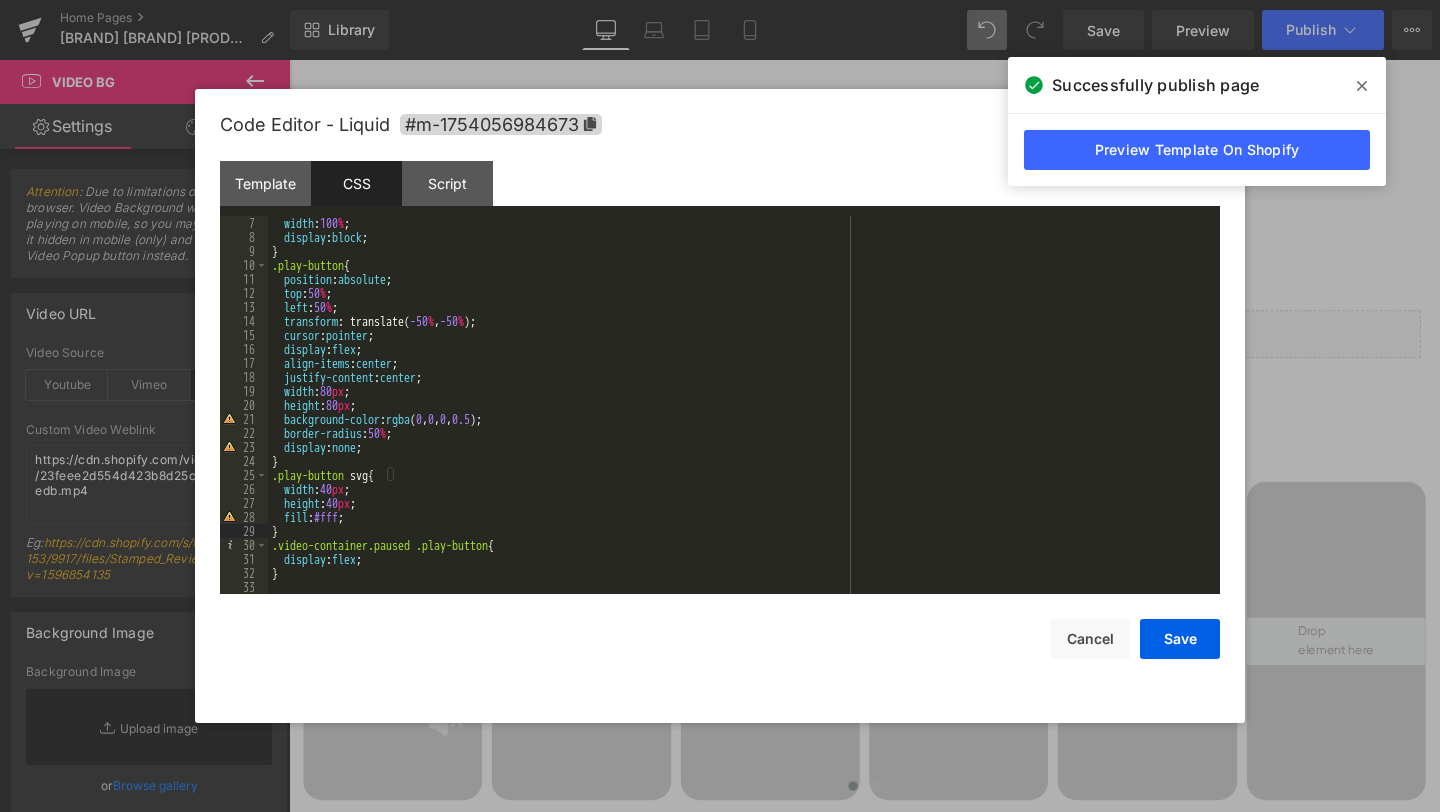 click on "width :  100 % ;    display :  block ; } .play-button {    position :  absolute ;    top :  50 % ;    left :  50 % ;    transform : translate( -50 % ,  -50 % );    cursor :  pointer ;    display :  flex ;    align-items :  center ;    justify-content :  center ;    width :  80 px ;    height :  80 px ;    background-color :  rgba ( 0 ,  0 ,  0 ,  0.5 );    border-radius :  50 % ;    display :  none ; } .play-button   svg {    width :  40 px ;    height :  40 px ;    fill :  #fff ; } .video-container.paused   .play-button {    display :  flex ; }" at bounding box center (740, 419) 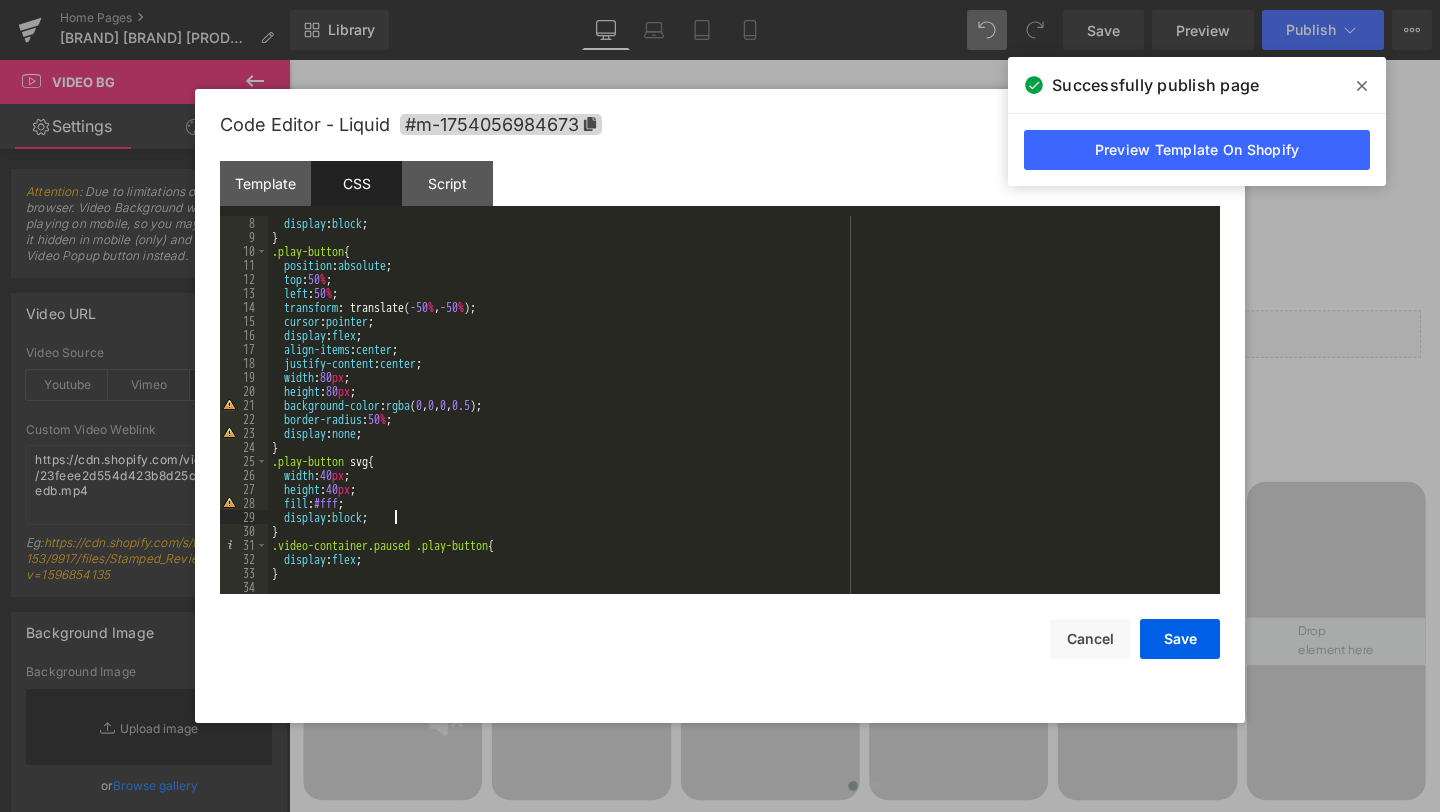 scroll, scrollTop: 98, scrollLeft: 0, axis: vertical 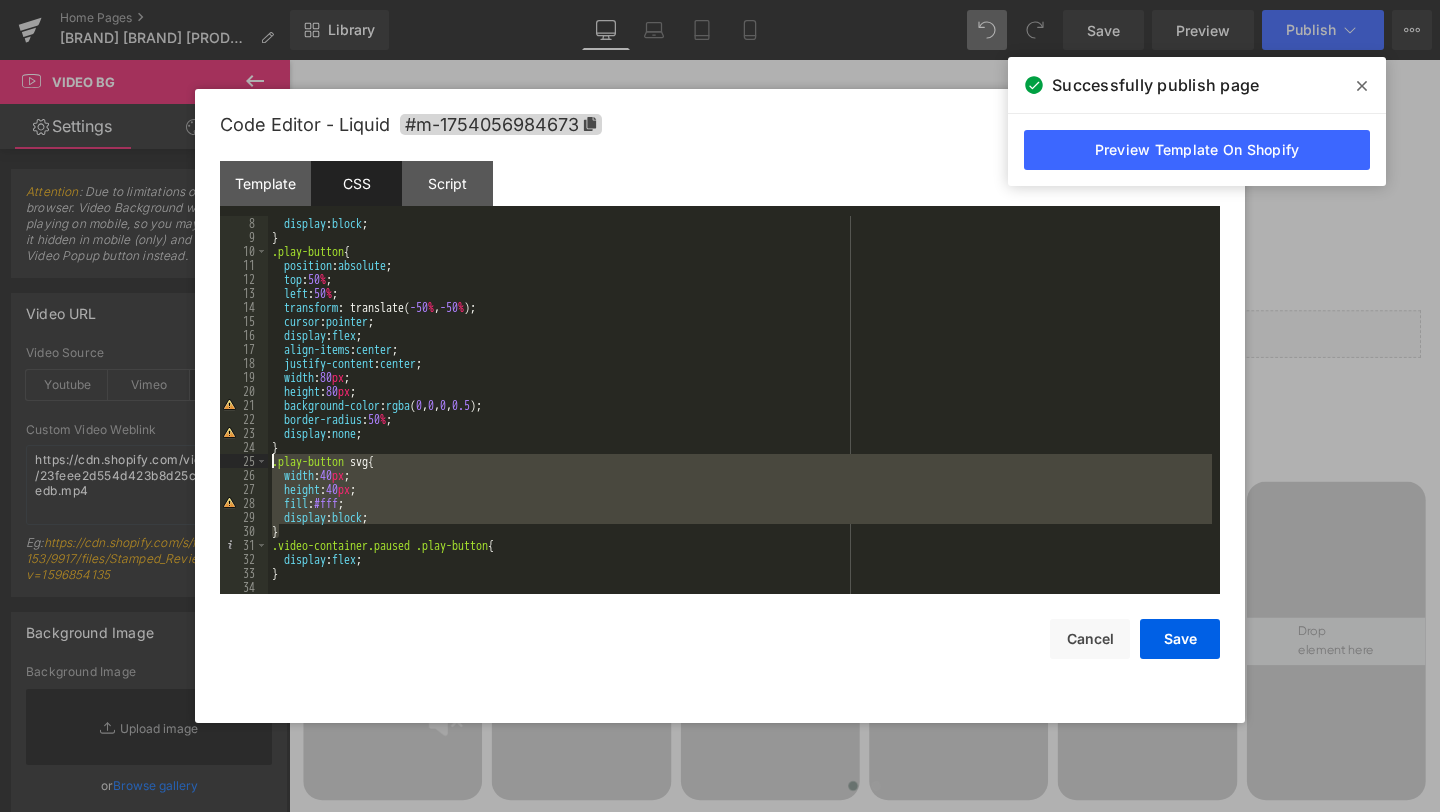 drag, startPoint x: 291, startPoint y: 528, endPoint x: 269, endPoint y: 463, distance: 68.622154 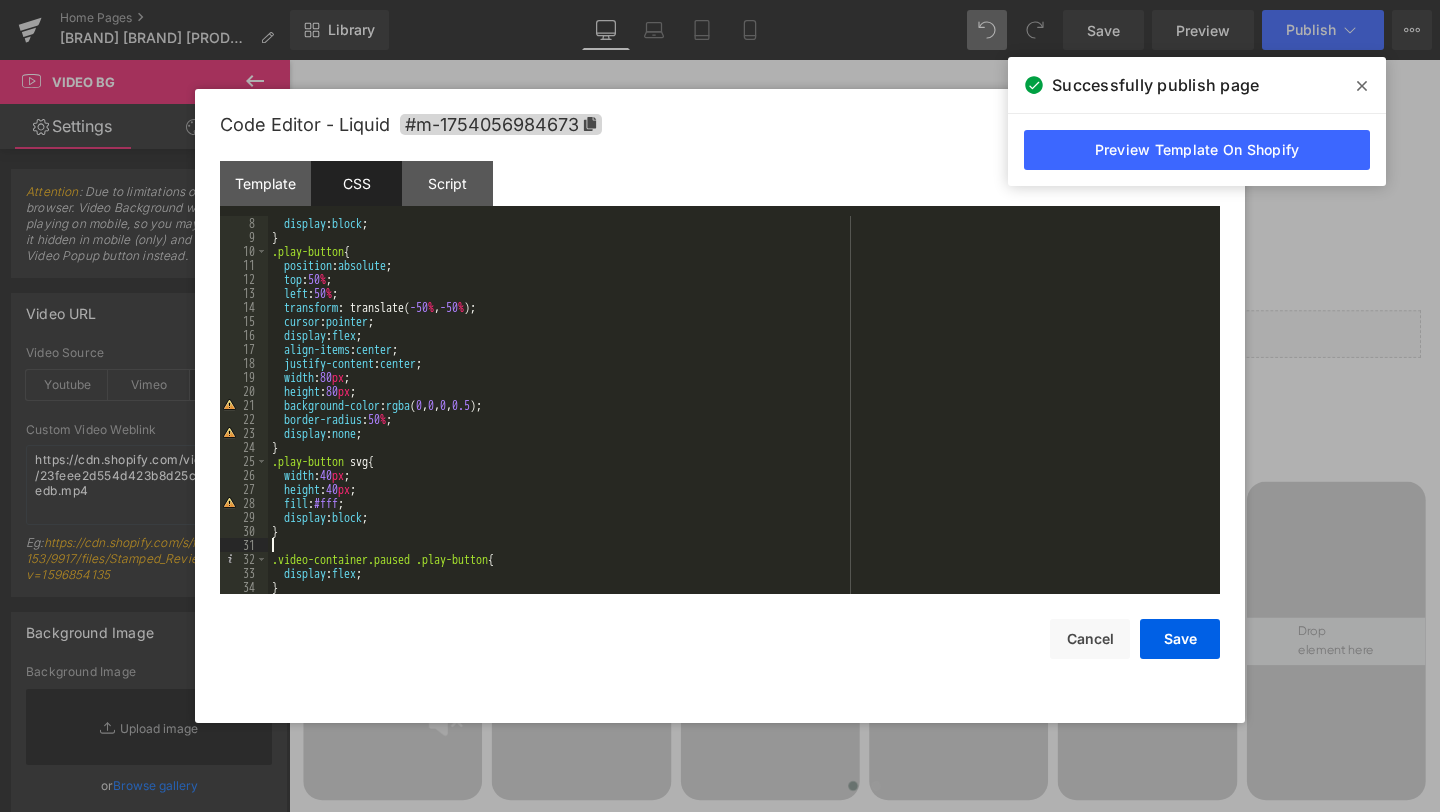 paste 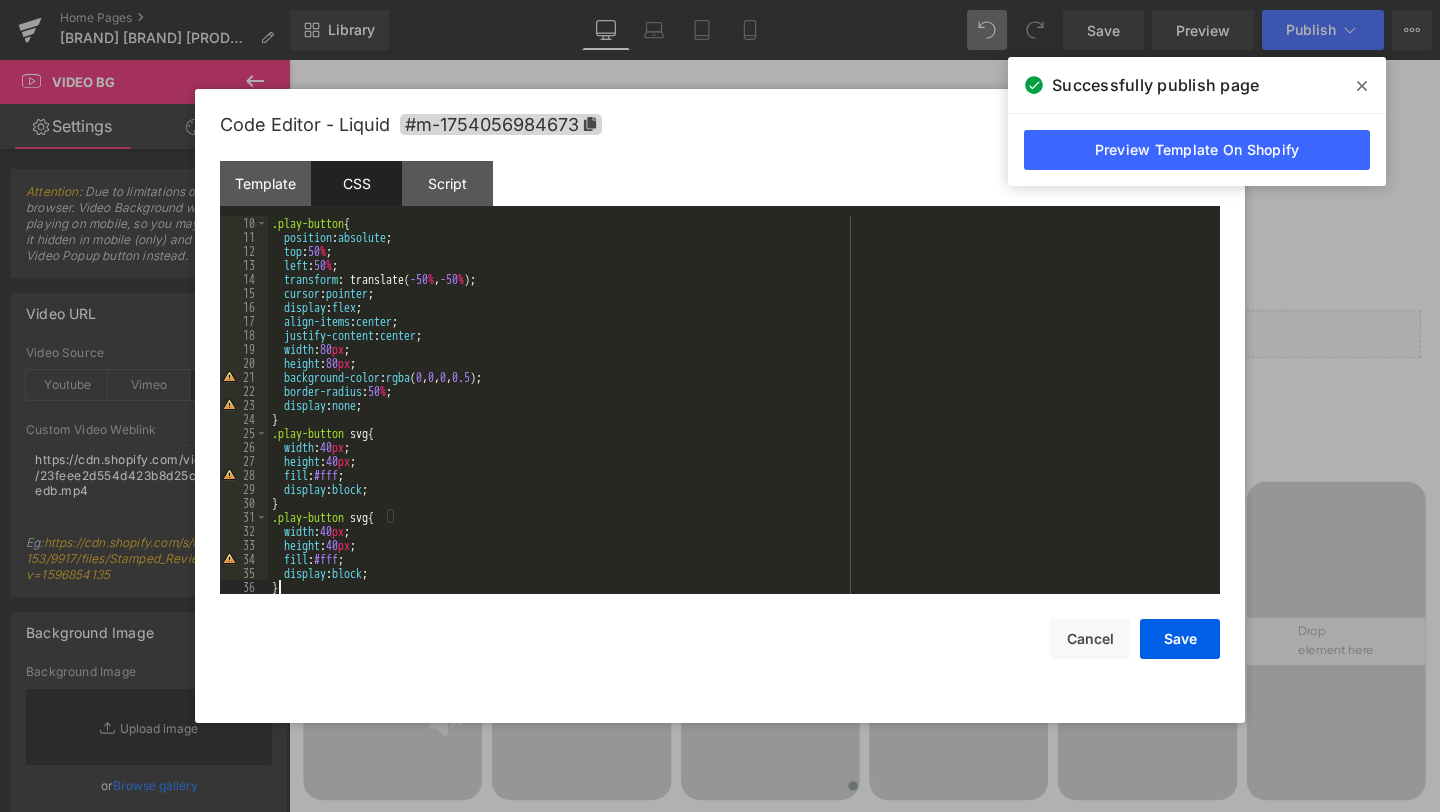 click on ".play-button {    position :  absolute ;    top :  50 % ;    left :  50 % ;    transform : translate( -50 % ,  -50 % );    cursor :  pointer ;    display :  flex ;    align-items :  center ;    justify-content :  center ;    width :  80 px ;    height :  80 px ;    background-color :  rgba ( 0 ,  0 ,  0 ,  0.5 );    border-radius :  50 % ;    display :  none ; } .play-button   svg {    width :  40 px ;    height :  40 px ;    fill :  #fff ;    display :  block ; } .play-button   svg {    width :  40 px ;    height :  40 px ;    fill :  #fff ;    display :  block ; } .video-container.paused   .play-button {" at bounding box center (740, 419) 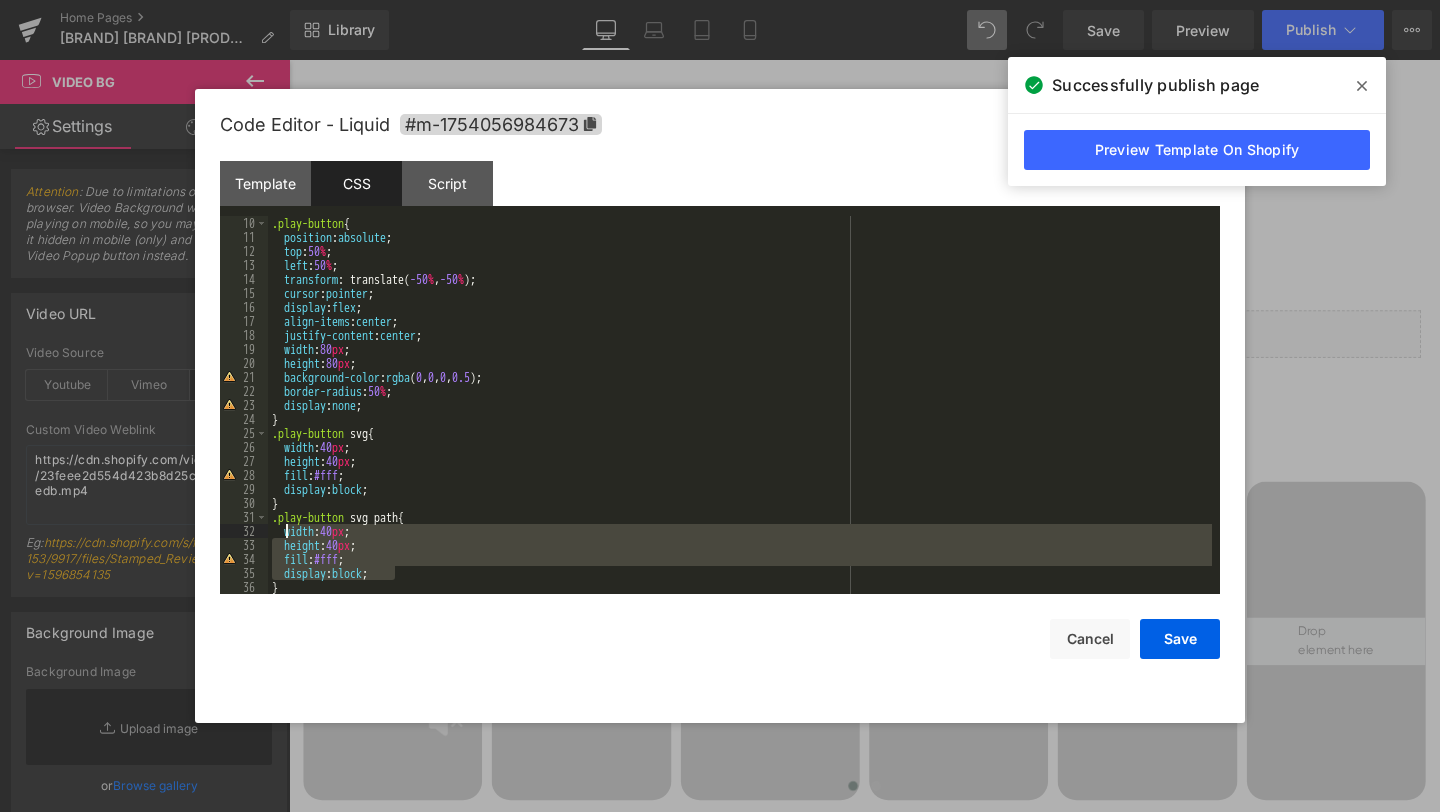 drag, startPoint x: 406, startPoint y: 573, endPoint x: 286, endPoint y: 530, distance: 127.471565 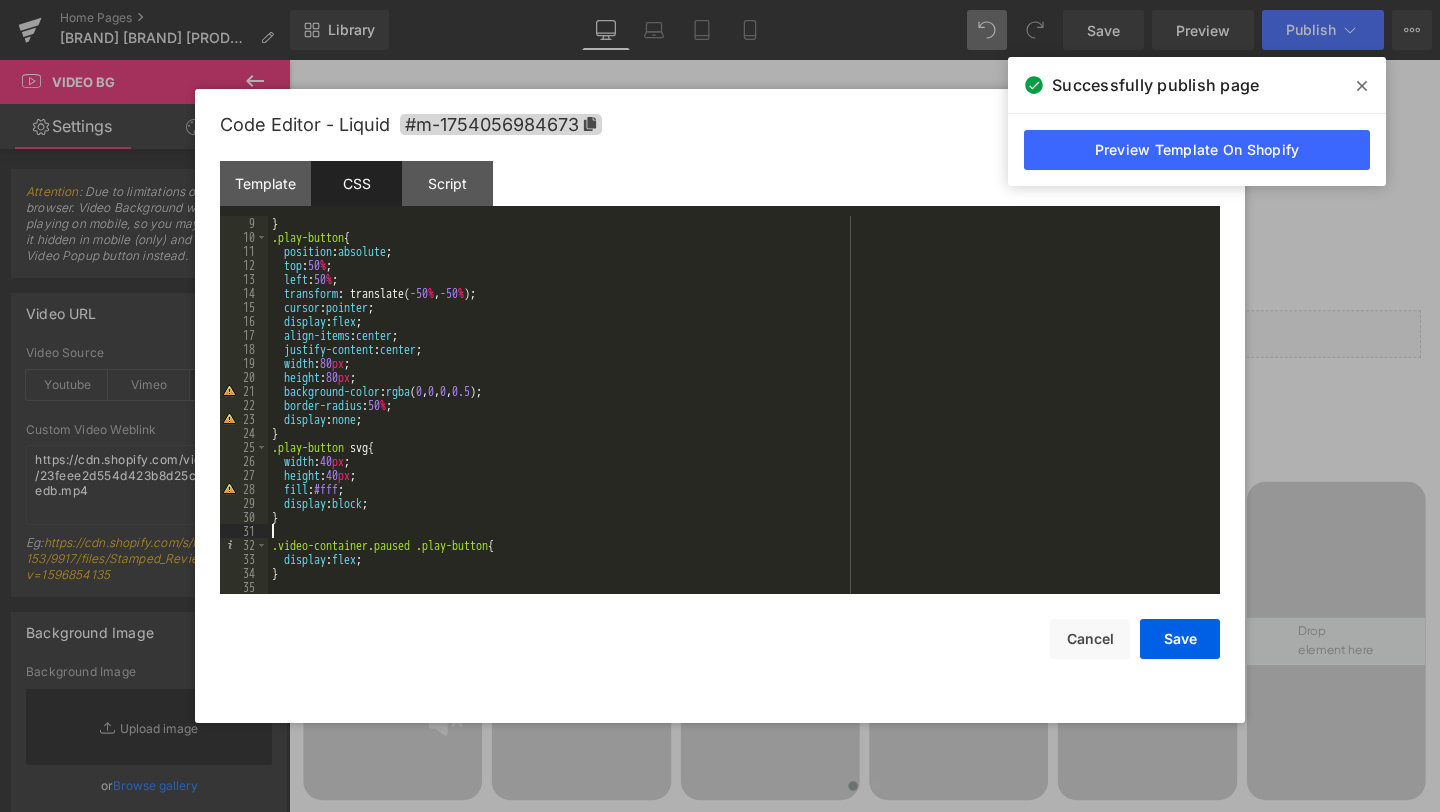 scroll, scrollTop: 112, scrollLeft: 0, axis: vertical 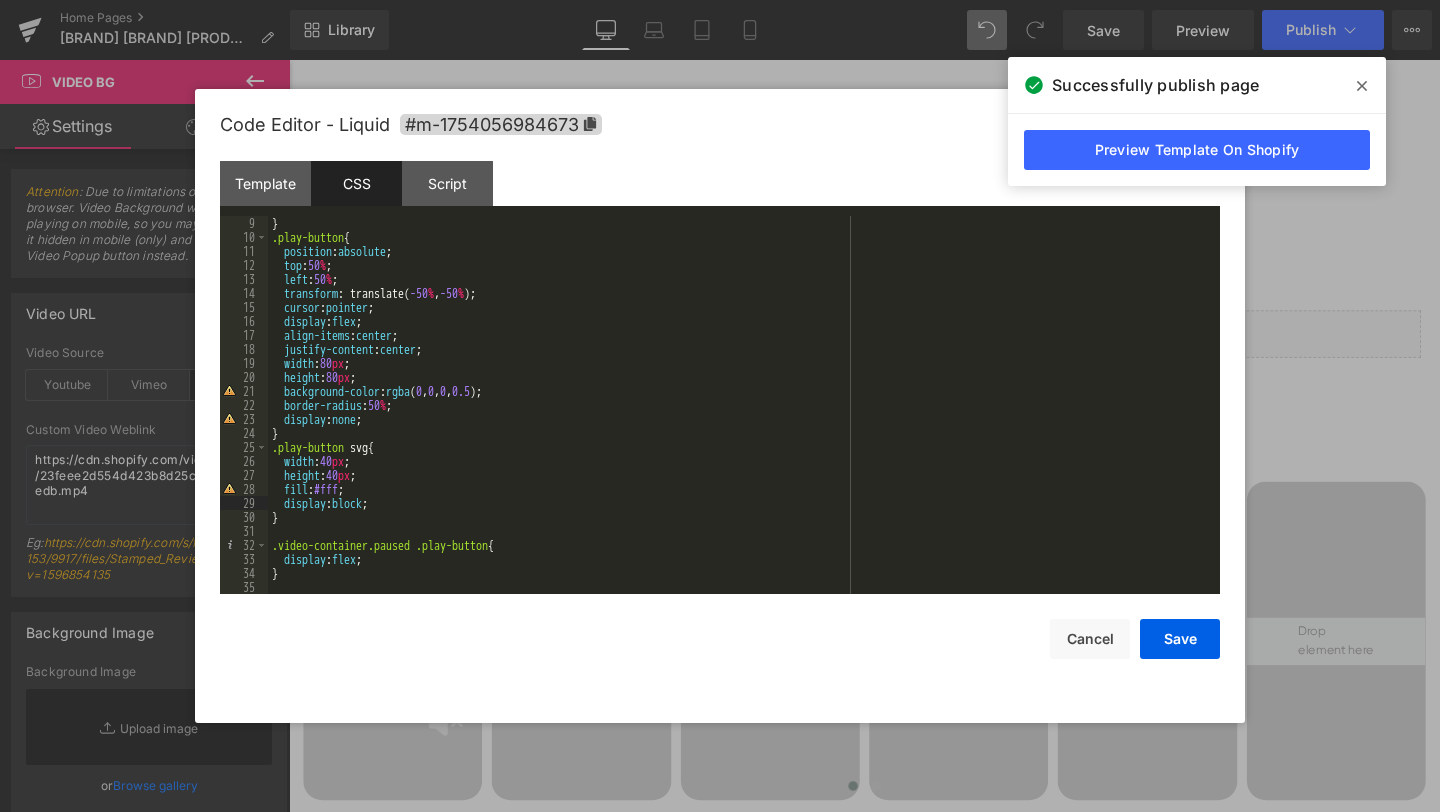 type 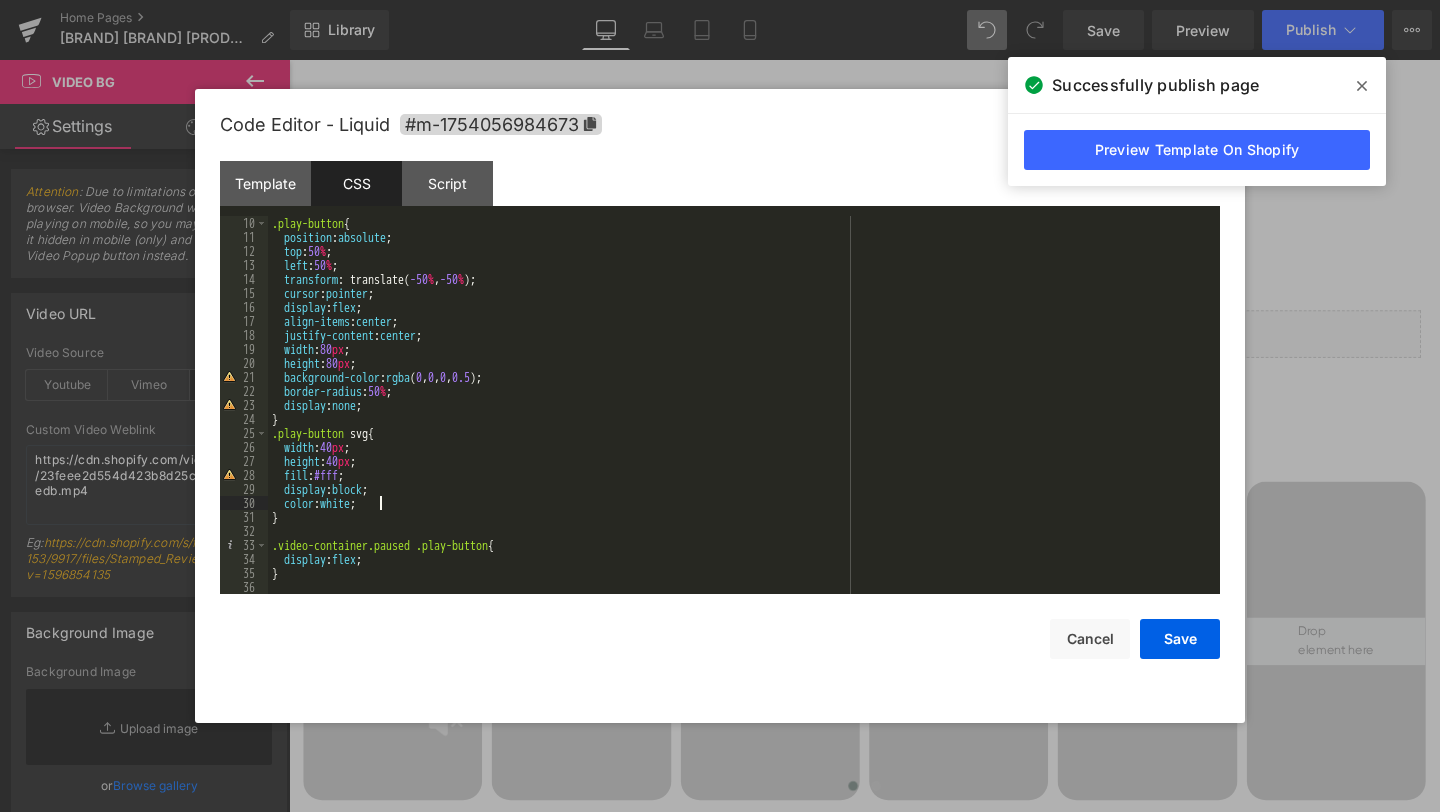 scroll, scrollTop: 0, scrollLeft: 0, axis: both 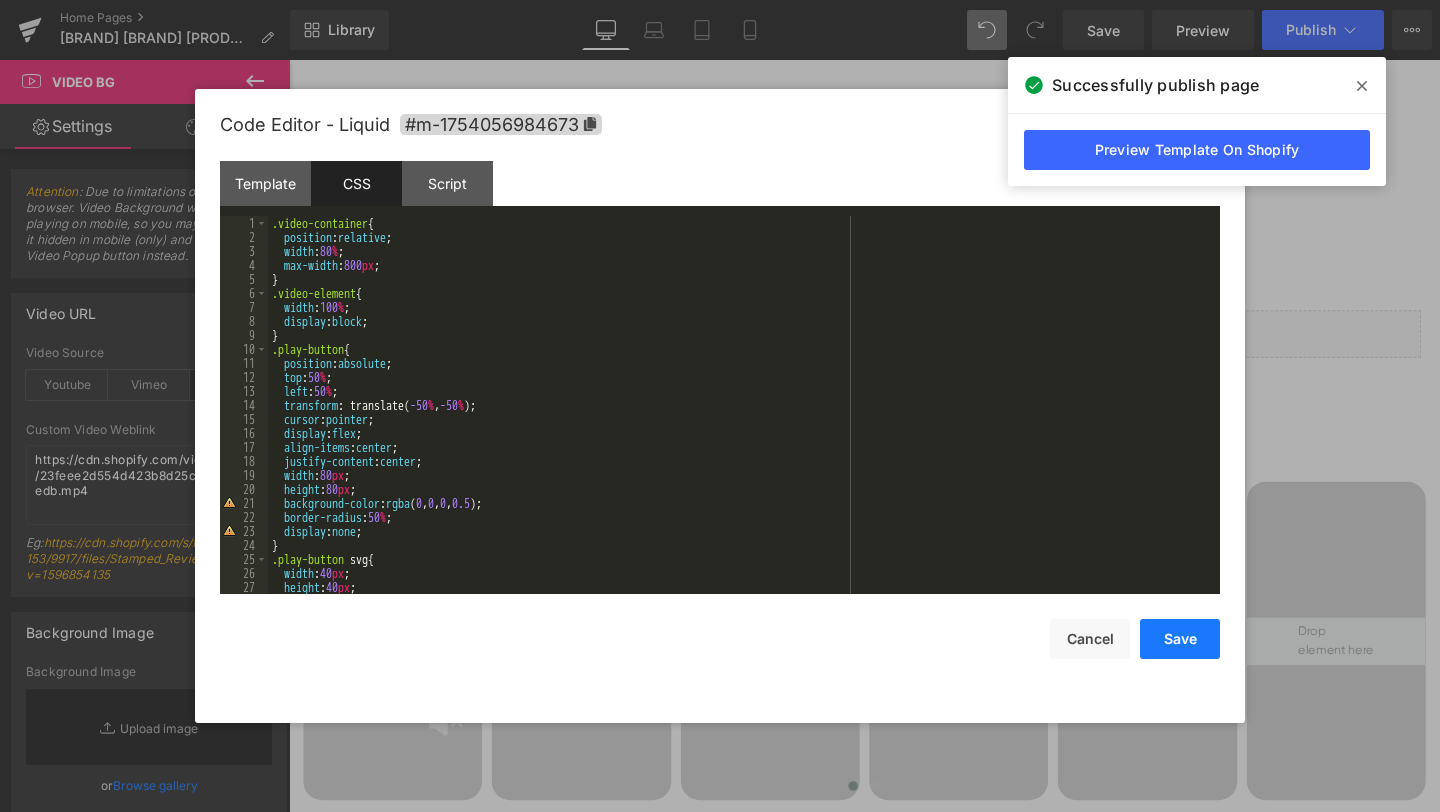click on "Save" at bounding box center [1180, 639] 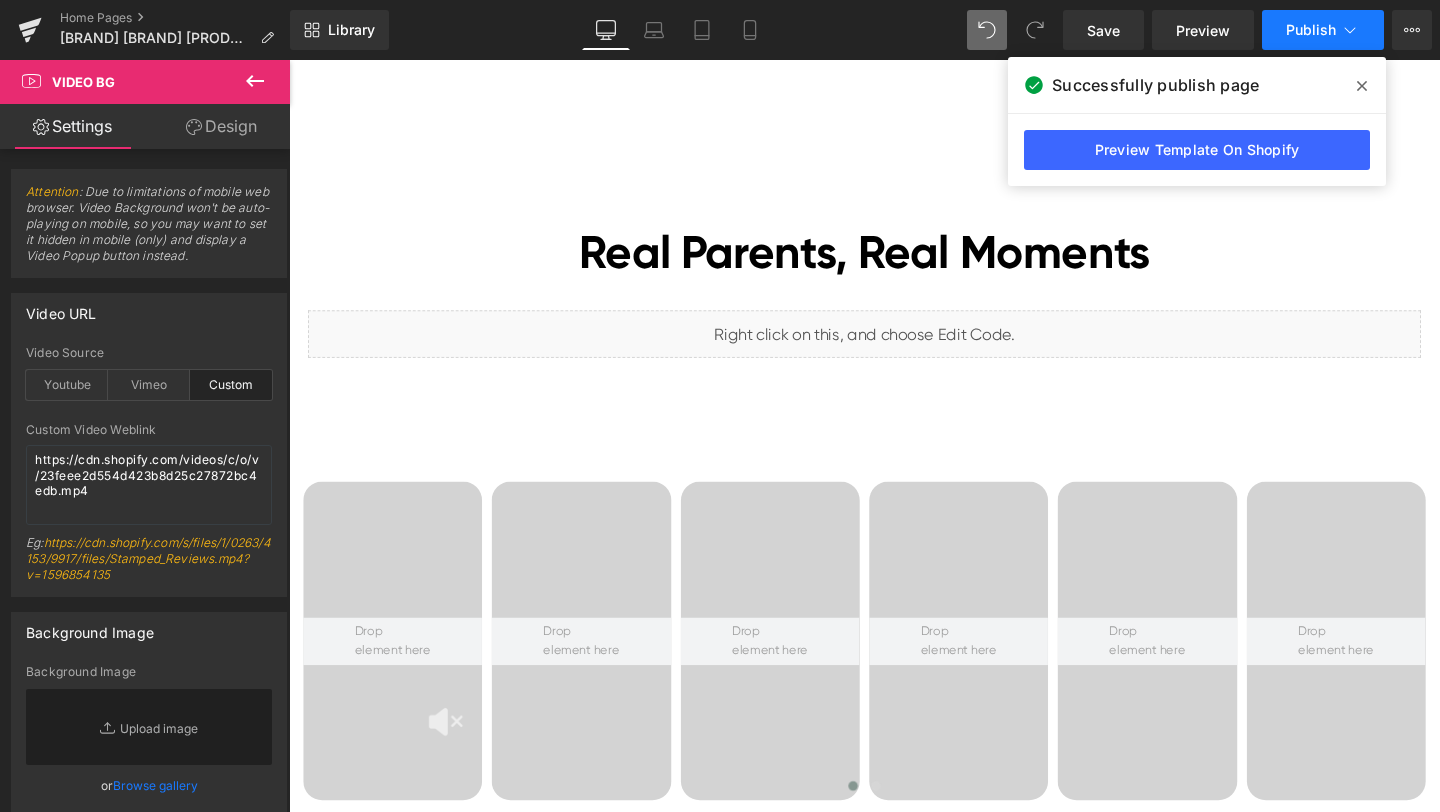 click on "Publish" at bounding box center [1311, 30] 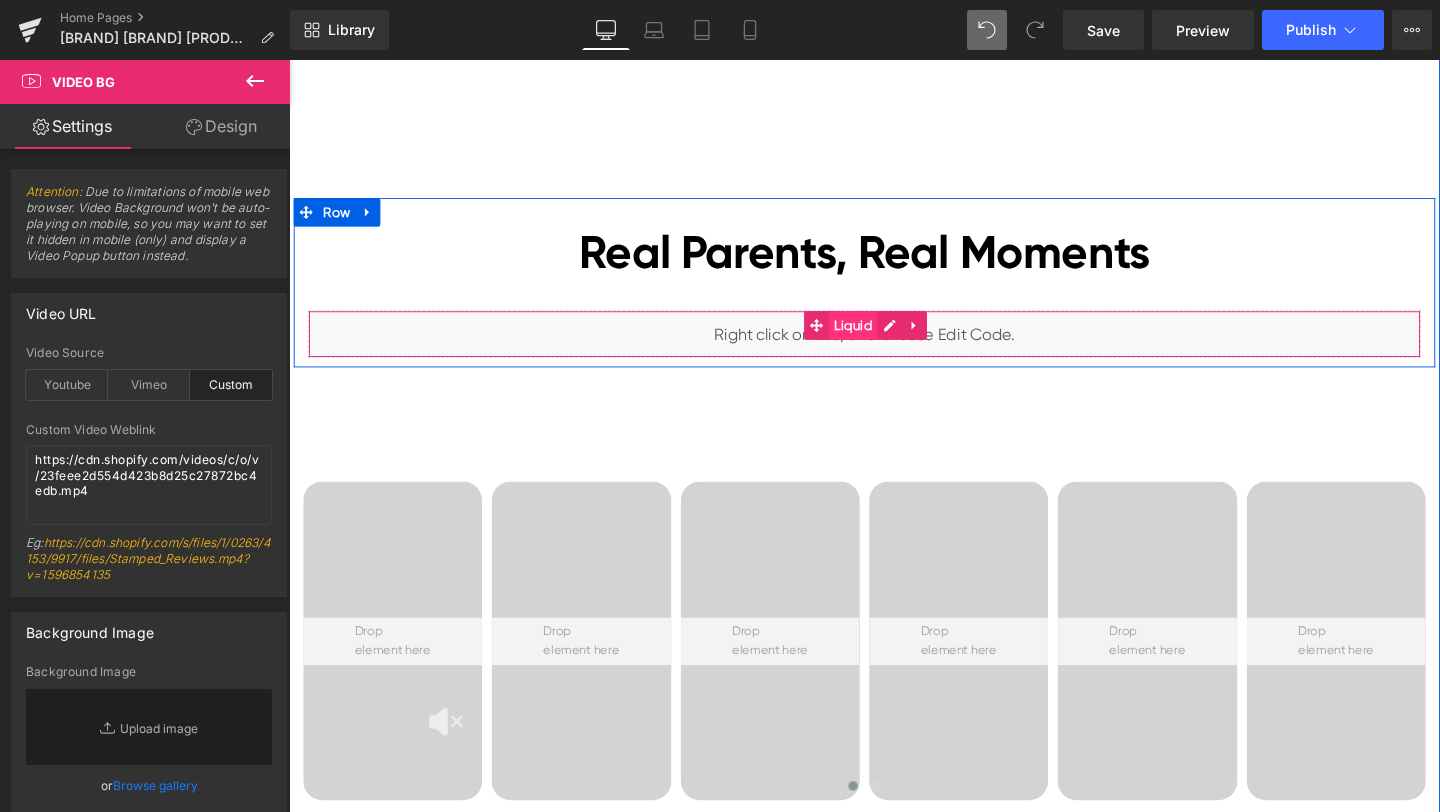 click on "Liquid" at bounding box center [882, 339] 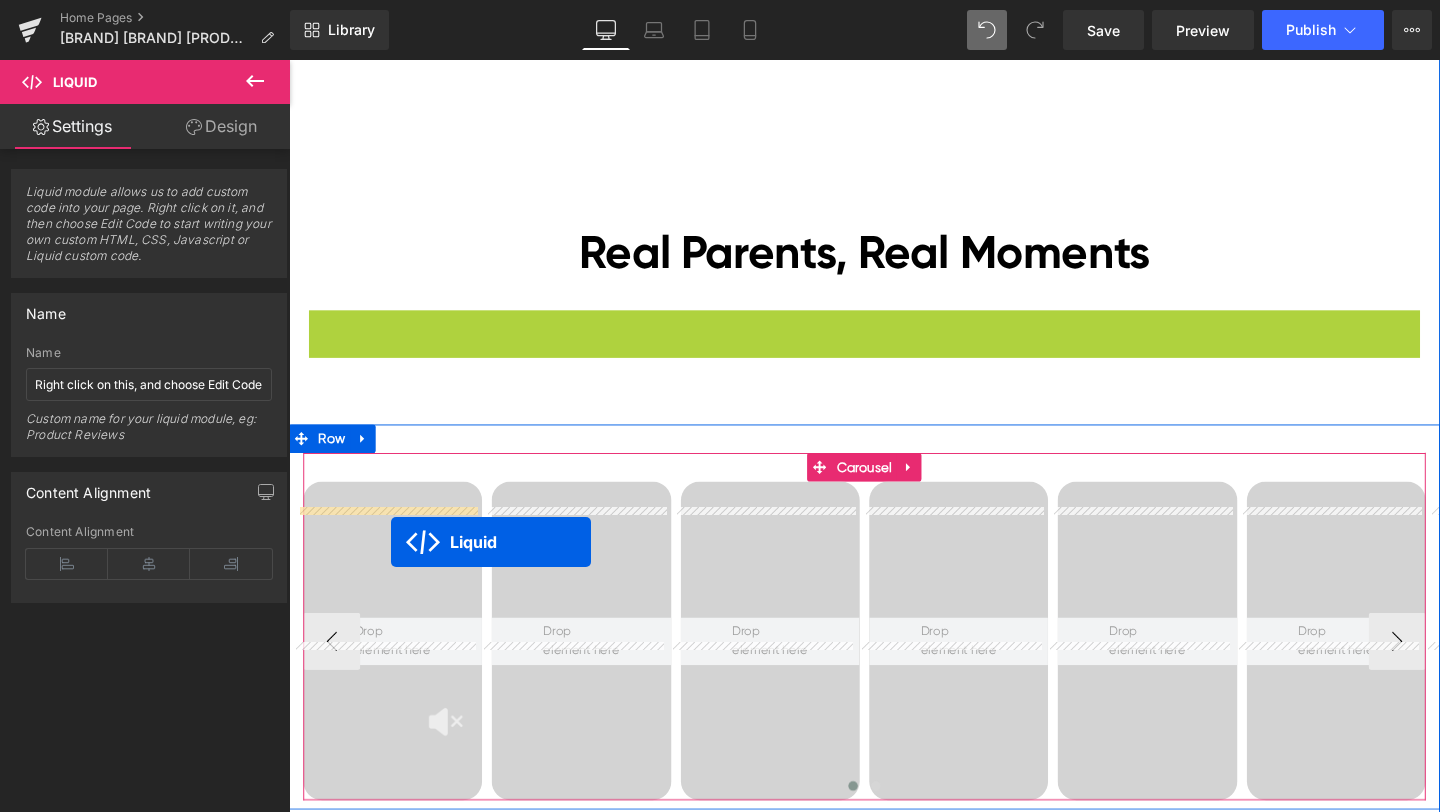 drag, startPoint x: 879, startPoint y: 364, endPoint x: 396, endPoint y: 567, distance: 523.92554 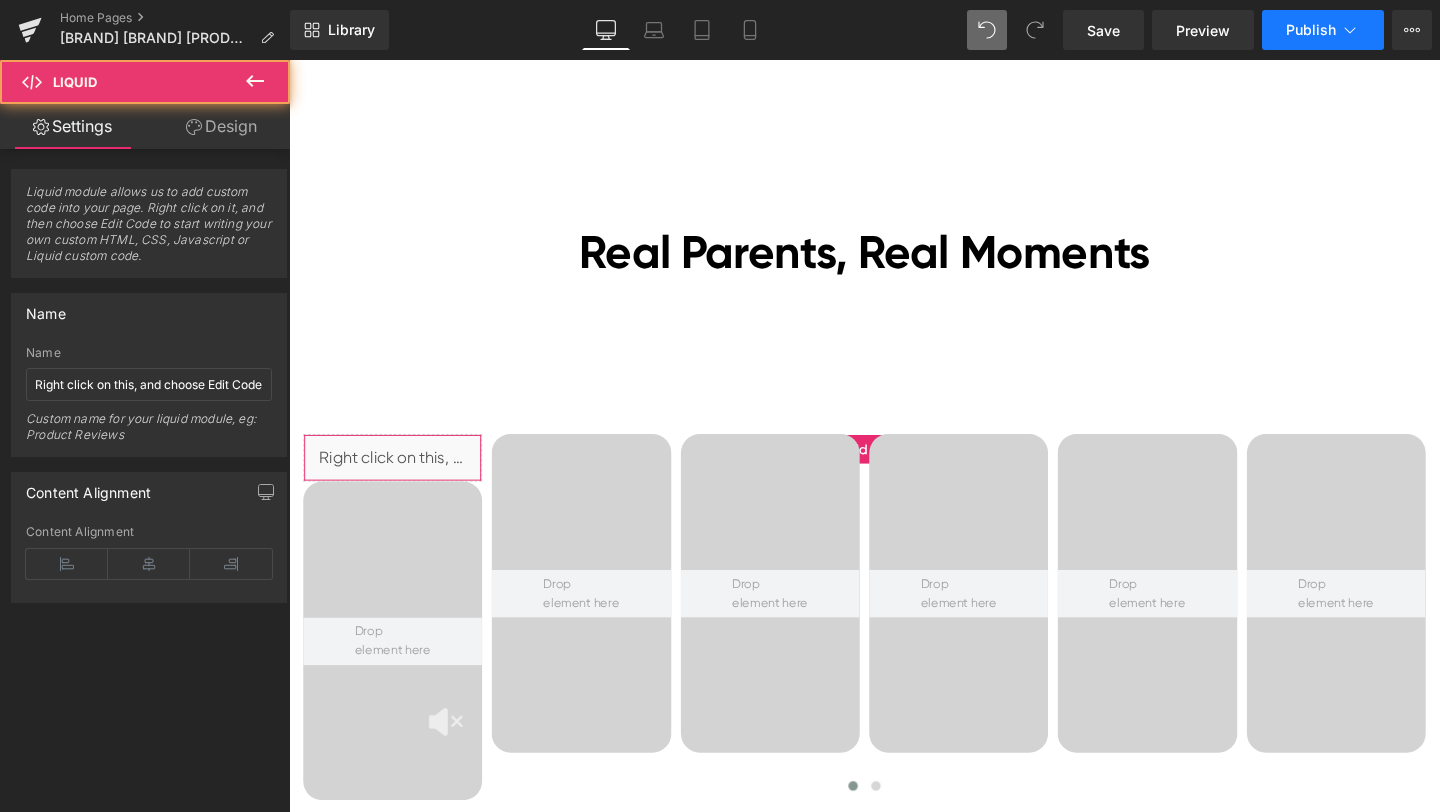 click on "Publish" at bounding box center (1323, 30) 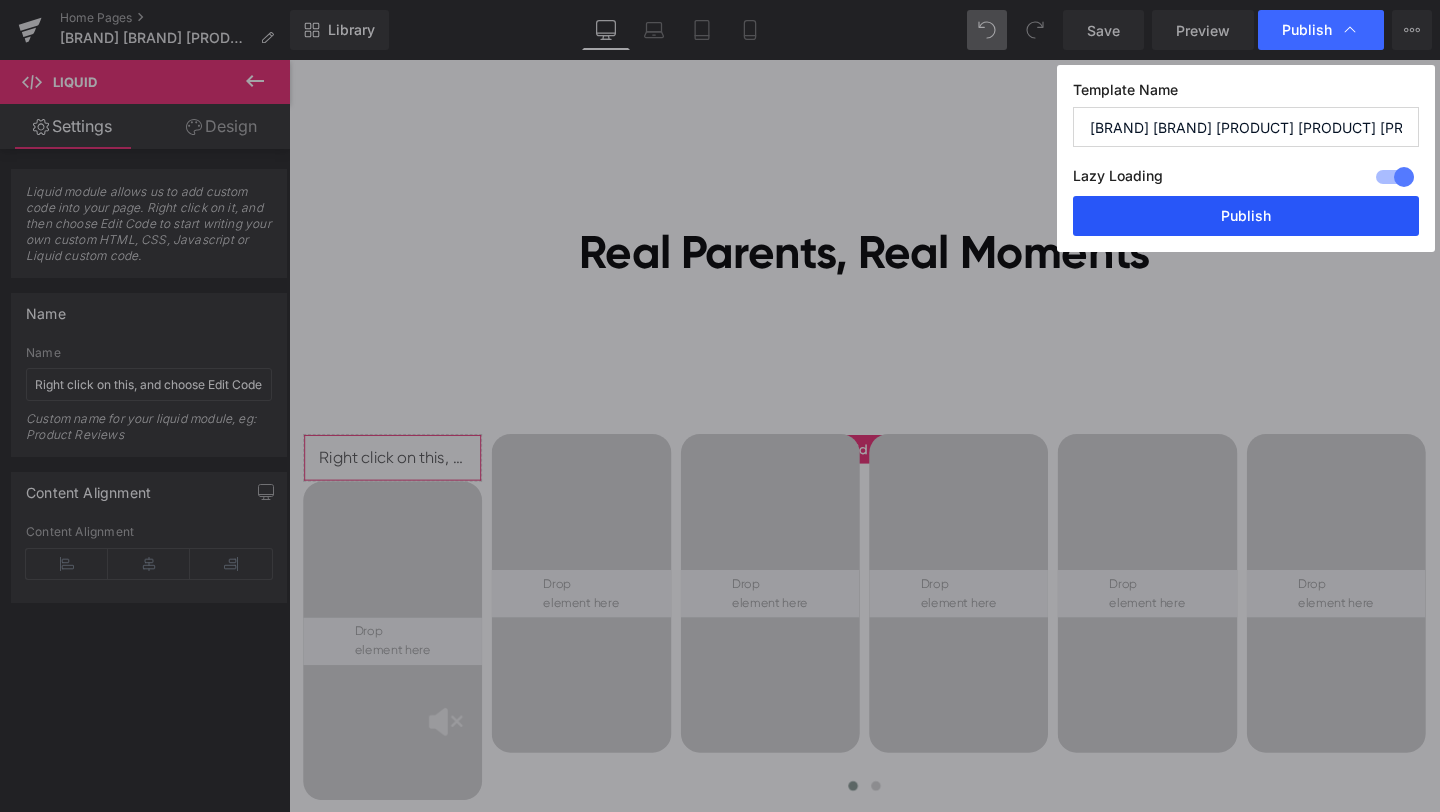 click on "Publish" at bounding box center [1246, 216] 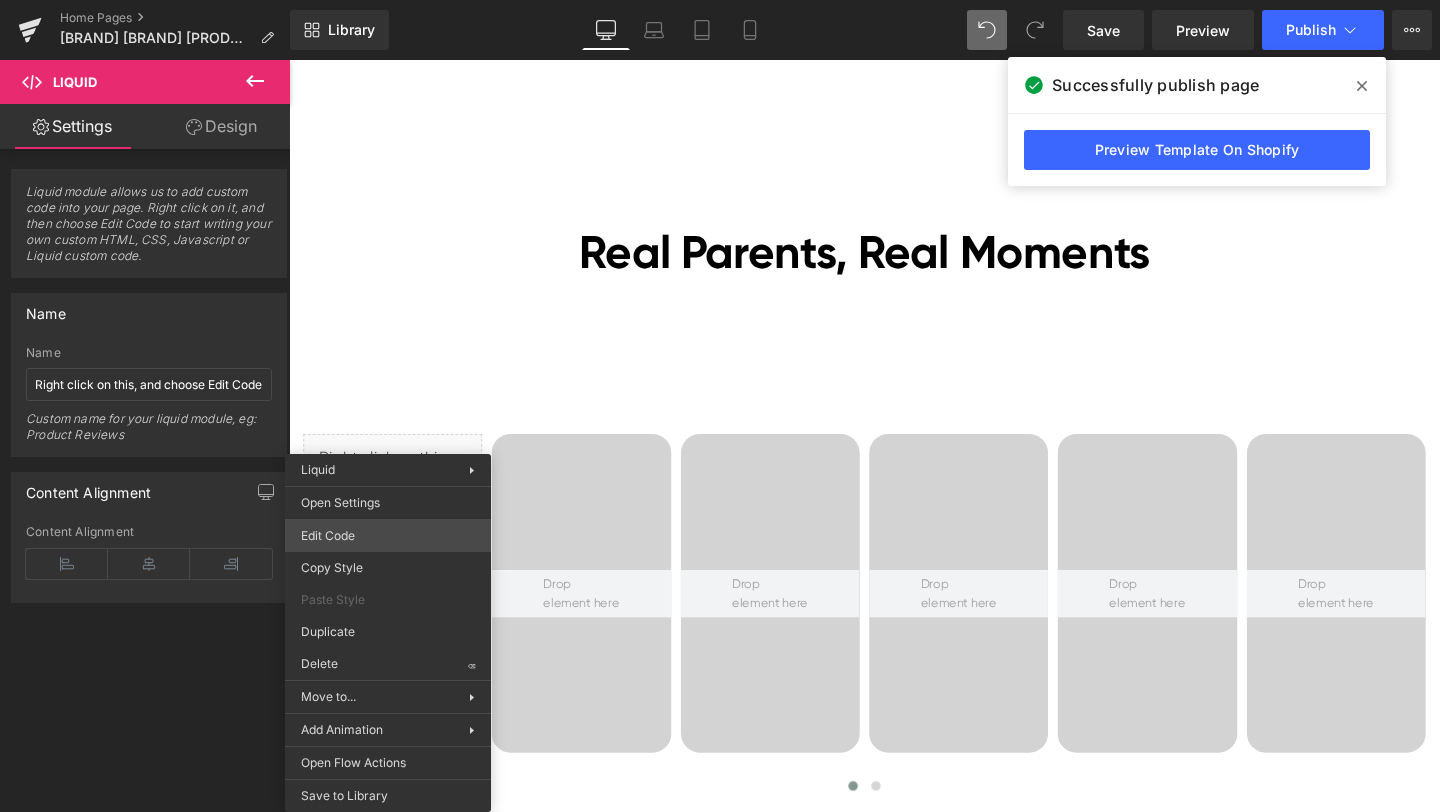click on "Liquid  You are previewing how the   will restyle your page. You can not edit Elements in Preset Preview Mode.  Home Pages [Ethan GemPages] bonoch Homepage 2.0 Library Desktop Desktop Laptop Tablet Mobile Save Preview Publish Scheduled View Live Page View with current Template Save Template to Library Schedule Publish  Optimize  Publish Settings Shortcuts  Your page can’t be published   You've reached the maximum number of published pages on your plan  (0/0).  You need to upgrade your plan or unpublish all your pages to get 1 publish slot.   Unpublish pages   Upgrade plan  Elements Global Style cus Base Row  rows, columns, layouts, div Heading  headings, titles, h1,h2,h3,h4,h5,h6 Text Block  texts, paragraphs, contents, blocks Image  images, photos, alts, uploads Icon  icons, symbols Button  button, call to action, cta Separator  separators, dividers, horizontal lines Liquid  liquid, custom code, html, javascript, css, reviews, apps, applications, embeded, iframe Banner Parallax  Hero Banner  Stack Tabs" at bounding box center (720, 0) 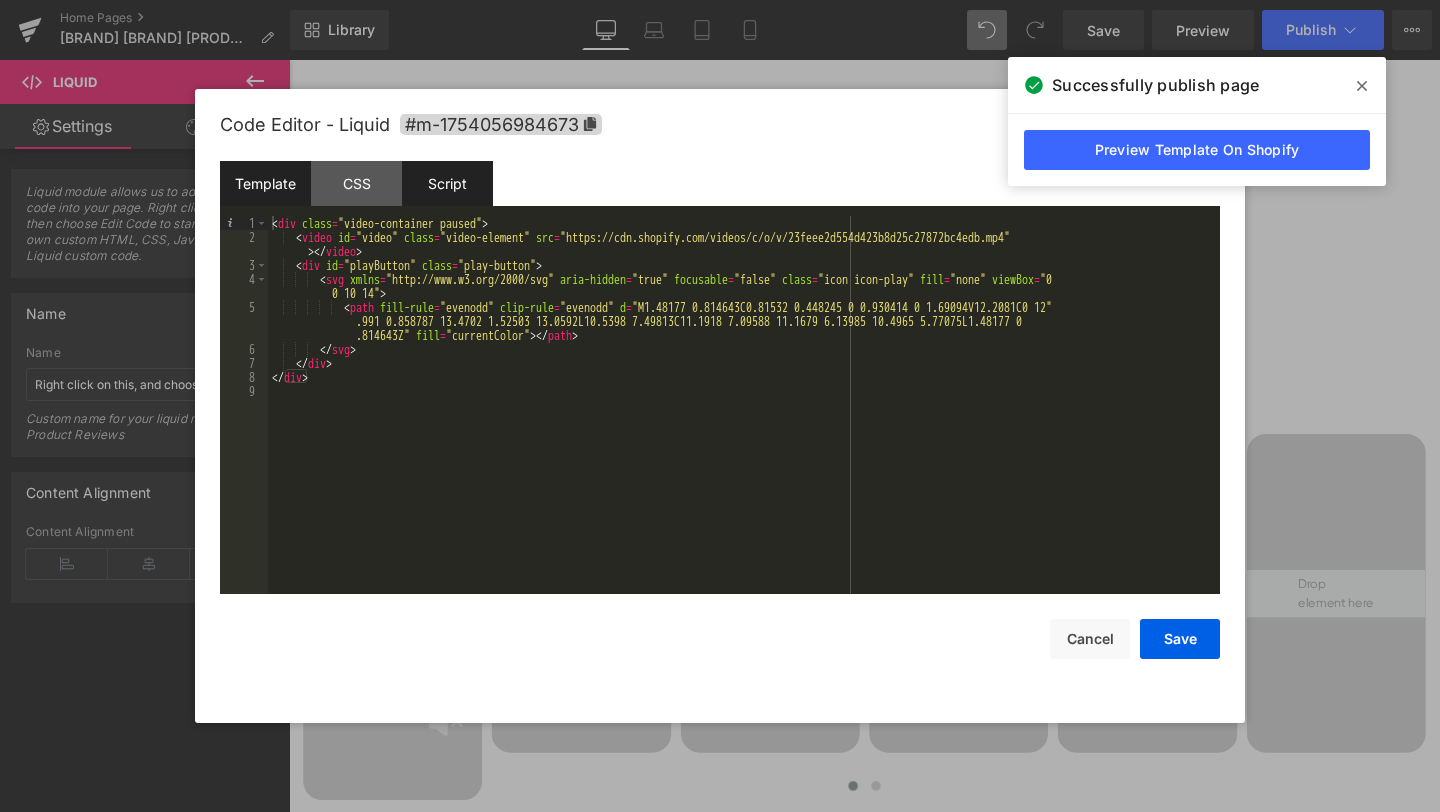 click on "Script" at bounding box center [447, 183] 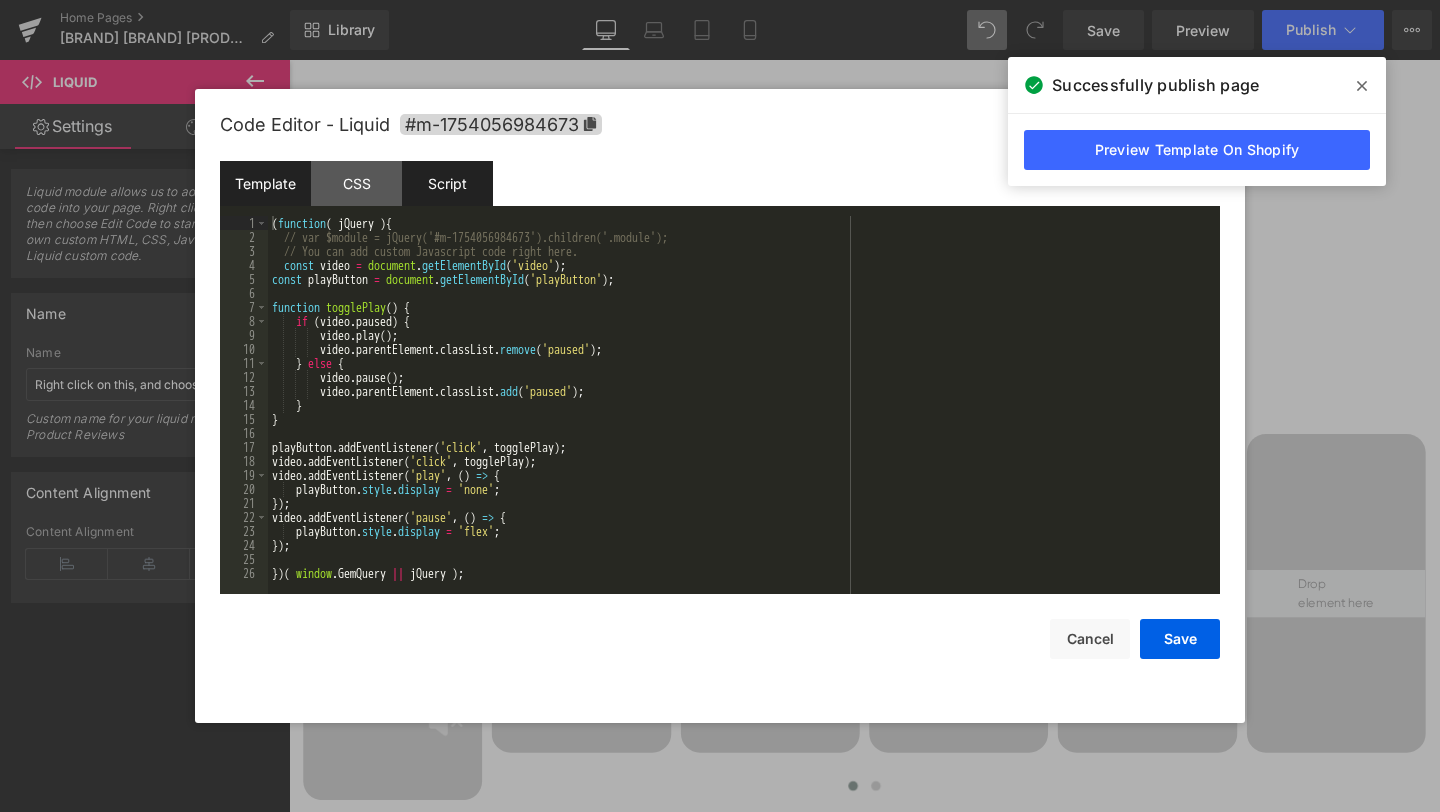 click on "Template" at bounding box center (265, 183) 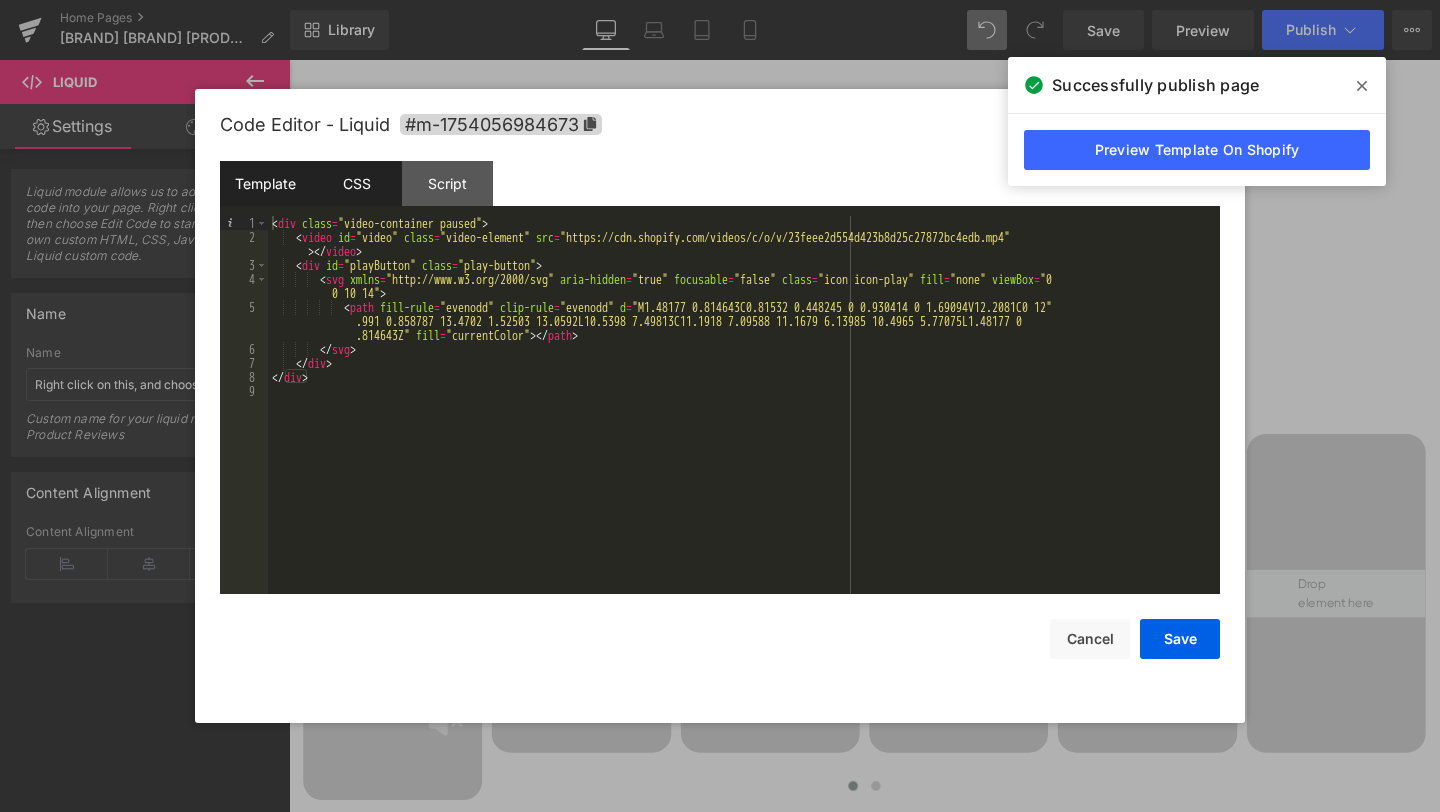 click on "CSS" at bounding box center [356, 183] 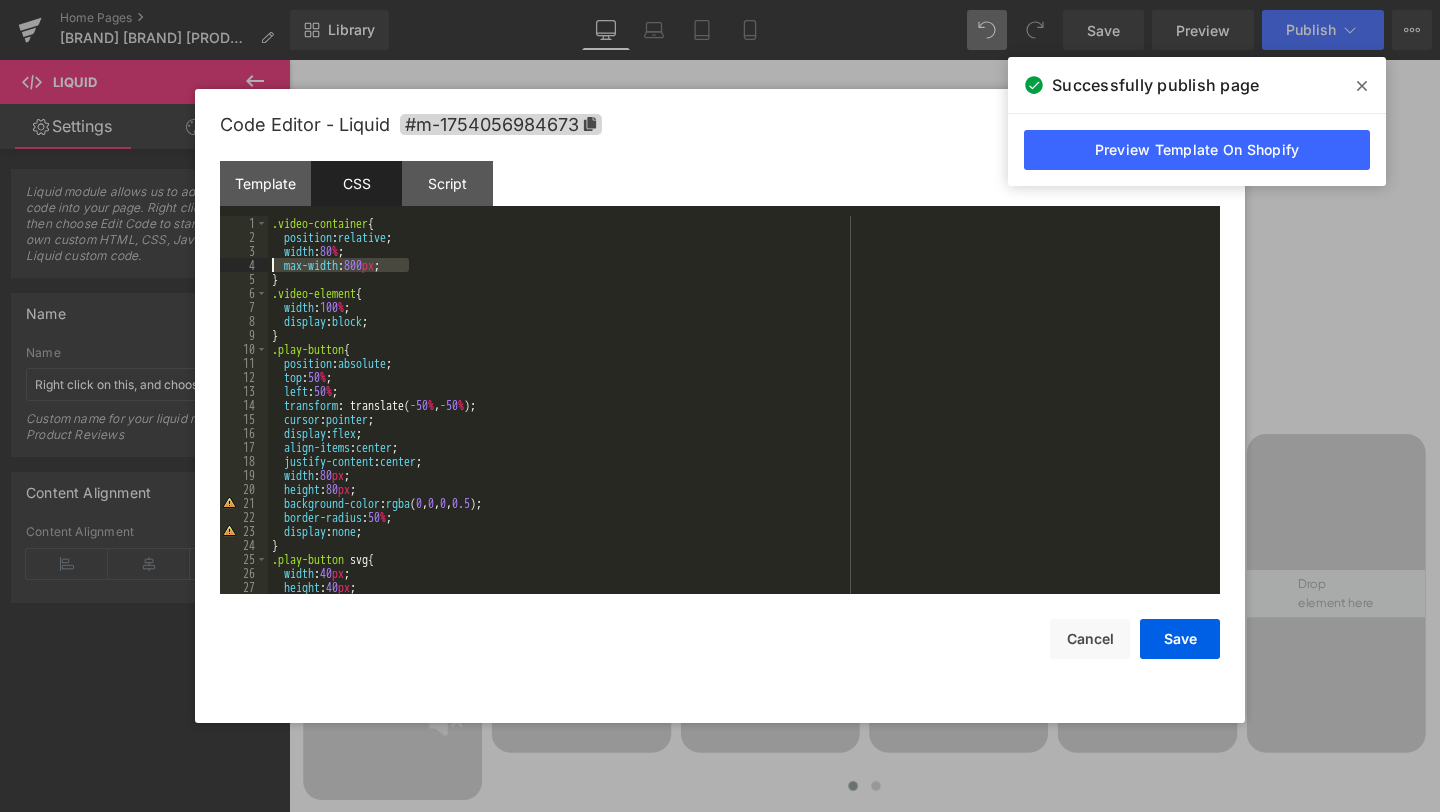 drag, startPoint x: 444, startPoint y: 267, endPoint x: 254, endPoint y: 264, distance: 190.02368 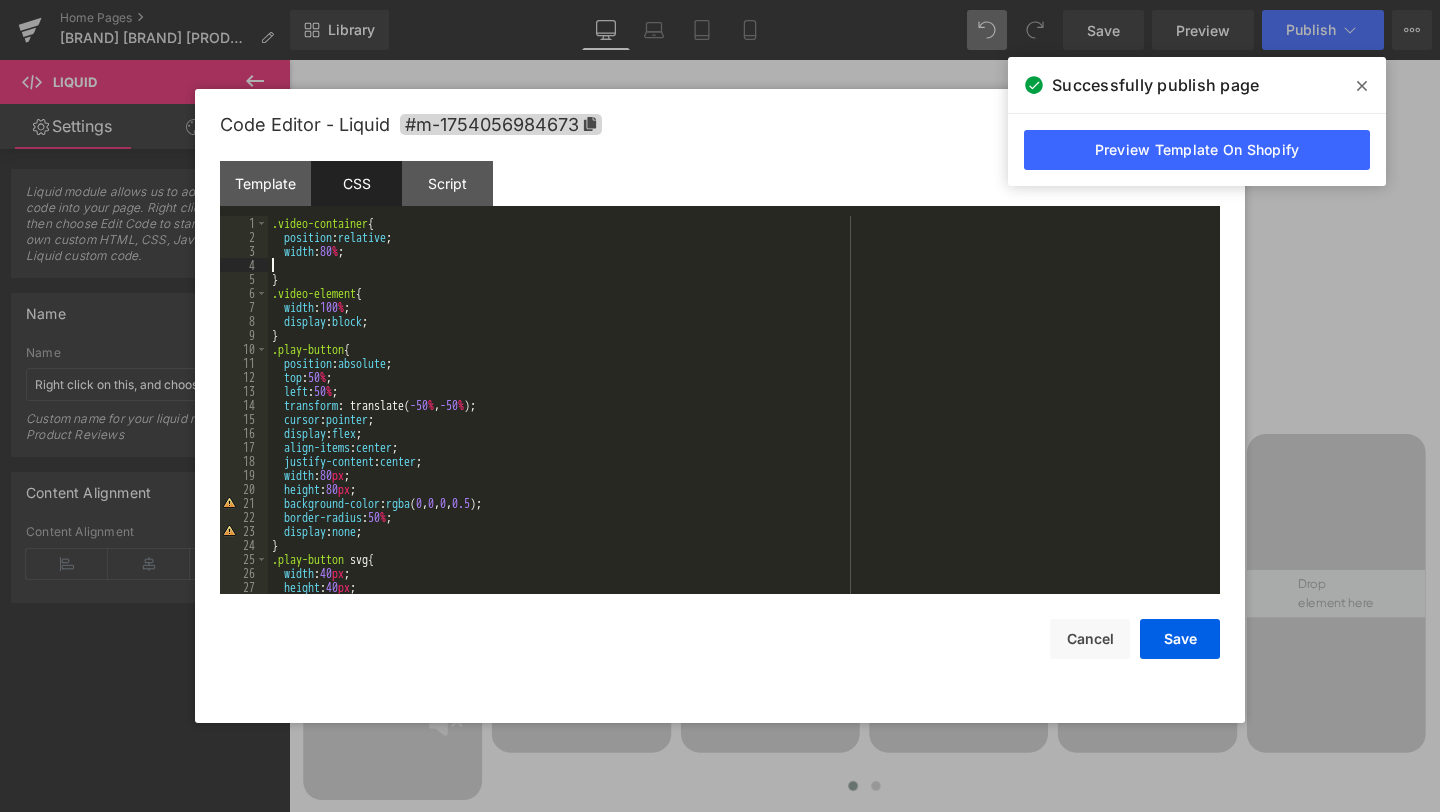 click on ".video-container {    position :  relative ;    width :  80 % ; } .video-element {    width :  100 % ;    display :  block ; } .play-button {    position :  absolute ;    top :  50 % ;    left :  50 % ;    transform : translate( -50 % ,  -50 % );    cursor :  pointer ;    display :  flex ;    align-items :  center ;    justify-content :  center ;    width :  80 px ;    height :  80 px ;    background-color :  rgba ( 0 ,  0 ,  0 ,  0.5 );    border-radius :  50 % ;    display :  none ; } .play-button   svg {    width :  40 px ;    height :  40 px ;    fill :  #fff ;" at bounding box center [740, 419] 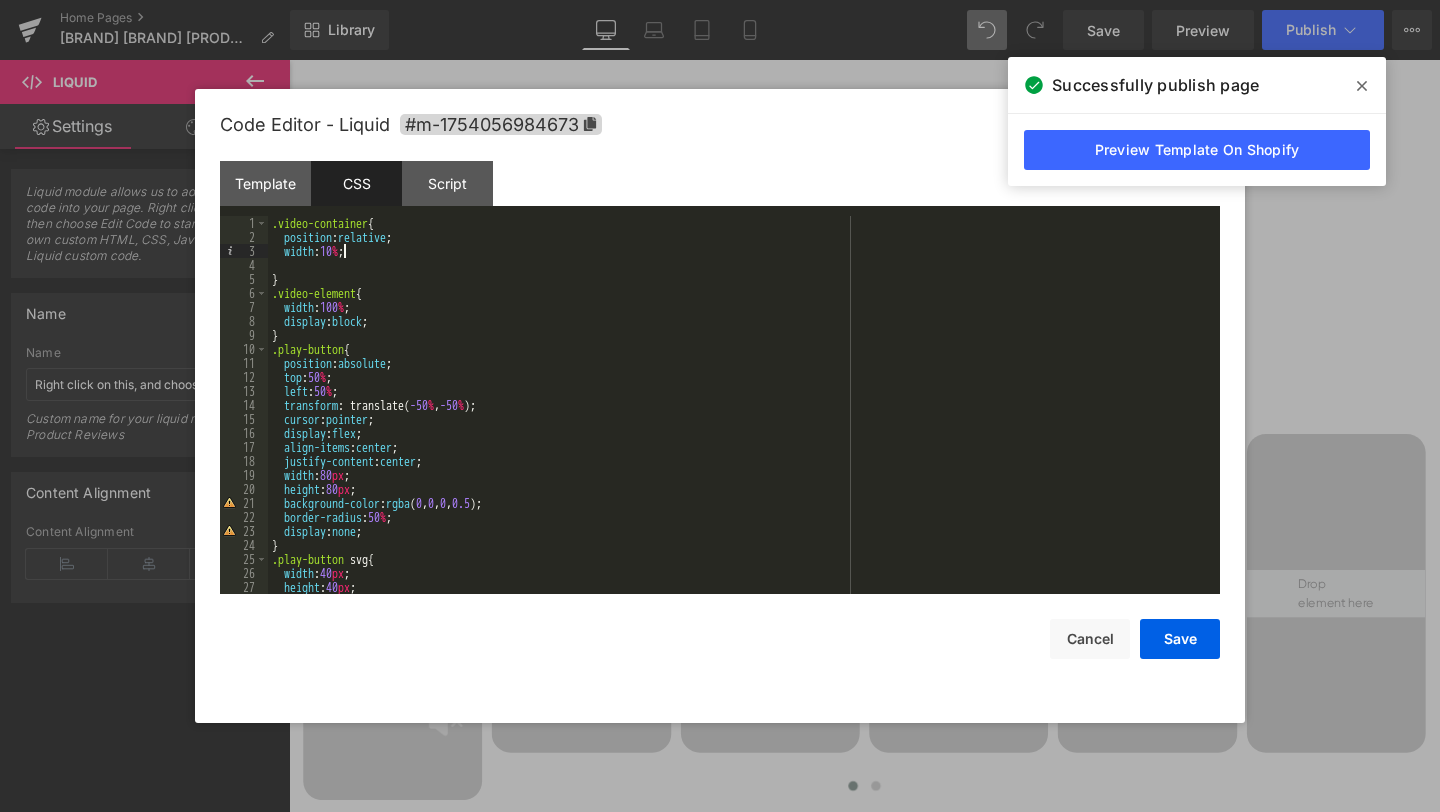 type 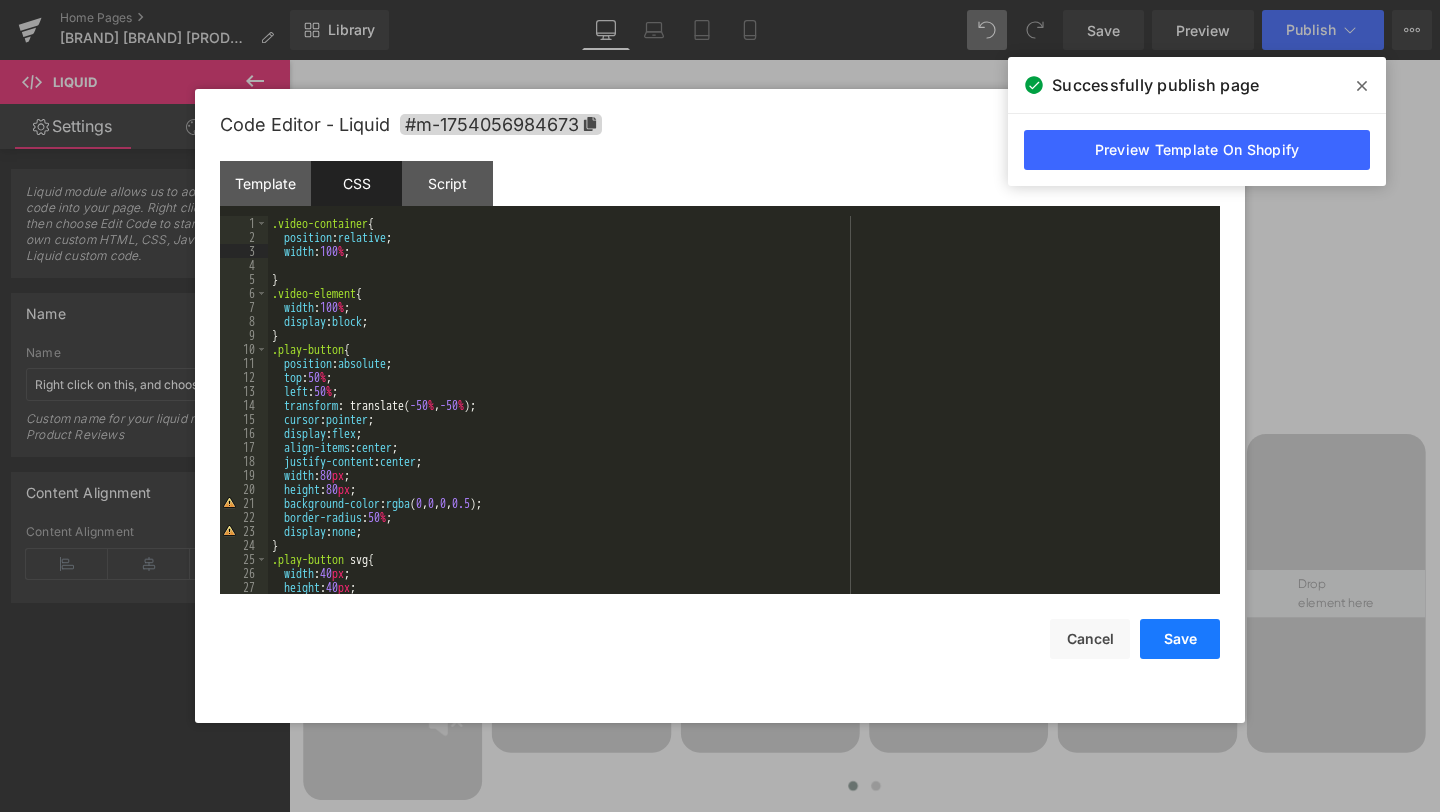 click on "Save" at bounding box center (1180, 639) 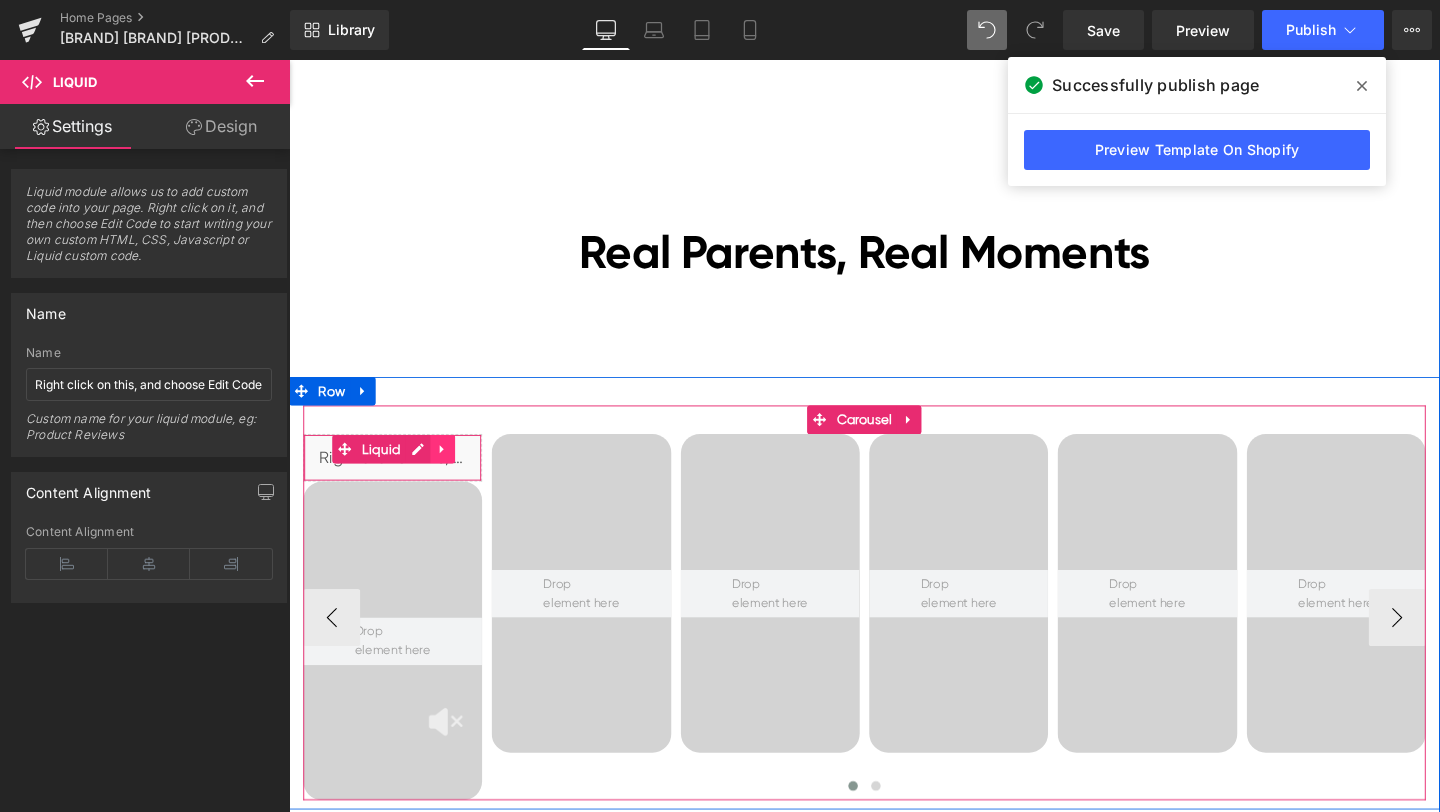 click 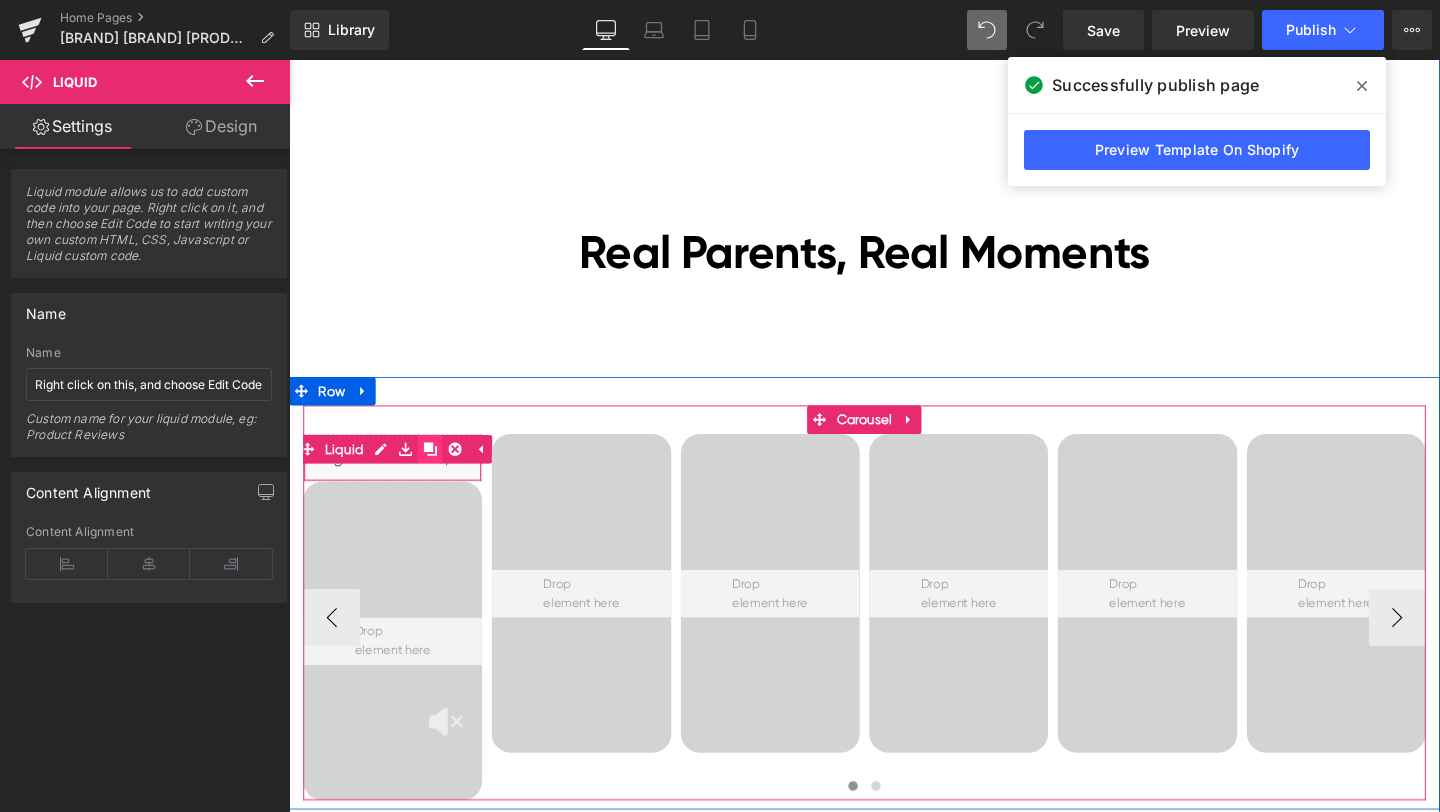 click 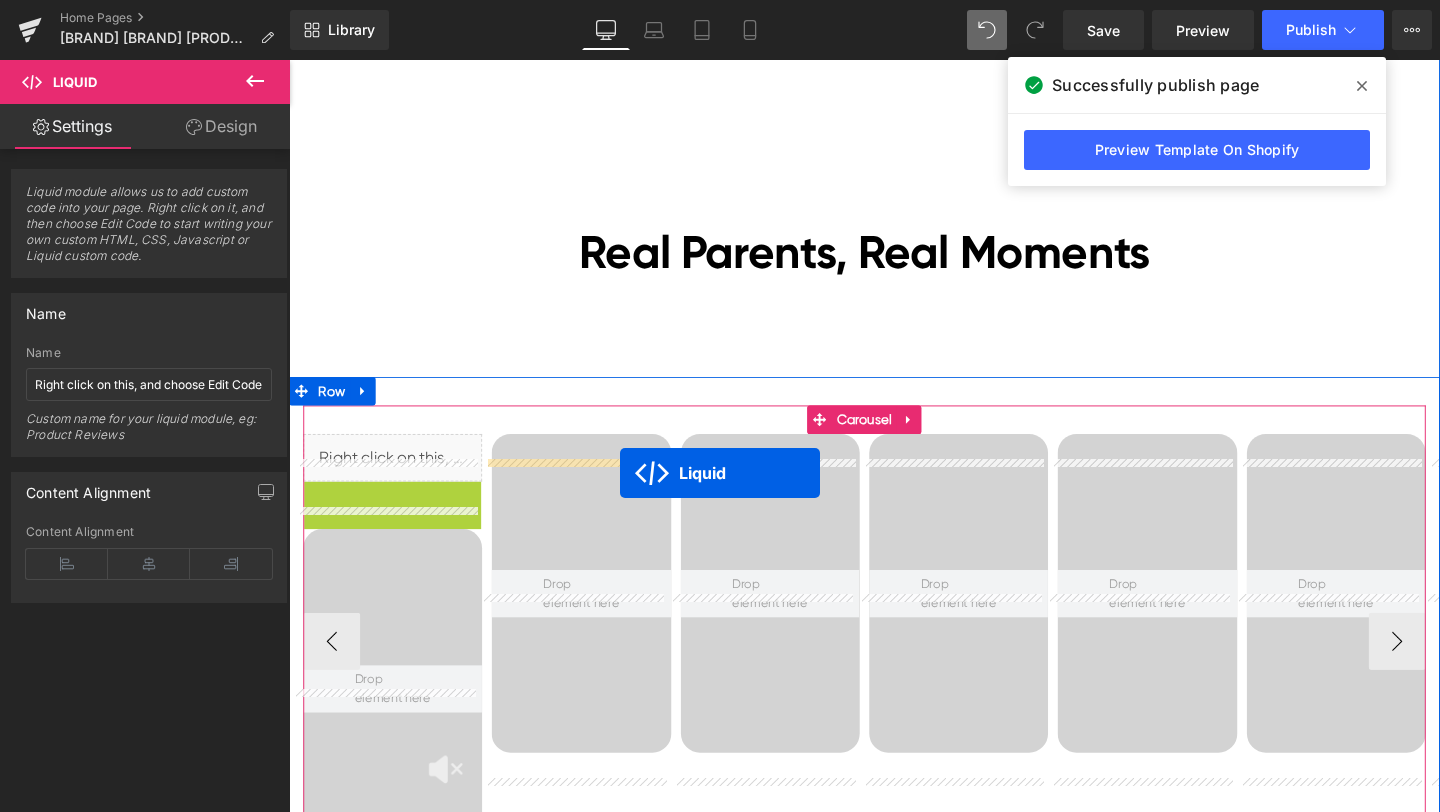 drag, startPoint x: 375, startPoint y: 545, endPoint x: 637, endPoint y: 495, distance: 266.72833 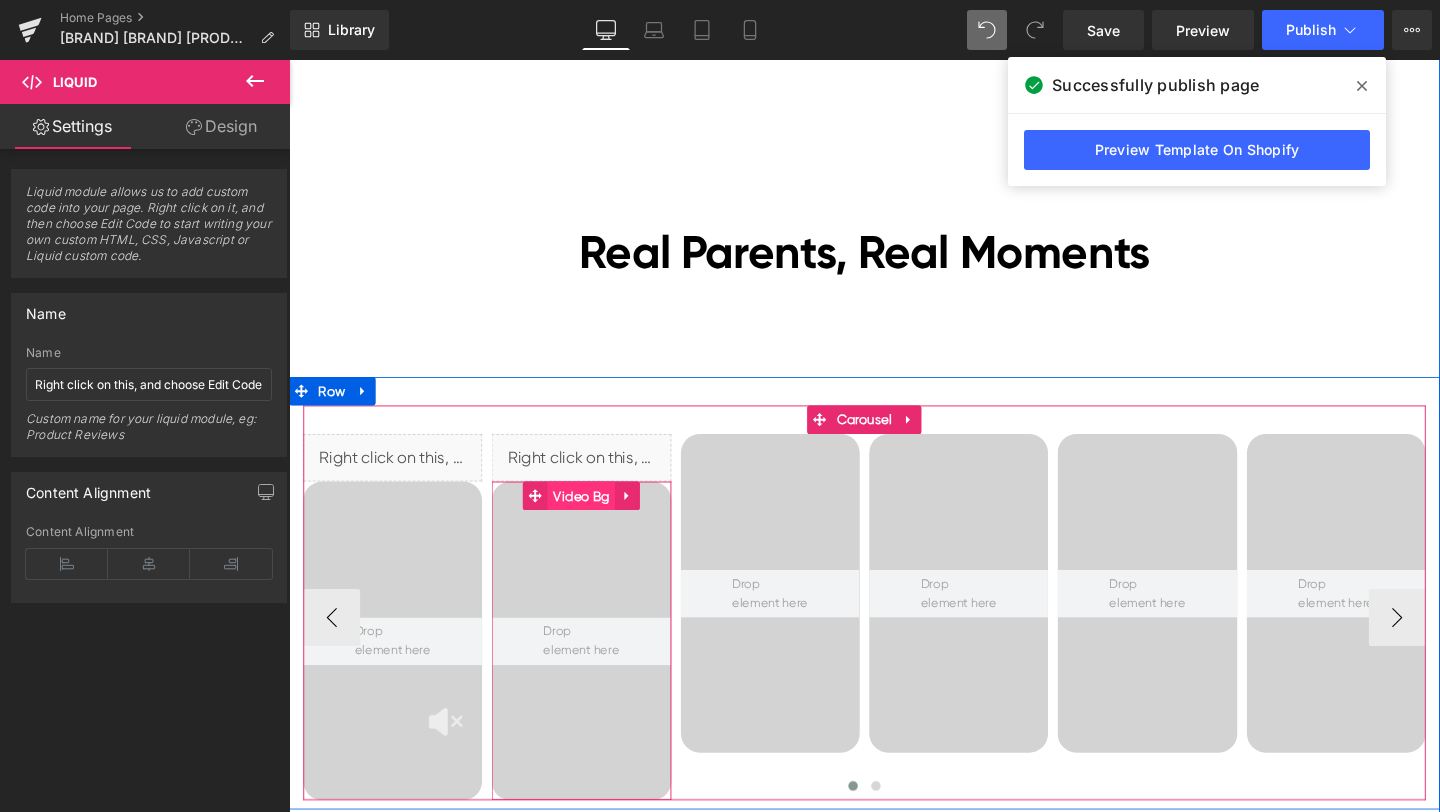 click on "Video Bg" at bounding box center (596, 518) 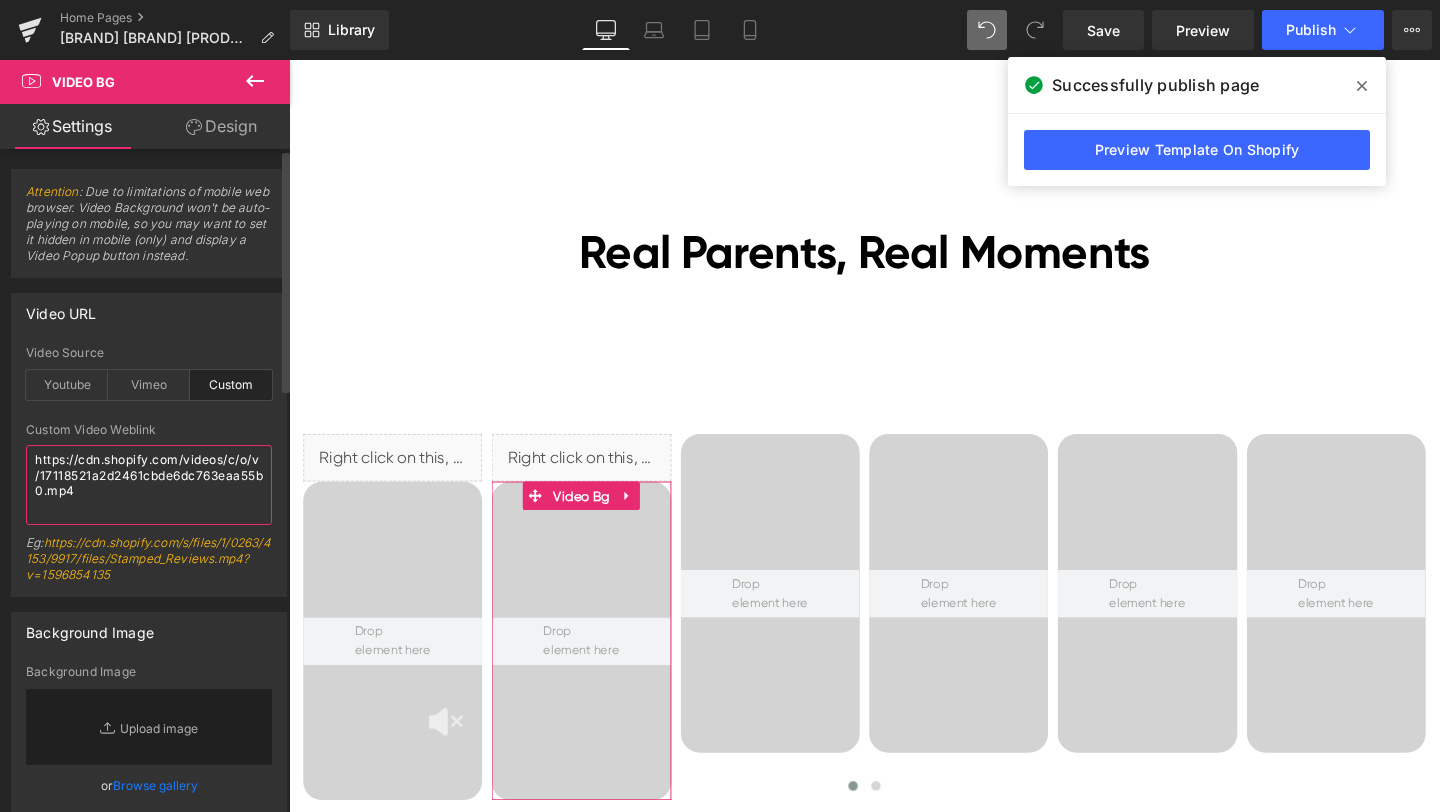 drag, startPoint x: 159, startPoint y: 499, endPoint x: 0, endPoint y: 463, distance: 163.02454 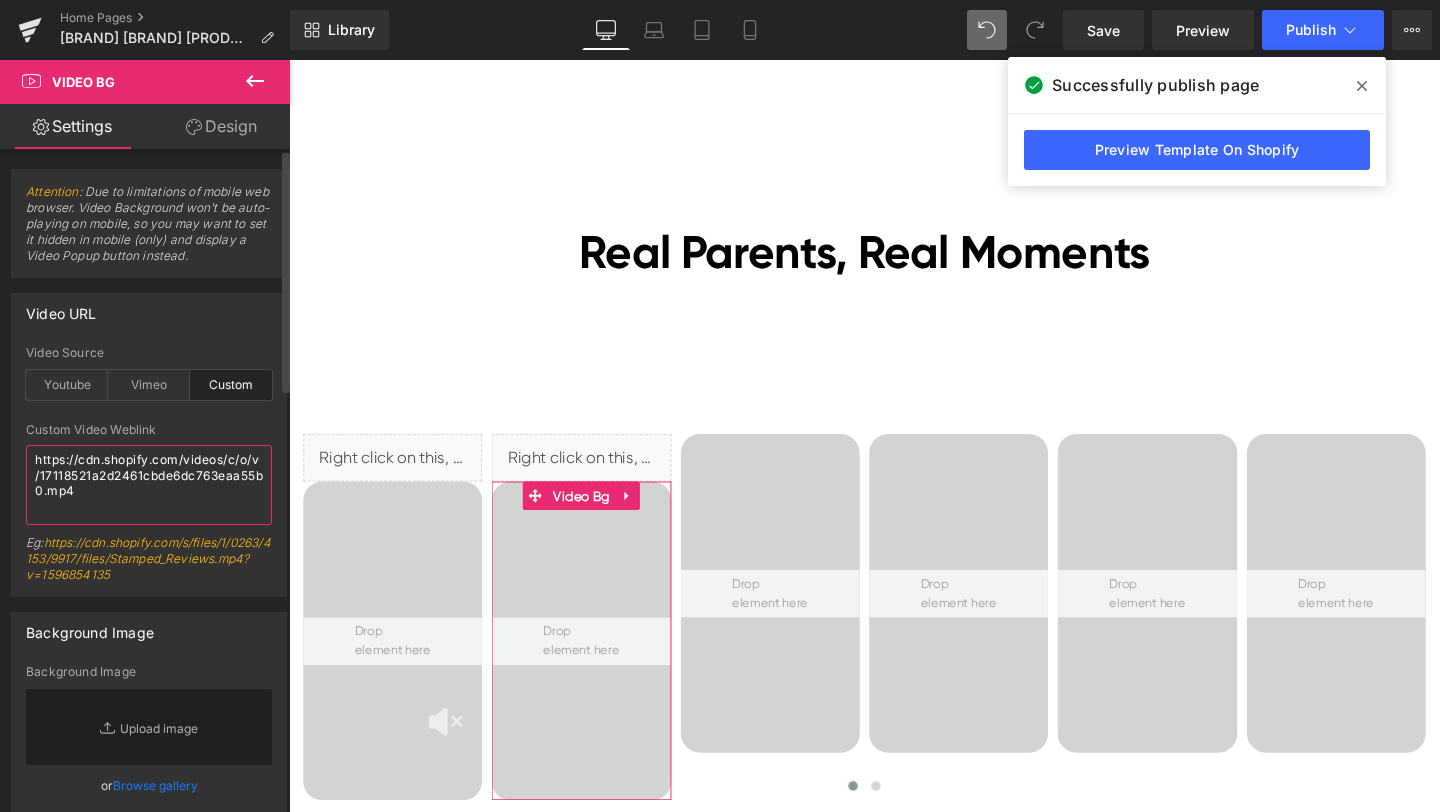 click on "Video URL custom Video Source Youtube Vimeo Custom Youtube Weblink https://www.youtube.com/watch?v=IR8LupK9s60&t=11s Eg:  https://www.youtube.com/watch?v=O_HMoyaixkw Vimeo Weblink https://vimeo.com/57600809 Eg:  https://vimeo.com/57600809 Custom Video Weblink https://cdn.shopify.com/videos/c/o/v/17118521a2d2461cbde6dc763eaa55b0.mp4 Eg:  https://cdn.shopify.com/s/files/1/0263/4153/9917/files/Stamped_Reviews.mp4?v=1596854135" at bounding box center [149, 437] 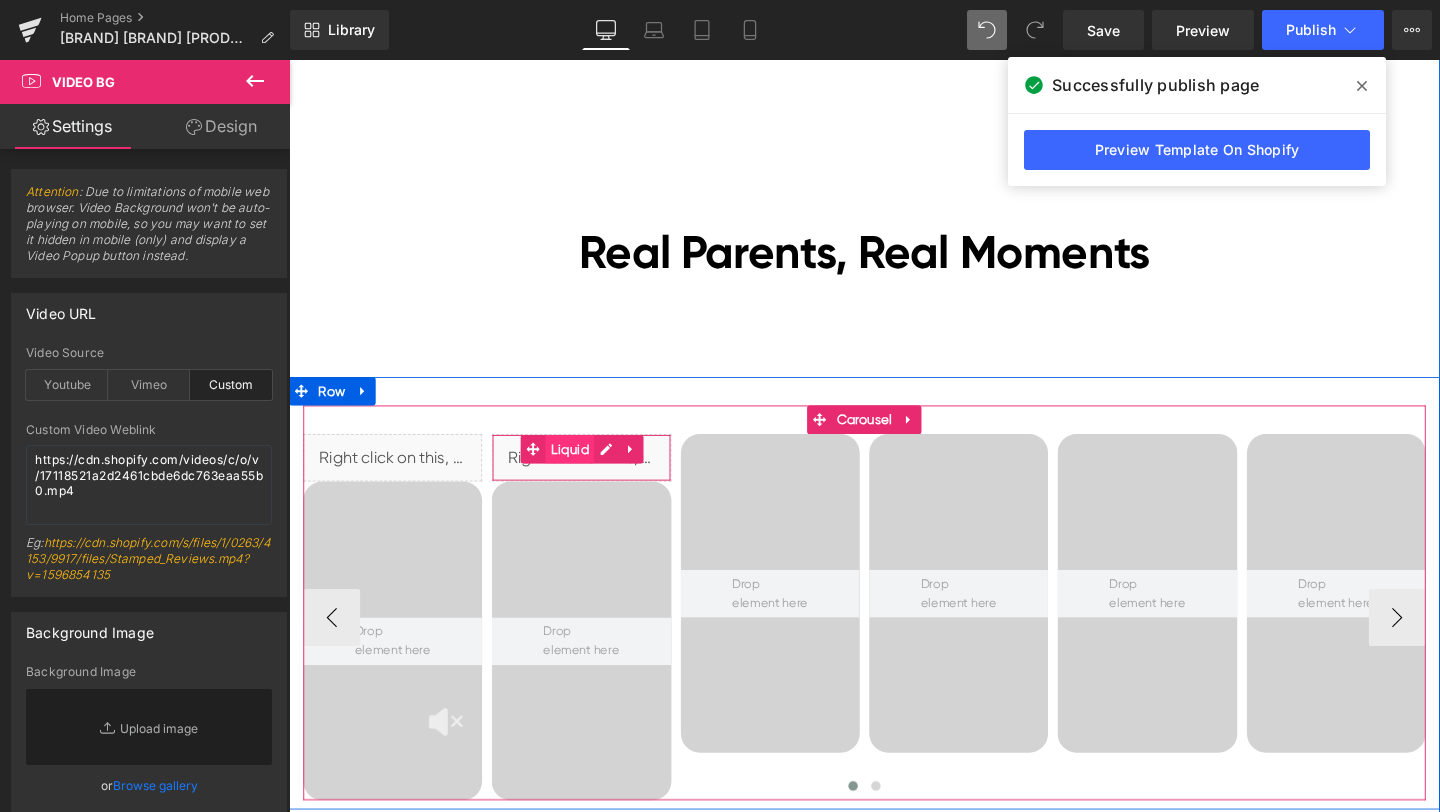 click on "Liquid" at bounding box center [584, 469] 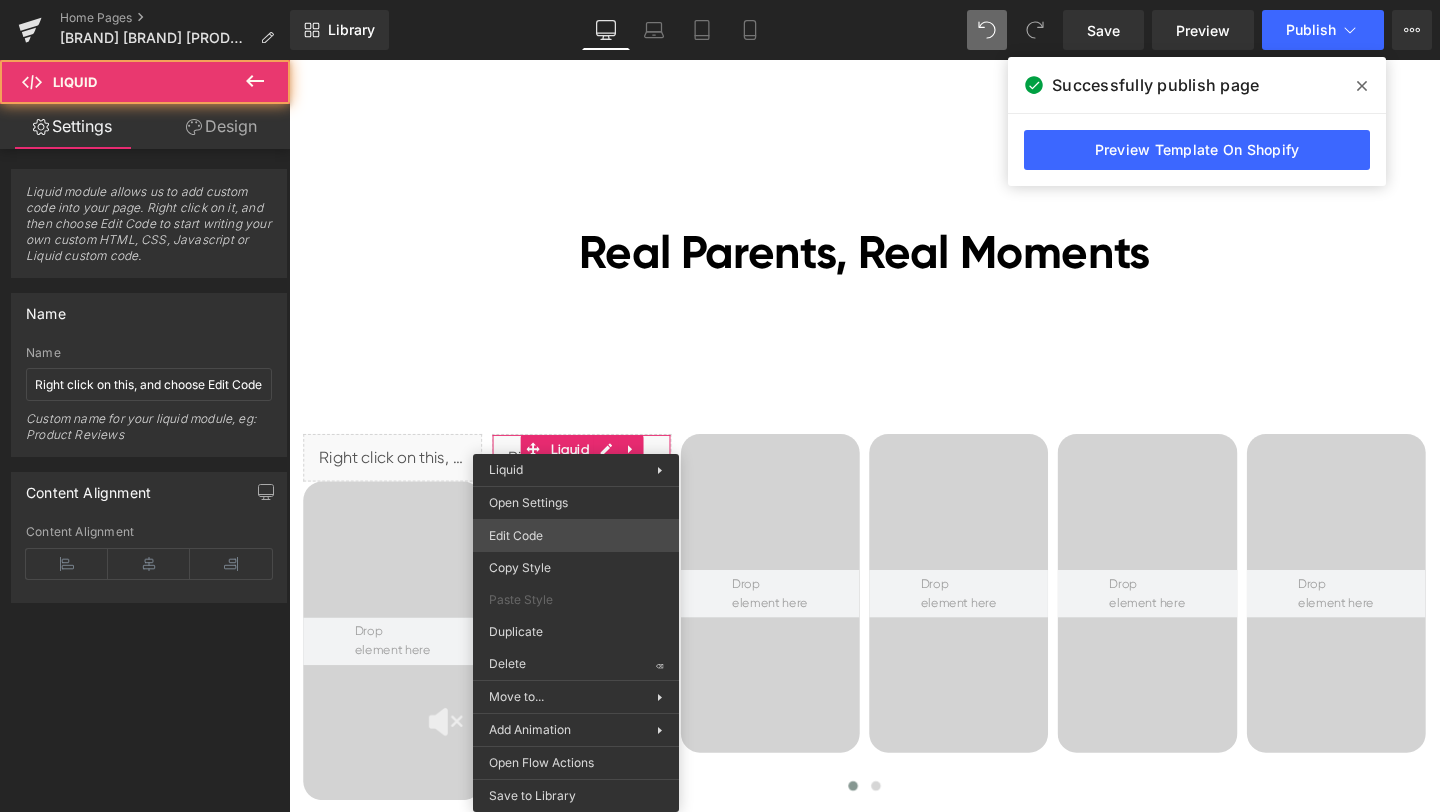 click on "Liquid  You are previewing how the   will restyle your page. You can not edit Elements in Preset Preview Mode.  Home Pages [Ethan GemPages] bonoch Homepage 2.0 Library Desktop Desktop Laptop Tablet Mobile Save Preview Publish Scheduled View Live Page View with current Template Save Template to Library Schedule Publish  Optimize  Publish Settings Shortcuts  Your page can’t be published   You've reached the maximum number of published pages on your plan  (0/0).  You need to upgrade your plan or unpublish all your pages to get 1 publish slot.   Unpublish pages   Upgrade plan  Elements Global Style cus Base Row  rows, columns, layouts, div Heading  headings, titles, h1,h2,h3,h4,h5,h6 Text Block  texts, paragraphs, contents, blocks Image  images, photos, alts, uploads Icon  icons, symbols Button  button, call to action, cta Separator  separators, dividers, horizontal lines Liquid  liquid, custom code, html, javascript, css, reviews, apps, applications, embeded, iframe Banner Parallax  Hero Banner  Stack Tabs" at bounding box center (720, 0) 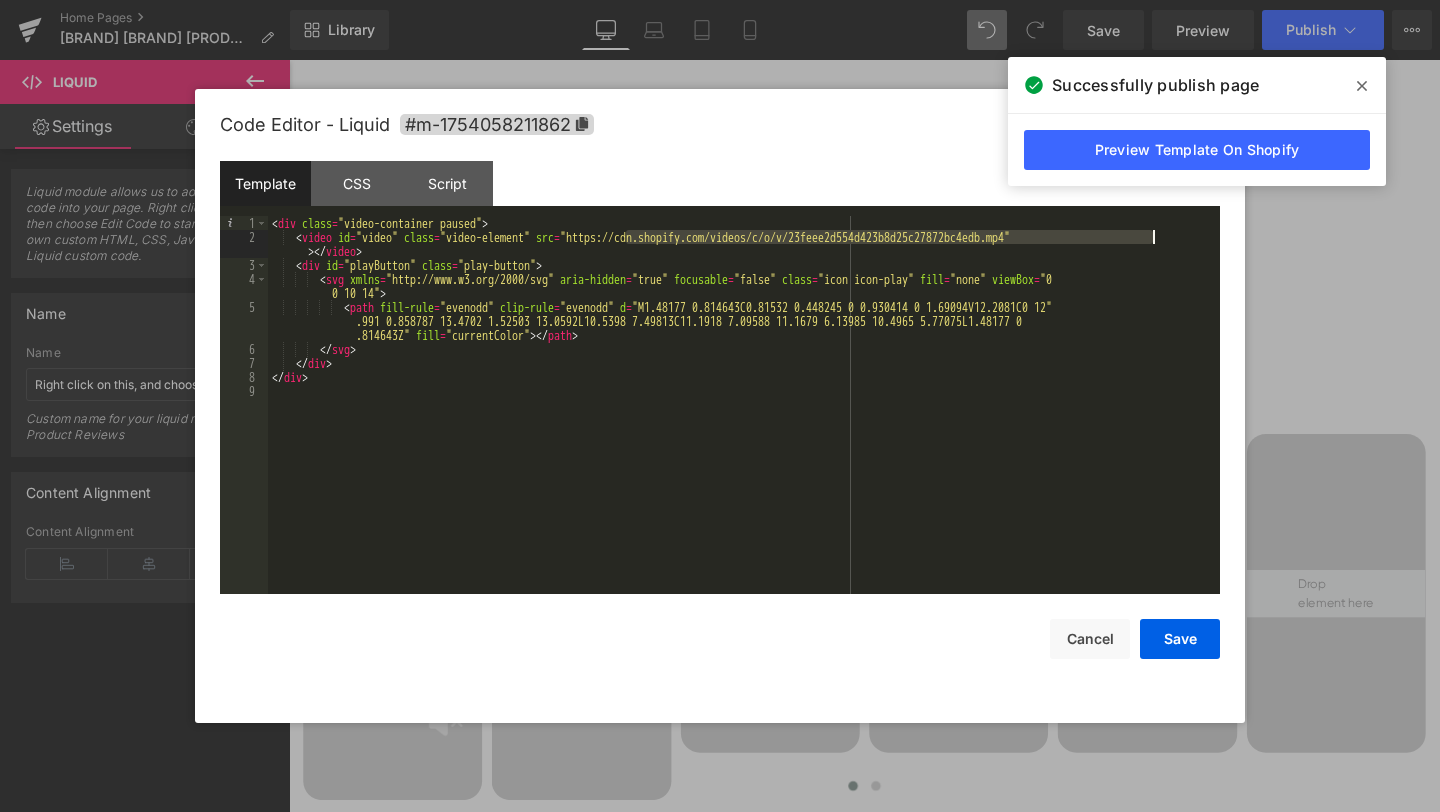 drag, startPoint x: 626, startPoint y: 234, endPoint x: 1153, endPoint y: 233, distance: 527.001 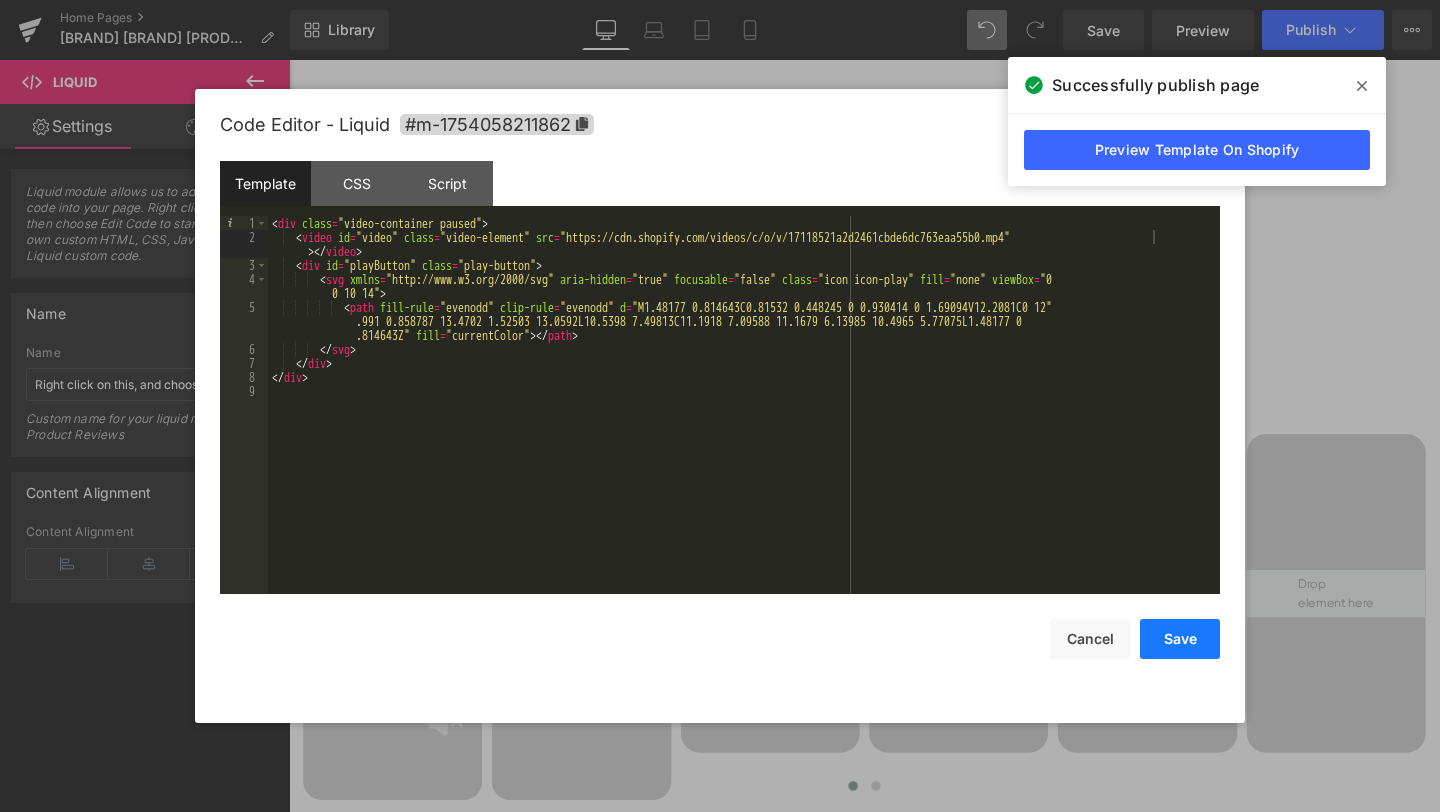 click on "Save" at bounding box center [1180, 639] 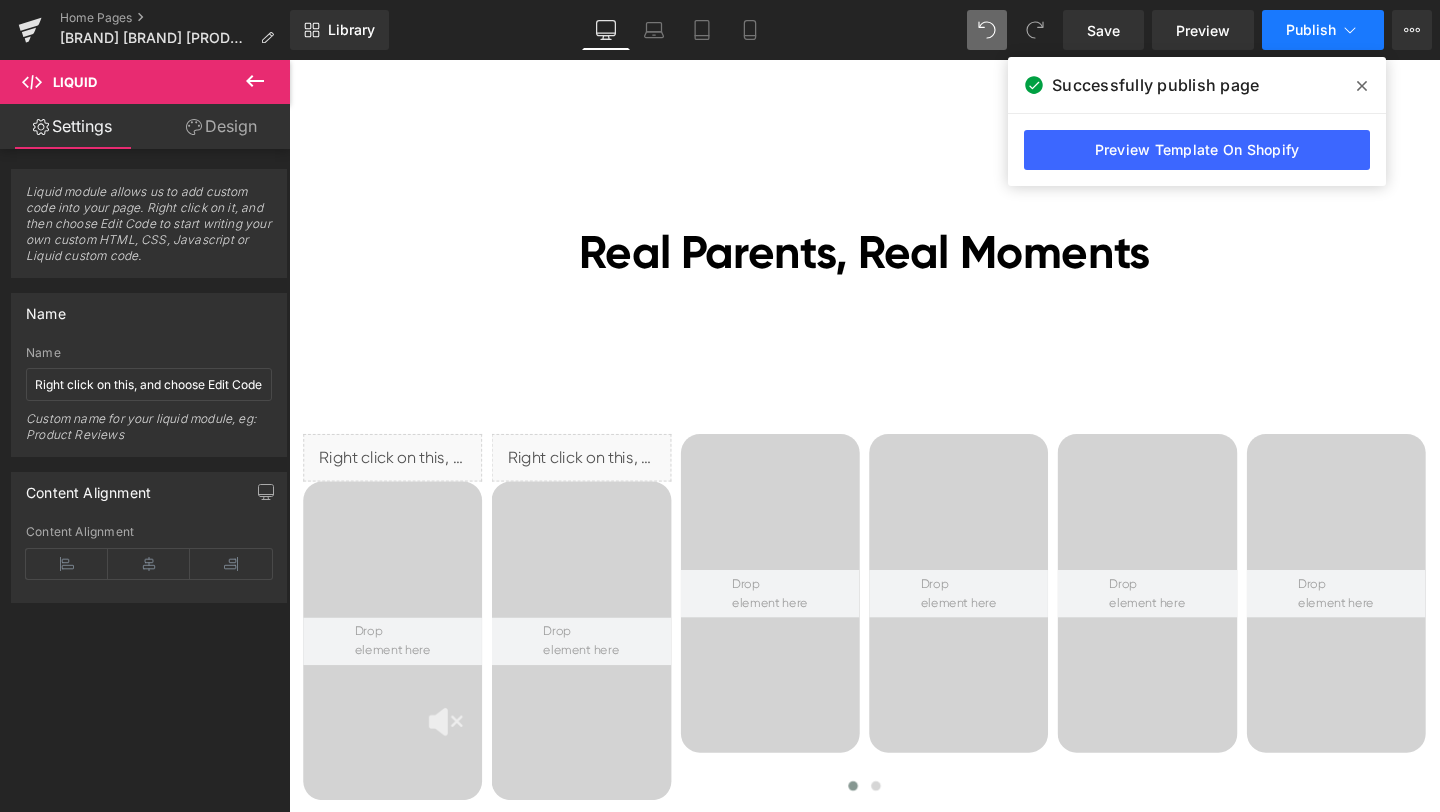 click on "Publish" at bounding box center [1323, 30] 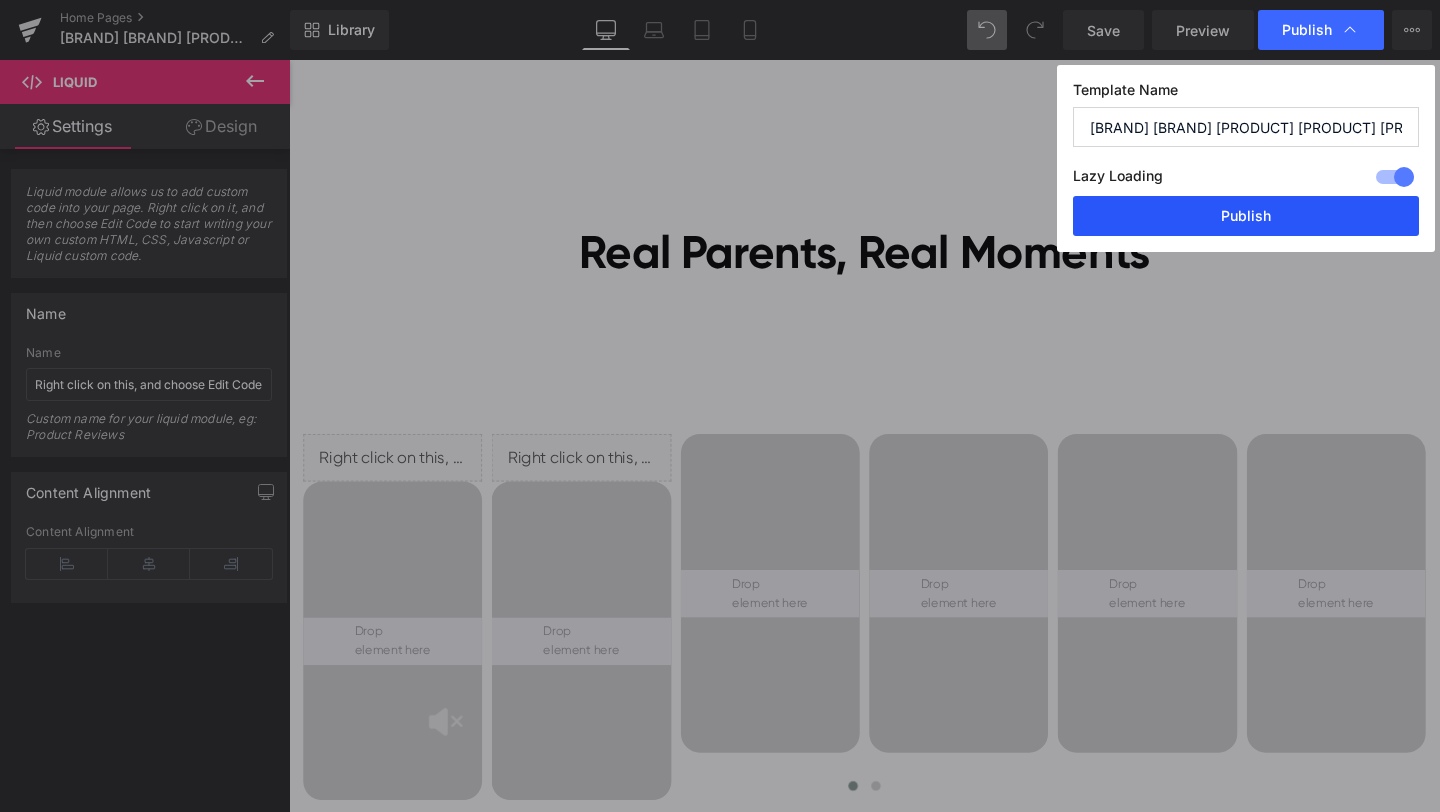 click on "Publish" at bounding box center [1246, 216] 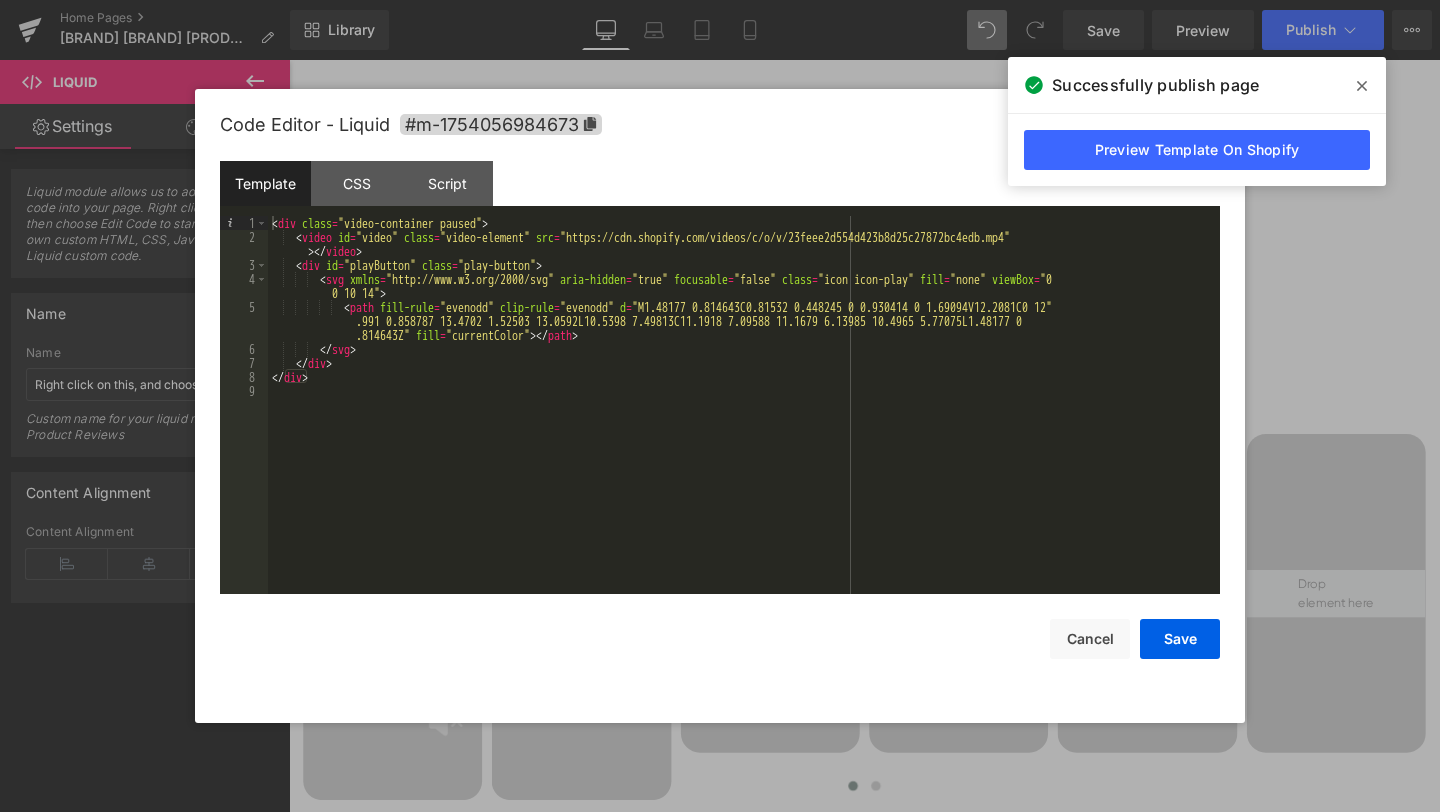 drag, startPoint x: 1366, startPoint y: 283, endPoint x: 1384, endPoint y: 69, distance: 214.75568 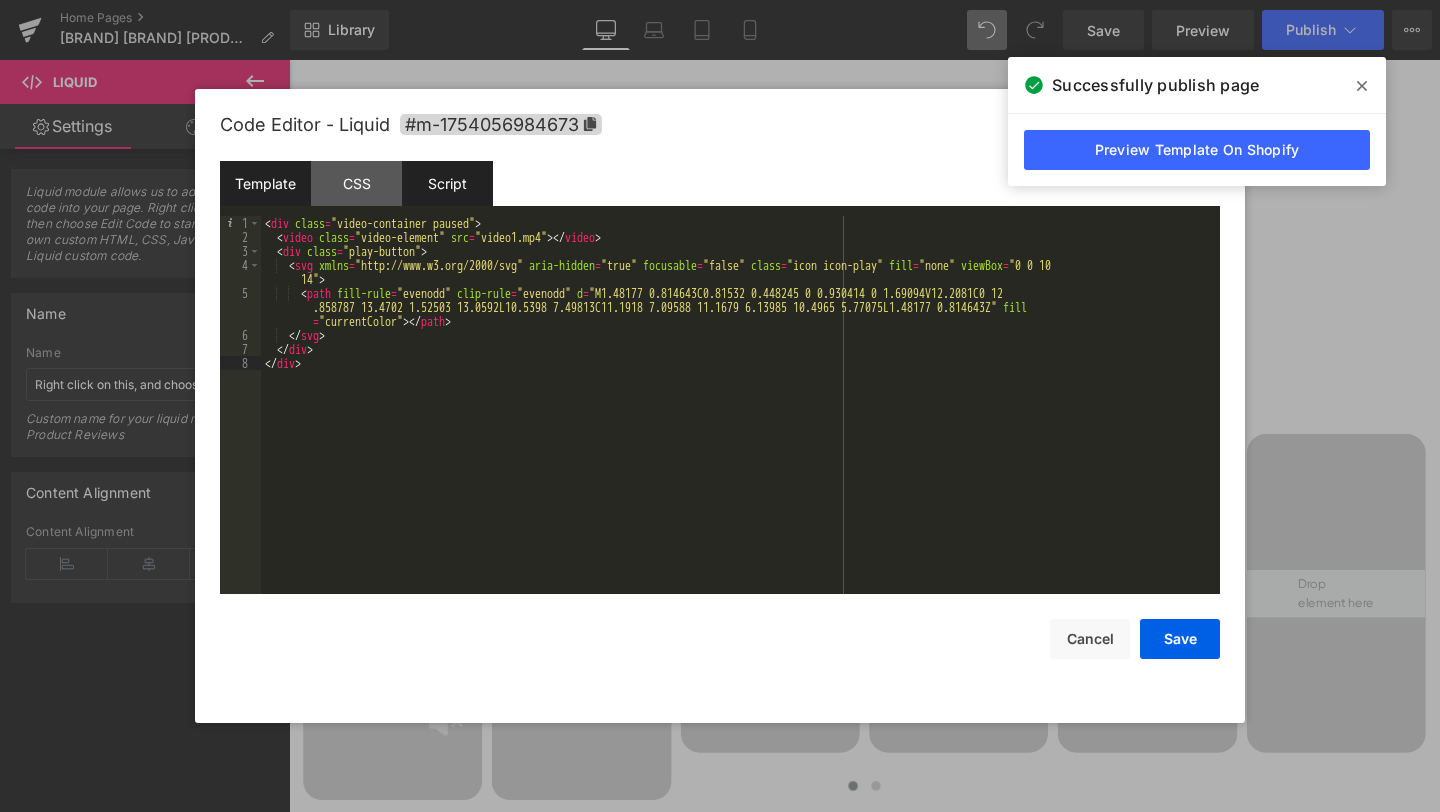 click on "Script" at bounding box center [447, 183] 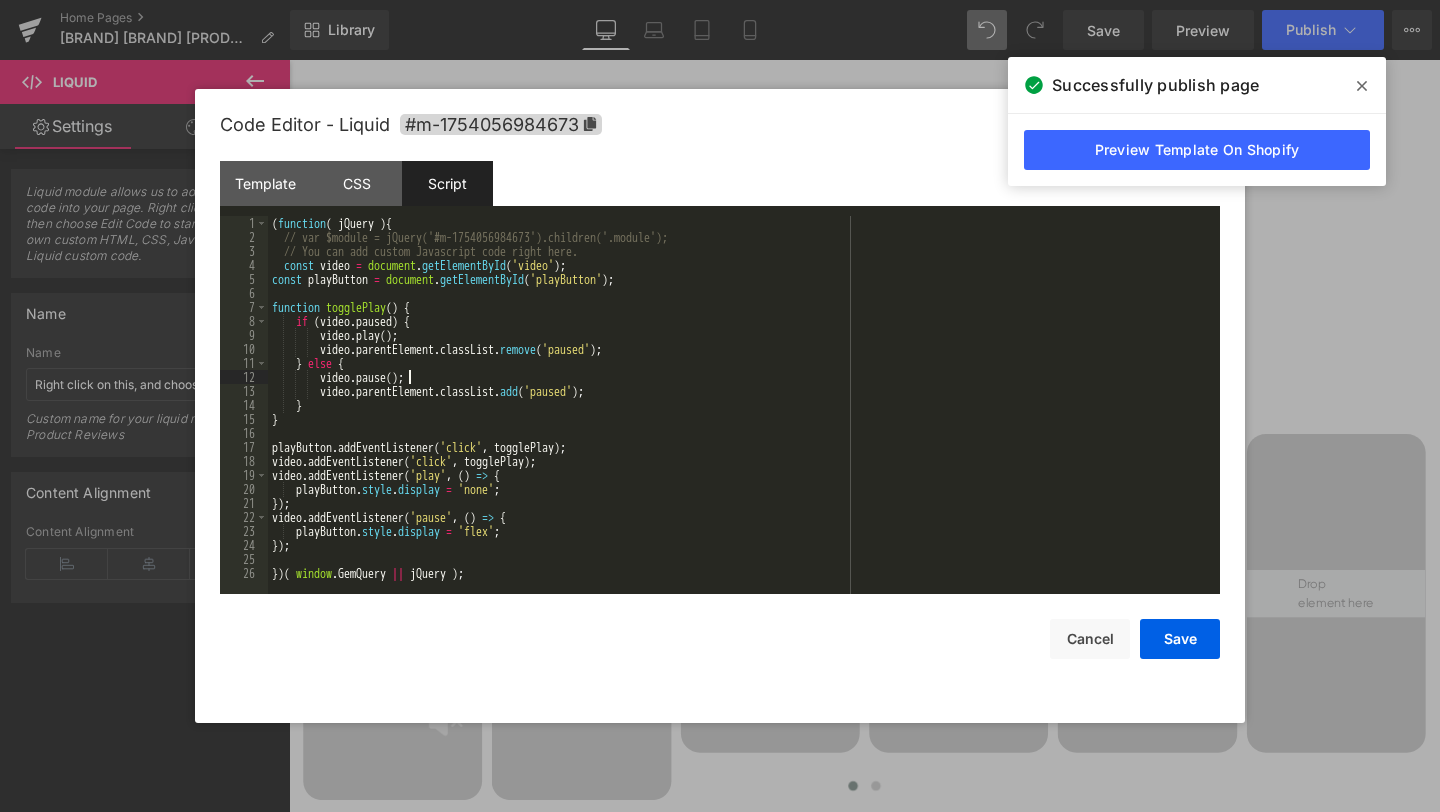 click on "( function (   jQuery   ) {    // var $module = jQuery('#m-1754056984673').children('.module');    // You can add custom Javascript code right here.    const   video   =   document . getElementById ( 'video' ) ; const   playButton   =   document . getElementById ( 'playButton' ) ; function   togglePlay ( )   {       if   ( video . paused )   {             video . play ( ) ;             video . parentElement . classList . remove ( 'paused' ) ;       }   else   {             video . pause ( ) ;             video . parentElement . classList . add ( 'paused' ) ;       } } playButton . addEventListener ( 'click' ,   togglePlay ) ; video . addEventListener ( 'click' ,   togglePlay ) ; video . addEventListener ( 'play' ,   ( )   =>   {       playButton . style . display   =   'none' ; }) ; video . addEventListener ( 'pause' ,   ( )   =>   {       playButton . style . display   =   'flex' ; }) ; }) (   window . GemQuery   ||   jQuery   ) ;" at bounding box center (744, 419) 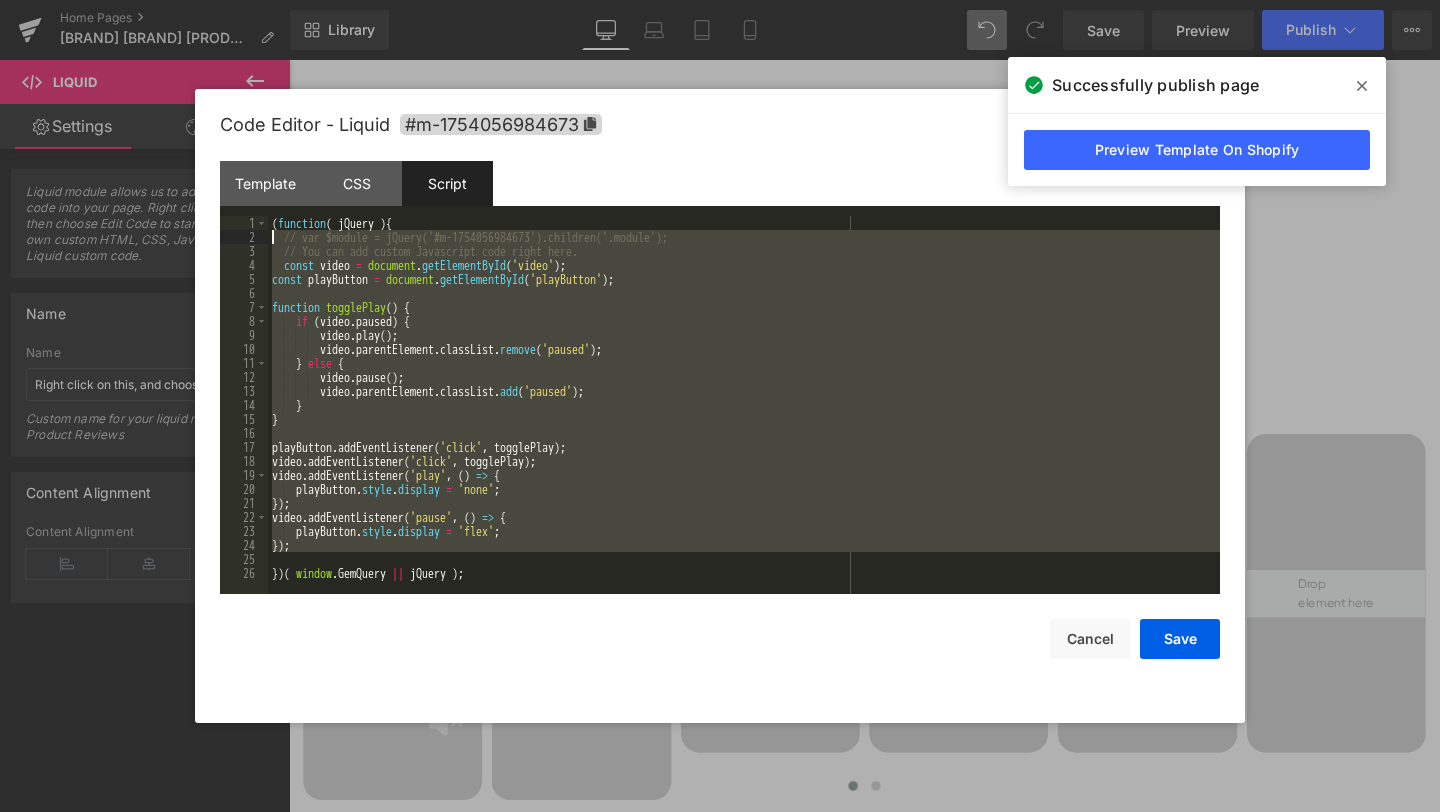 drag, startPoint x: 322, startPoint y: 561, endPoint x: 216, endPoint y: 244, distance: 334.2529 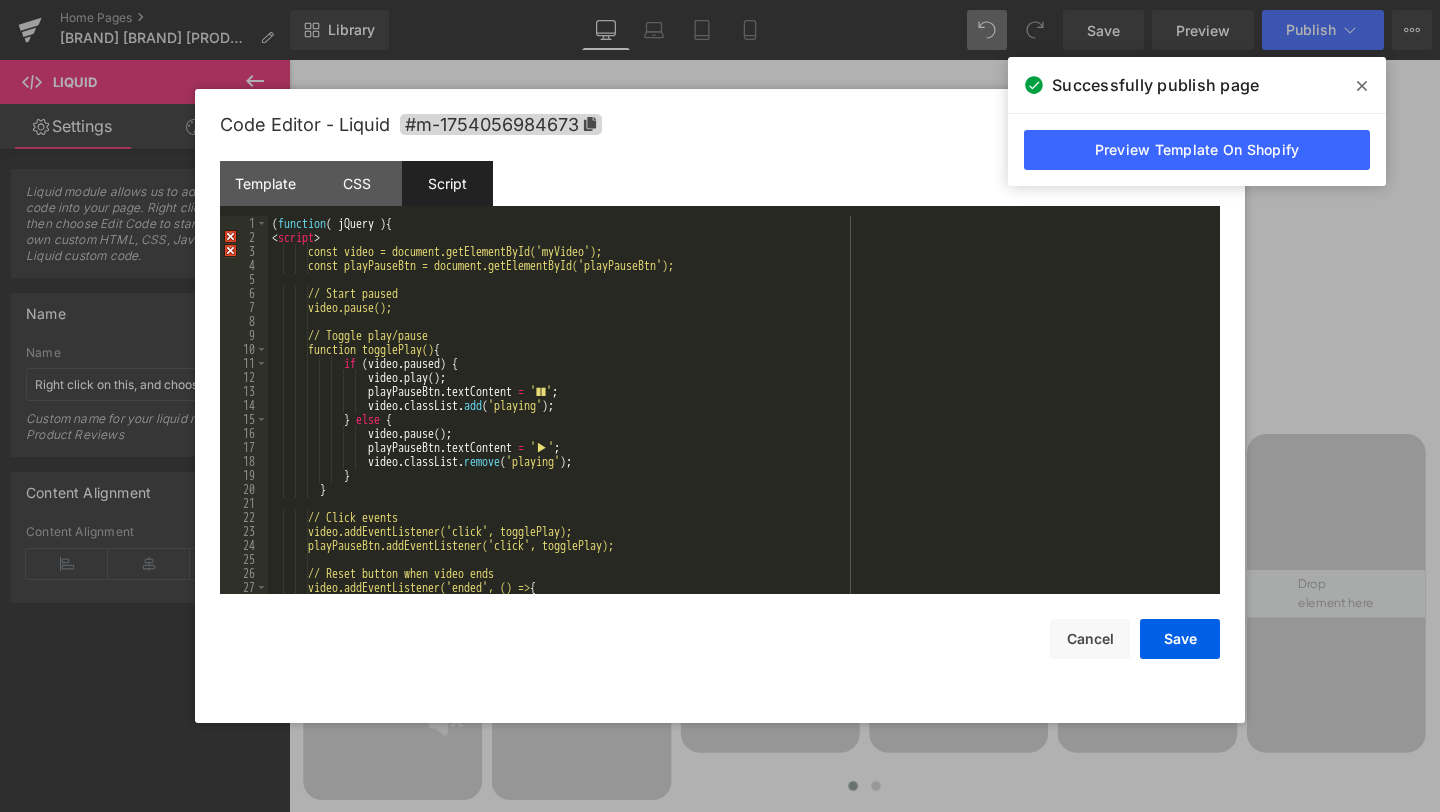 scroll, scrollTop: 0, scrollLeft: 0, axis: both 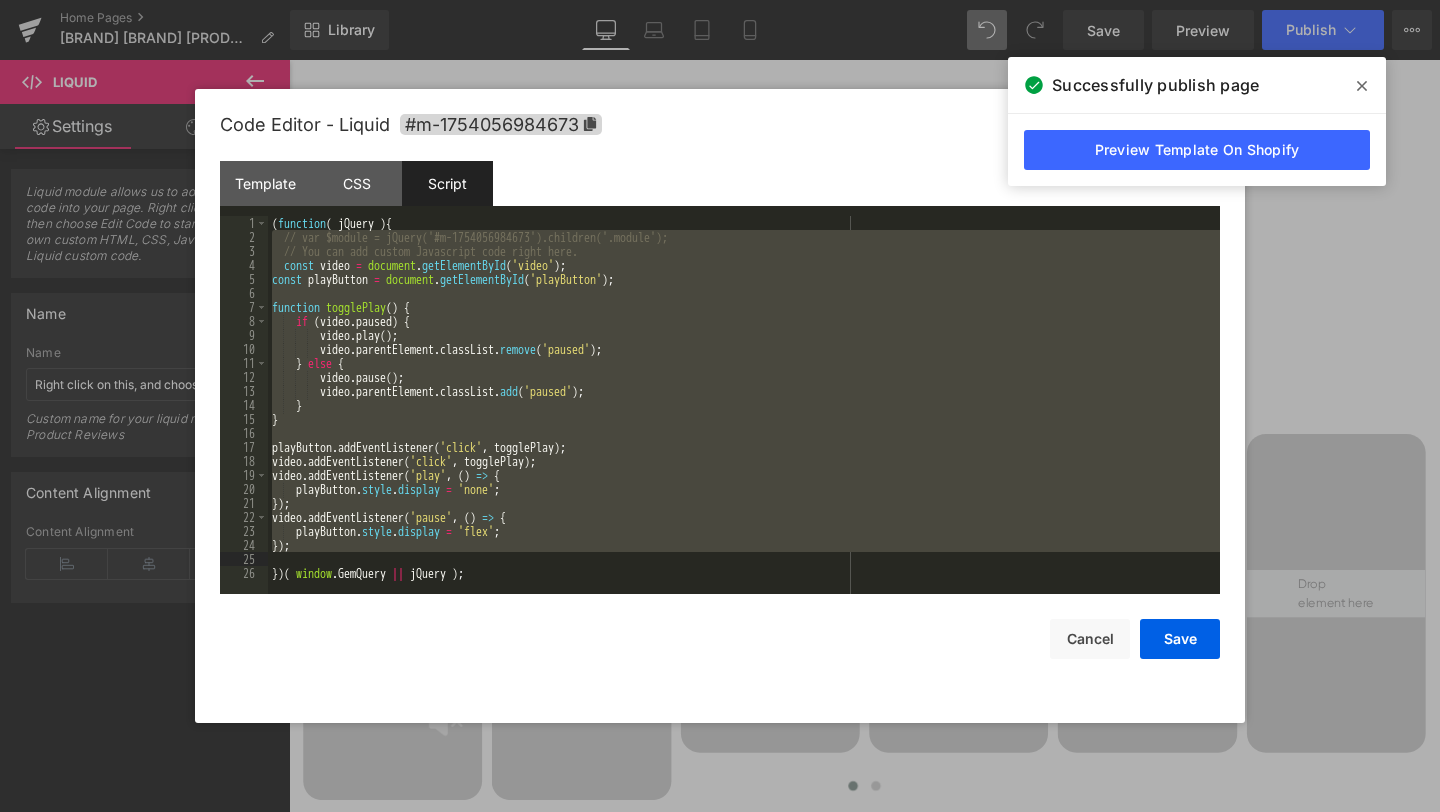 click on "( function (   jQuery   ) {    // var $module = jQuery('#m-1754056984673').children('.module');    // You can add custom Javascript code right here.    const   video   =   document . getElementById ( 'video' ) ; const   playButton   =   document . getElementById ( 'playButton' ) ; function   togglePlay ( )   {       if   ( video . paused )   {             video . play ( ) ;             video . parentElement . classList . remove ( 'paused' ) ;       }   else   {             video . pause ( ) ;             video . parentElement . classList . add ( 'paused' ) ;       } } playButton . addEventListener ( 'click' ,   togglePlay ) ; video . addEventListener ( 'click' ,   togglePlay ) ; video . addEventListener ( 'play' ,   ( )   =>   {       playButton . style . display   =   'none' ; }) ; video . addEventListener ( 'pause' ,   ( )   =>   {       playButton . style . display   =   'flex' ; }) ; }) (   window . GemQuery   ||   jQuery   ) ;" at bounding box center (744, 419) 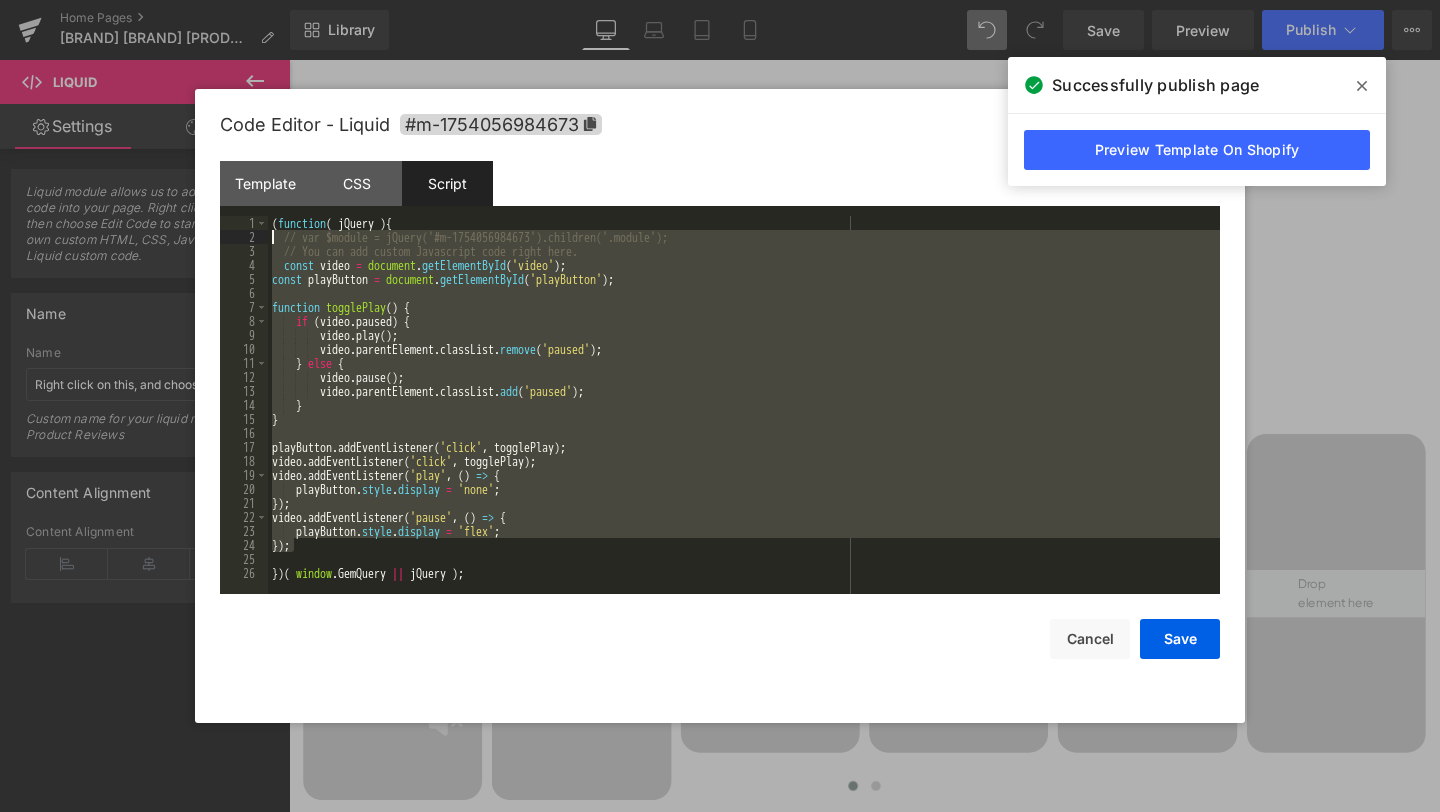 drag, startPoint x: 322, startPoint y: 548, endPoint x: 182, endPoint y: 242, distance: 336.50558 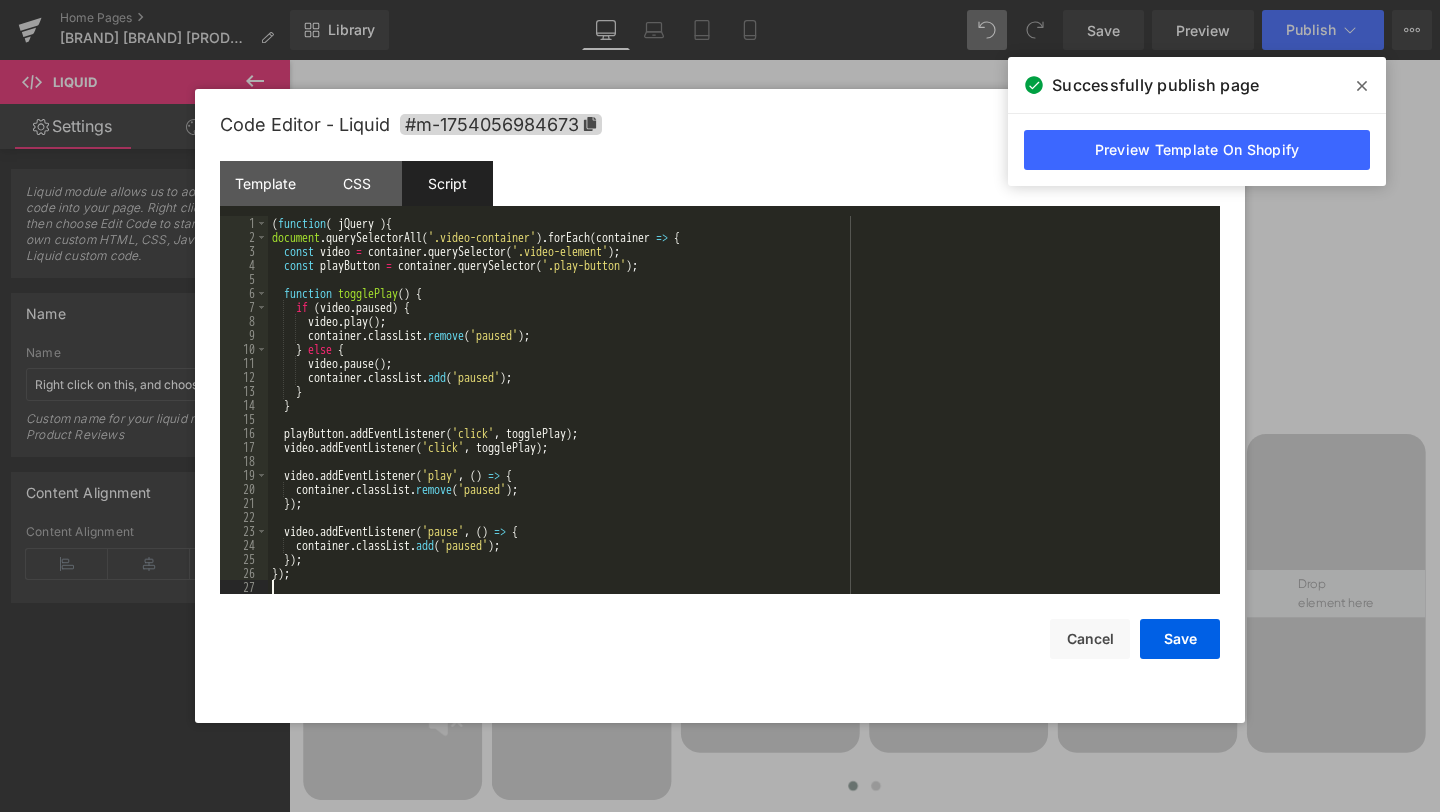 click on "( function (   jQuery   ) { document . querySelectorAll ( '.video-container' ) . forEach ( container   =>   {    const   video   =   container . querySelector ( '.video-element' ) ;    const   playButton   =   container . querySelector ( '.play-button' ) ;    function   togglePlay ( )   {       if   ( video . paused )   {          video . play ( ) ;          container . classList . remove ( 'paused' ) ;       }   else   {          video . pause ( ) ;          container . classList . add ( 'paused' ) ;       }    }    playButton . addEventListener ( 'click' ,   togglePlay ) ;    video . addEventListener ( 'click' ,   togglePlay ) ;    video . addEventListener ( 'play' ,   ( )   =>   {       container . classList . remove ( 'paused' ) ;    }) ;    video . addEventListener ( 'pause' ,   ( )   =>   {       container . classList . add ( 'paused' ) ;    }) ; }) ;" at bounding box center (740, 419) 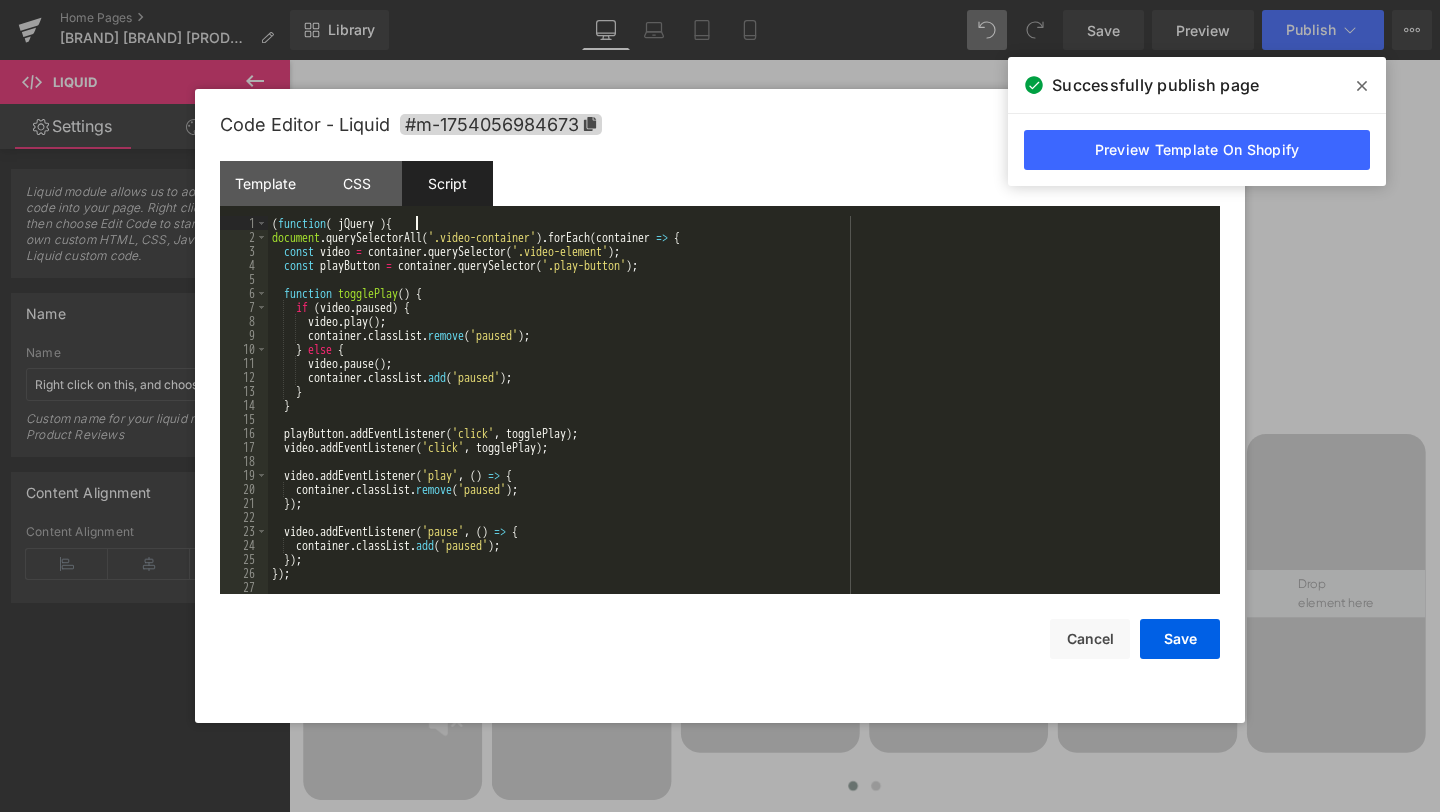 type 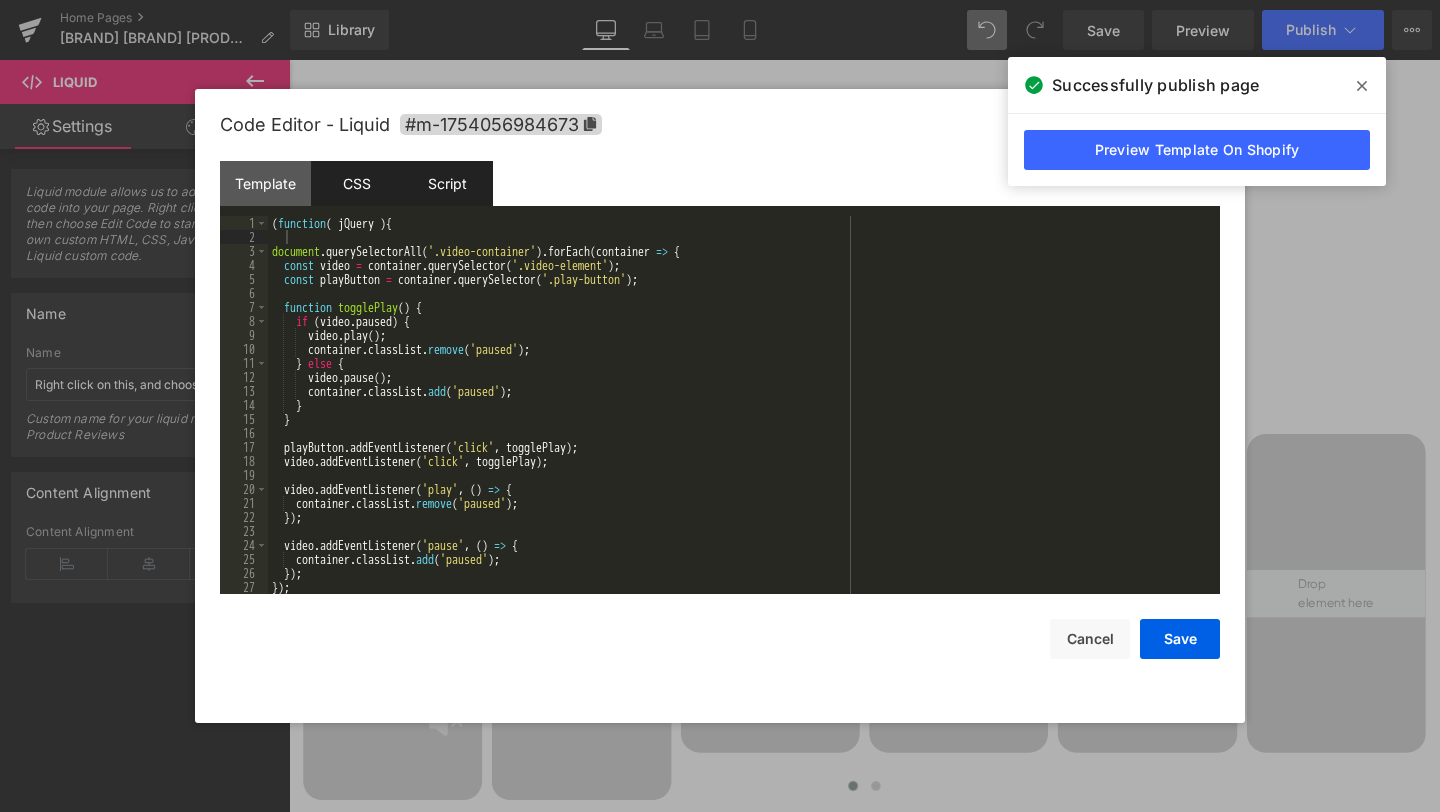 click on "CSS" at bounding box center (356, 183) 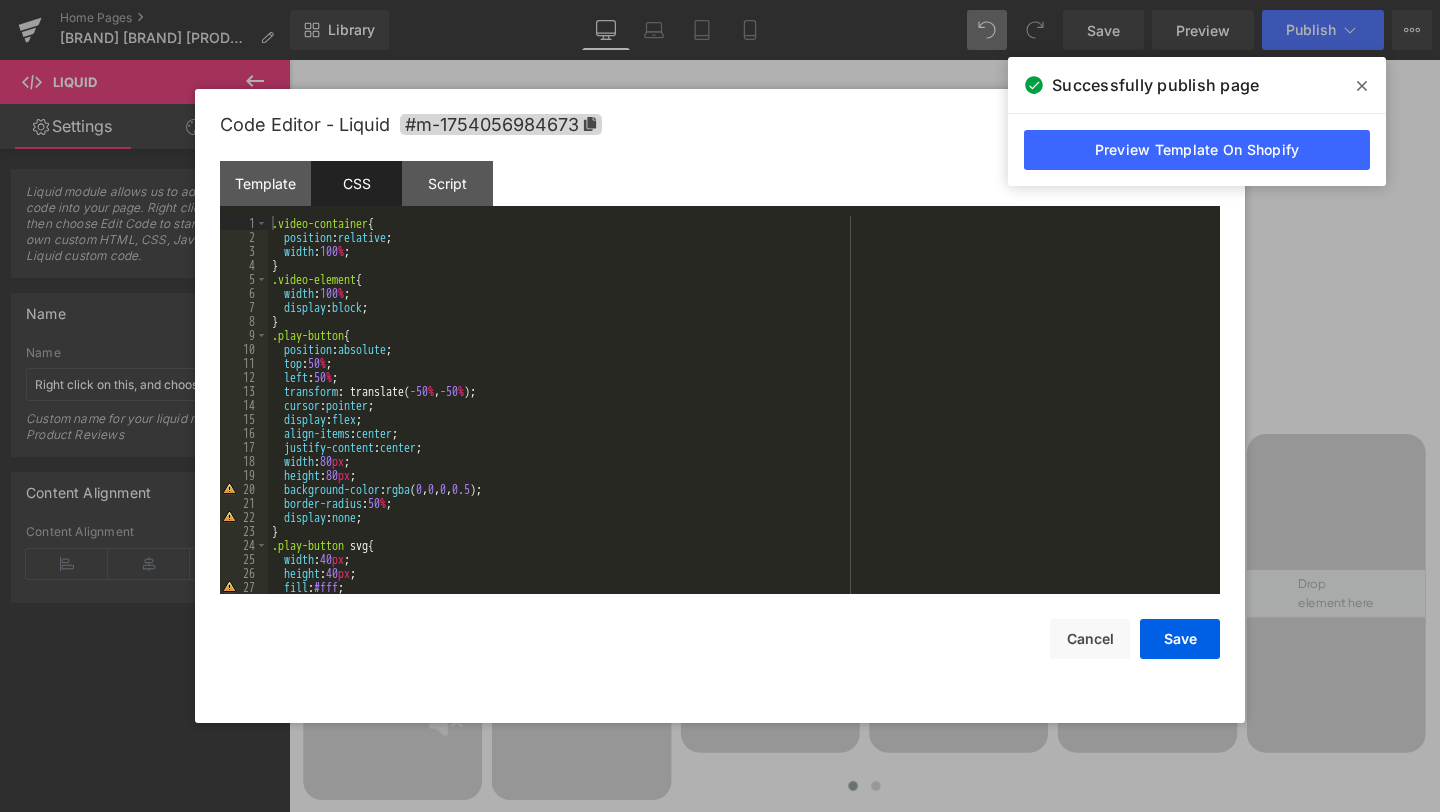 scroll, scrollTop: 98, scrollLeft: 0, axis: vertical 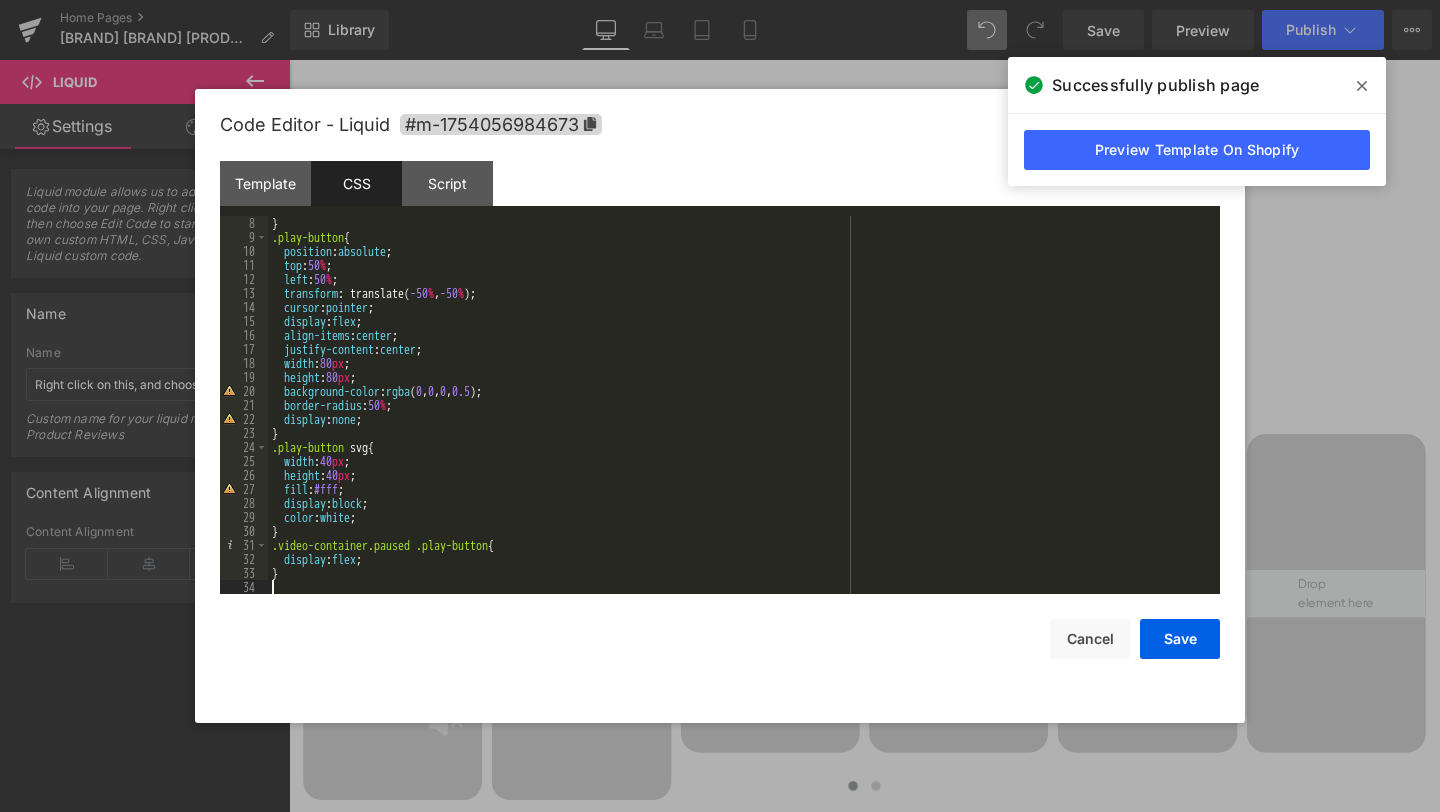 click on ".play-button {    position :  absolute ;    top :  50 % ;    left :  50 % ;    transform : translate( -50 % ,  -50 % );    cursor :  pointer ;    display :  flex ;    align-items :  center ;    justify-content :  center ;    width :  80 px ;    height :  80 px ;    background-color :  rgba ( 0 ,  0 ,  0 ,  0.5 );    border-radius :  50 % ;    display :  none ; } .play-button   svg {    width :  40 px ;    height :  40 px ;    fill :  #fff ;    display :  block ;    color :  white ; } .video-container.paused   .play-button {    display :  flex ; }" at bounding box center [740, 419] 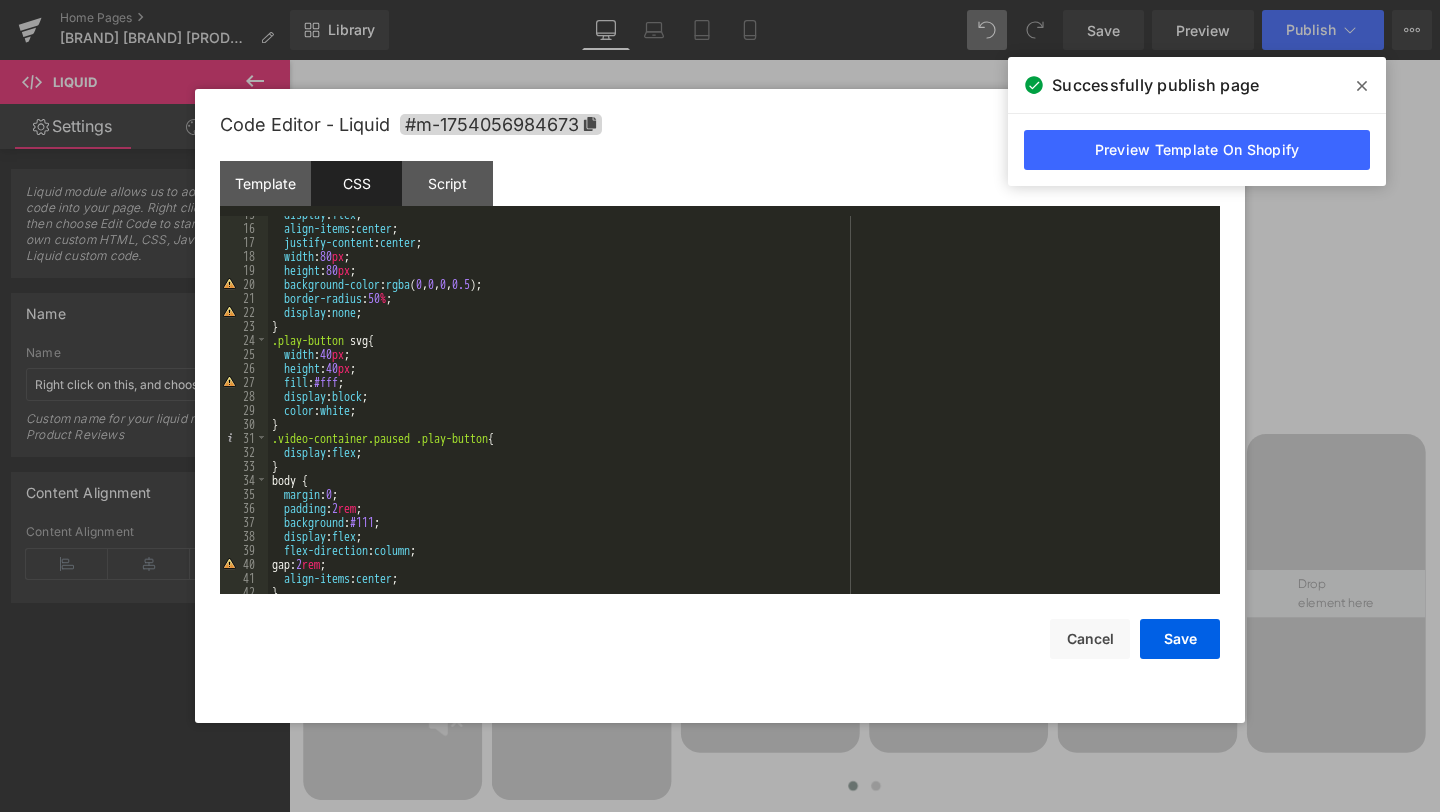 scroll, scrollTop: 205, scrollLeft: 0, axis: vertical 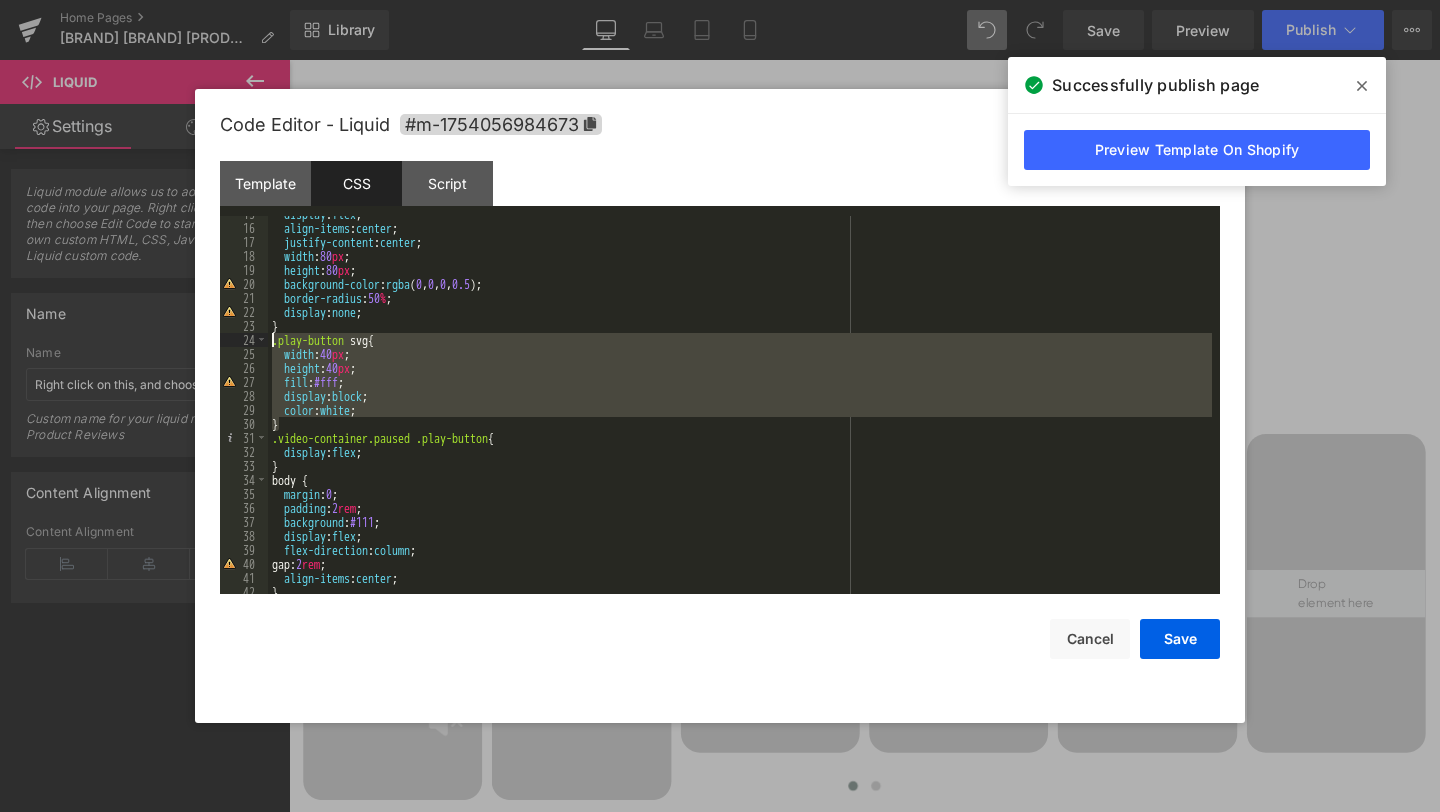 drag, startPoint x: 304, startPoint y: 422, endPoint x: 247, endPoint y: 345, distance: 95.80188 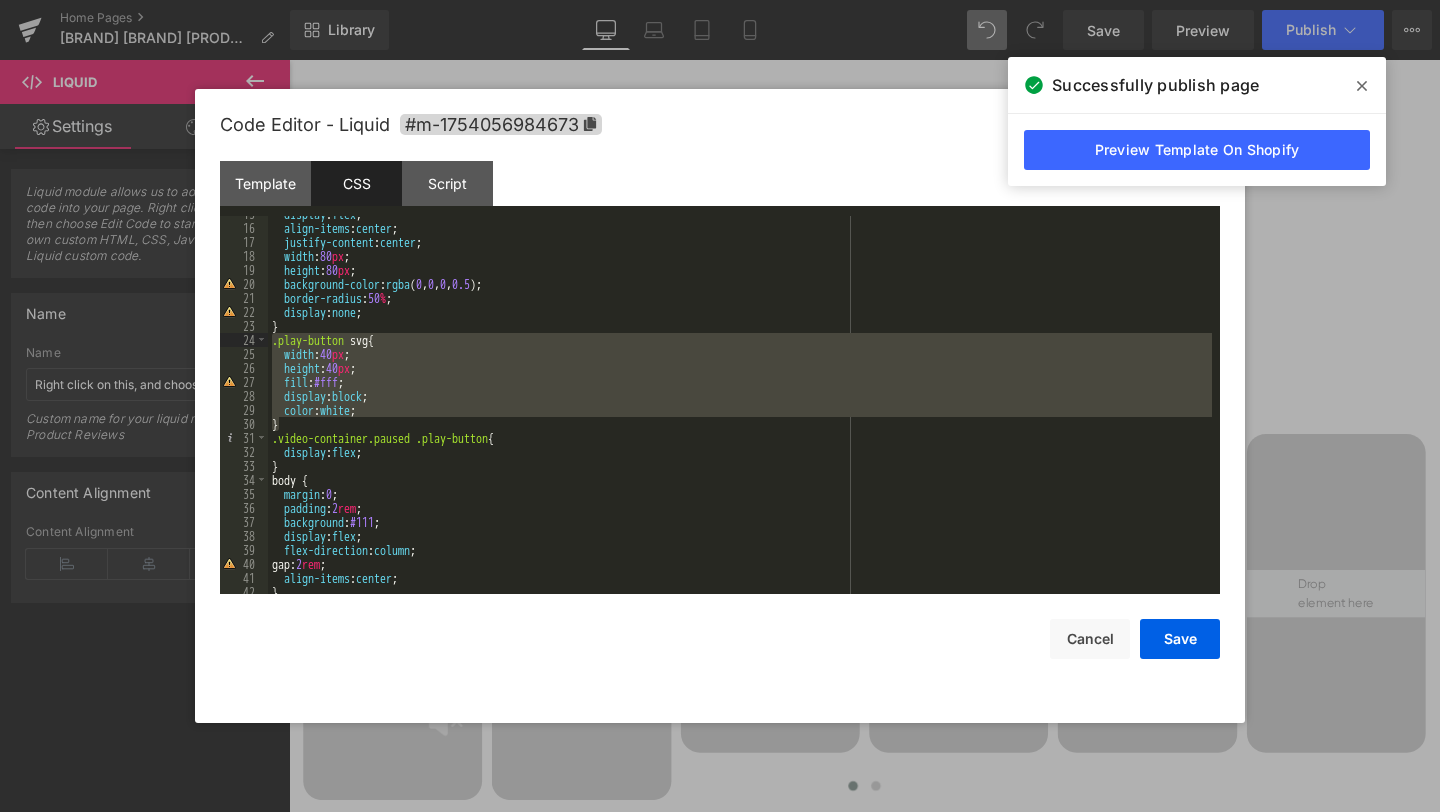 scroll, scrollTop: 728, scrollLeft: 0, axis: vertical 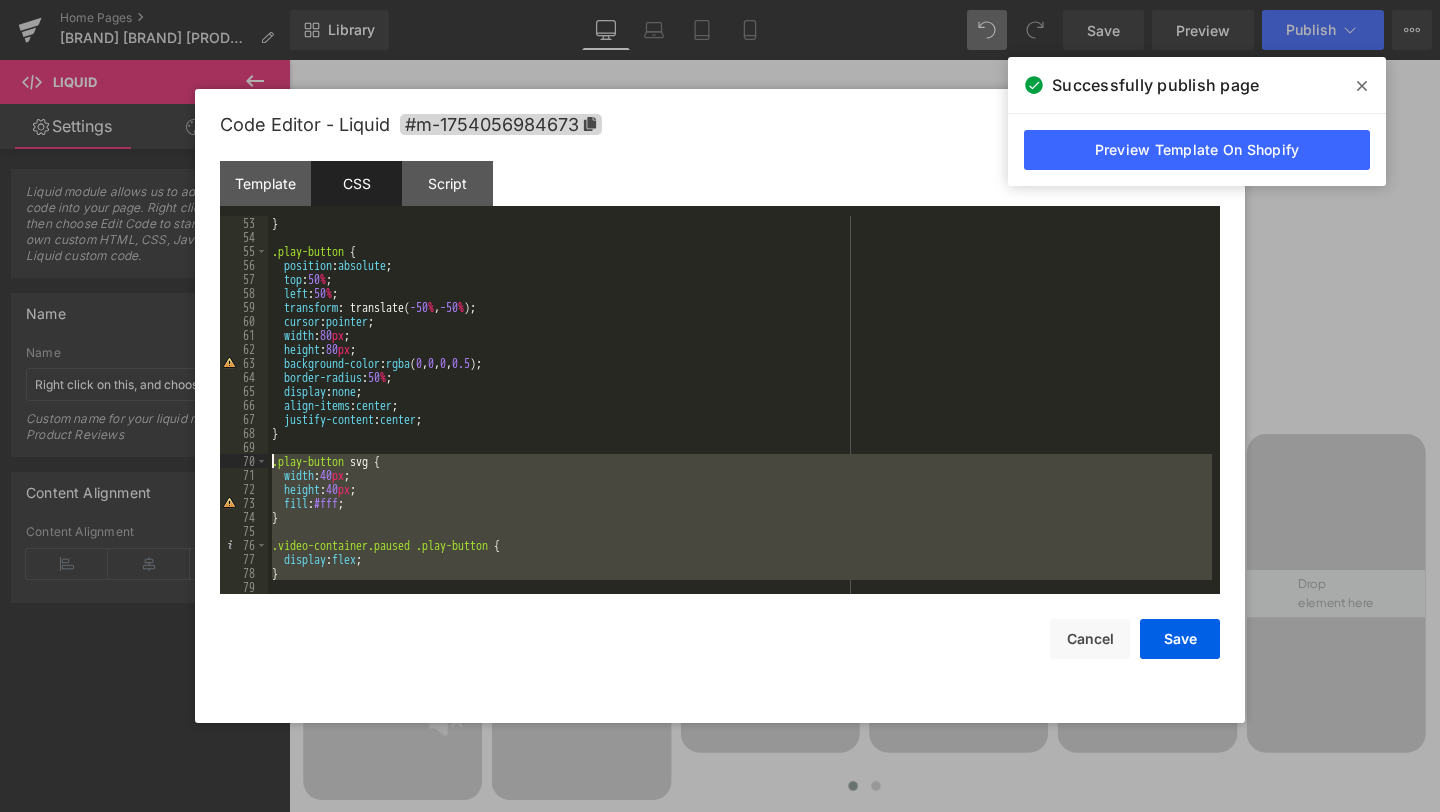 drag, startPoint x: 295, startPoint y: 521, endPoint x: 247, endPoint y: 465, distance: 73.756355 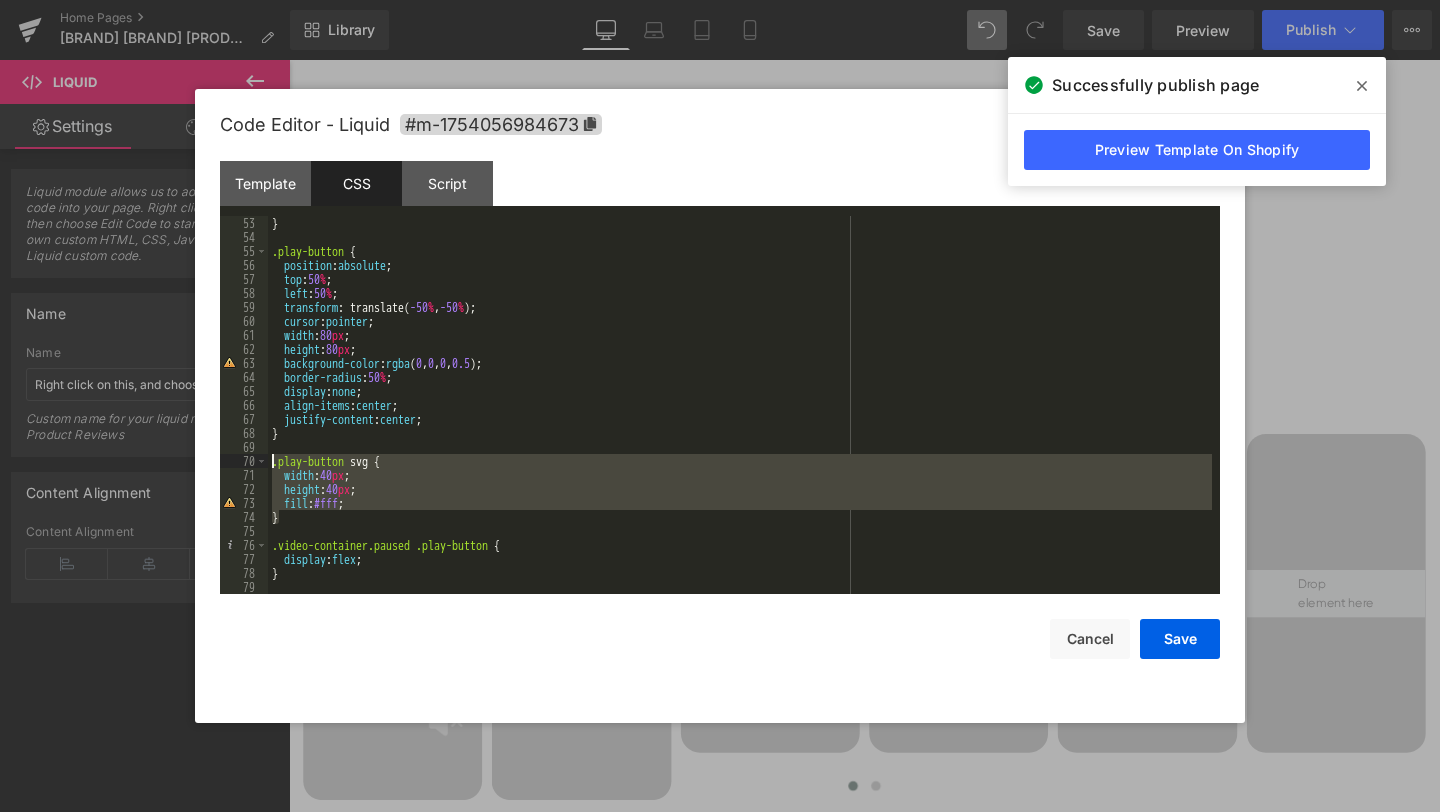 drag, startPoint x: 294, startPoint y: 515, endPoint x: 222, endPoint y: 458, distance: 91.83137 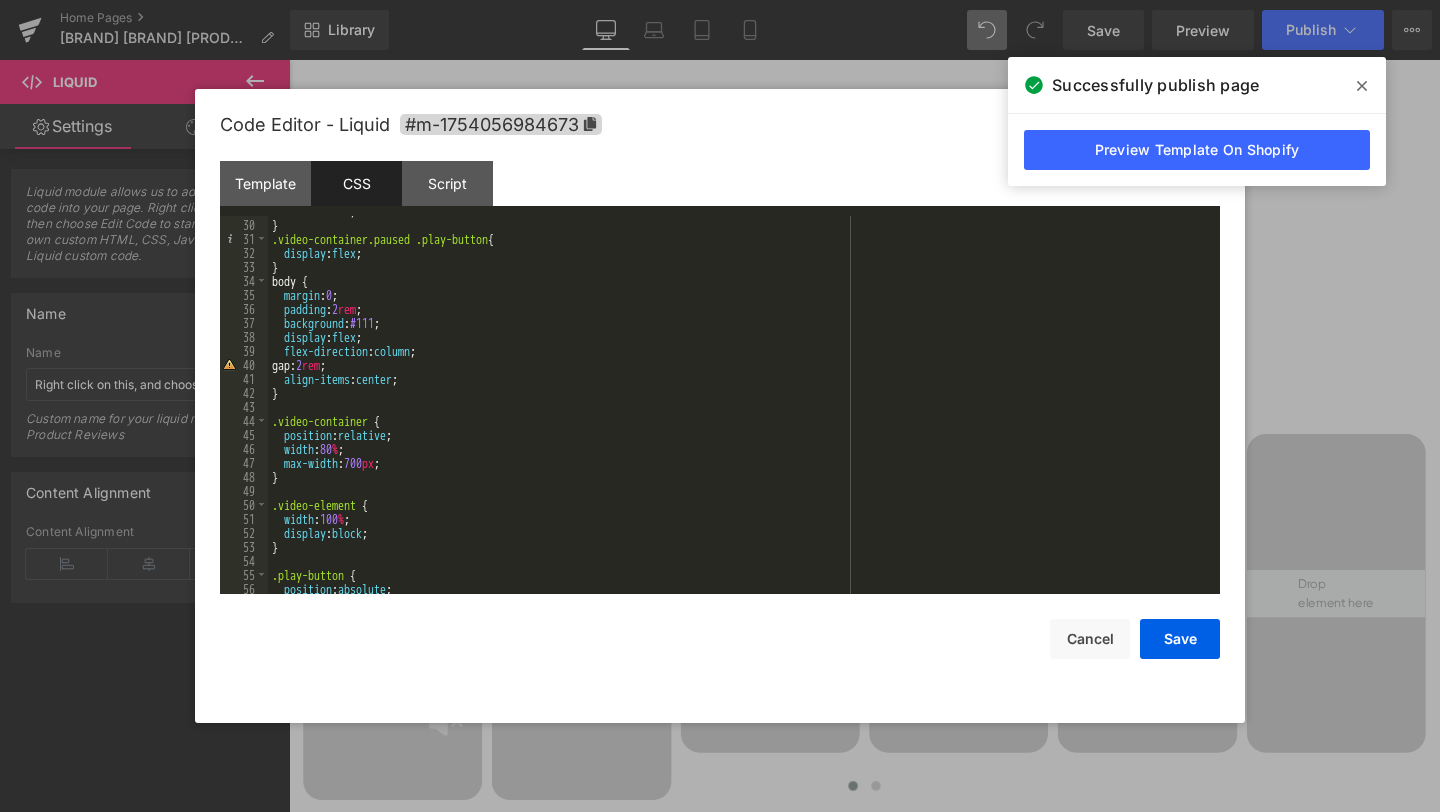 scroll, scrollTop: 404, scrollLeft: 0, axis: vertical 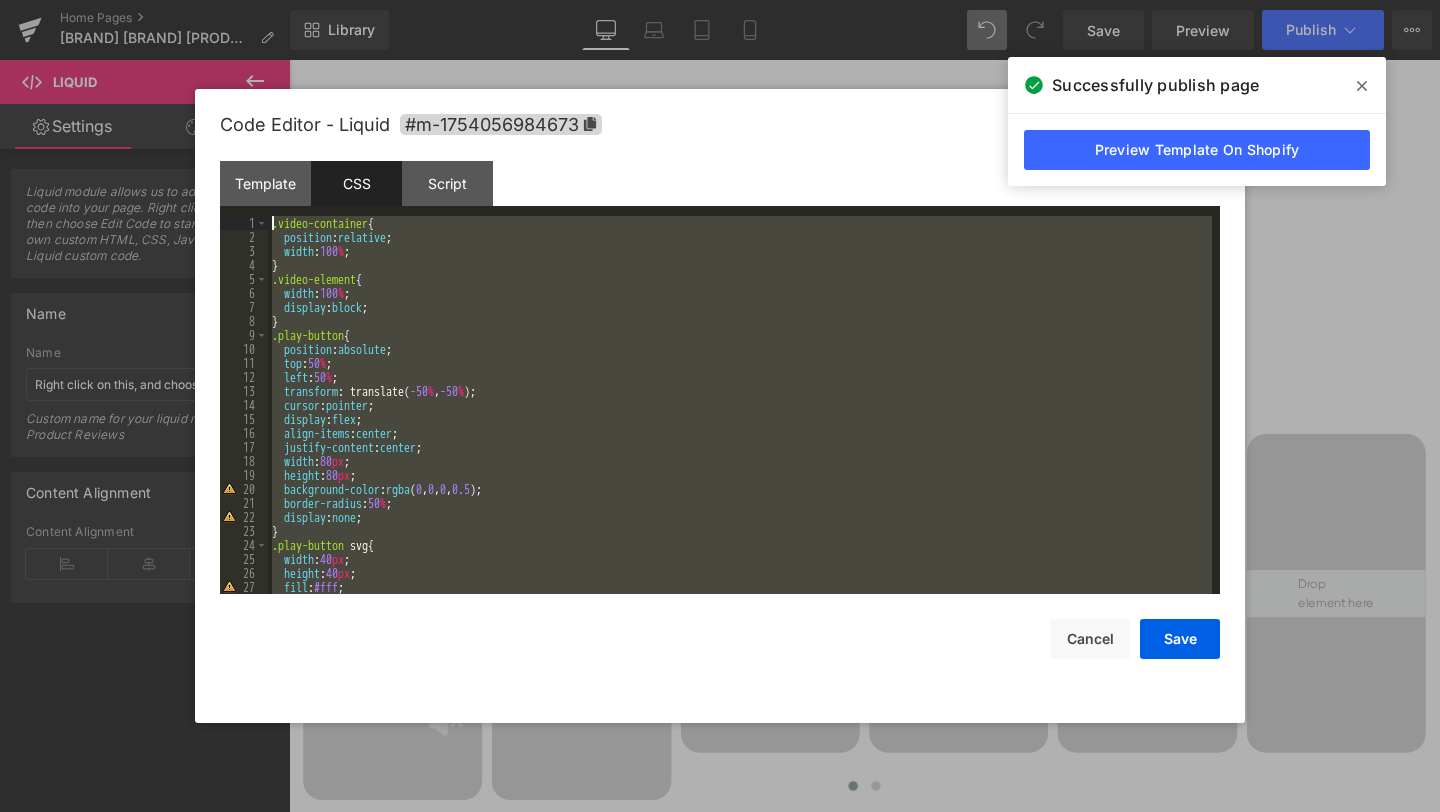 drag, startPoint x: 282, startPoint y: 388, endPoint x: 209, endPoint y: 225, distance: 178.60011 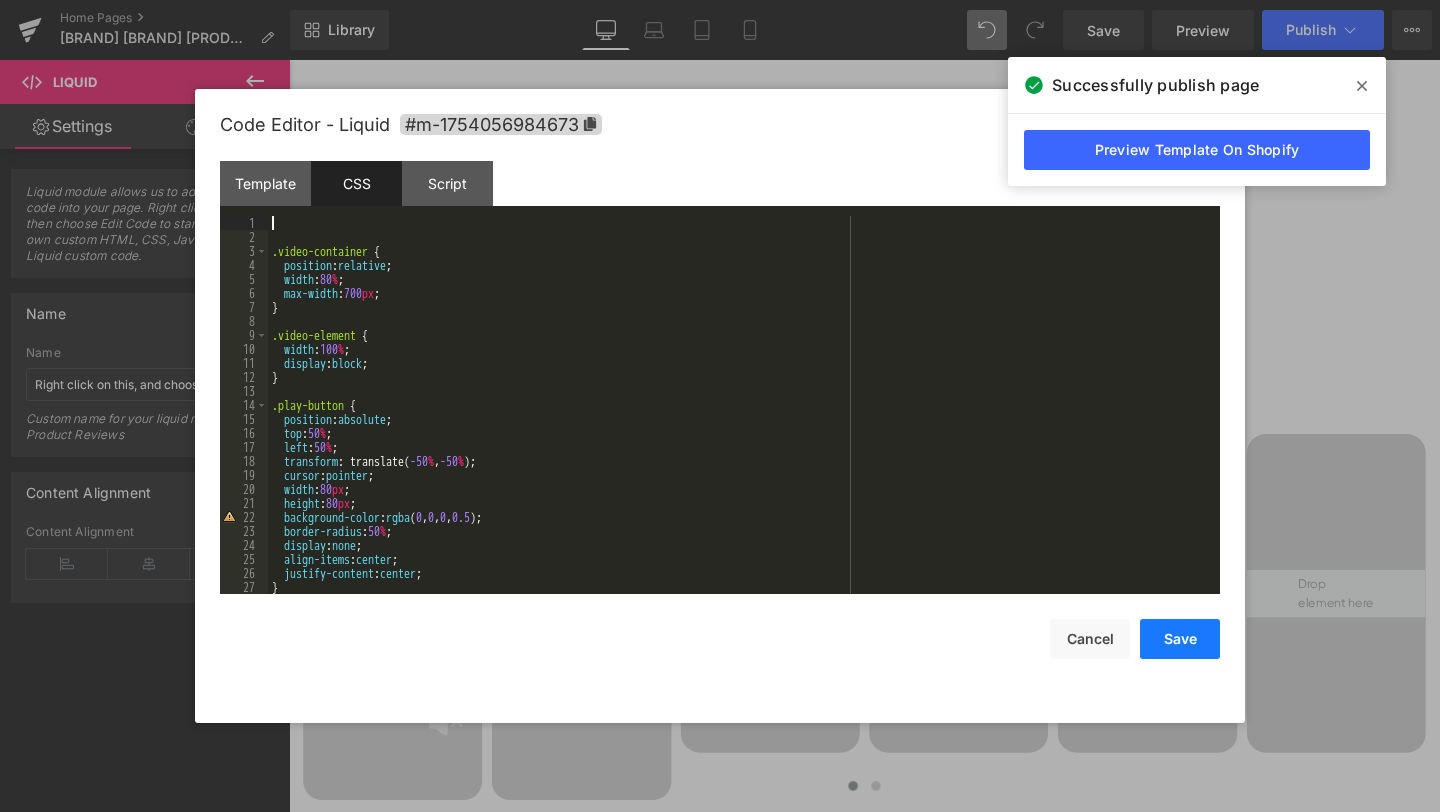 click on "Save" at bounding box center [1180, 639] 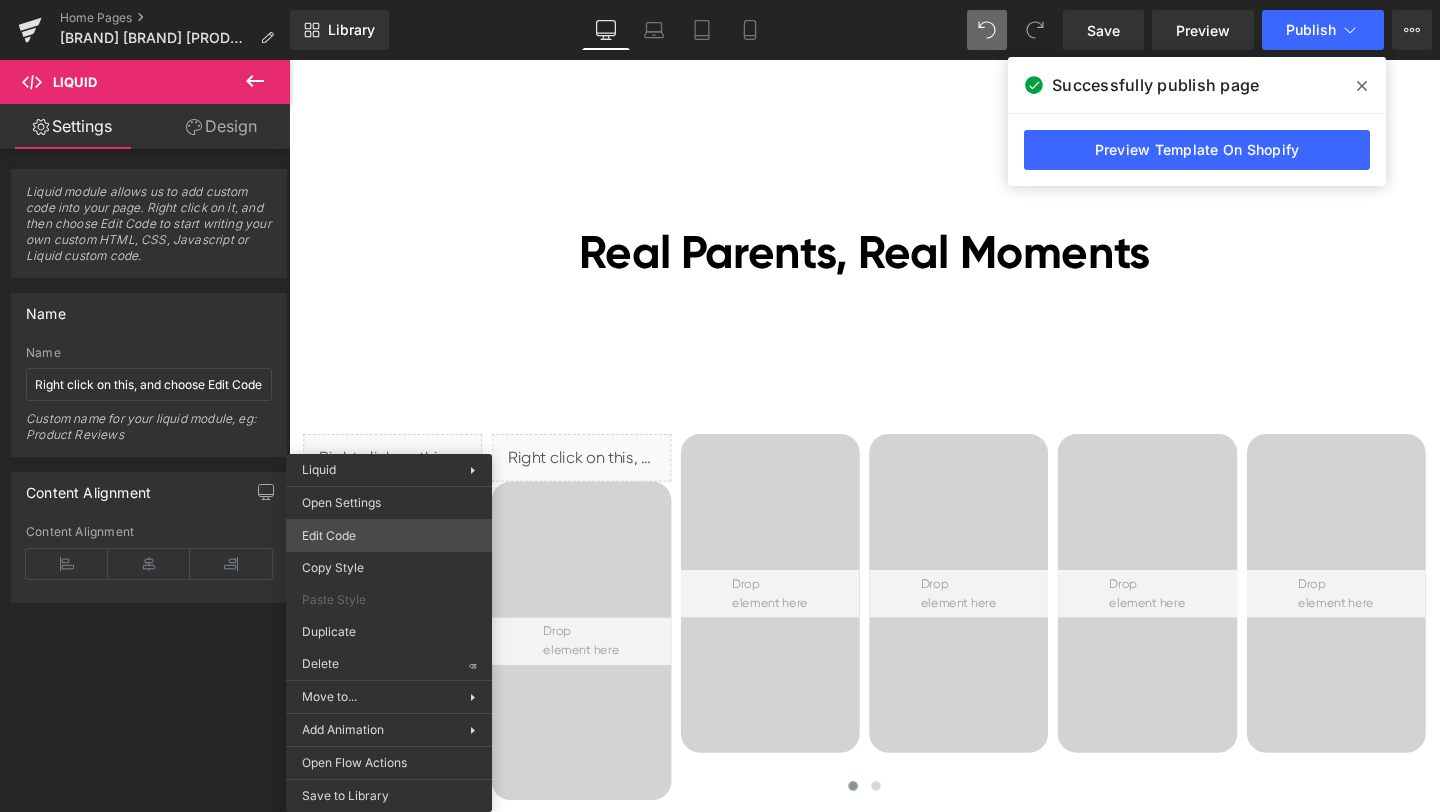 click on "Liquid  You are previewing how the   will restyle your page. You can not edit Elements in Preset Preview Mode.  Home Pages [Ethan GemPages] bonoch Homepage 2.0 Library Desktop Desktop Laptop Tablet Mobile Save Preview Publish Scheduled View Live Page View with current Template Save Template to Library Schedule Publish  Optimize  Publish Settings Shortcuts  Your page can’t be published   You've reached the maximum number of published pages on your plan  (0/0).  You need to upgrade your plan or unpublish all your pages to get 1 publish slot.   Unpublish pages   Upgrade plan  Elements Global Style cus Base Row  rows, columns, layouts, div Heading  headings, titles, h1,h2,h3,h4,h5,h6 Text Block  texts, paragraphs, contents, blocks Image  images, photos, alts, uploads Icon  icons, symbols Button  button, call to action, cta Separator  separators, dividers, horizontal lines Liquid  liquid, custom code, html, javascript, css, reviews, apps, applications, embeded, iframe Banner Parallax  Hero Banner  Stack Tabs" at bounding box center [720, 0] 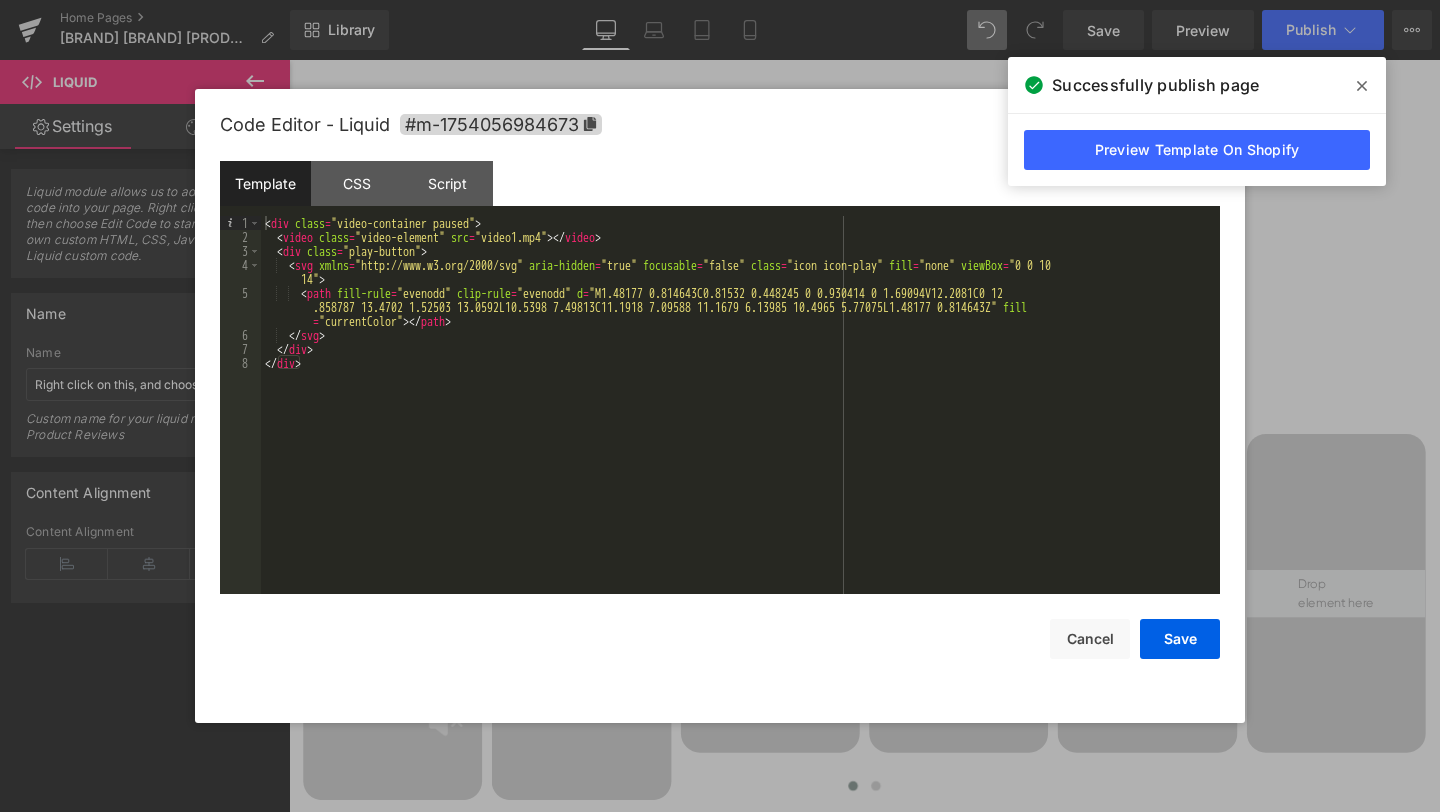 drag, startPoint x: 1324, startPoint y: 319, endPoint x: 924, endPoint y: 330, distance: 400.1512 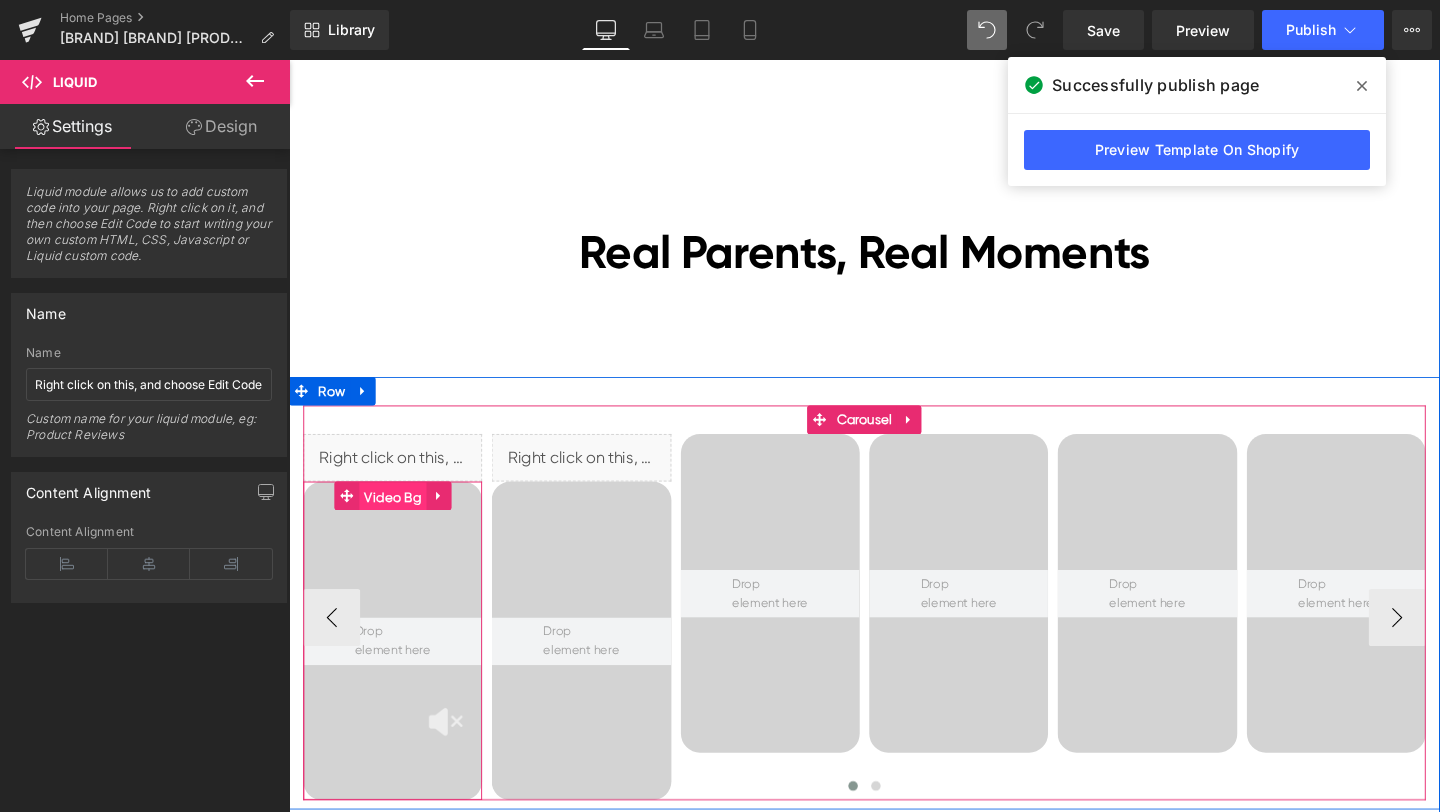 click on "Video Bg" at bounding box center [398, 519] 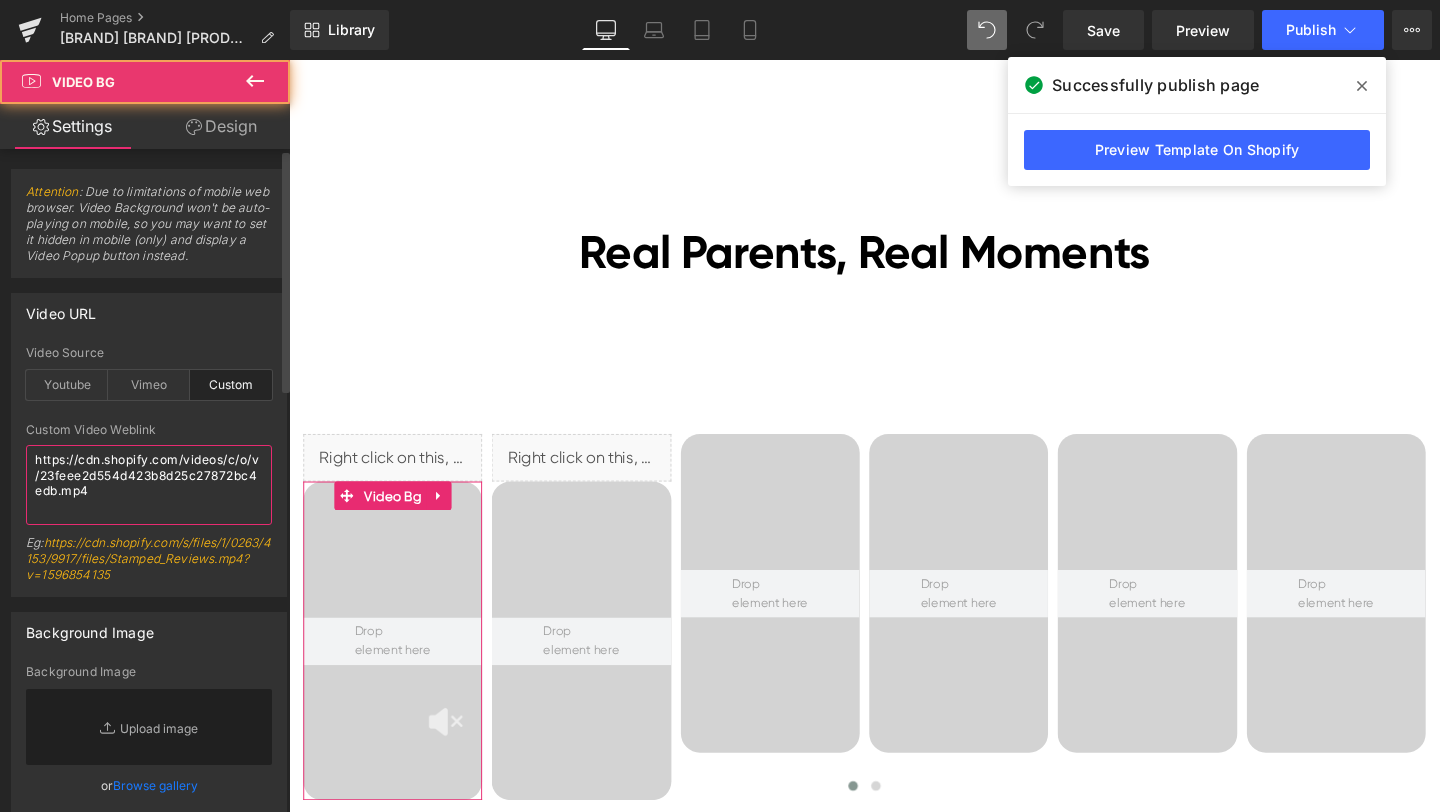 click on "https://cdn.shopify.com/videos/c/o/v/23feee2d554d423b8d25c27872bc4edb.mp4" at bounding box center (149, 485) 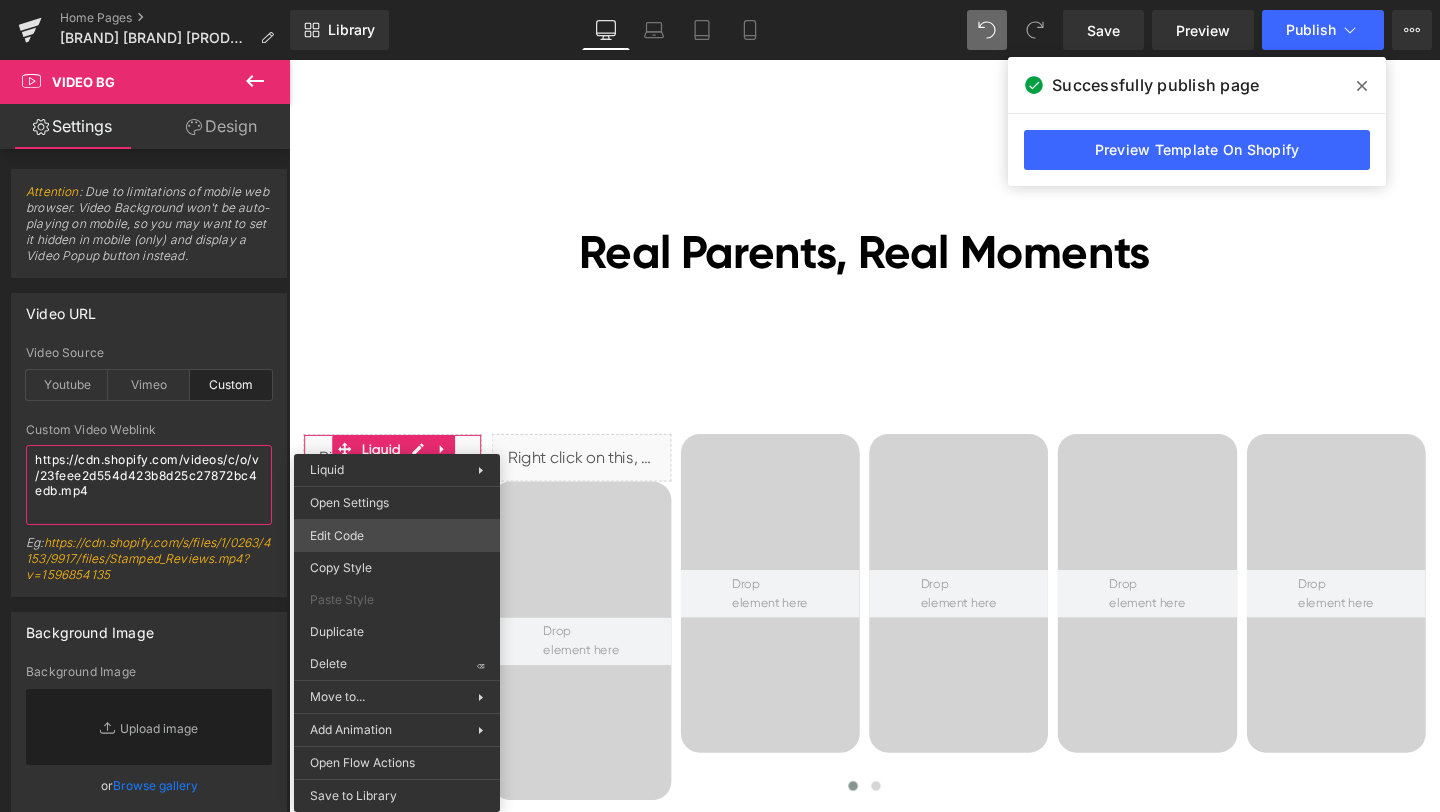 click on "Video Bg  You are previewing how the   will restyle your page. You can not edit Elements in Preset Preview Mode.  Home Pages [Ethan GemPages] bonoch Homepage 2.0 Library Desktop Desktop Laptop Tablet Mobile Save Preview Publish Scheduled View Live Page View with current Template Save Template to Library Schedule Publish  Optimize  Publish Settings Shortcuts  Your page can’t be published   You've reached the maximum number of published pages on your plan  (0/0).  You need to upgrade your plan or unpublish all your pages to get 1 publish slot.   Unpublish pages   Upgrade plan  Elements Global Style cus Base Row  rows, columns, layouts, div Heading  headings, titles, h1,h2,h3,h4,h5,h6 Text Block  texts, paragraphs, contents, blocks Image  images, photos, alts, uploads Icon  icons, symbols Button  button, call to action, cta Separator  separators, dividers, horizontal lines Liquid  liquid, custom code, html, javascript, css, reviews, apps, applications, embeded, iframe Banner Parallax  Hero Banner  Stack Tabs" at bounding box center [720, 0] 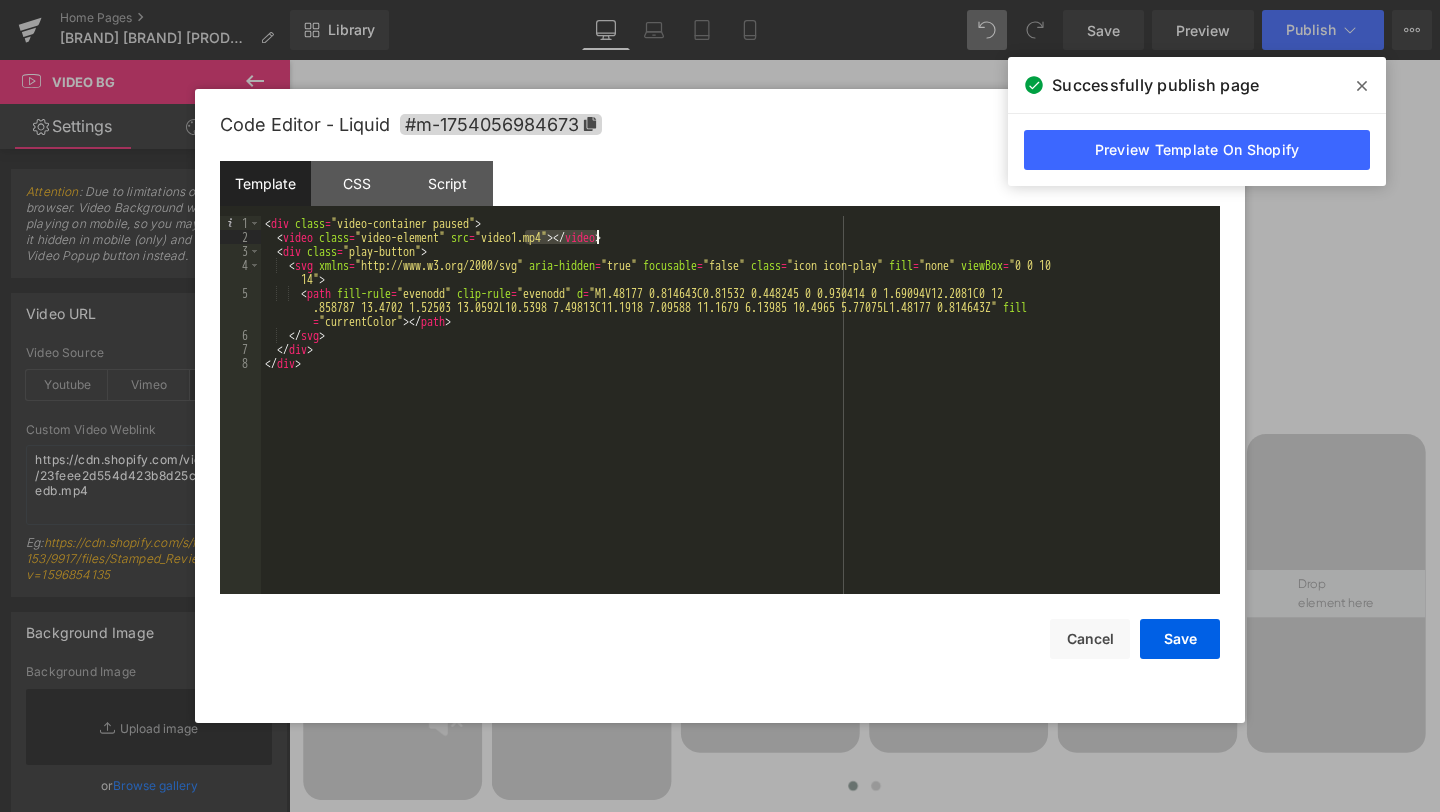 drag, startPoint x: 528, startPoint y: 233, endPoint x: 596, endPoint y: 232, distance: 68.007355 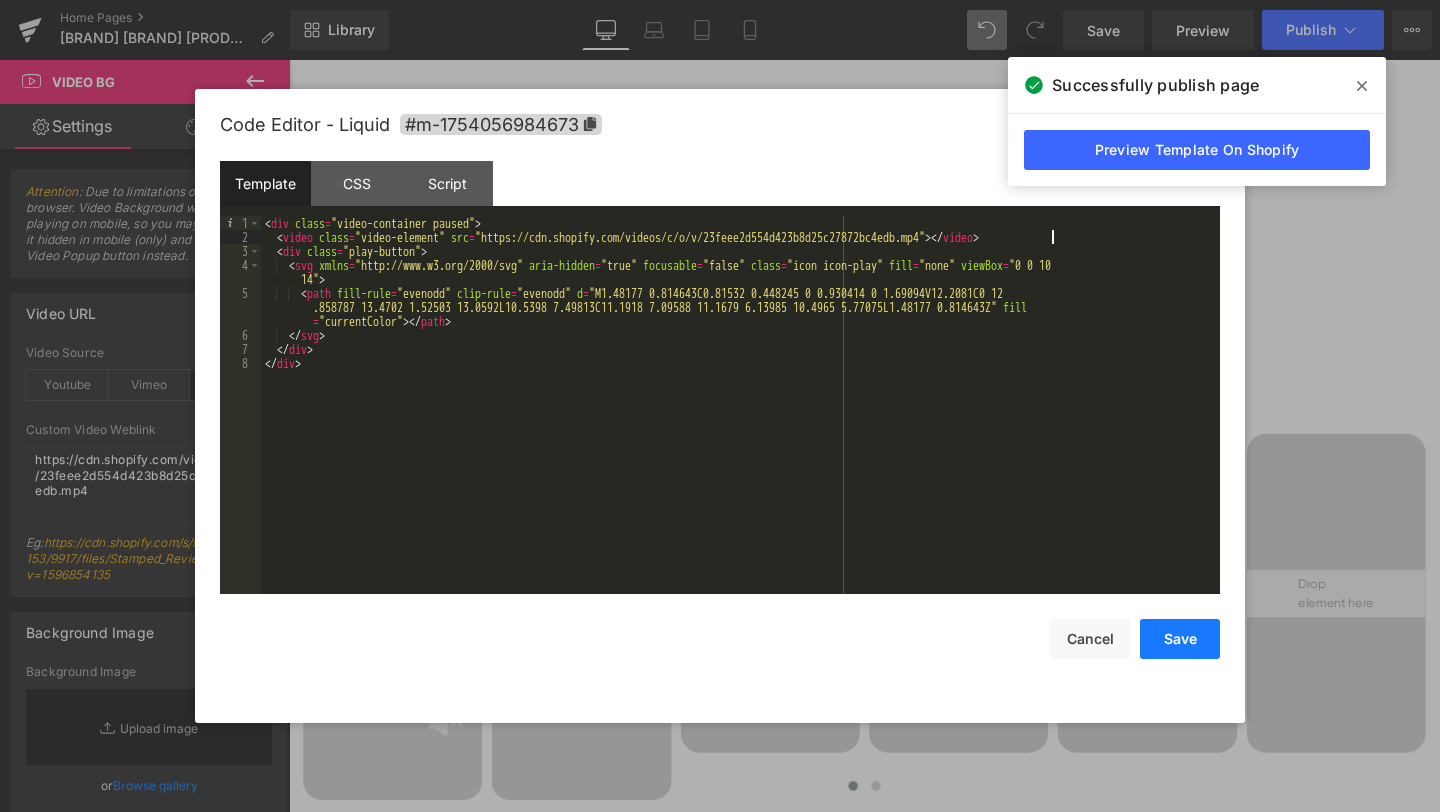 click on "Save" at bounding box center (1180, 639) 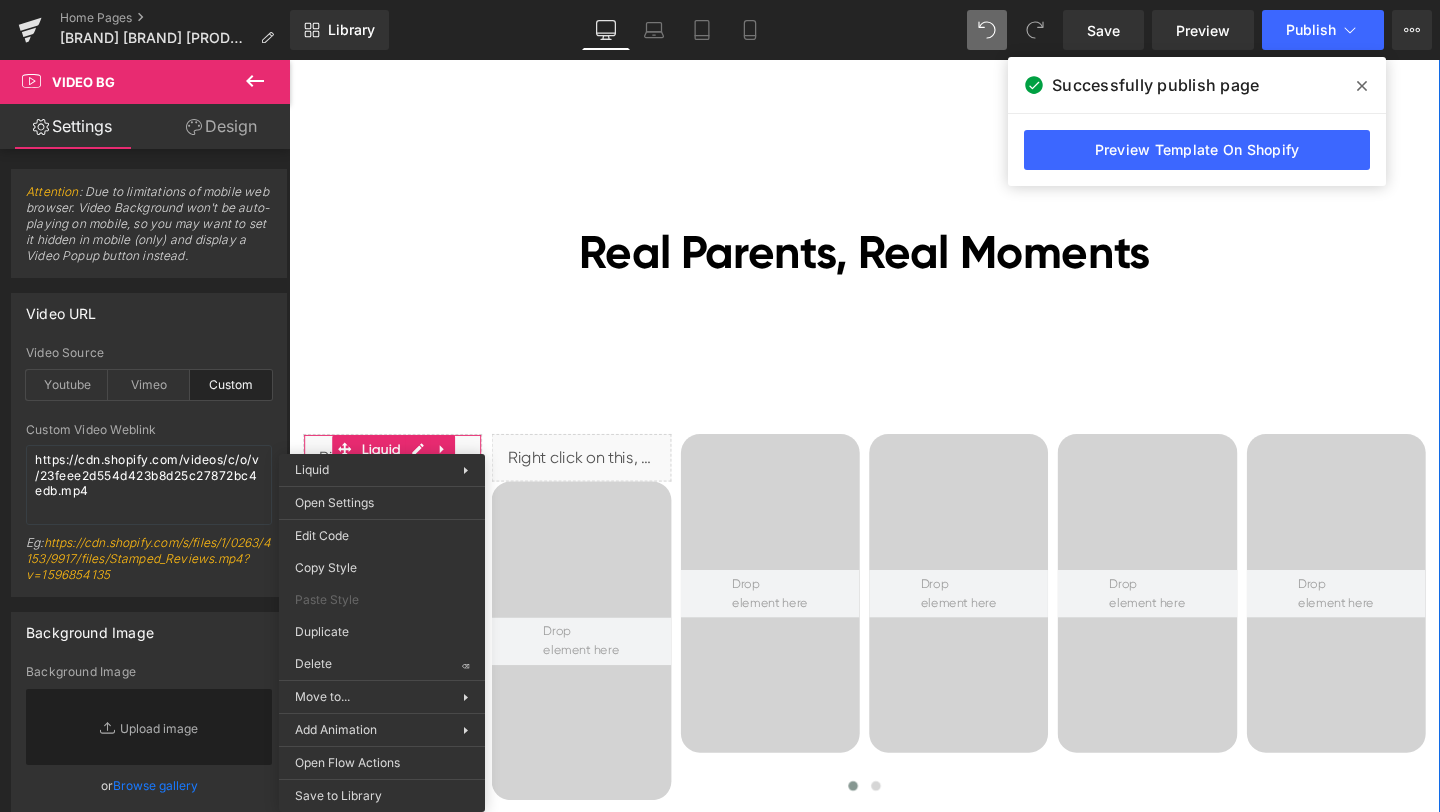 click on "Black Friday Sales Heading         Lowest Prices of the Year! Heading         Nov. 18–Dec. 5 Text Block         Learn More Button
Hero Banner         Row         Row
bonoch Baby Monitor Pro Heading         Baby's World. Fully Private. Fully Pro. Text Block         Learn More Button         Row
Hero Banner
Hero Banner         Row         Because Some Moments Are Meant for Family Only Heading         Parenthood overflows with sharing, but not with strangers.  Our Wi-Fi-free private  link keeps every smile in trusted hands. Text Block         Row         Image         Image         Because You Read Love in Details Heading         Text Block         Row         Row         Heading" at bounding box center (894, -3047) 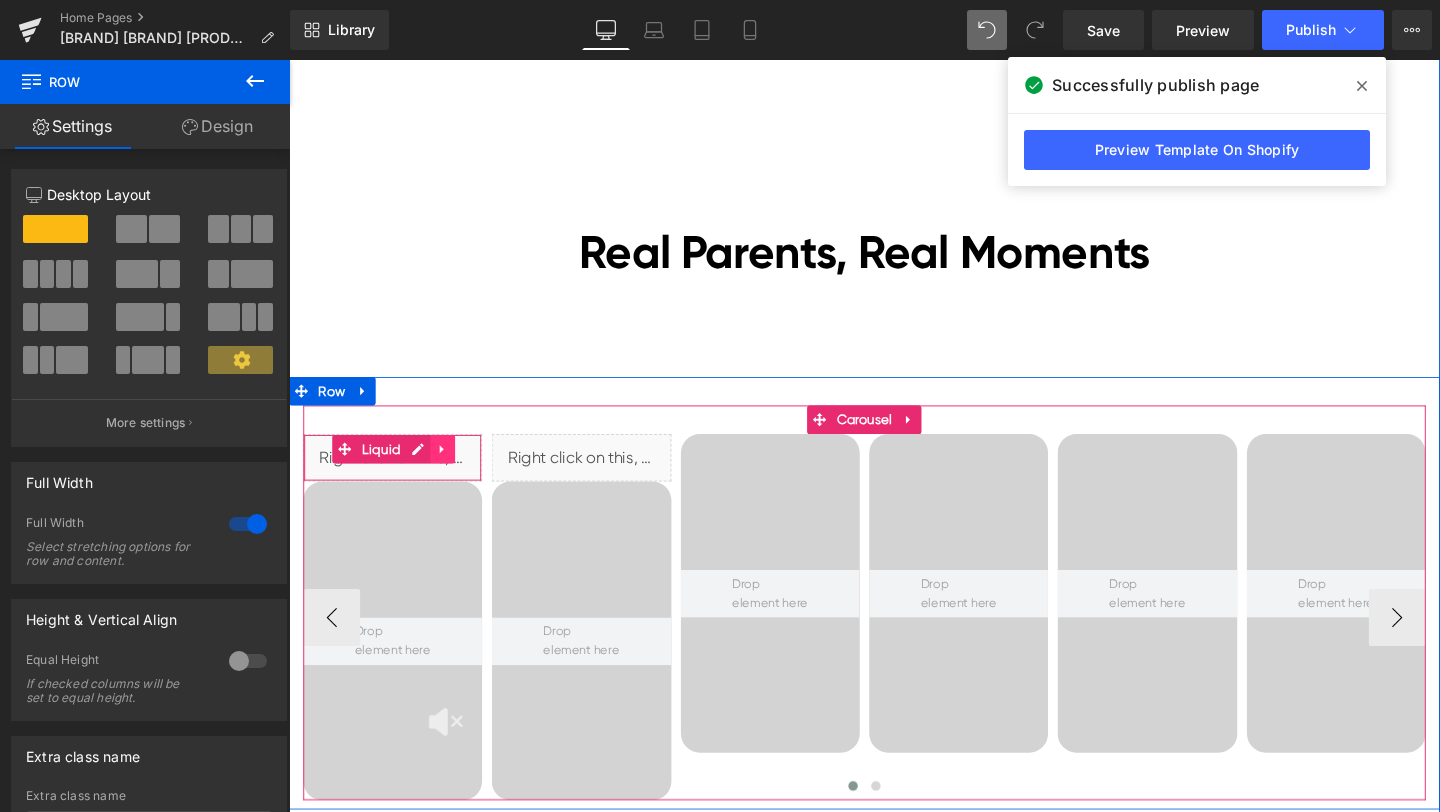 click 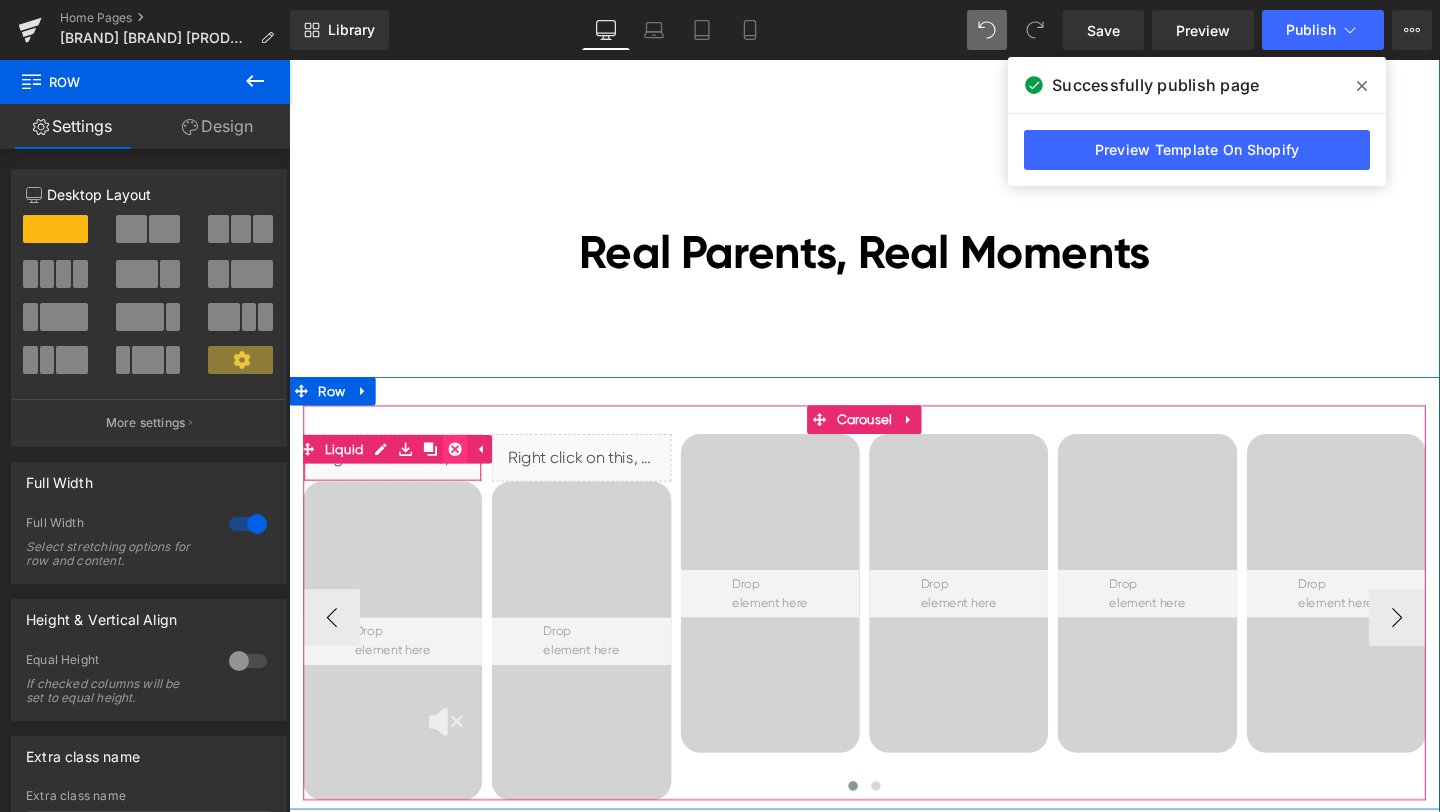 click at bounding box center (438, 469) 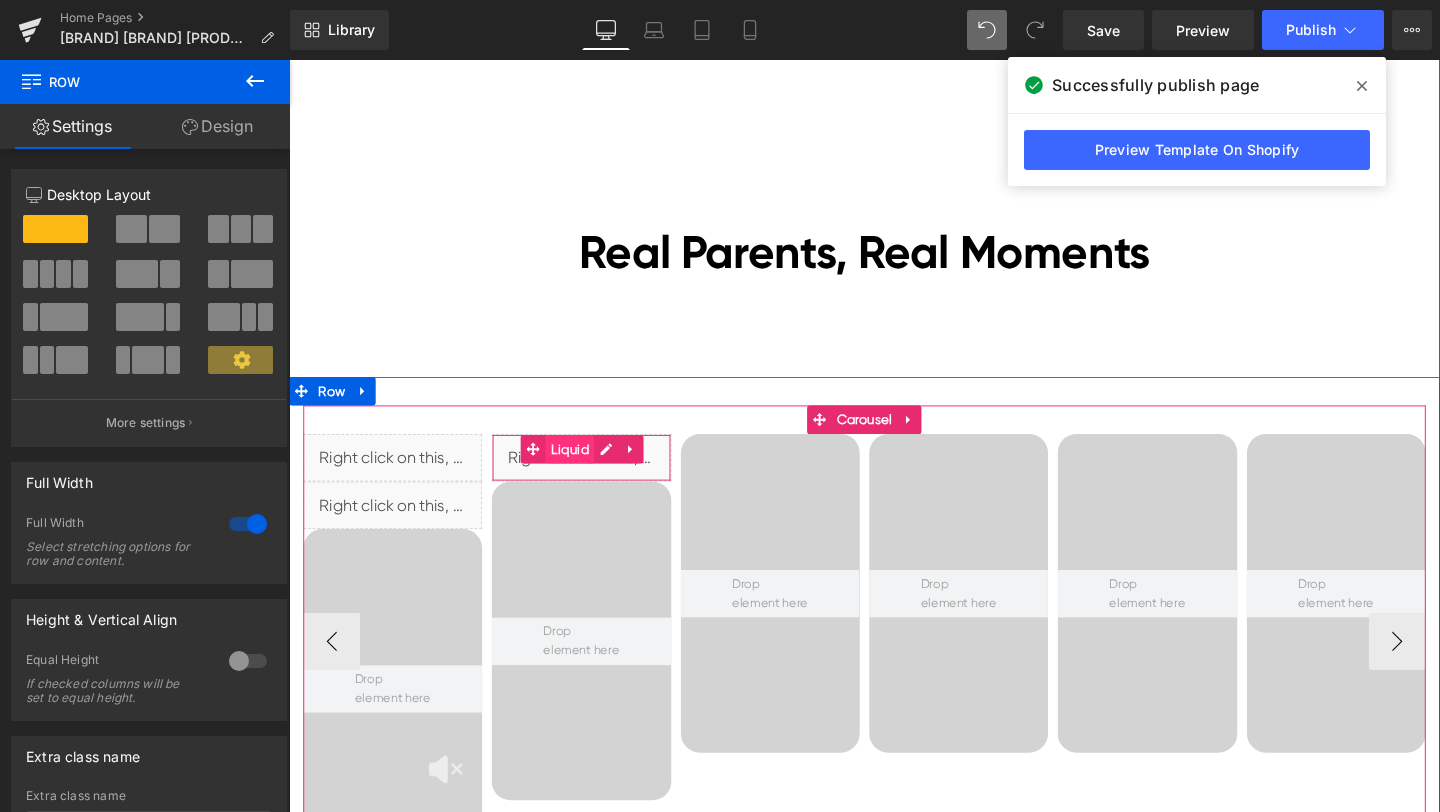 click on "Liquid" at bounding box center [584, 469] 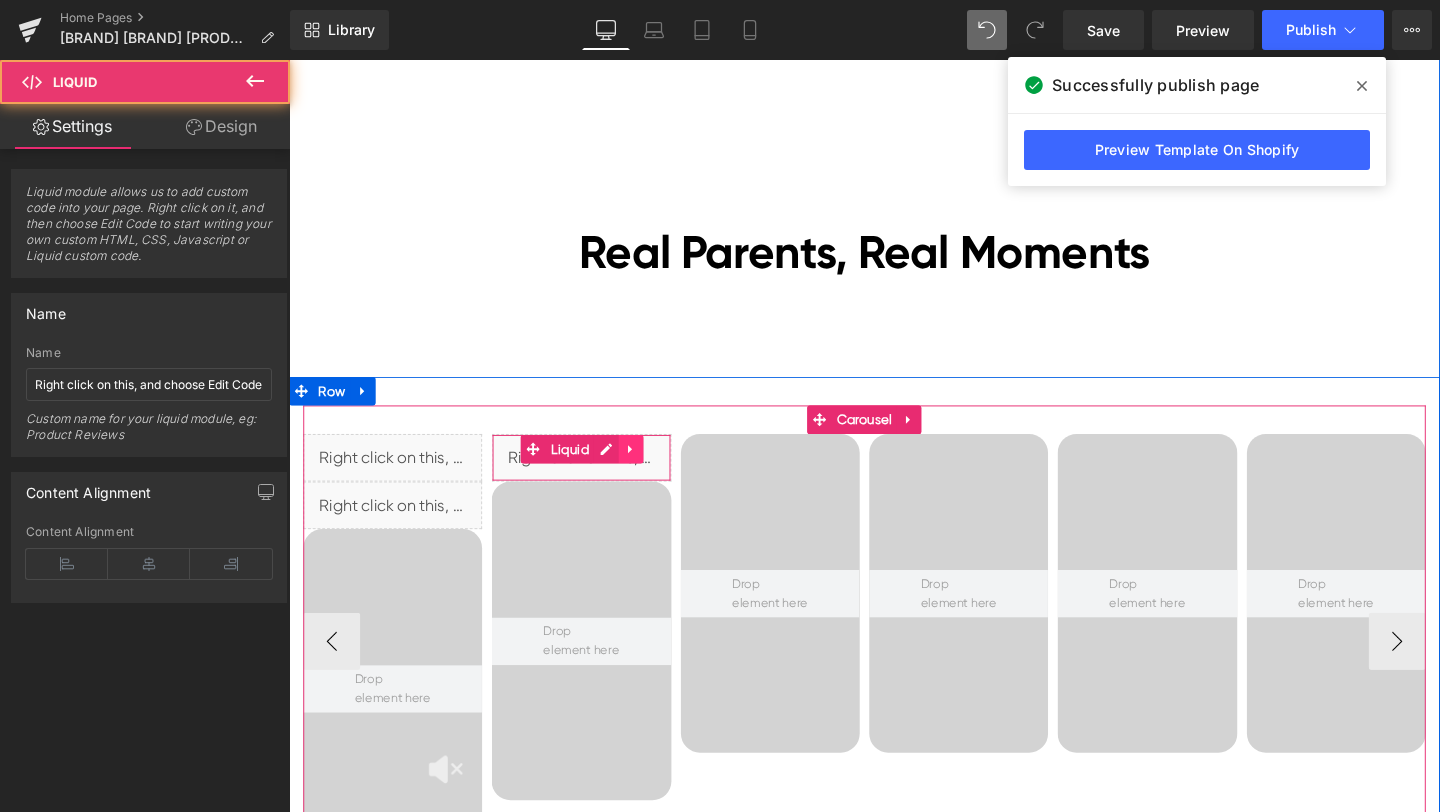 click 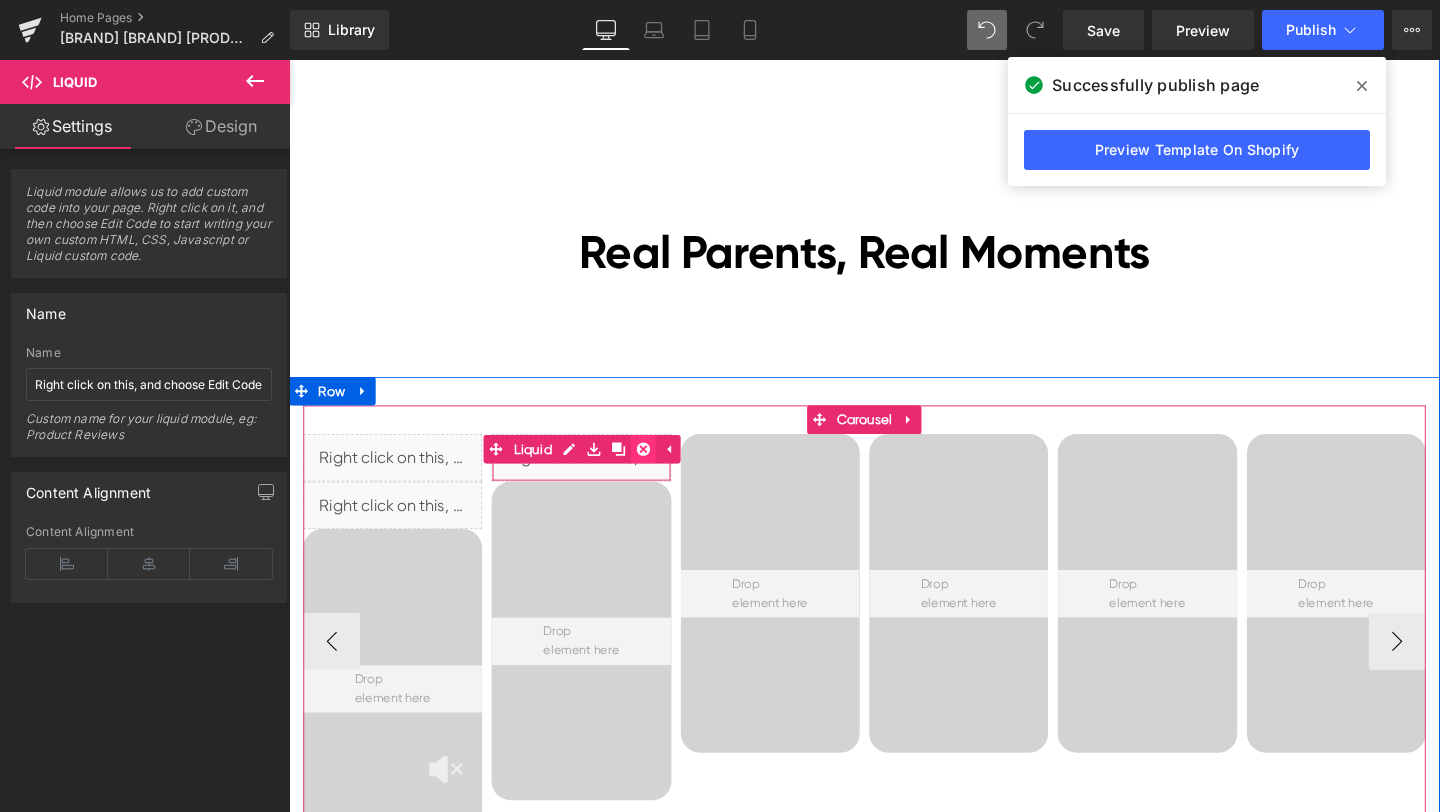 click 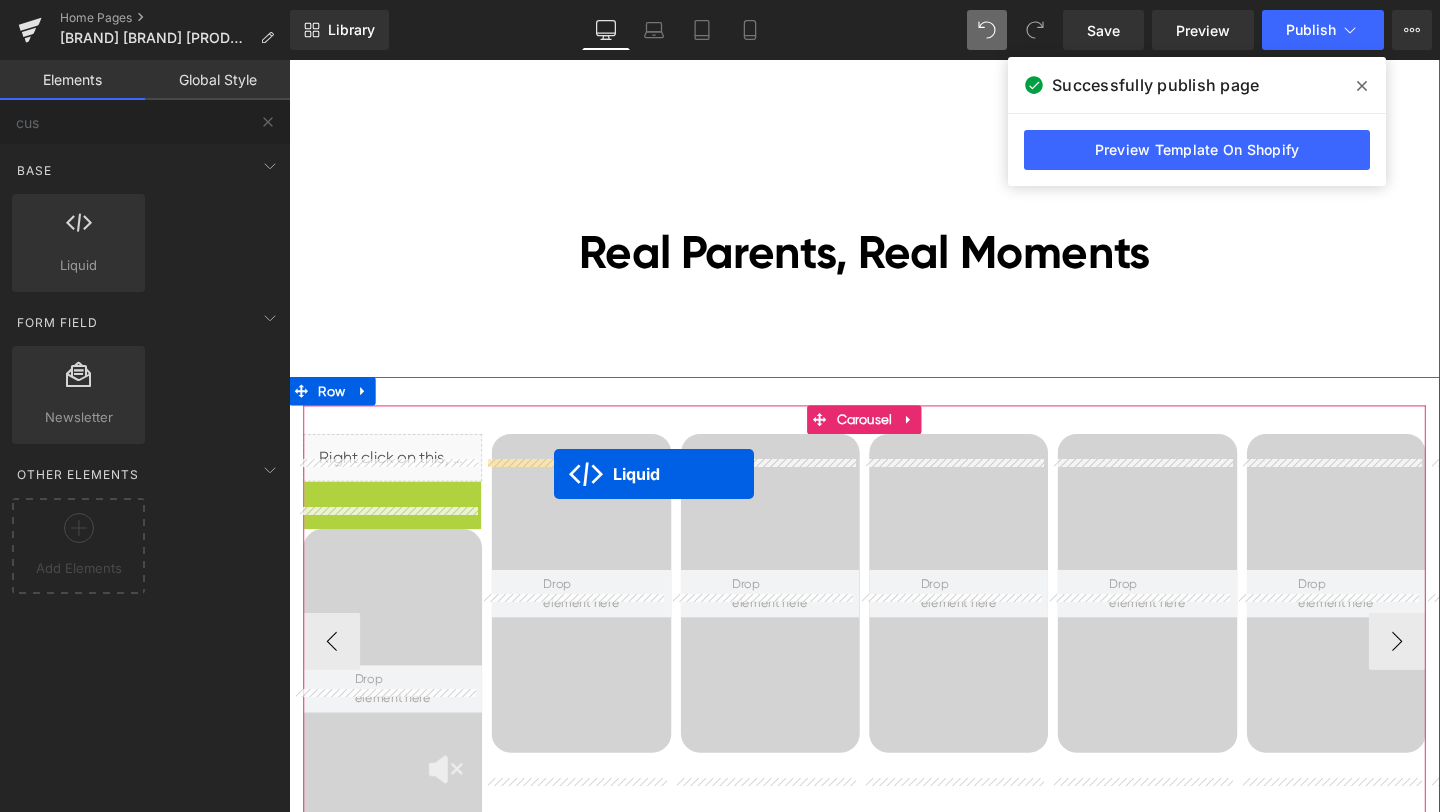 drag, startPoint x: 371, startPoint y: 540, endPoint x: 568, endPoint y: 495, distance: 202.07425 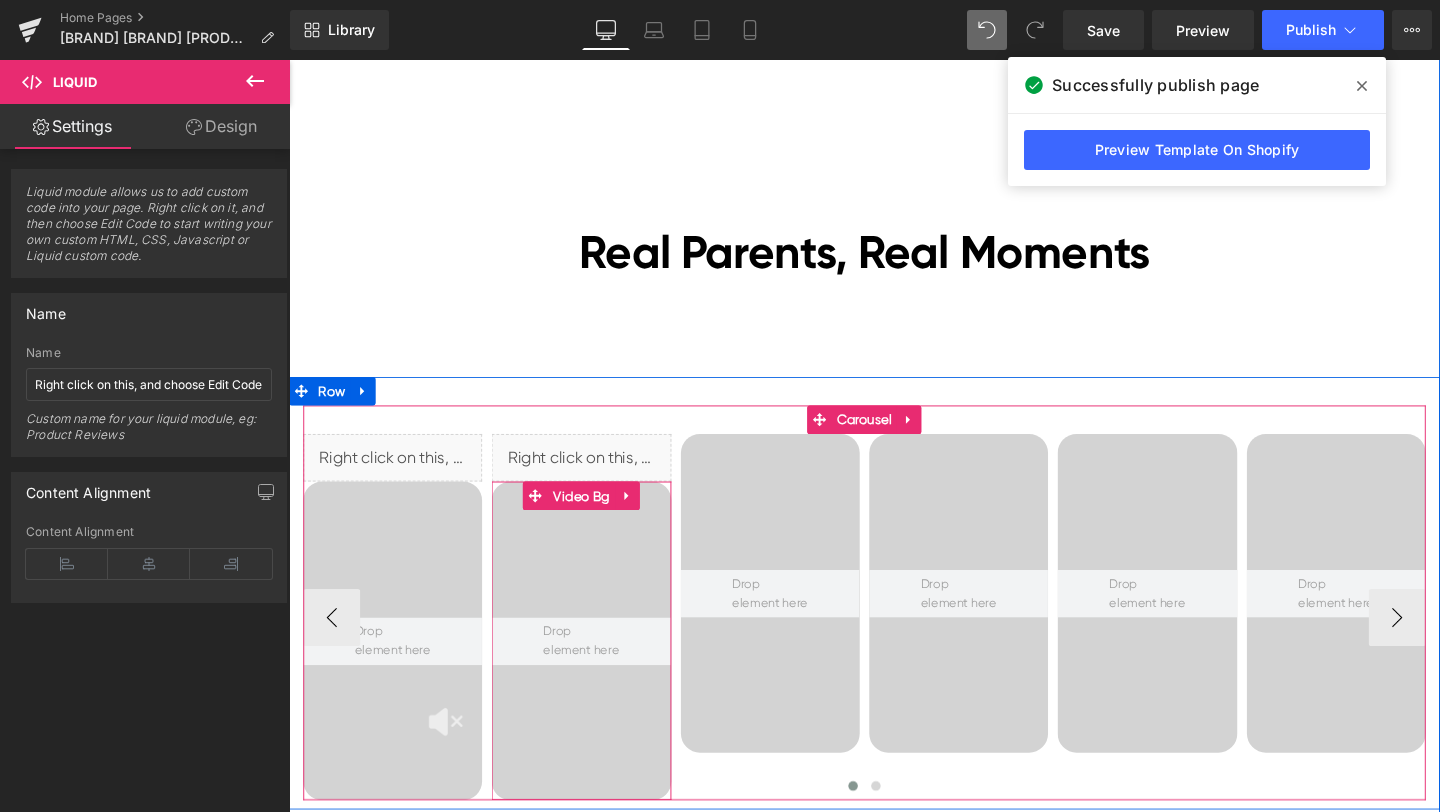 click at bounding box center [596, 670] 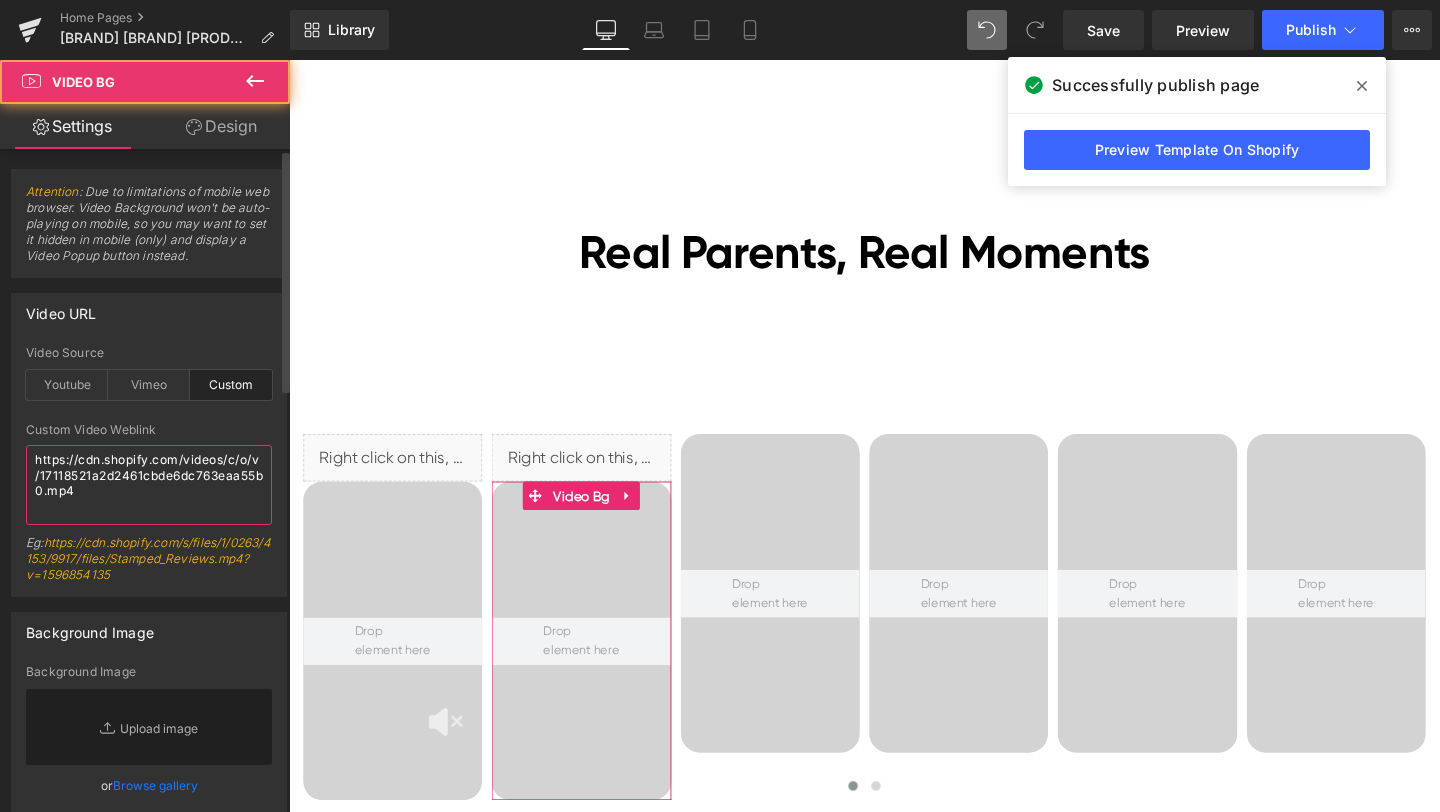 click on "https://cdn.shopify.com/videos/c/o/v/17118521a2d2461cbde6dc763eaa55b0.mp4" at bounding box center (149, 485) 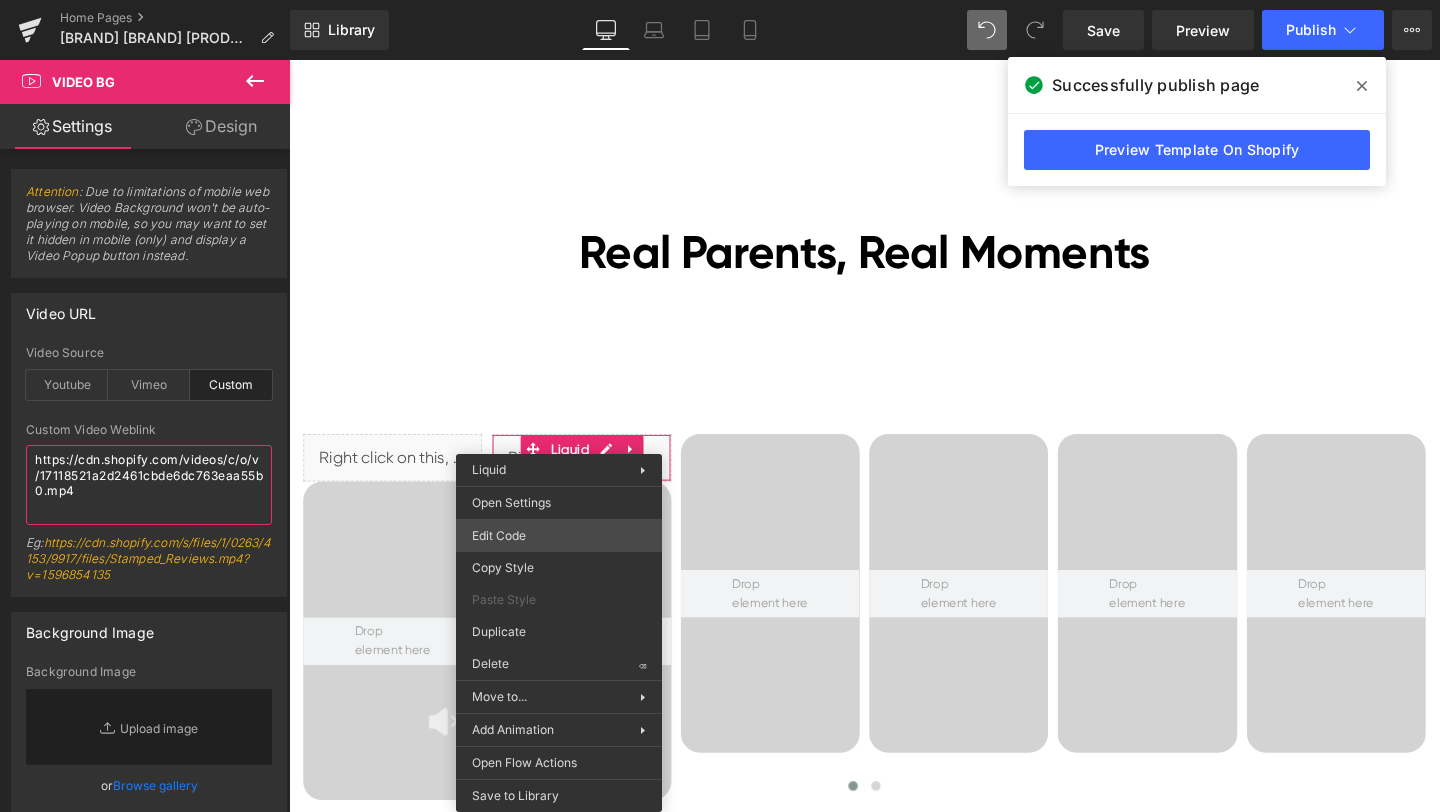 click on "Liquid  You are previewing how the   will restyle your page. You can not edit Elements in Preset Preview Mode.  Home Pages [Ethan GemPages] bonoch Homepage 2.0 Library Desktop Desktop Laptop Tablet Mobile Save Preview Publish Scheduled View Live Page View with current Template Save Template to Library Schedule Publish  Optimize  Publish Settings Shortcuts  Your page can’t be published   You've reached the maximum number of published pages on your plan  (0/0).  You need to upgrade your plan or unpublish all your pages to get 1 publish slot.   Unpublish pages   Upgrade plan  Elements Global Style cus Base Row  rows, columns, layouts, div Heading  headings, titles, h1,h2,h3,h4,h5,h6 Text Block  texts, paragraphs, contents, blocks Image  images, photos, alts, uploads Icon  icons, symbols Button  button, call to action, cta Separator  separators, dividers, horizontal lines Liquid  liquid, custom code, html, javascript, css, reviews, apps, applications, embeded, iframe Banner Parallax  Hero Banner  Stack Tabs" at bounding box center (720, 0) 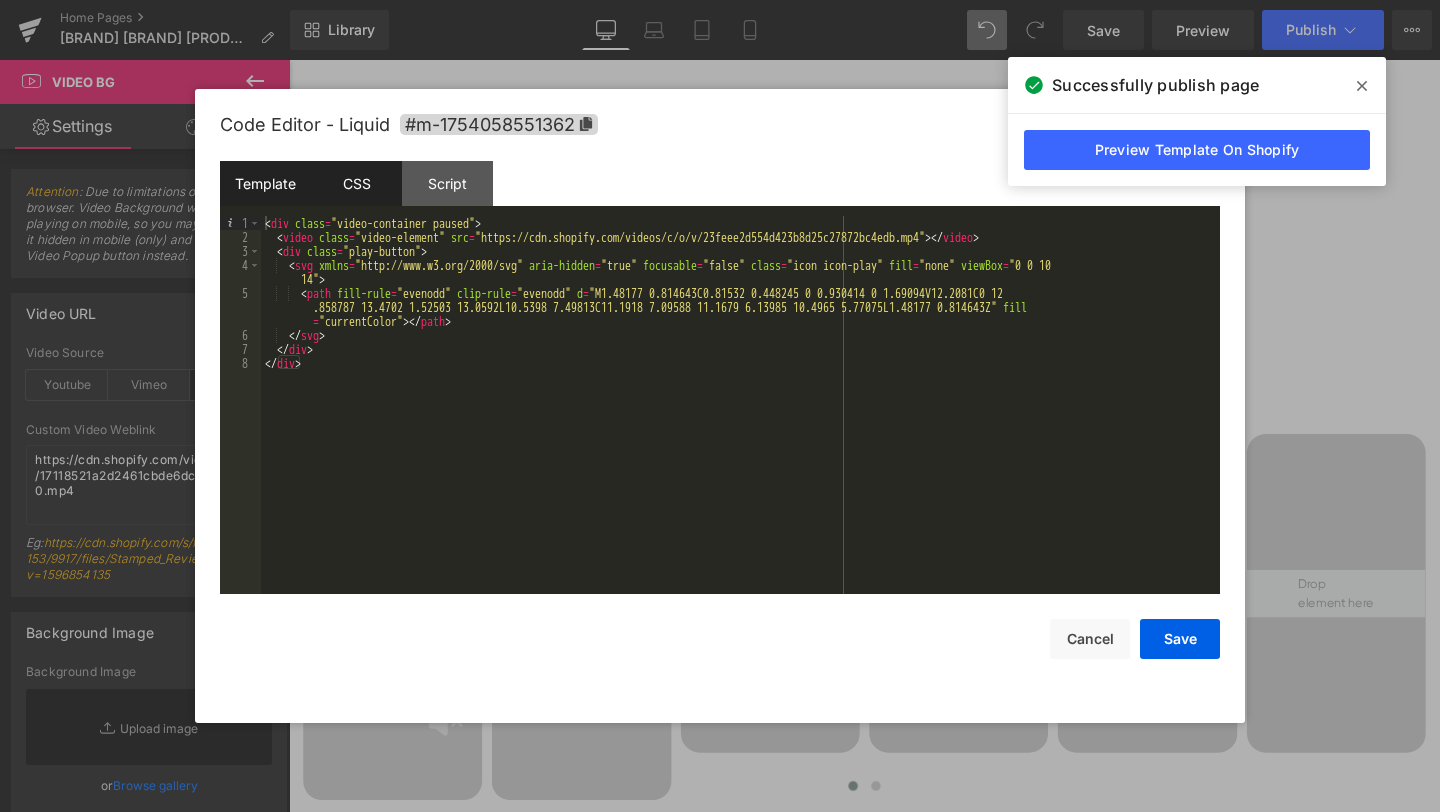 click on "CSS" at bounding box center (356, 183) 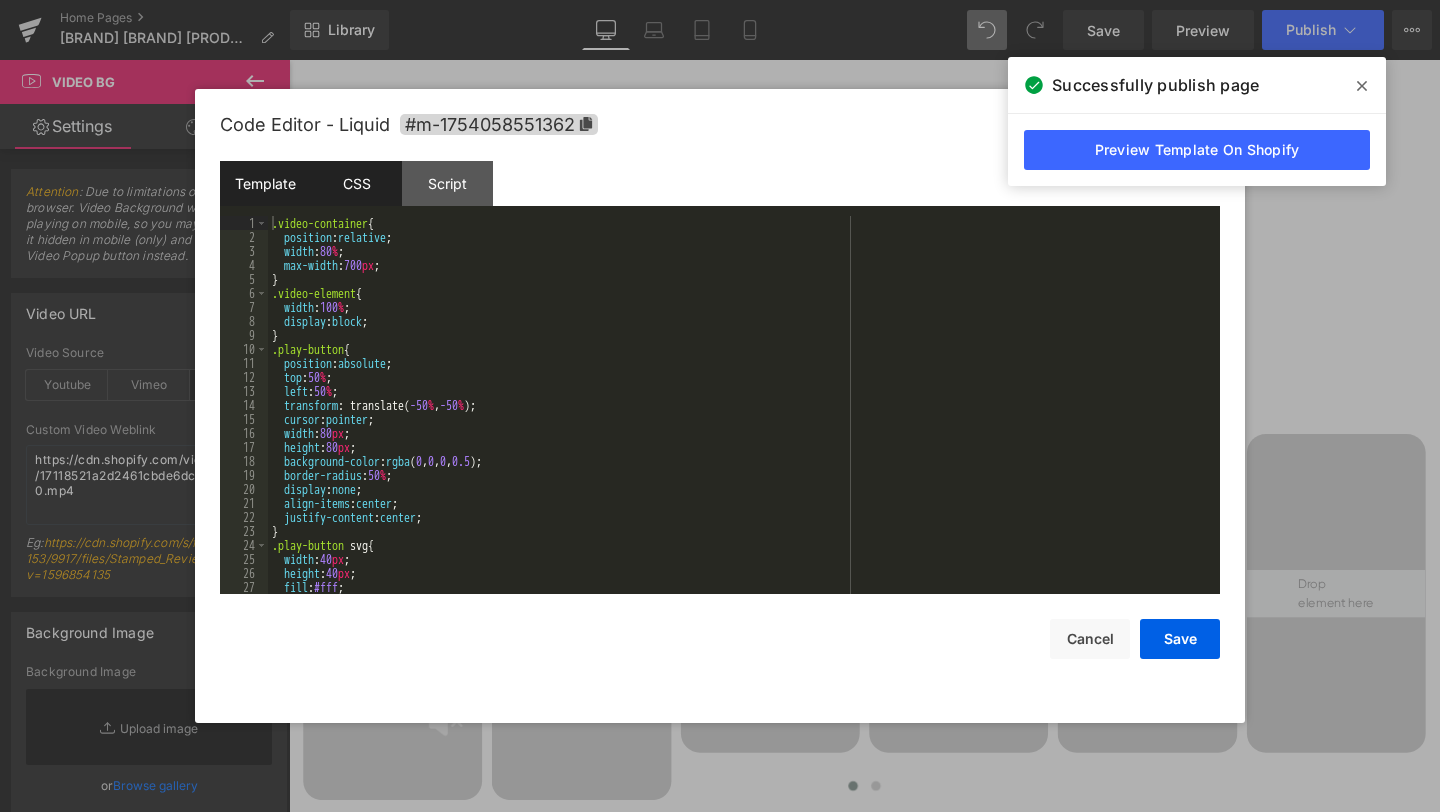 click on "Template" at bounding box center (265, 183) 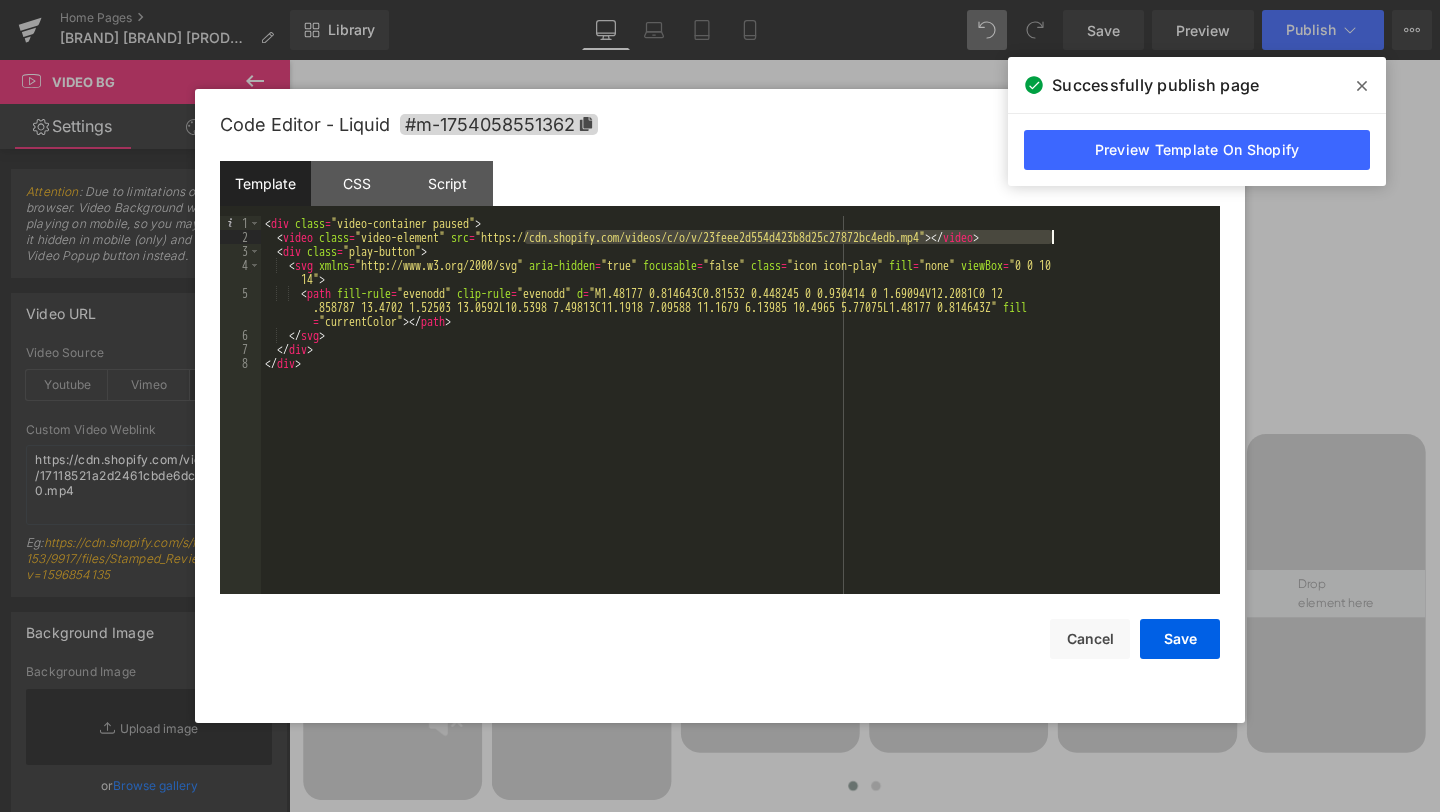 drag, startPoint x: 522, startPoint y: 234, endPoint x: 1051, endPoint y: 231, distance: 529.0085 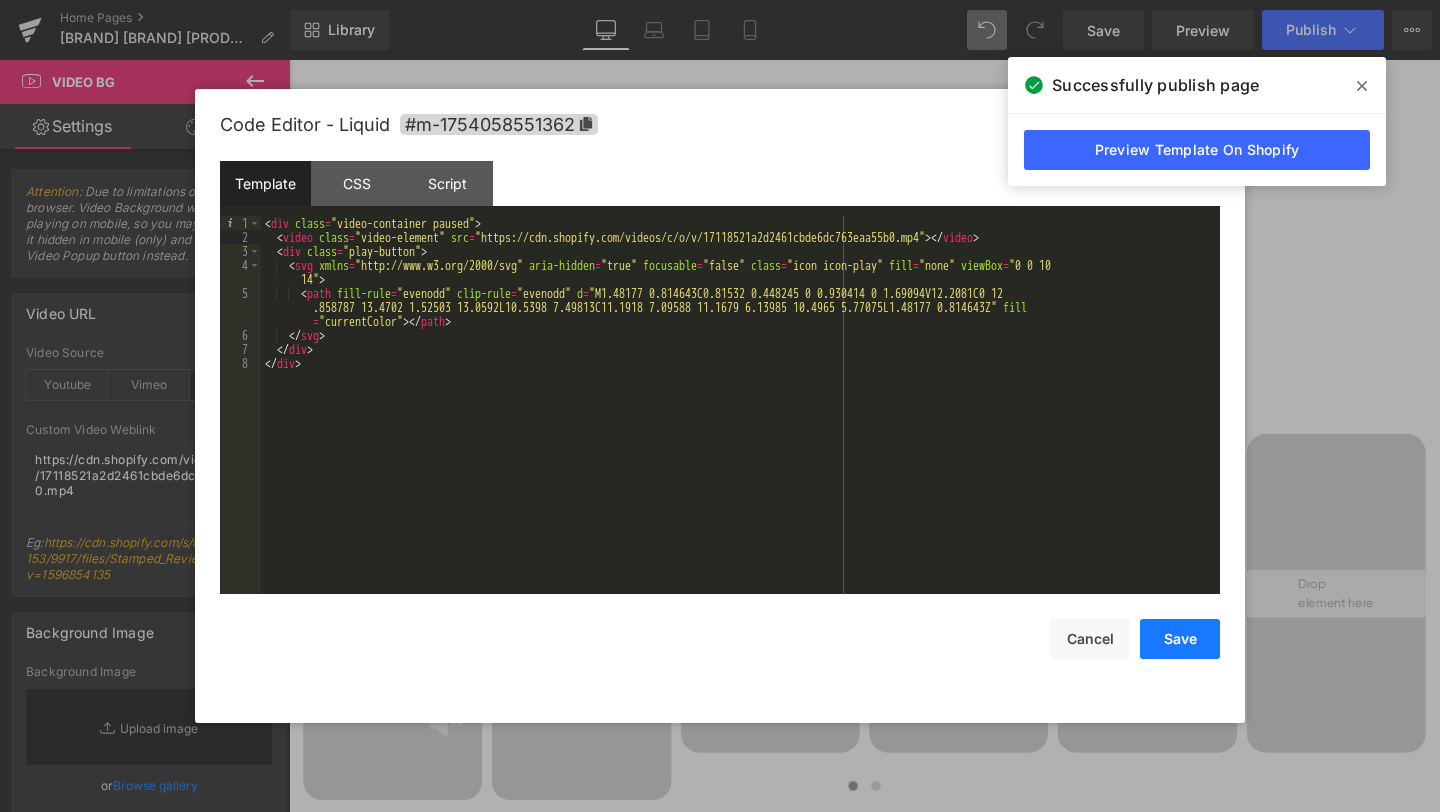 click on "Save" at bounding box center (1180, 639) 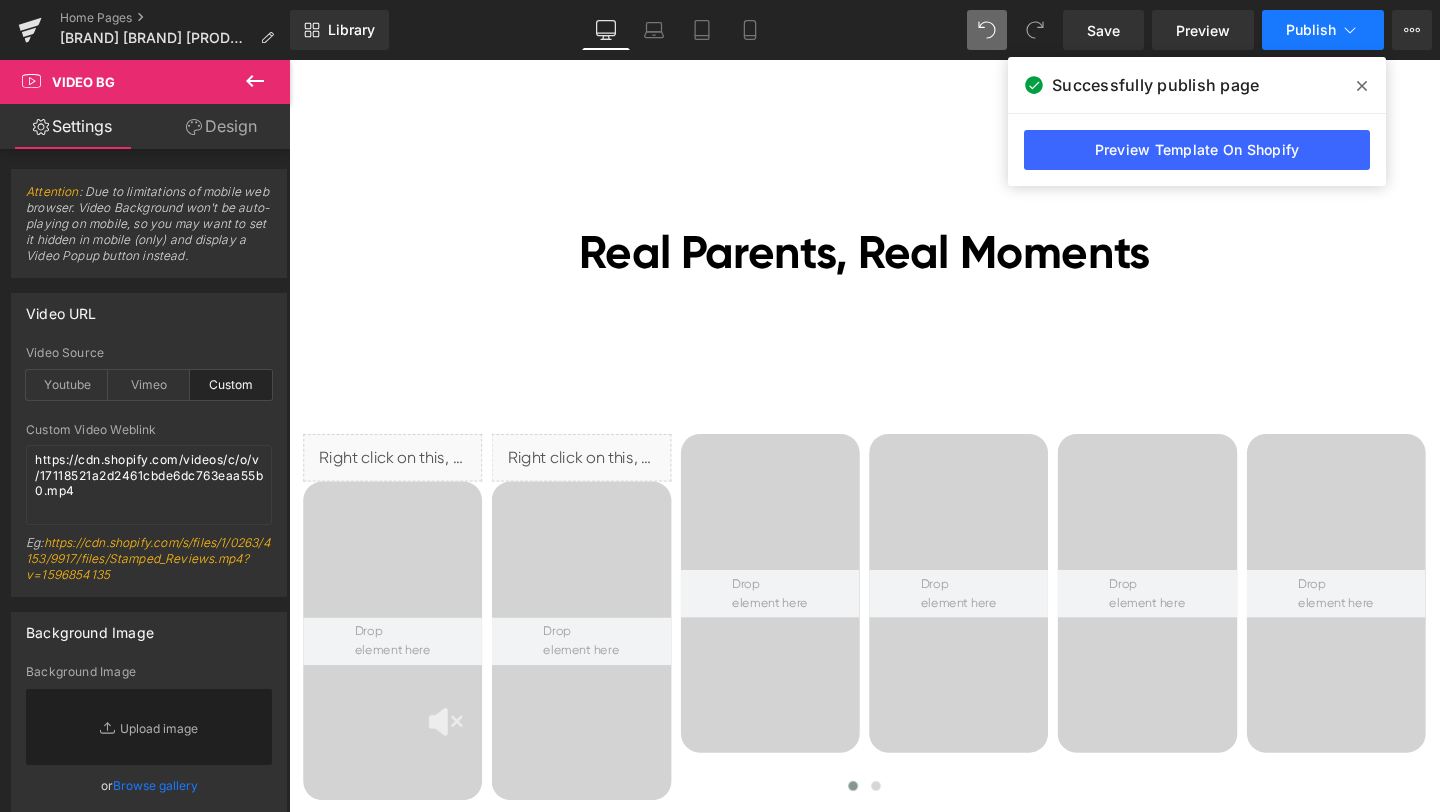 click on "Publish" at bounding box center (1323, 30) 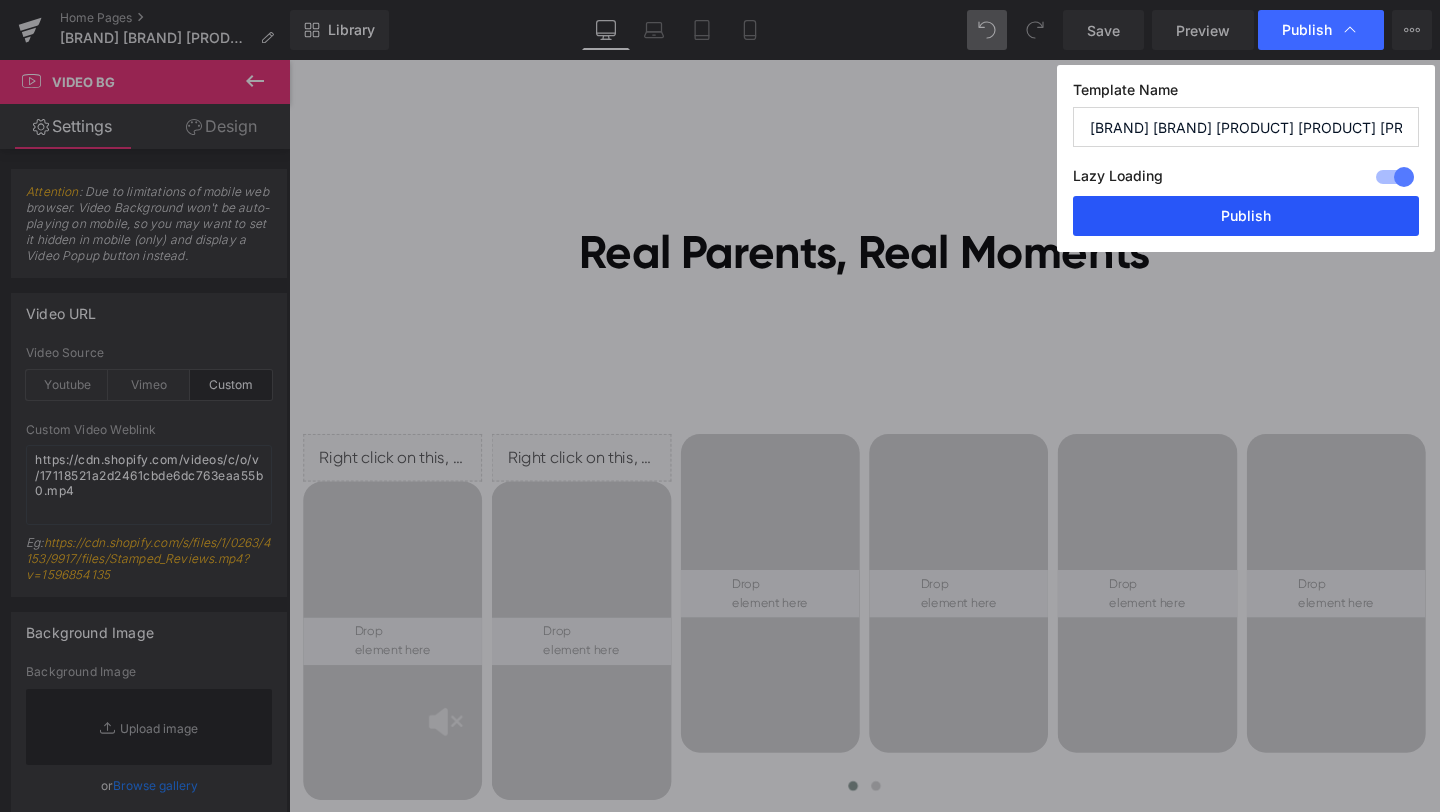 click on "Publish" at bounding box center [1246, 216] 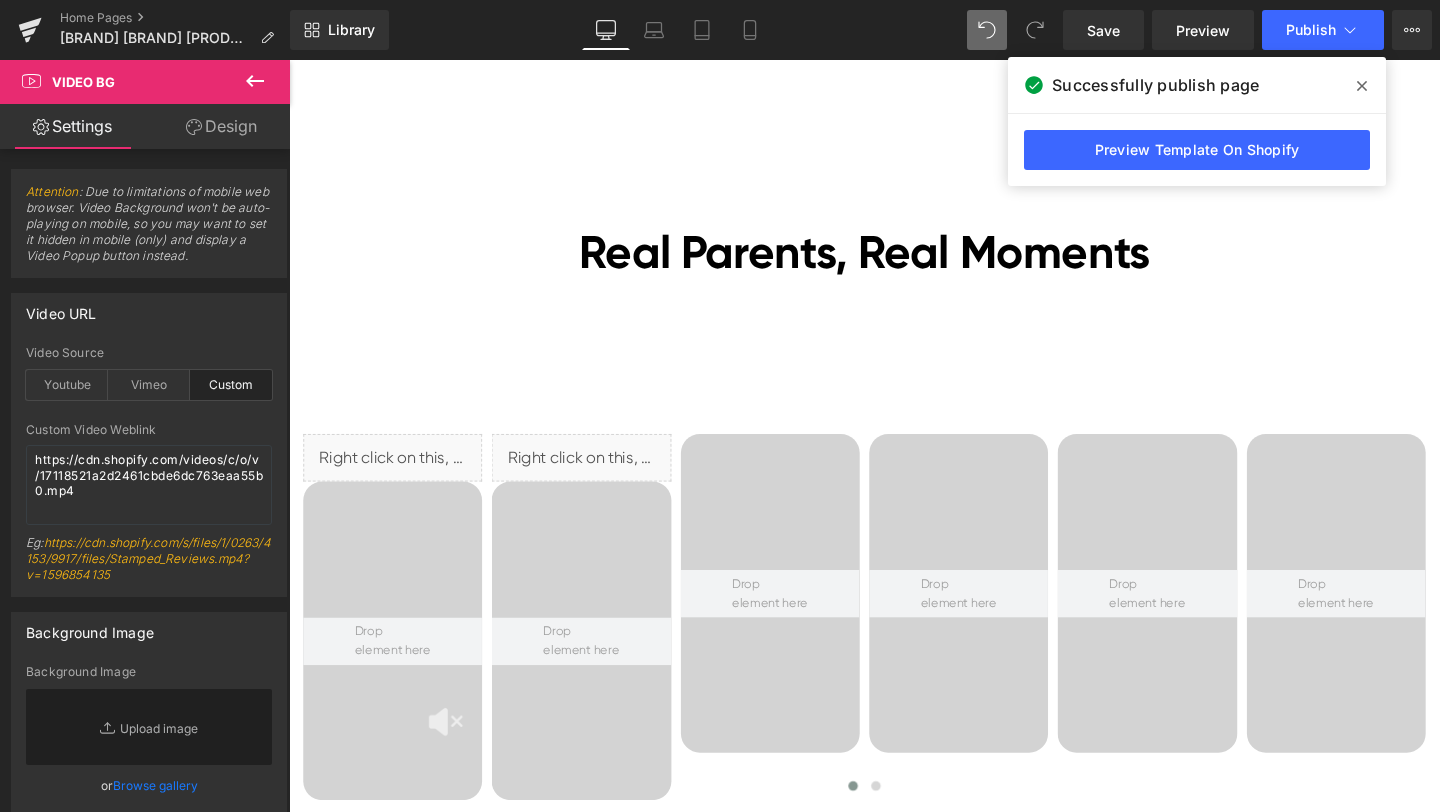 click at bounding box center [1362, 86] 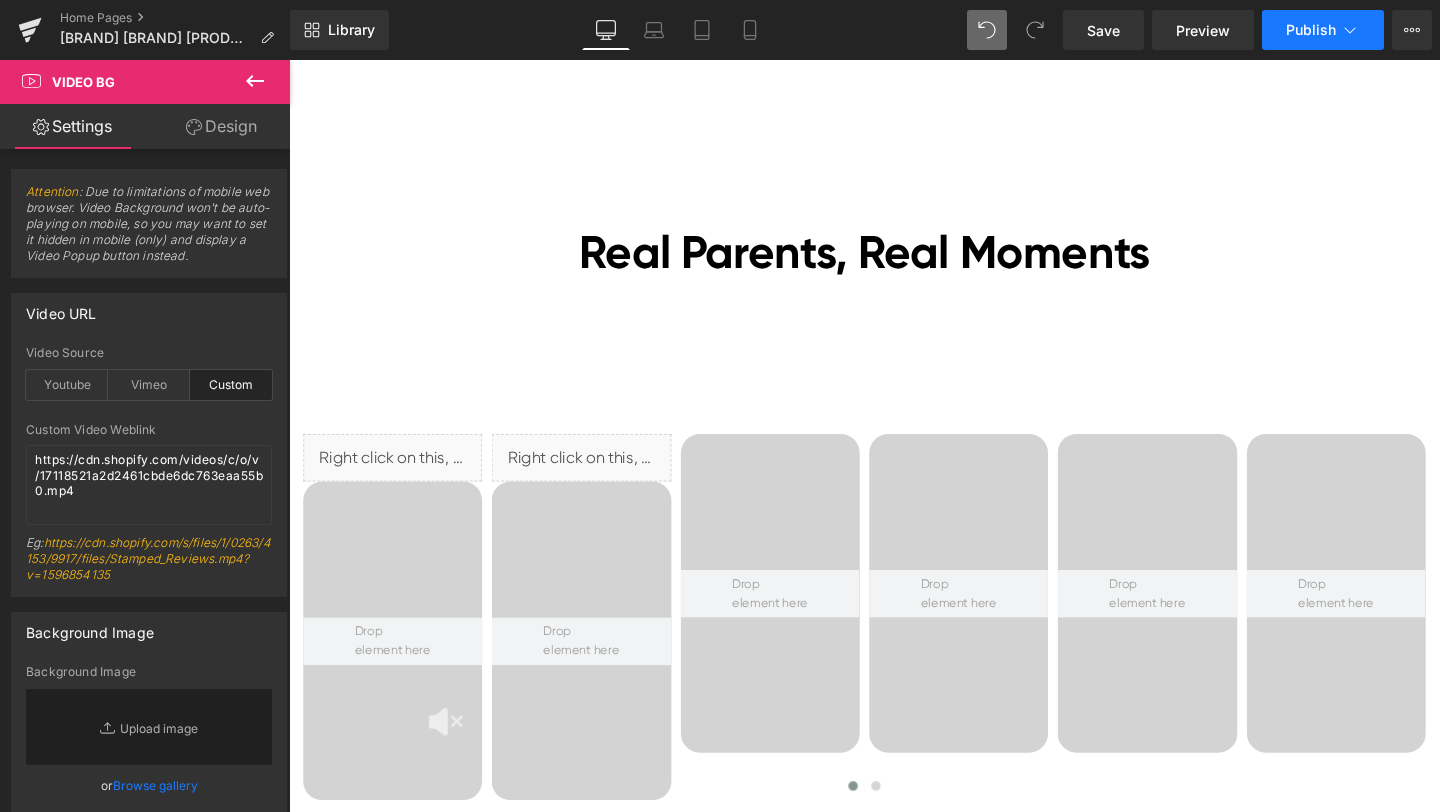click on "Publish" at bounding box center [1323, 30] 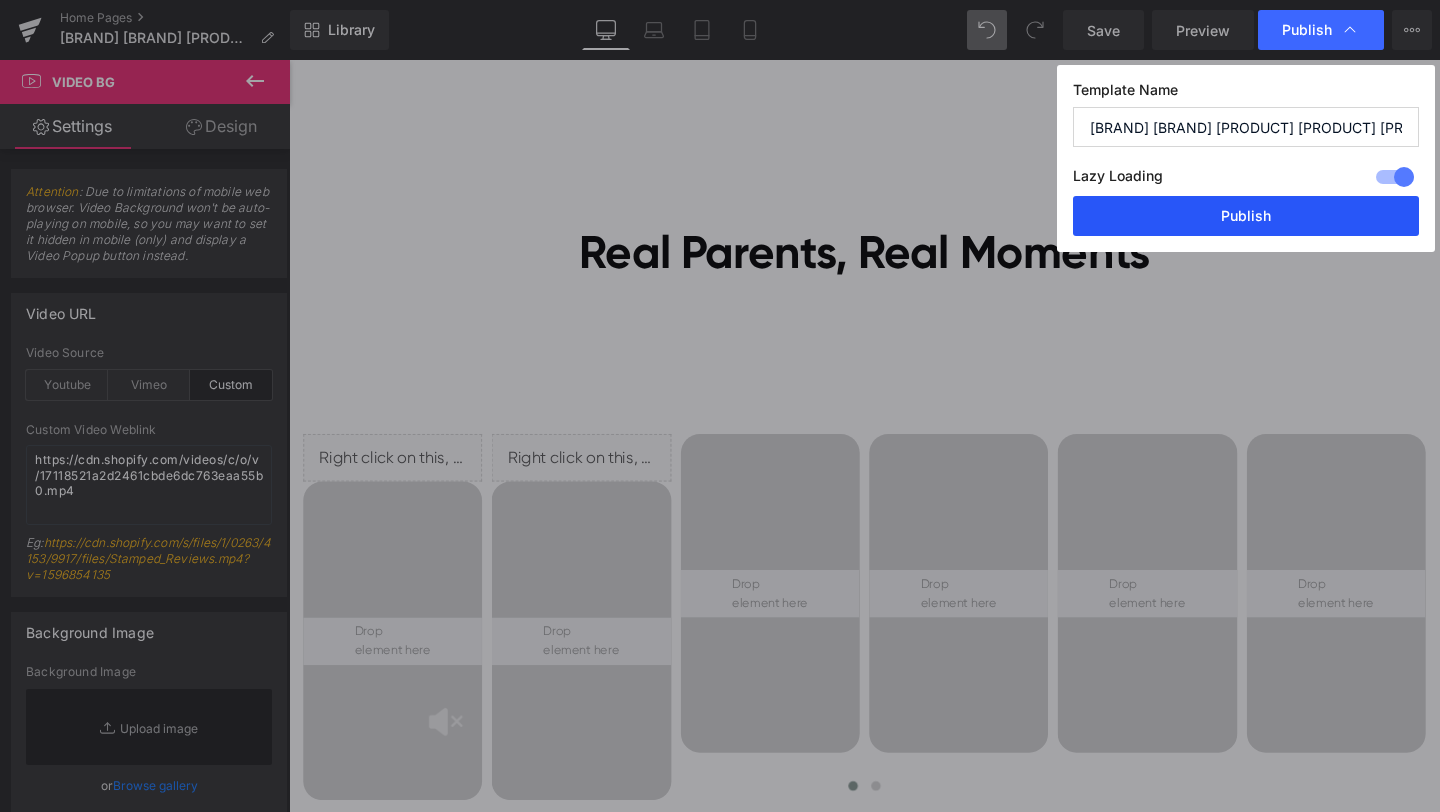 click on "Publish" at bounding box center (1246, 216) 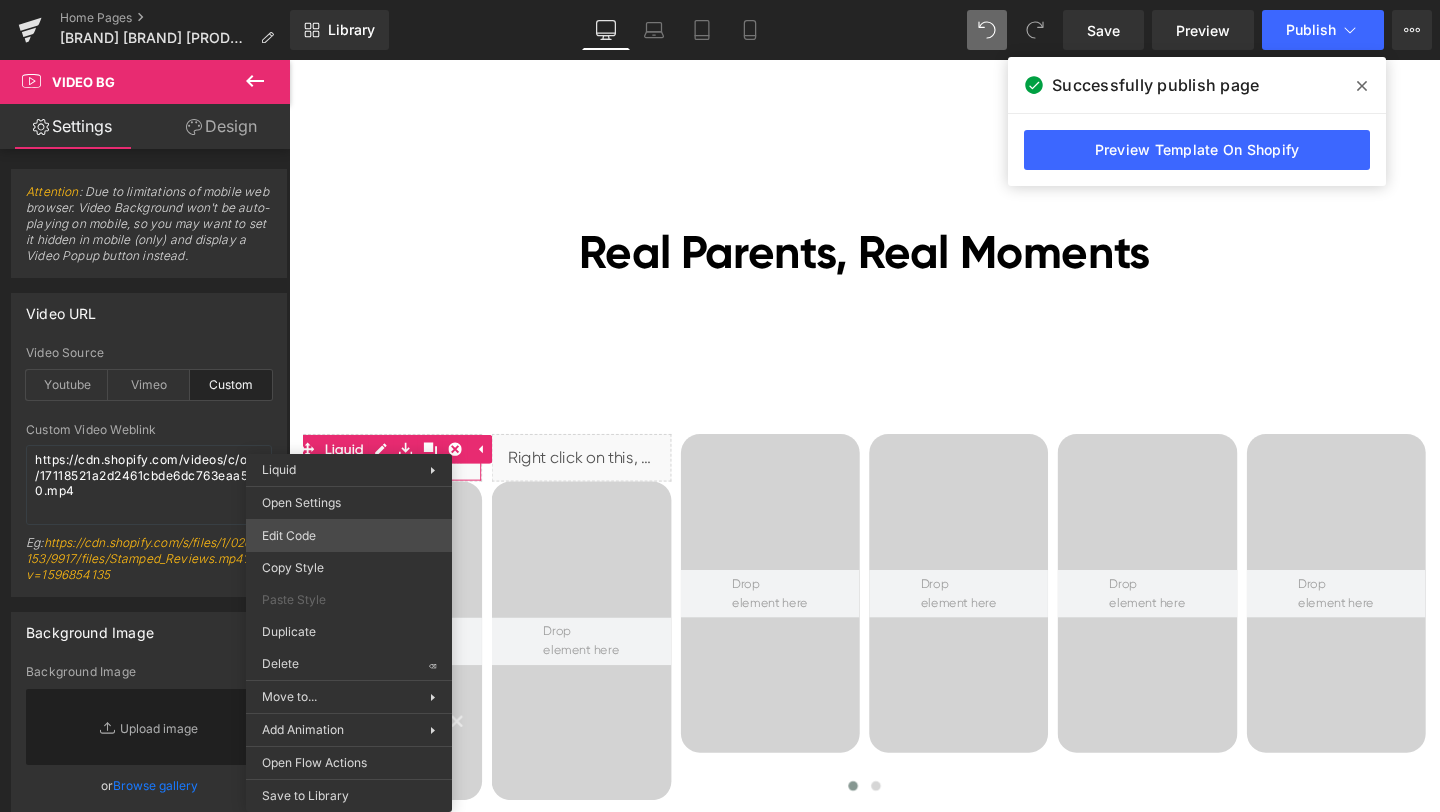 click on "Liquid  You are previewing how the   will restyle your page. You can not edit Elements in Preset Preview Mode.  Home Pages [Ethan GemPages] bonoch Homepage 2.0 Library Desktop Desktop Laptop Tablet Mobile Save Preview Publish Scheduled View Live Page View with current Template Save Template to Library Schedule Publish  Optimize  Publish Settings Shortcuts  Your page can’t be published   You've reached the maximum number of published pages on your plan  (0/0).  You need to upgrade your plan or unpublish all your pages to get 1 publish slot.   Unpublish pages   Upgrade plan  Elements Global Style cus Base Row  rows, columns, layouts, div Heading  headings, titles, h1,h2,h3,h4,h5,h6 Text Block  texts, paragraphs, contents, blocks Image  images, photos, alts, uploads Icon  icons, symbols Button  button, call to action, cta Separator  separators, dividers, horizontal lines Liquid  liquid, custom code, html, javascript, css, reviews, apps, applications, embeded, iframe Banner Parallax  Hero Banner  Stack Tabs" at bounding box center [720, 0] 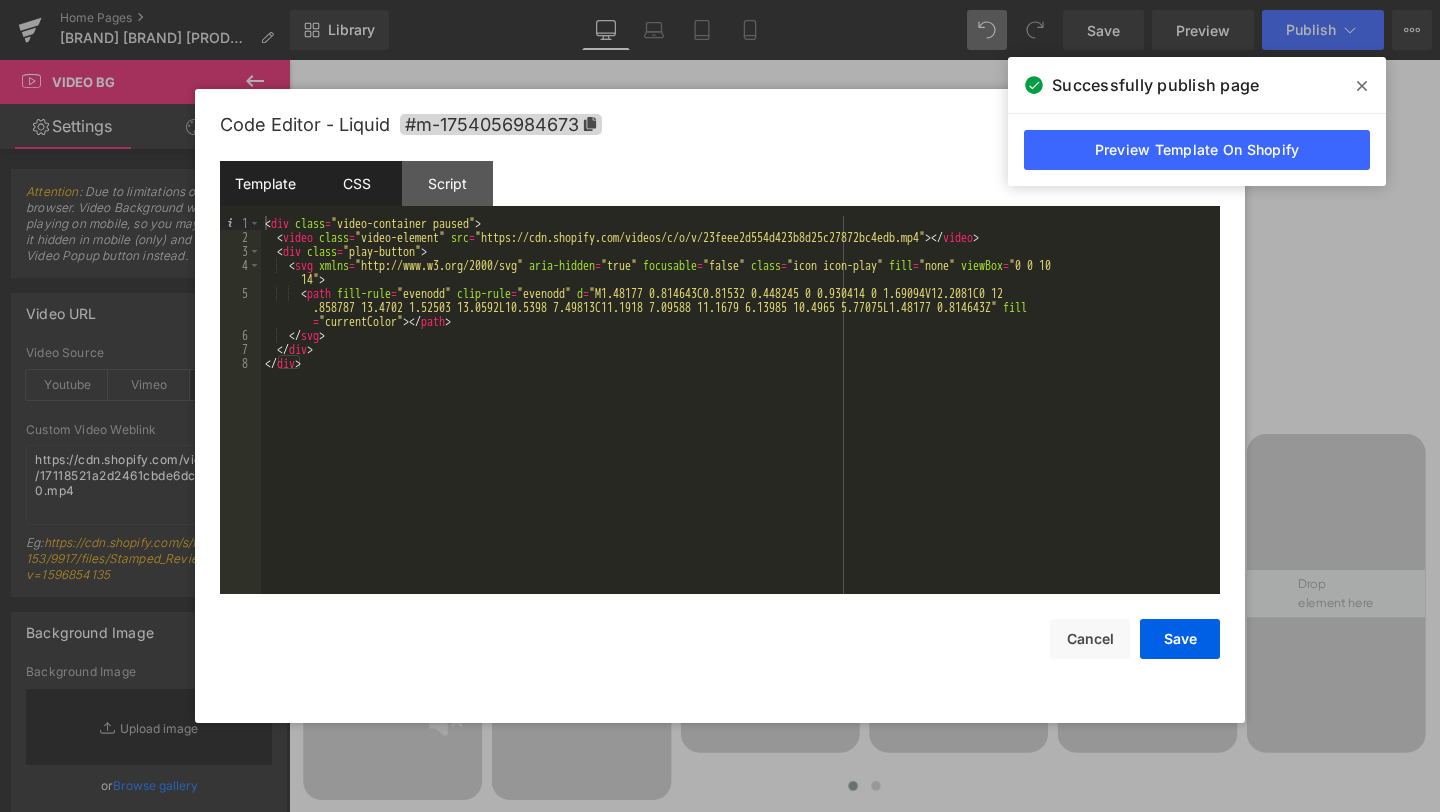 click on "CSS" at bounding box center [356, 183] 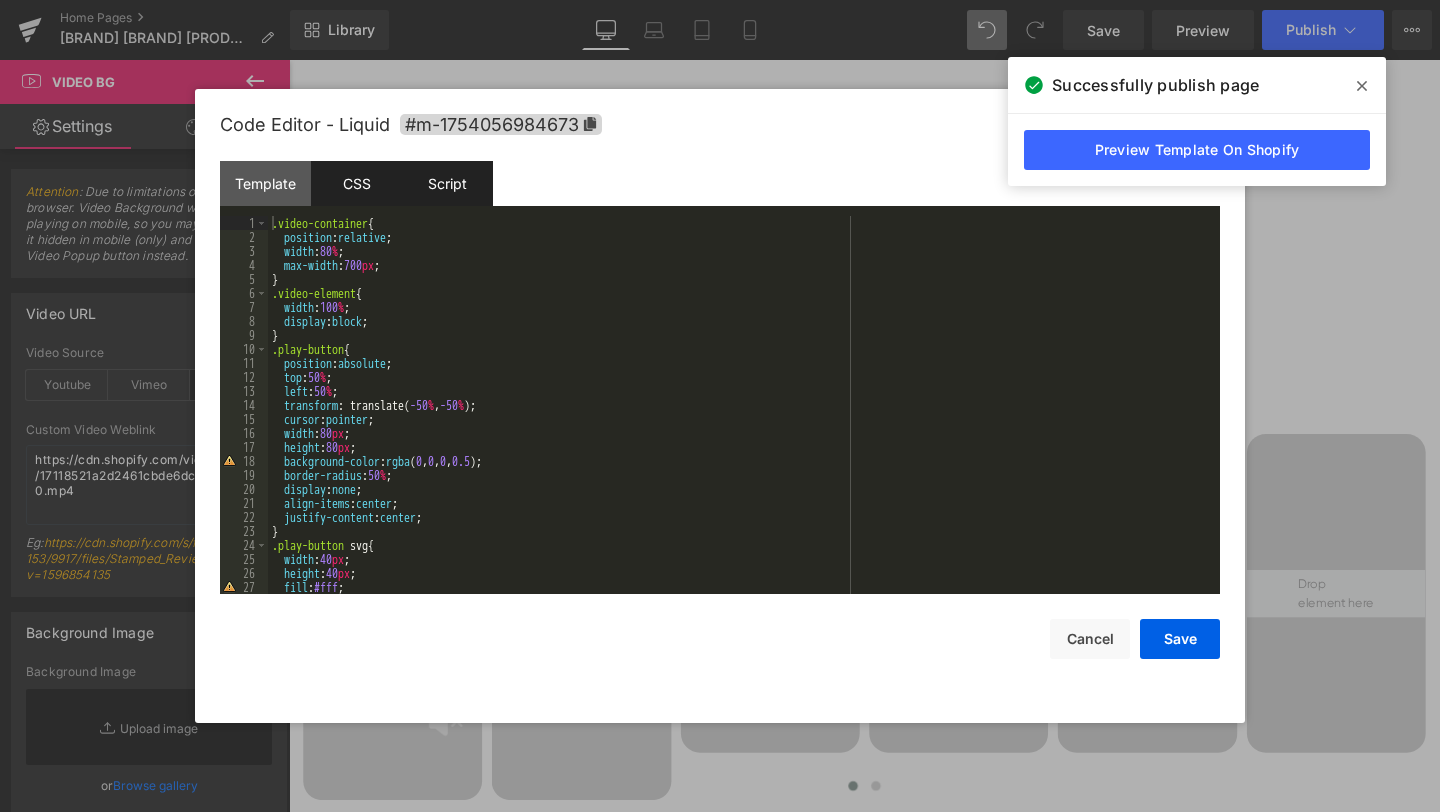 click on "Script" at bounding box center [447, 183] 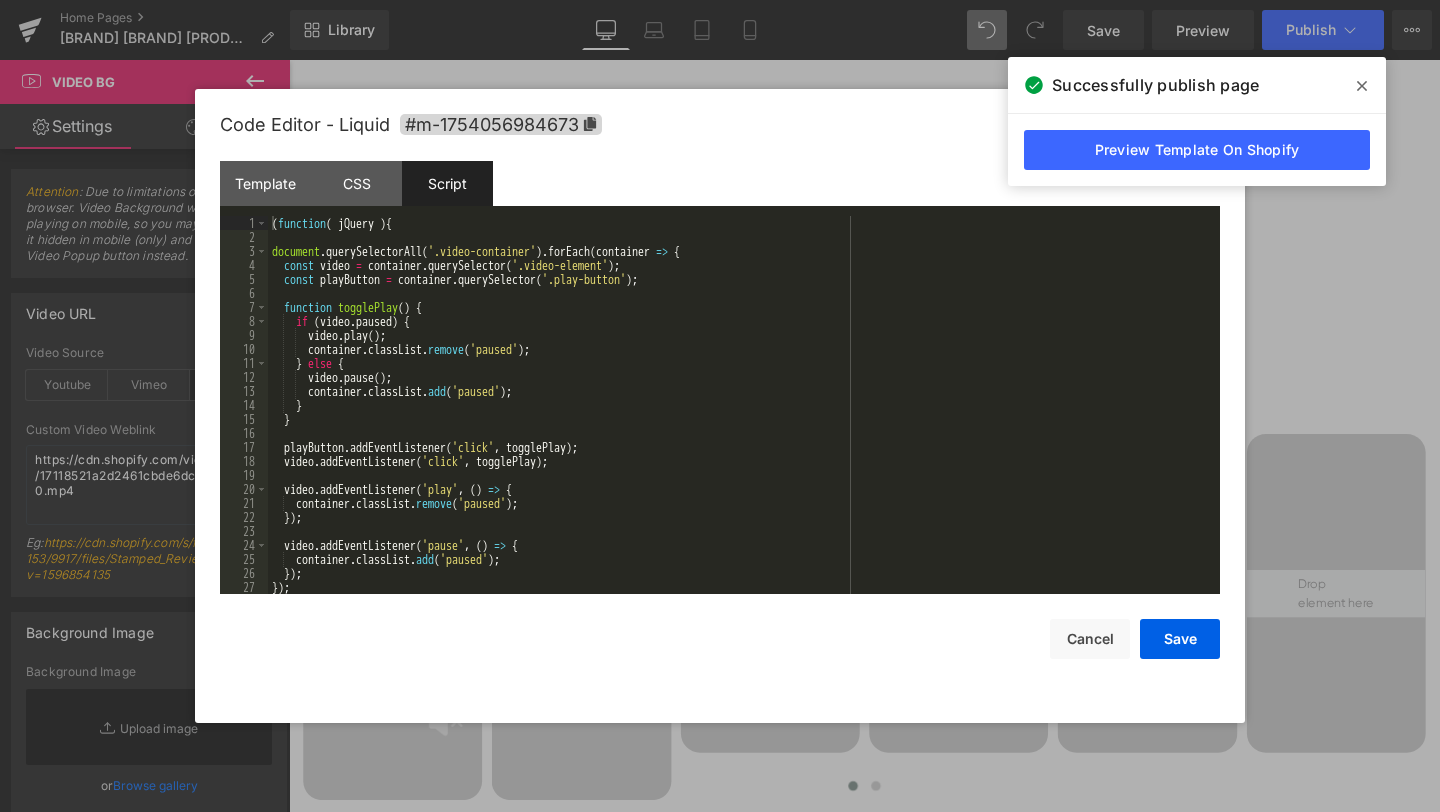 scroll, scrollTop: 0, scrollLeft: 0, axis: both 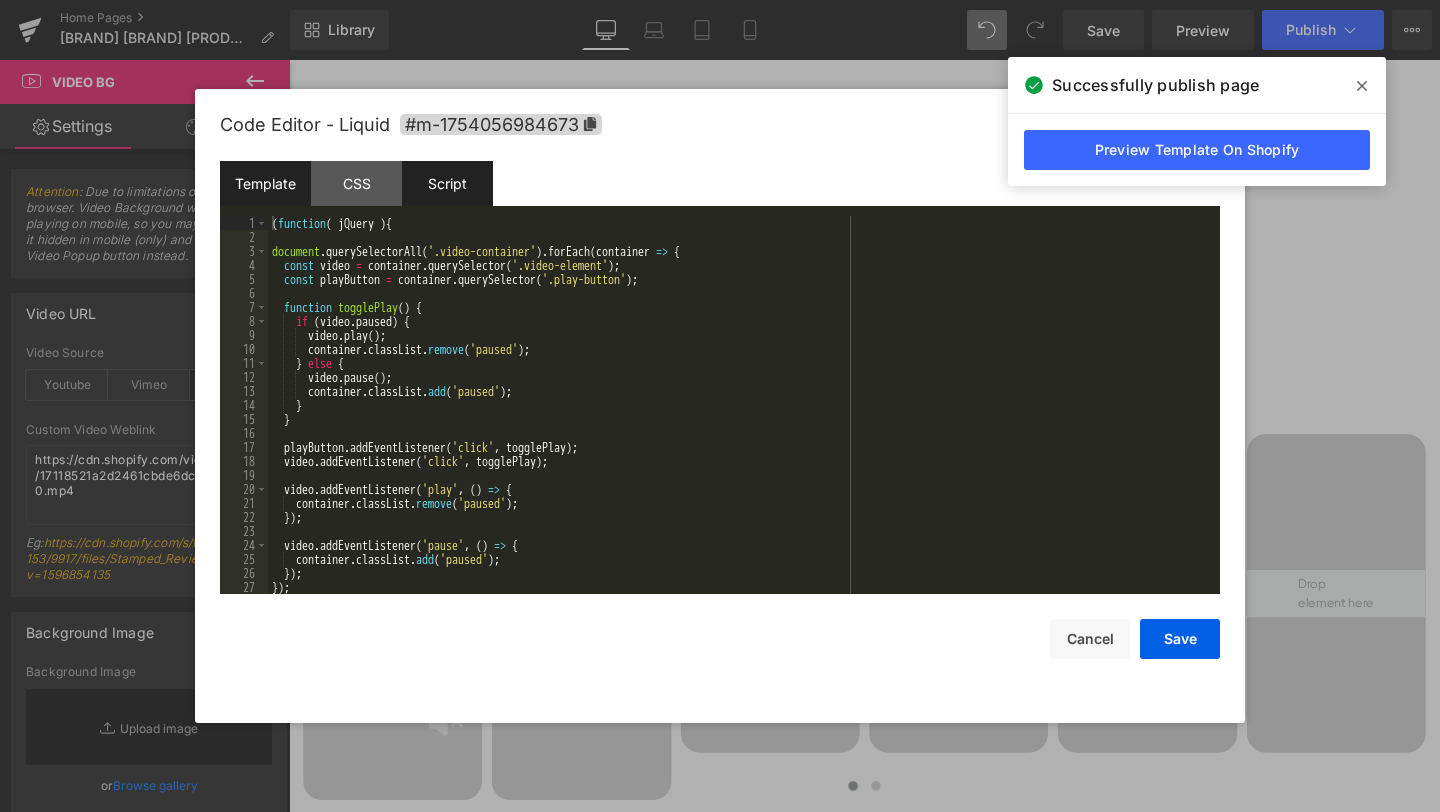 click on "Template" at bounding box center (265, 183) 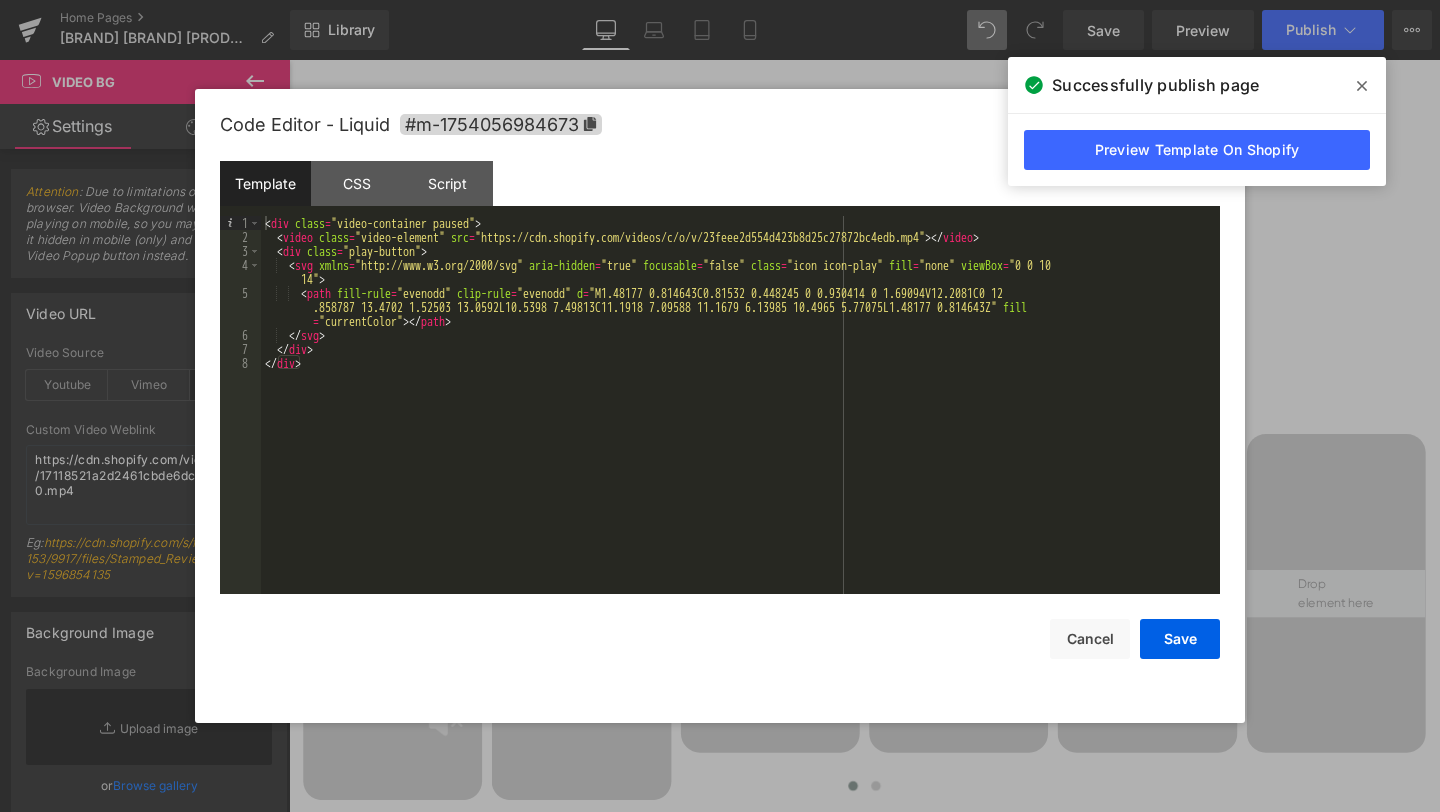 click on "Template" at bounding box center [265, 183] 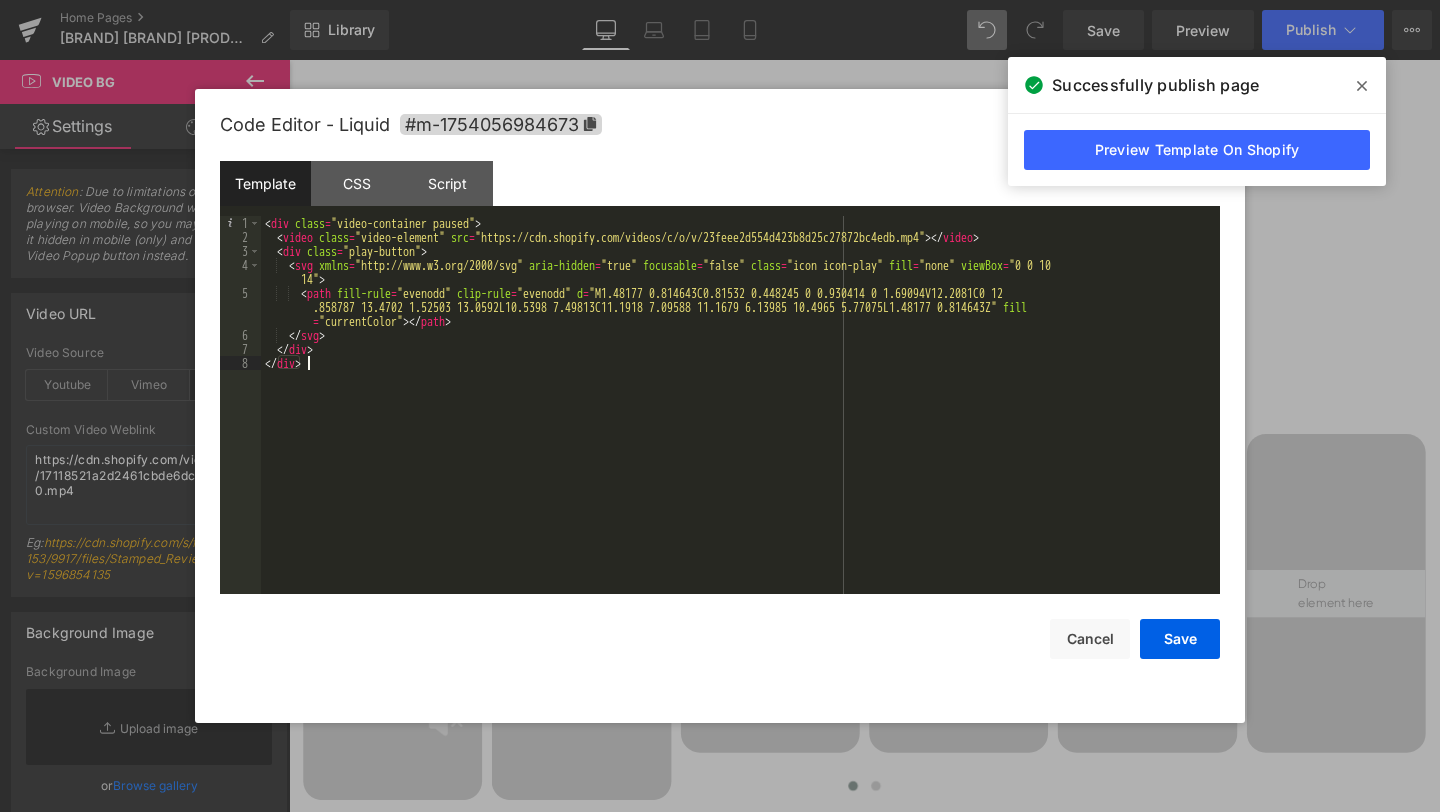 click on "< div   class = "video-container paused" >    < video   class = "video-element"   src = "https://cdn.shopify.com/videos/c/o/v/23feee2d554d423b8d25c27872bc4edb.mp4" > < / video >    < div   class = "play-button" >       < svg   xmlns = "http://www.w3.org/2000/svg"   aria-hidden = "true"   focusable = "false"   class = "icon icon-play"   fill = "none"   viewBox = "0 0         10 14" >          < path   fill-rule = "evenodd"   clip-rule = "evenodd"   d = "M1.48177 0.814643C0.81532 0.448245 0 0.930414 0 1.69094V12.2081C0 12.991 0          .858787 13.4702 1.52503 13.0592L10.5398 7.49813C11.1918 7.09588 11.1679 6.13985 10.4965 5.77075L1.48177 0.814643Z"   fill          = "currentColor" > < / path >       < / svg >    < / div > < / div >" at bounding box center (740, 419) 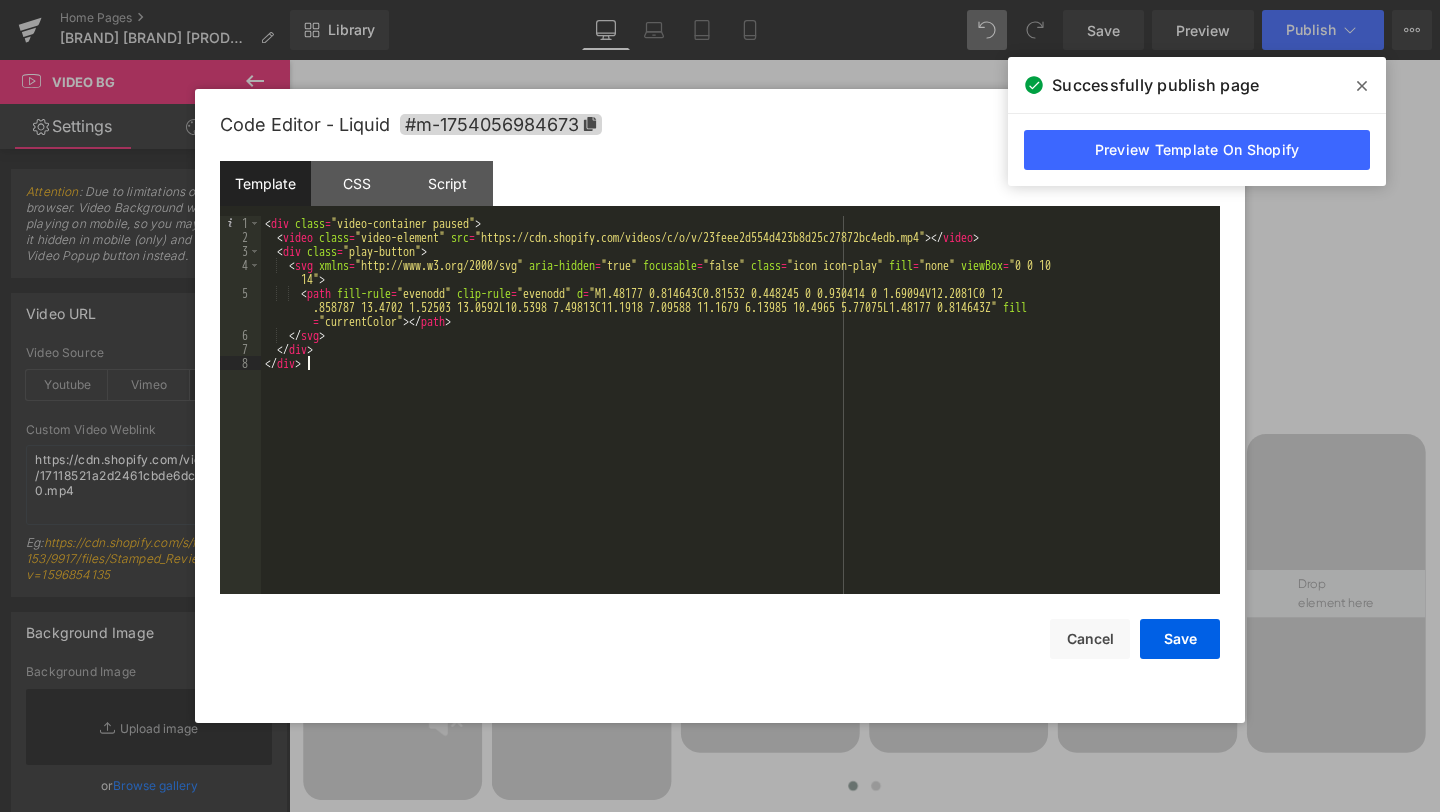click on "< div   class = "video-container paused" >    < video   class = "video-element"   src = "https://cdn.shopify.com/videos/c/o/v/23feee2d554d423b8d25c27872bc4edb.mp4" > < / video >    < div   class = "play-button" >       < svg   xmlns = "http://www.w3.org/2000/svg"   aria-hidden = "true"   focusable = "false"   class = "icon icon-play"   fill = "none"   viewBox = "0 0         10 14" >          < path   fill-rule = "evenodd"   clip-rule = "evenodd"   d = "M1.48177 0.814643C0.81532 0.448245 0 0.930414 0 1.69094V12.2081C0 12.991 0          .858787 13.4702 1.52503 13.0592L10.5398 7.49813C11.1918 7.09588 11.1679 6.13985 10.4965 5.77075L1.48177 0.814643Z"   fill          = "currentColor" > < / path >       < / svg >    < / div > < / div >" at bounding box center (740, 419) 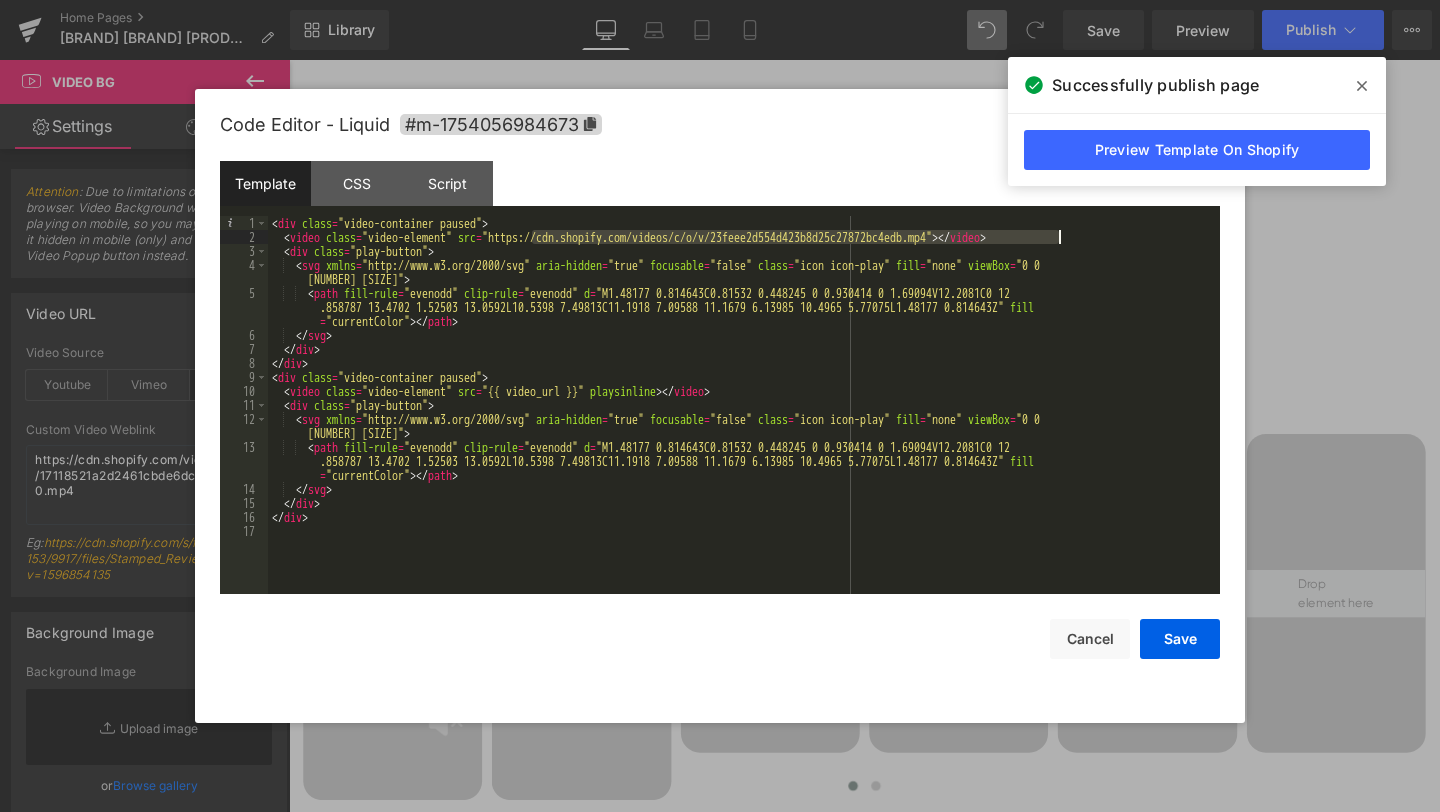 drag, startPoint x: 532, startPoint y: 234, endPoint x: 1056, endPoint y: 232, distance: 524.00385 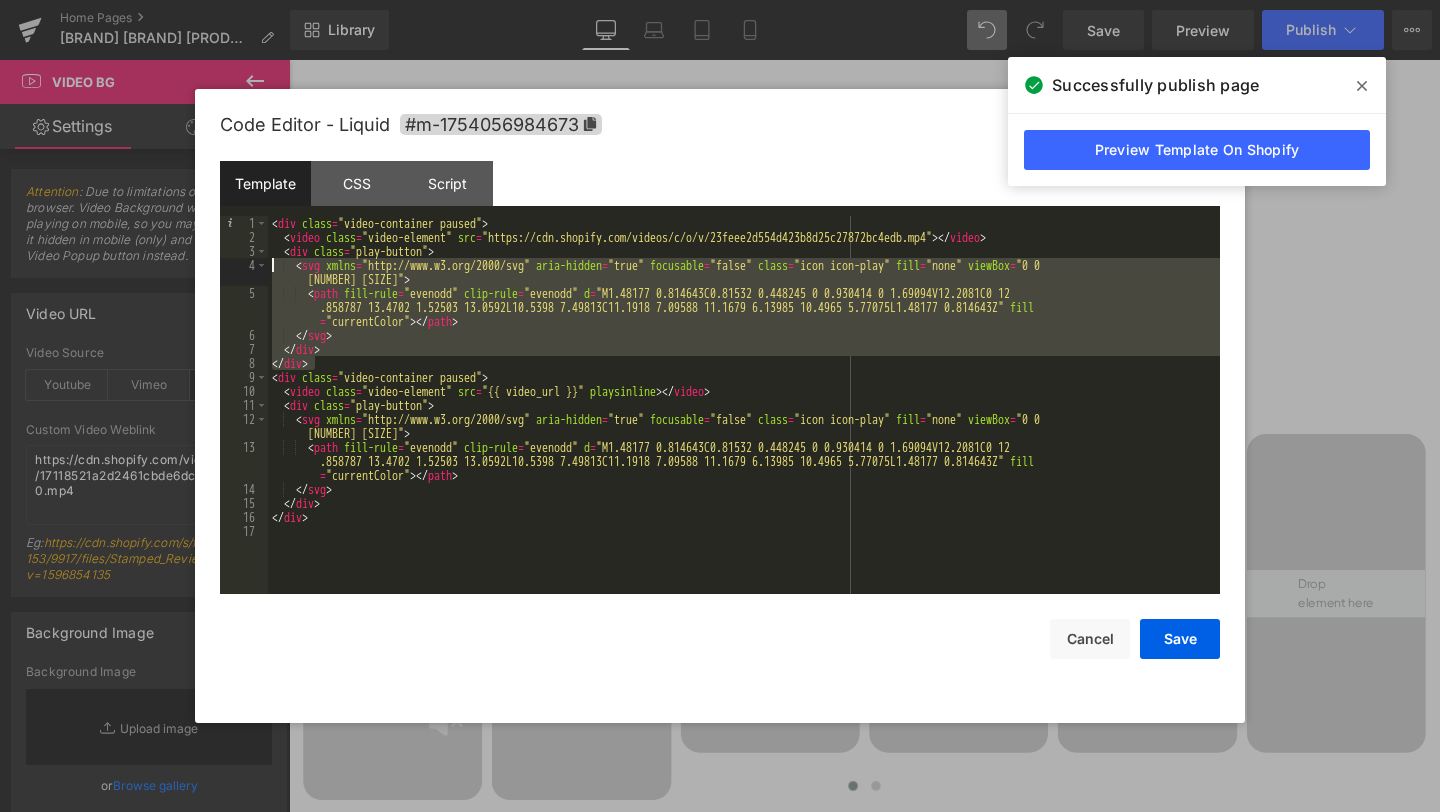 drag, startPoint x: 357, startPoint y: 367, endPoint x: 80, endPoint y: 162, distance: 344.60703 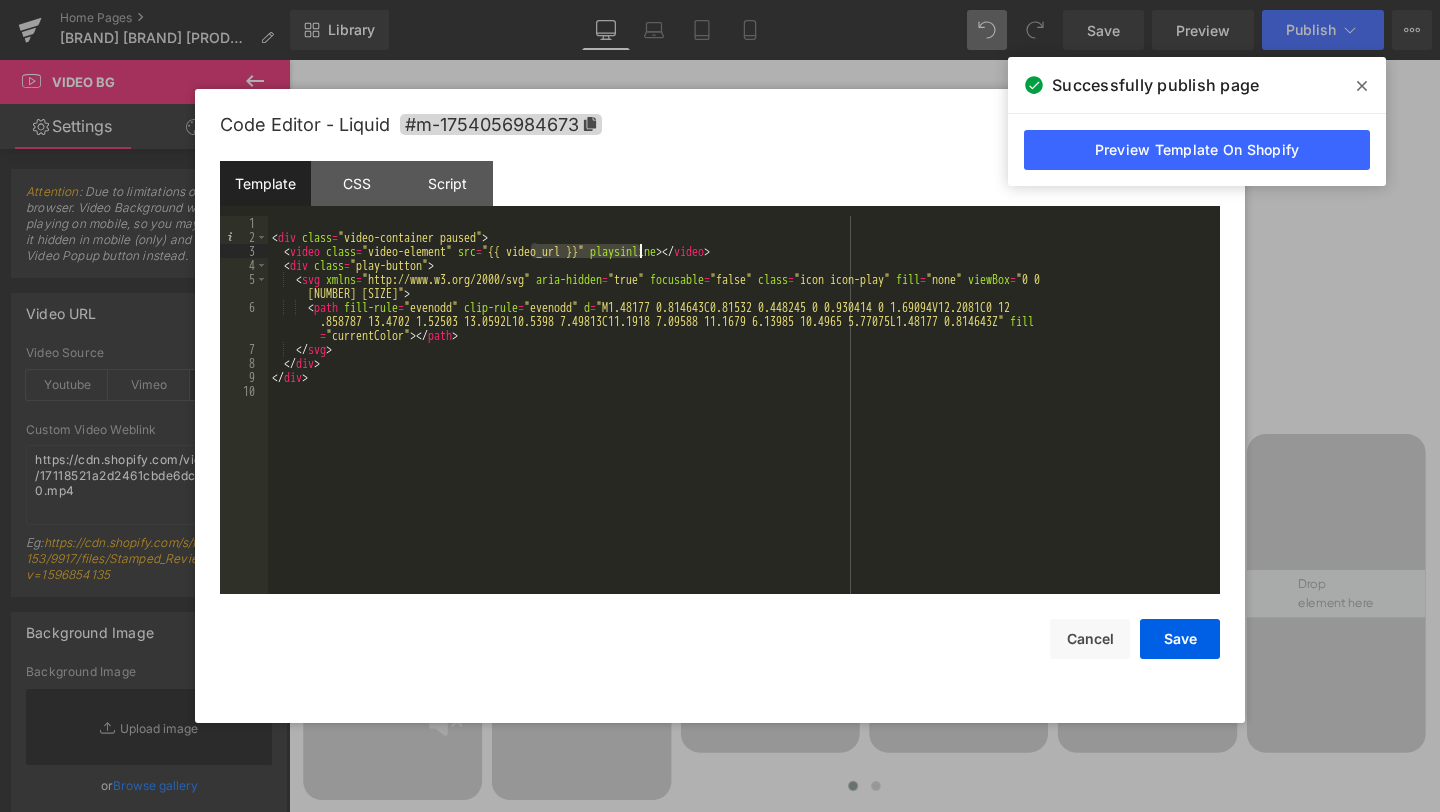 drag, startPoint x: 533, startPoint y: 247, endPoint x: 638, endPoint y: 245, distance: 105.01904 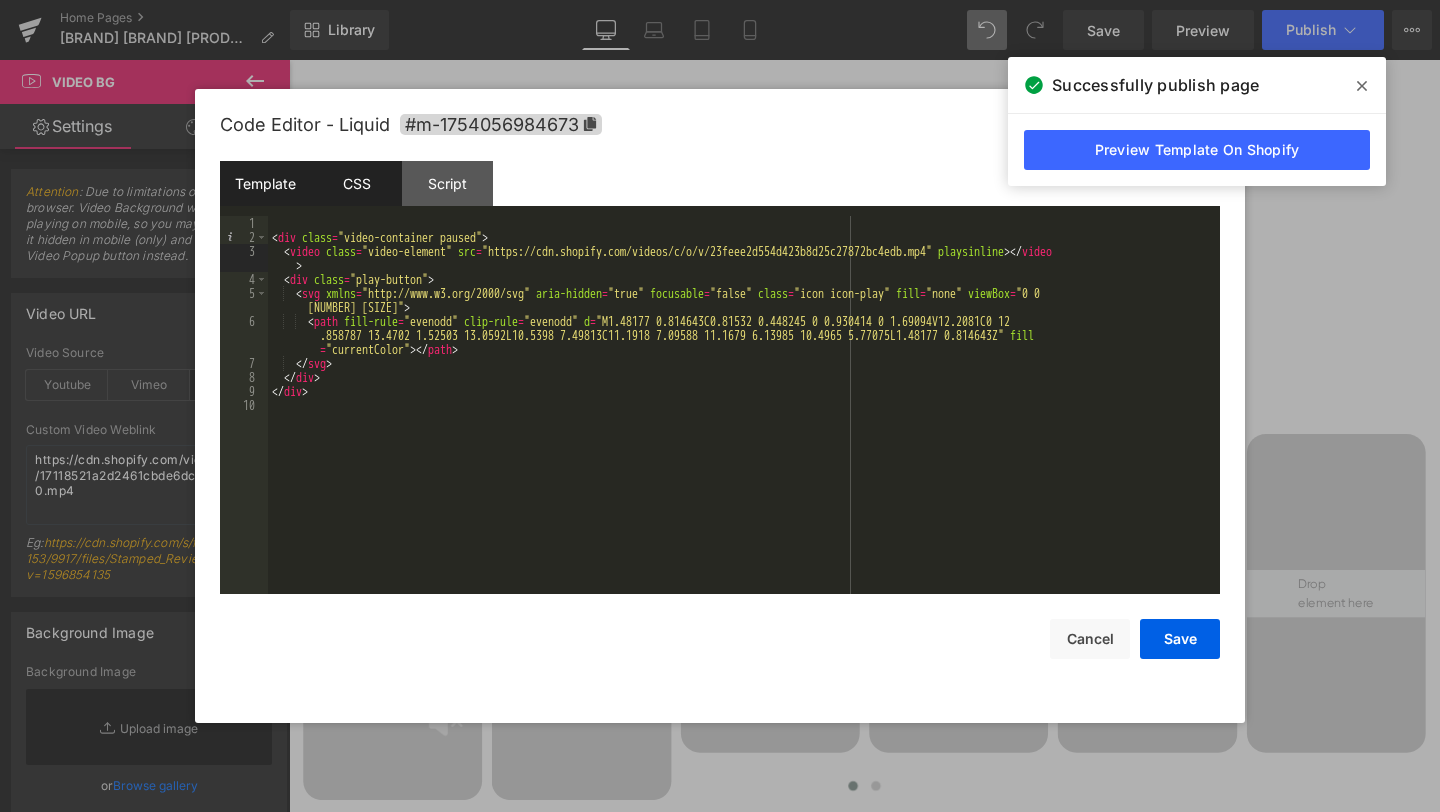 click on "CSS" at bounding box center (356, 183) 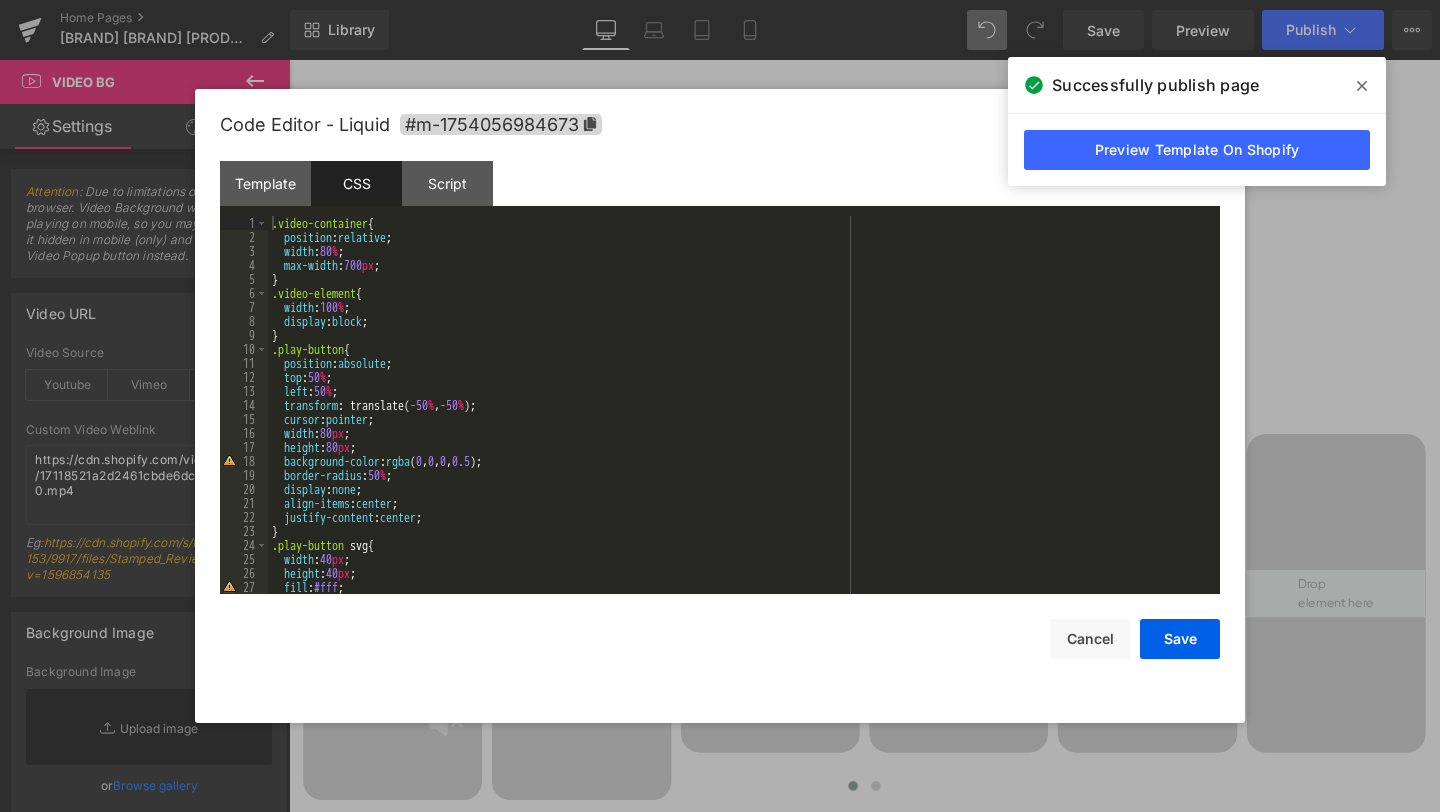 click on ".video-container {    position :  relative ;    width :  80 % ;    max-width :  700 px ; } .video-element {    width :  100 % ;    display :  block ; } .play-button {    position :  absolute ;    top :  50 % ;    left :  50 % ;    transform : translate( -50 % ,  -50 % );    cursor :  pointer ;    width :  80 px ;    height :  80 px ;    background-color :  rgba ( 0 ,  0 ,  0 ,  0.5 );    border-radius :  50 % ;    display :  none ;    align-items :  center ;    justify-content :  center ; } .play-button   svg {    width :  40 px ;    height :  40 px ;    fill :  #fff ;    display :  block ;" at bounding box center [740, 419] 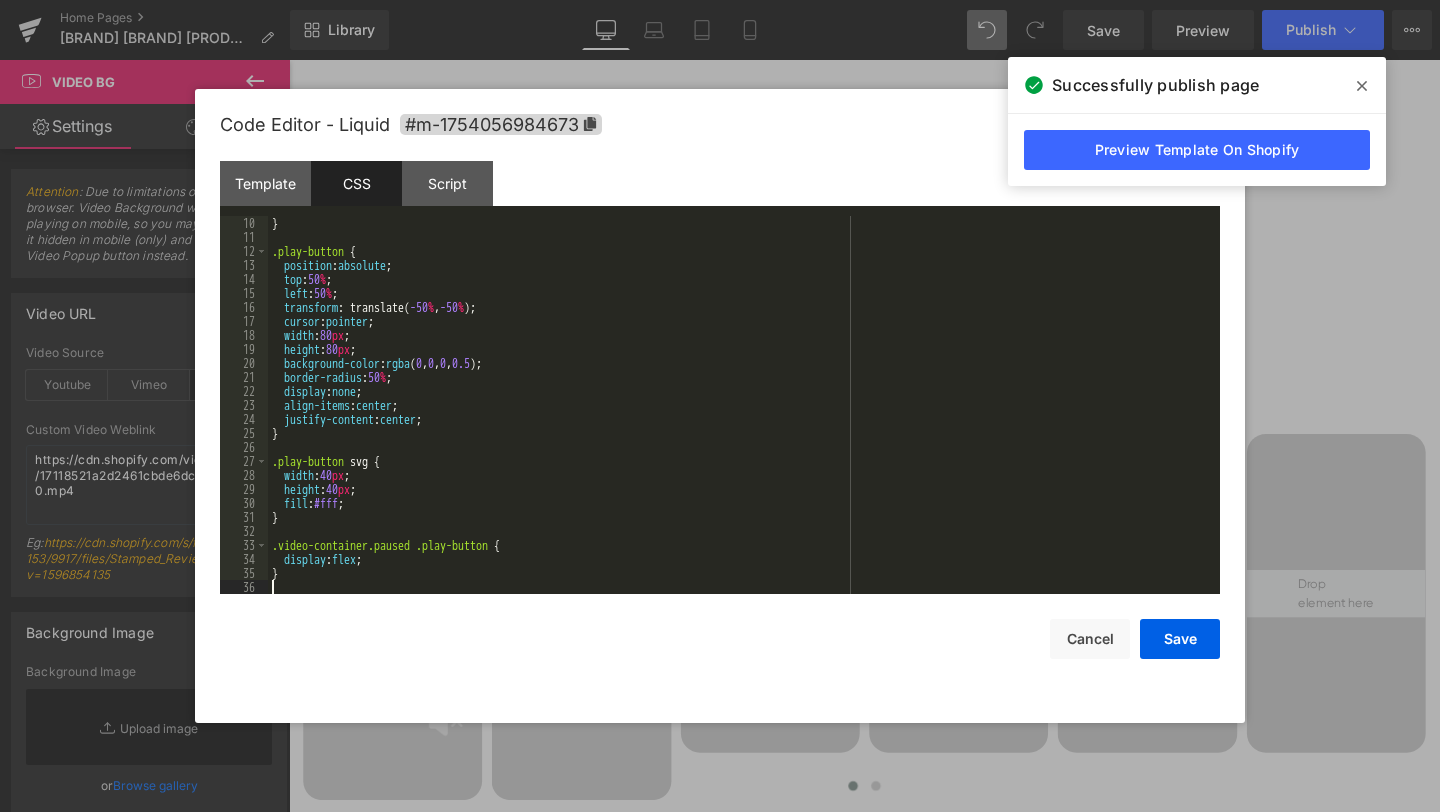 scroll, scrollTop: 126, scrollLeft: 0, axis: vertical 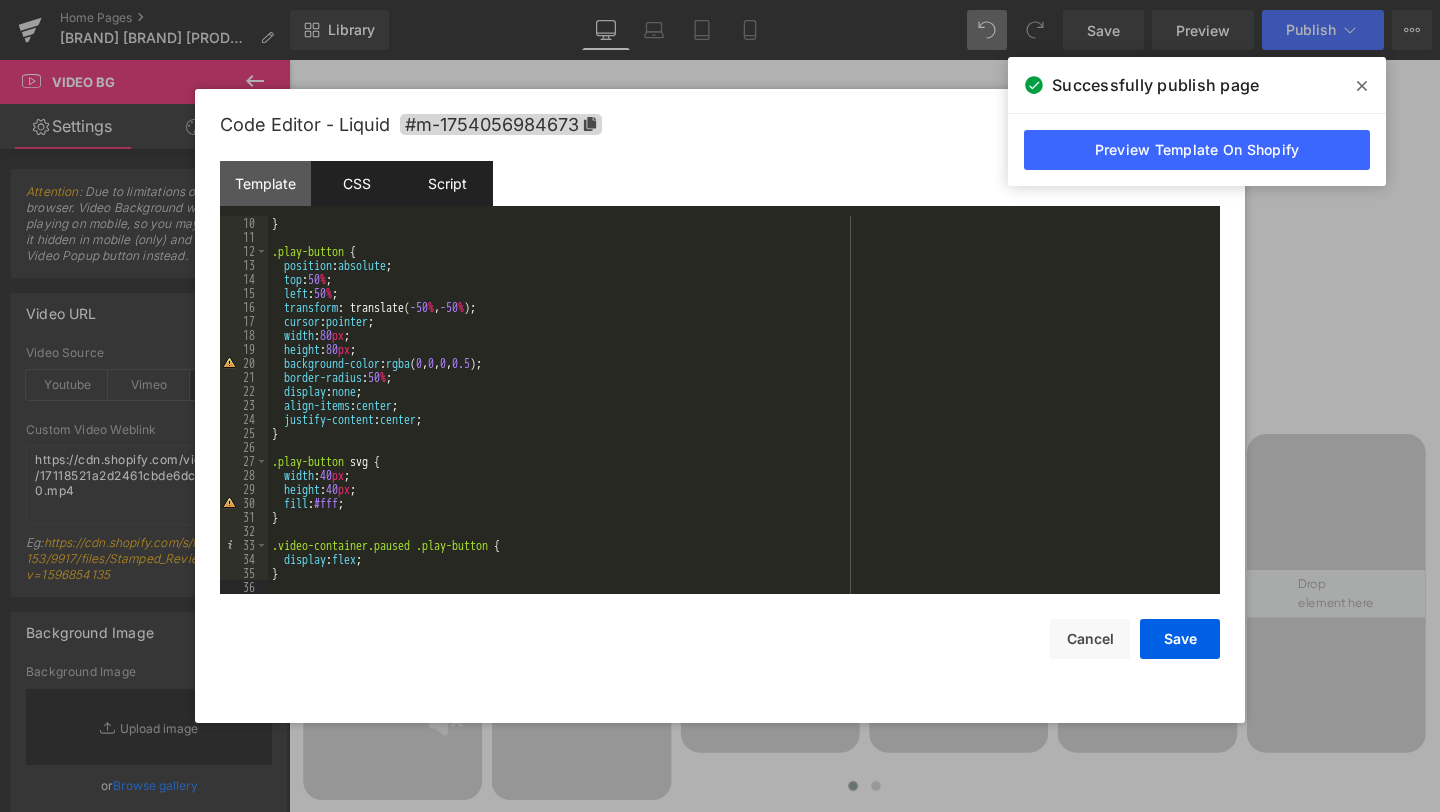 click on "Script" at bounding box center (447, 183) 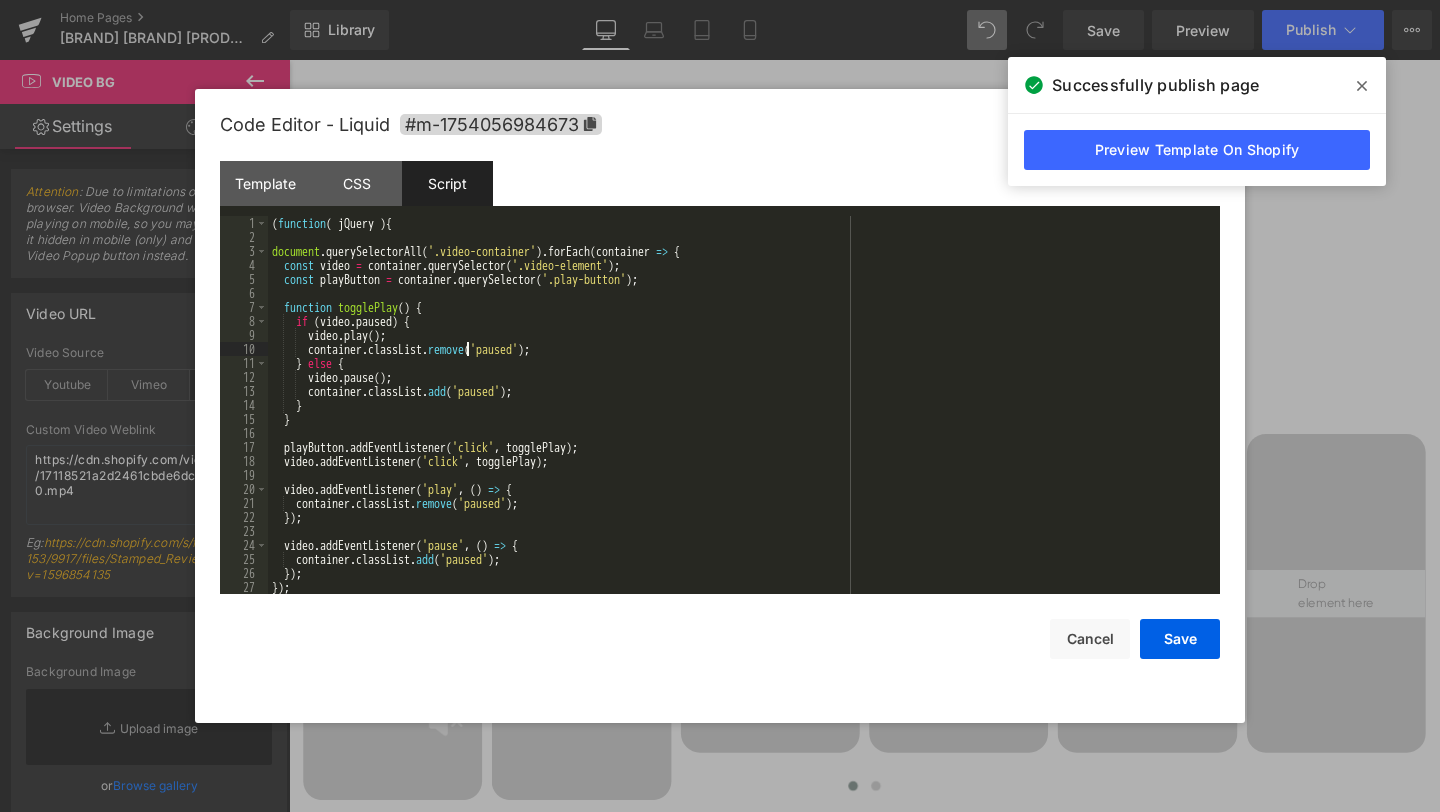 click on "( function (   jQuery   ) {    document . querySelectorAll ( '.video-container' ) . forEach ( container   =>   {    const   video   =   container . querySelector ( '.video-element' ) ;    const   playButton   =   container . querySelector ( '.play-button' ) ;    function   togglePlay ( )   {       if   ( video . paused )   {          video . play ( ) ;          container . classList . remove ( 'paused' ) ;       }   else   {          video . pause ( ) ;          container . classList . add ( 'paused' ) ;       }    }    playButton . addEventListener ( 'click' ,   togglePlay ) ;    video . addEventListener ( 'click' ,   togglePlay ) ;    video . addEventListener ( 'play' ,   ( )   =>   {       container . classList . remove ( 'paused' ) ;    }) ;    video . addEventListener ( 'pause' ,   ( )   =>   {       container . classList . add ( 'paused' ) ;    }) ; }) ;" at bounding box center (740, 419) 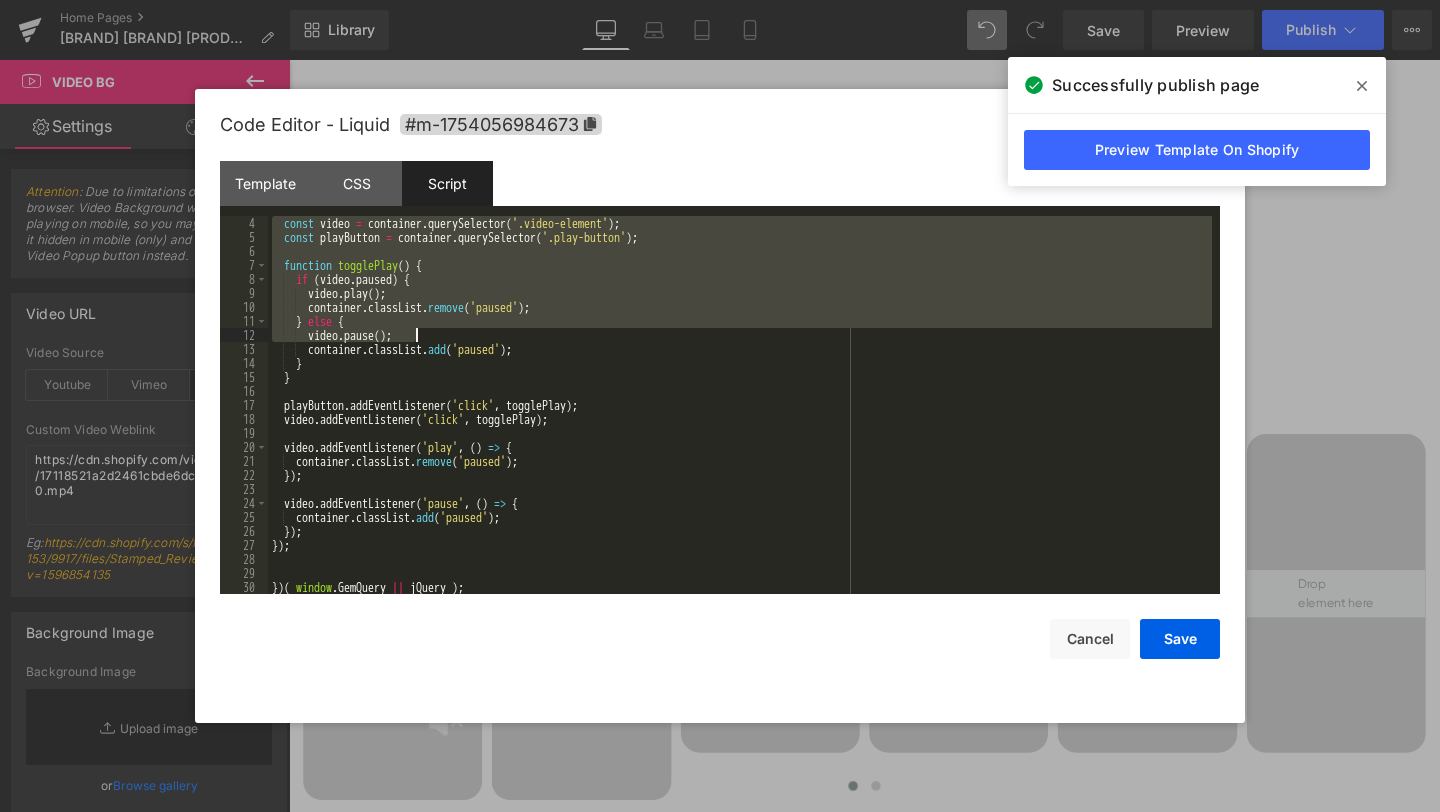 scroll, scrollTop: 42, scrollLeft: 0, axis: vertical 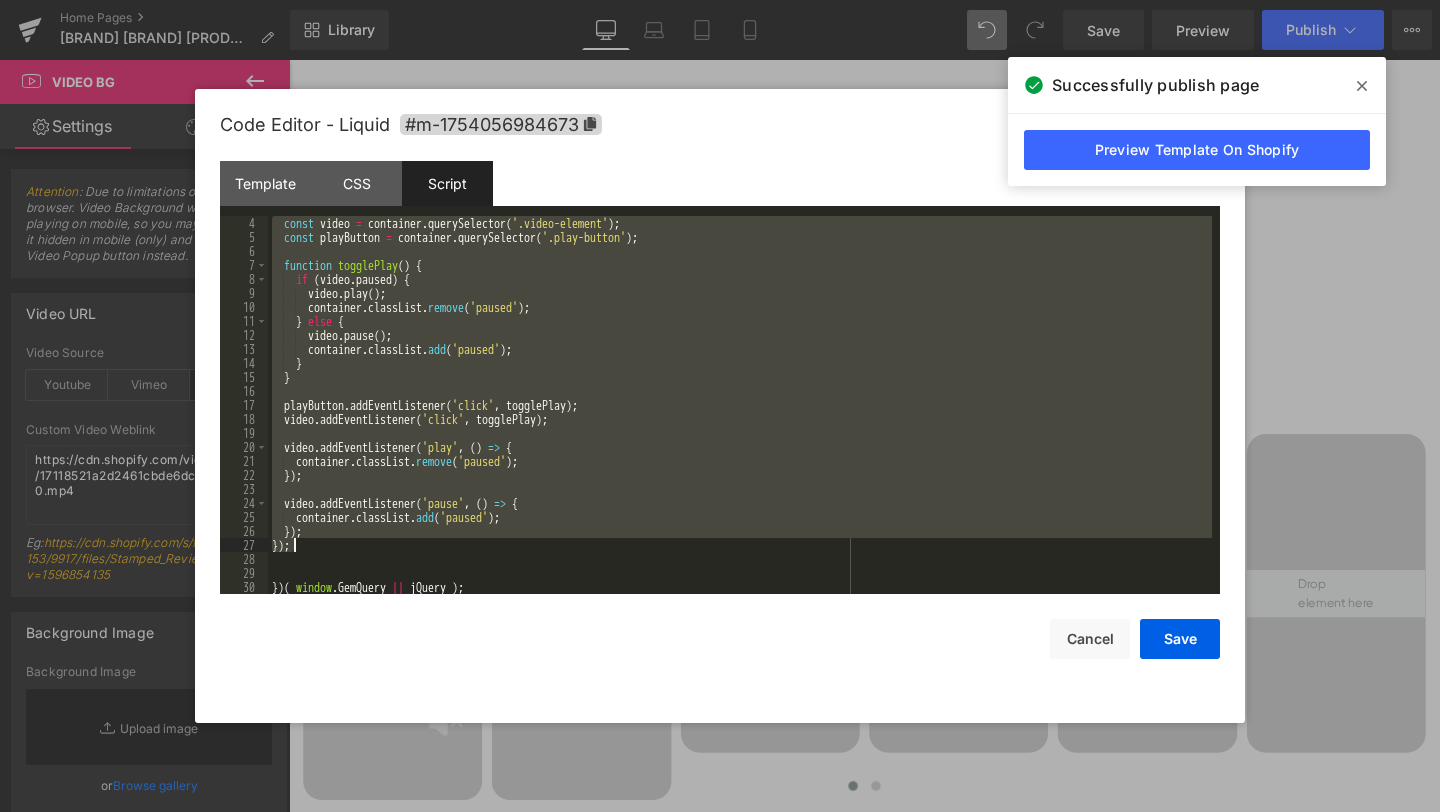 drag, startPoint x: 273, startPoint y: 251, endPoint x: 411, endPoint y: 548, distance: 327.49503 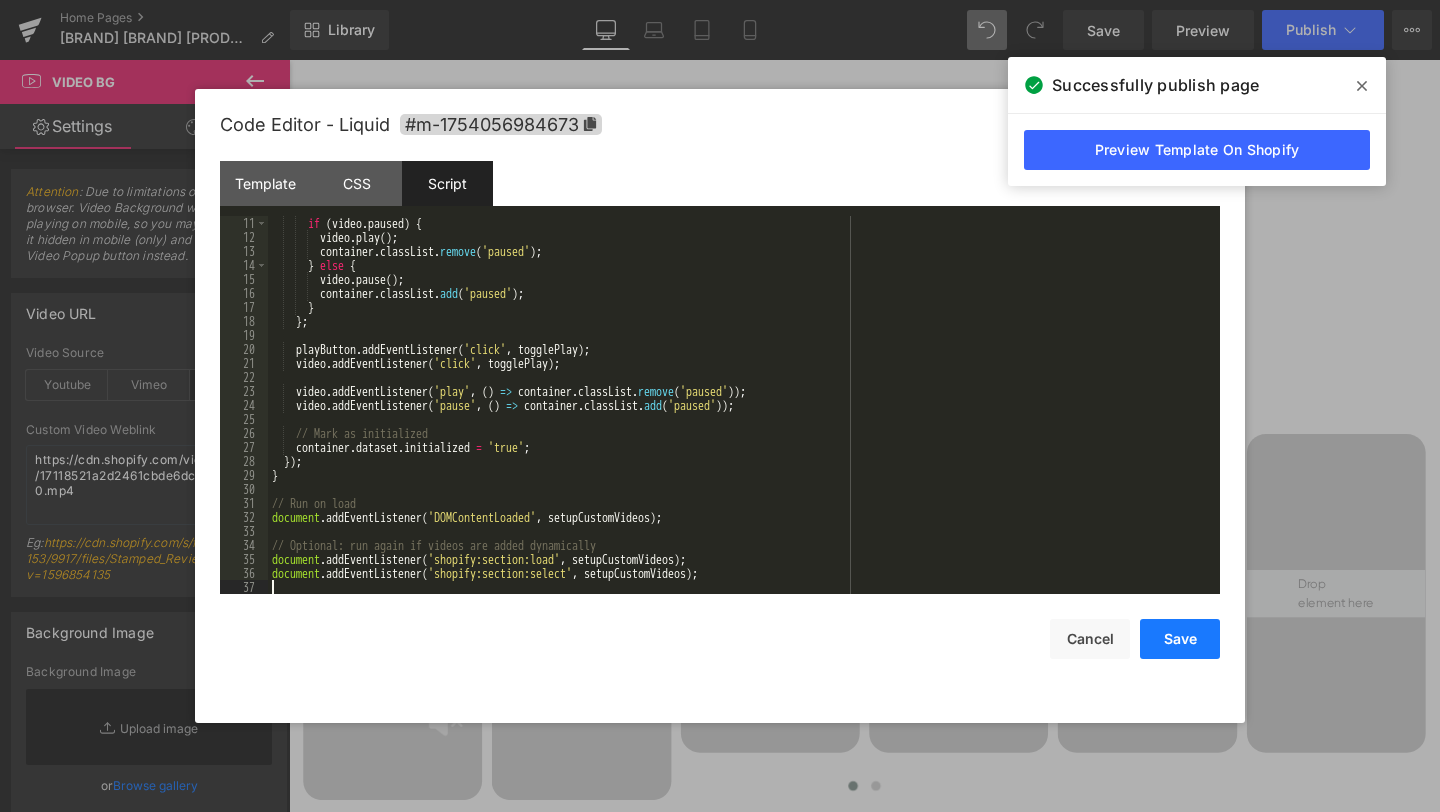 click on "Save" at bounding box center [1180, 639] 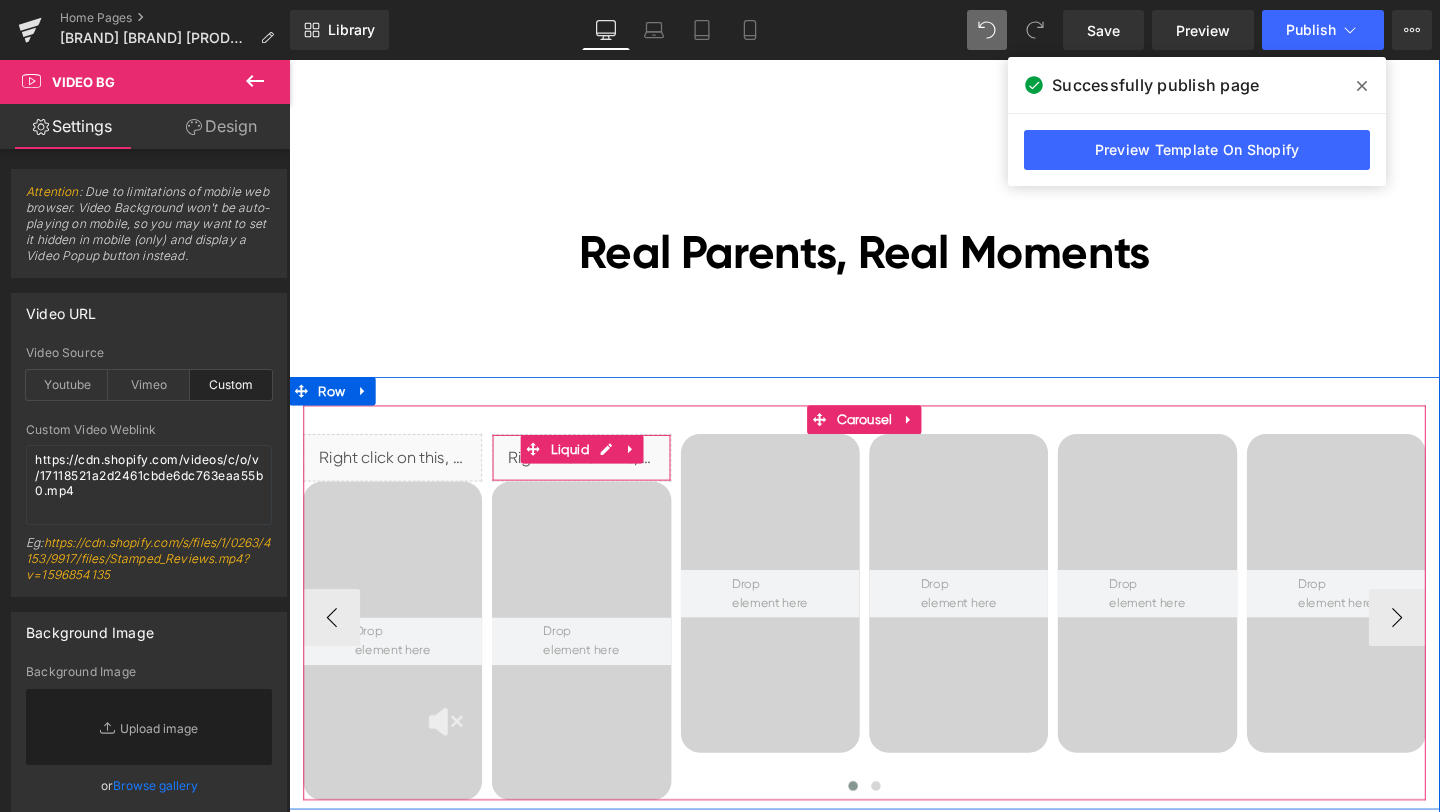 click 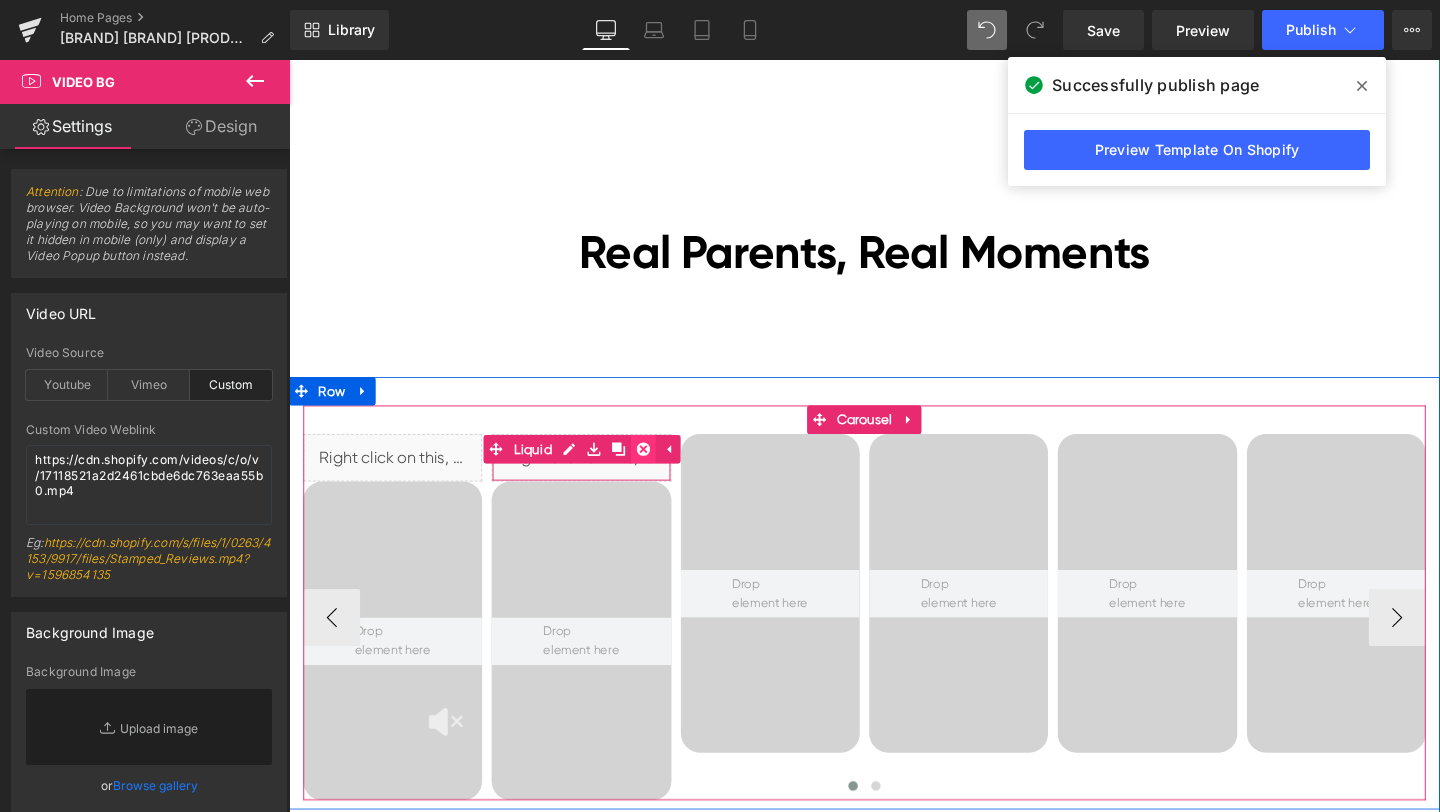 click 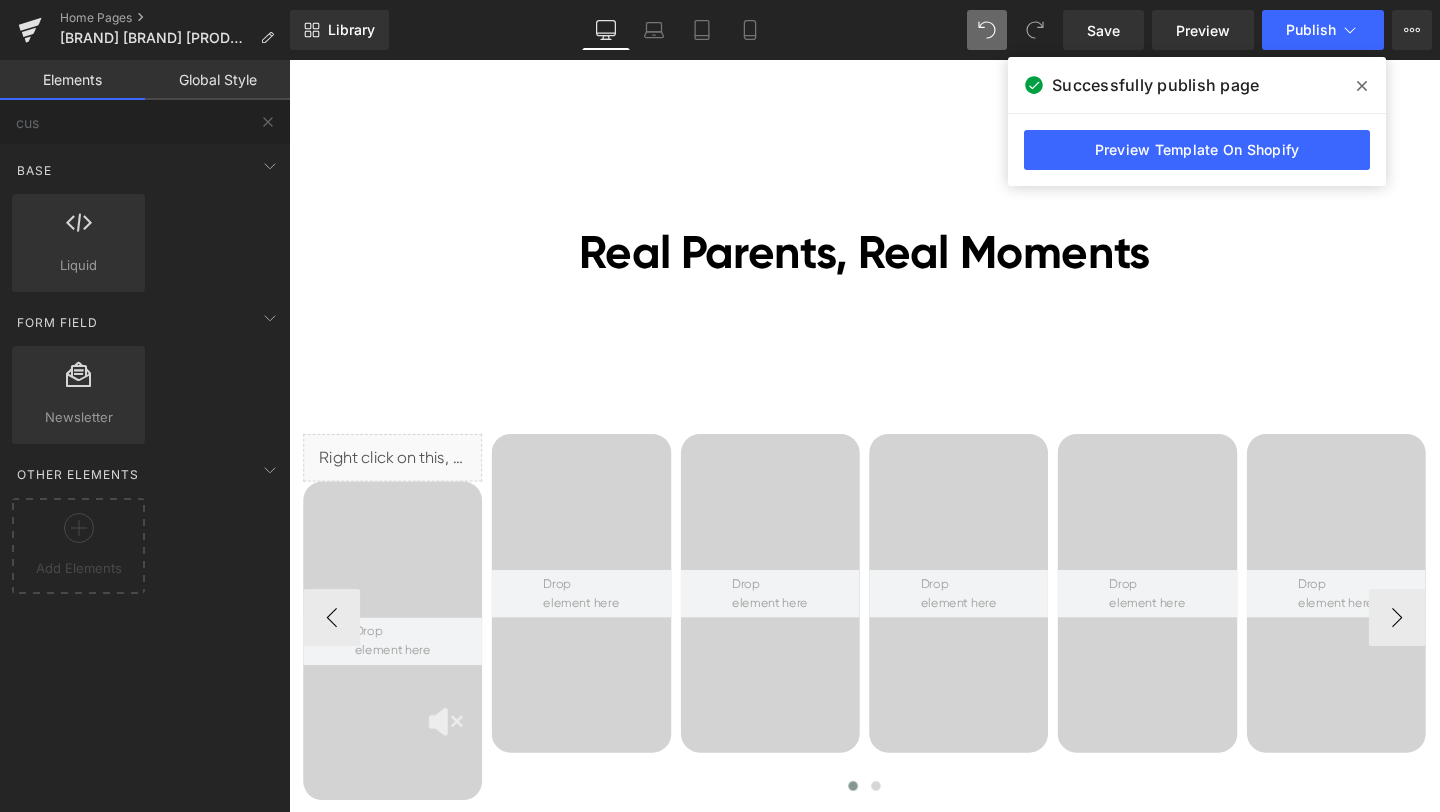 drag, startPoint x: 1361, startPoint y: 83, endPoint x: 1130, endPoint y: 13, distance: 241.37315 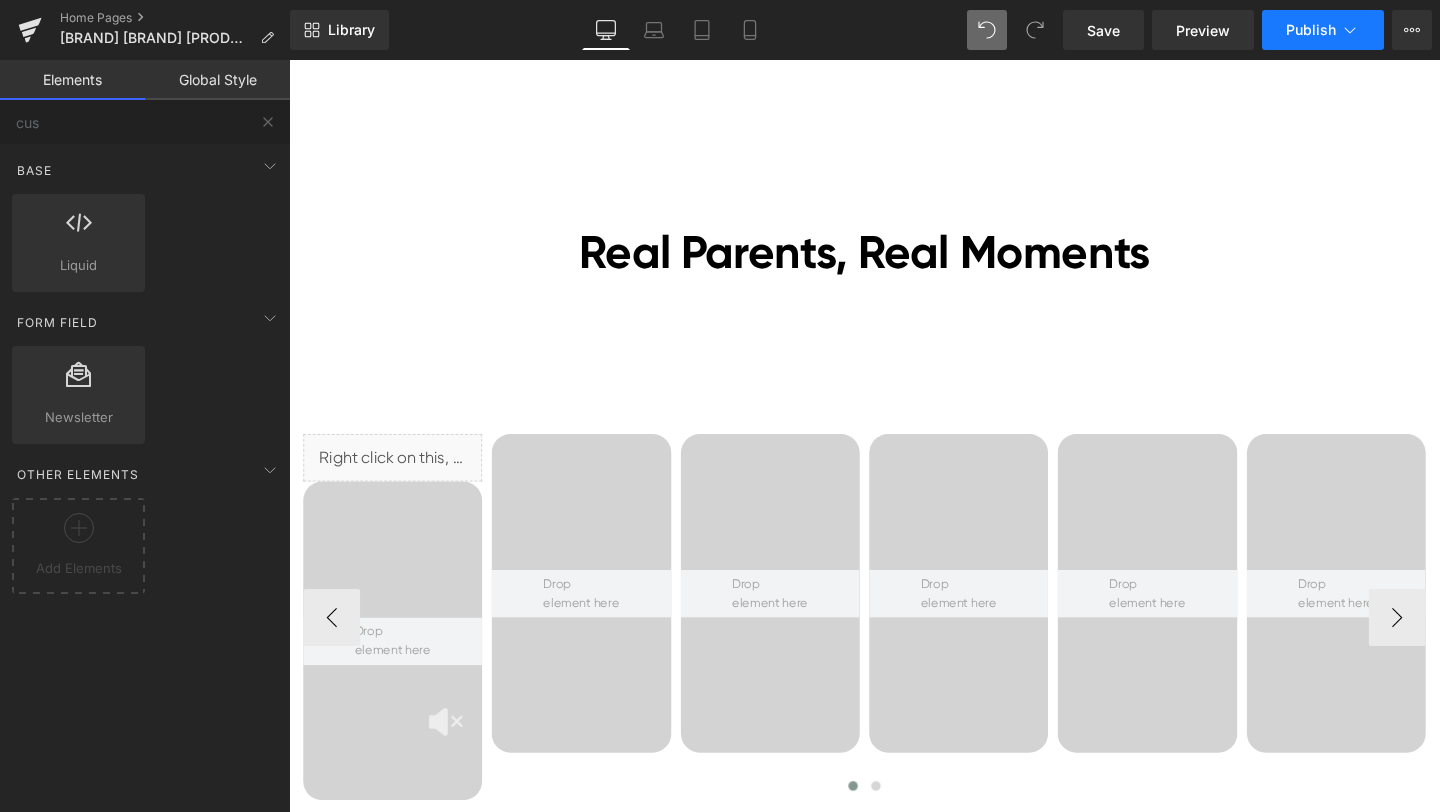 click on "Publish" at bounding box center [1323, 30] 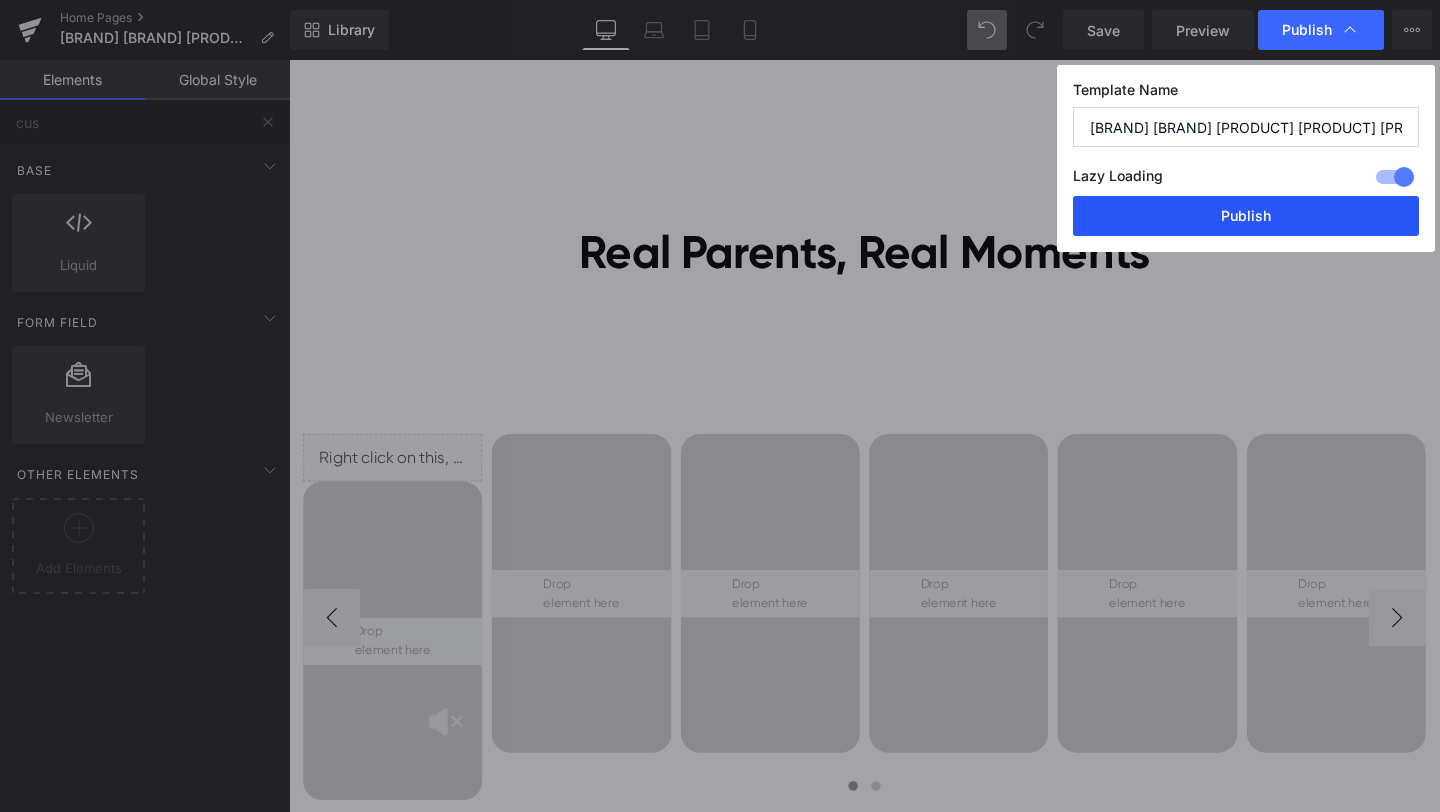 click on "Publish" at bounding box center (1246, 216) 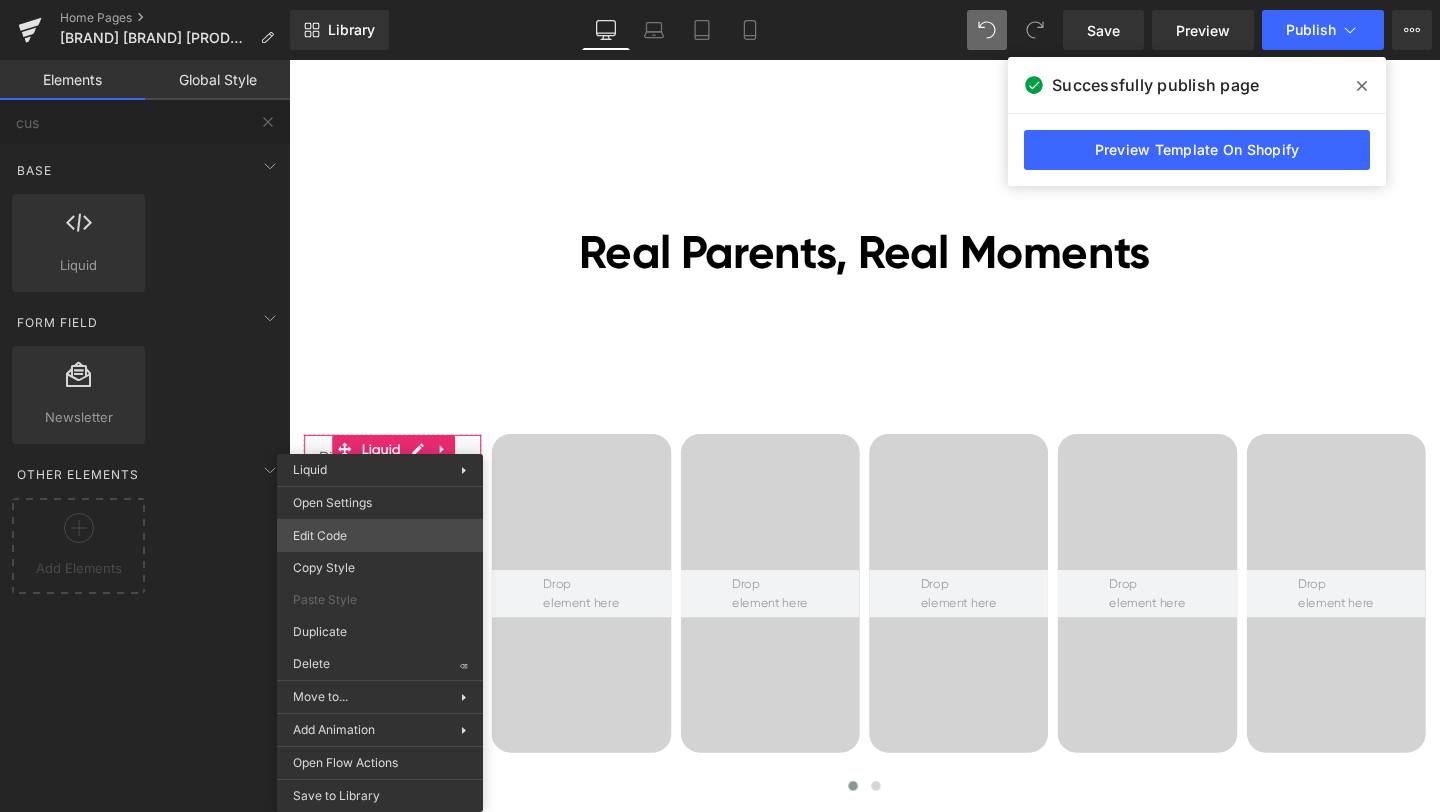 click on "Liquid  You are previewing how the   will restyle your page. You can not edit Elements in Preset Preview Mode.  Home Pages [Ethan GemPages] bonoch Homepage 2.0 Library Desktop Desktop Laptop Tablet Mobile Save Preview Publish Scheduled View Live Page View with current Template Save Template to Library Schedule Publish  Optimize  Publish Settings Shortcuts  Your page can’t be published   You've reached the maximum number of published pages on your plan  (0/0).  You need to upgrade your plan or unpublish all your pages to get 1 publish slot.   Unpublish pages   Upgrade plan  Elements Global Style cus Base Row  rows, columns, layouts, div Heading  headings, titles, h1,h2,h3,h4,h5,h6 Text Block  texts, paragraphs, contents, blocks Image  images, photos, alts, uploads Icon  icons, symbols Button  button, call to action, cta Separator  separators, dividers, horizontal lines Liquid  liquid, custom code, html, javascript, css, reviews, apps, applications, embeded, iframe Banner Parallax  Hero Banner  Stack Tabs" at bounding box center [720, 0] 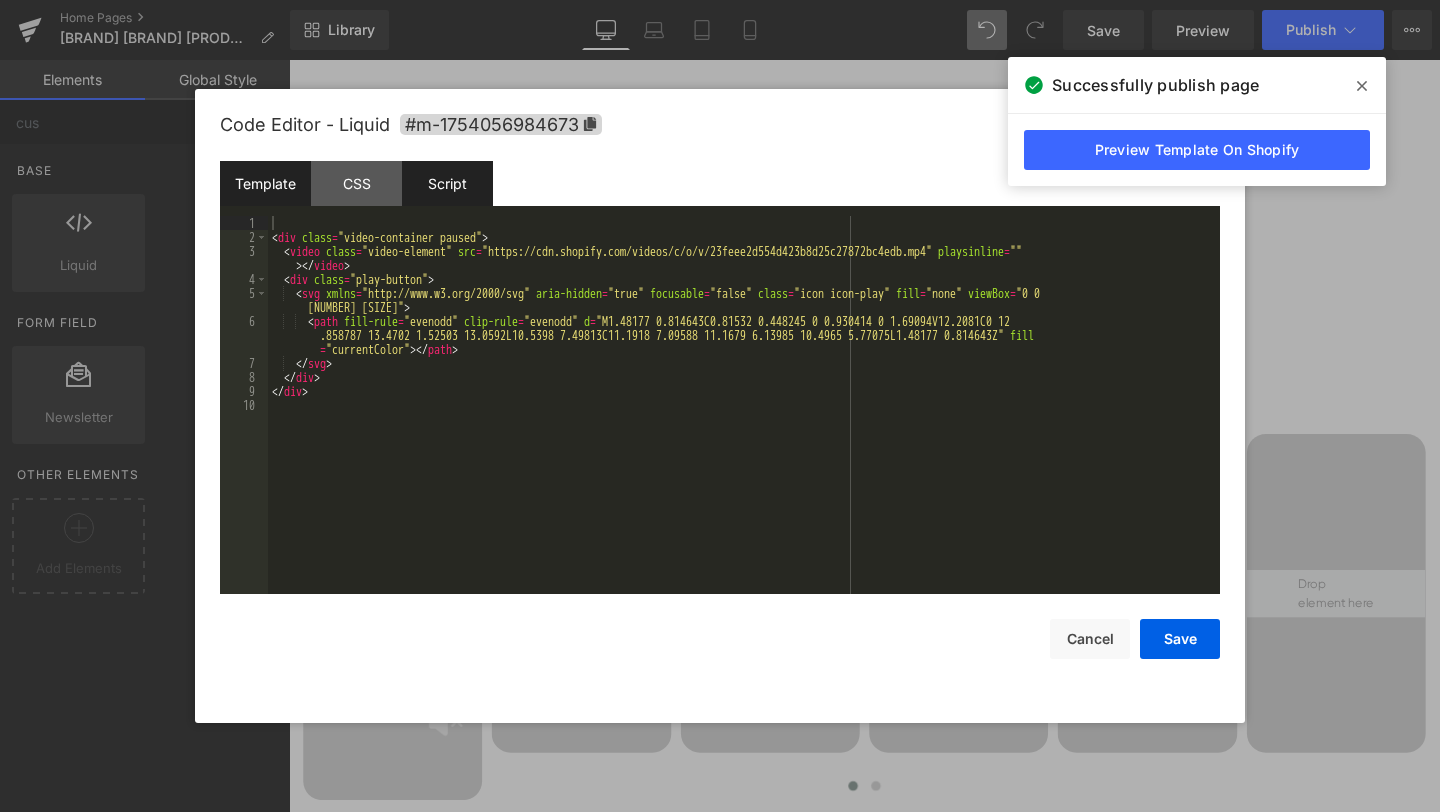 click on "Script" at bounding box center [447, 183] 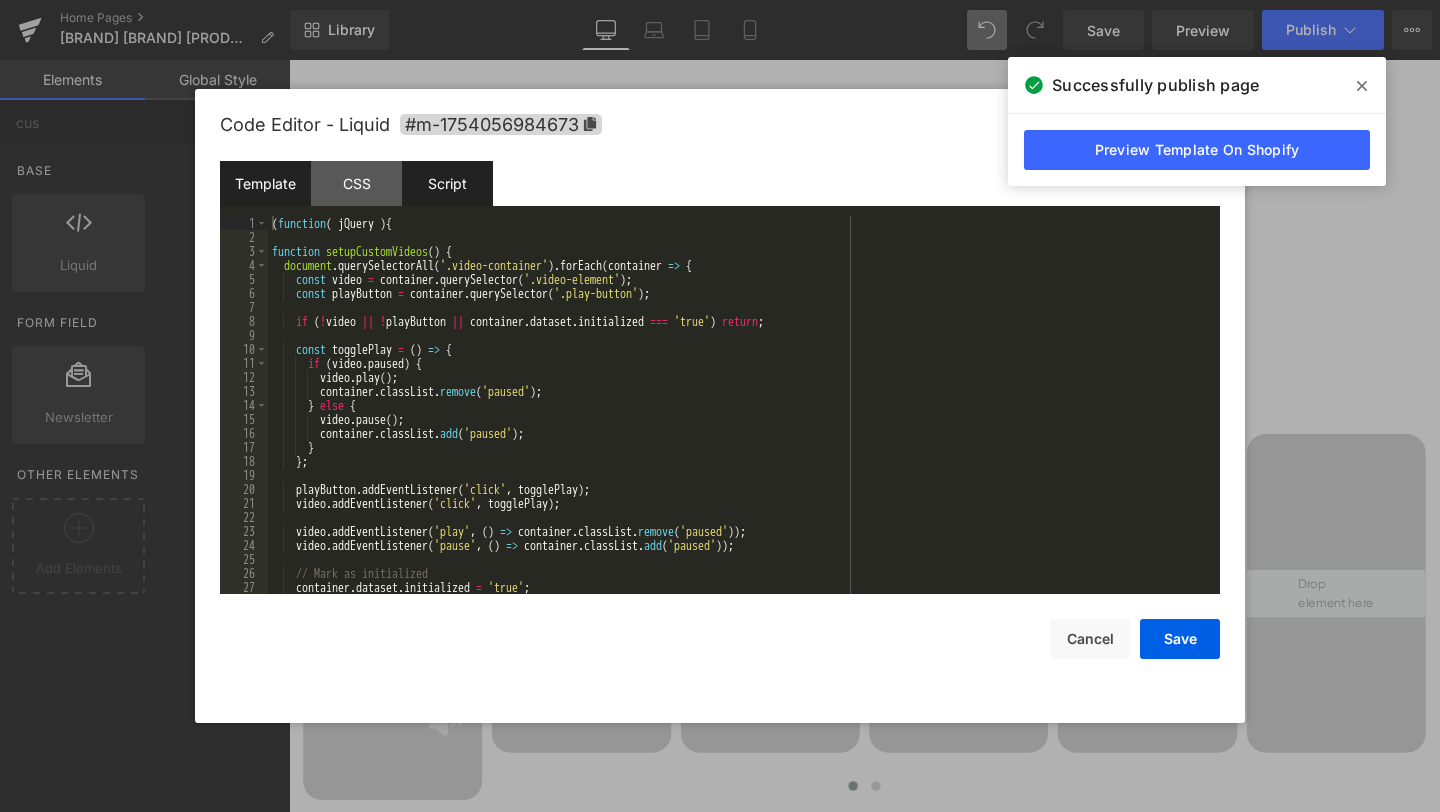 click on "Template" at bounding box center (265, 183) 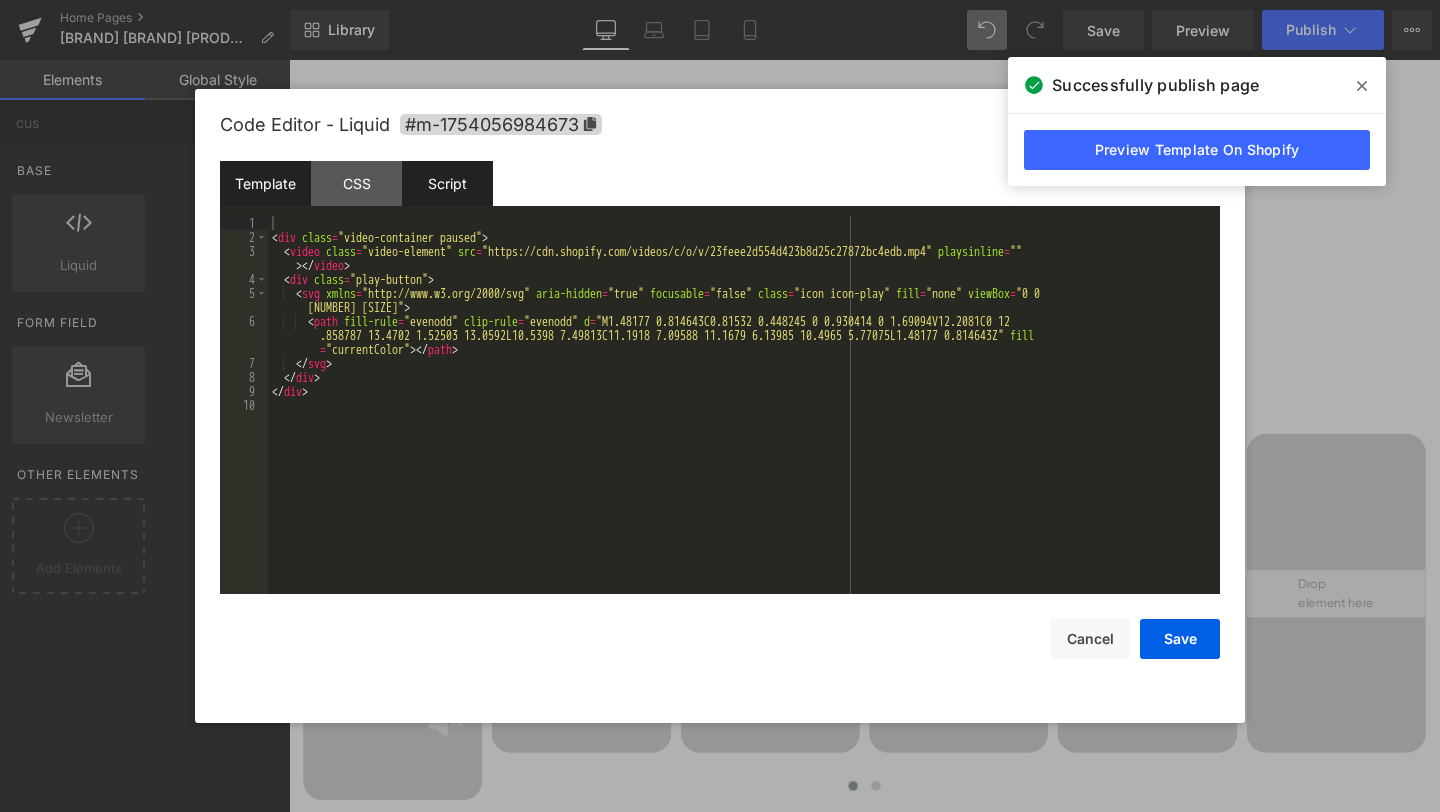 click on "Script" at bounding box center (447, 183) 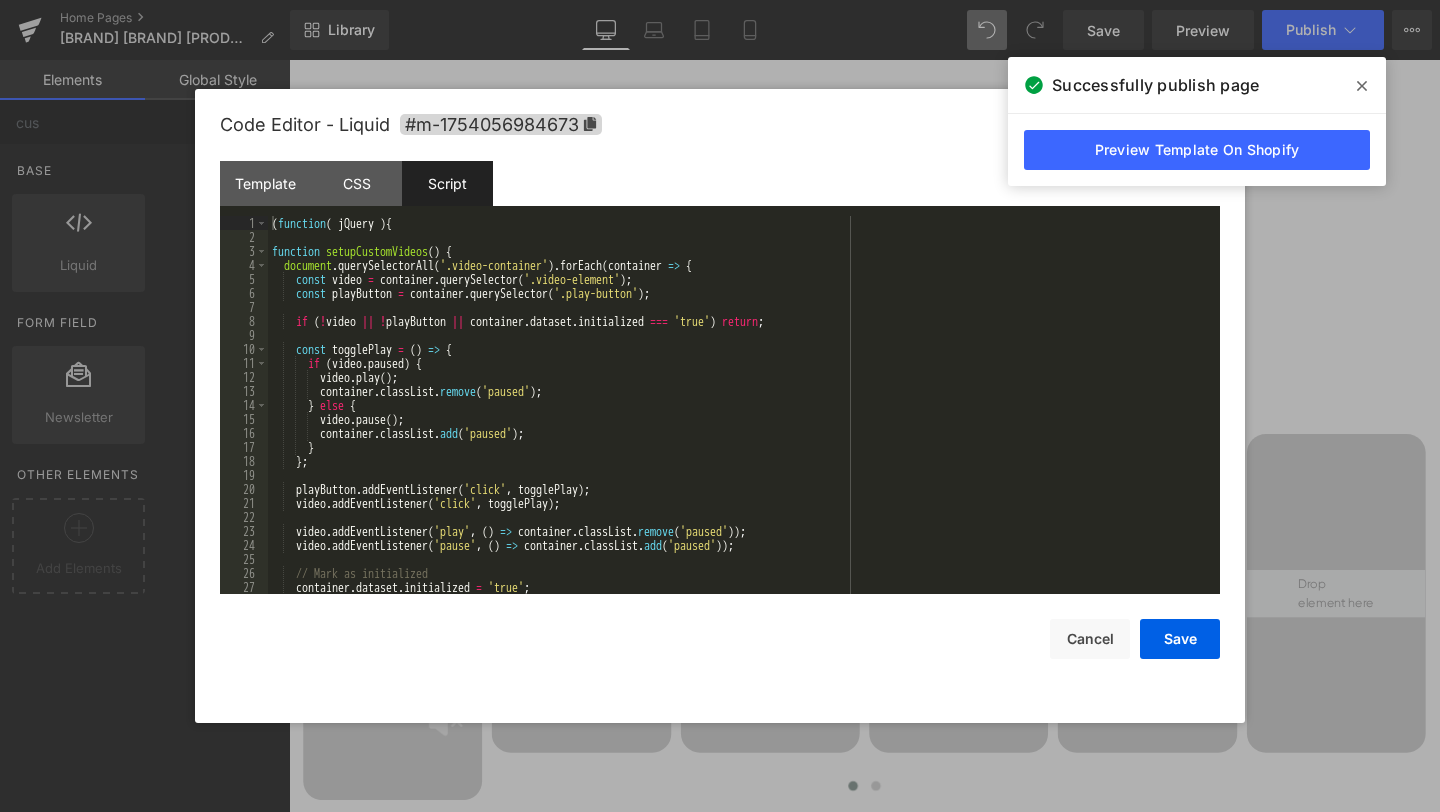 scroll, scrollTop: 0, scrollLeft: 0, axis: both 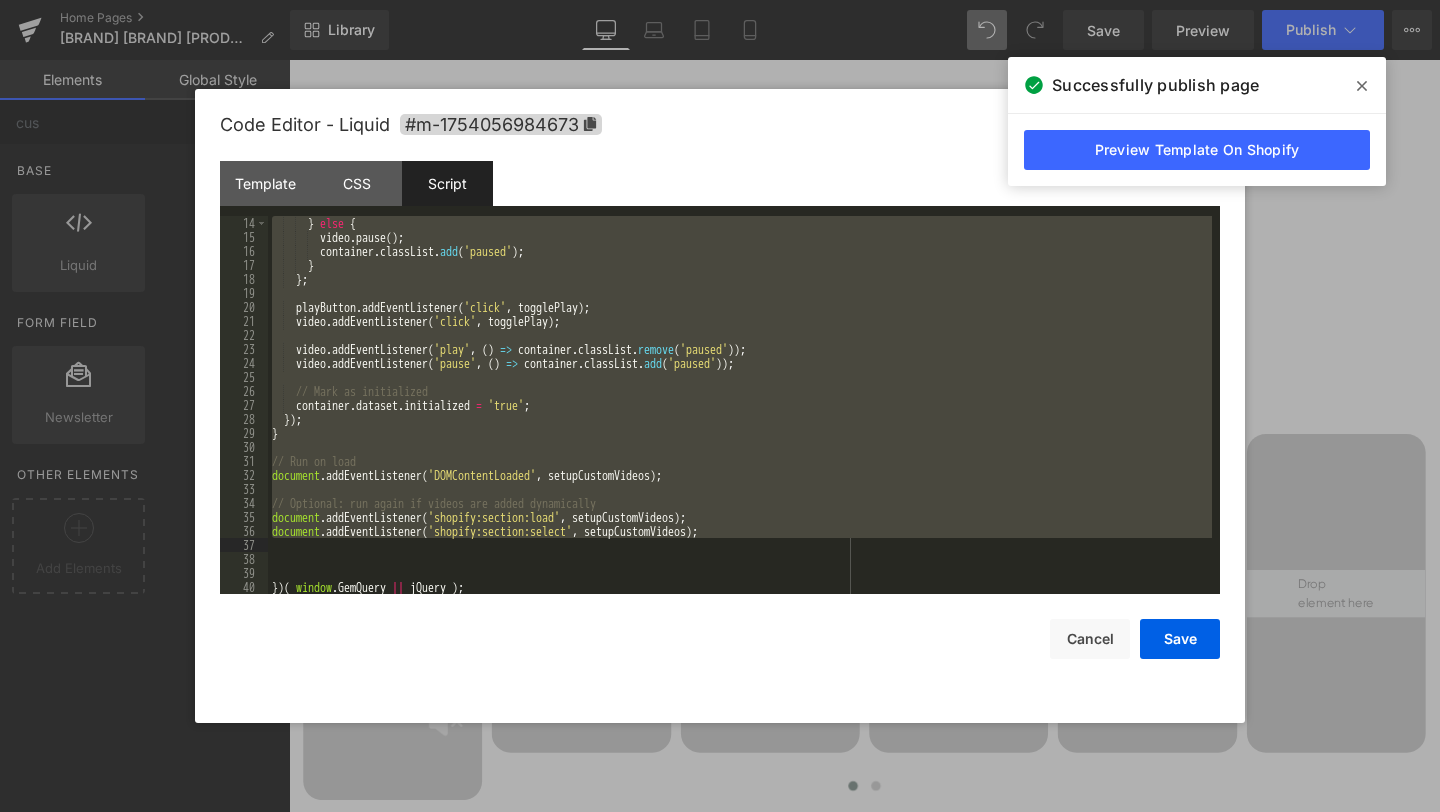 drag, startPoint x: 271, startPoint y: 248, endPoint x: 488, endPoint y: 542, distance: 365.41074 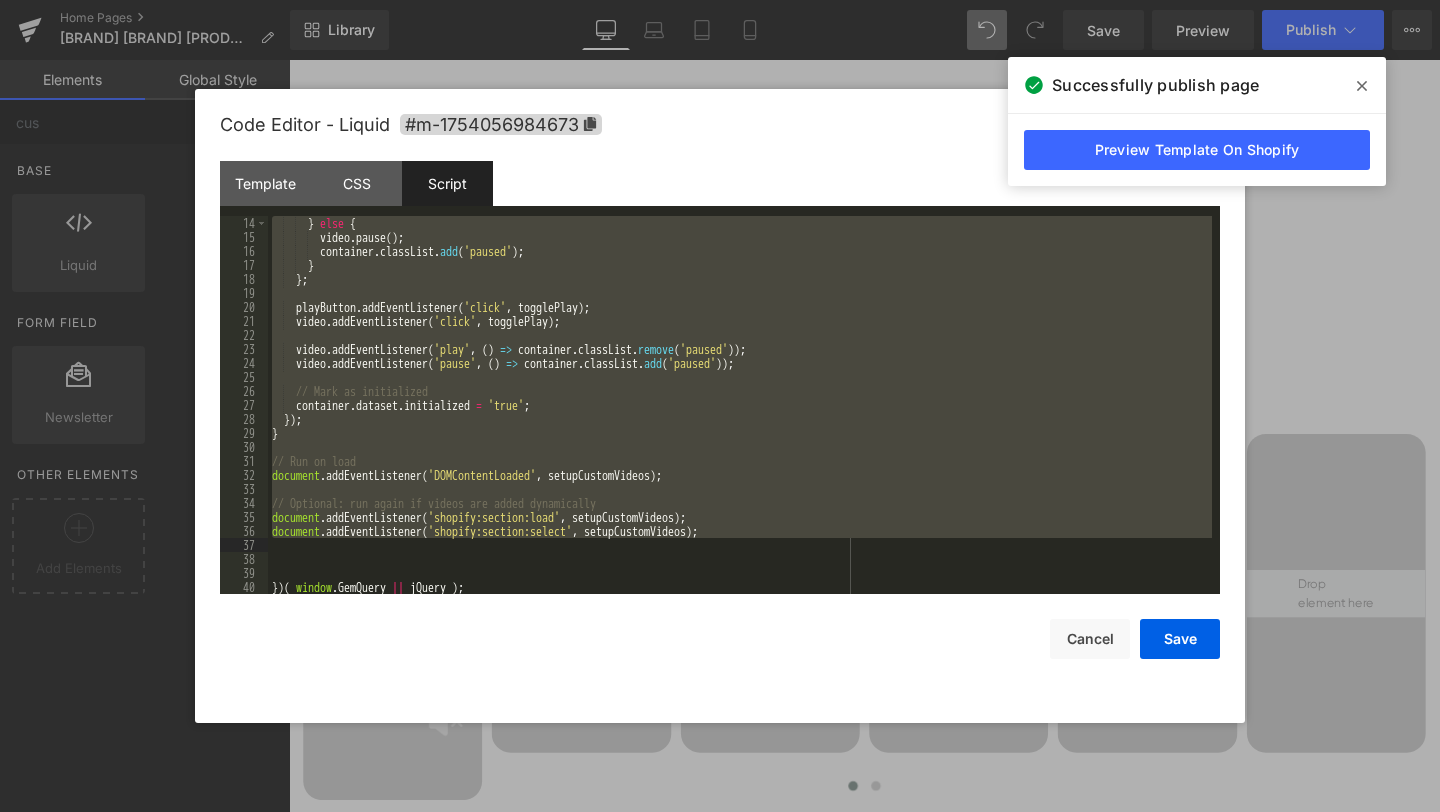 click on "}   else   {             video . pause ( ) ;             container . classList . add ( 'paused' ) ;          }       } ;       playButton . addEventListener ( 'click' ,   togglePlay ) ;       video . addEventListener ( 'click' ,   togglePlay ) ;       video . addEventListener ( 'play' ,   ( )   =>   container . classList . remove ( 'paused' )) ;       video . addEventListener ( 'pause' ,   ( )   =>   container . classList . add ( 'paused' )) ;       // Mark as initialized       container . dataset . initialized   =   'true' ;    }) ; } // Run on load document . addEventListener ( 'DOMContentLoaded' ,   setupCustomVideos ) ; // Optional: run again if videos are added dynamically document . addEventListener ( 'shopify:section:load' ,   setupCustomVideos ) ; document . addEventListener ( 'shopify:section:select' ,   setupCustomVideos ) ; }) (   window . GemQuery   ||   jQuery   ) ;" at bounding box center [740, 419] 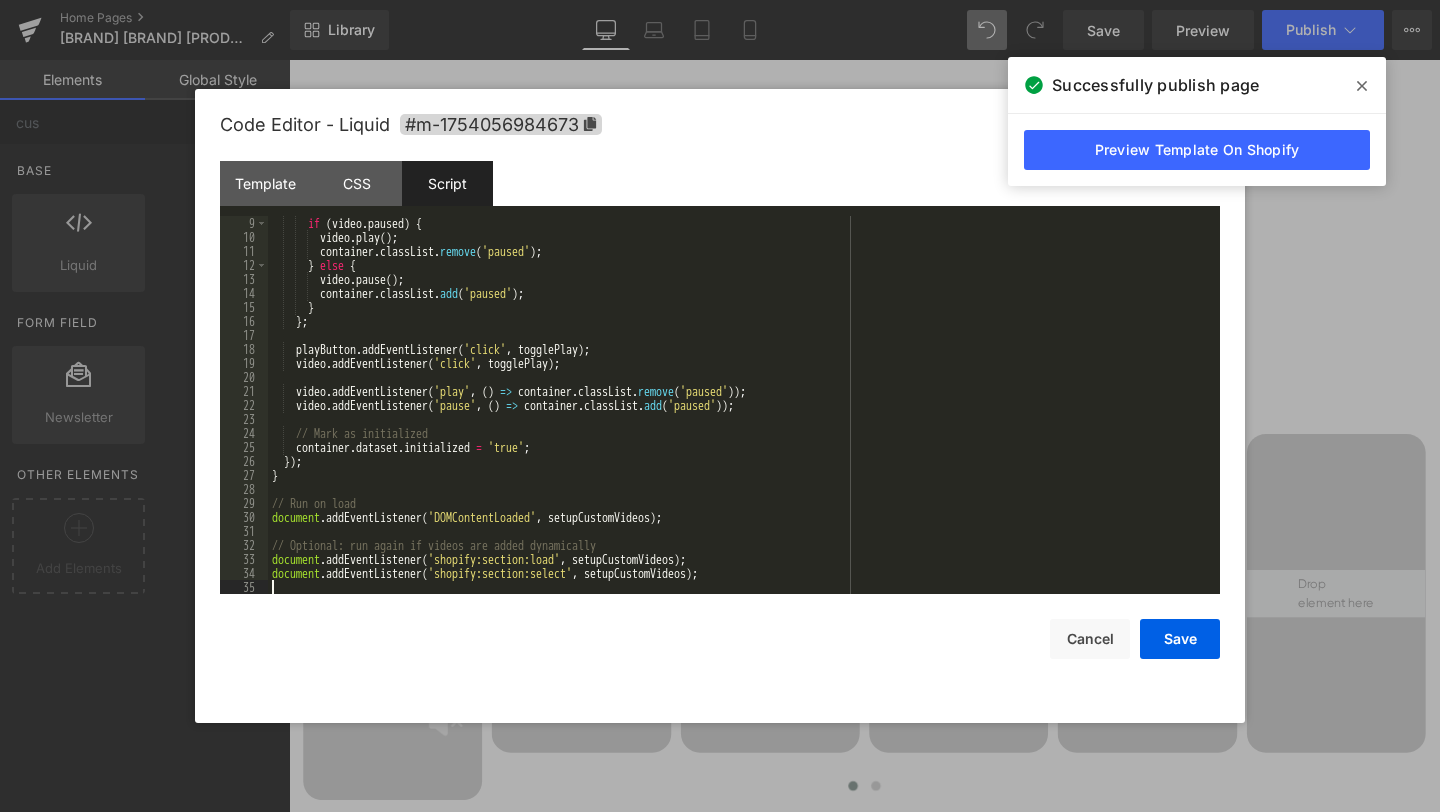 scroll, scrollTop: 112, scrollLeft: 0, axis: vertical 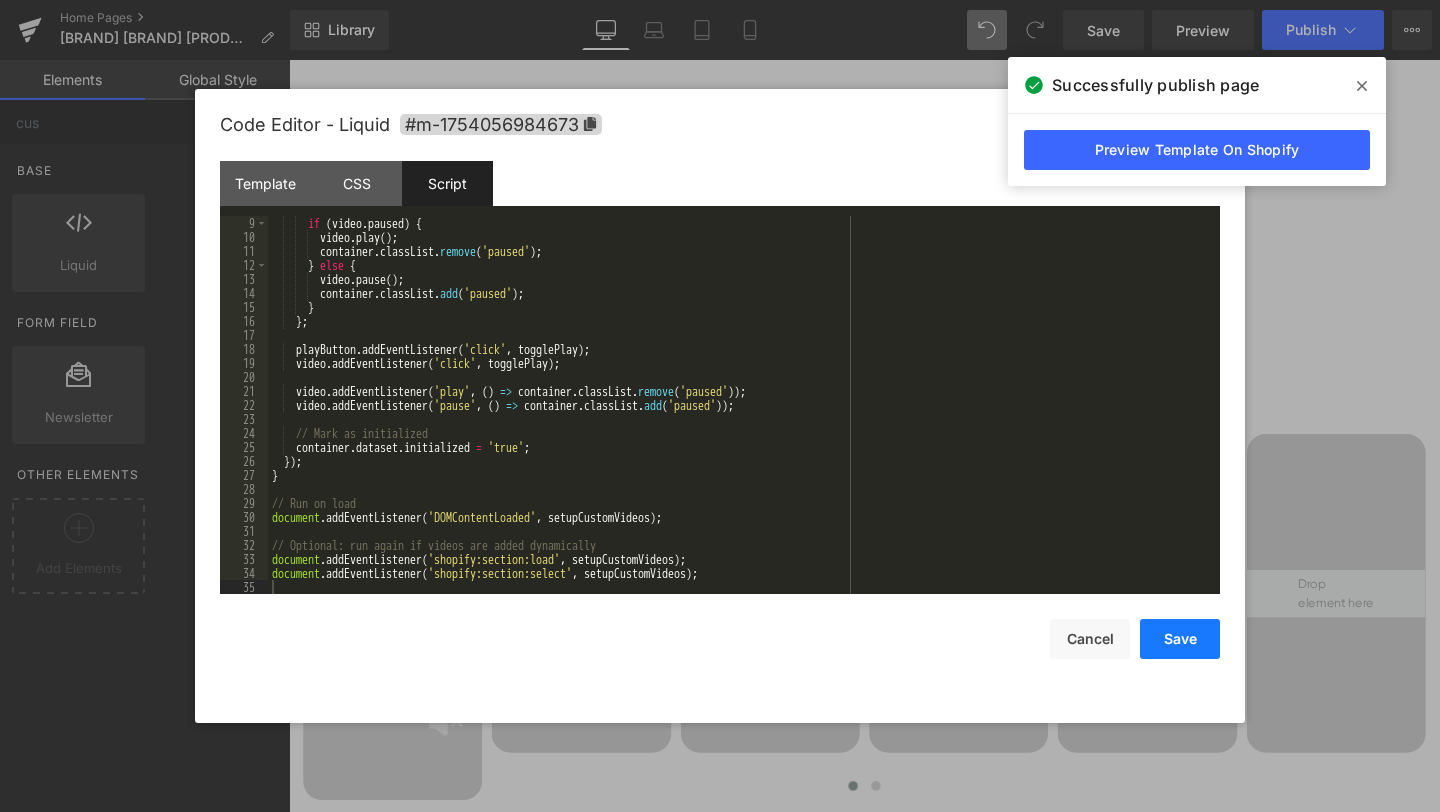click on "Save" at bounding box center [1180, 639] 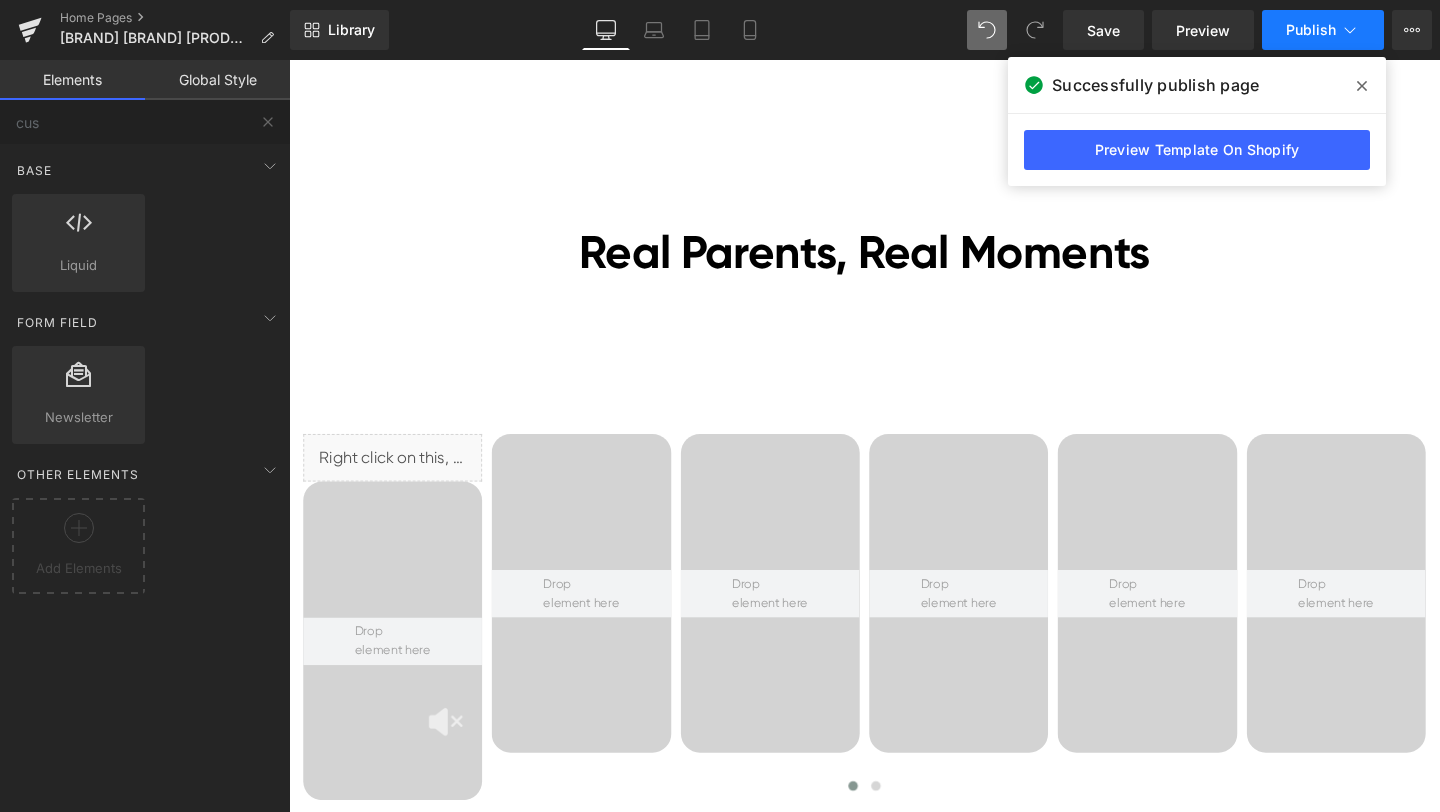 click 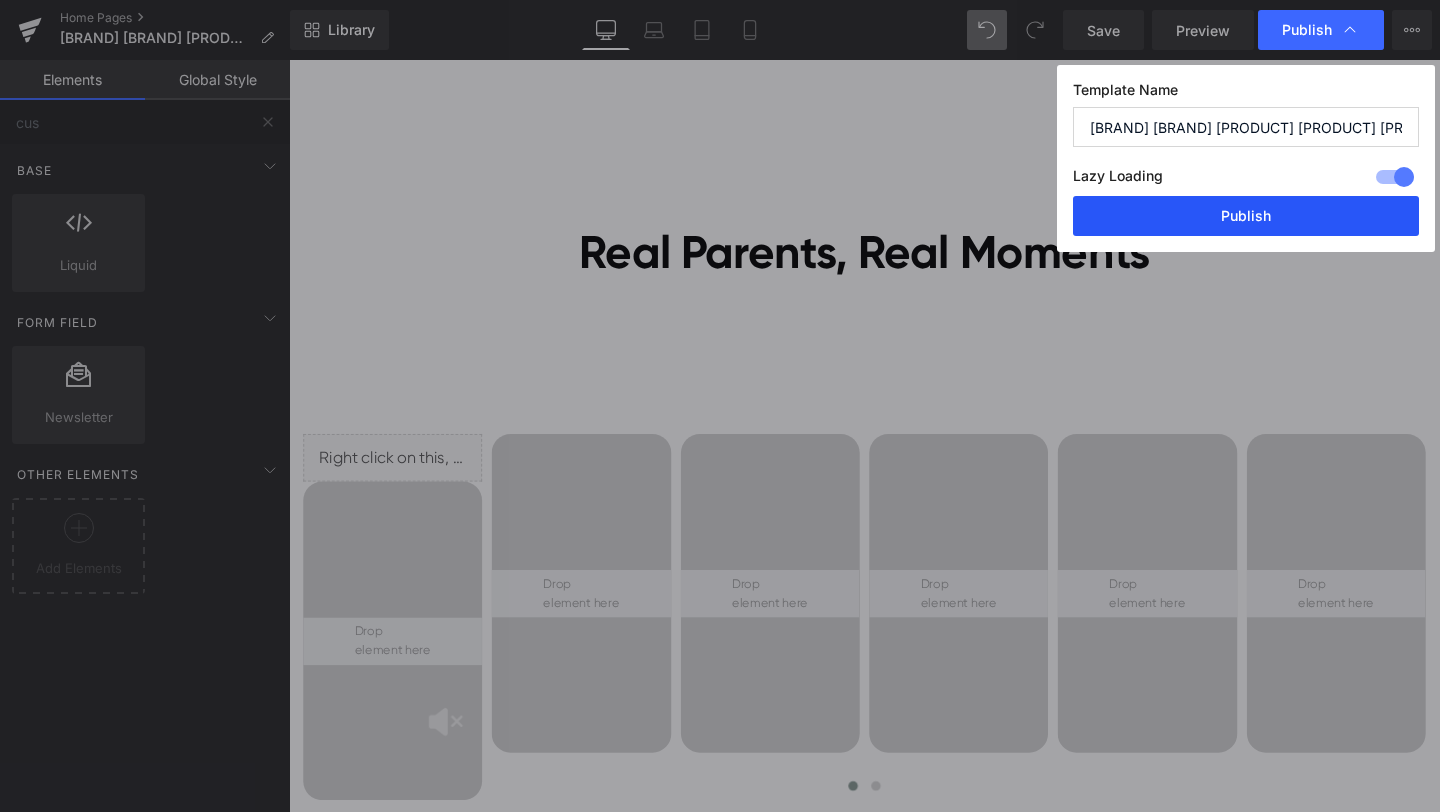 click on "Publish" at bounding box center [1246, 216] 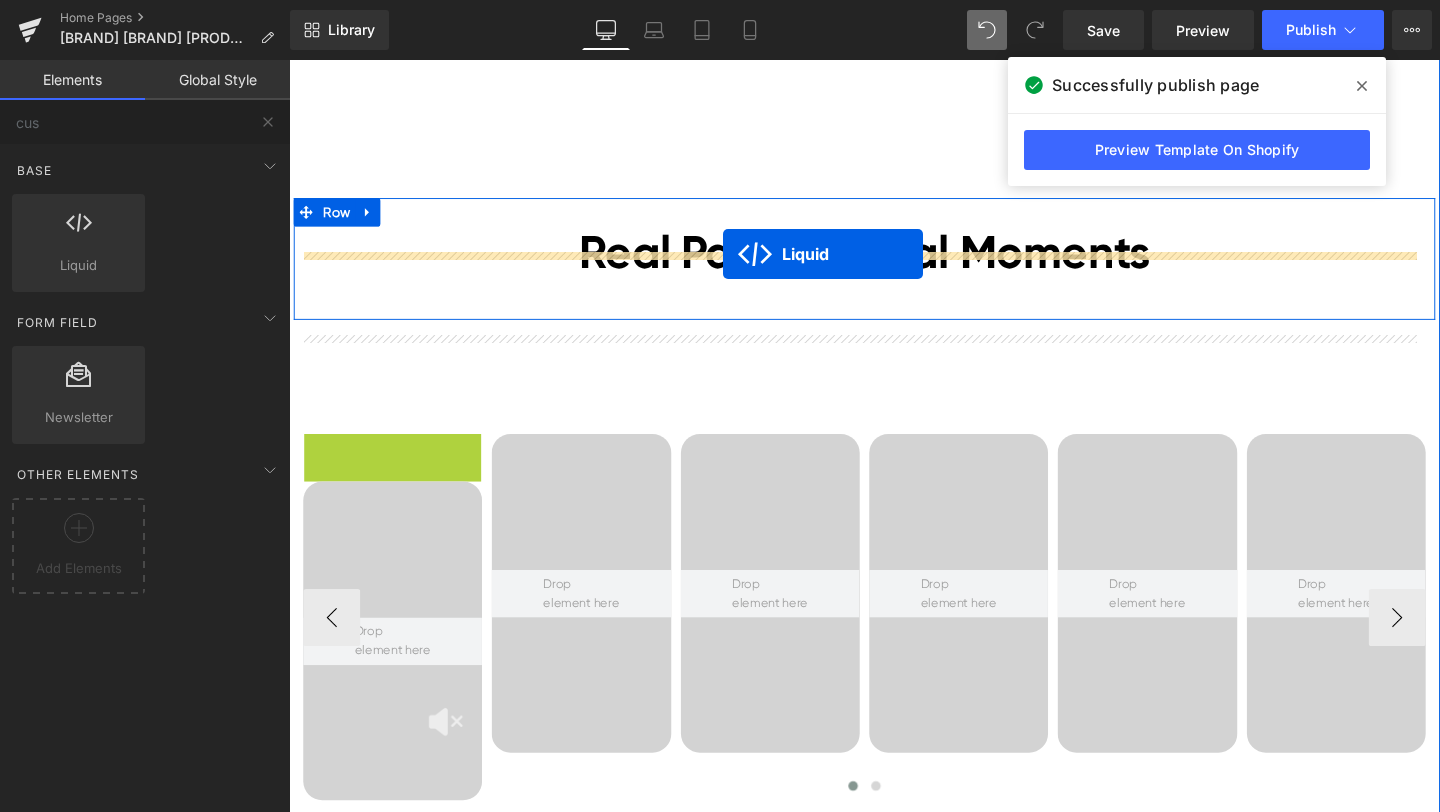 drag, startPoint x: 369, startPoint y: 502, endPoint x: 745, endPoint y: 263, distance: 445.53003 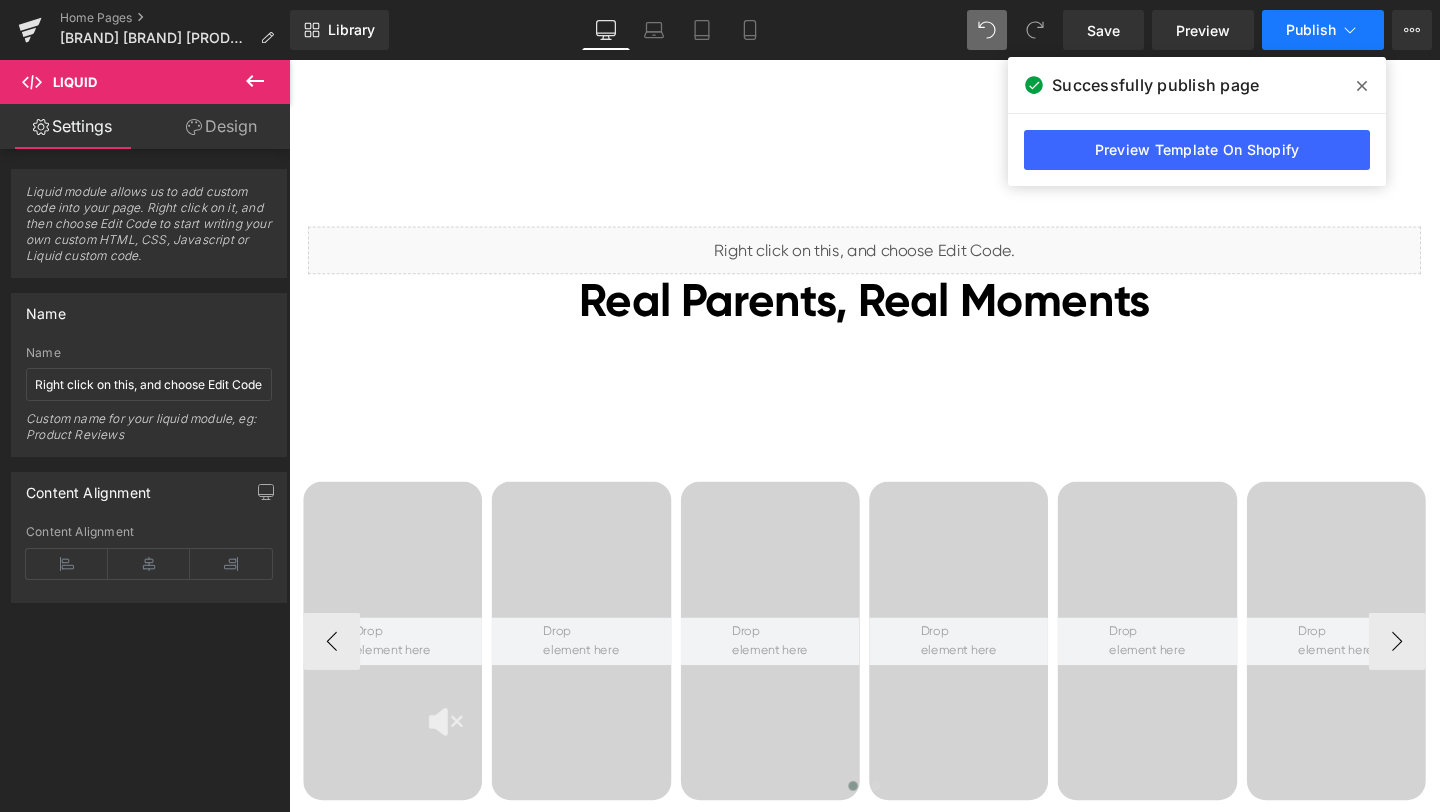 click on "Publish" at bounding box center (1323, 30) 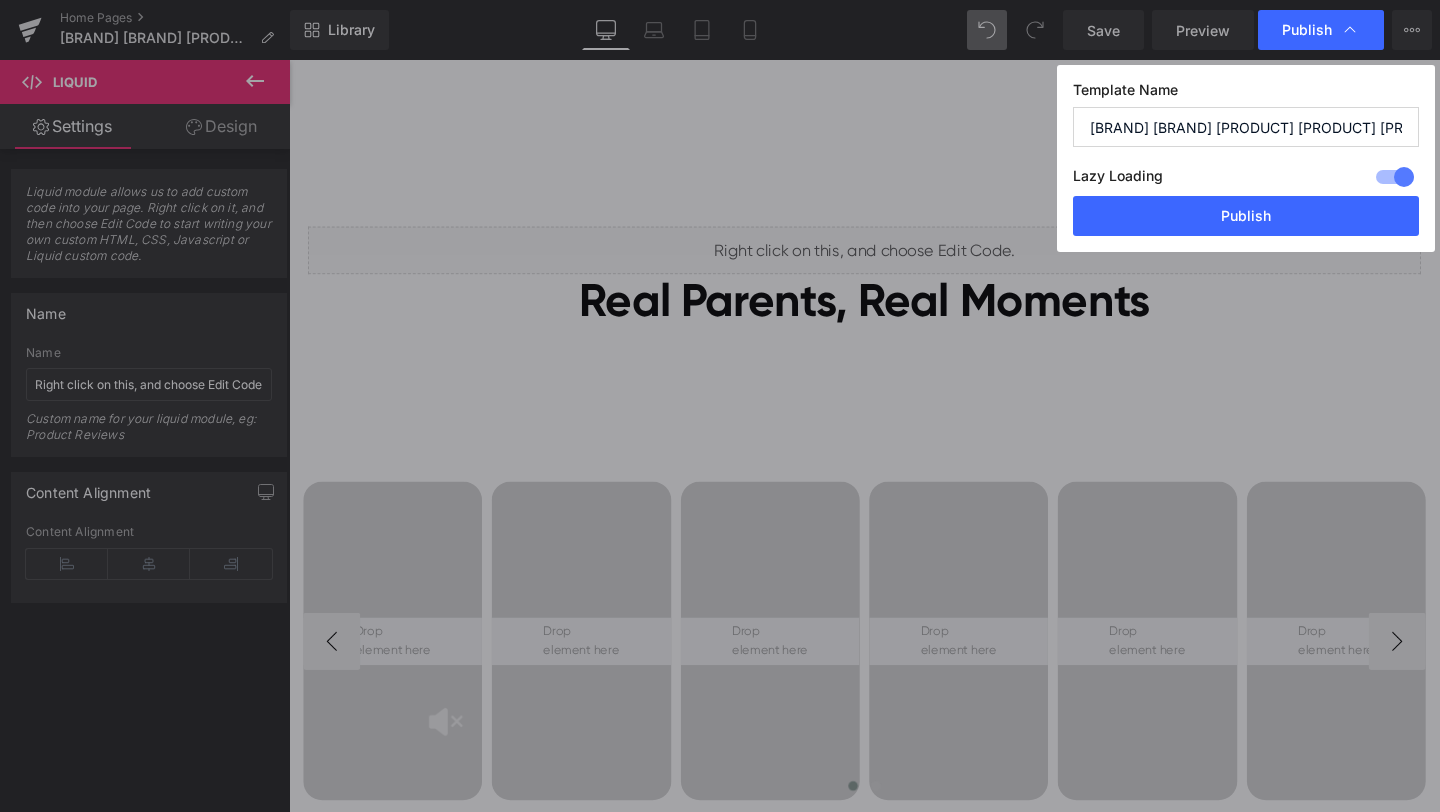 click on "Lazy Loading
Build
Upgrade plan to unlock" at bounding box center (1246, 179) 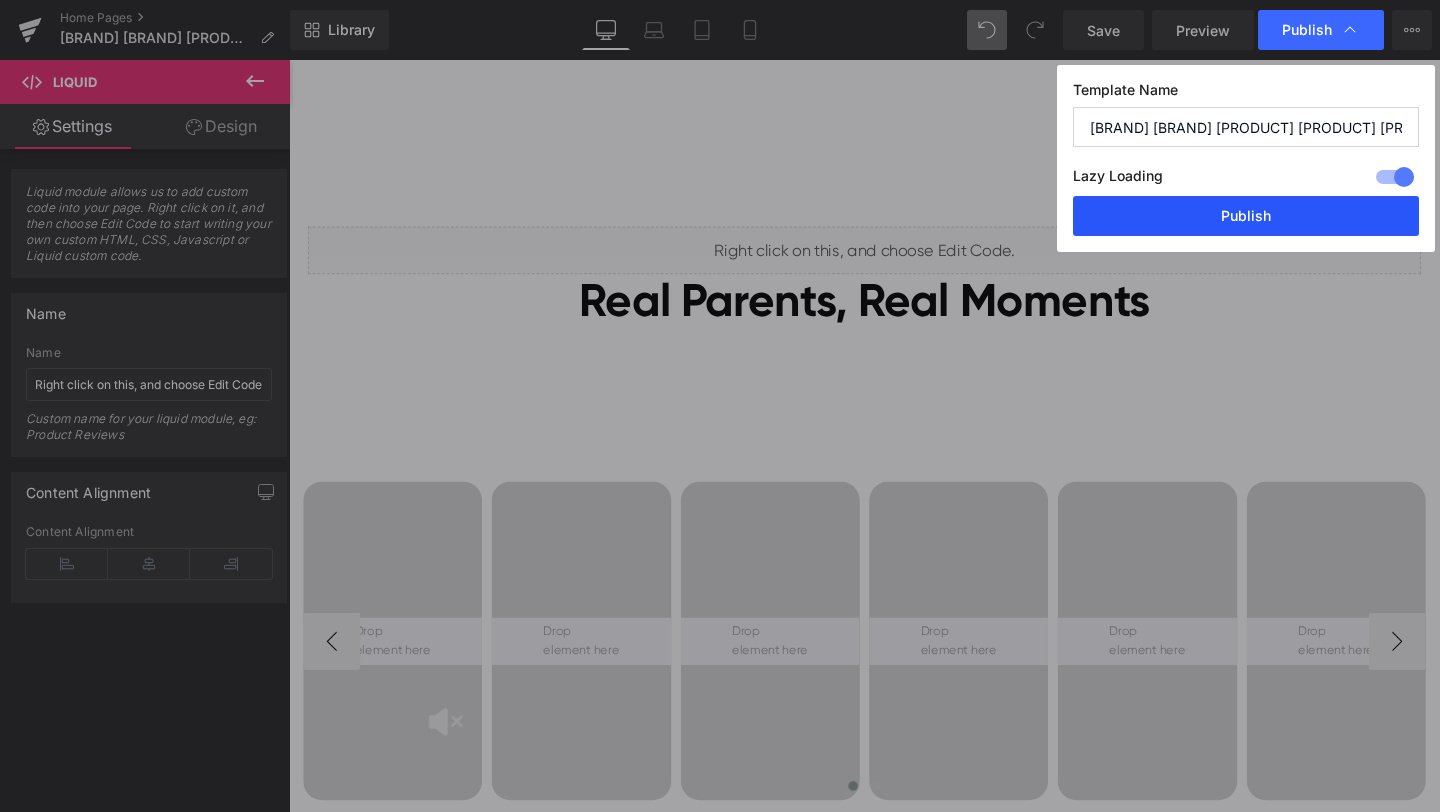 click on "Publish" at bounding box center [1246, 216] 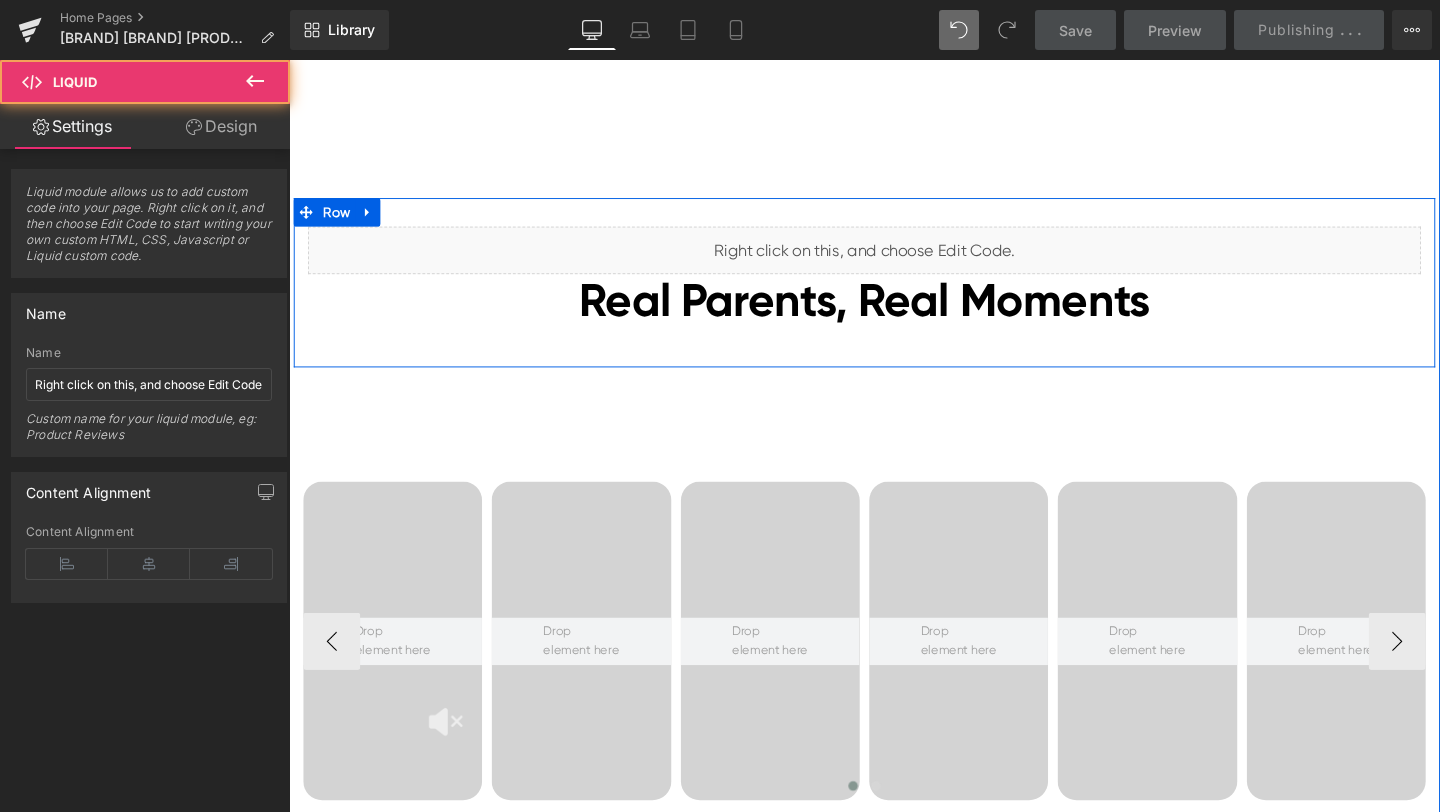 click on "Liquid" at bounding box center (894, 260) 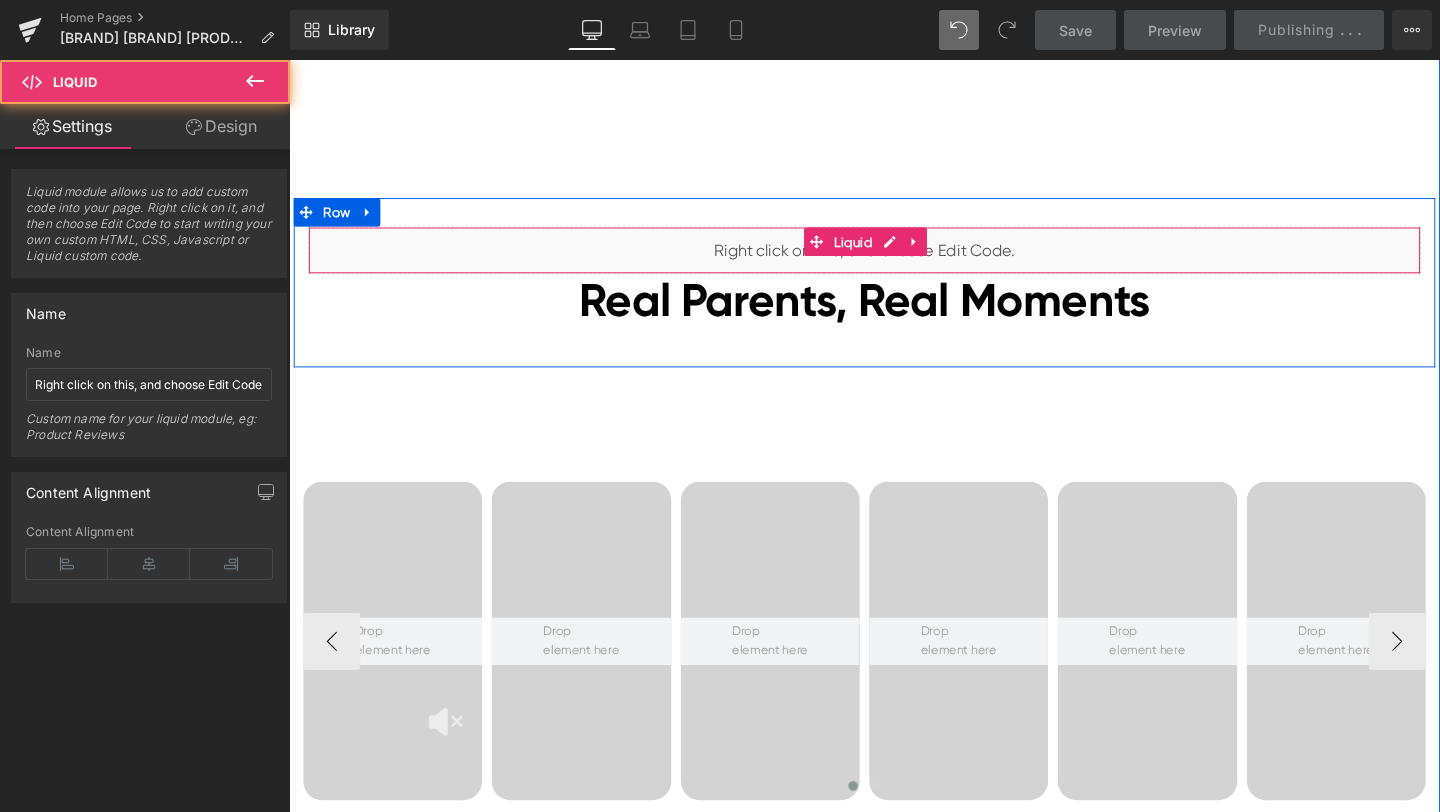 click on "Liquid" at bounding box center [894, 260] 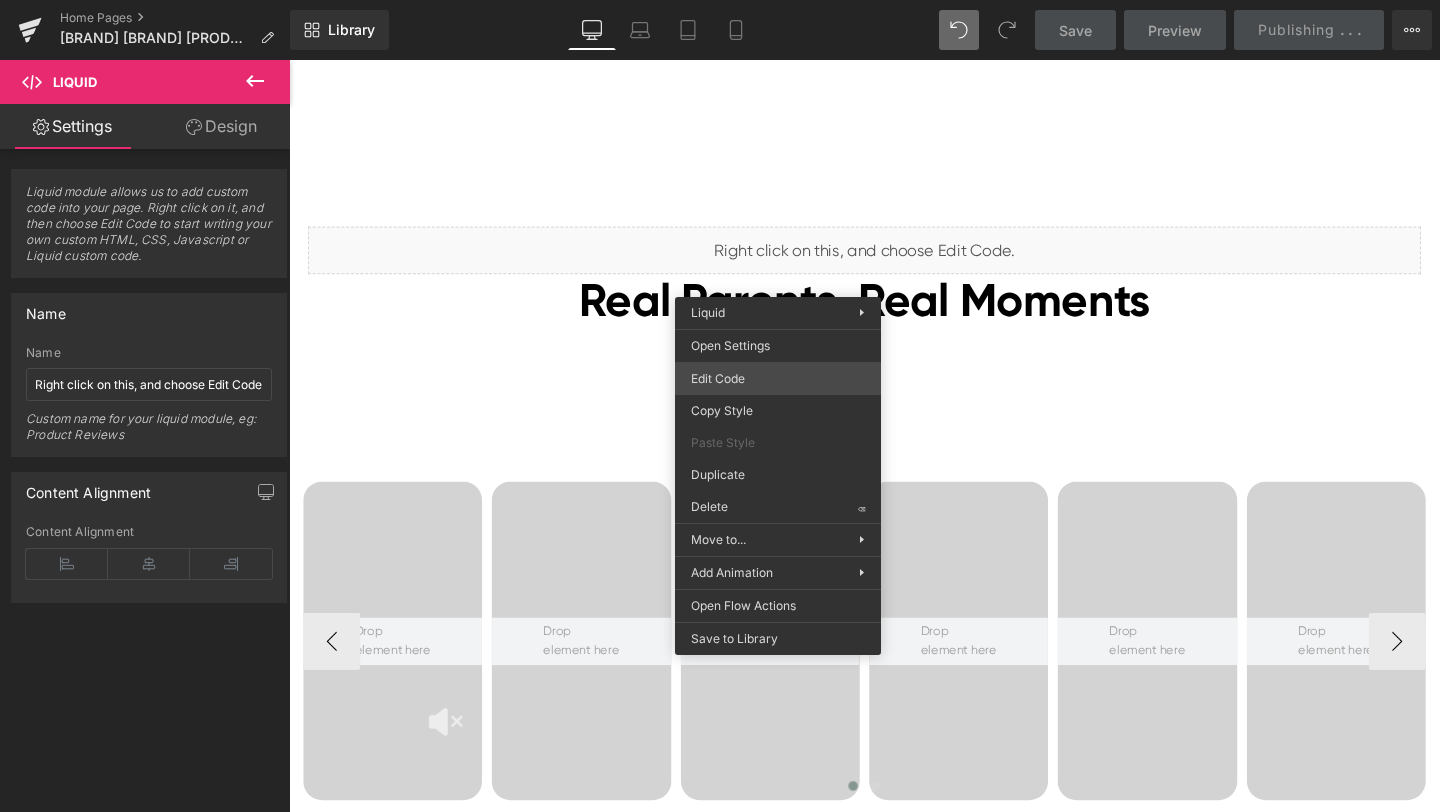 click on "Liquid  You are previewing how the   will restyle your page. You can not edit Elements in Preset Preview Mode.  Home Pages [BRAND] [BRAND] [PRODUCT] [PRODUCT] [PRODUCT] Library Desktop Desktop Laptop Tablet Mobile Save Preview   Publishing   .   .   .   Scheduled View Live Page View with current Template Save Template to Library Schedule Publish  Optimize  Publish Settings Shortcuts  Your page can’t be published   You've reached the maximum number of published pages on your plan  (0/0).  You need to upgrade your plan or unpublish all your pages to get 1 publish slot.   Unpublish pages   Upgrade plan  Elements Global Style cus Base Row  rows, columns, layouts, div Heading  headings, titles, h1,h2,h3,h4,h5,h6 Text Block  texts, paragraphs, contents, blocks Image  images, photos, alts, uploads Icon  icons, symbols Button  button, call to action, cta Separator  separators, dividers, horizontal lines Liquid  liquid, custom code, html, javascript, css, reviews, apps, applications, embeded, iframe Banner Parallax  Stack" at bounding box center (720, 0) 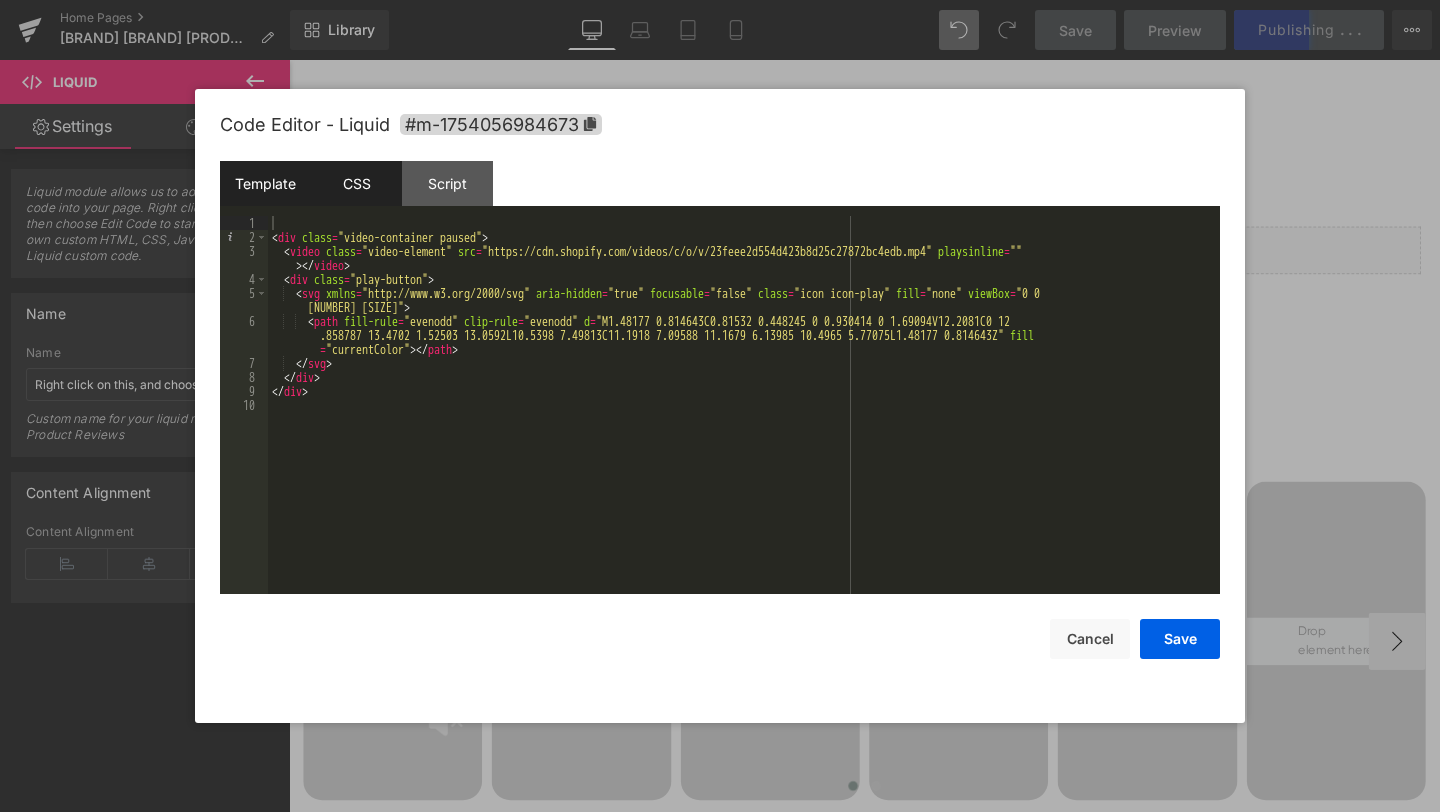 click on "CSS" at bounding box center (356, 183) 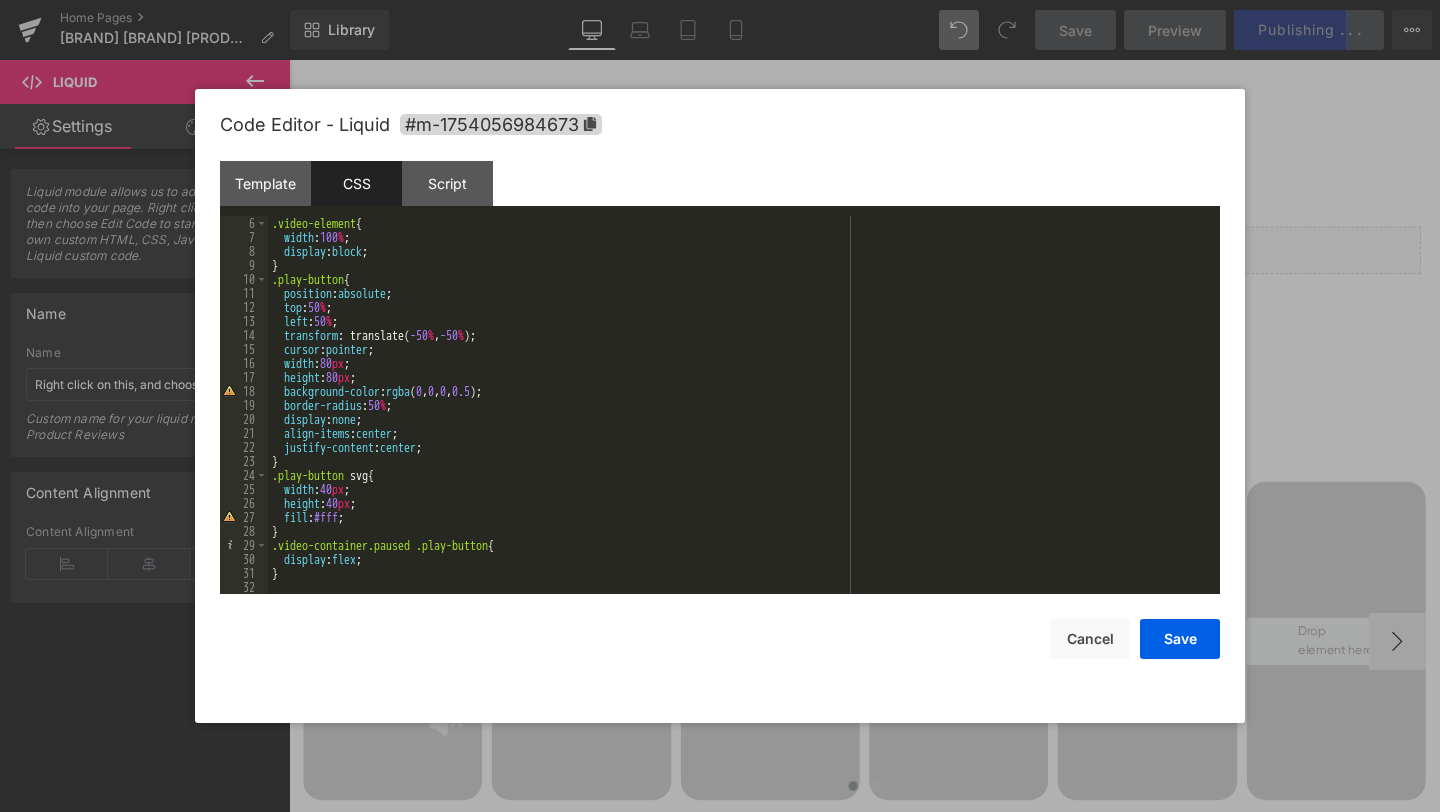 scroll, scrollTop: 70, scrollLeft: 0, axis: vertical 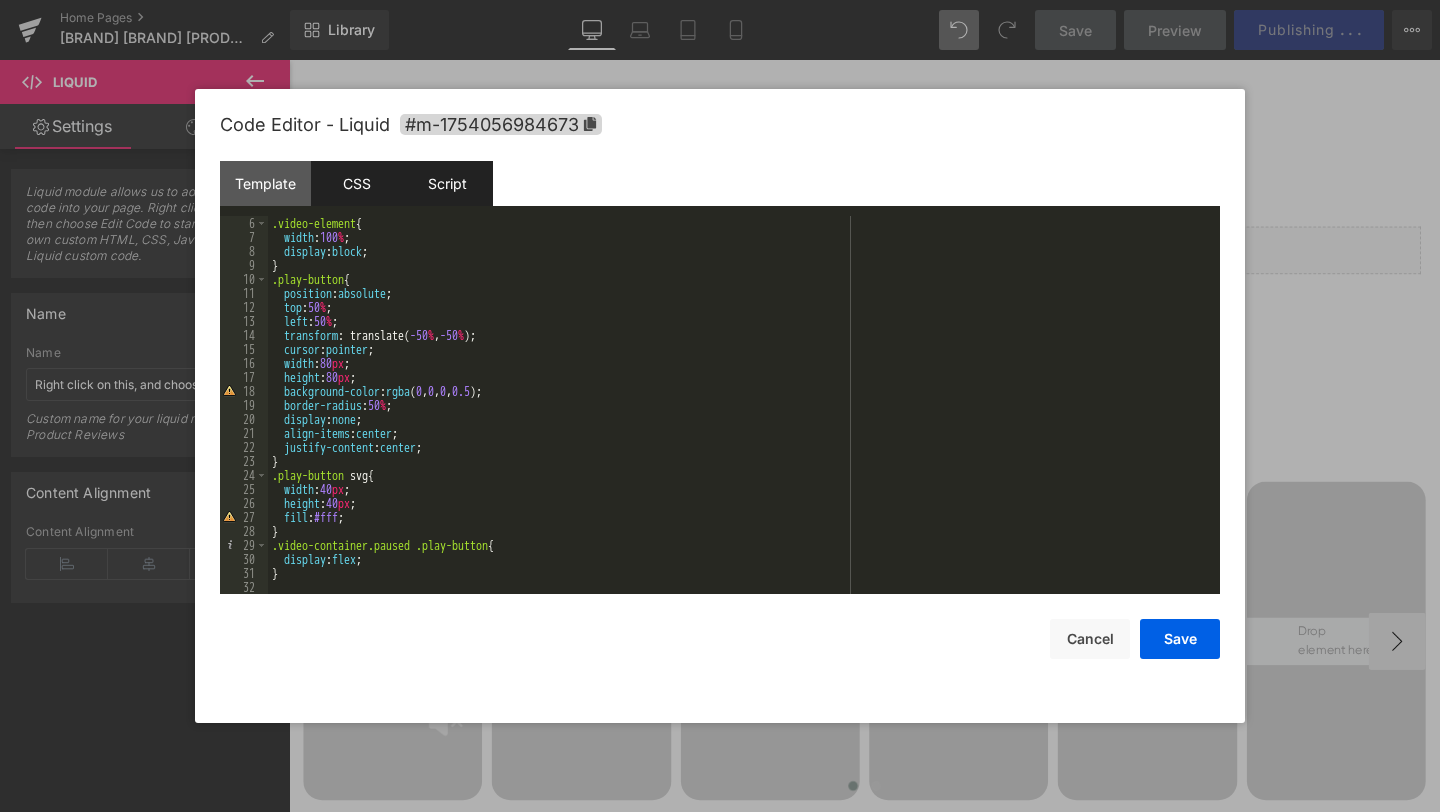 click on "Script" at bounding box center (447, 183) 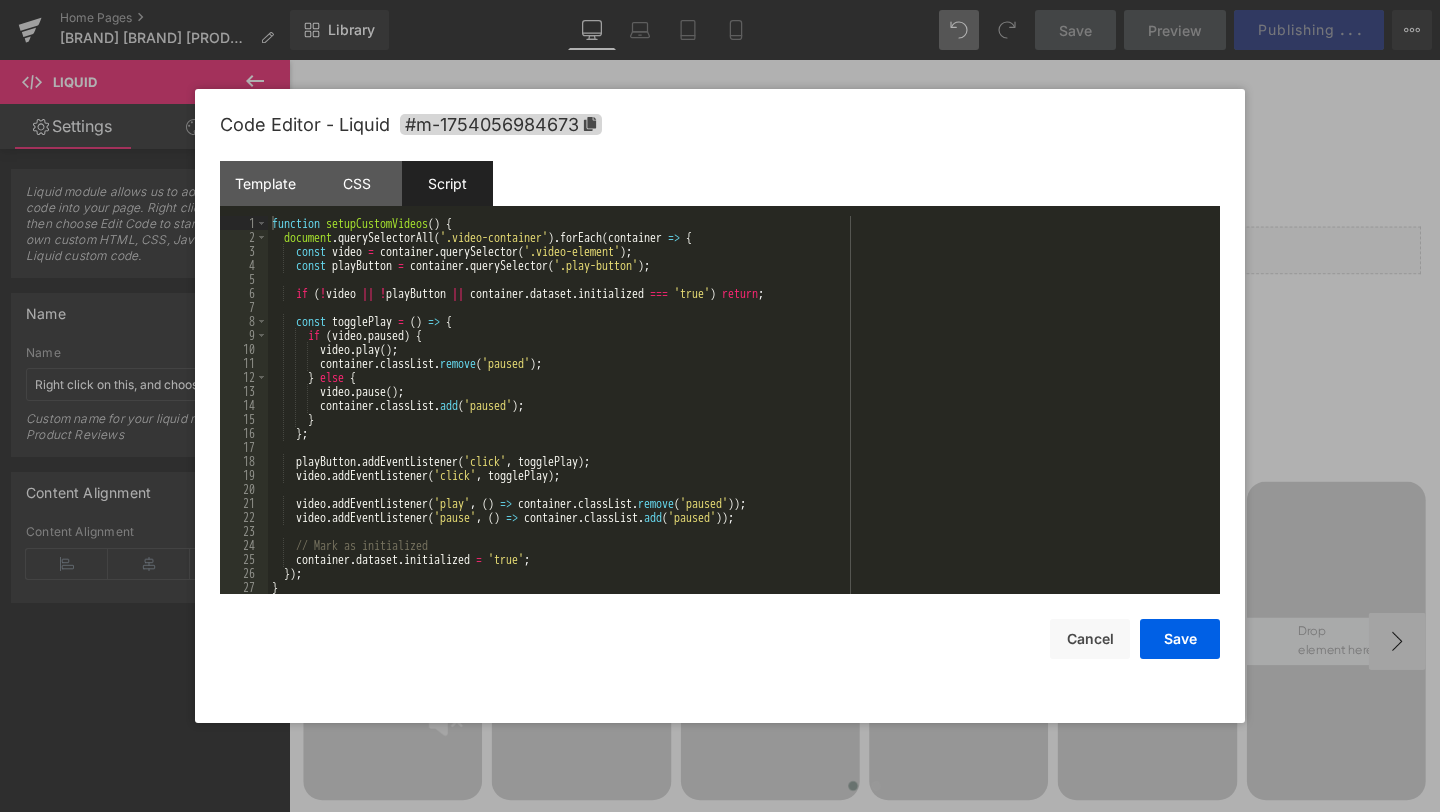 click at bounding box center [720, 406] 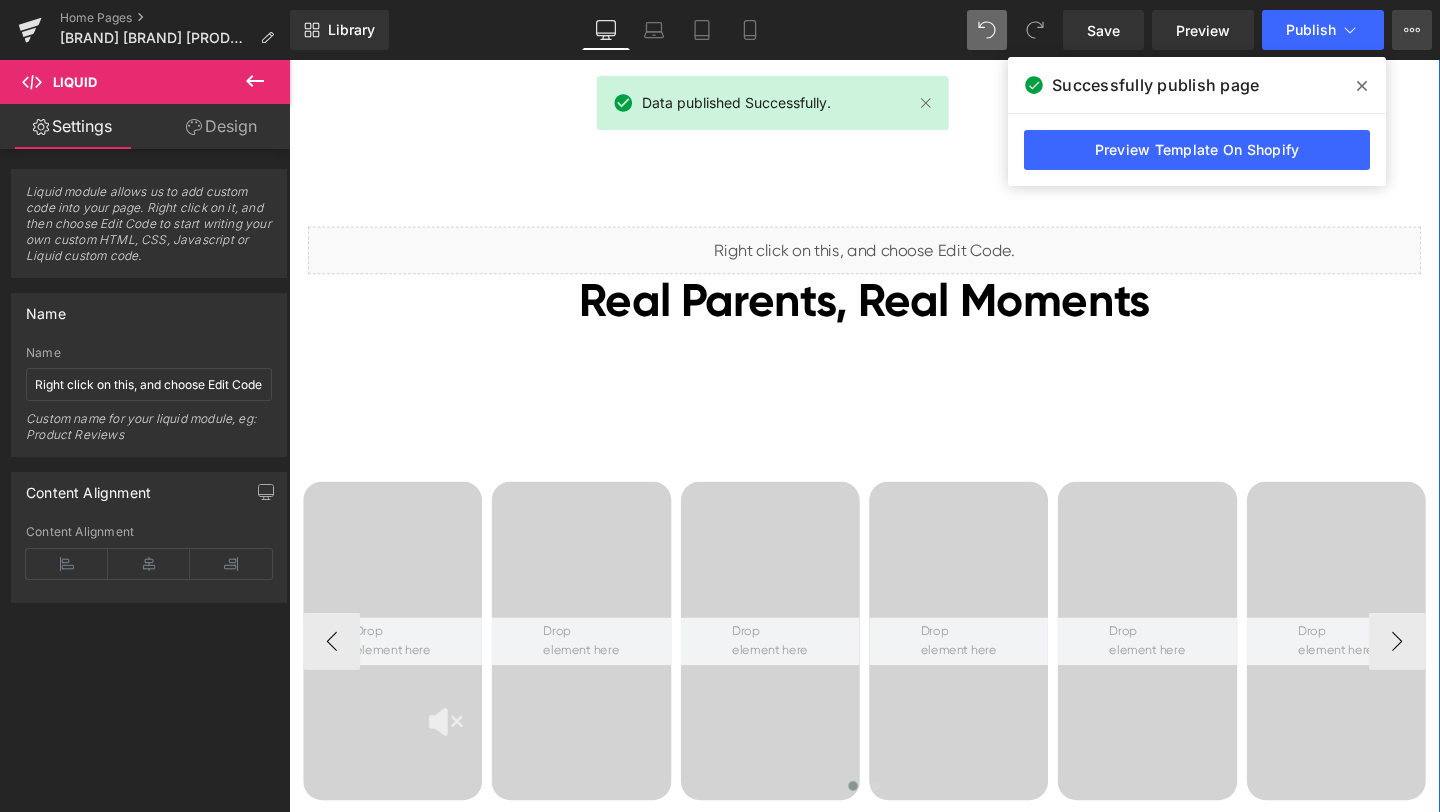 click on "View Live Page View with current Template Save Template to Library Schedule Publish  Optimize  Publish Settings Shortcuts" at bounding box center (1412, 30) 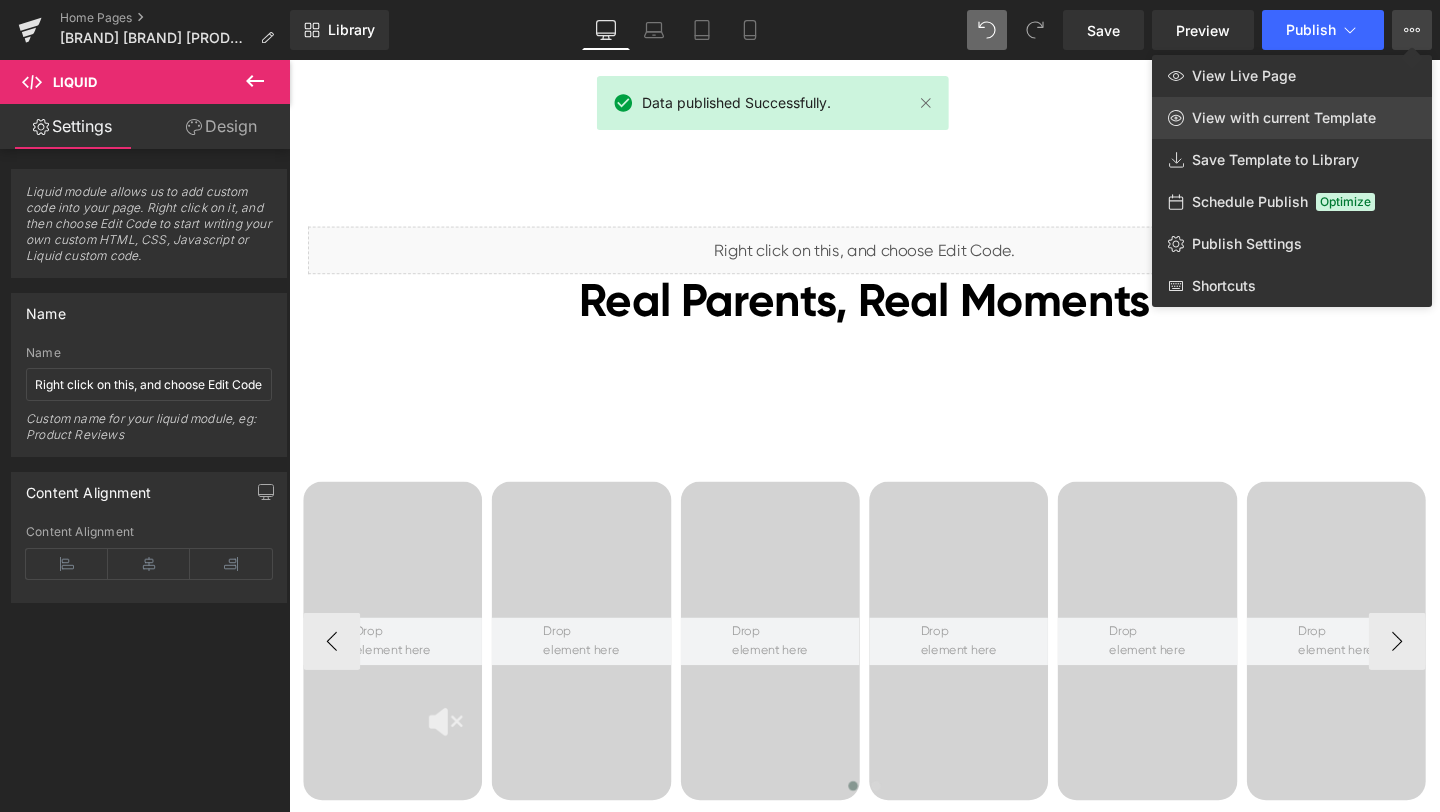 click on "View with current Template" at bounding box center [1284, 118] 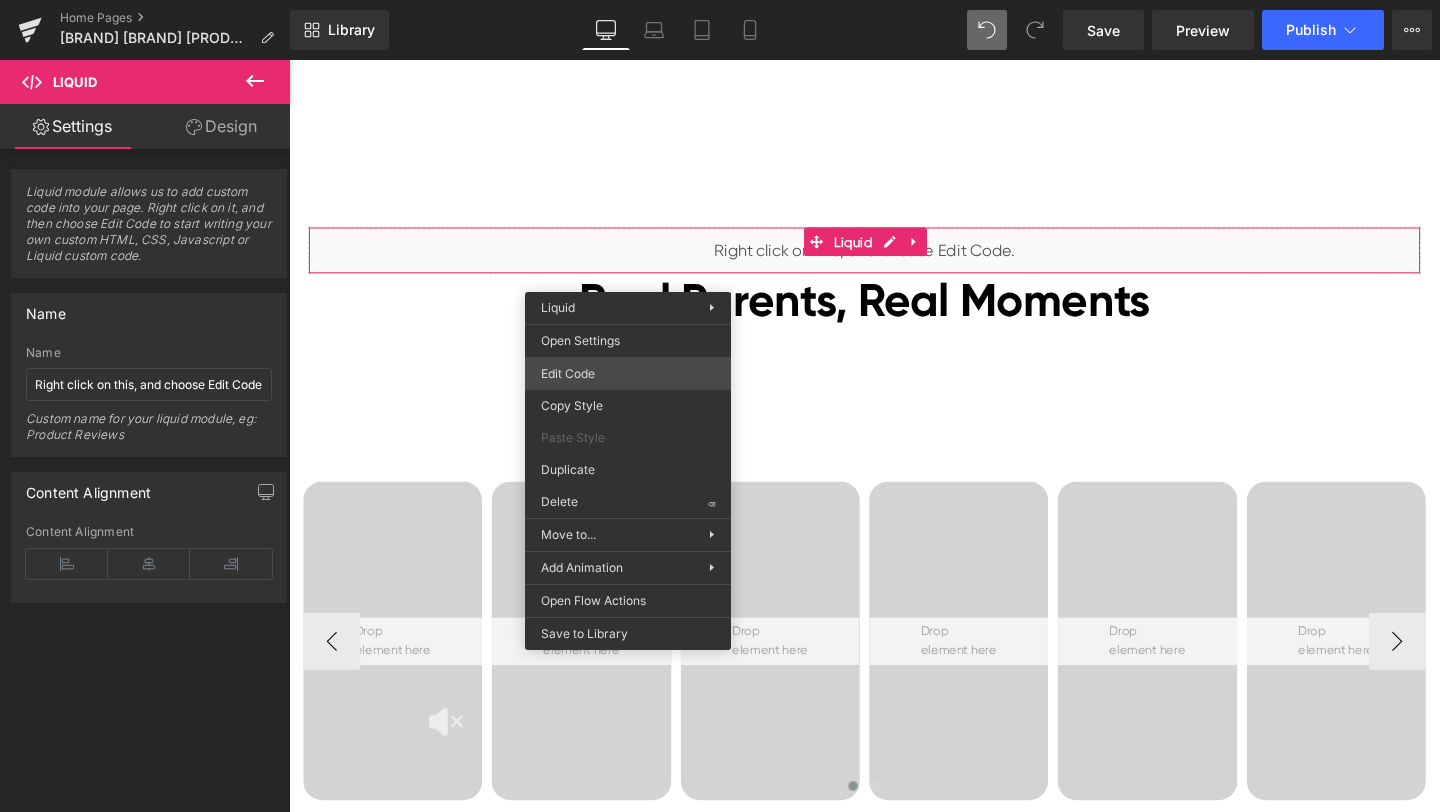 click on "Liquid  You are previewing how the   will restyle your page. You can not edit Elements in Preset Preview Mode.  Home Pages [Ethan GemPages] bonoch Homepage 2.0 Library Desktop Desktop Laptop Tablet Mobile Save Preview Publish Scheduled View Live Page View with current Template Save Template to Library Schedule Publish  Optimize  Publish Settings Shortcuts  Your page can’t be published   You've reached the maximum number of published pages on your plan  (0/0).  You need to upgrade your plan or unpublish all your pages to get 1 publish slot.   Unpublish pages   Upgrade plan  Elements Global Style cus Base Row  rows, columns, layouts, div Heading  headings, titles, h1,h2,h3,h4,h5,h6 Text Block  texts, paragraphs, contents, blocks Image  images, photos, alts, uploads Icon  icons, symbols Button  button, call to action, cta Separator  separators, dividers, horizontal lines Liquid  liquid, custom code, html, javascript, css, reviews, apps, applications, embeded, iframe Banner Parallax  Hero Banner  Stack Tabs" at bounding box center [720, 0] 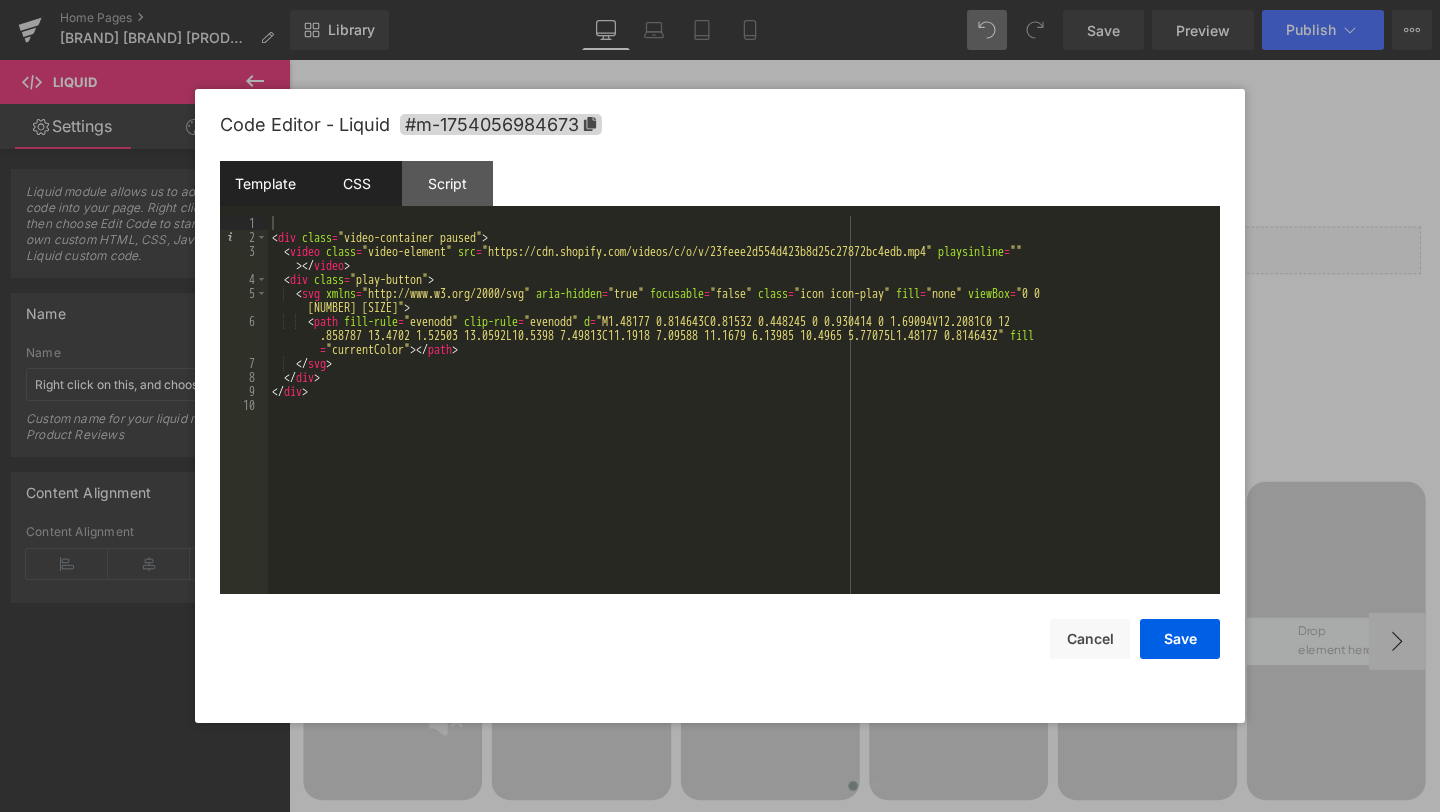 click on "CSS" at bounding box center (356, 183) 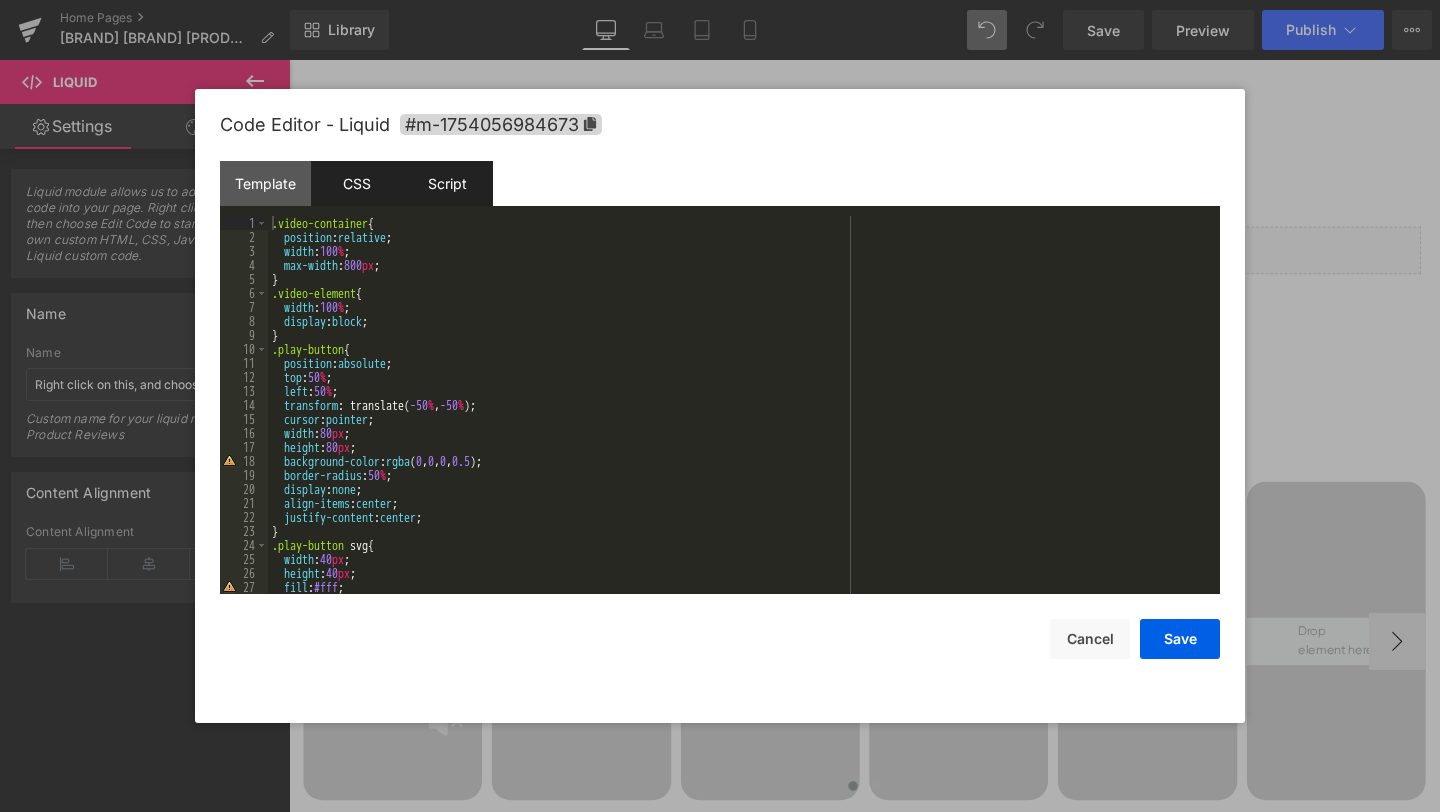 click on "Script" at bounding box center [447, 183] 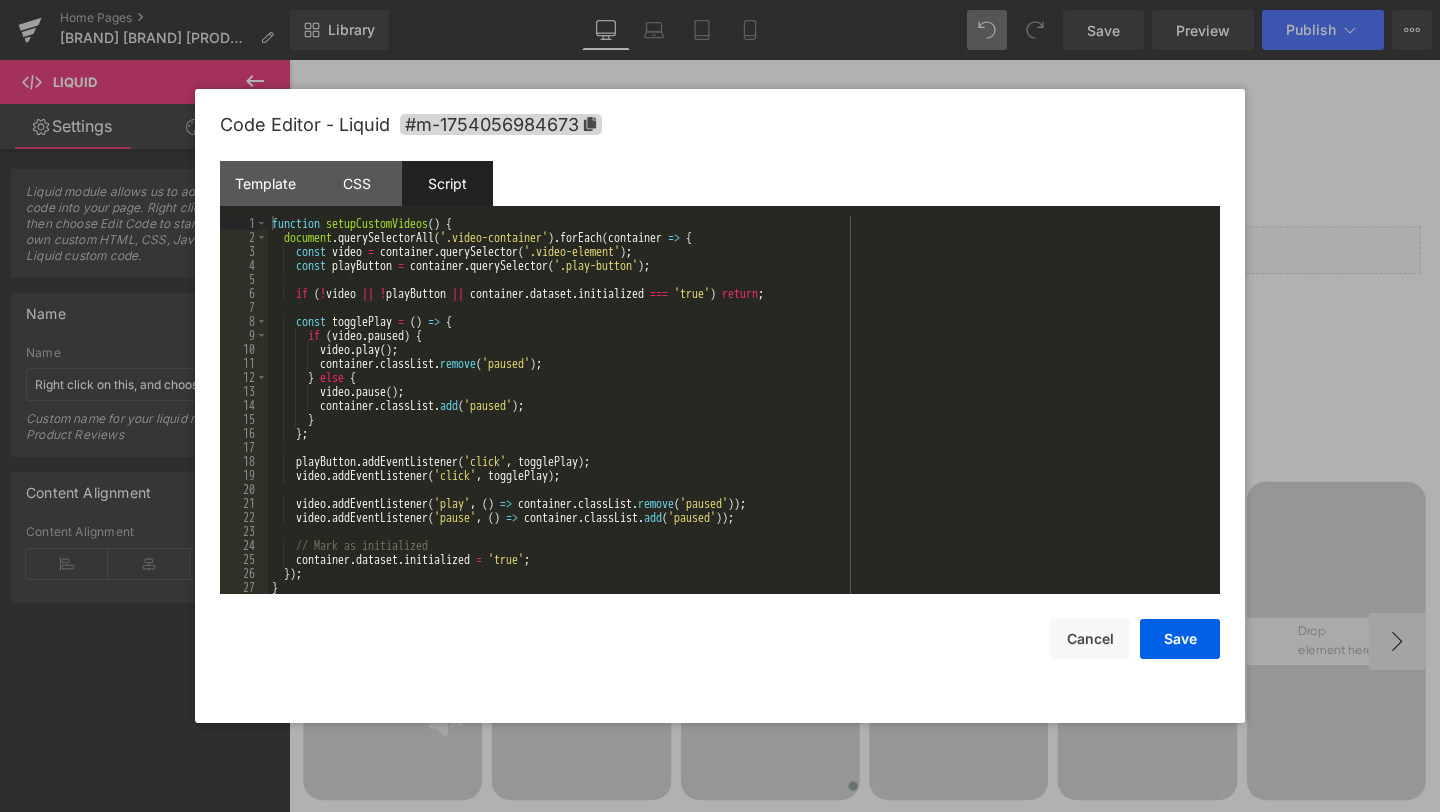 scroll, scrollTop: 98, scrollLeft: 0, axis: vertical 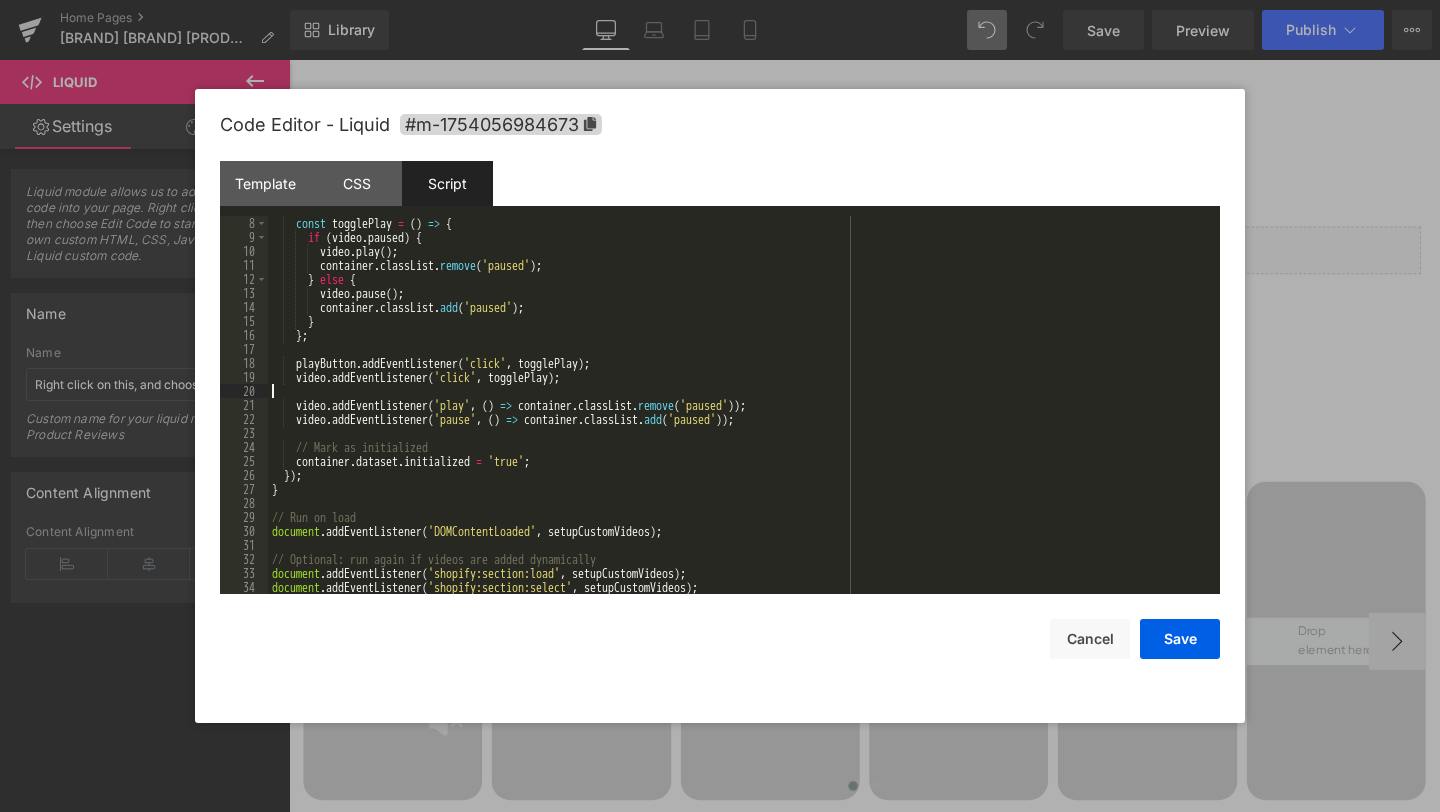 click on "const   togglePlay   =   ( )   =>   {          if   ( video . paused )   {             video . play ( ) ;             container . classList . remove ( 'paused' ) ;          }   else   {             video . pause ( ) ;             container . classList . add ( 'paused' ) ;          }       } ;       playButton . addEventListener ( 'click' ,   togglePlay ) ;       video . addEventListener ( 'click' ,   togglePlay ) ;       video . addEventListener ( 'play' ,   ( )   =>   container . classList . remove ( 'paused' )) ;       video . addEventListener ( 'pause' ,   ( )   =>   container . classList . add ( 'paused' )) ;       // Mark as initialized       container . dataset . initialized   =   'true' ;    }) ; } // Run on load document . addEventListener ( 'DOMContentLoaded' ,   setupCustomVideos ) ; // Optional: run again if videos are added dynamically document . addEventListener ( 'shopify:section:load' ,   setupCustomVideos ) ; document . addEventListener ( 'shopify:section:select' ,   setupCustomVideos )" at bounding box center (740, 419) 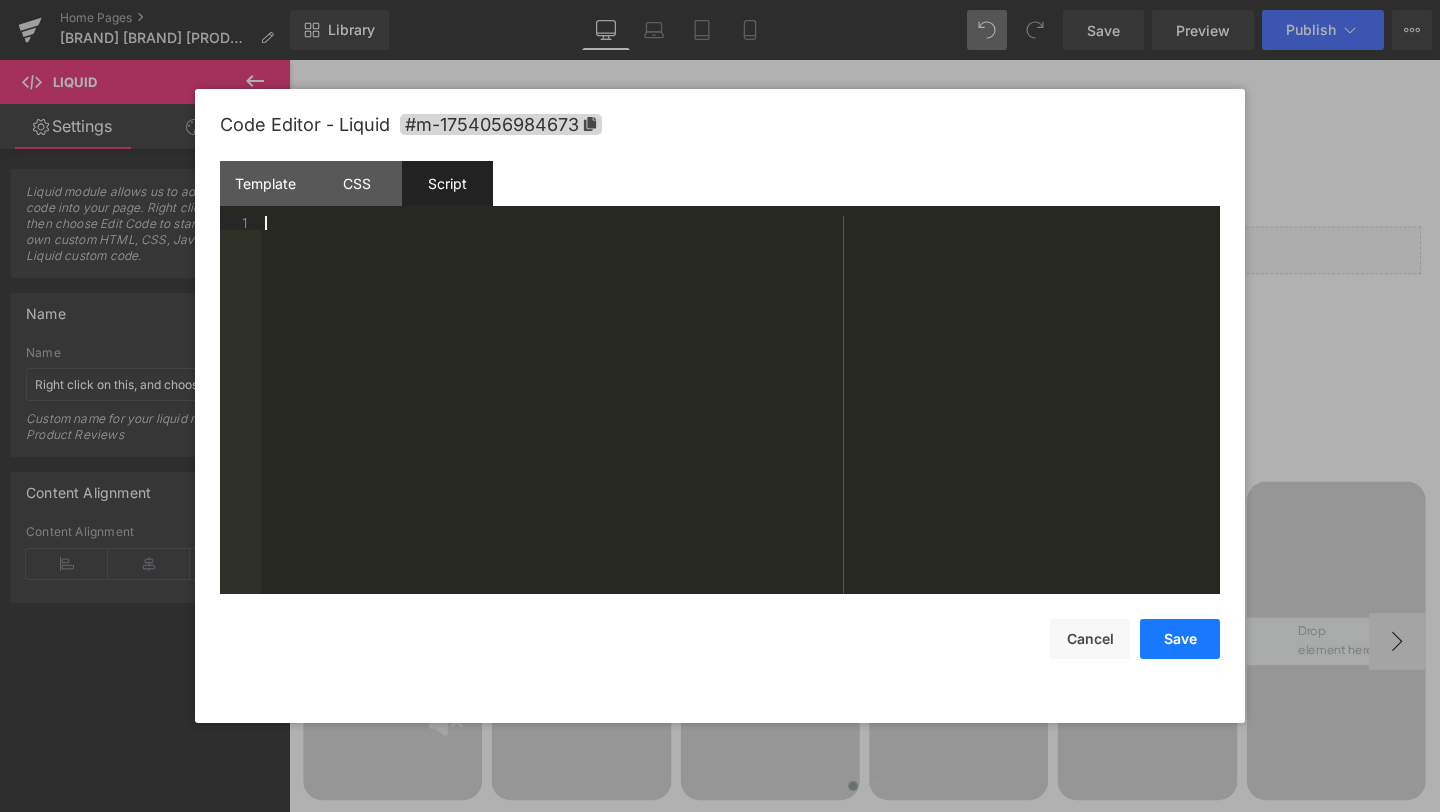 click on "Save" at bounding box center [1180, 639] 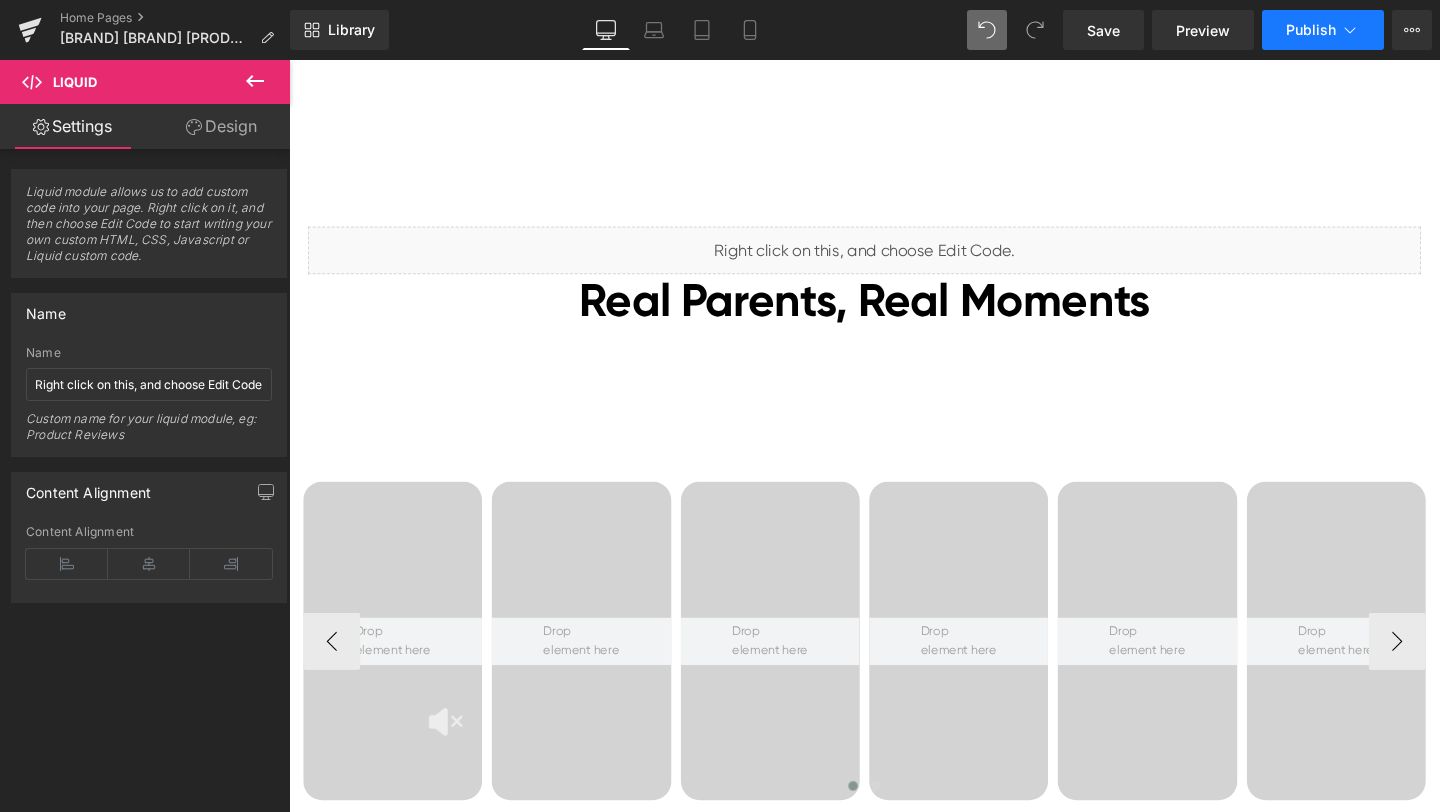 click on "Publish" at bounding box center (1323, 30) 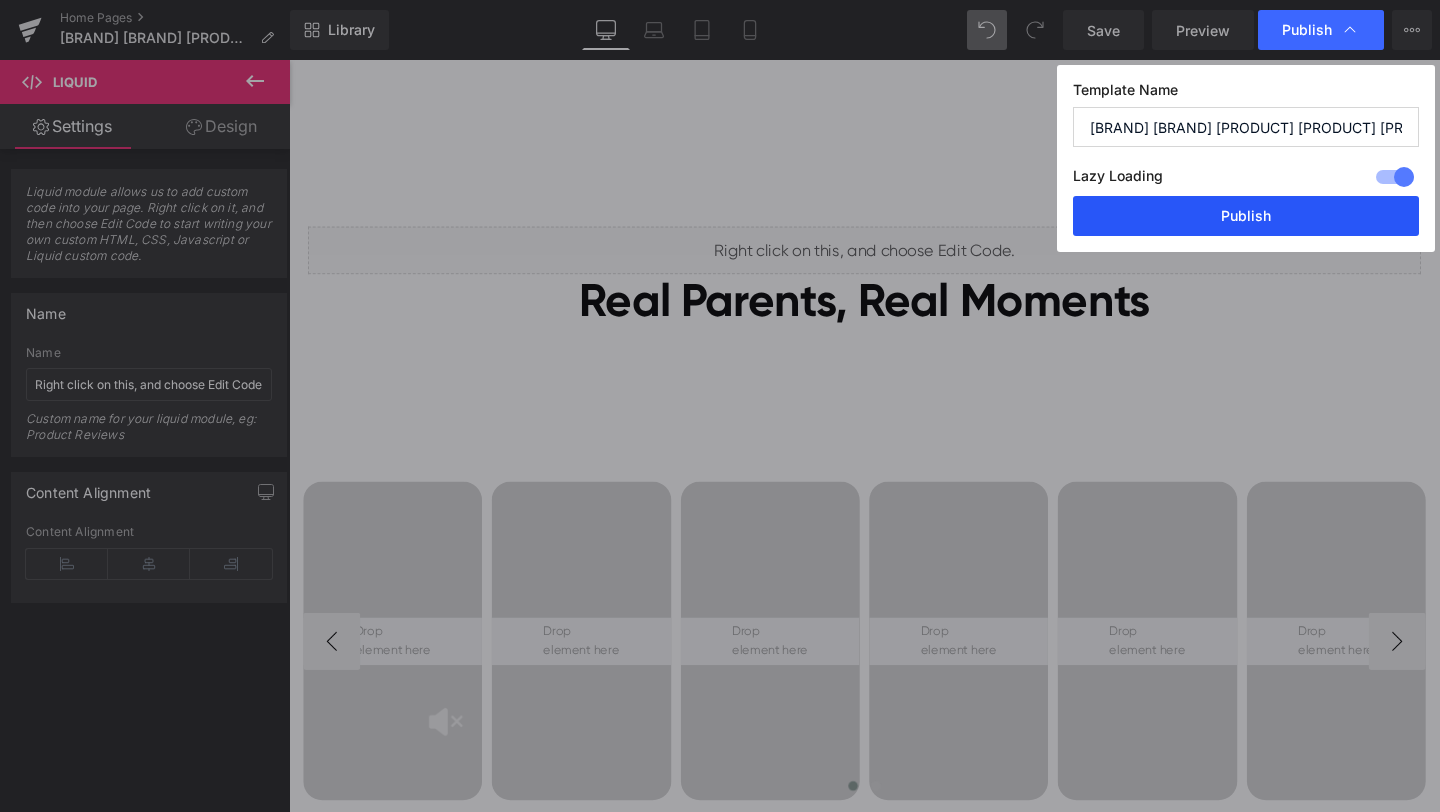 drag, startPoint x: 1255, startPoint y: 216, endPoint x: 979, endPoint y: 97, distance: 300.56113 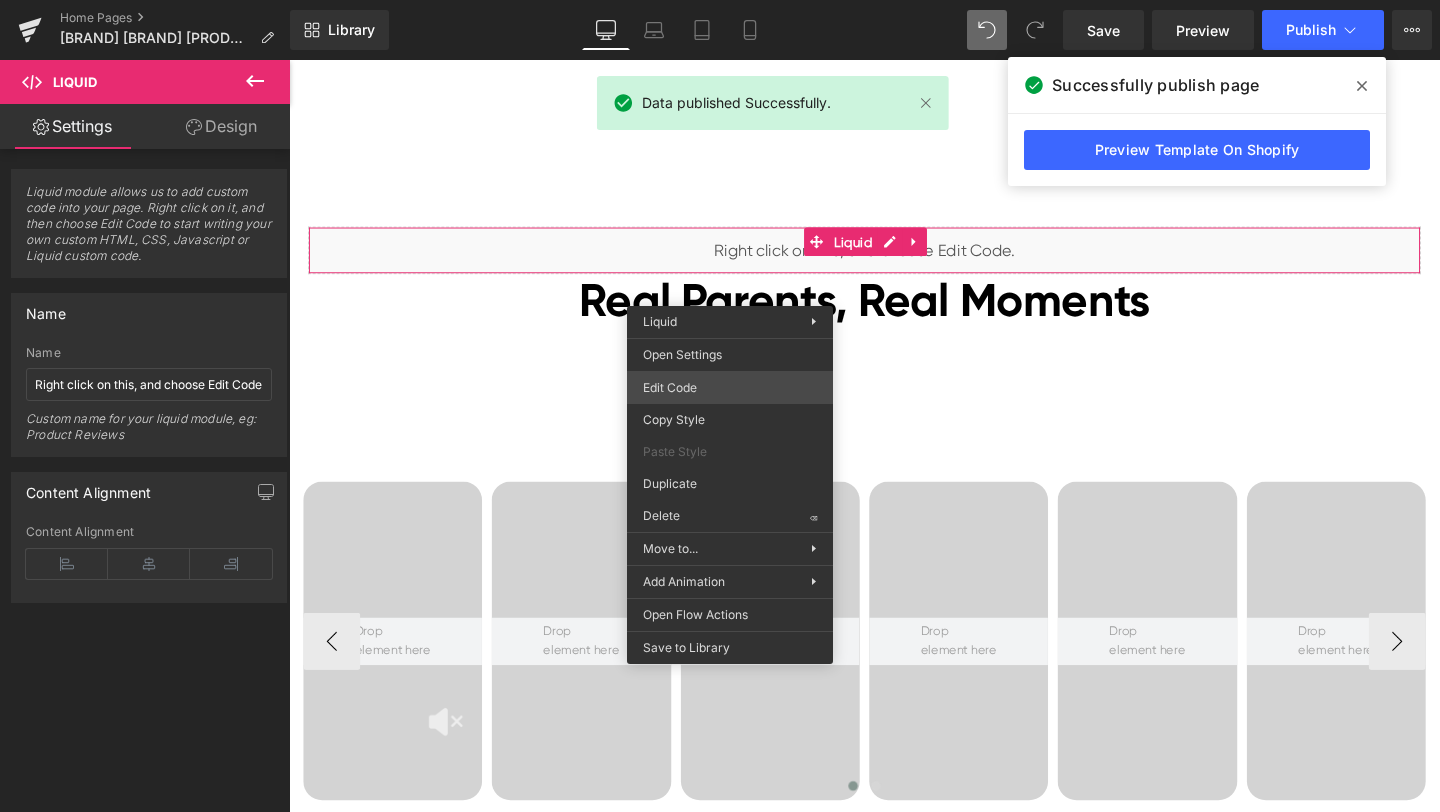 click on "Liquid  You are previewing how the   will restyle your page. You can not edit Elements in Preset Preview Mode.  Home Pages [Ethan GemPages] bonoch Homepage 2.0 Library Desktop Desktop Laptop Tablet Mobile Save Preview Publish Scheduled View Live Page View with current Template Save Template to Library Schedule Publish  Optimize  Publish Settings Shortcuts  Your page can’t be published   You've reached the maximum number of published pages on your plan  (0/0).  You need to upgrade your plan or unpublish all your pages to get 1 publish slot.   Unpublish pages   Upgrade plan
Data published Successfully.
Elements Global Style cus Base Row  rows, columns, layouts, div Heading  headings, titles, h1,h2,h3,h4,h5,h6 Text Block  texts, paragraphs, contents, blocks Image  images, photos, alts, uploads Icon  icons, symbols Button  button, call to action, cta Separator  separators, dividers, horizontal lines Liquid  Banner Parallax  Hero Banner  Stack" at bounding box center (720, 0) 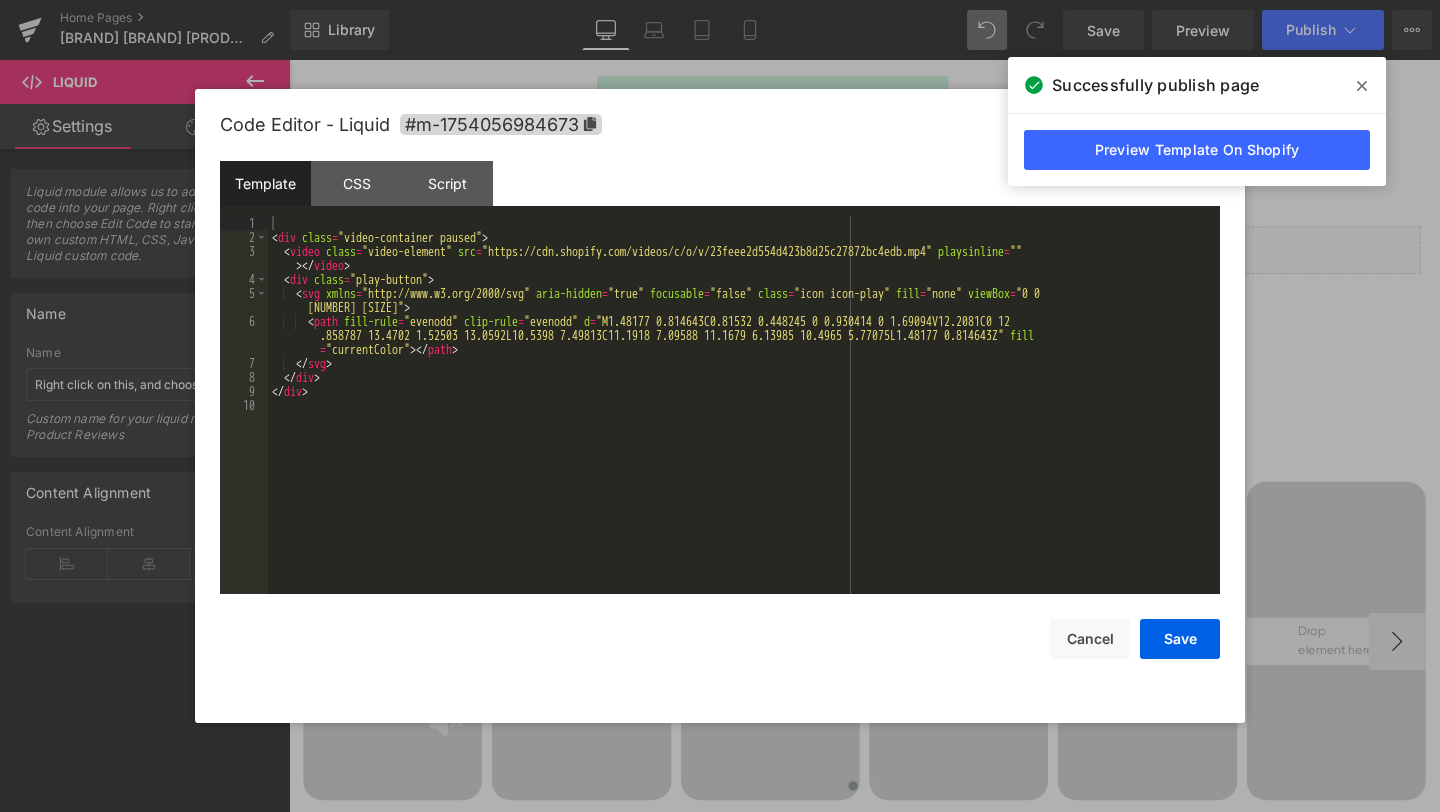 click on "< div   class = "video-container paused" >    < video   class = "video-element"   src = "https://cdn.shopify.com/videos/c/o/v/23feee2d554d423b8d25c27872bc4edb.mp4"   playsinline = ""      > </ video >    < div   class = "play-button" >       < svg   xmlns = "http://www.w3.org/2000/svg"   aria-hidden = "true"   focusable = "false"   class = "icon icon-play"   fill = "none"   viewBox = "0 0         10 14" >          < path   fill-rule = "evenodd"   clip-rule = "evenodd"   d = "M1.48177 0.814643C0.81532 0.448245 0 0.930414 0 1.69094V12.2081C0 12.991 0          .858787 13.4702 1.52503 13.0592L10.5398 7.49813C11.1918 7.09588 11.1679 6.13985 10.4965 5.77075L1.48177 0.814643Z"   fill          = "currentColor" > </ path >       </ svg >    </ div > </ div >" at bounding box center [744, 419] 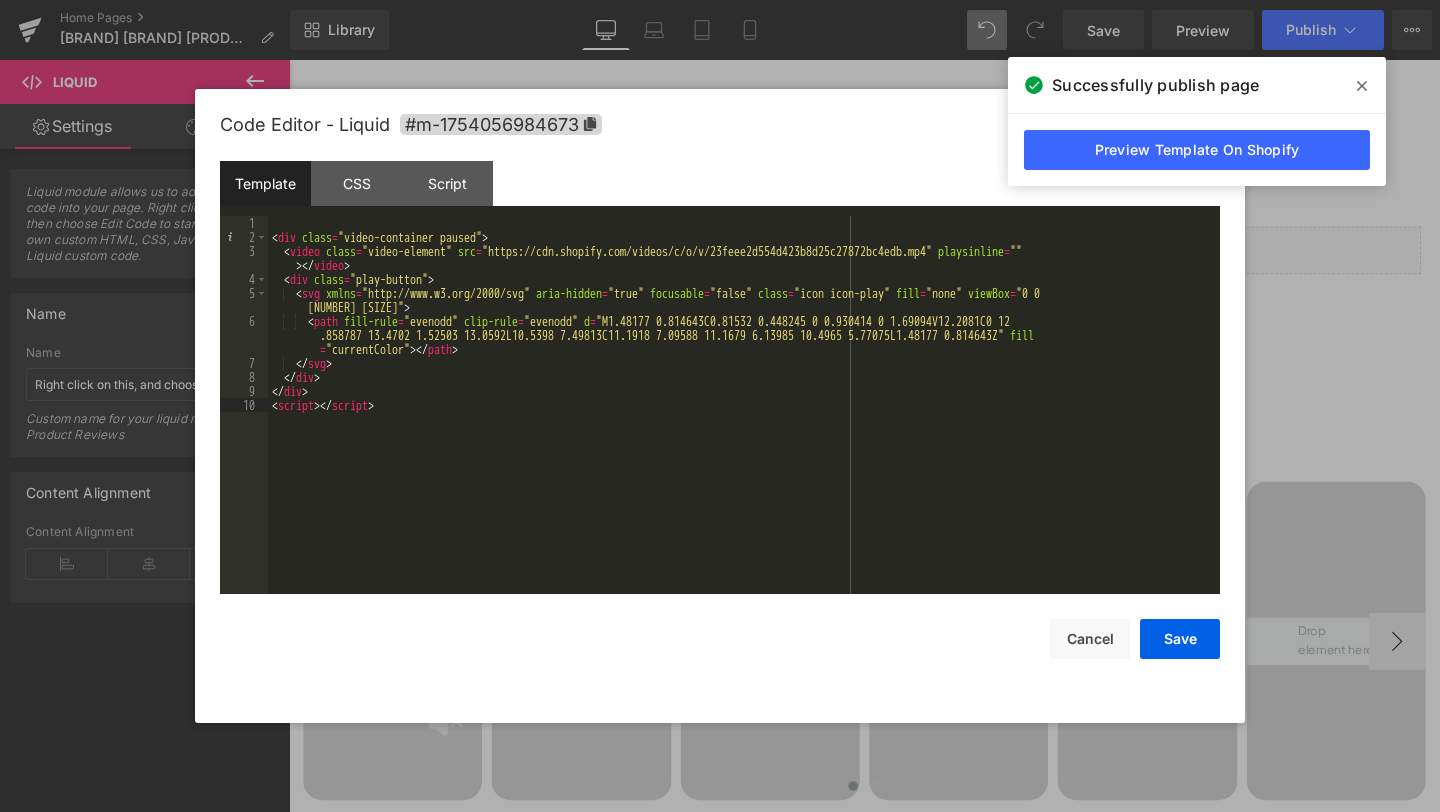 type 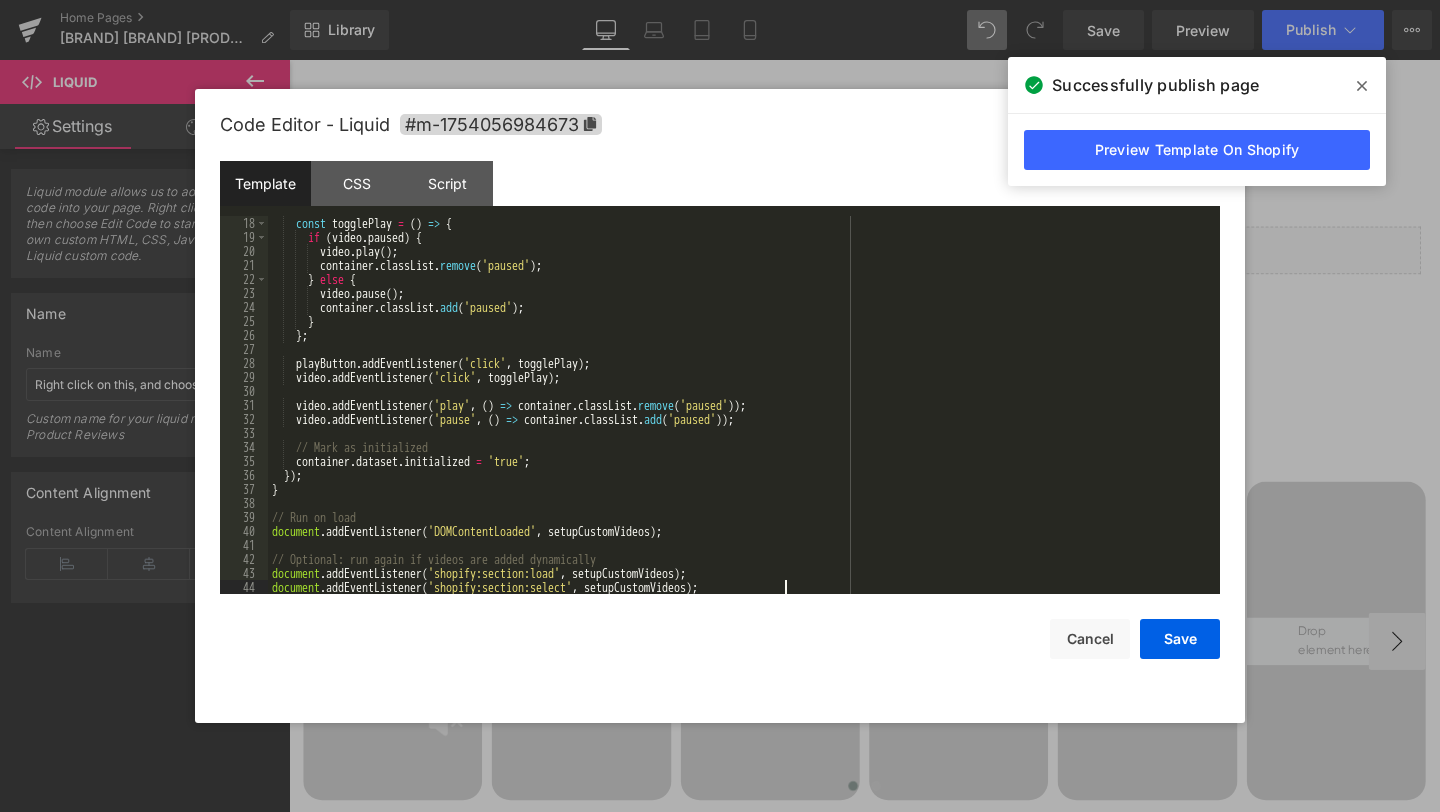 scroll, scrollTop: 0, scrollLeft: 0, axis: both 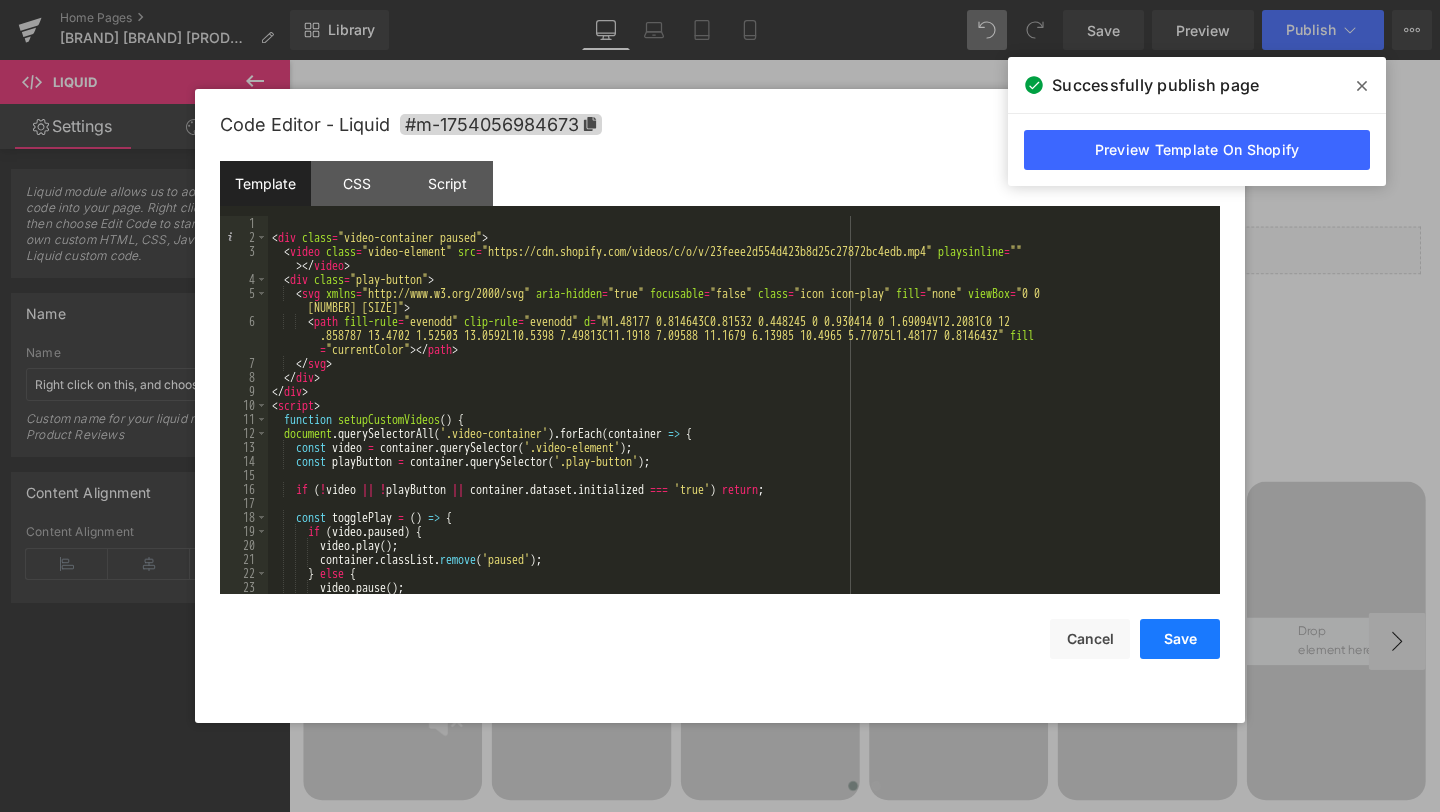 click on "Save" at bounding box center [1180, 639] 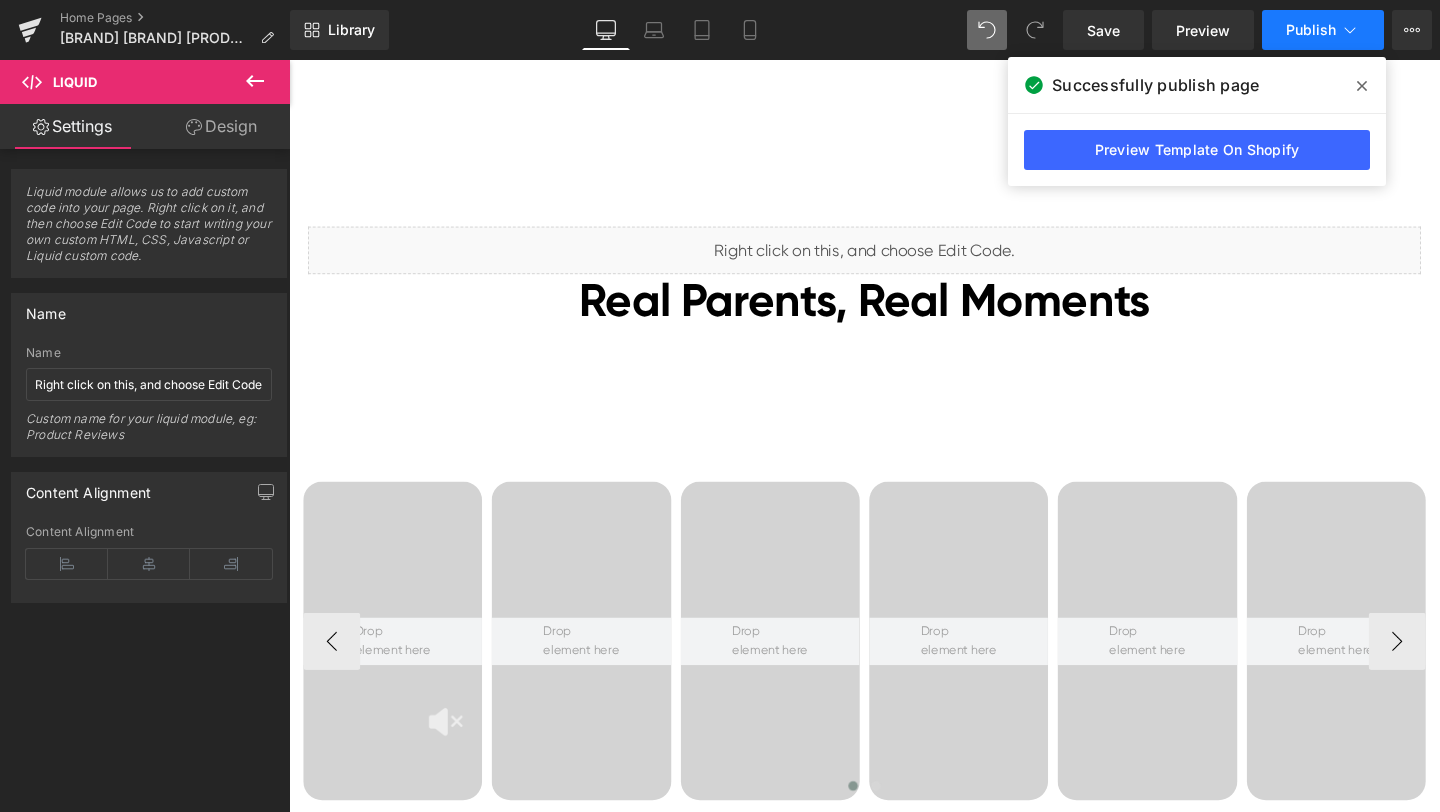 click on "Publish" at bounding box center [1323, 30] 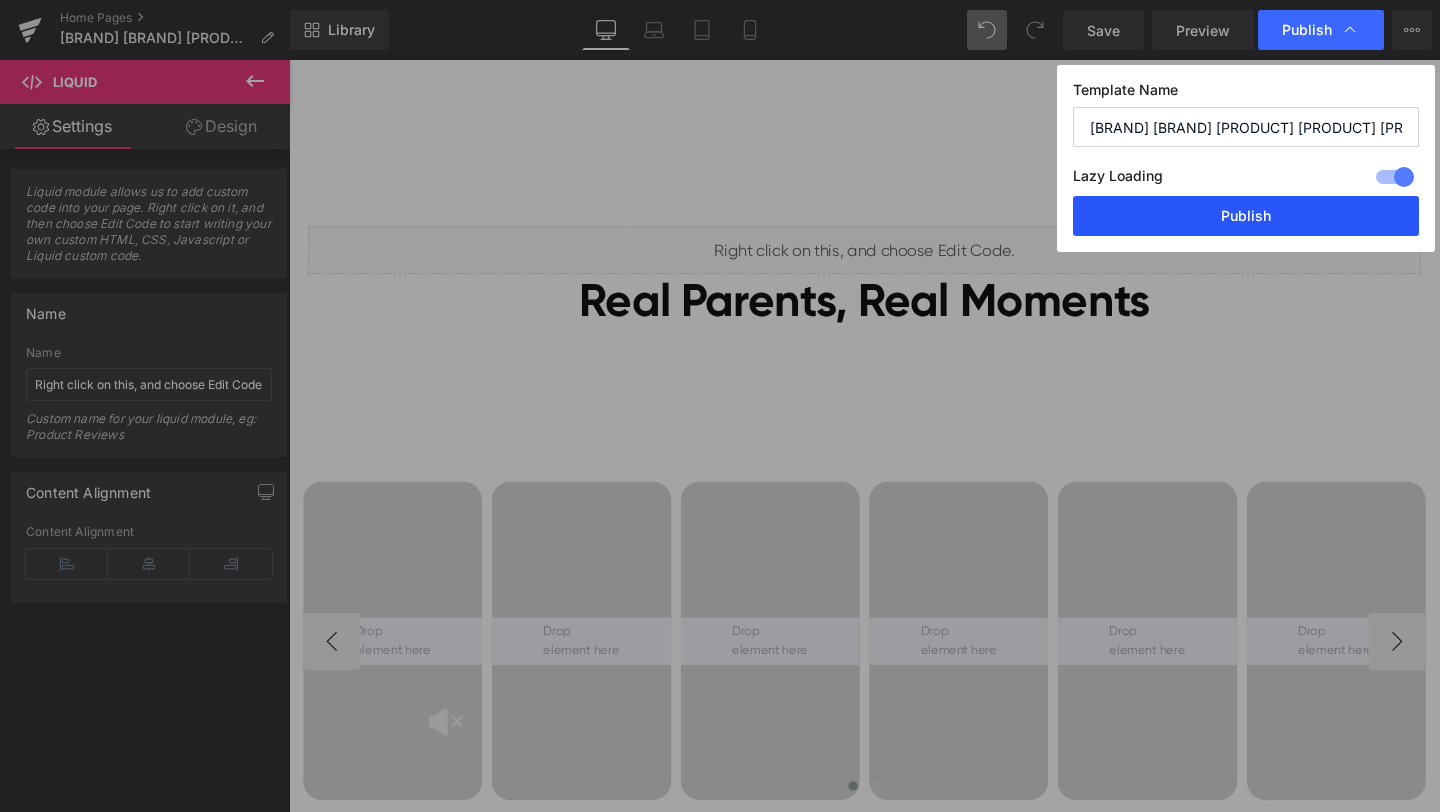 click on "Publish" at bounding box center [1246, 216] 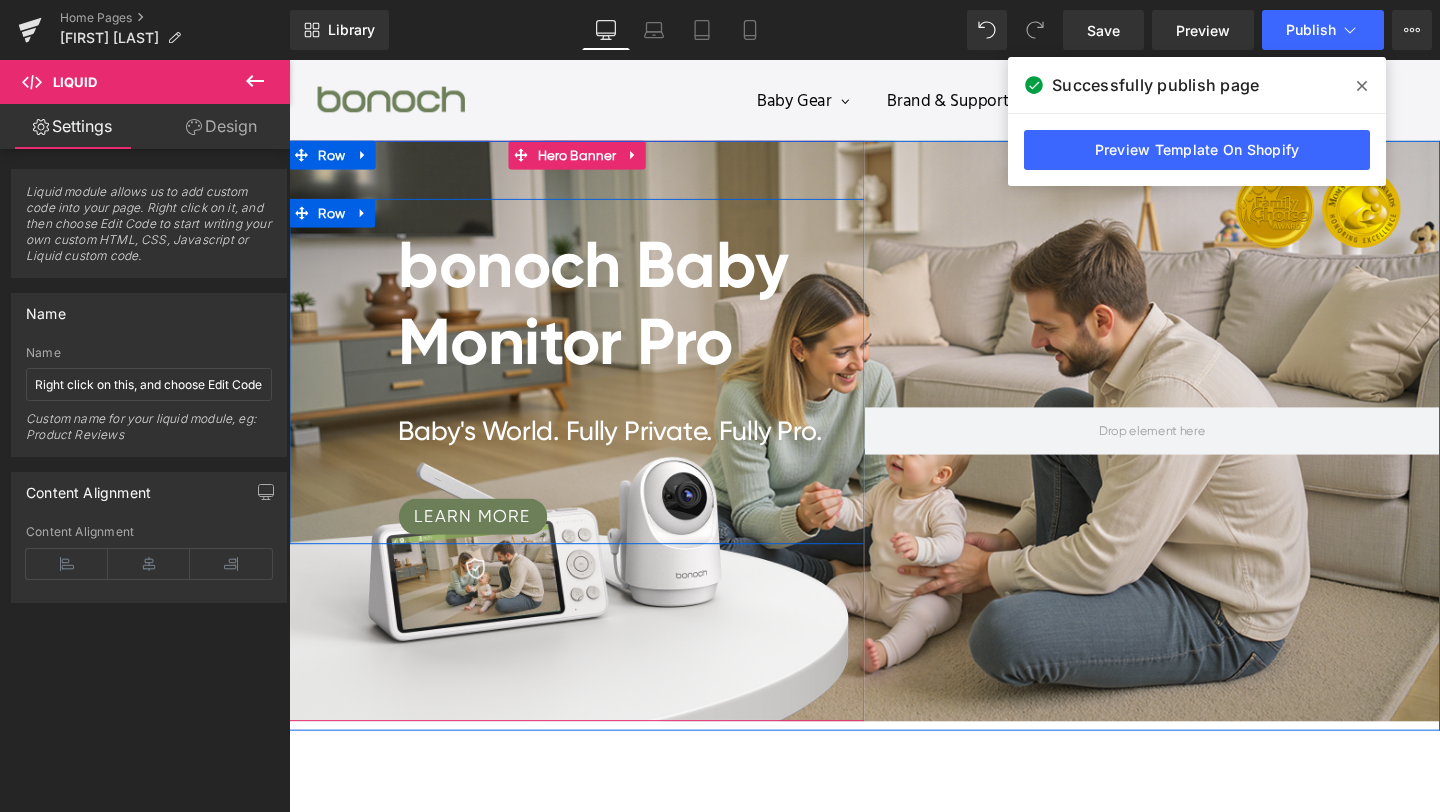 scroll, scrollTop: 8303, scrollLeft: 0, axis: vertical 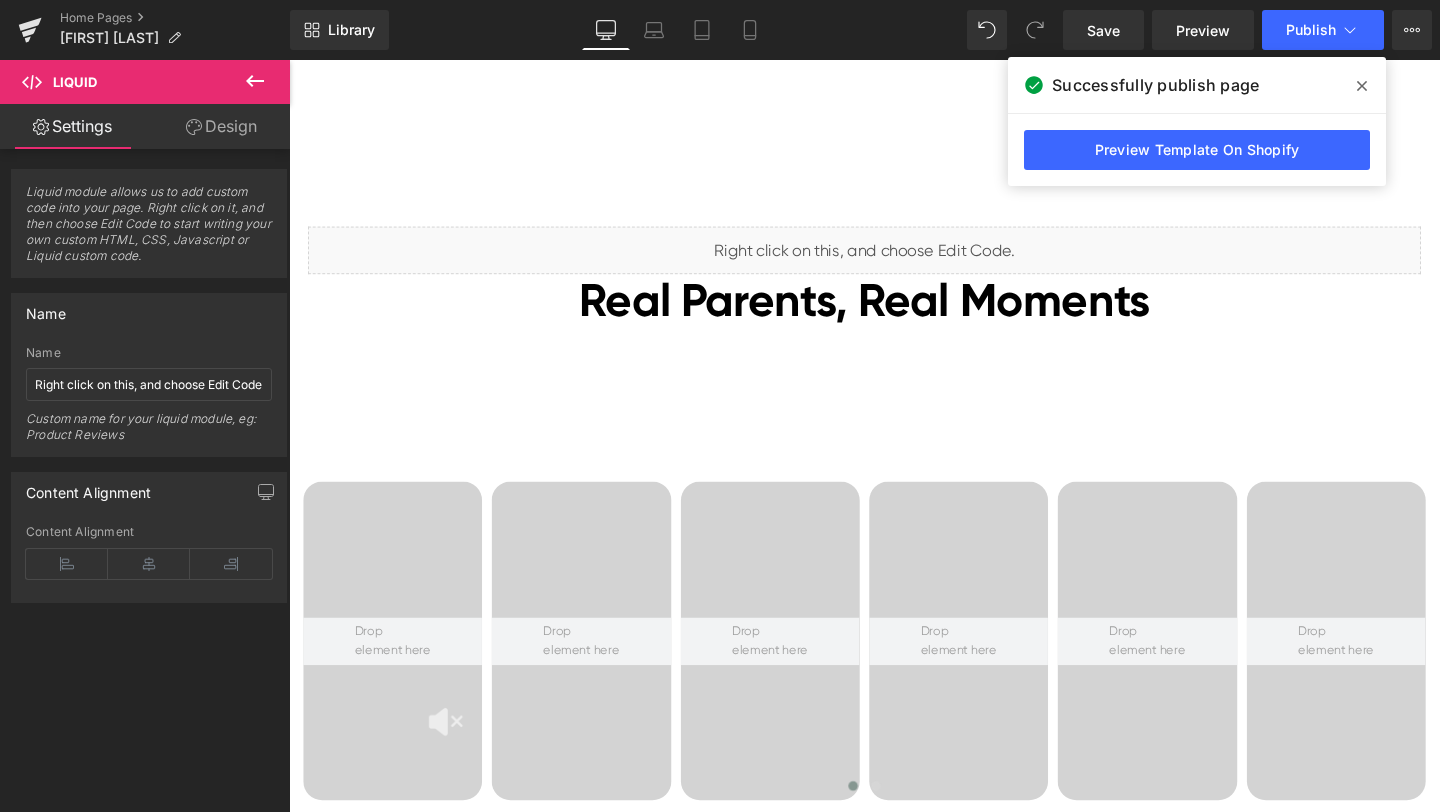 click 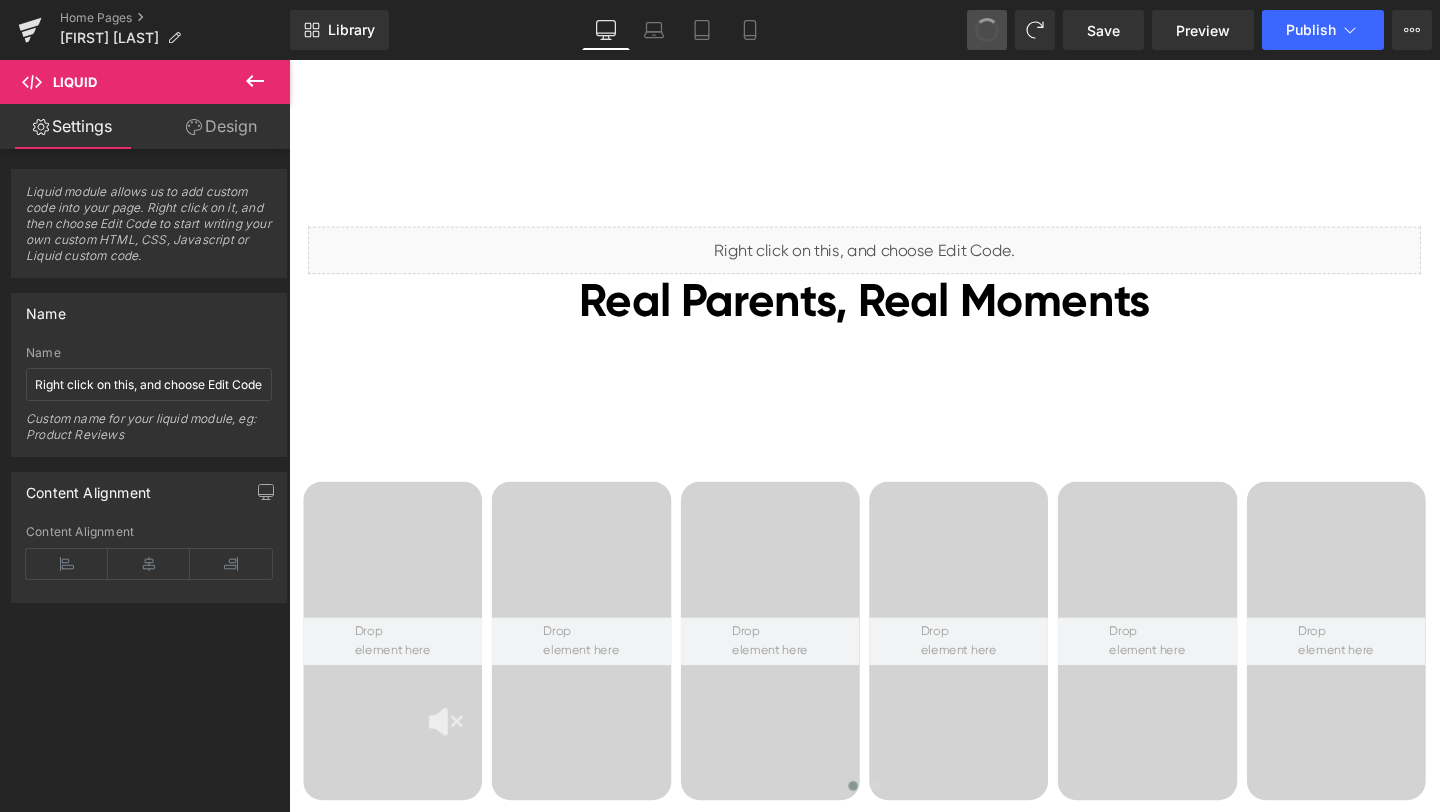 click at bounding box center [987, 30] 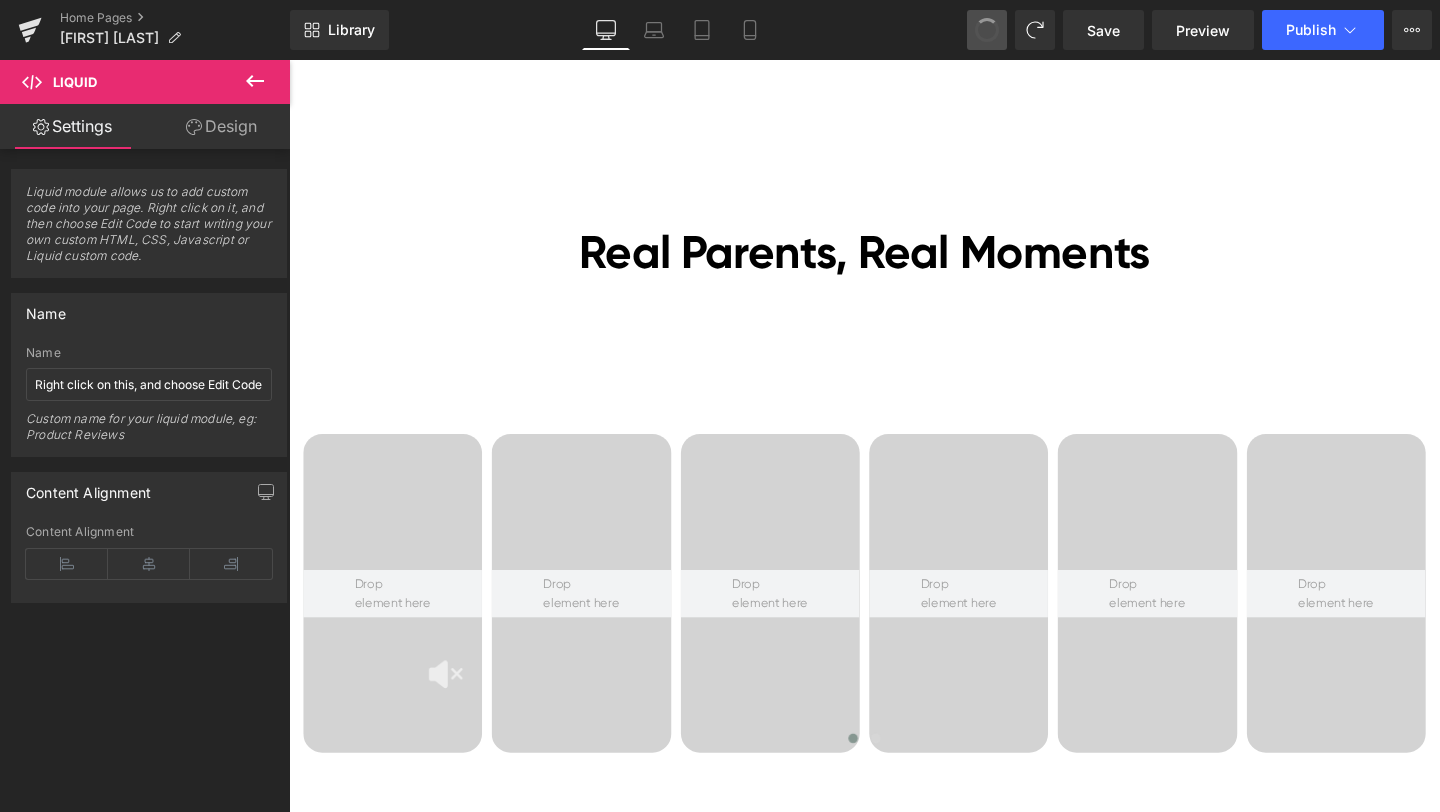 click at bounding box center [987, 30] 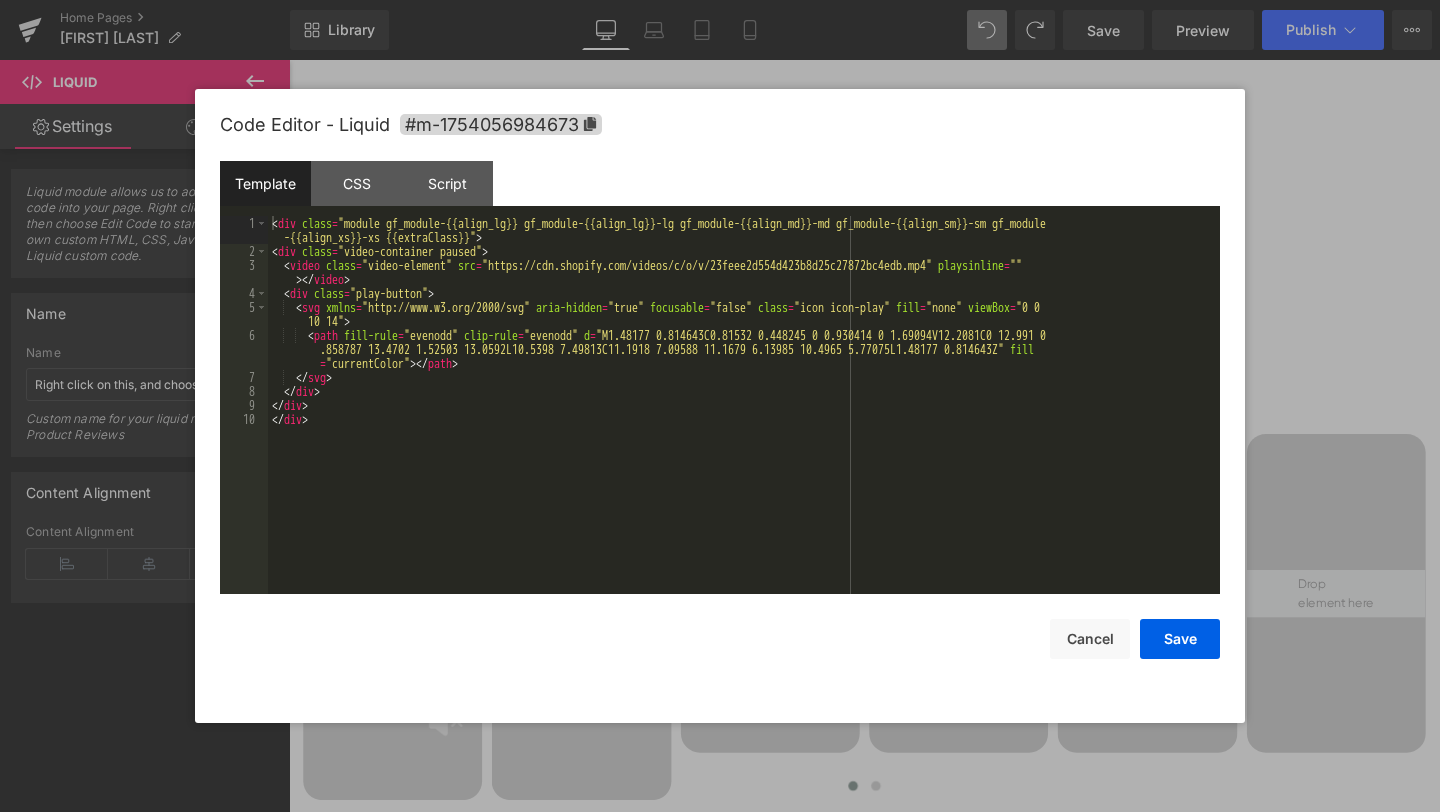 click on "Liquid You are previewing how the will restyle your page. You can not edit Elements in Preset Preview Mode. Home Pages [Ethan GemPages] bonoch Homepage 2.0 Library Desktop Desktop Laptop Tablet Mobile Save Preview Publish Scheduled View Live Page View with current Template Save Template to Library Schedule Publish Optimize Publish Settings Shortcuts Your page can’t be published You've reached the maximum number of published pages on your plan (0/0). You need to upgrade your plan or unpublish all your pages to get 1 publish slot. Unpublish pages Upgrade plan Elements Global Style cus Base Row rows, columns, layouts, div Heading headings, titles, h1,h2,h3,h4,h5,h6 Text Block texts, paragraphs, contents, blocks Image images, photos, alts, uploads Icon icons, symbols Button button, call to action, cta Separator separators, dividers, horizontal lines Liquid liquid, custom code, html, javascript, css, reviews, apps, applications, embeded, iframe Banner Parallax Hero Banner Stack Tabs" at bounding box center (720, 0) 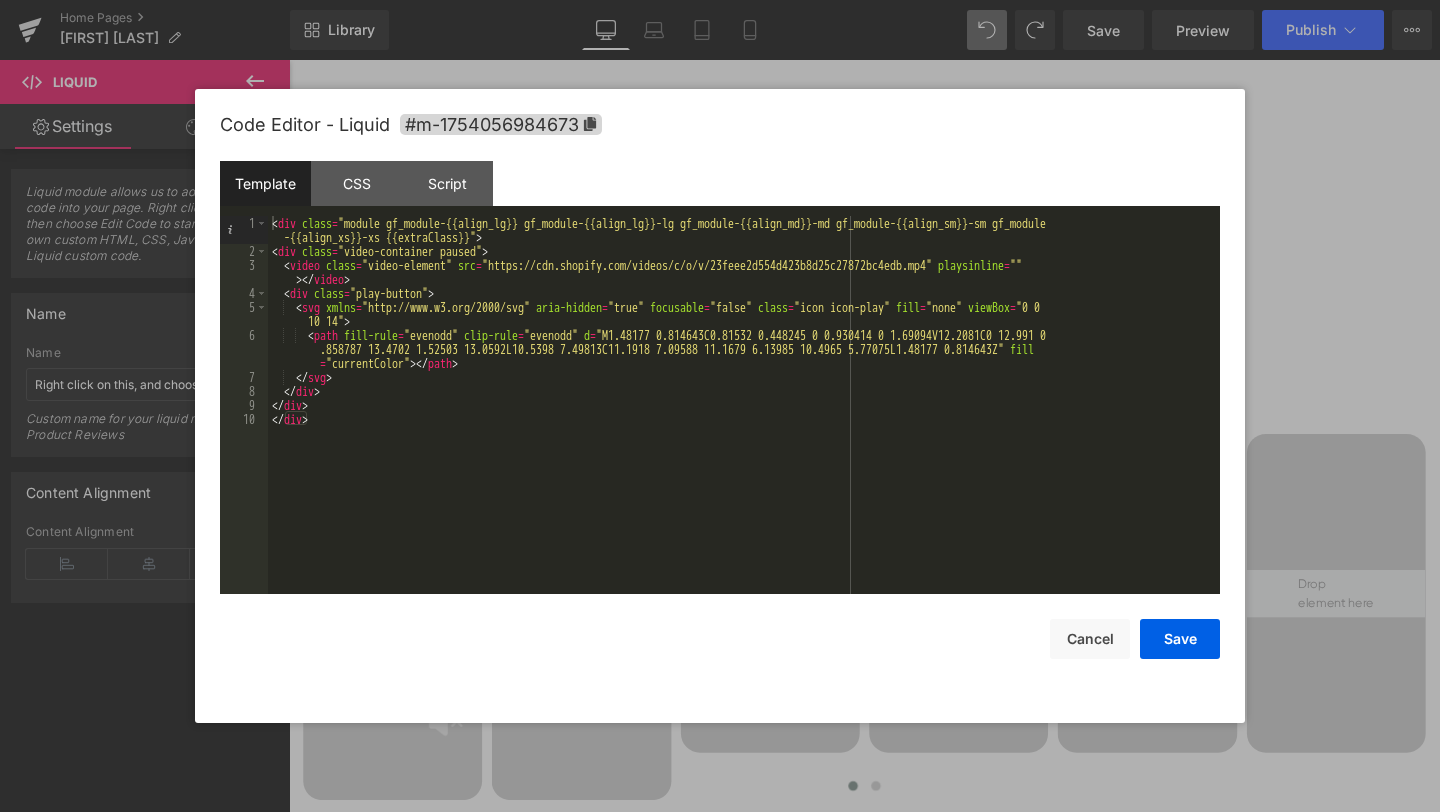 click at bounding box center [720, 406] 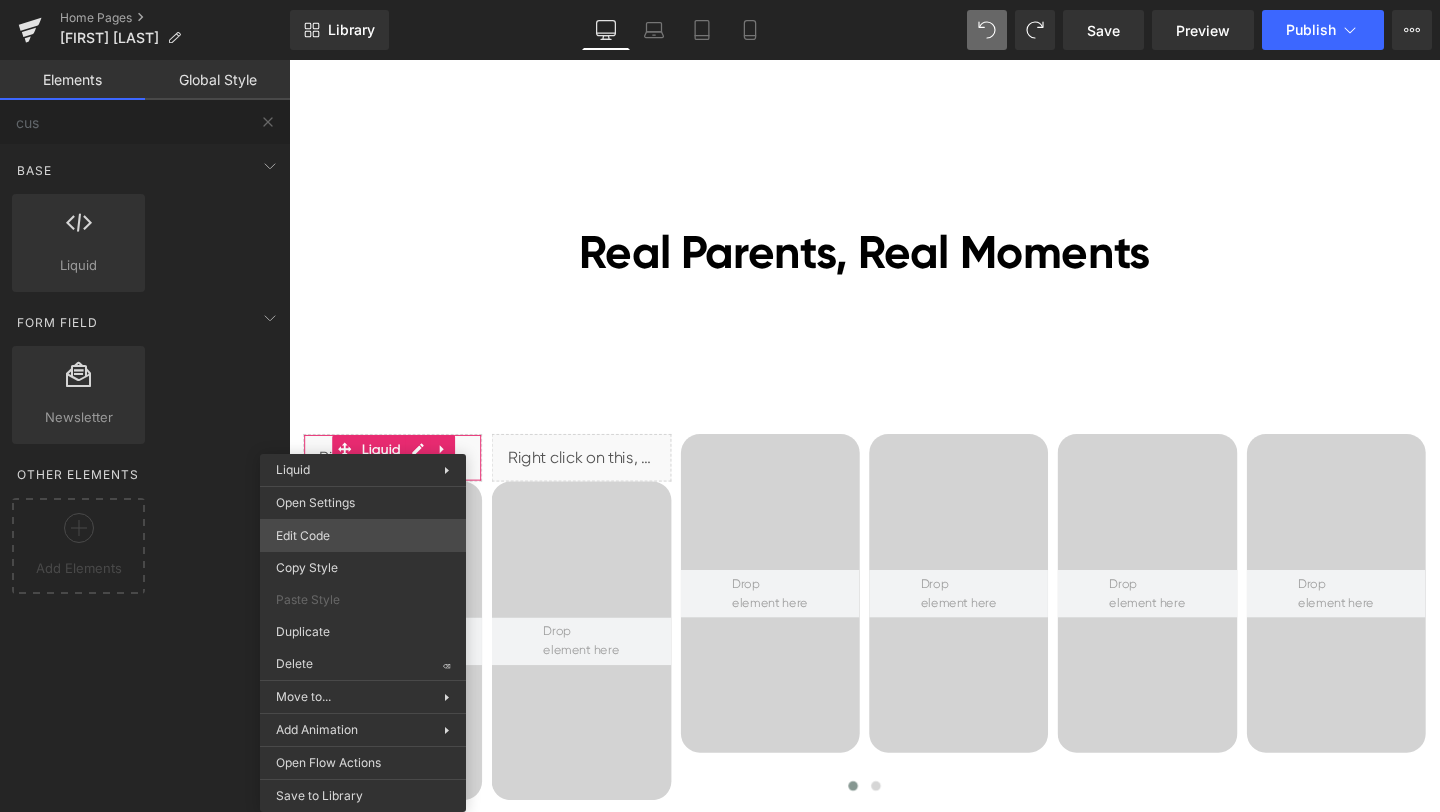 click on "Liquid You are previewing how the will restyle your page. You can not edit Elements in Preset Preview Mode. Home Pages [Ethan GemPages] bonoch Homepage 2.0 Library Desktop Desktop Laptop Tablet Mobile Save Preview Publish Scheduled View Live Page View with current Template Save Template to Library Schedule Publish Optimize Publish Settings Shortcuts Your page can’t be published You've reached the maximum number of published pages on your plan (0/0). You need to upgrade your plan or unpublish all your pages to get 1 publish slot. Unpublish pages Upgrade plan Elements Global Style cus Base Row rows, columns, layouts, div Heading headings, titles, h1,h2,h3,h4,h5,h6 Text Block texts, paragraphs, contents, blocks Image images, photos, alts, uploads Icon icons, symbols Button button, call to action, cta Separator separators, dividers, horizontal lines Liquid liquid, custom code, html, javascript, css, reviews, apps, applications, embeded, iframe Banner Parallax Hero Banner Stack Tabs" at bounding box center [720, 0] 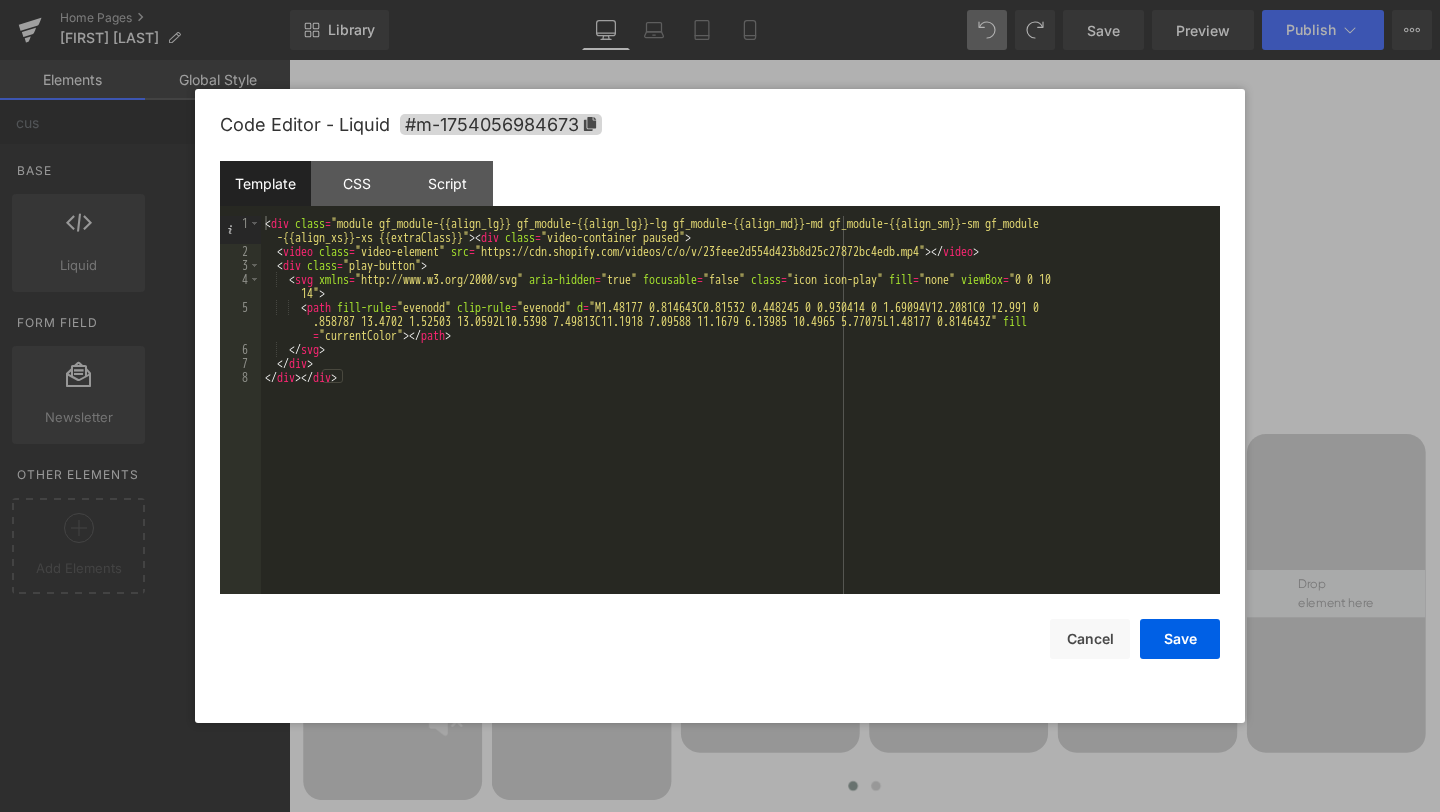 click at bounding box center (720, 406) 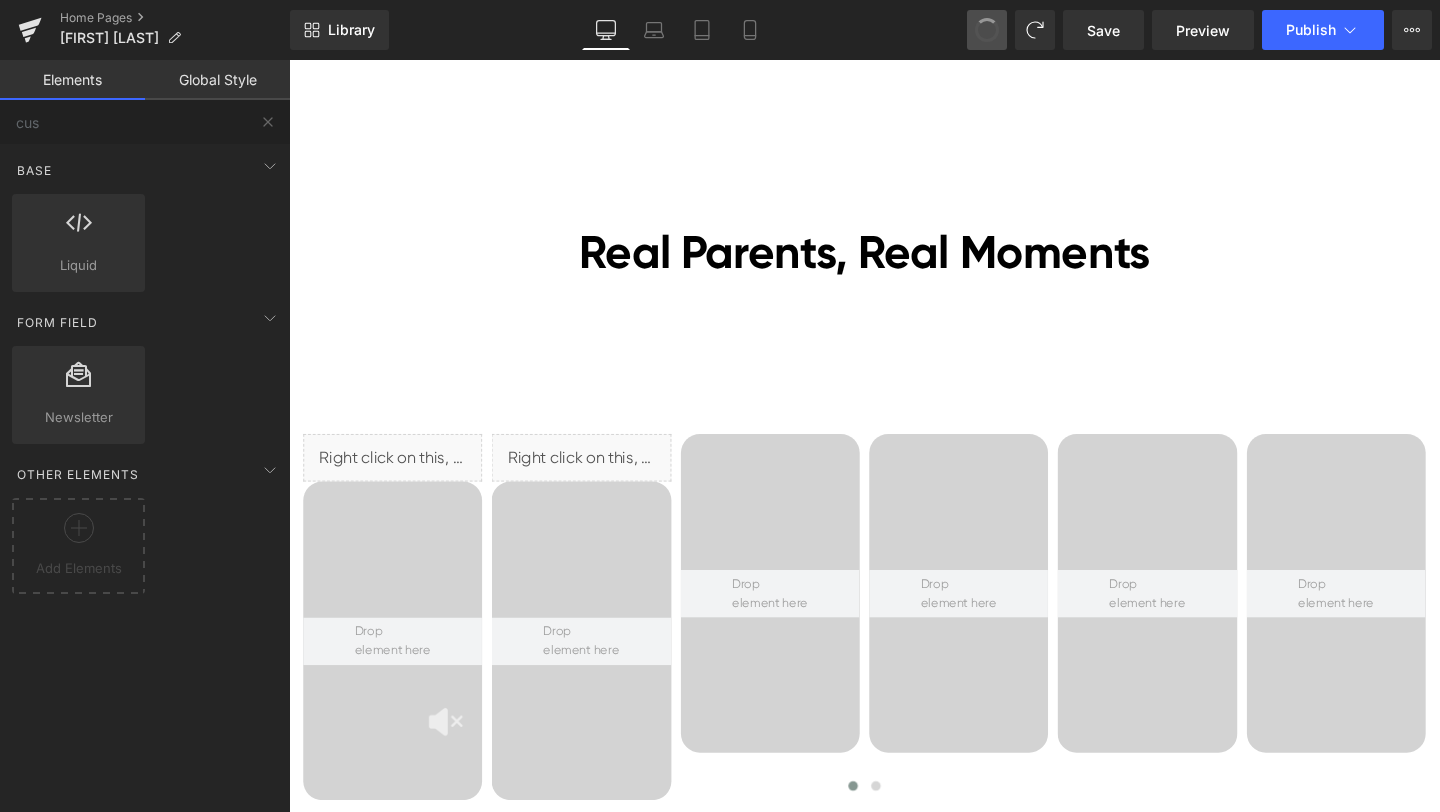 click at bounding box center (987, 30) 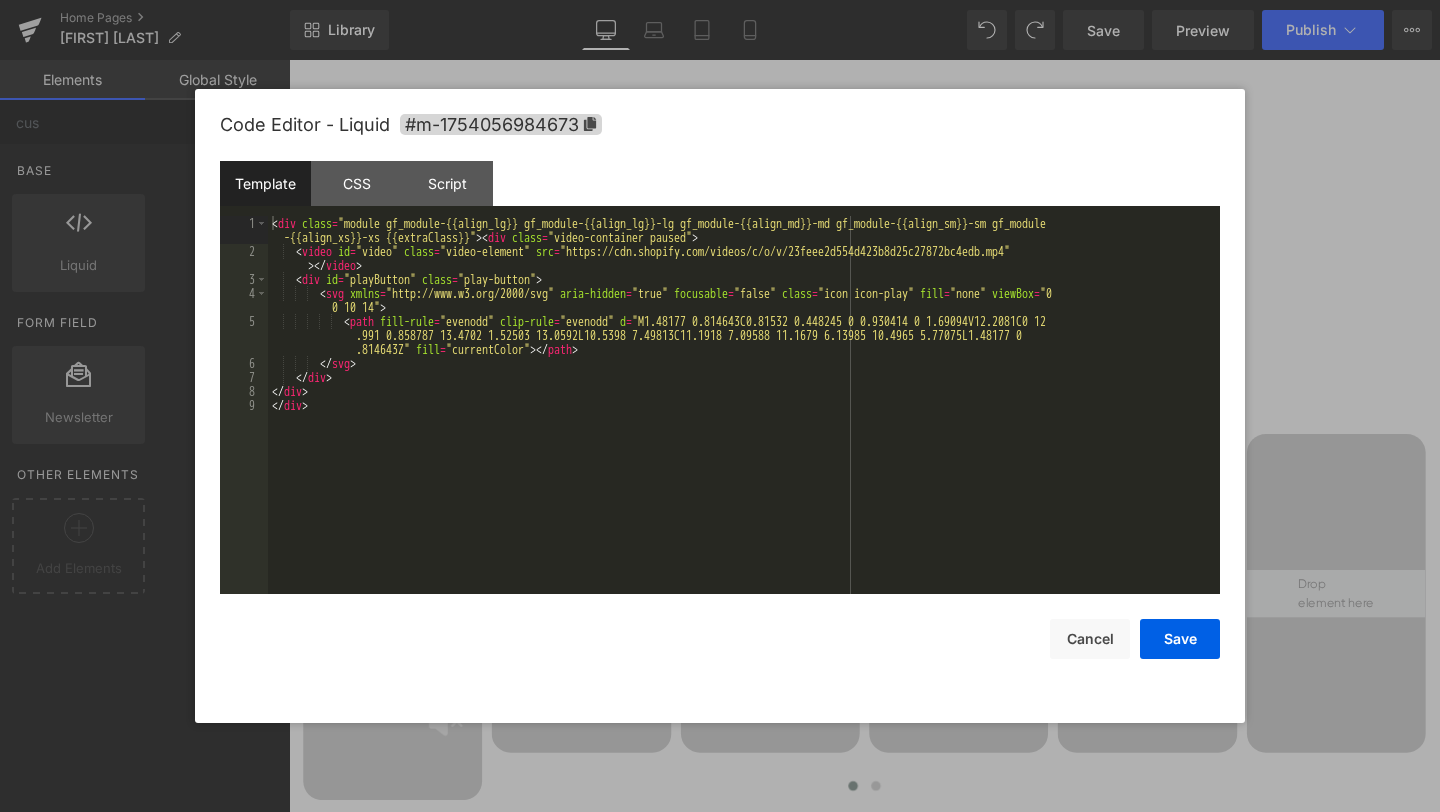 click on "Liquid You are previewing how the will restyle your page. You can not edit Elements in Preset Preview Mode. Home Pages [Ethan GemPages] bonoch Homepage 2.0 Library Desktop Desktop Laptop Tablet Mobile Save Preview Publish Scheduled View Live Page View with current Template Save Template to Library Schedule Publish Optimize Publish Settings Shortcuts Your page can’t be published You've reached the maximum number of published pages on your plan (0/0). You need to upgrade your plan or unpublish all your pages to get 1 publish slot. Unpublish pages Upgrade plan Elements Global Style cus Base Row rows, columns, layouts, div Heading headings, titles, h1,h2,h3,h4,h5,h6 Text Block texts, paragraphs, contents, blocks Image images, photos, alts, uploads Icon icons, symbols Button button, call to action, cta Separator separators, dividers, horizontal lines Liquid liquid, custom code, html, javascript, css, reviews, apps, applications, embeded, iframe Banner Parallax Hero Banner Stack Tabs" at bounding box center [720, 0] 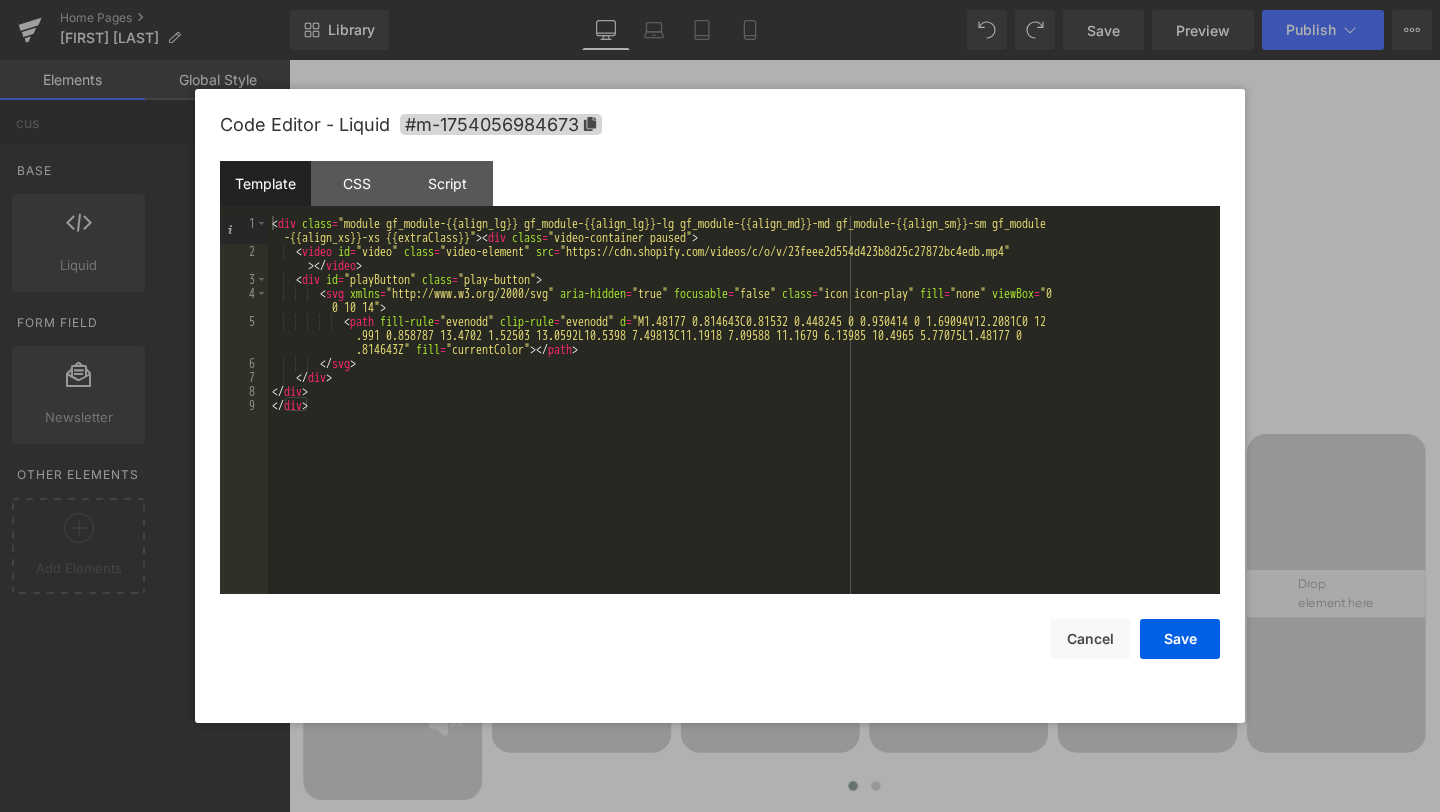 click on "Template CSS Script Data" at bounding box center [720, 188] 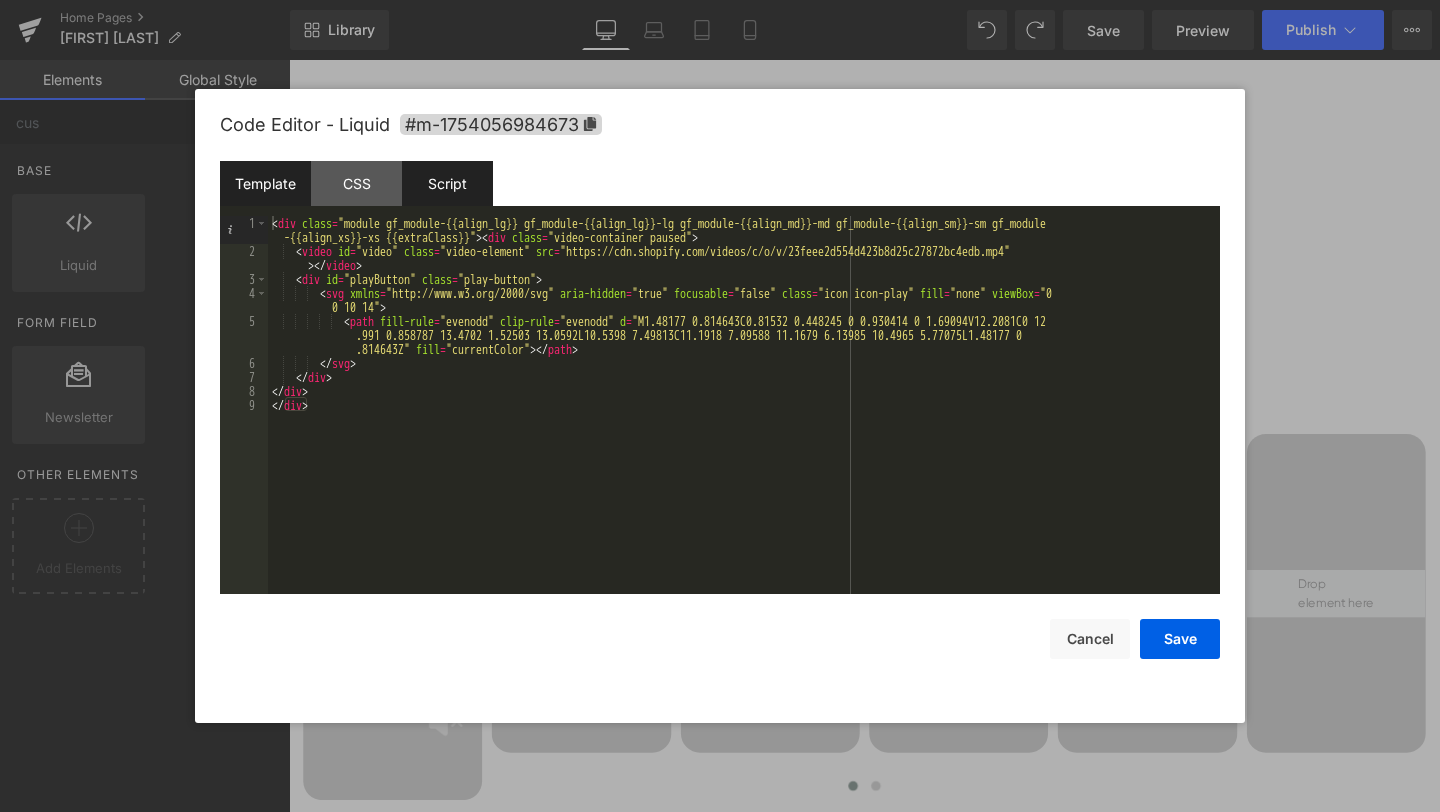 click on "Script" at bounding box center (447, 183) 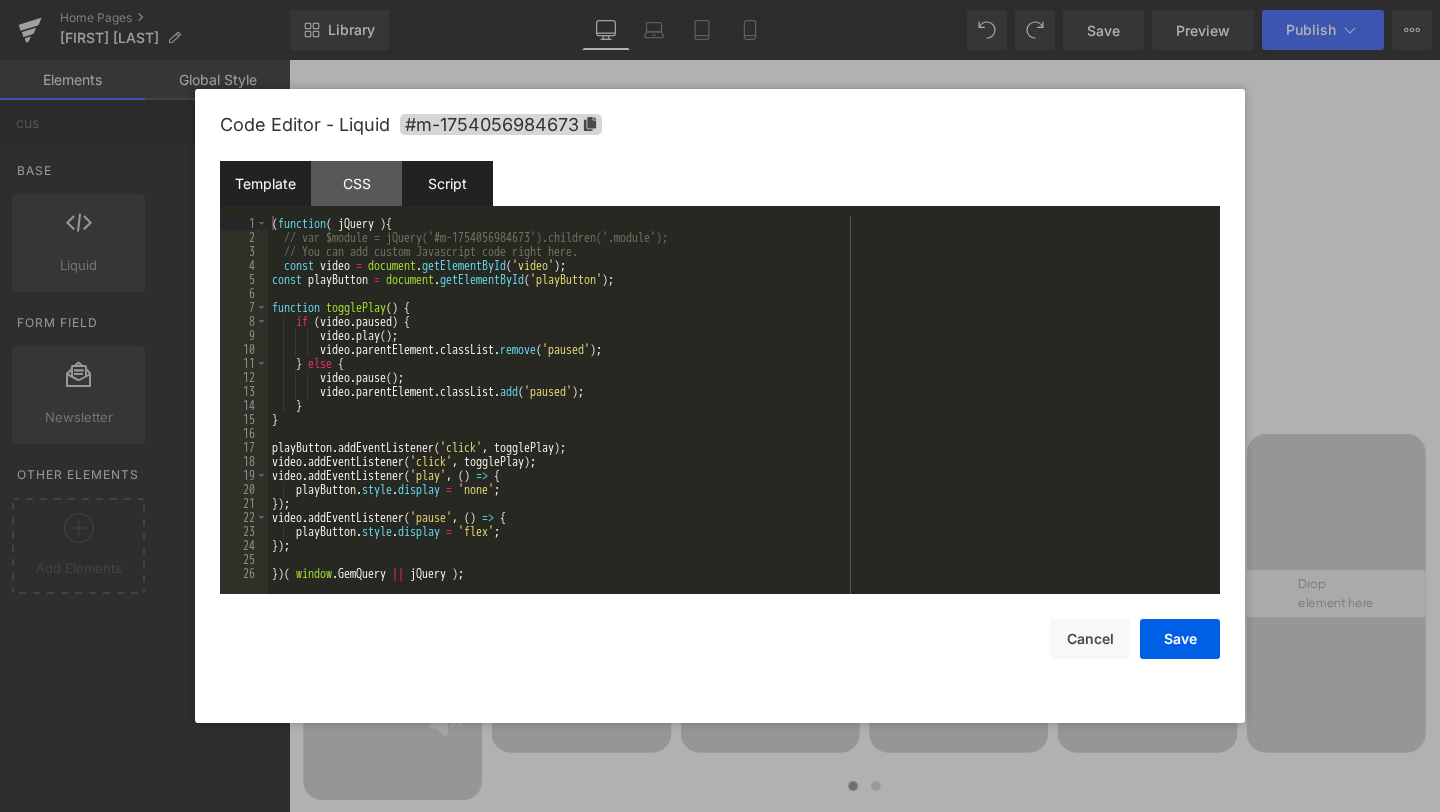 click on "Template" at bounding box center (265, 183) 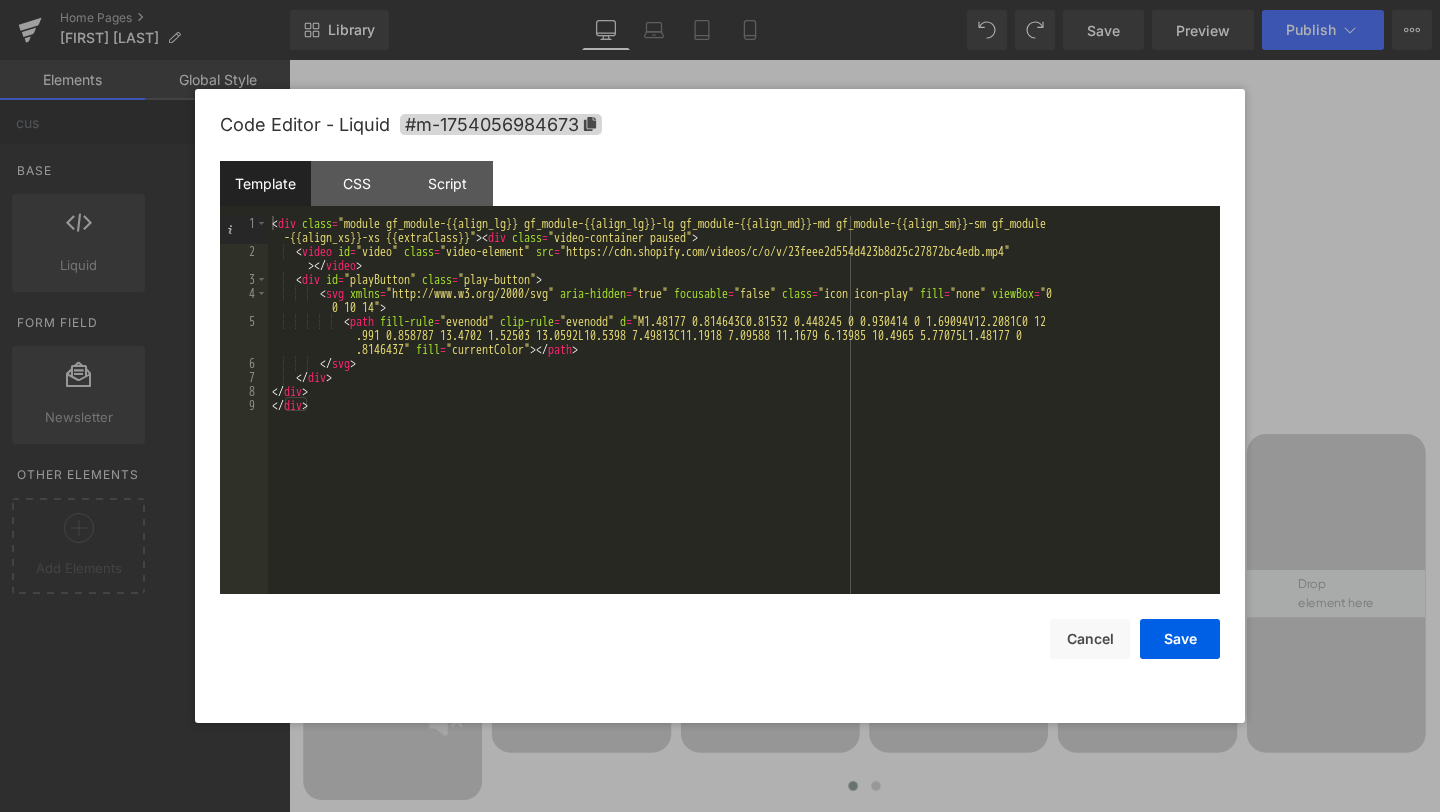 click on "< div   class = "module gf_module-{{align_lg}} gf_module-{{align_lg}}-lg gf_module-{{align_md}}-md gf_module-{{align_sm}}-sm gf_module    -{{align_xs}}-xs {{extraClass}}" > < div   class = "video-container paused" >       < video   id = "video"   class = "video-element"   src = "https://cdn.shopify.com/videos/c/o/v/23feee2d554d423b8d25c27872bc4edb.mp4"        > </ video >       < div   id = "playButton"   class = "play-button" >             < svg   xmlns = "http://www.w3.org/2000/svg"   aria-hidden = "true"   focusable = "false"   class = "icon icon-play"   fill = "none"   viewBox = "0             0 10 14" >                   < path   fill-rule = "evenodd"   clip-rule = "evenodd"   d = "M1.48177 0.814643C0.81532 0.448245 0 0.930414 0 1.69094V12.2081C0 12                .991 0.858787 13.4702 1.52503 13.0592L10.5398 7.49813C11.1918 7.09588 11.1679 6.13985 10.4965 5.77075L1.48177 0                .814643Z"   fill = "currentColor" > </ path >             </ svg >    >" at bounding box center [744, 426] 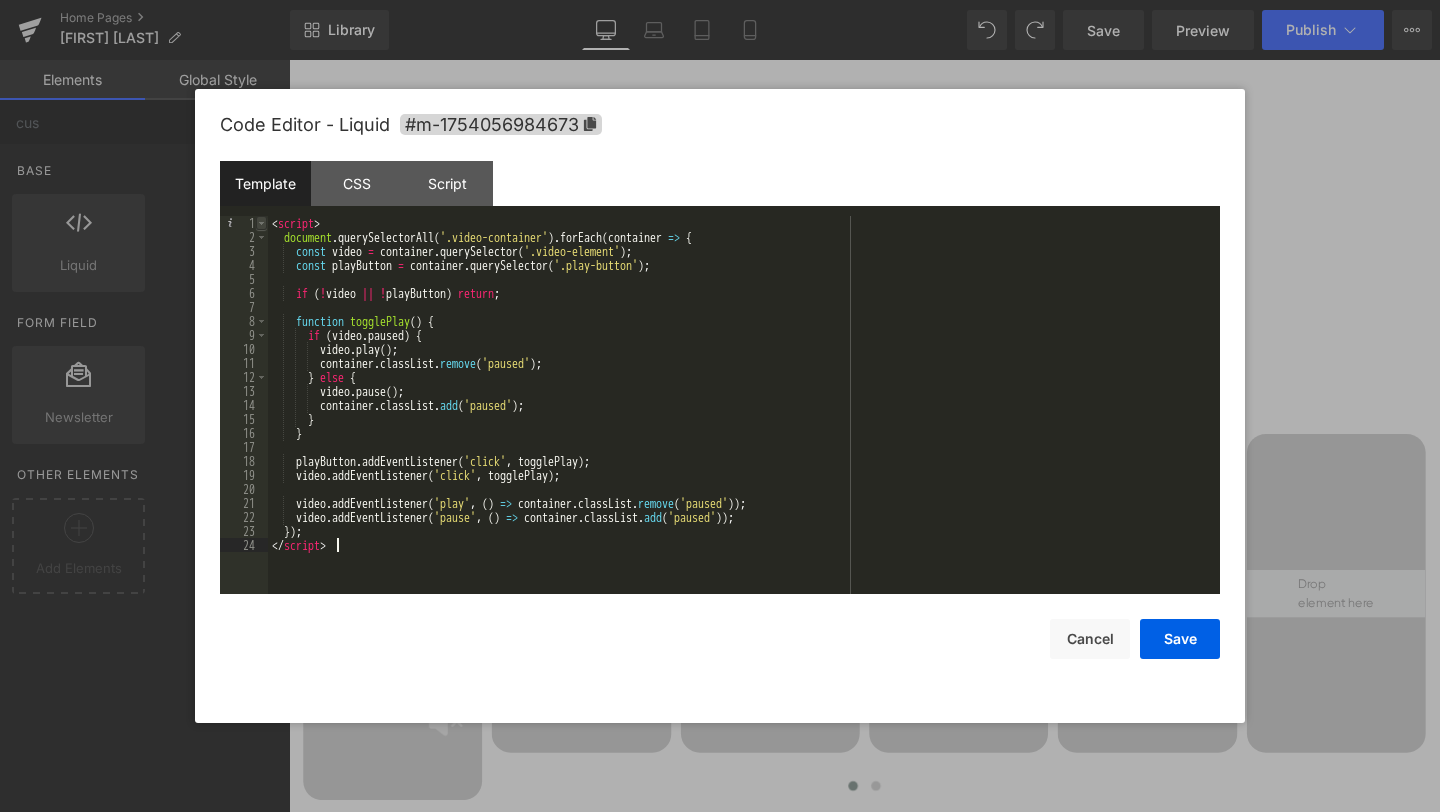 click at bounding box center (261, 223) 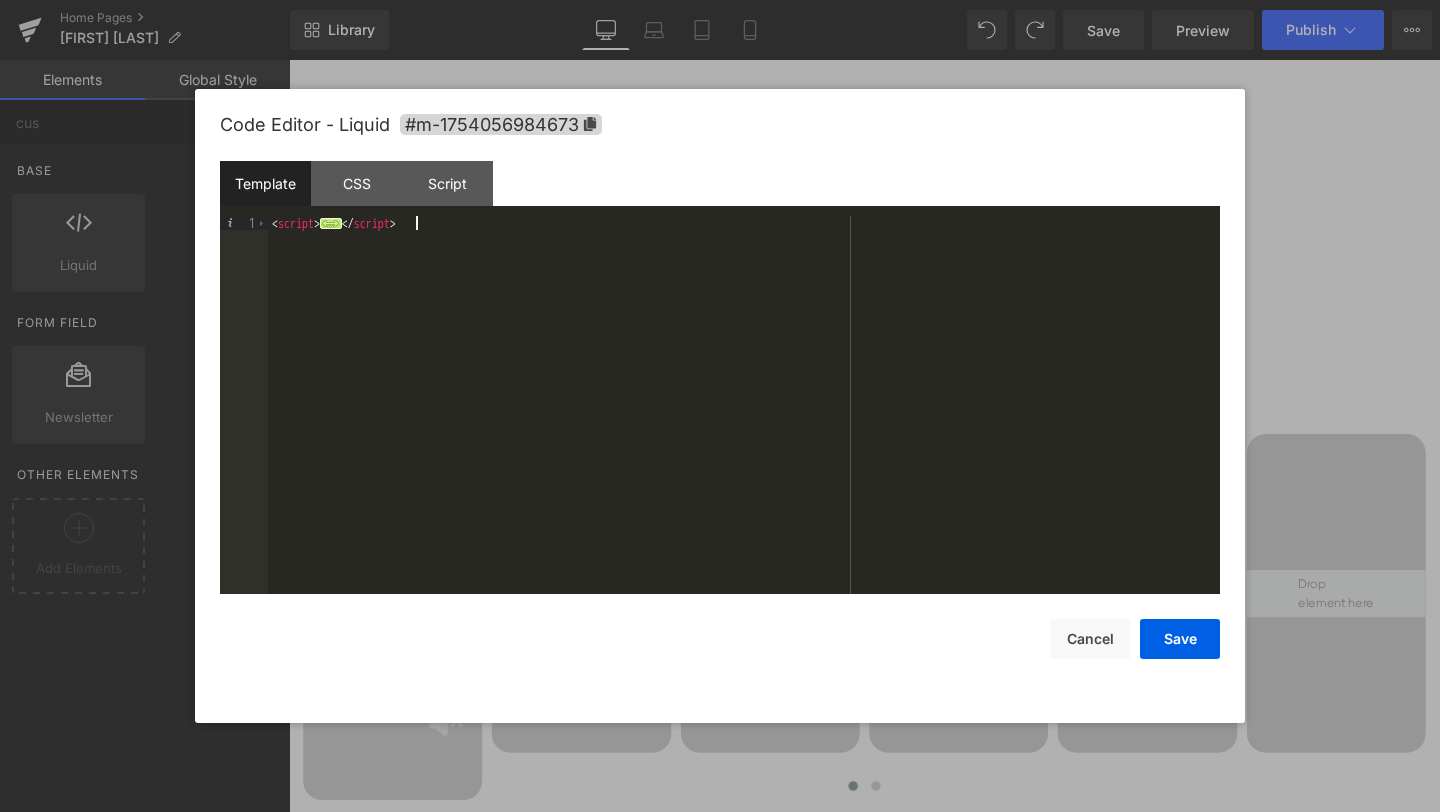 click on "< script > ... </ script >" at bounding box center [744, 419] 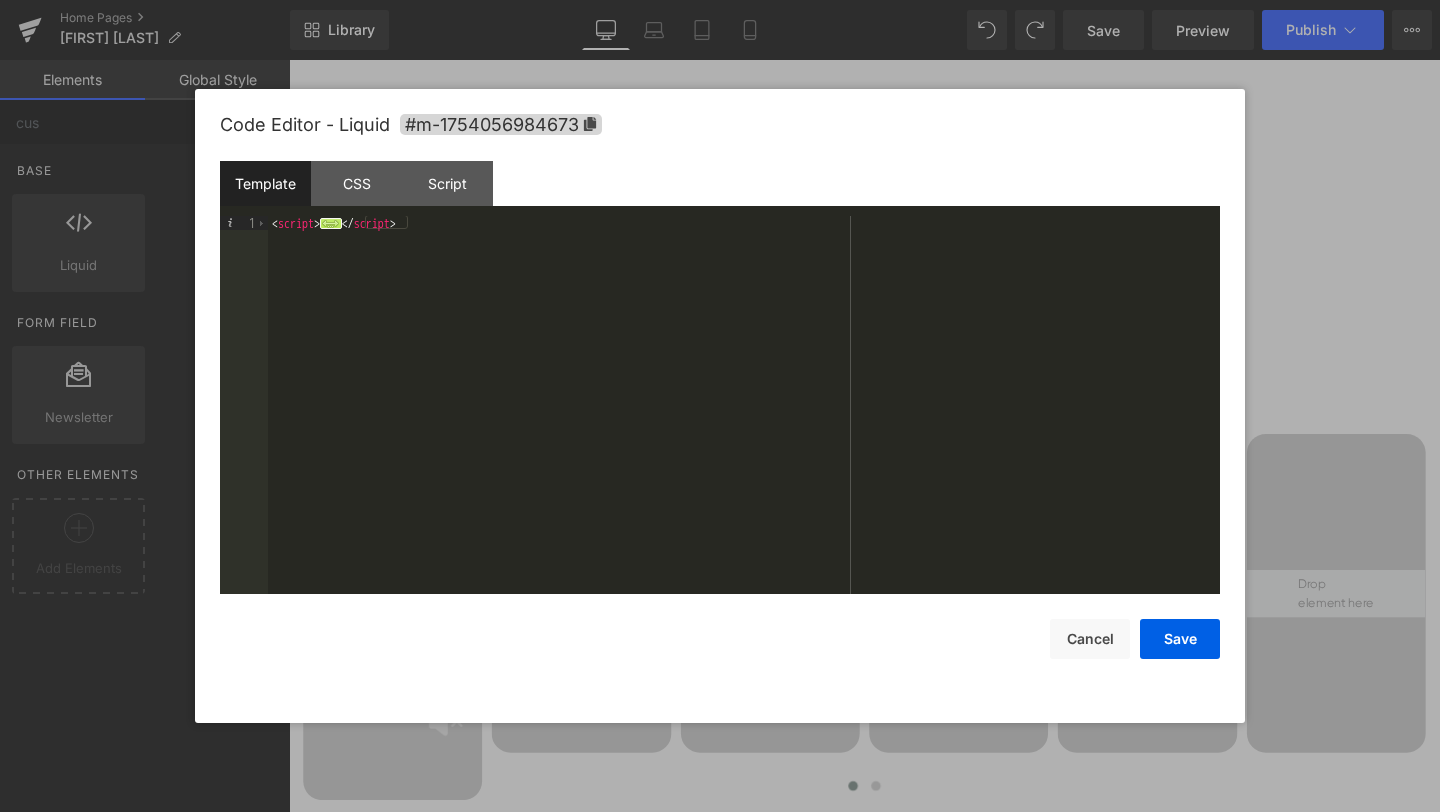 type 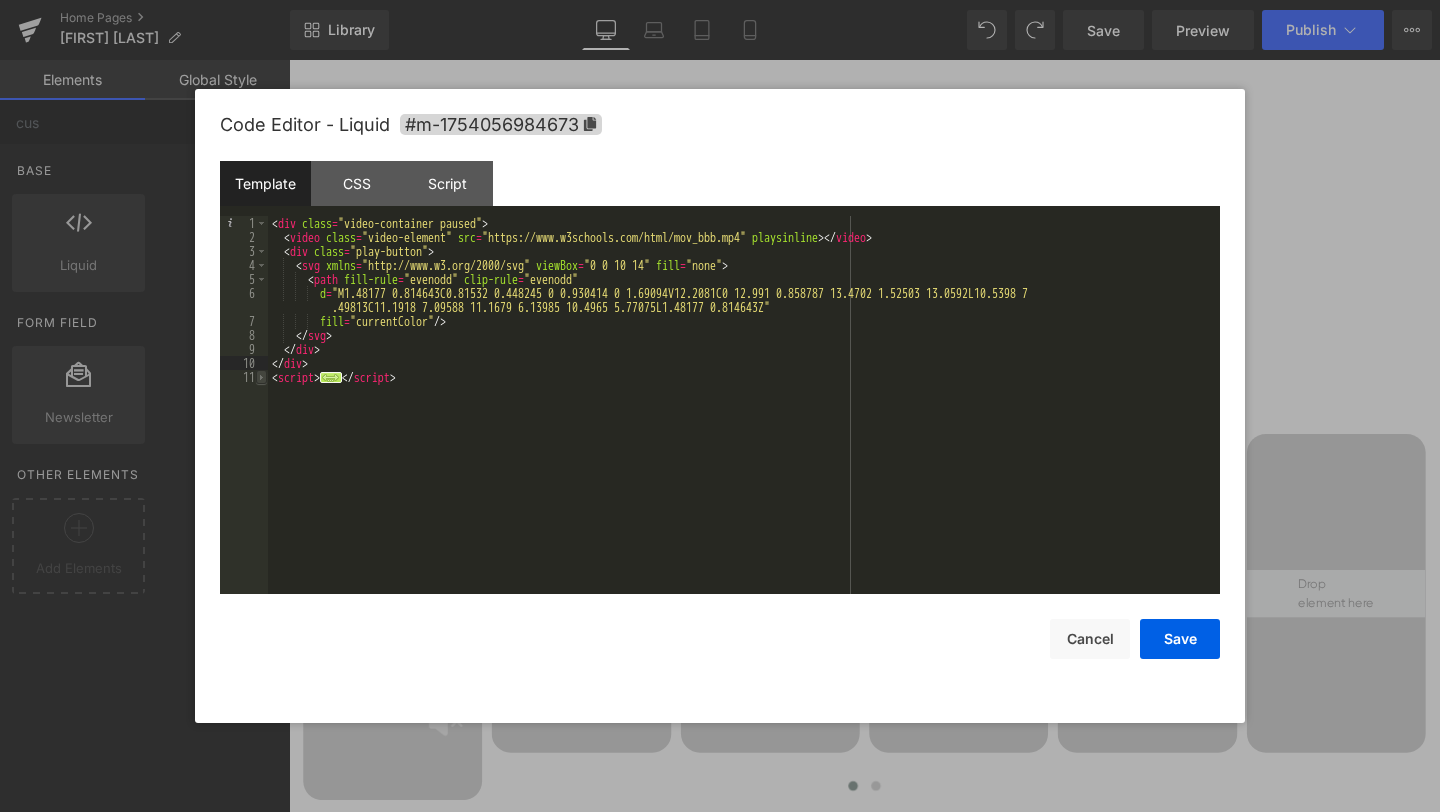 click at bounding box center (261, 377) 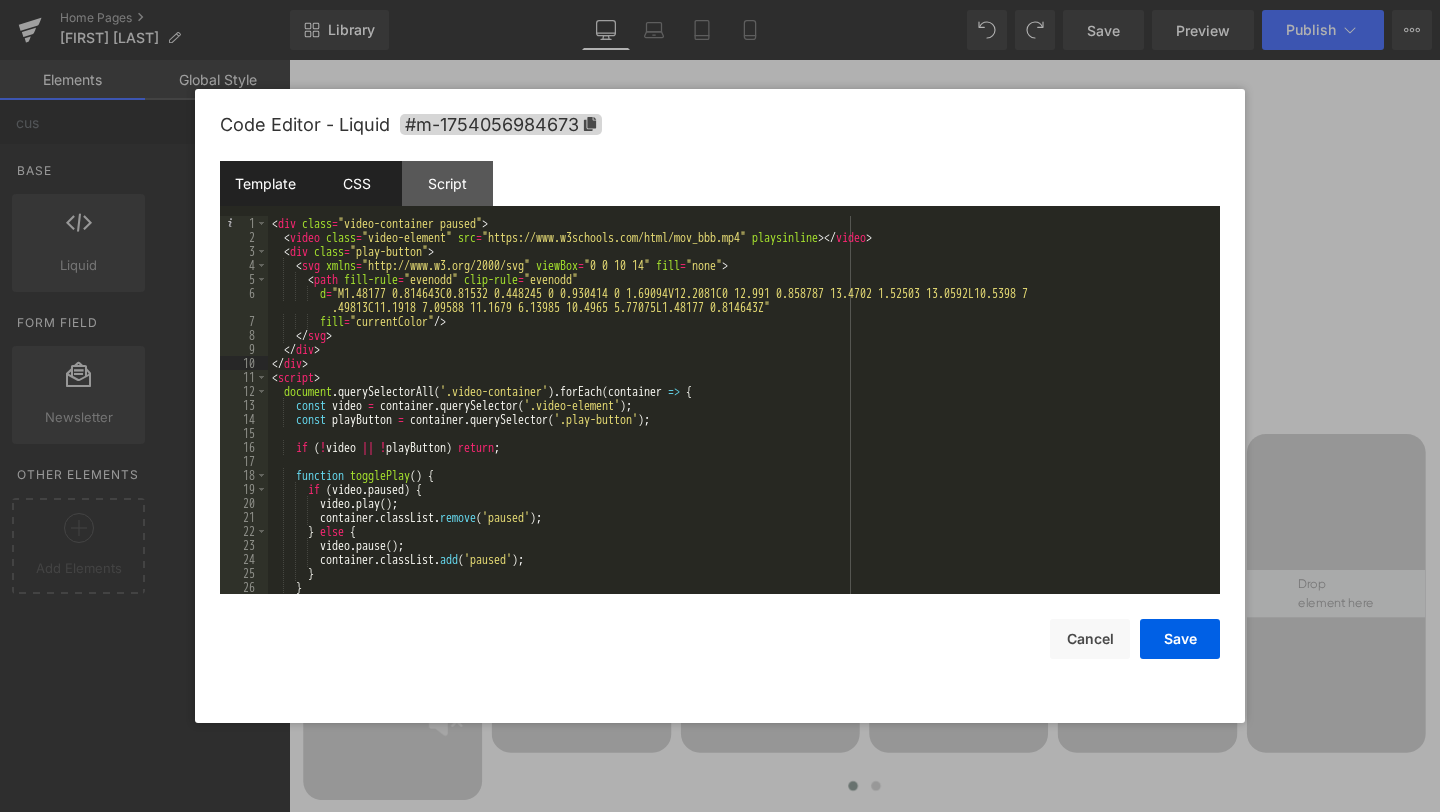 click on "CSS" at bounding box center [356, 183] 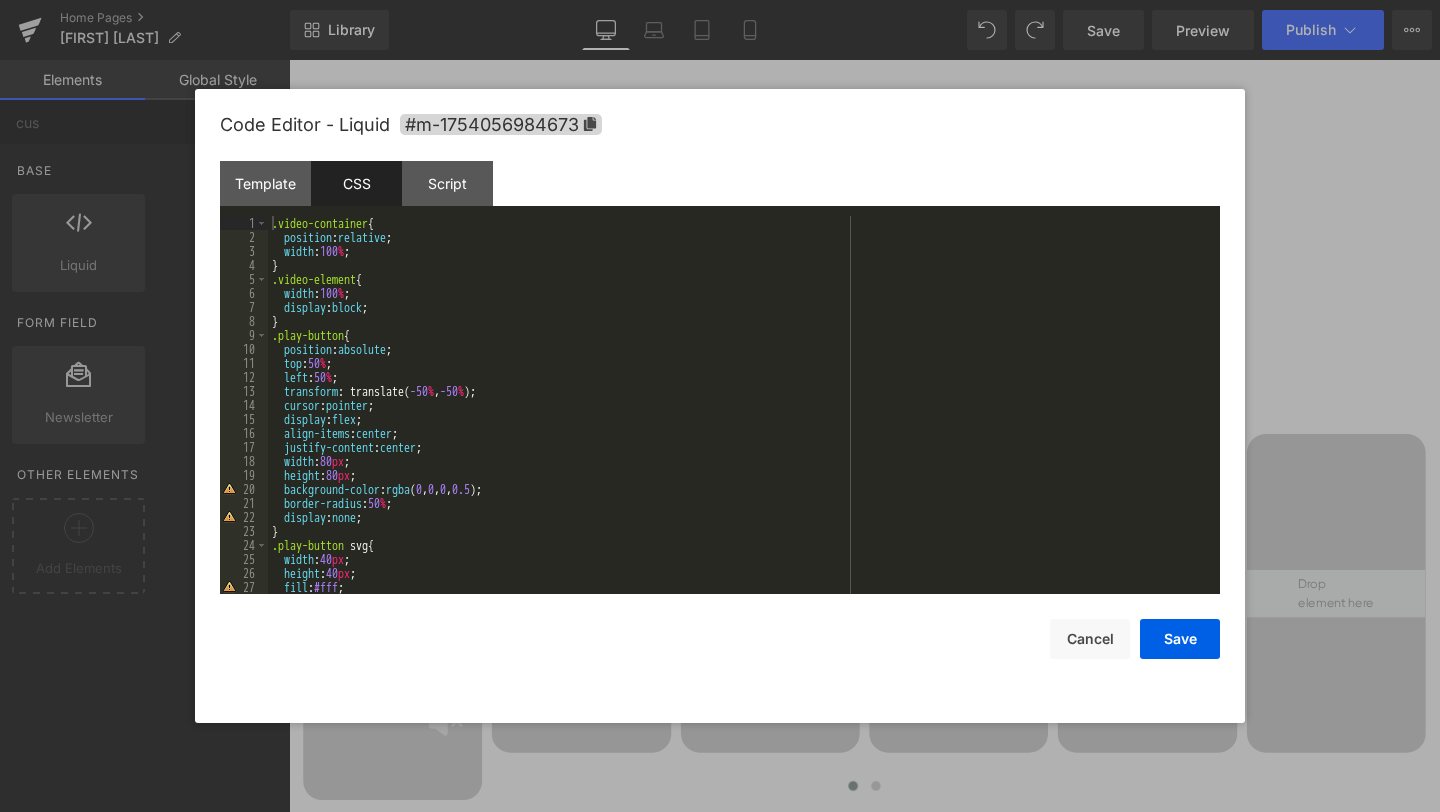 click on ".video-container {    position :  relative ;    width :  100 % ; } .video-element {    width :  100 % ;    display :  block ; } .play-button {    position :  absolute ;    top :  50 % ;    left :  50 % ;    transform : translate( -50 % ,  -50 % );    cursor :  pointer ;    display :  flex ;    align-items :  center ;    justify-content :  center ;    width :  80 px ;    height :  80 px ;    background-color :  rgba ( 0 ,  0 ,  0 ,  0.5 );    border-radius :  50 % ;    display :  none ; } .play-button   svg {    width :  40 px ;    height :  40 px ;    fill :  #fff ;    display :  block ;" at bounding box center (740, 419) 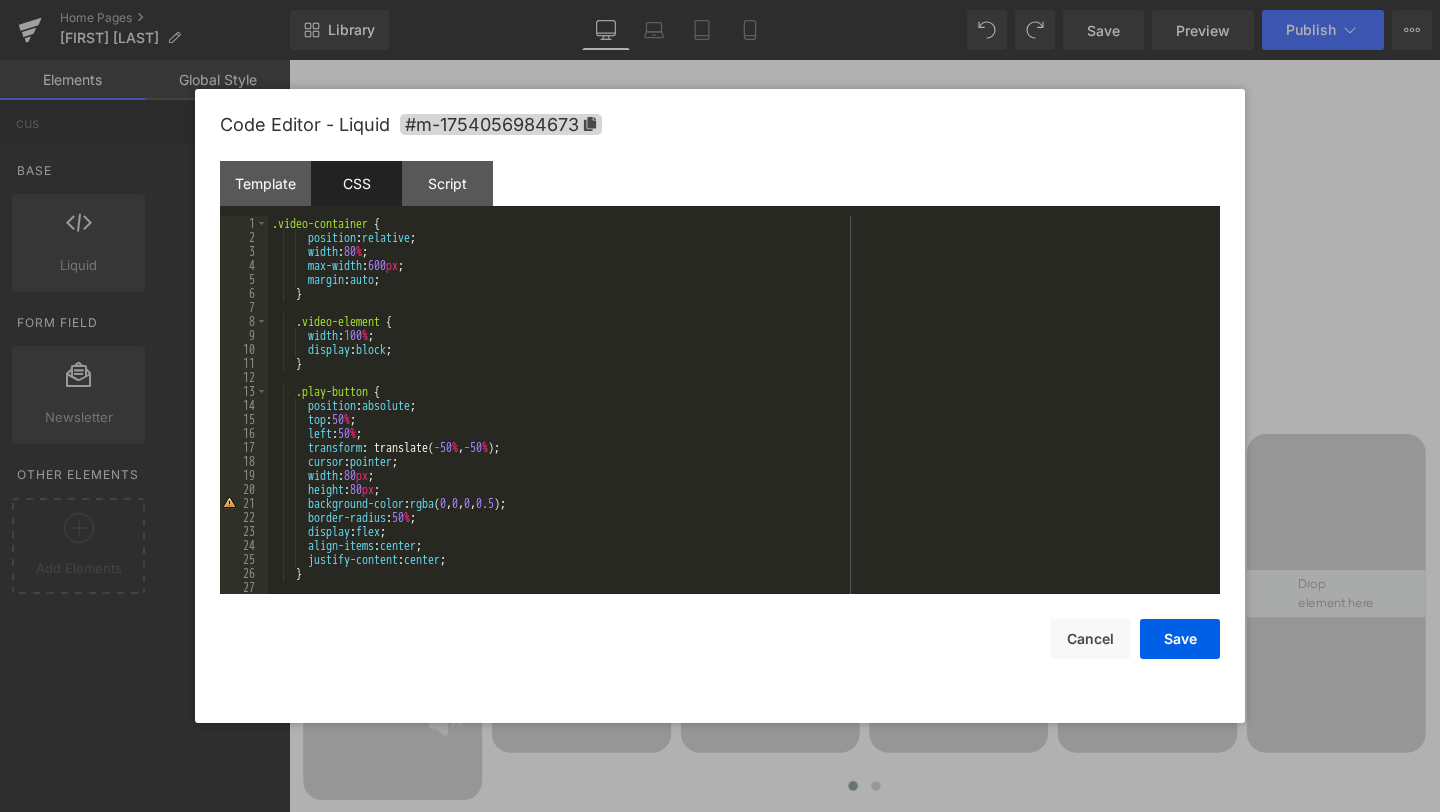 scroll, scrollTop: 126, scrollLeft: 0, axis: vertical 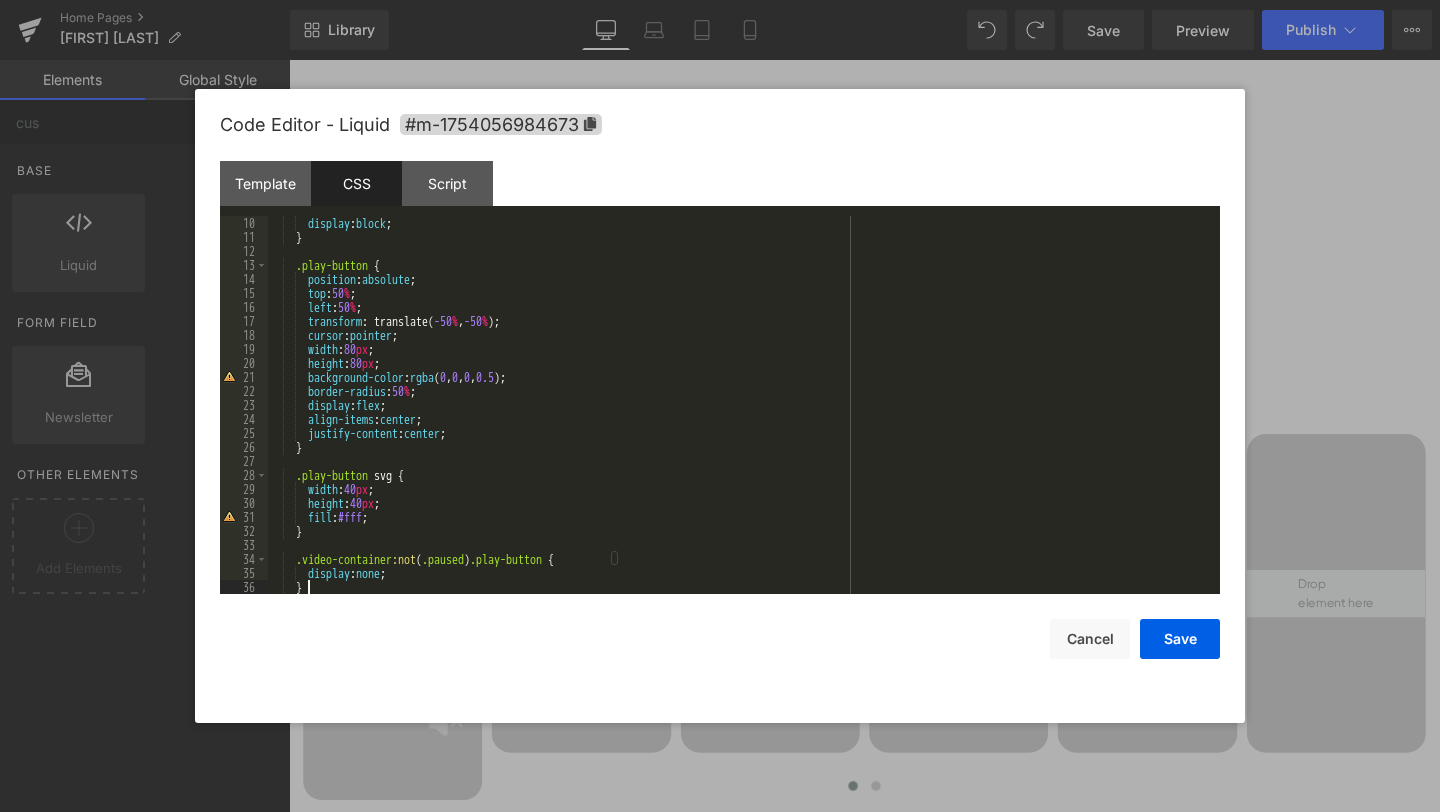click on "display :  block ;       }       .play-button   {          position :  absolute ;          top :  50 % ;          left :  50 % ;          transform : translate( -50 % ,  -50 % );          cursor :  pointer ;          width :  80 px ;          height :  80 px ;          background-color :  rgba ( 0 ,  0 ,  0 ,  0.5 );          border-radius :  50 % ;          display :  flex ;          align-items :  center ;          justify-content :  center ;       }       .play-button   svg   {          width :  40 px ;          height :  40 px ;          fill :  #fff ;       }       .video-container :not ( .paused )  .play-button   {          display :  none ;       }" at bounding box center (740, 419) 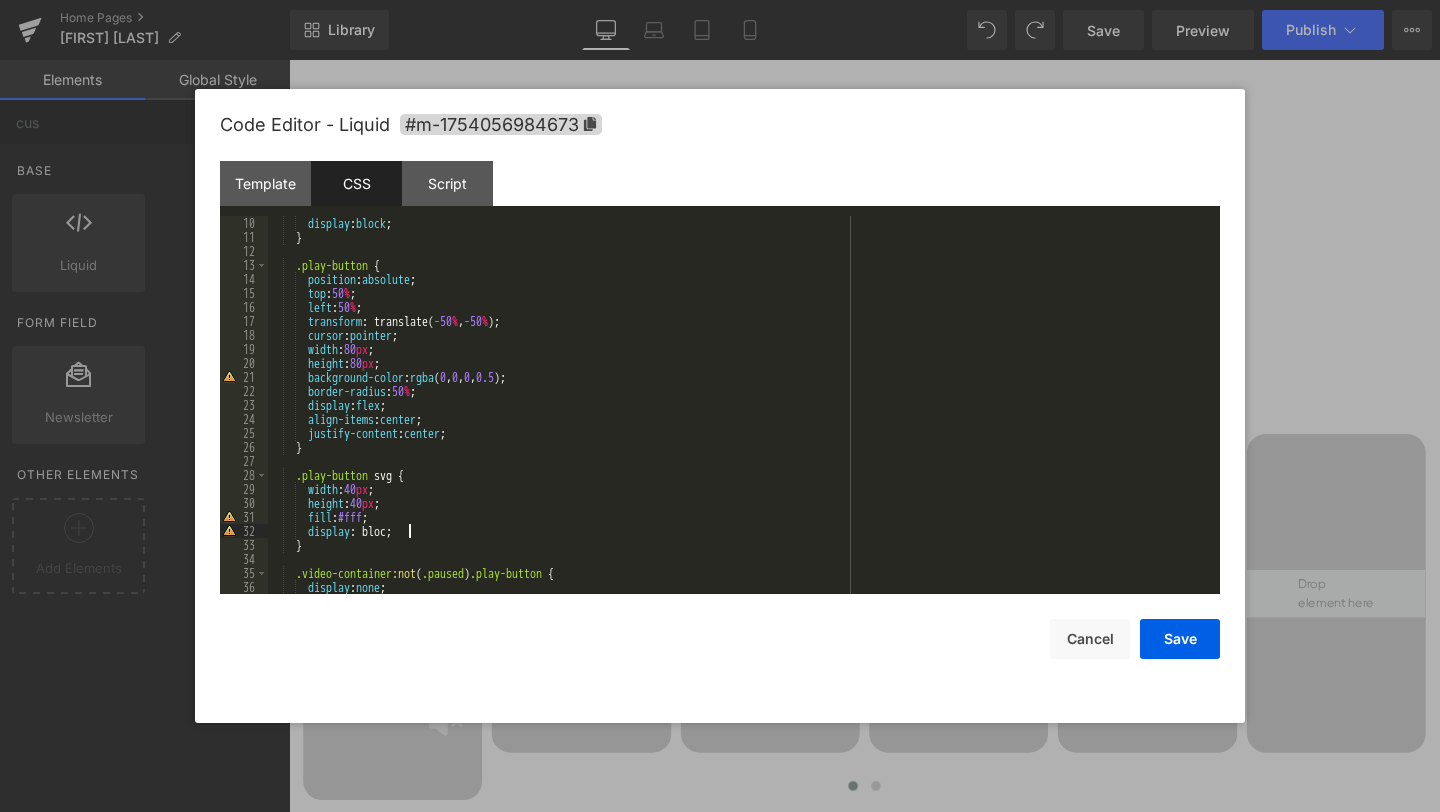 type 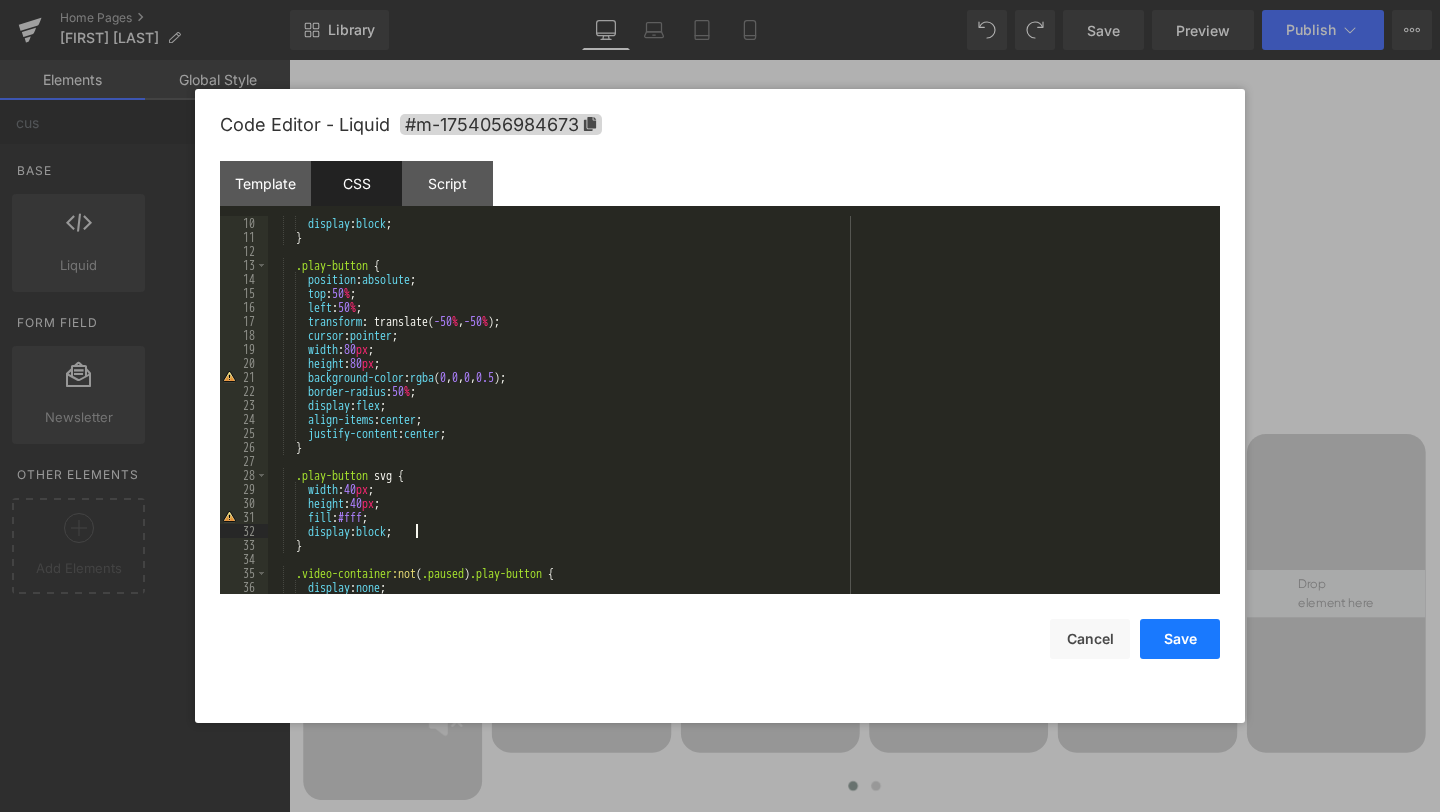 click on "Save" at bounding box center [1180, 639] 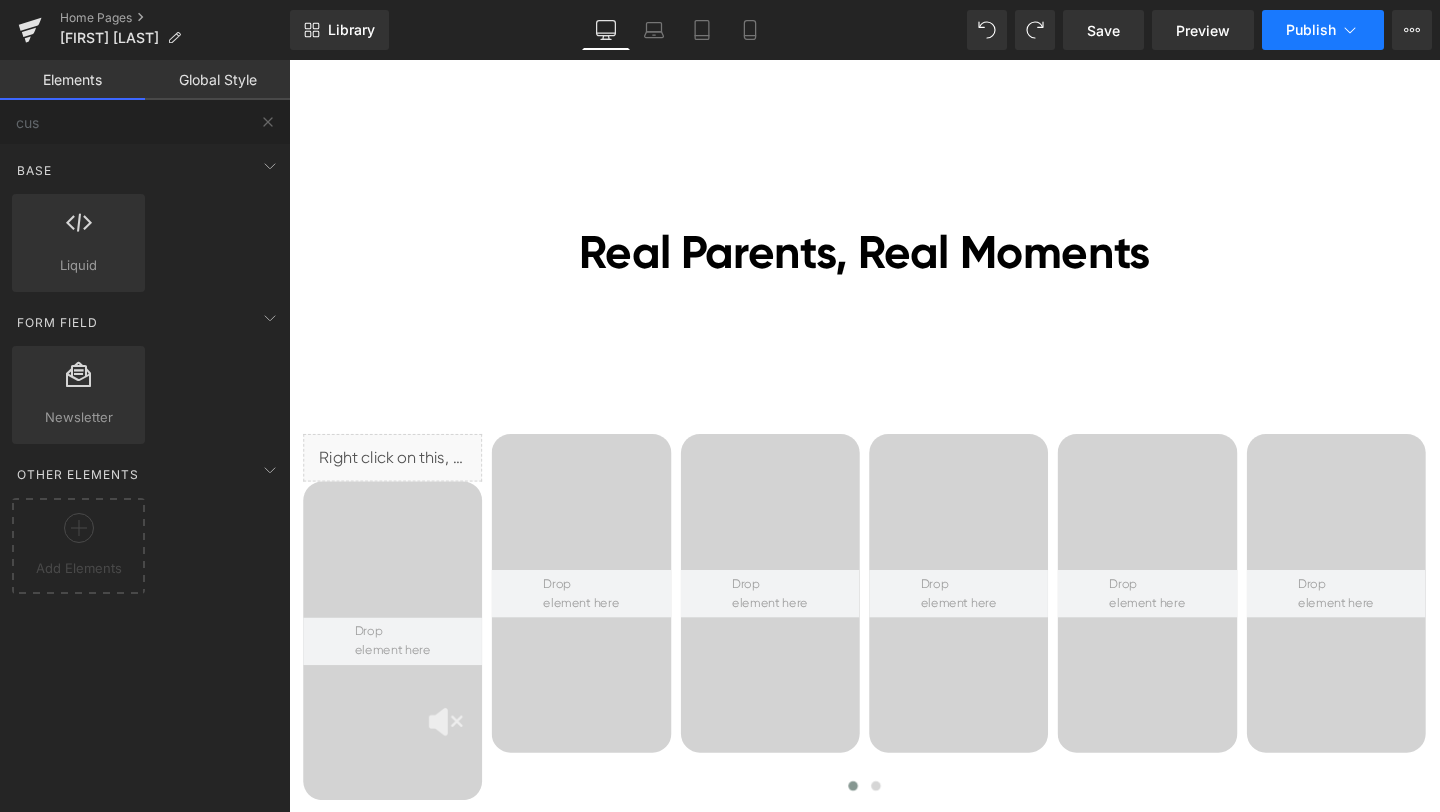 click on "Publish" at bounding box center [1311, 30] 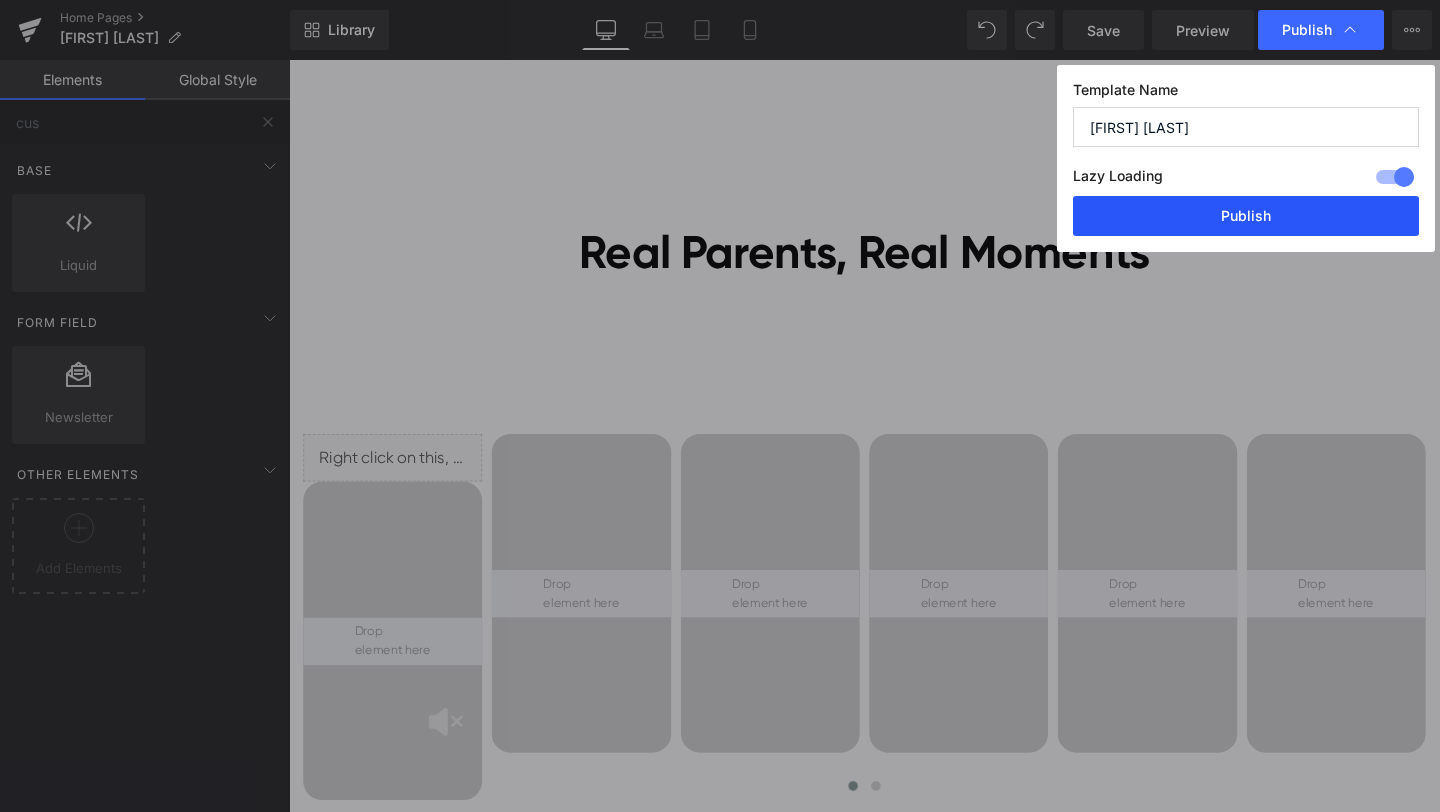 click on "Publish" at bounding box center [1246, 216] 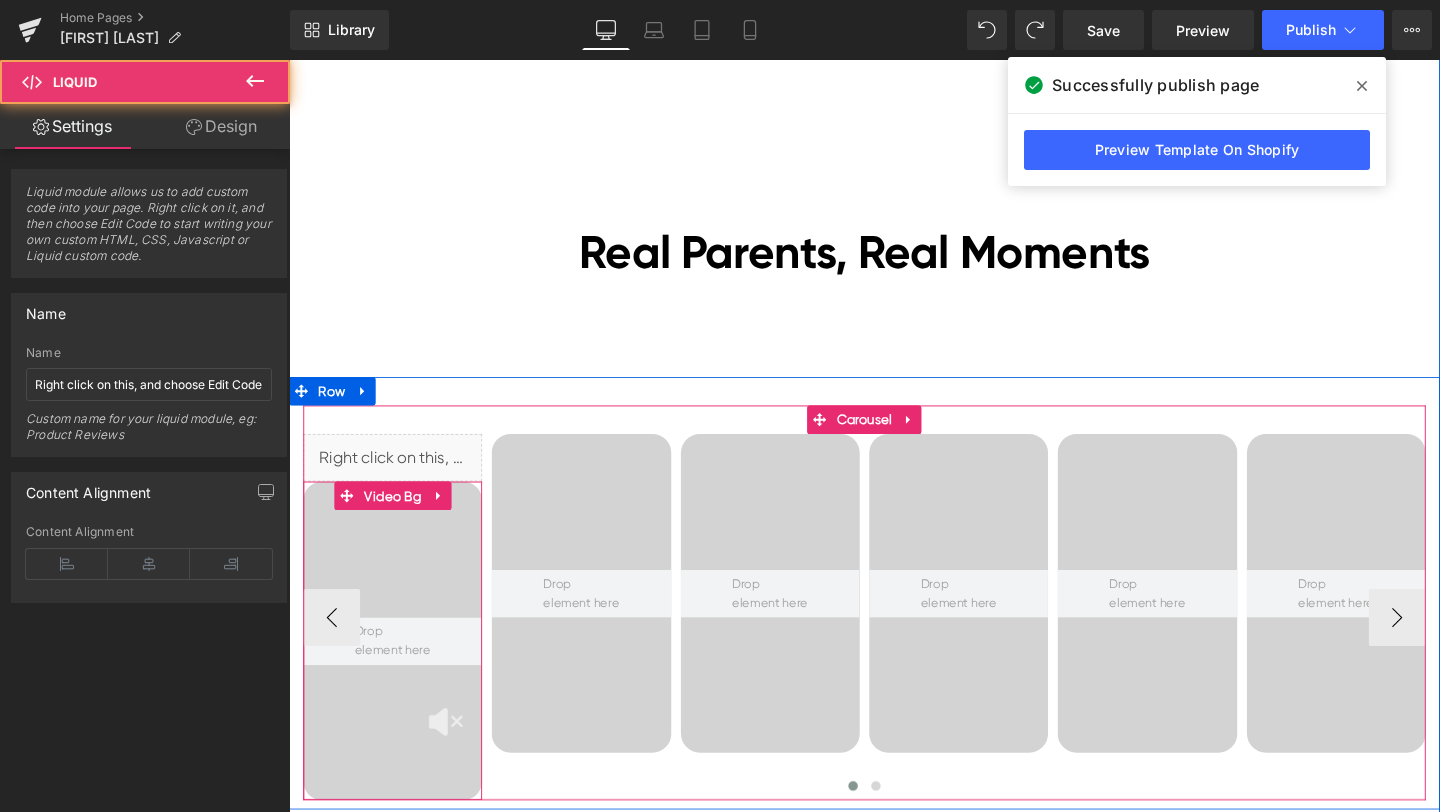 click on "Liquid" at bounding box center (398, 478) 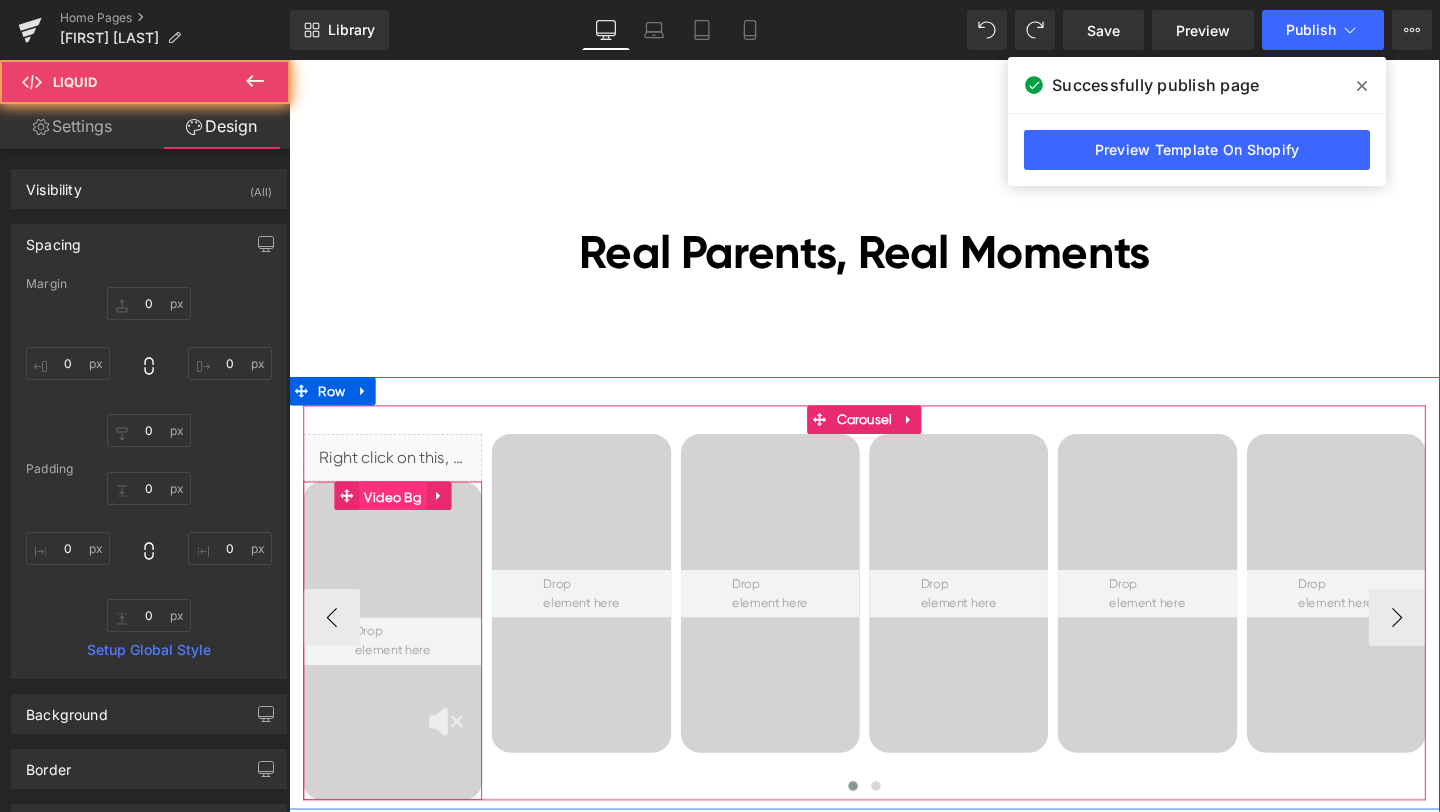 click on "Video Bg" at bounding box center [398, 519] 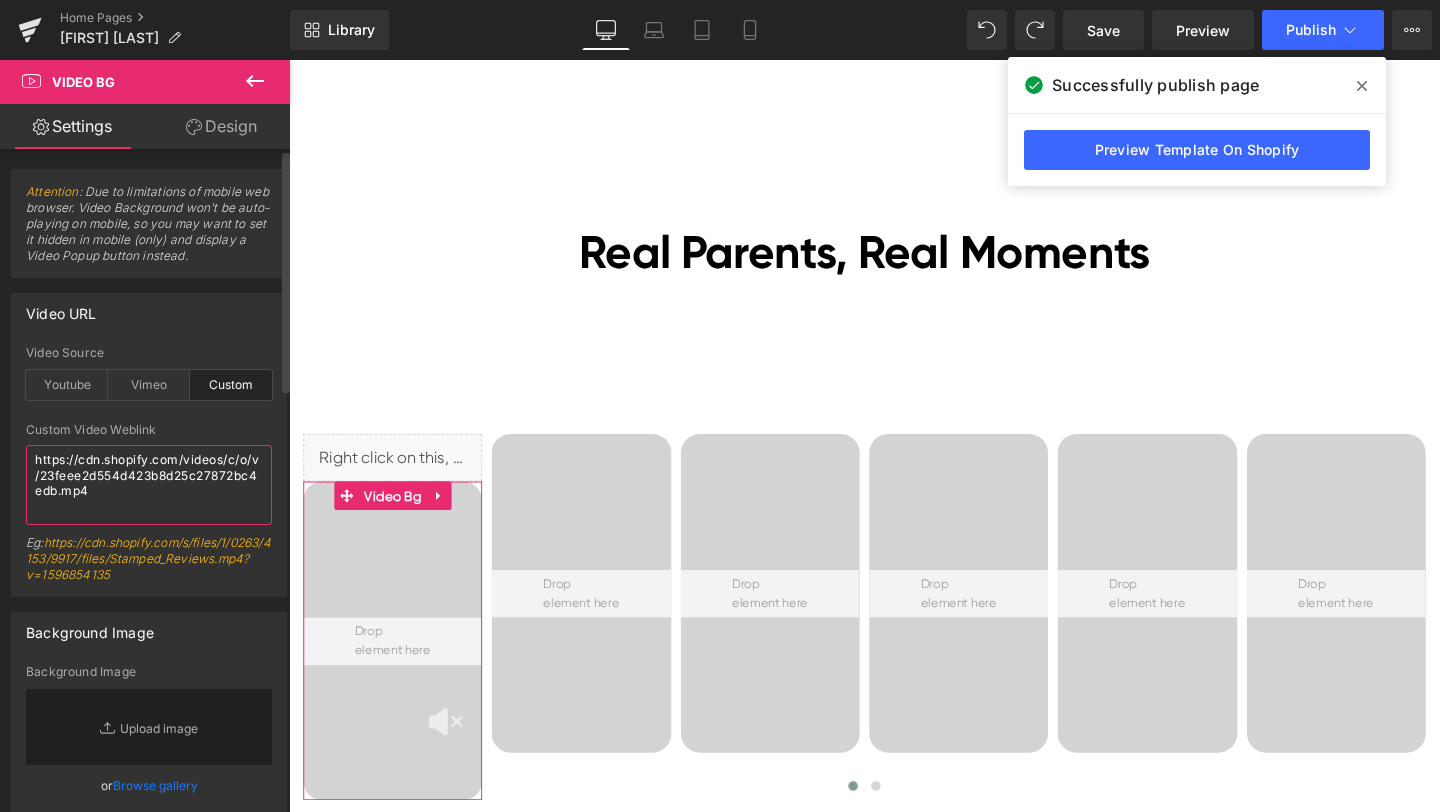 click on "https://cdn.shopify.com/videos/c/o/v/23feee2d554d423b8d25c27872bc4edb.mp4" at bounding box center (149, 485) 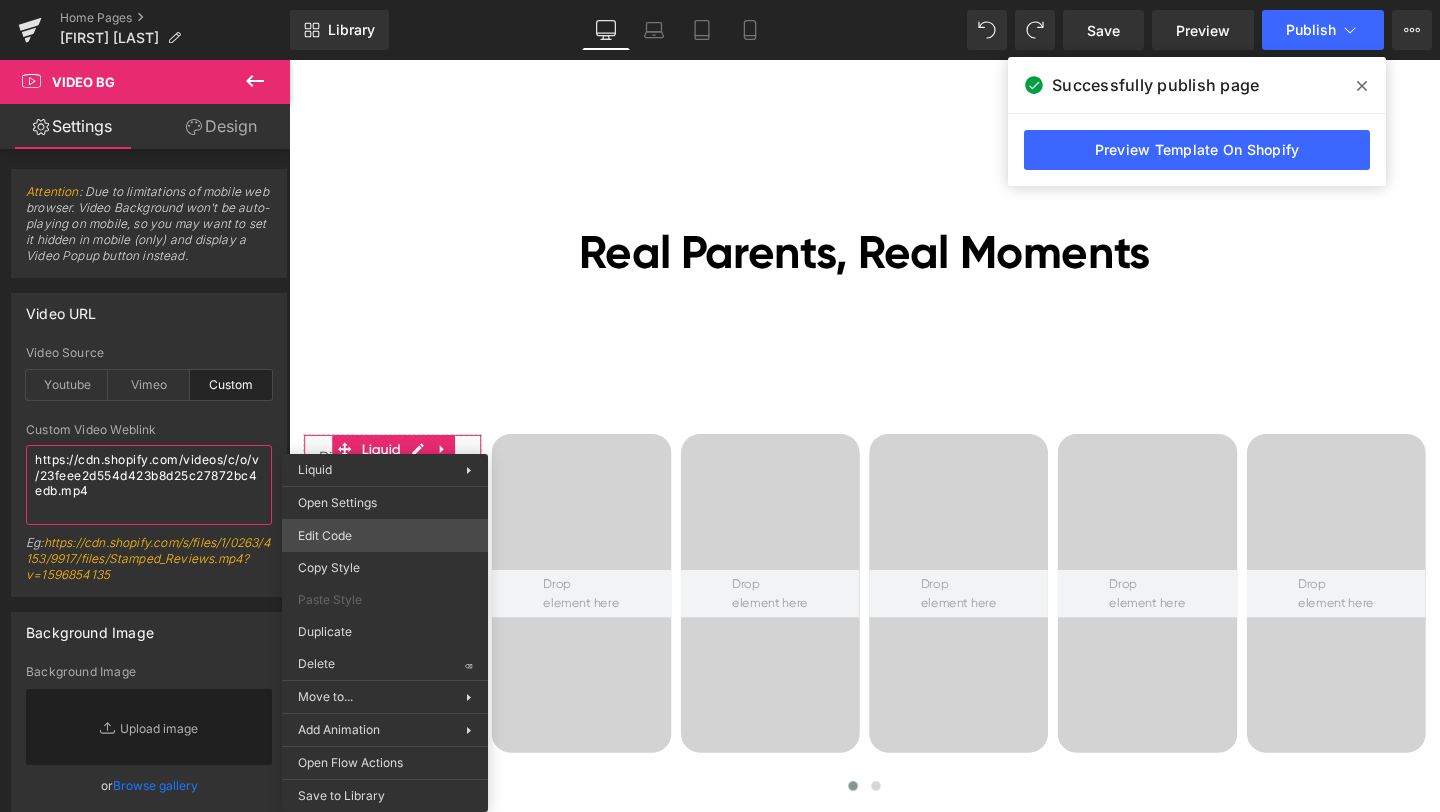 click on "Video Bg  You are previewing how the   will restyle your page. You can not edit Elements in Preset Preview Mode.  Home Pages [Ethan GemPages] bonoch Homepage 2.0 Library Desktop Desktop Laptop Tablet Mobile Save Preview Publish Scheduled View Live Page View with current Template Save Template to Library Schedule Publish  Optimize  Publish Settings Shortcuts  Your page can’t be published   You've reached the maximum number of published pages on your plan  (0/0).  You need to upgrade your plan or unpublish all your pages to get 1 publish slot.   Unpublish pages   Upgrade plan  Elements Global Style cus Base Row  rows, columns, layouts, div Heading  headings, titles, h1,h2,h3,h4,h5,h6 Text Block  texts, paragraphs, contents, blocks Image  images, photos, alts, uploads Icon  icons, symbols Button  button, call to action, cta Separator  separators, dividers, horizontal lines Liquid  liquid, custom code, html, javascript, css, reviews, apps, applications, embeded, iframe Banner Parallax  Hero Banner  Stack Tabs" at bounding box center [720, 0] 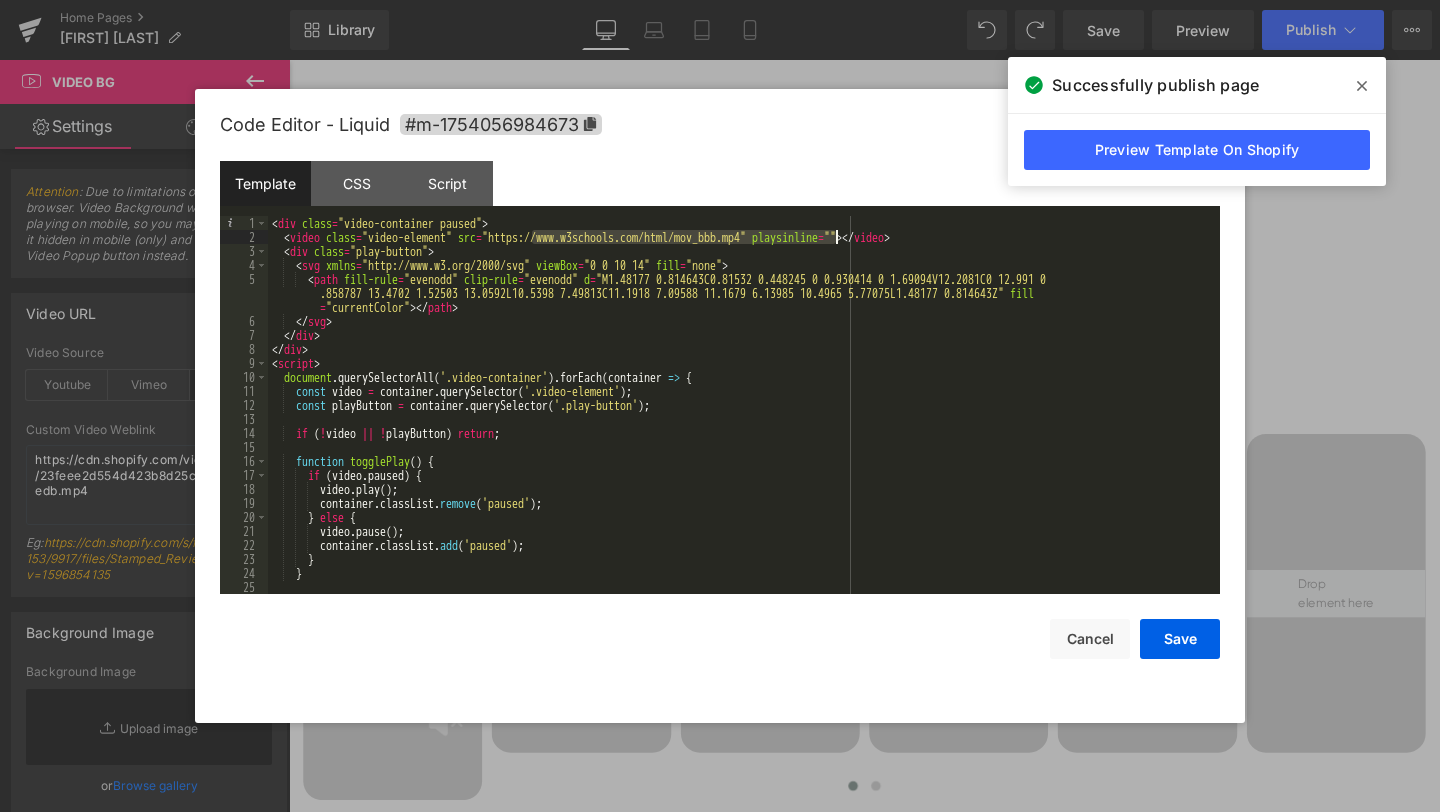 drag, startPoint x: 534, startPoint y: 235, endPoint x: 834, endPoint y: 235, distance: 300 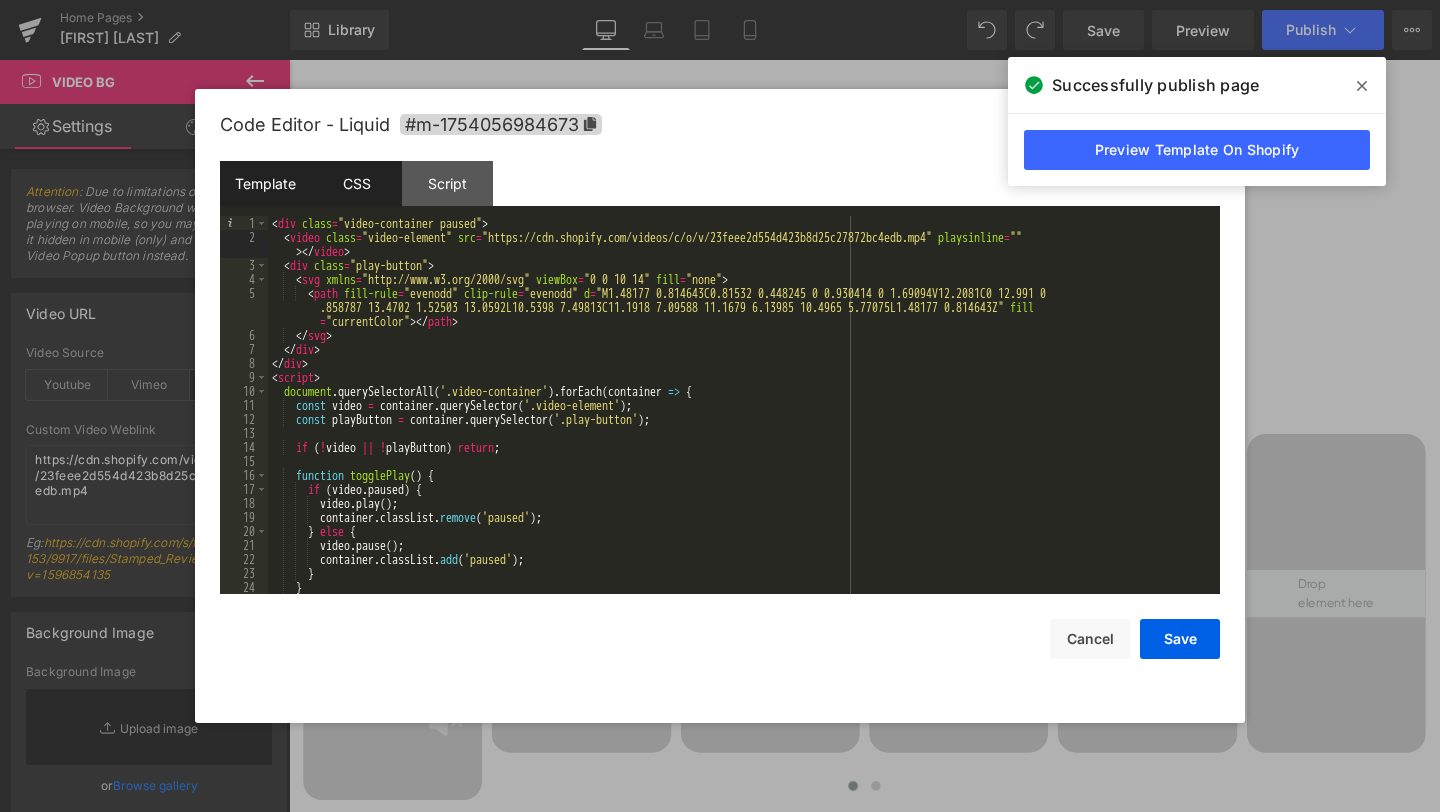 click on "CSS" at bounding box center [356, 183] 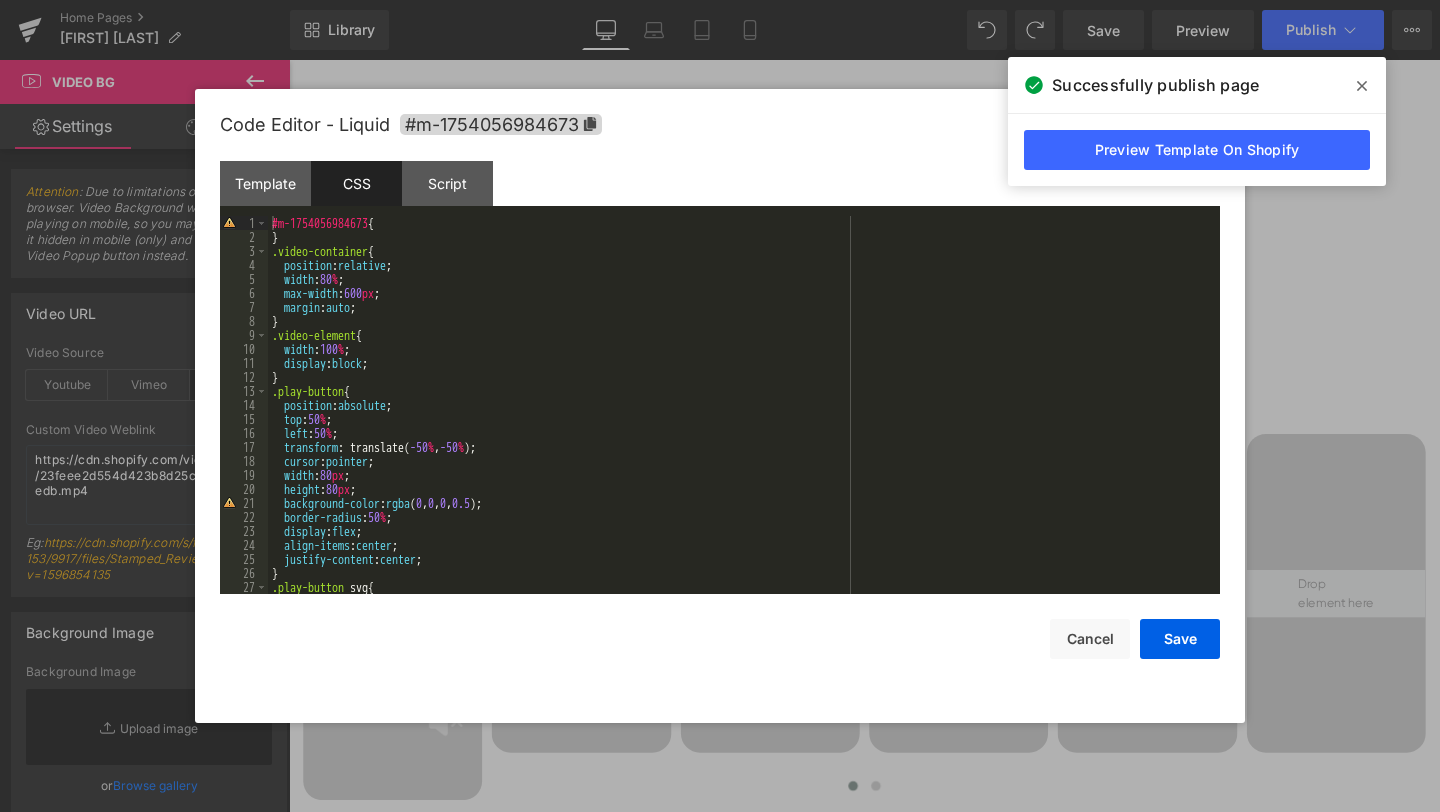 scroll, scrollTop: 120, scrollLeft: 0, axis: vertical 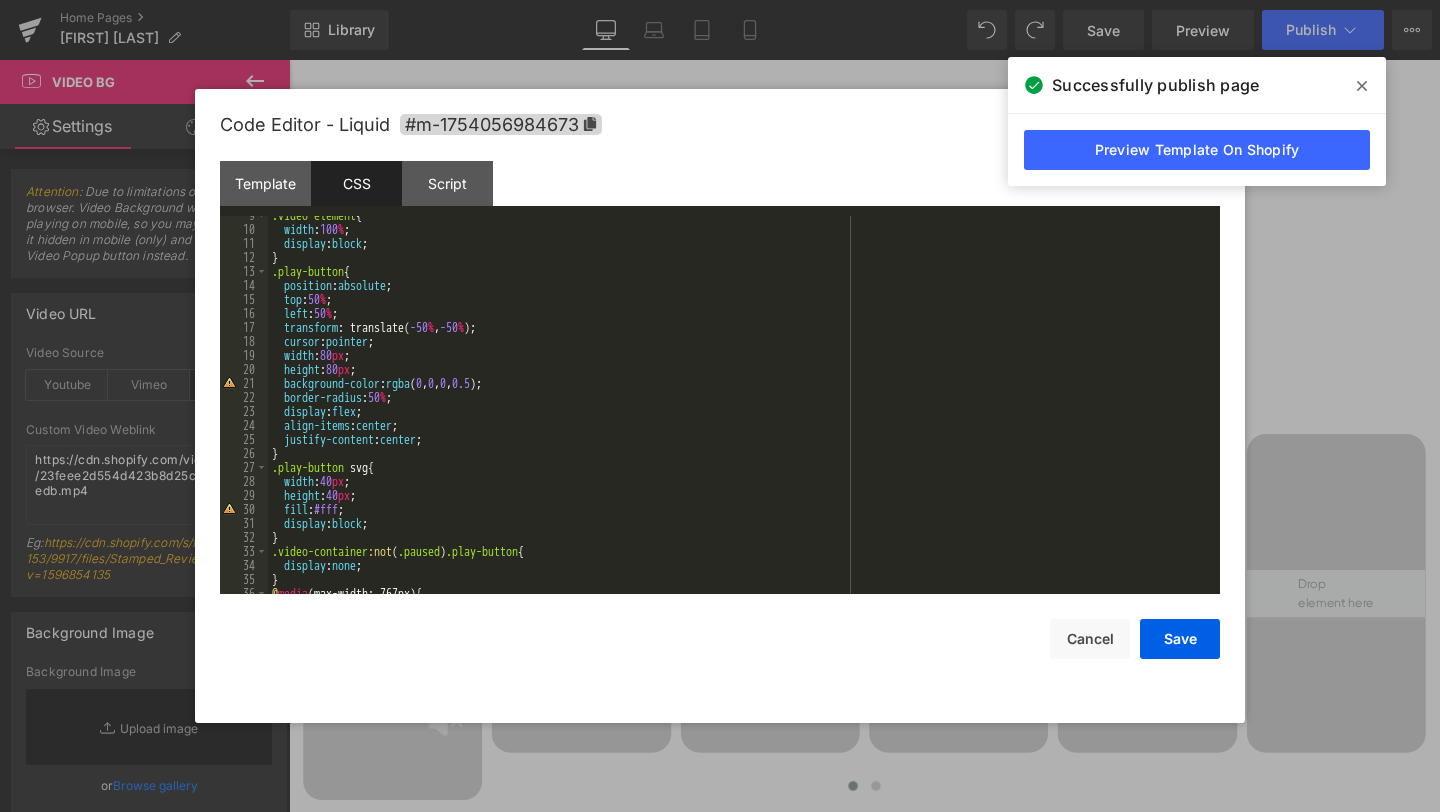 click on ".video-element {    width :  100 % ;    display :  block ; } .play-button {    position :  absolute ;    top :  50 % ;    left :  50 % ;    transform : translate( -50 % ,  -50 % );    cursor :  pointer ;    width :  80 px ;    height :  80 px ;    background-color :  rgba ( 0 ,  0 ,  0 ,  0.5 );    border-radius :  50 % ;    display :  flex ;    align-items :  center ;    justify-content :  center ; } .play-button   svg {    width :  40 px ;    height :  40 px ;    fill :  #fff ;    display :  block ; } .video-container :not ( .paused )  .play-button {    display :  none ; } @ media  (max-width: 767px) {" at bounding box center (740, 411) 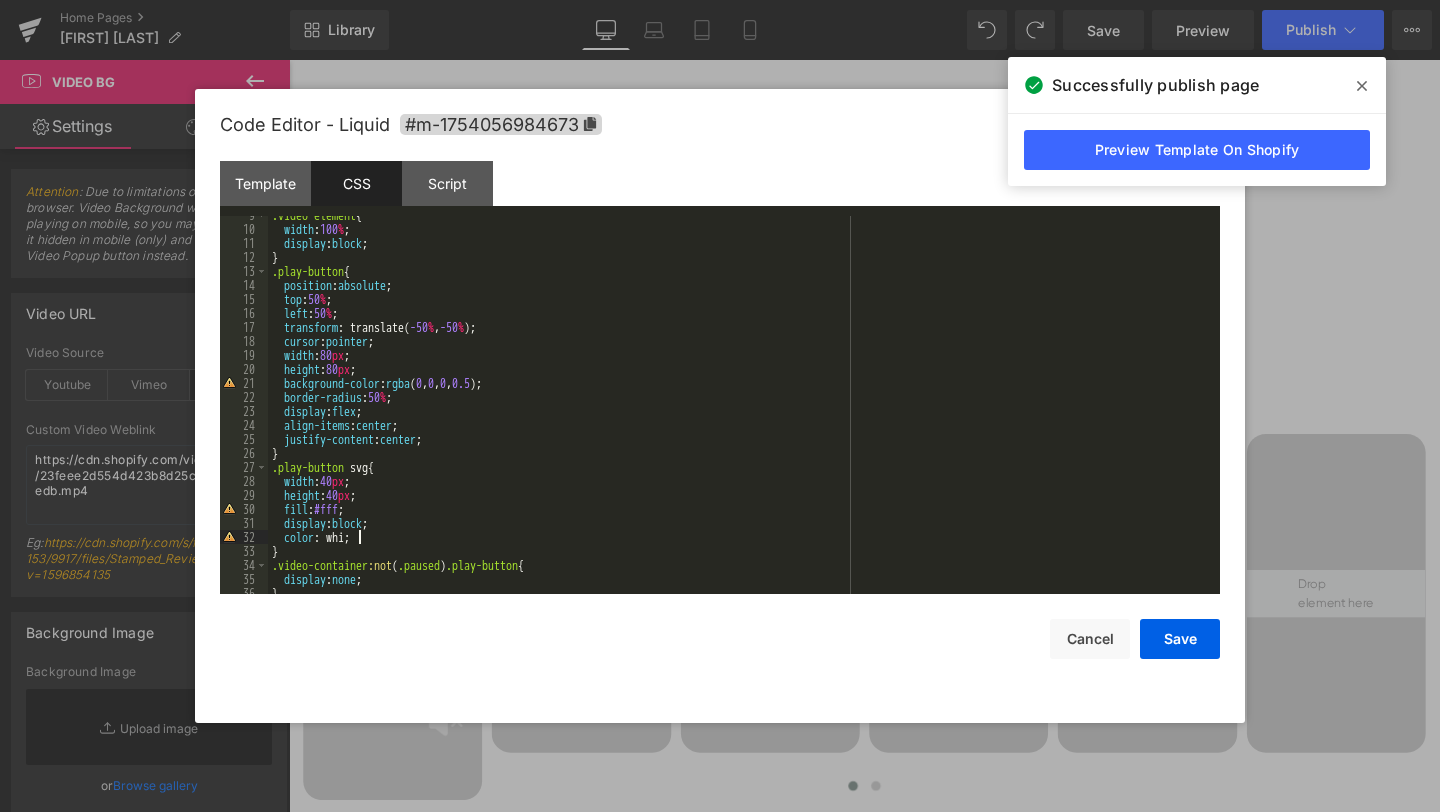 type 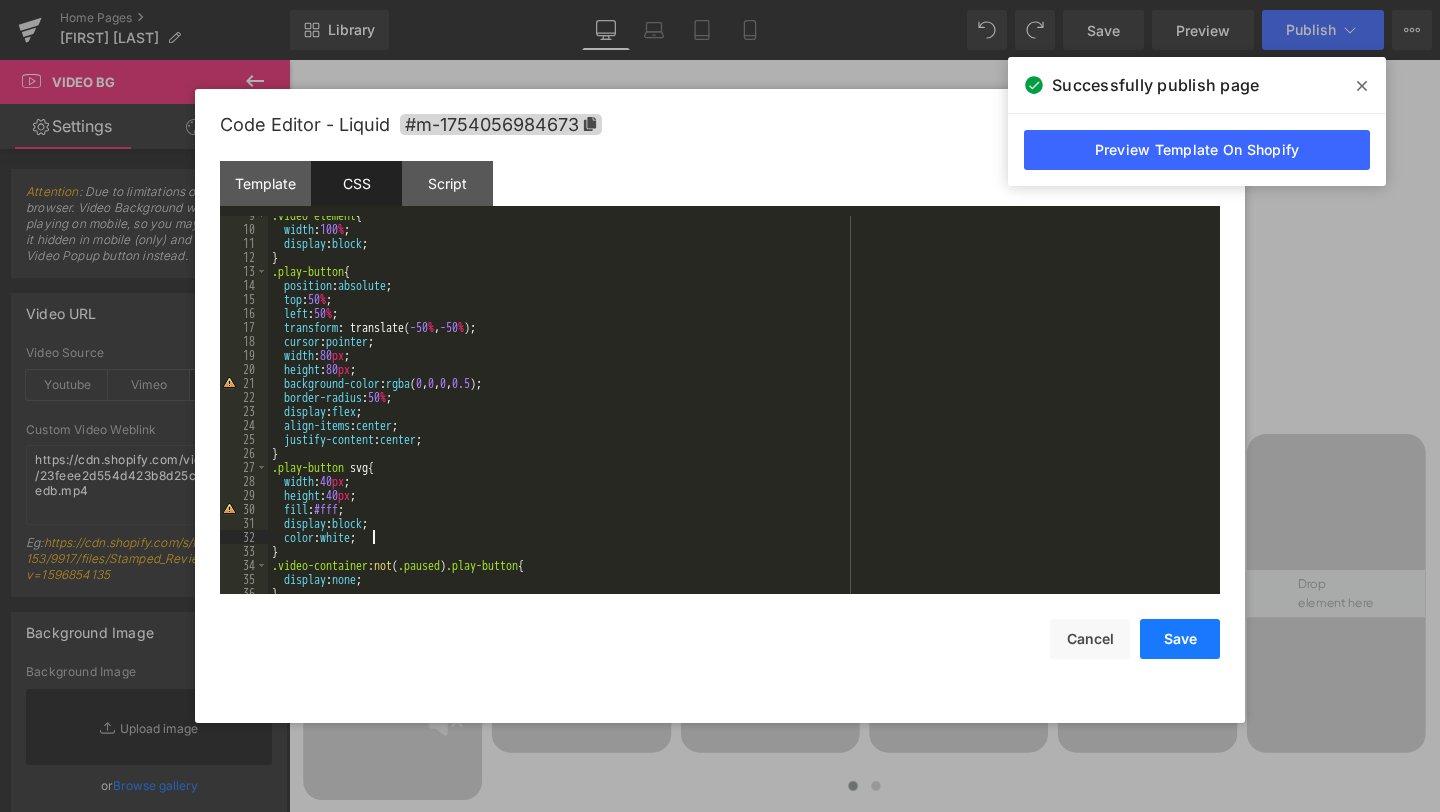click on "Save" at bounding box center (1180, 639) 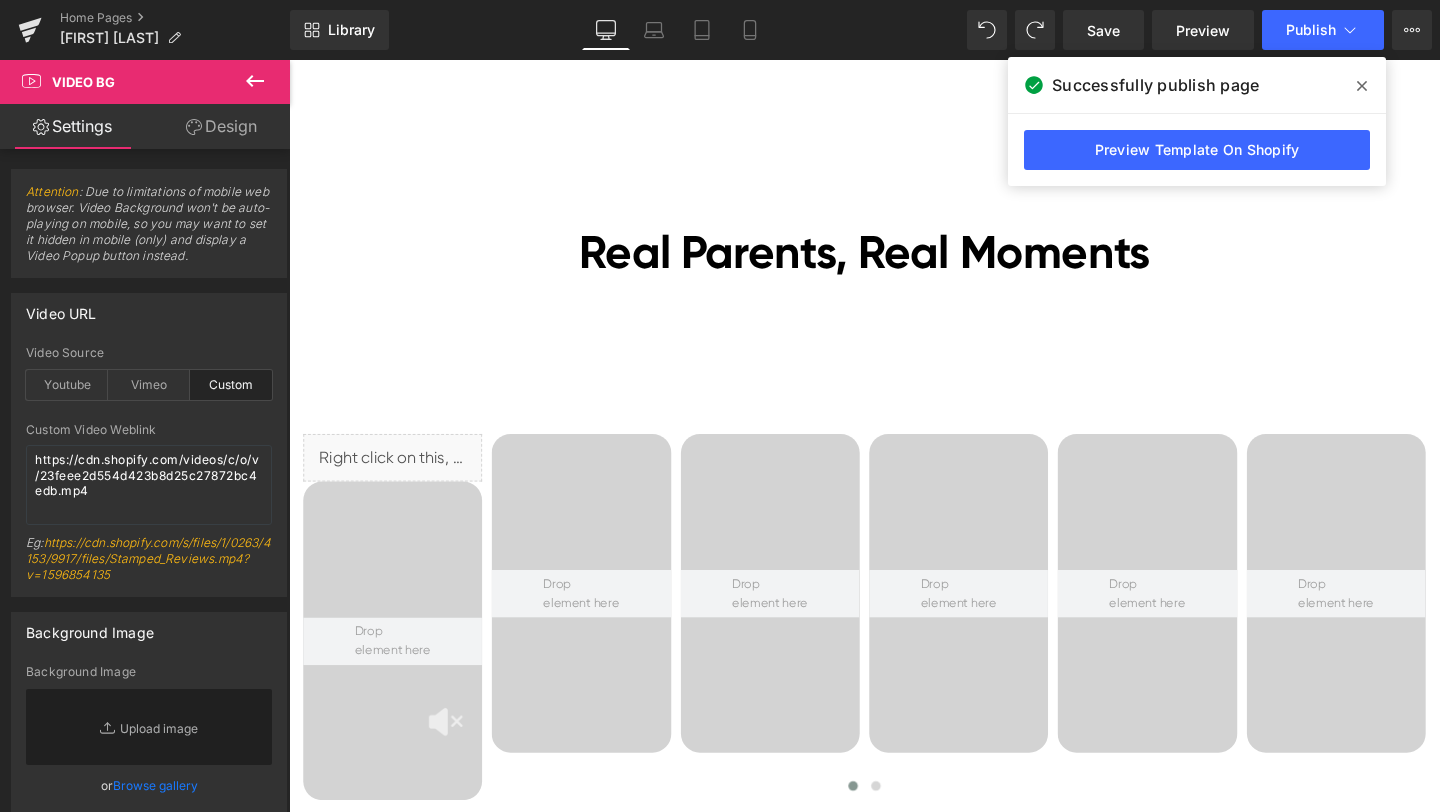 click on "Library Desktop Desktop Laptop Tablet Mobile Save Preview Publish Scheduled View Live Page View with current Template Save Template to Library Schedule Publish  Optimize  Publish Settings Shortcuts  Your page can’t be published   You've reached the maximum number of published pages on your plan  (0/0).  You need to upgrade your plan or unpublish all your pages to get 1 publish slot.   Unpublish pages   Upgrade plan" at bounding box center [865, 30] 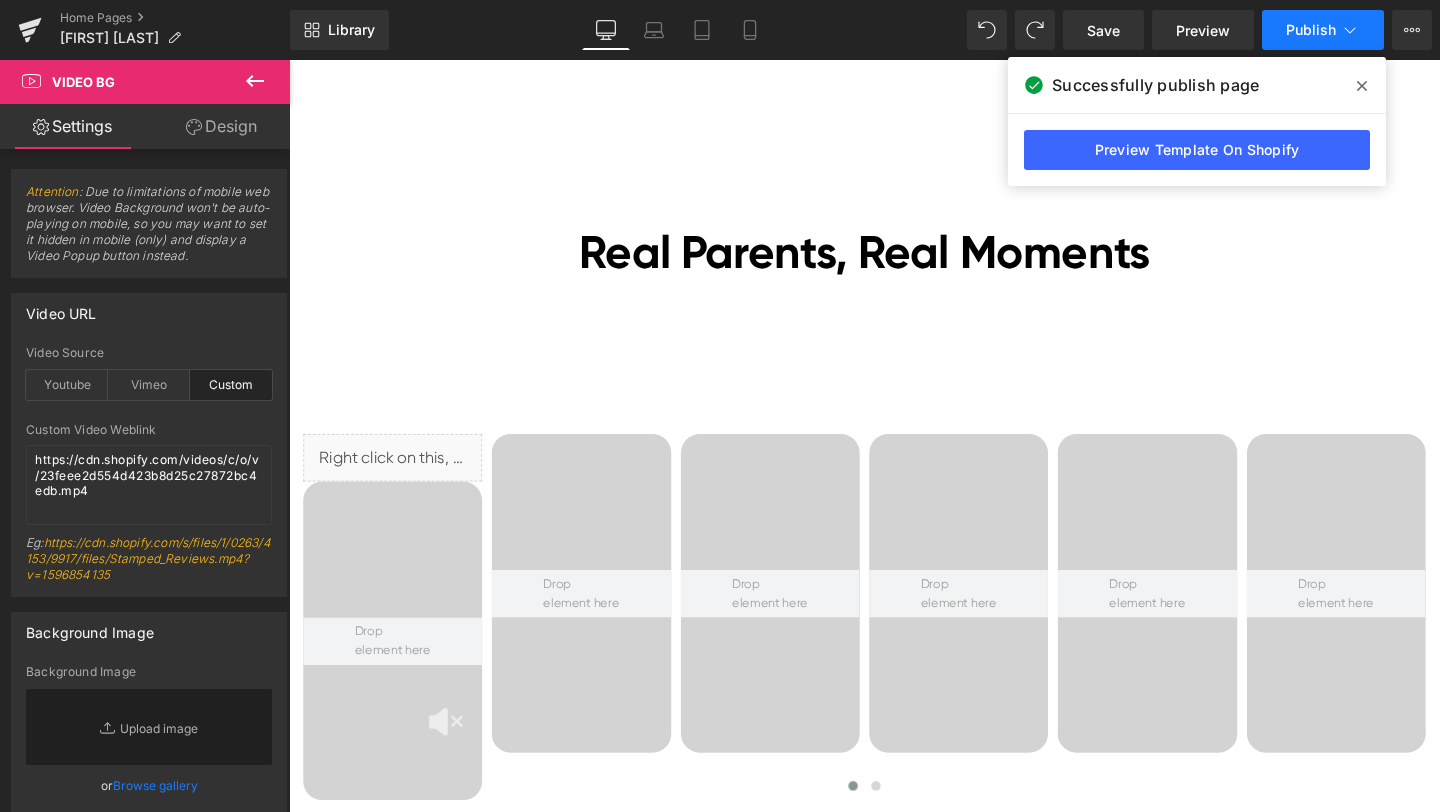 click on "Publish" at bounding box center [1323, 30] 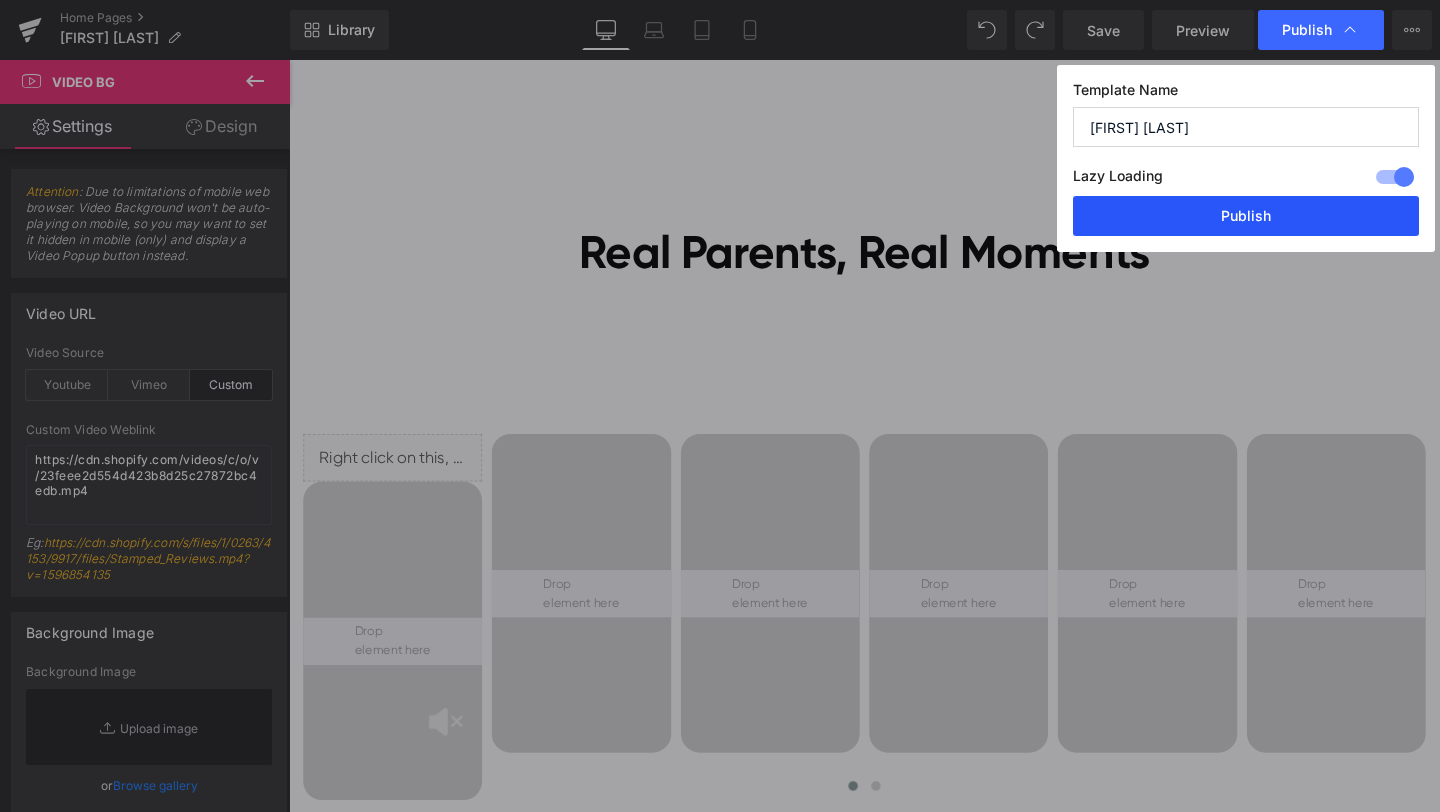 click on "Publish" at bounding box center [1246, 216] 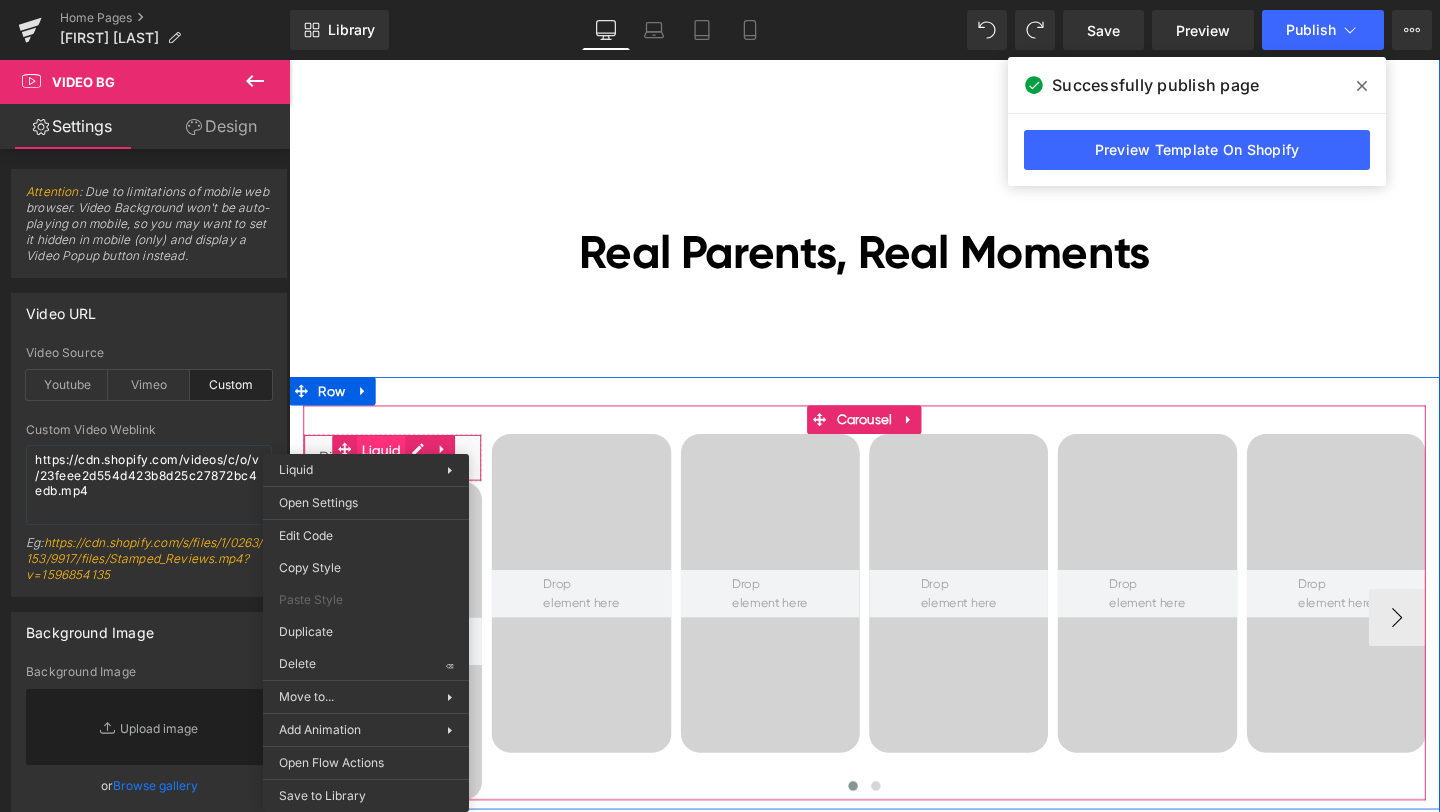 drag, startPoint x: 365, startPoint y: 503, endPoint x: 619, endPoint y: 627, distance: 282.65173 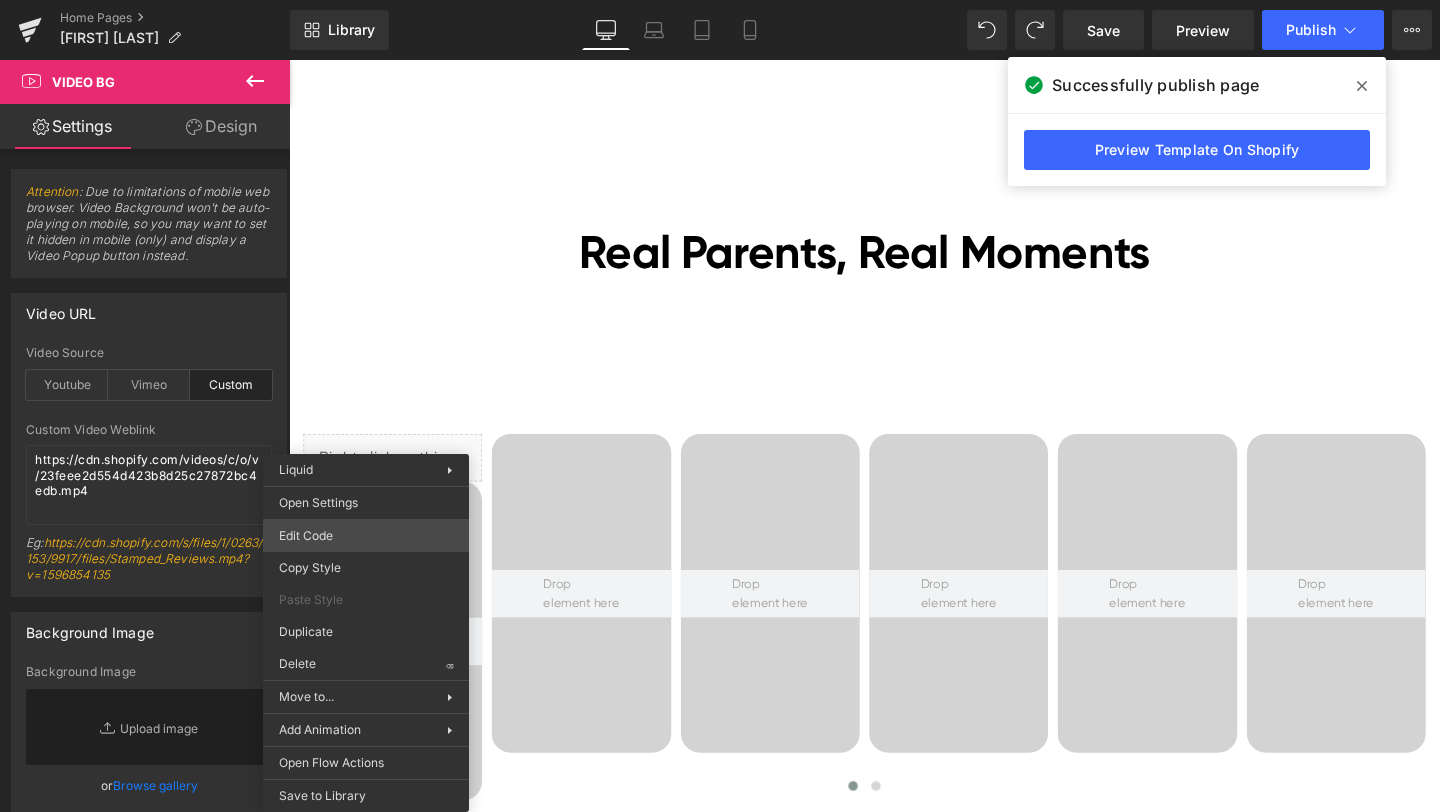 click on "Video Bg  You are previewing how the   will restyle your page. You can not edit Elements in Preset Preview Mode.  Home Pages [Ethan GemPages] bonoch Homepage 2.0 Library Desktop Desktop Laptop Tablet Mobile Save Preview Publish Scheduled View Live Page View with current Template Save Template to Library Schedule Publish  Optimize  Publish Settings Shortcuts  Your page can’t be published   You've reached the maximum number of published pages on your plan  (0/0).  You need to upgrade your plan or unpublish all your pages to get 1 publish slot.   Unpublish pages   Upgrade plan  Elements Global Style cus Base Row  rows, columns, layouts, div Heading  headings, titles, h1,h2,h3,h4,h5,h6 Text Block  texts, paragraphs, contents, blocks Image  images, photos, alts, uploads Icon  icons, symbols Button  button, call to action, cta Separator  separators, dividers, horizontal lines Liquid  liquid, custom code, html, javascript, css, reviews, apps, applications, embeded, iframe Banner Parallax  Hero Banner  Stack Tabs" at bounding box center [720, 0] 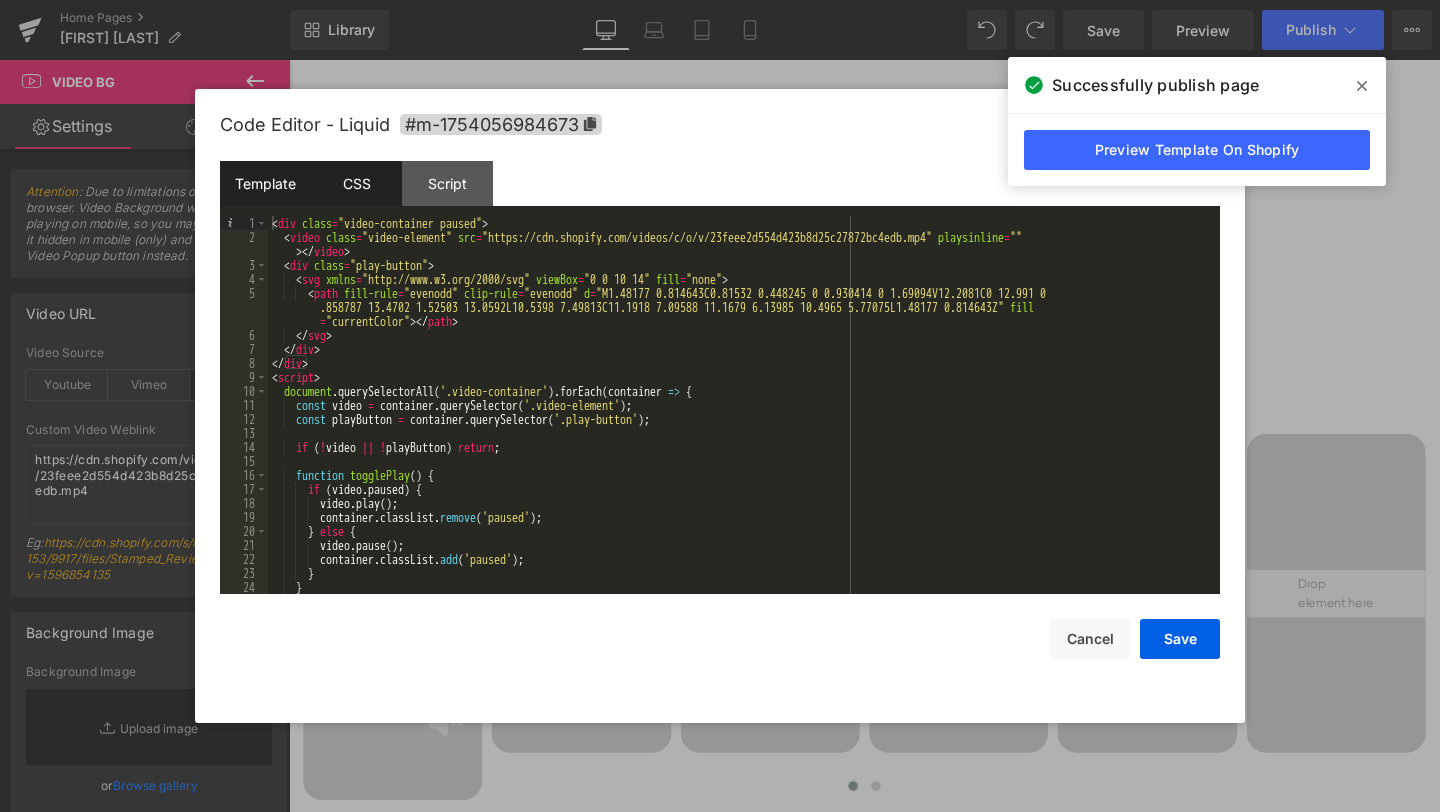 click on "CSS" at bounding box center (356, 183) 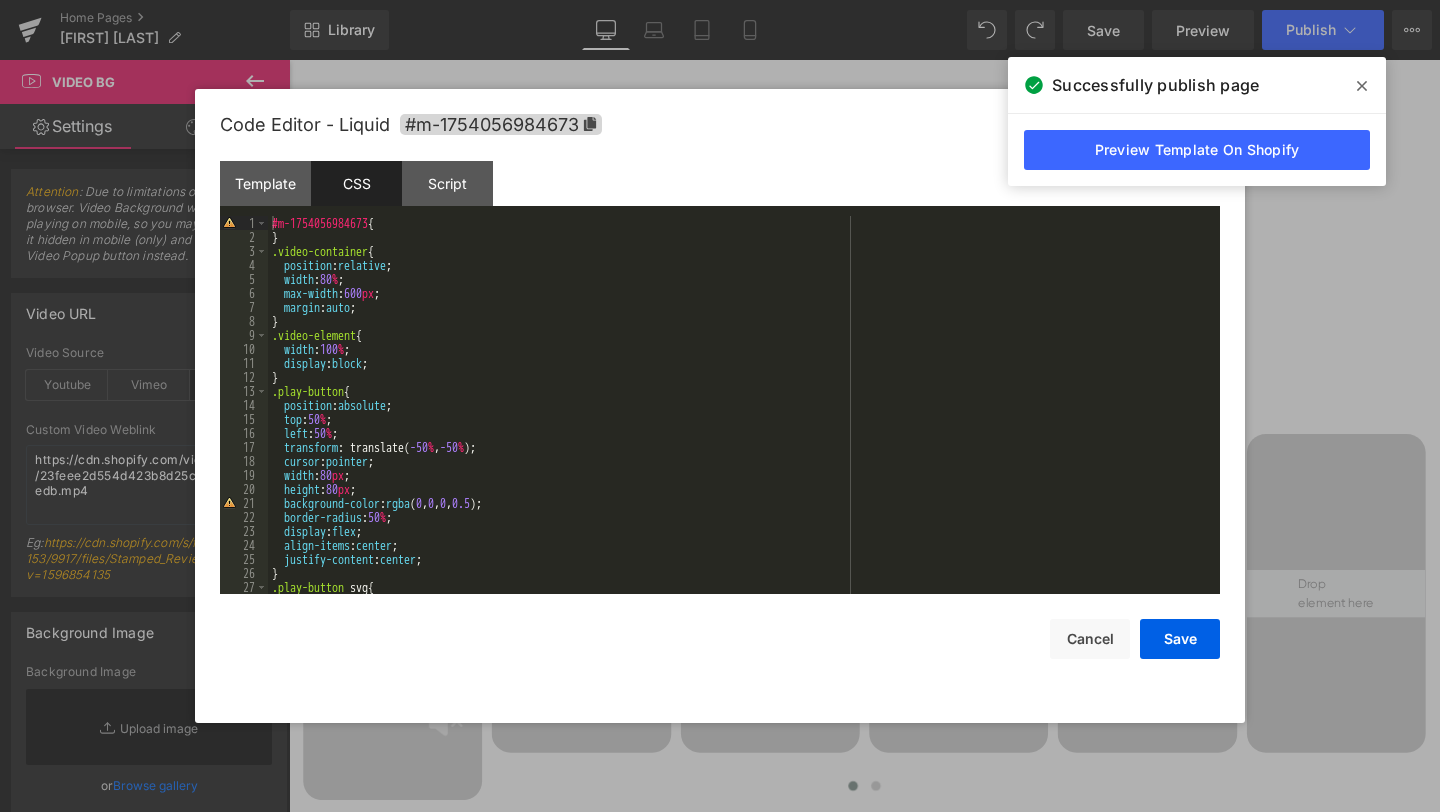 click on "#m-1754056984673 { } .video-container {    position :  relative ;    width :  80 % ;    max-width :  600 px ;    margin :  auto ; } .video-element {    width :  100 % ;    display :  block ; } .play-button {    position :  absolute ;    top :  50 % ;    left :  50 % ;    transform : translate( -50 % ,  -50 % );    cursor :  pointer ;    width :  80 px ;    height :  80 px ;    background-color :  rgba ( 0 ,  0 ,  0 ,  0.5 );    border-radius :  50 % ;    display :  flex ;    align-items :  center ;    justify-content :  center ; } .play-button   svg {    width :  40 px ;" at bounding box center (740, 419) 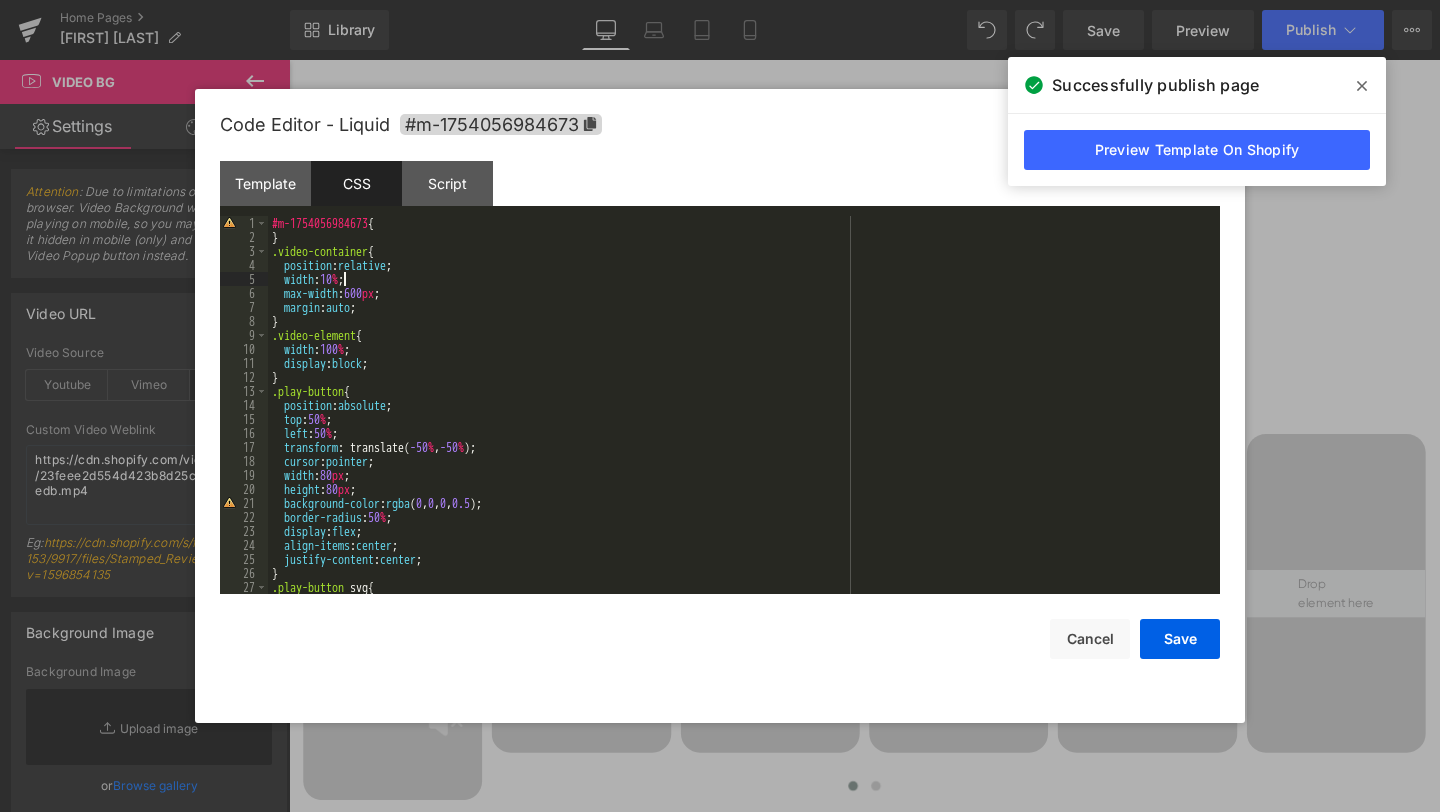 type 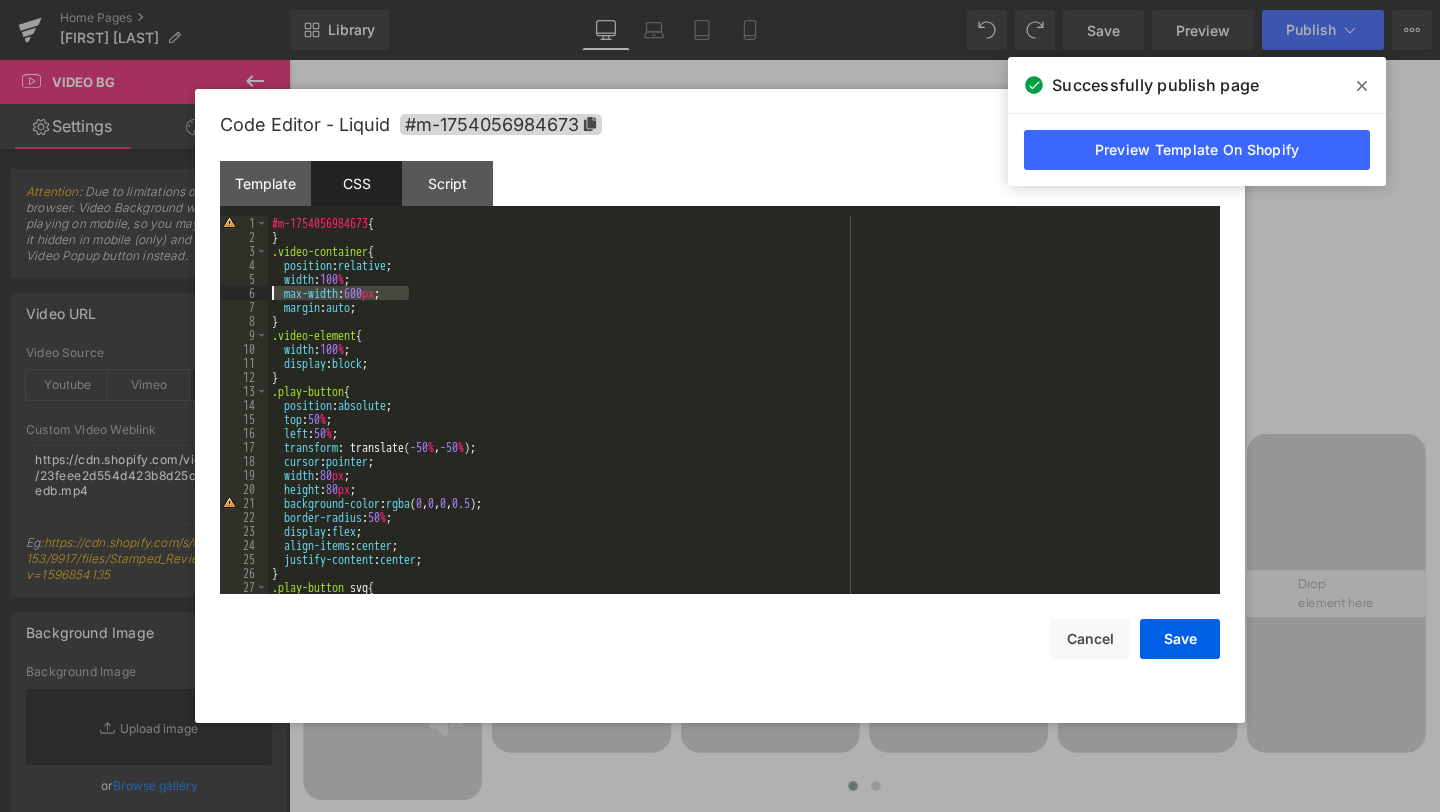 drag, startPoint x: 428, startPoint y: 291, endPoint x: 247, endPoint y: 298, distance: 181.13531 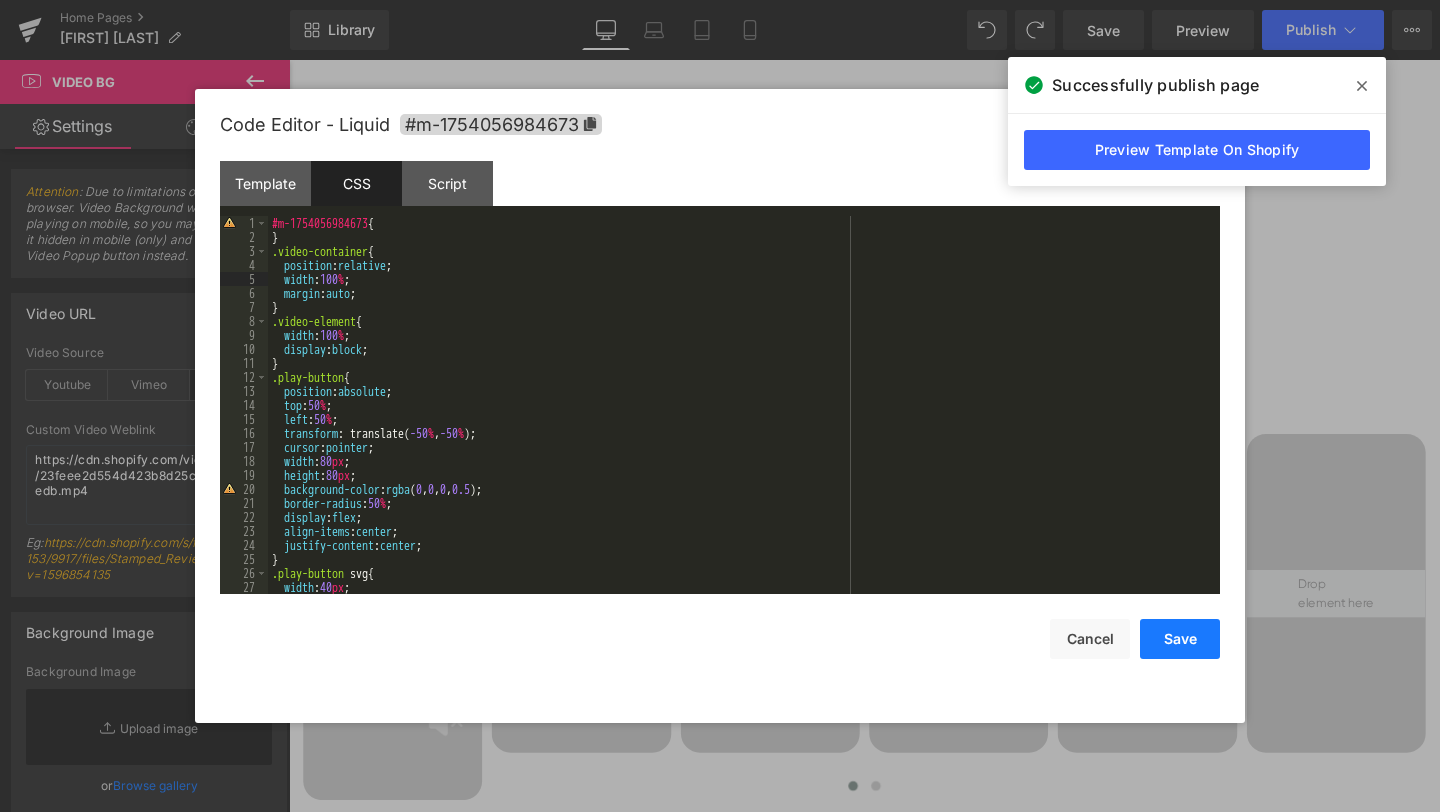 click on "Save" at bounding box center (1180, 639) 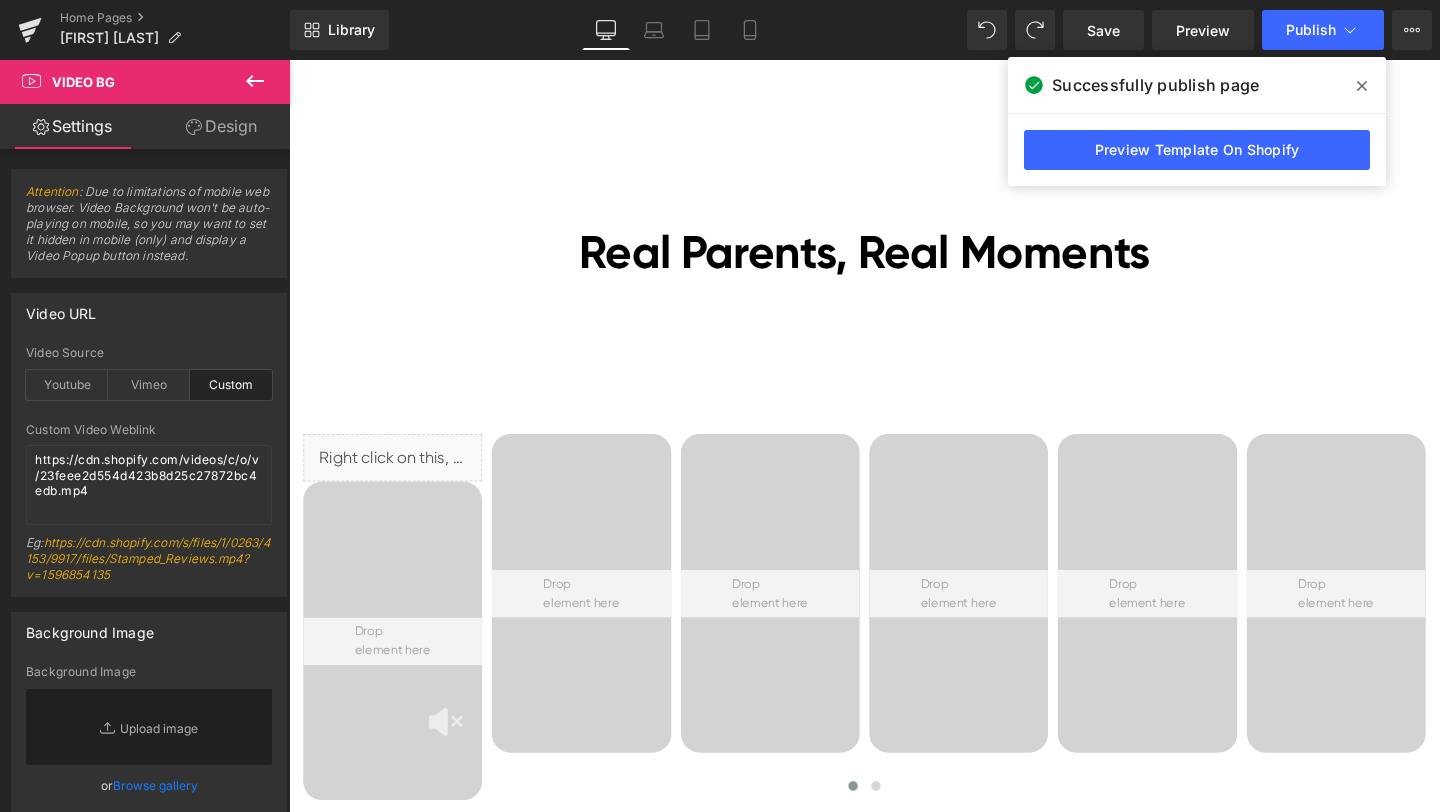click at bounding box center (1362, 86) 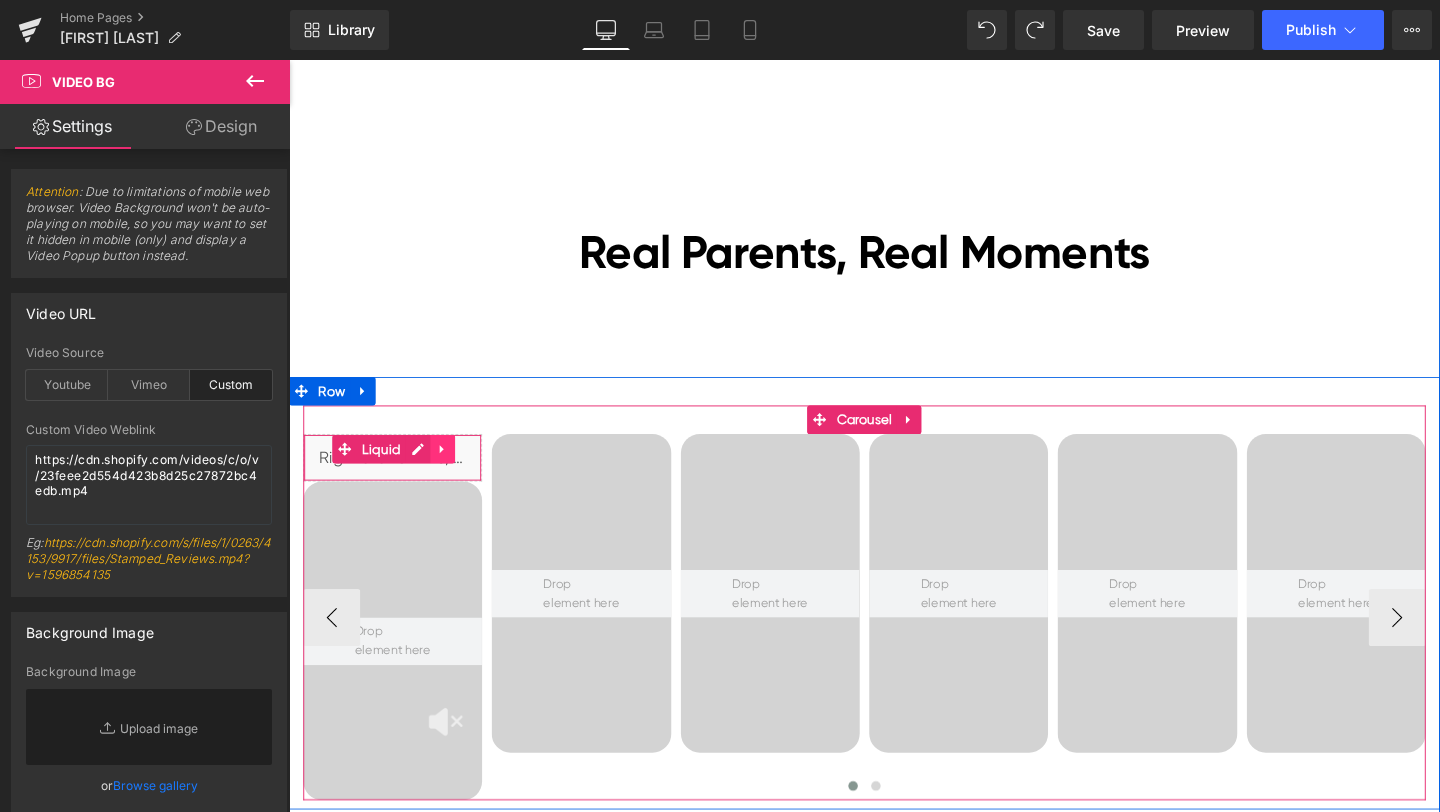 click 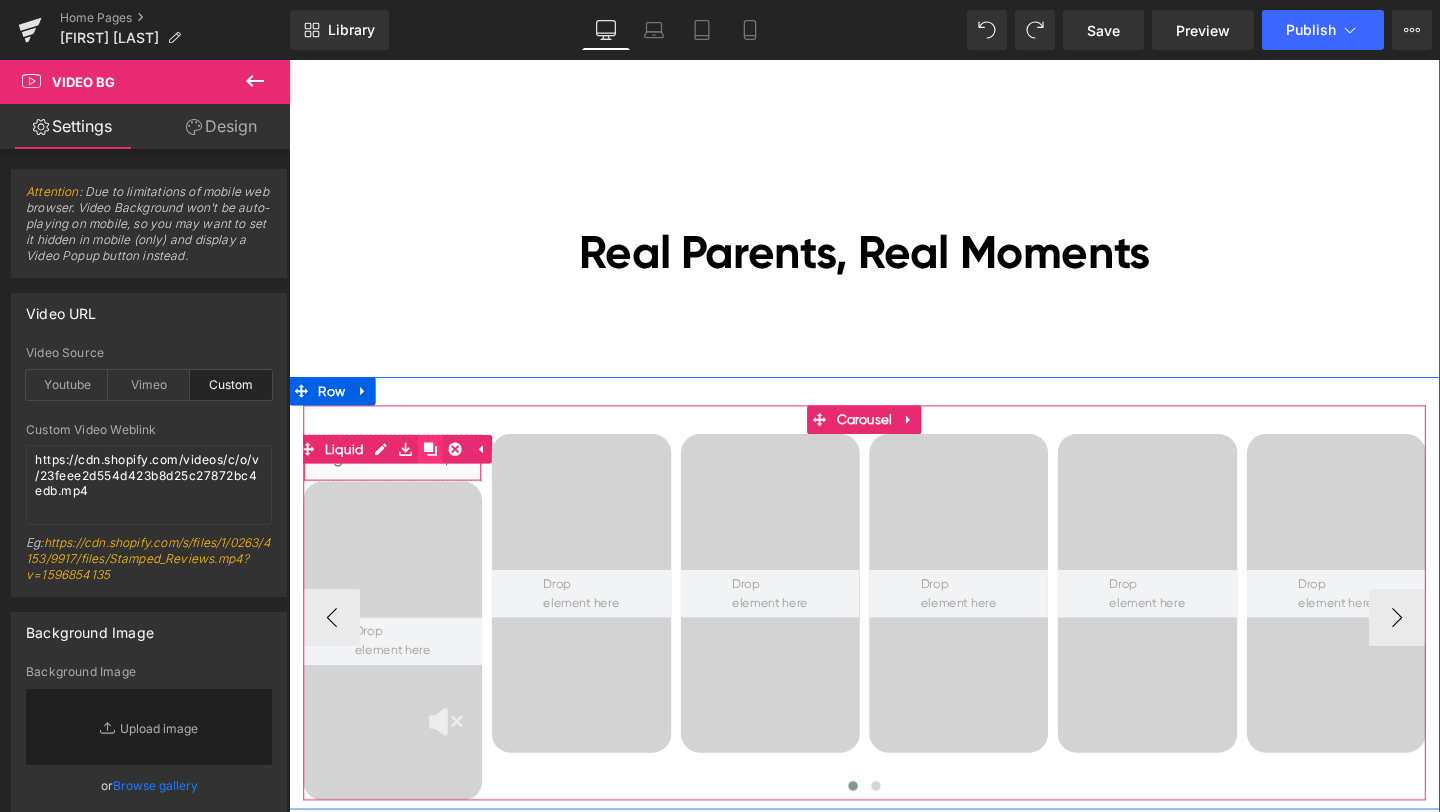click 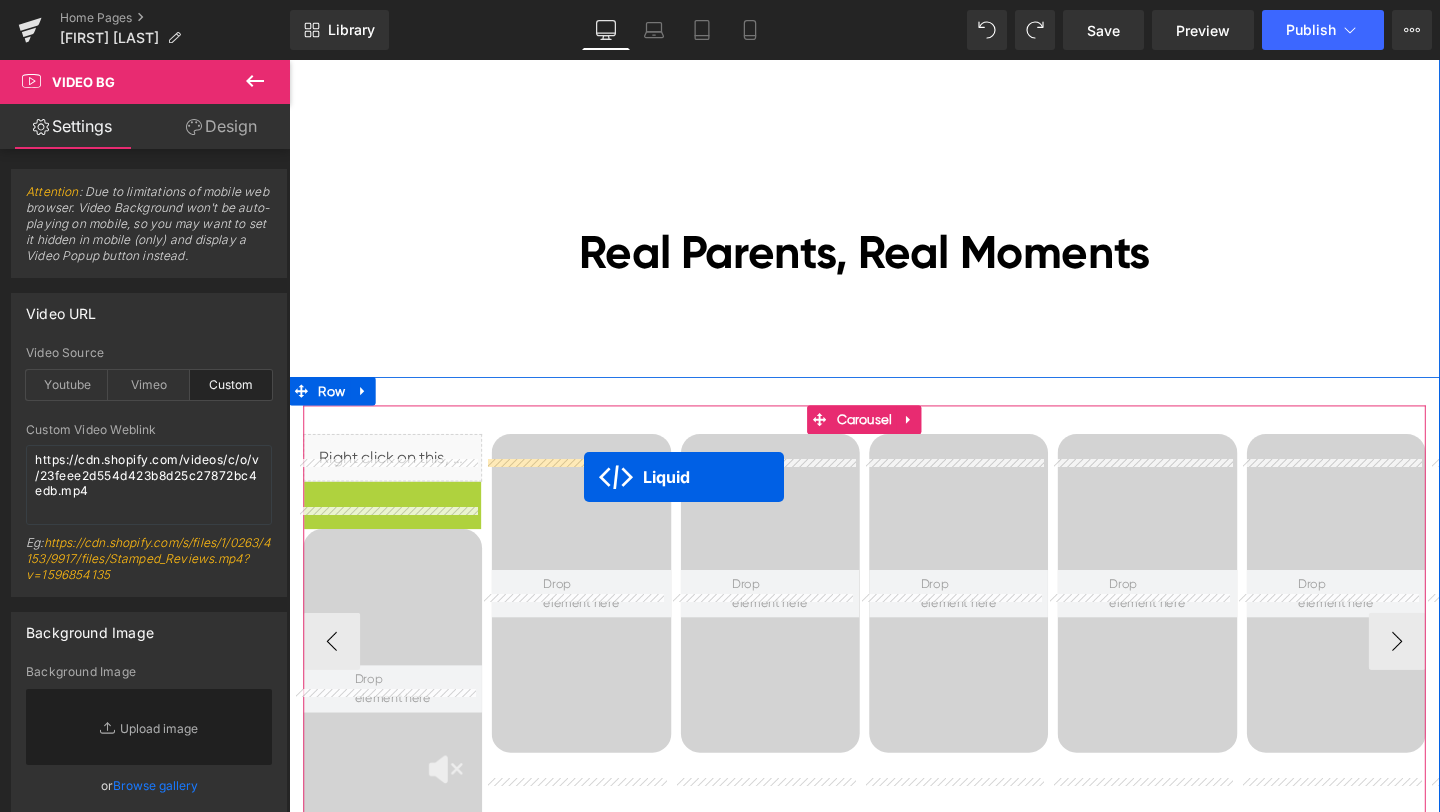 drag, startPoint x: 394, startPoint y: 548, endPoint x: 599, endPoint y: 499, distance: 210.77477 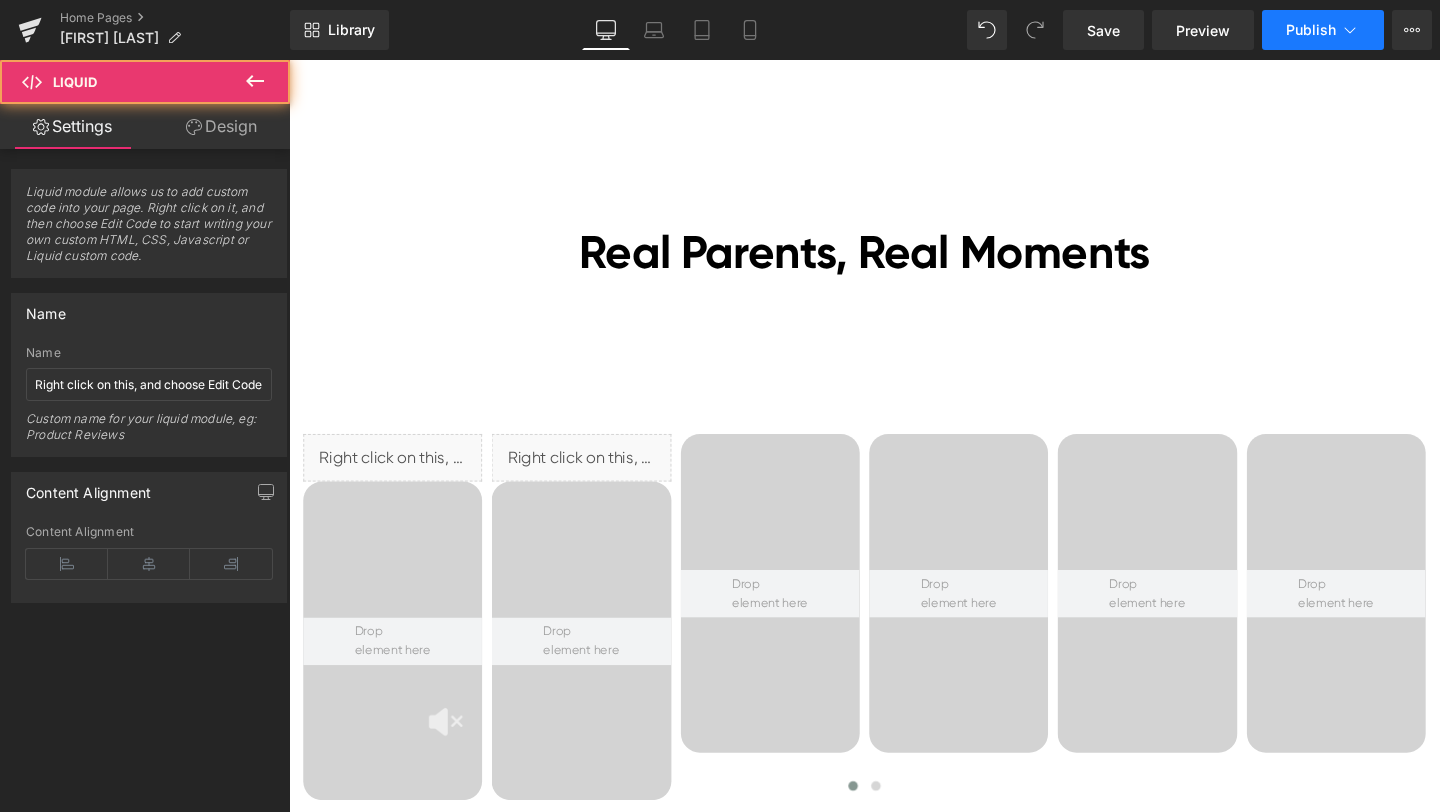 click on "Publish" at bounding box center [1311, 30] 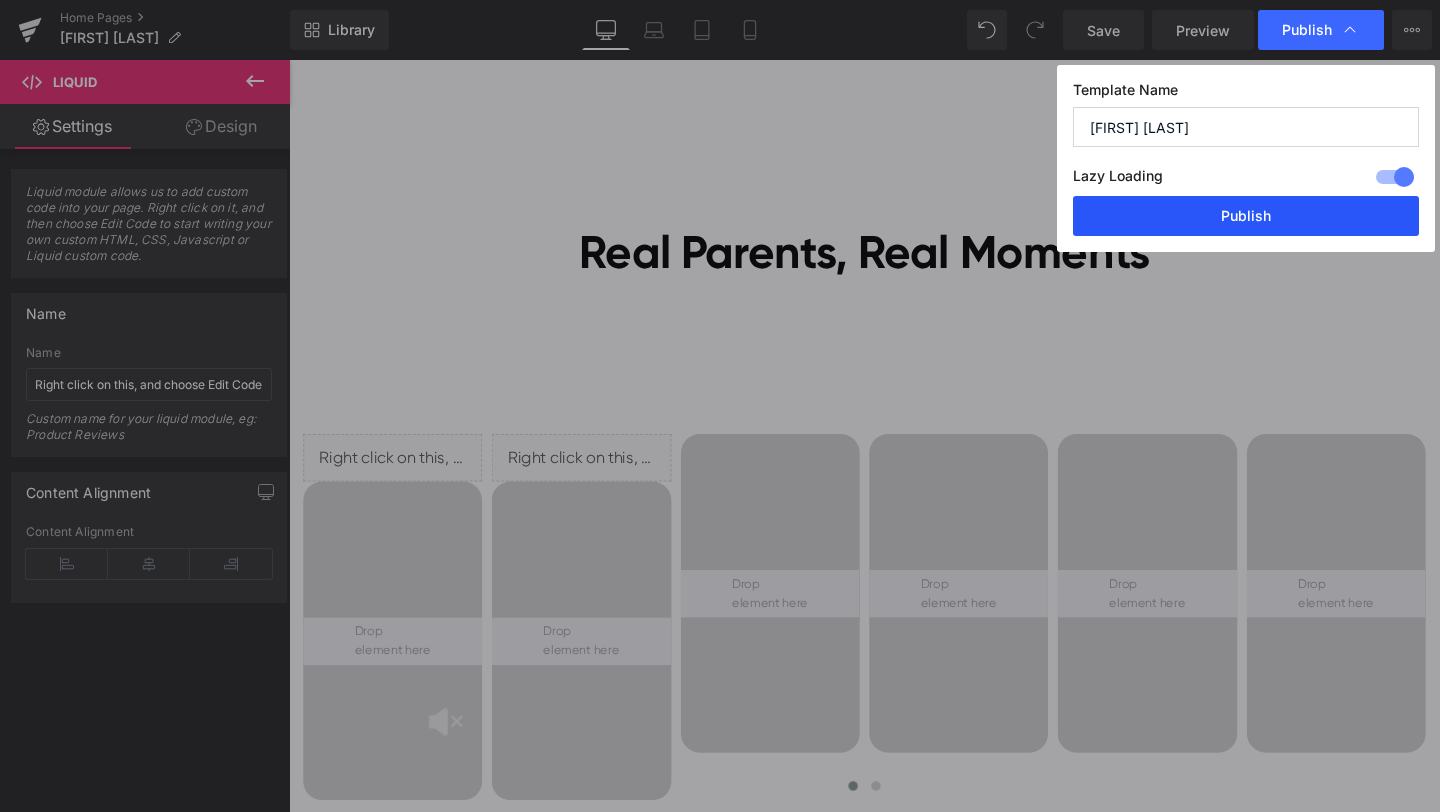 click on "Publish" at bounding box center [1246, 216] 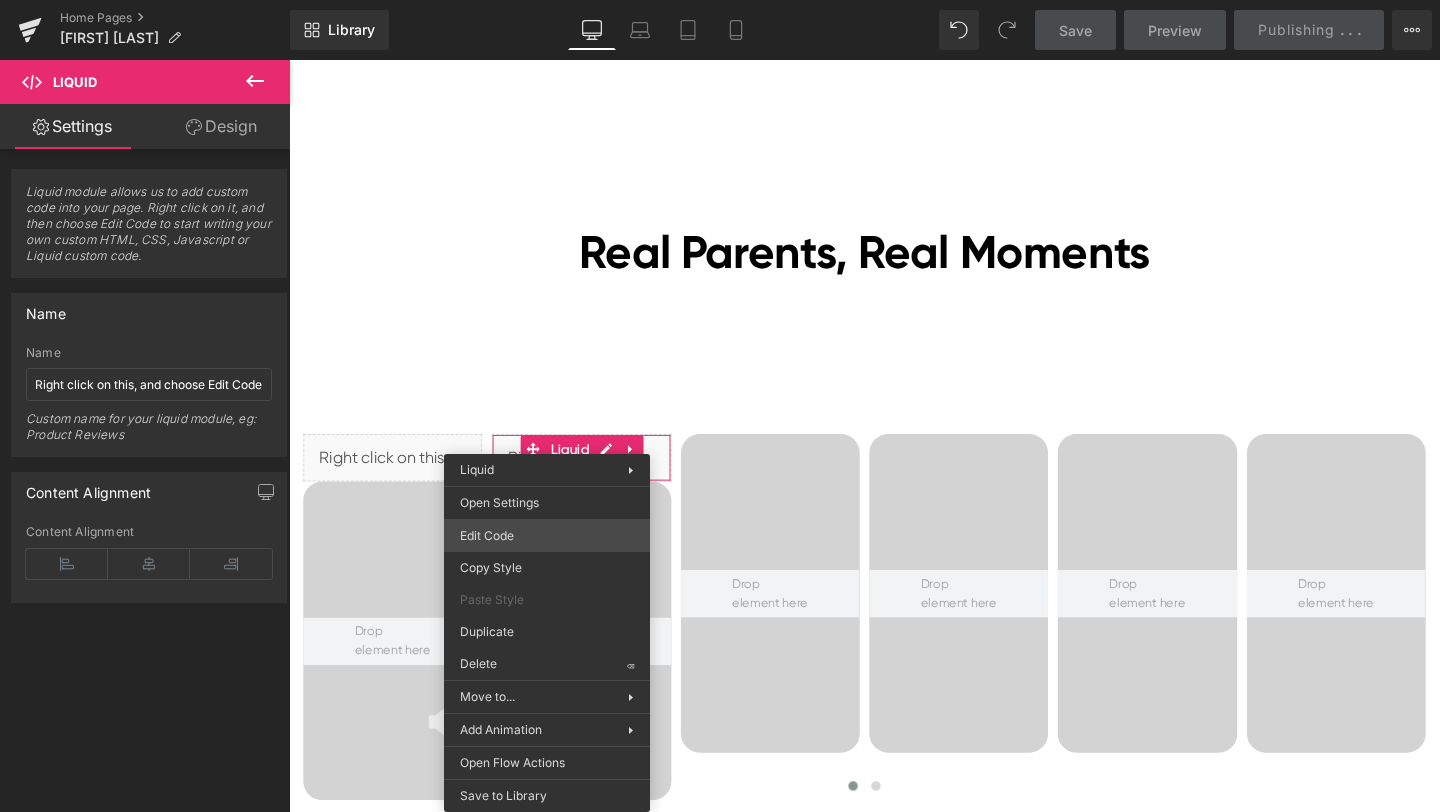 click on "Liquid  You are previewing how the   will restyle your page. You can not edit Elements in Preset Preview Mode.  Home Pages [BRAND] [BRAND] [PRODUCT] [PRODUCT] [PRODUCT] Library Desktop Desktop Laptop Tablet Mobile Save Preview   Publishing   .   .   .   Scheduled View Live Page View with current Template Save Template to Library Schedule Publish  Optimize  Publish Settings Shortcuts  Your page can’t be published   You've reached the maximum number of published pages on your plan  (0/0).  You need to upgrade your plan or unpublish all your pages to get 1 publish slot.   Unpublish pages   Upgrade plan  Elements Global Style cus Base Row  rows, columns, layouts, div Heading  headings, titles, h1,h2,h3,h4,h5,h6 Text Block  texts, paragraphs, contents, blocks Image  images, photos, alts, uploads Icon  icons, symbols Button  button, call to action, cta Separator  separators, dividers, horizontal lines Liquid  liquid, custom code, html, javascript, css, reviews, apps, applications, embeded, iframe Banner Parallax  Stack" at bounding box center [720, 0] 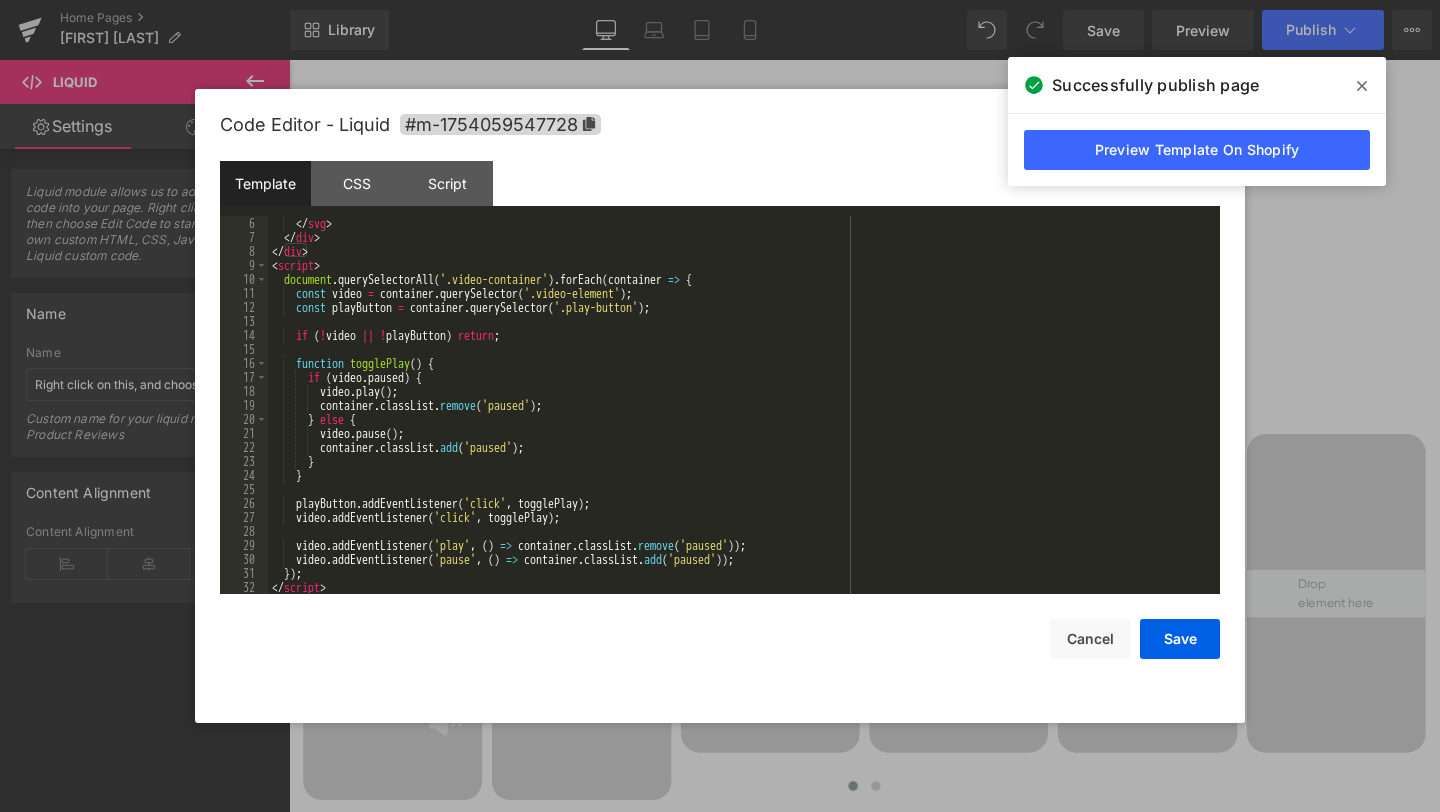 scroll, scrollTop: 0, scrollLeft: 0, axis: both 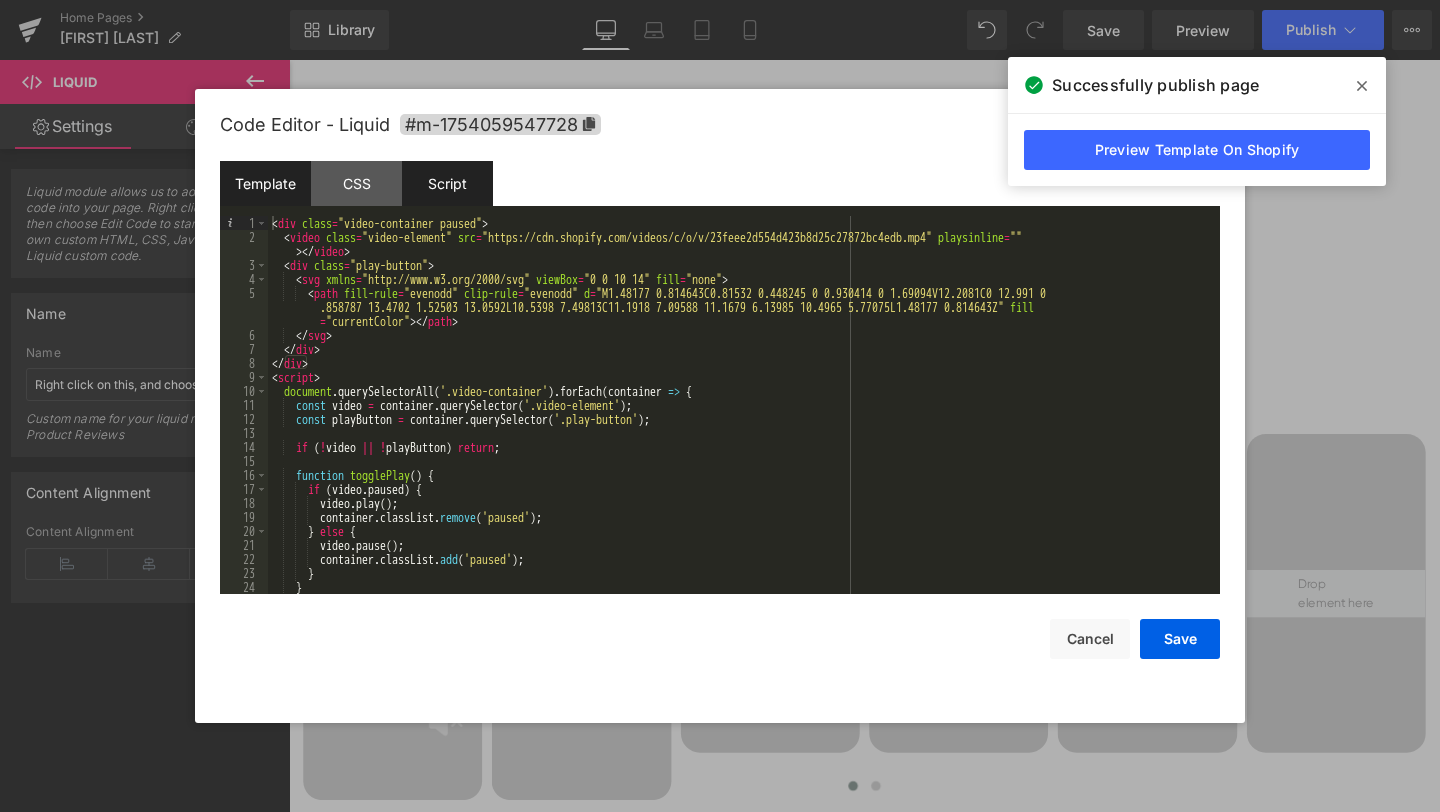 click on "Script" at bounding box center (447, 183) 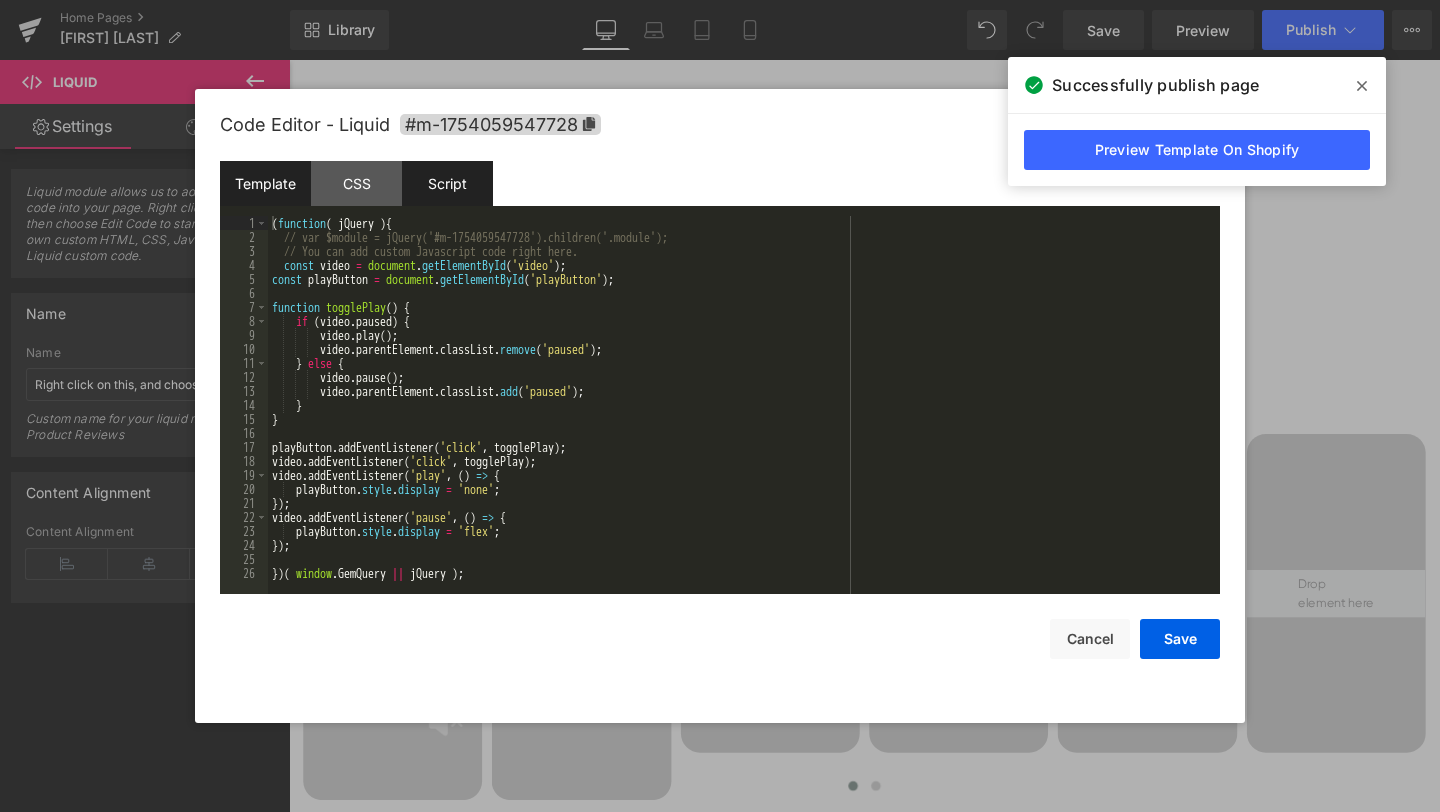 click on "Template" at bounding box center [265, 183] 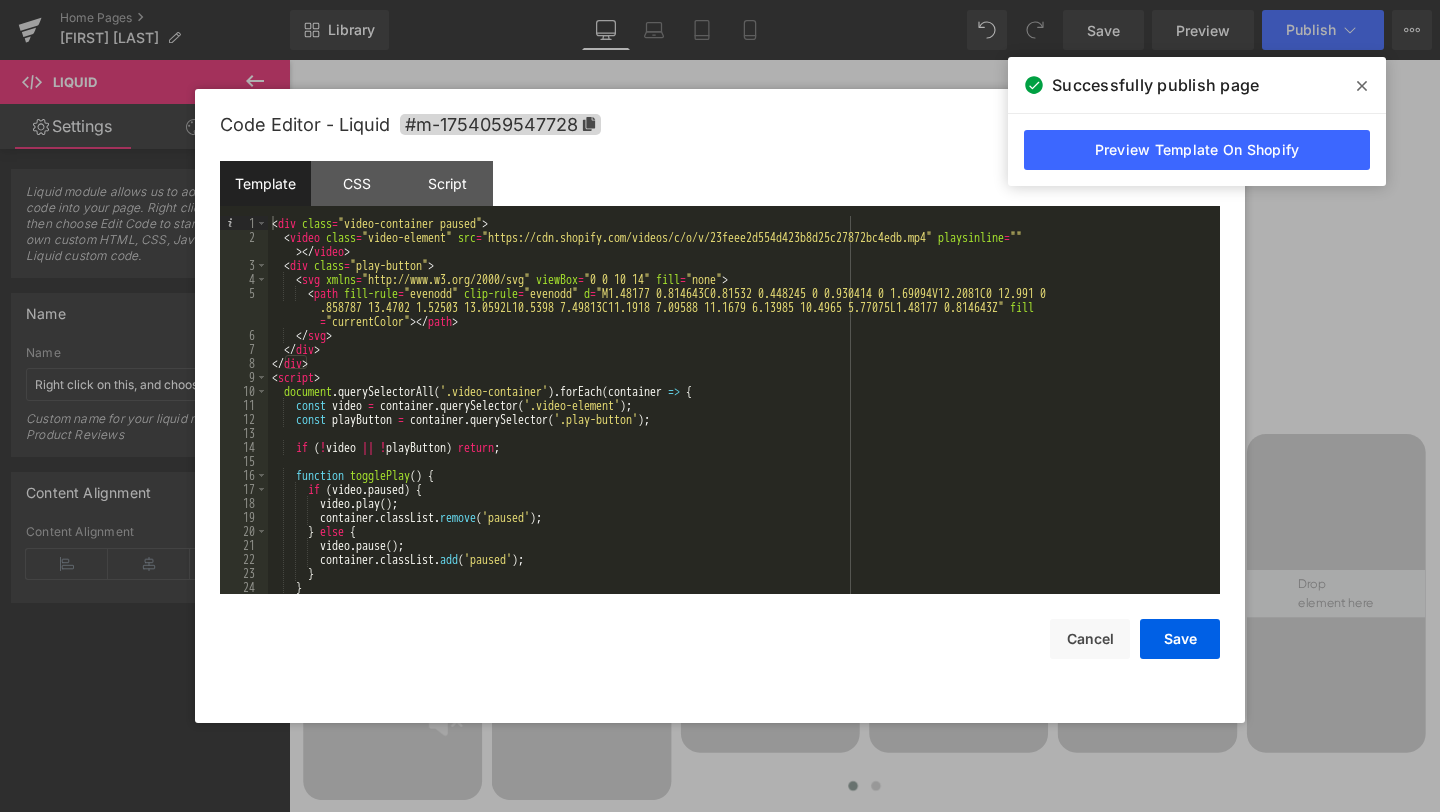 scroll, scrollTop: 112, scrollLeft: 0, axis: vertical 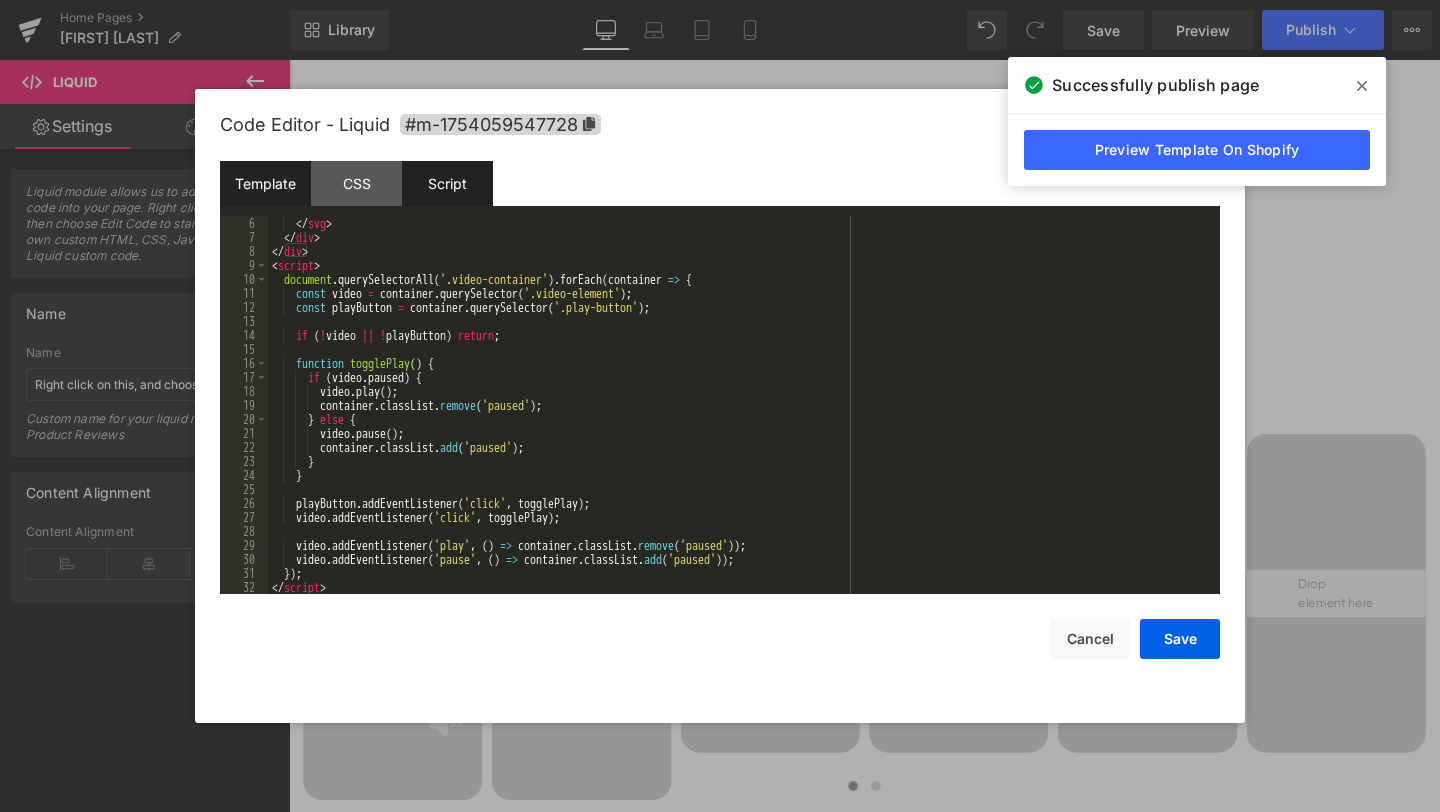 click on "Script" at bounding box center [447, 183] 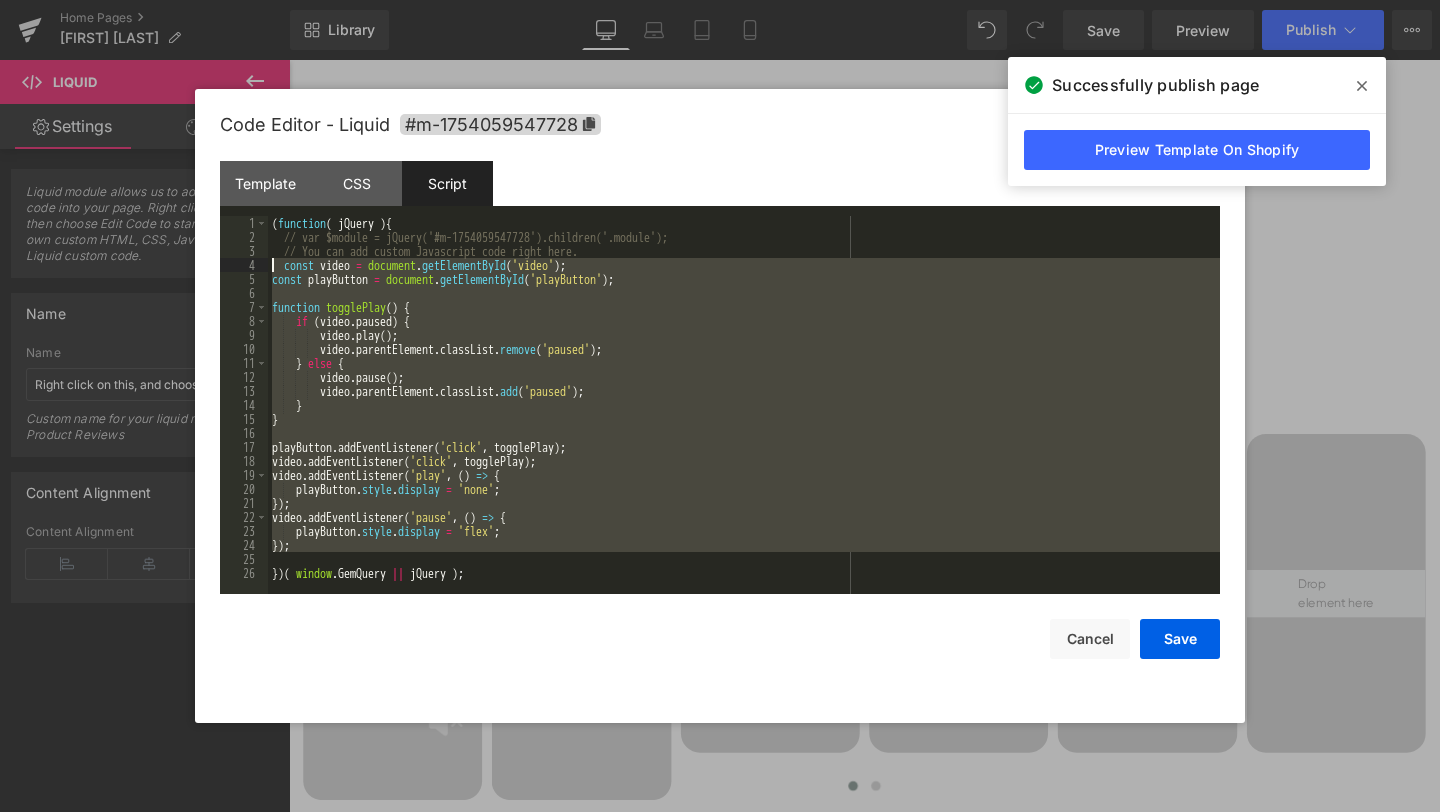 drag, startPoint x: 315, startPoint y: 556, endPoint x: 236, endPoint y: 262, distance: 304.429 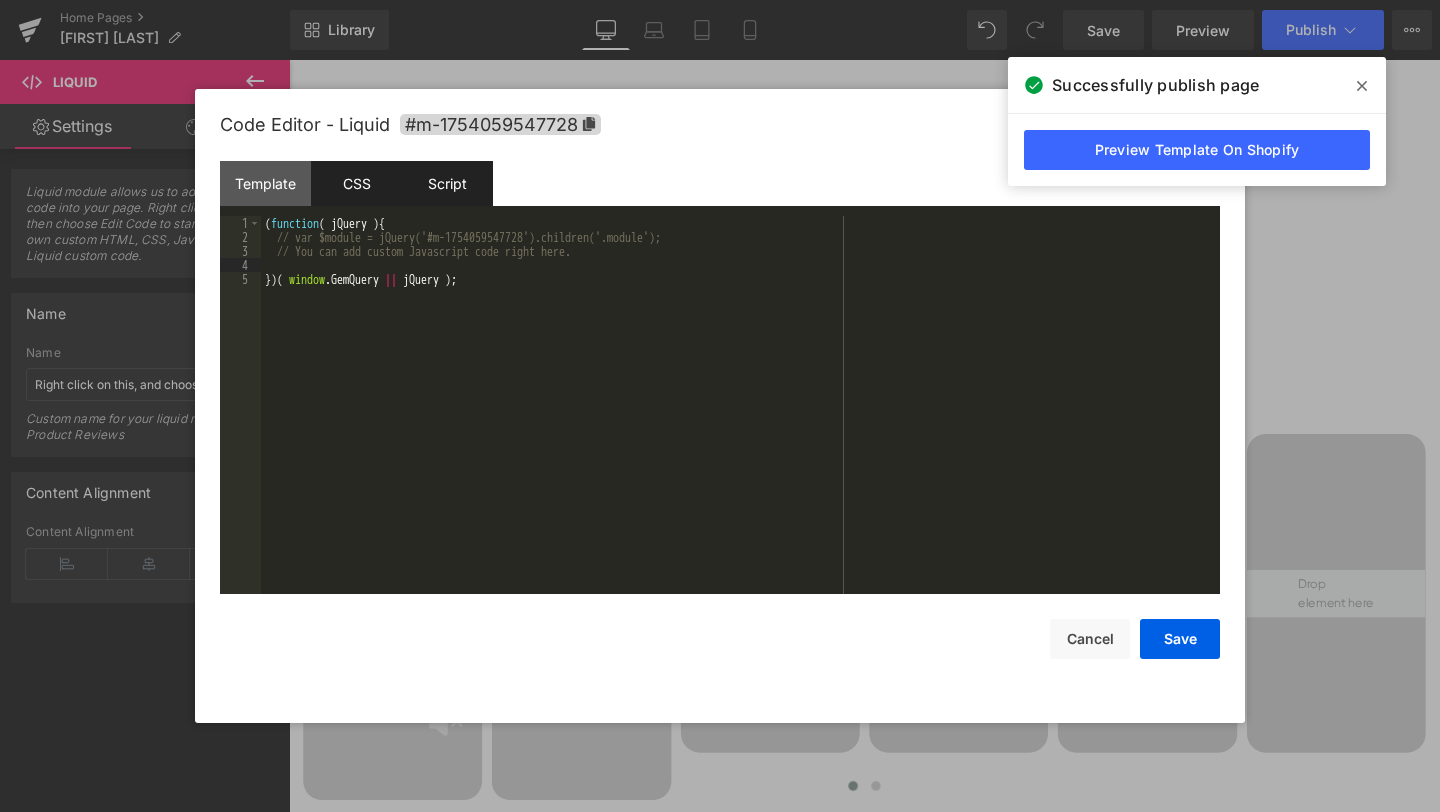 click on "CSS" at bounding box center [356, 183] 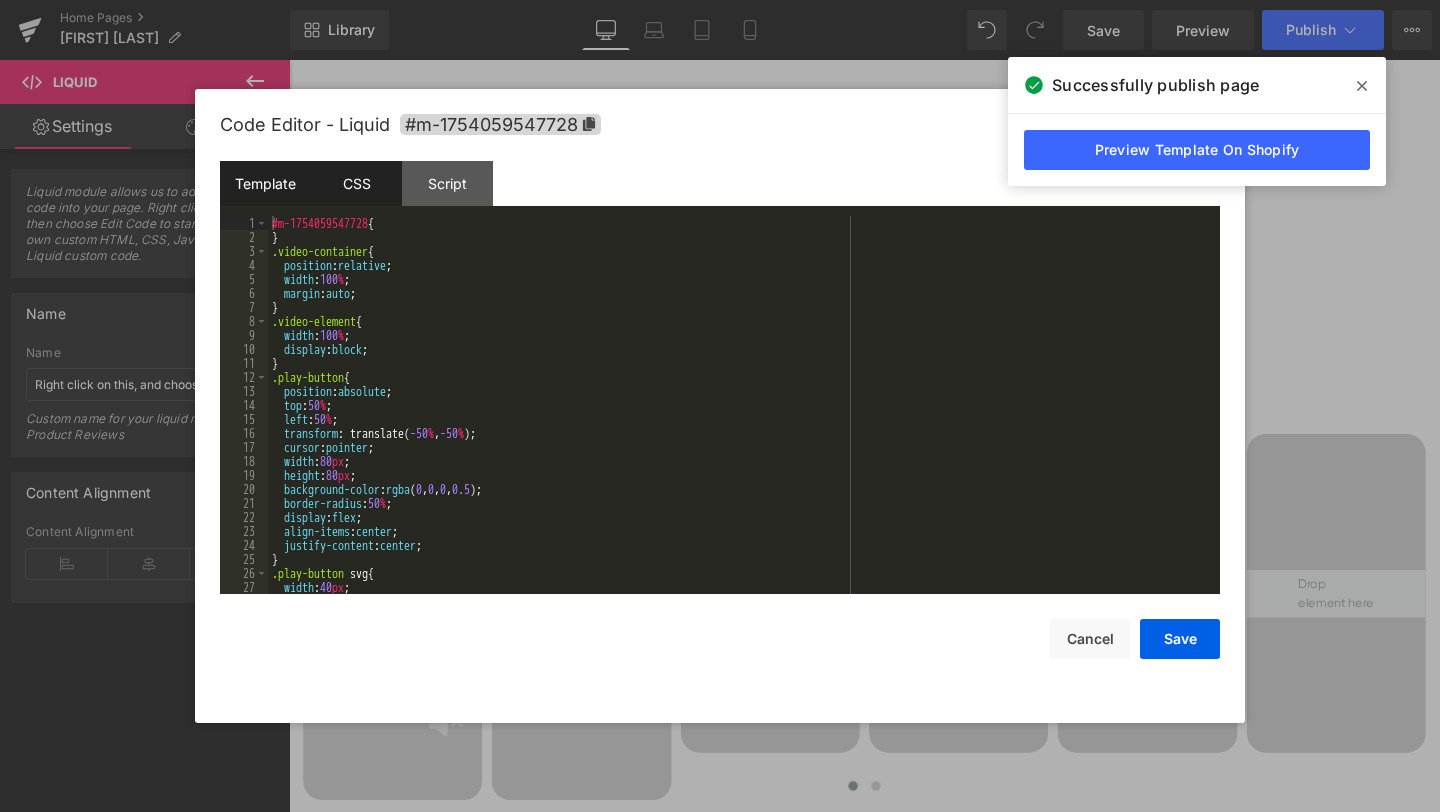 click on "Template" at bounding box center [265, 183] 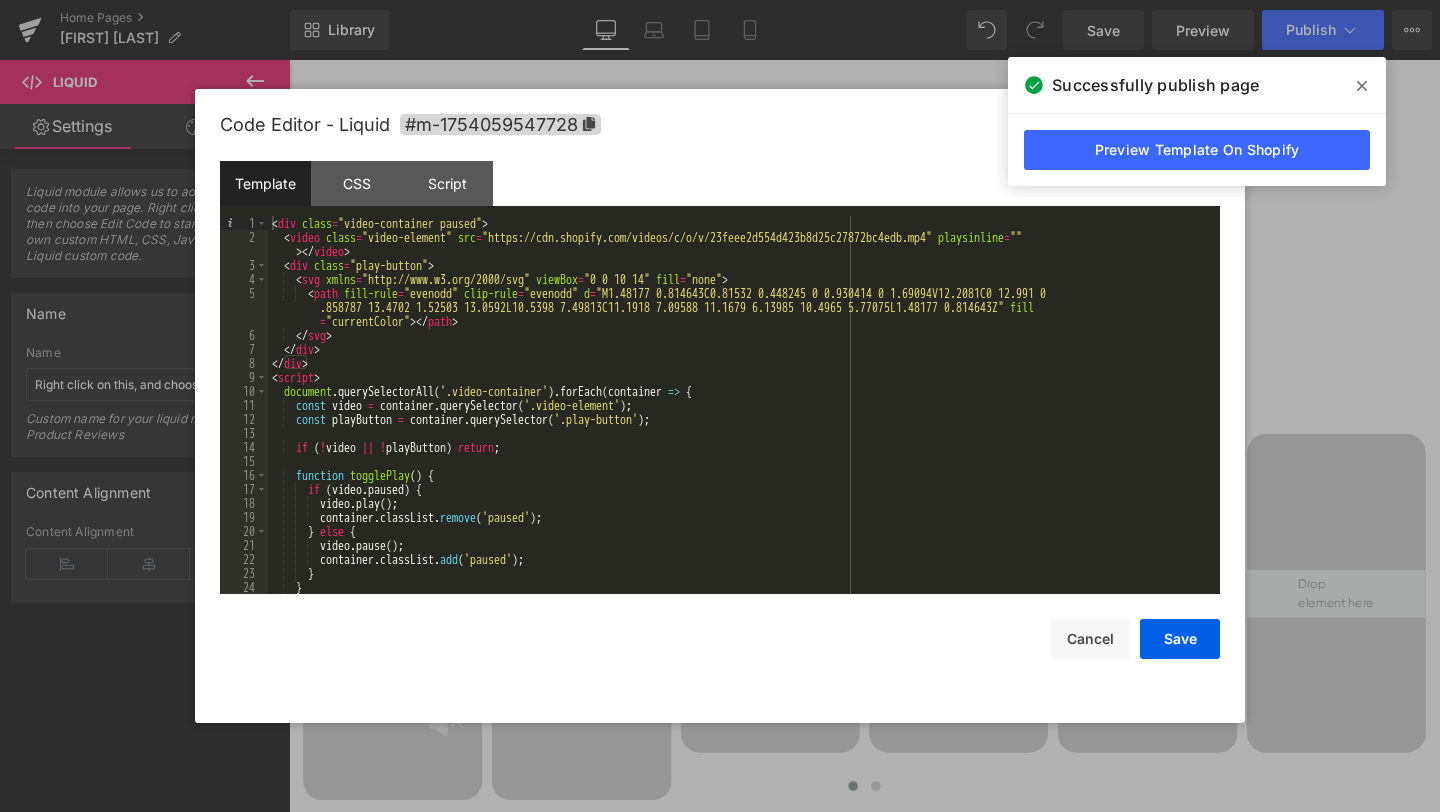 scroll, scrollTop: 112, scrollLeft: 0, axis: vertical 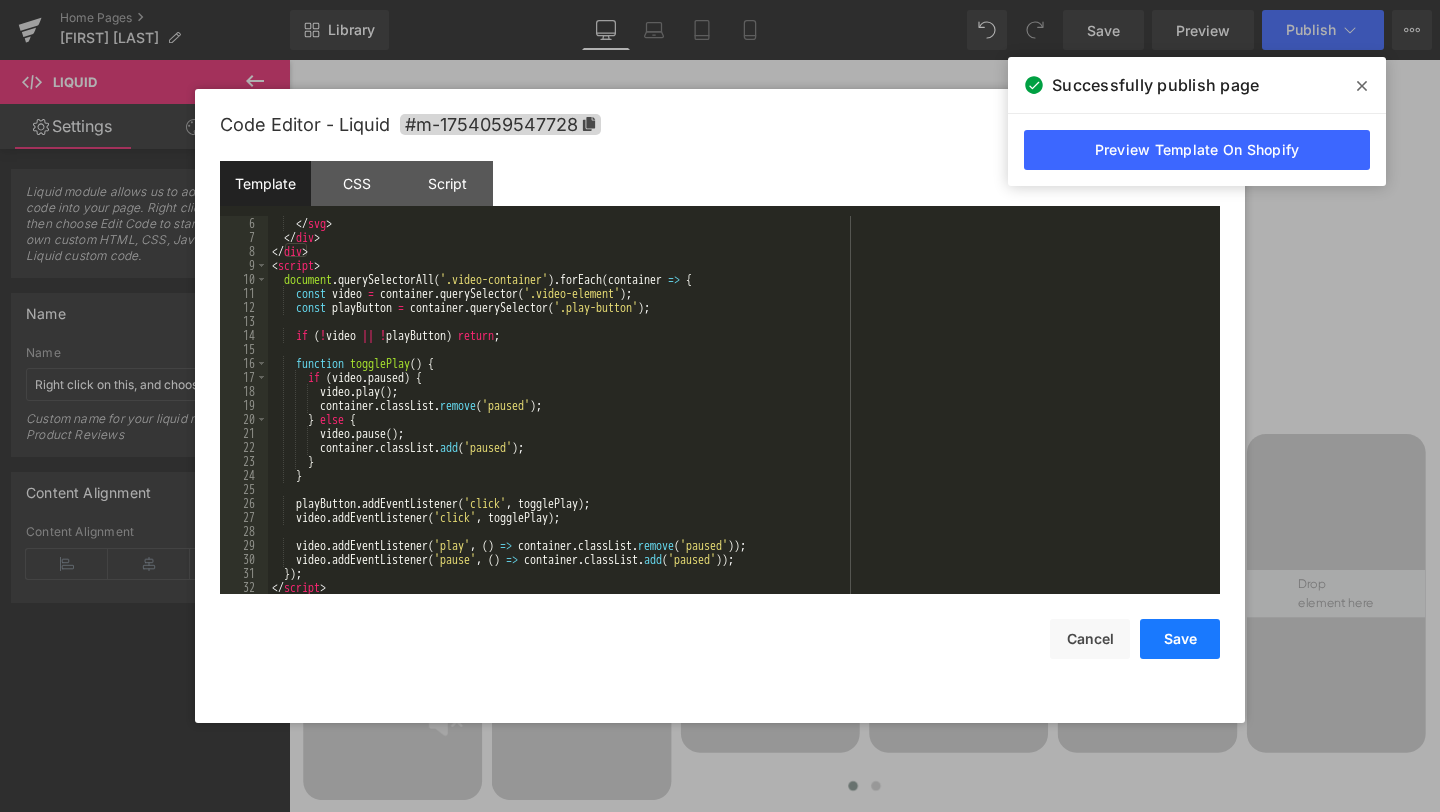 click on "Save" at bounding box center [1180, 639] 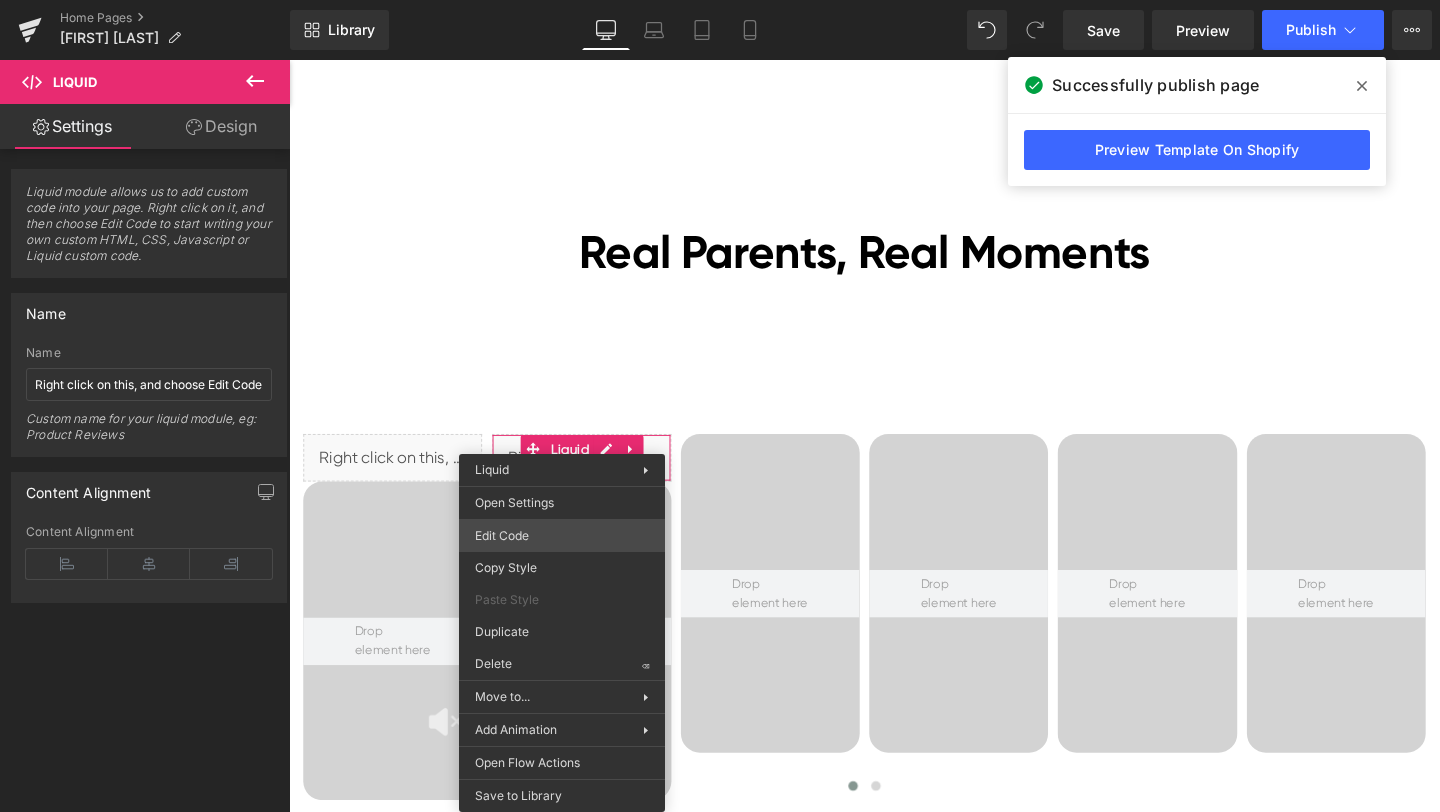 click on "Liquid  You are previewing how the   will restyle your page. You can not edit Elements in Preset Preview Mode.  Home Pages [Ethan GemPages] bonoch Homepage 2.0 Library Desktop Desktop Laptop Tablet Mobile Save Preview Publish Scheduled View Live Page View with current Template Save Template to Library Schedule Publish  Optimize  Publish Settings Shortcuts  Your page can’t be published   You've reached the maximum number of published pages on your plan  (0/0).  You need to upgrade your plan or unpublish all your pages to get 1 publish slot.   Unpublish pages   Upgrade plan  Elements Global Style cus Base Row  rows, columns, layouts, div Heading  headings, titles, h1,h2,h3,h4,h5,h6 Text Block  texts, paragraphs, contents, blocks Image  images, photos, alts, uploads Icon  icons, symbols Button  button, call to action, cta Separator  separators, dividers, horizontal lines Liquid  liquid, custom code, html, javascript, css, reviews, apps, applications, embeded, iframe Banner Parallax  Hero Banner  Stack Tabs" at bounding box center [720, 0] 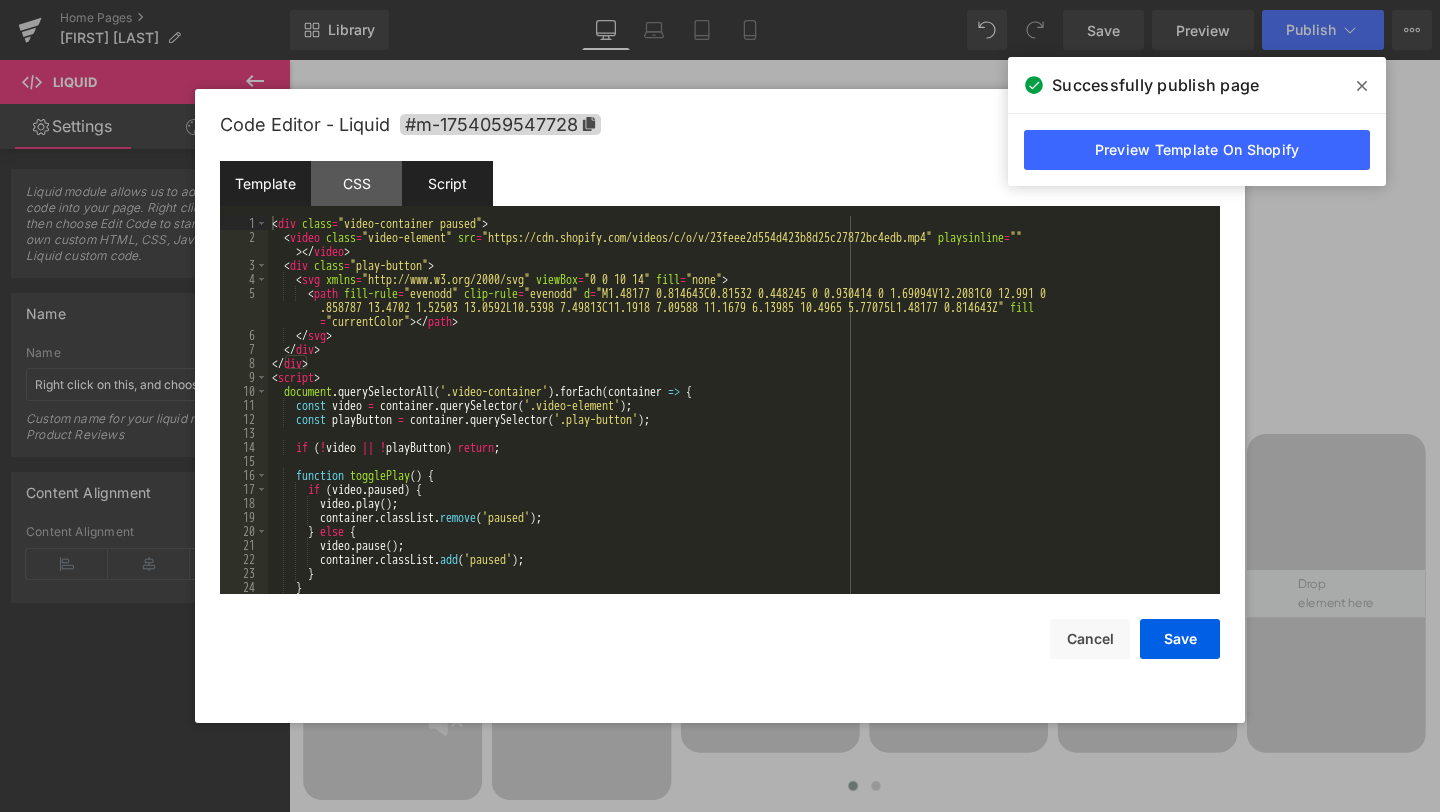 click on "Script" at bounding box center (447, 183) 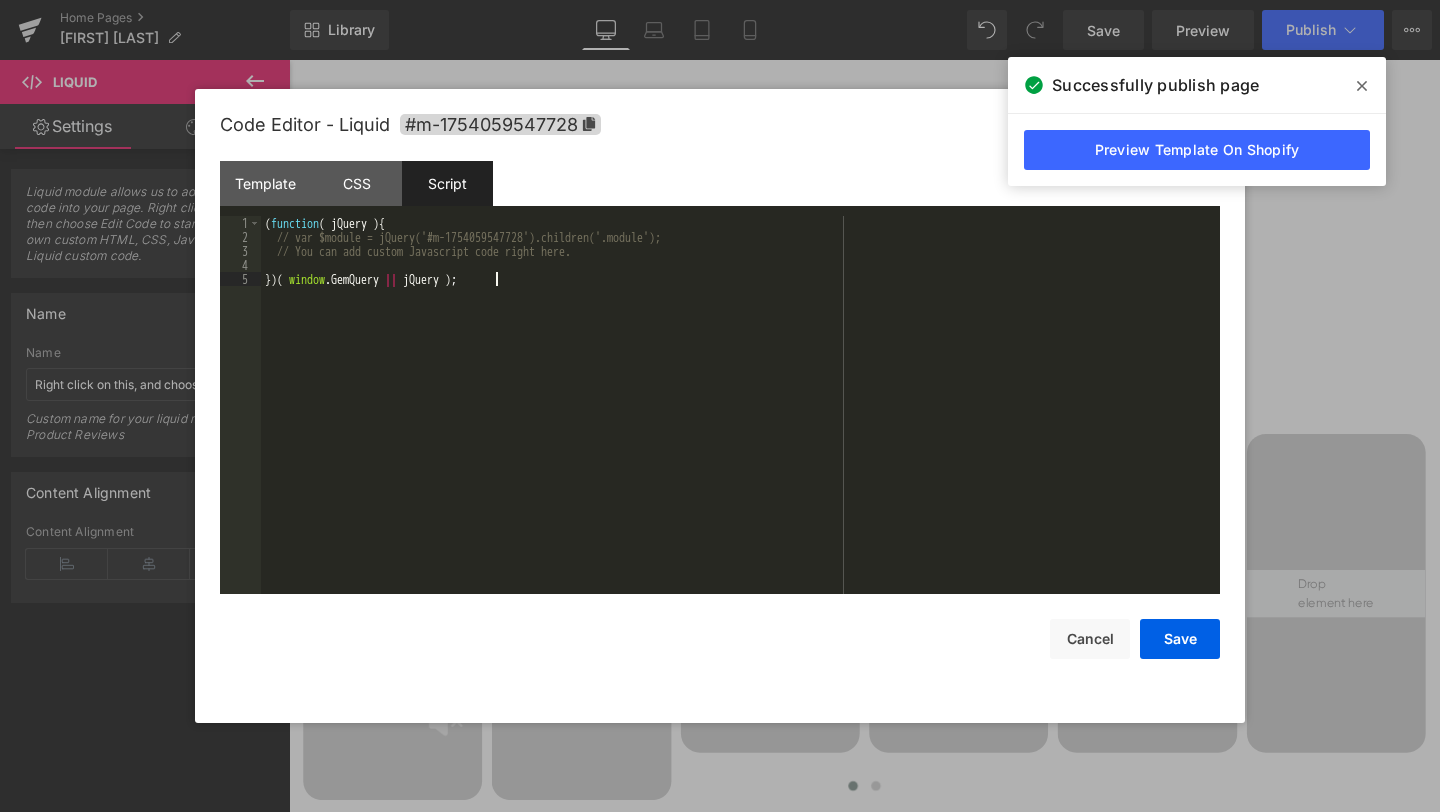 click on "( function (   jQuery   ) {    // var $module = jQuery('#m-1754059547728').children('.module');    // You can add custom Javascript code right here. }) (   window . GemQuery   ||   jQuery   ) ;" at bounding box center [740, 419] 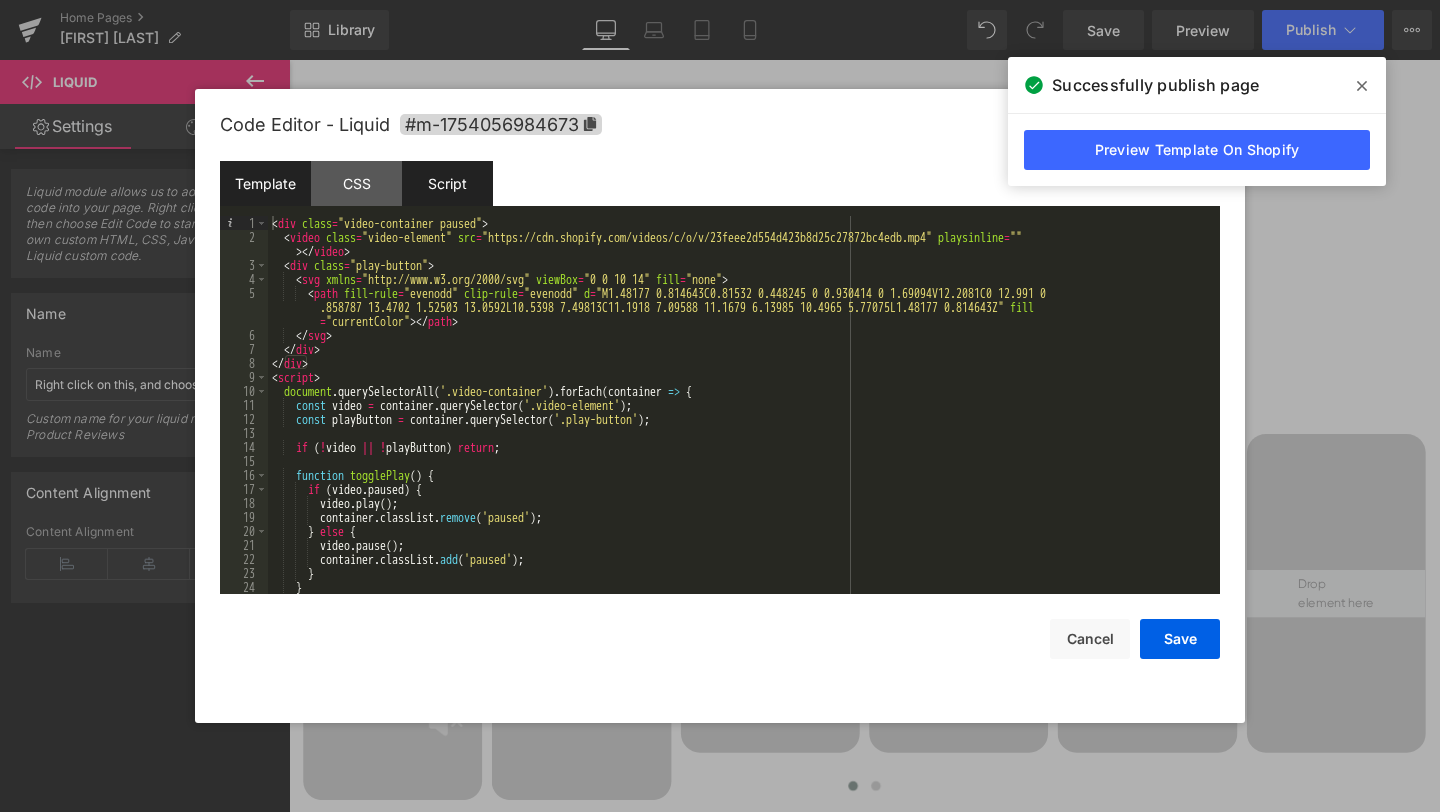 click on "Script" at bounding box center (447, 183) 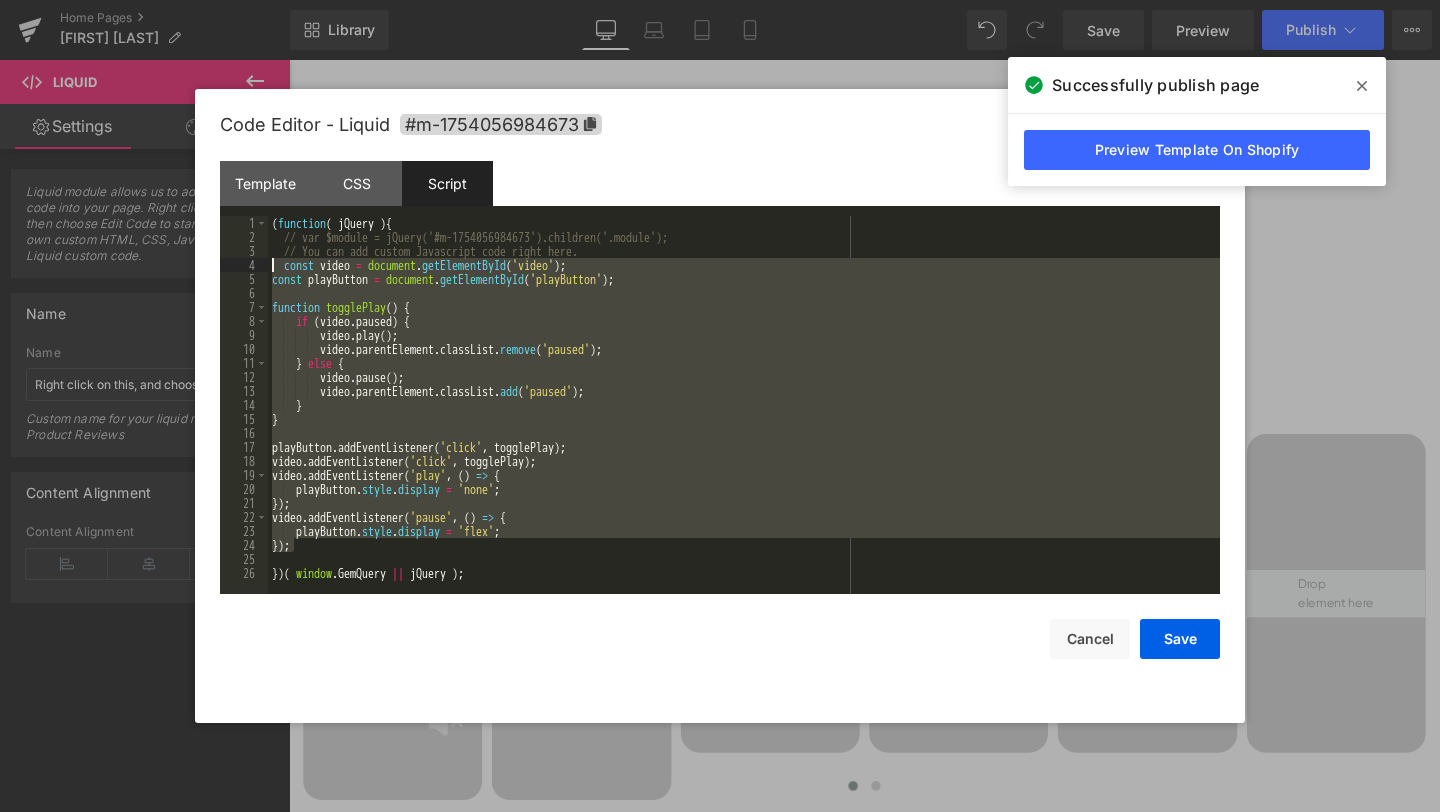drag, startPoint x: 378, startPoint y: 547, endPoint x: 234, endPoint y: 270, distance: 312.19385 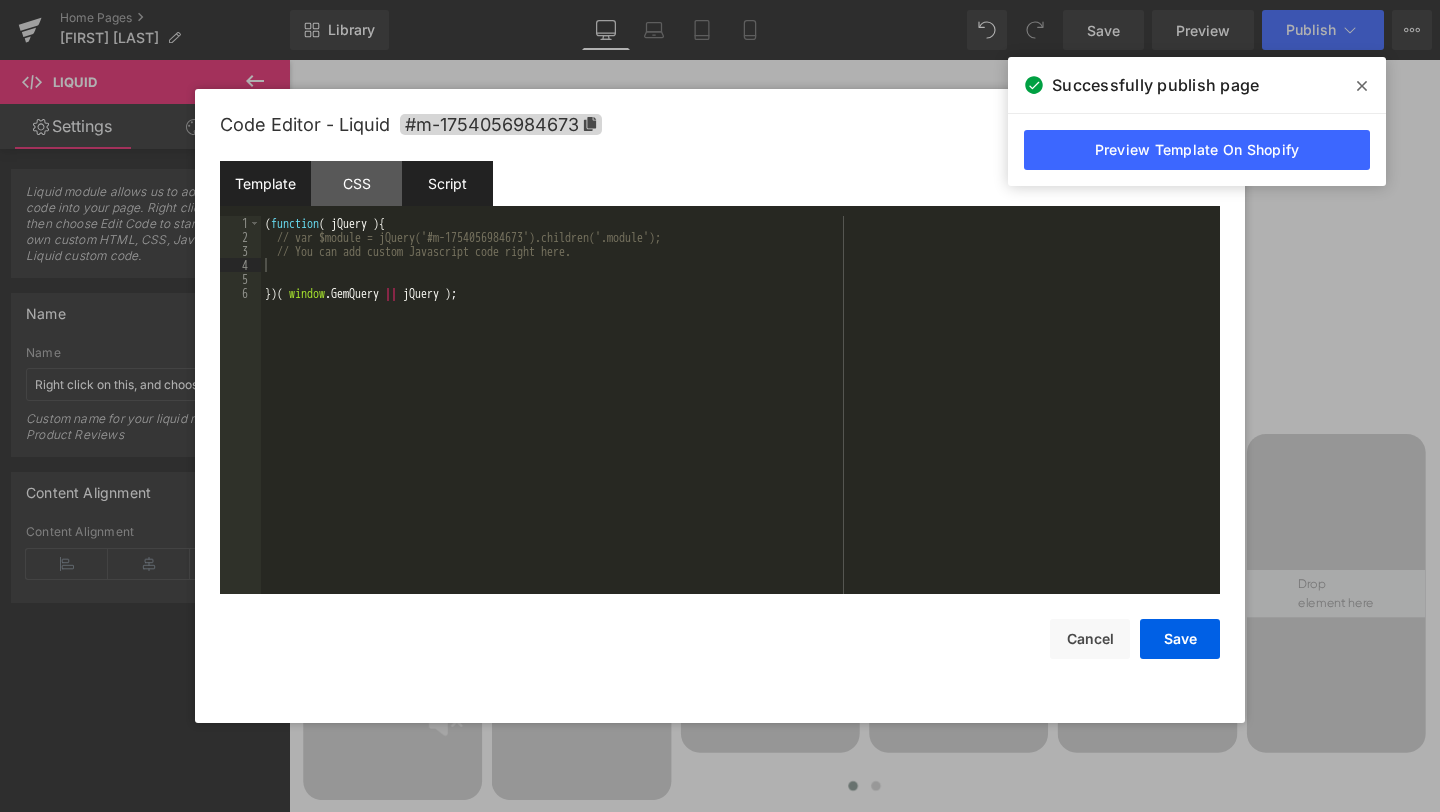 click on "Template" at bounding box center [265, 183] 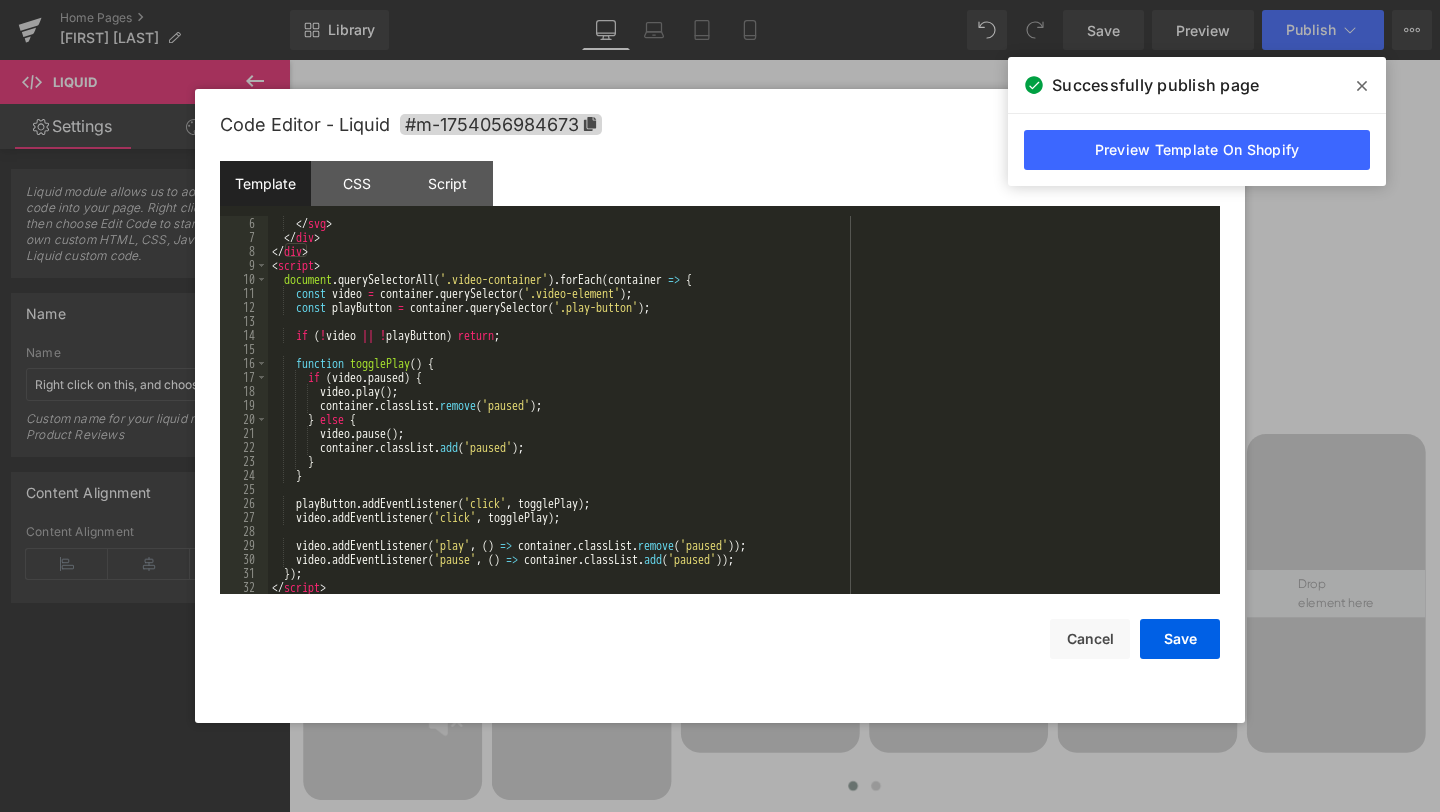 scroll, scrollTop: 112, scrollLeft: 0, axis: vertical 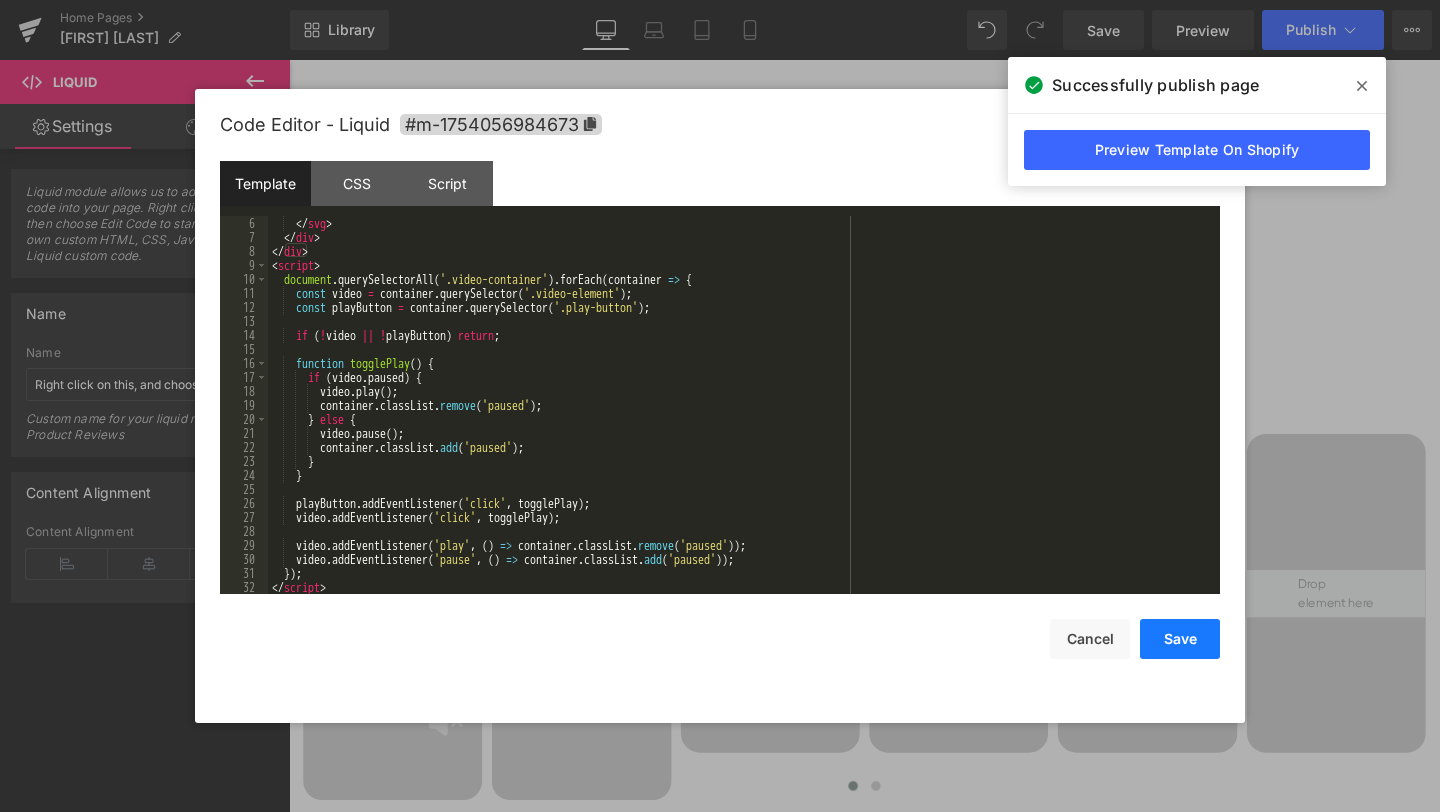 click on "Save" at bounding box center [1180, 639] 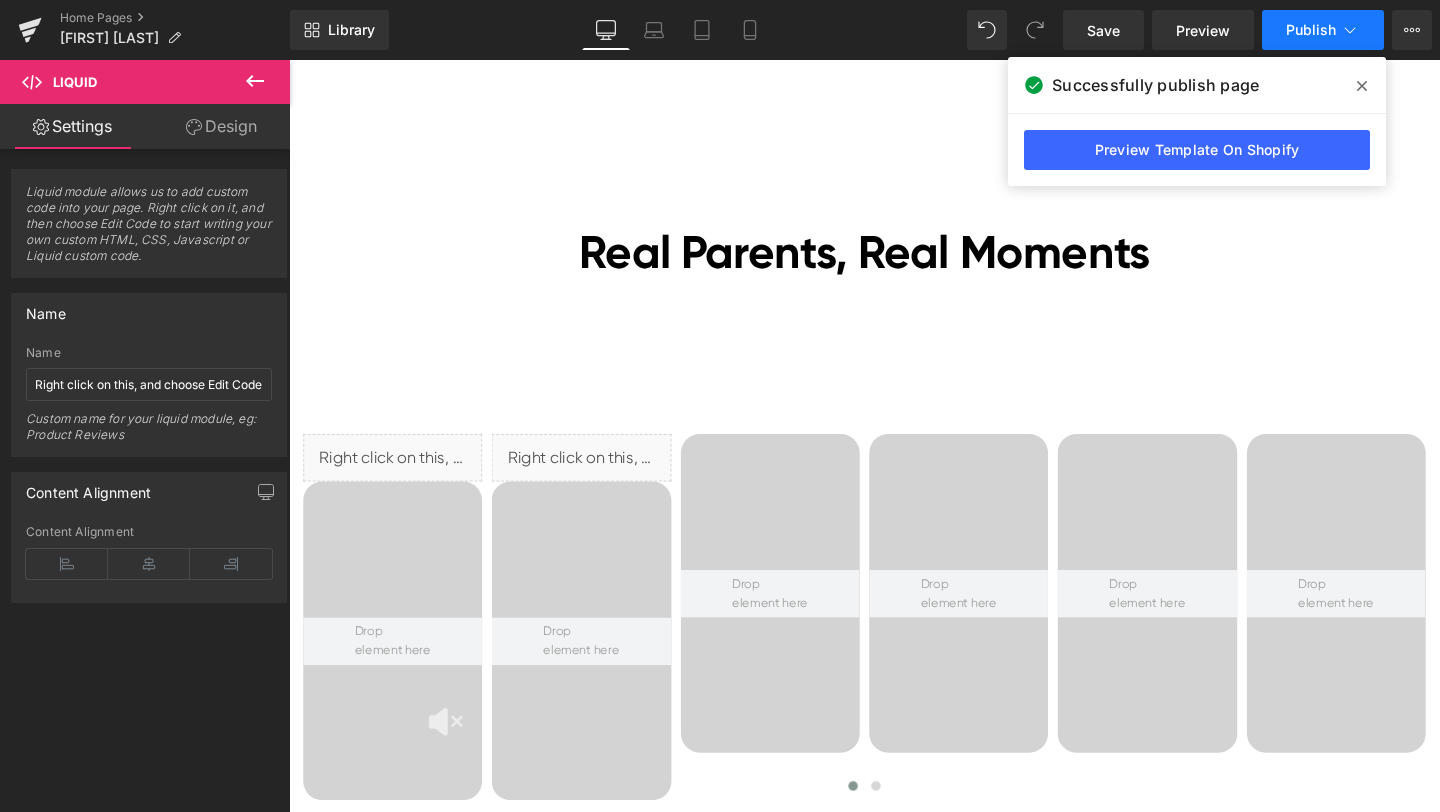click on "Publish" at bounding box center [1311, 30] 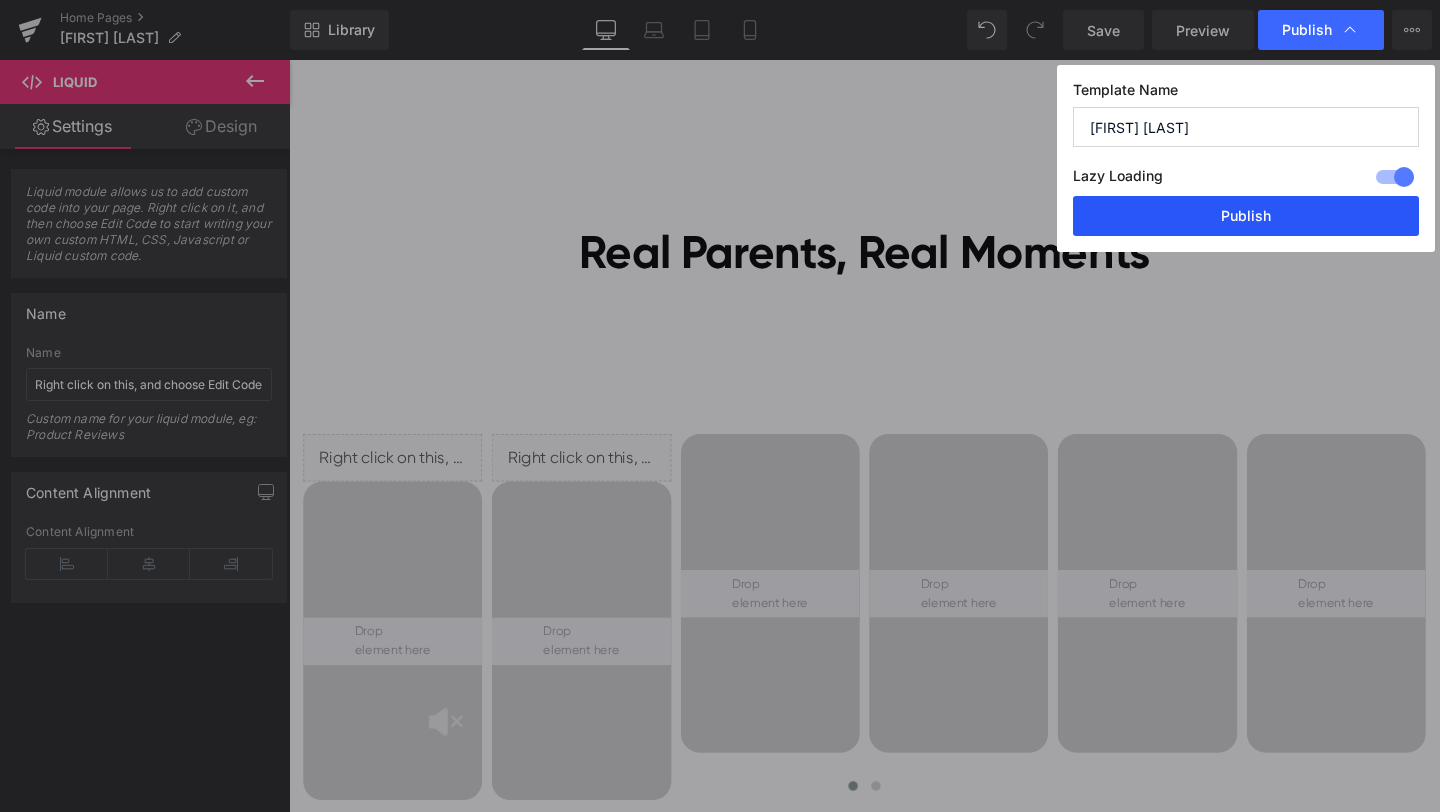 click on "Publish" at bounding box center [1246, 216] 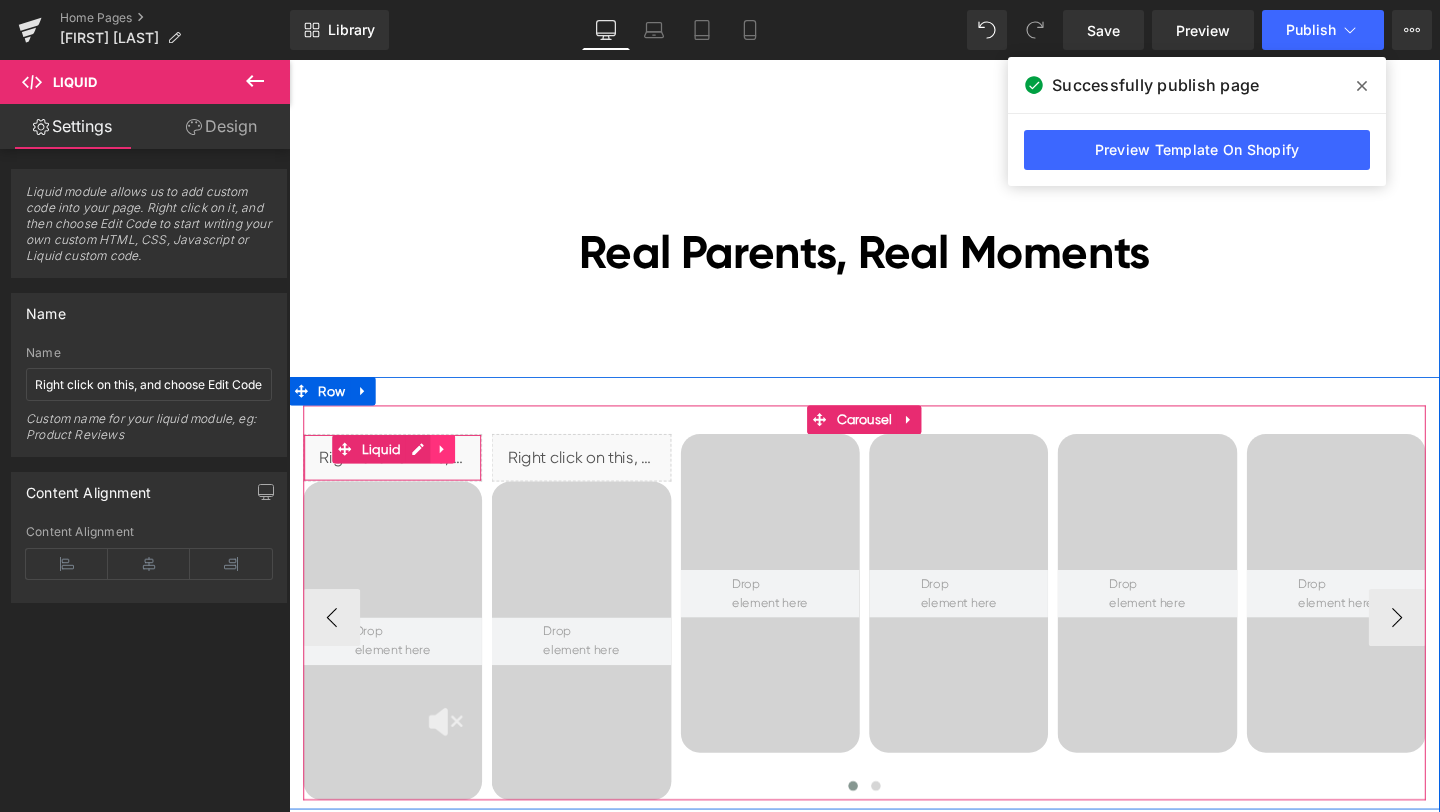 click 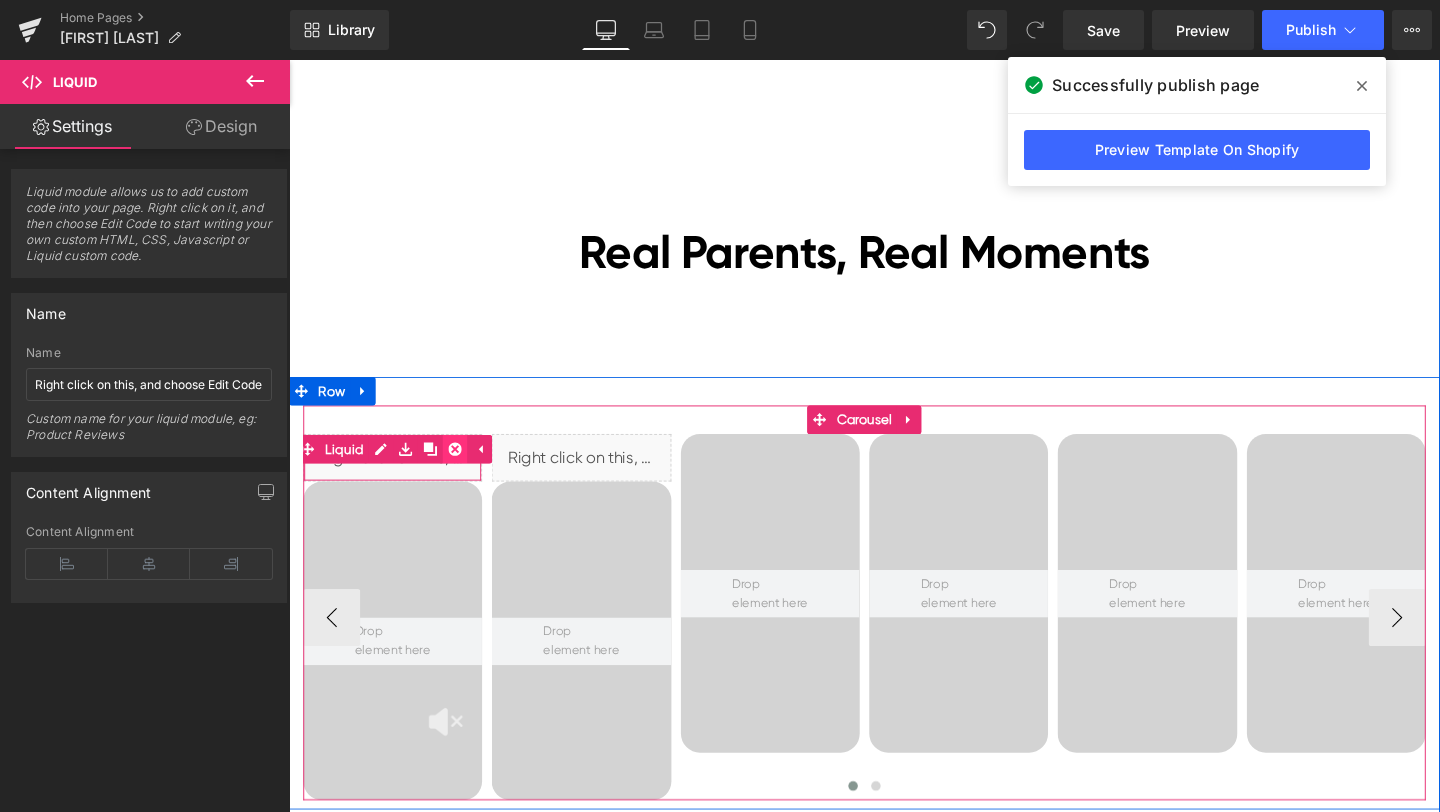 click at bounding box center [464, 469] 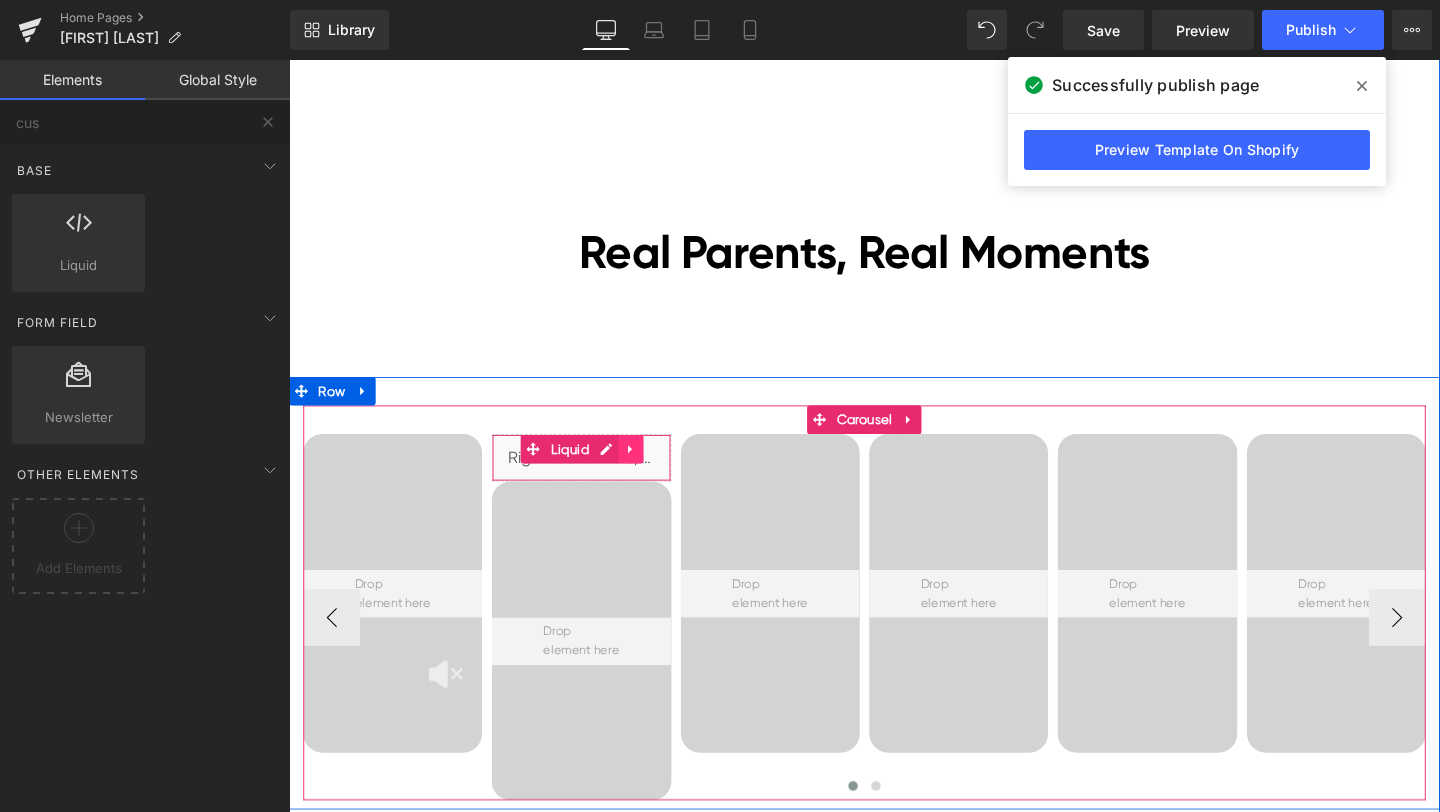 click 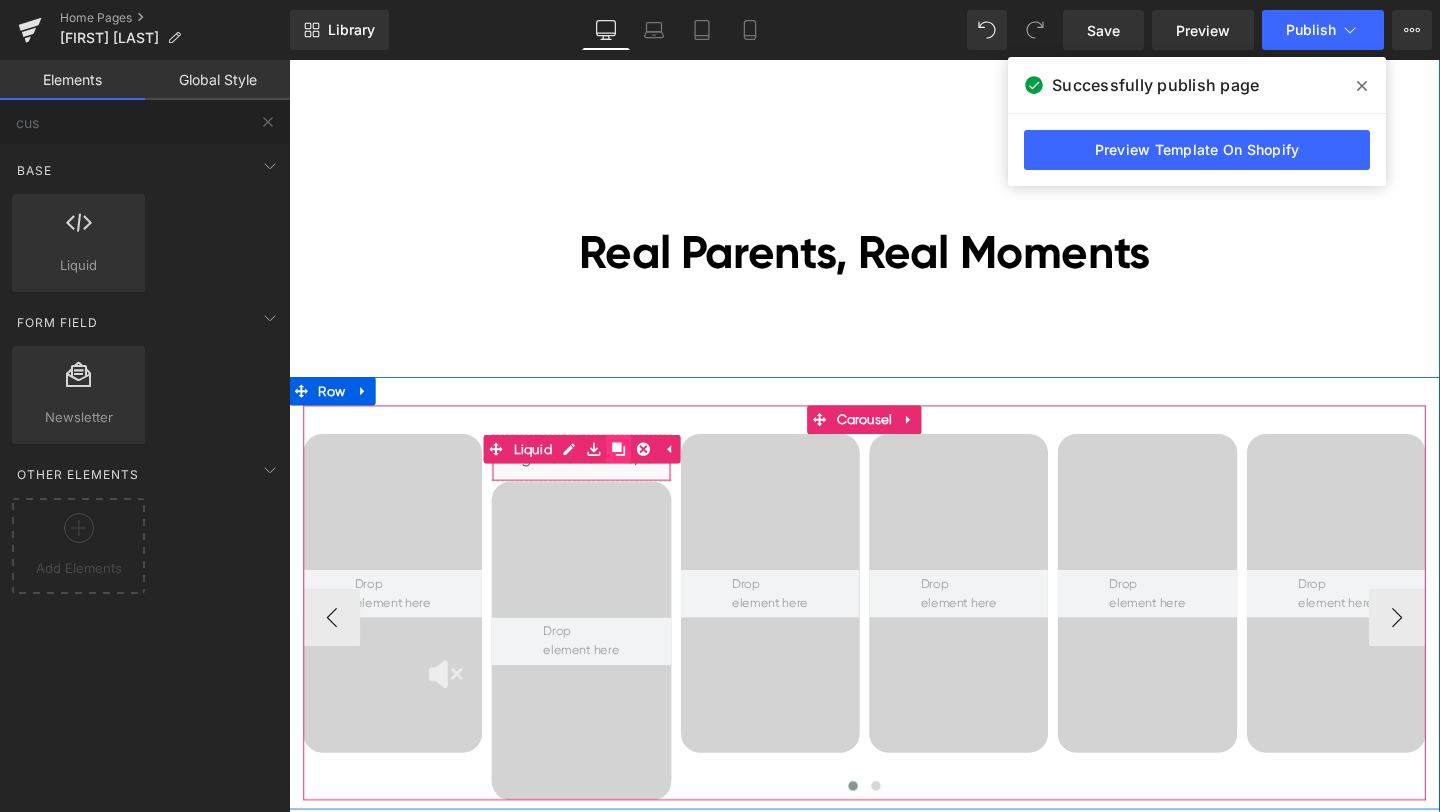click 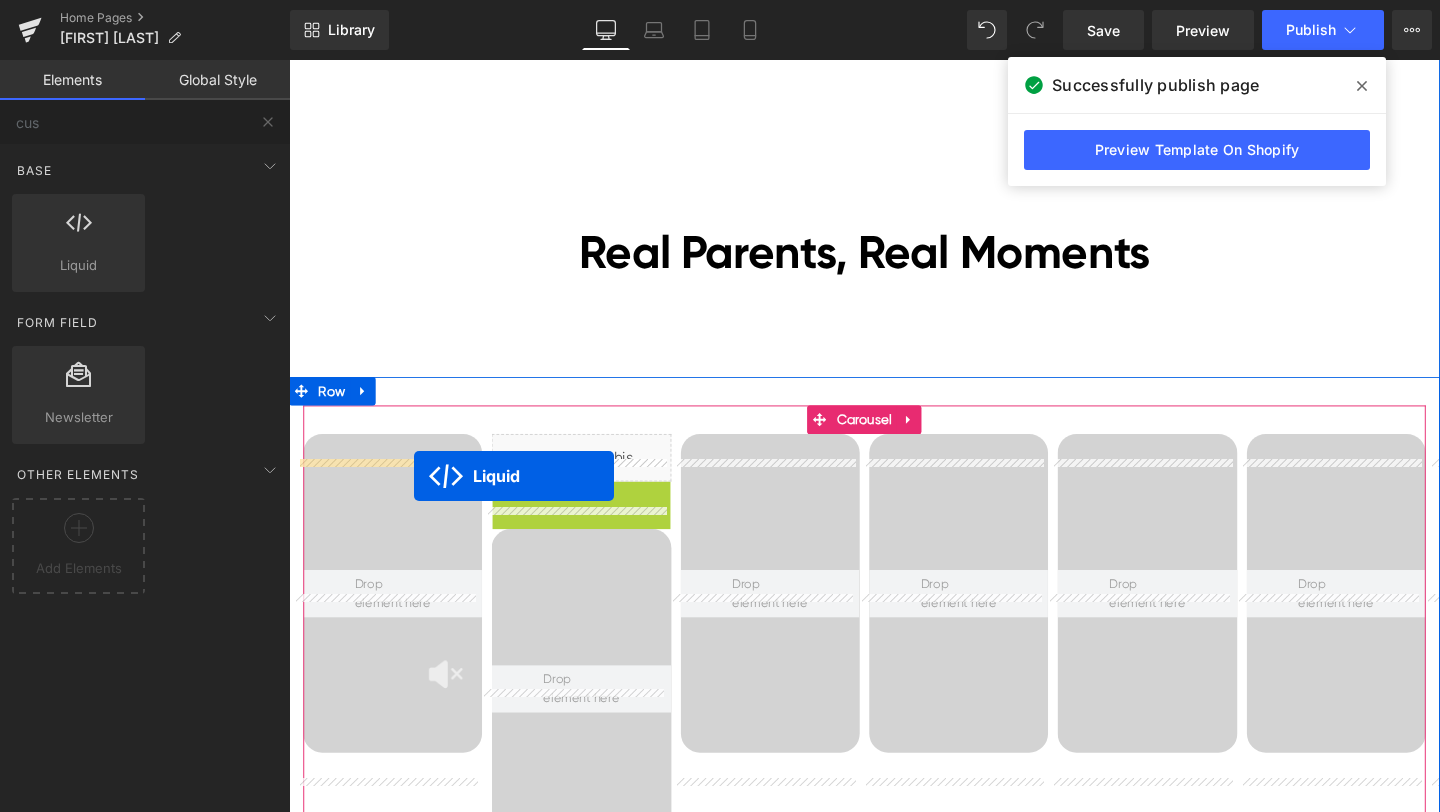 drag, startPoint x: 578, startPoint y: 545, endPoint x: 420, endPoint y: 497, distance: 165.13025 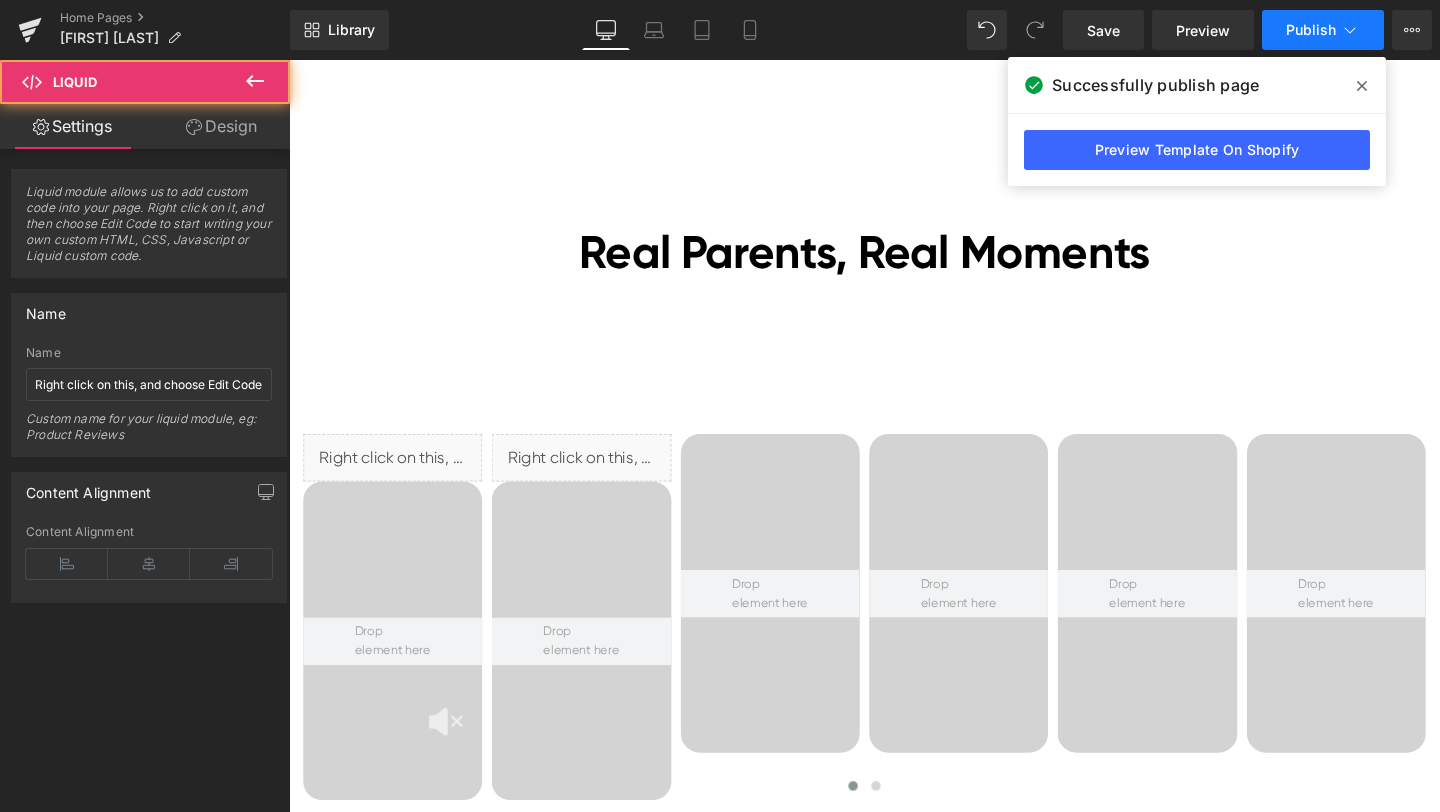 click on "Publish" at bounding box center (1323, 30) 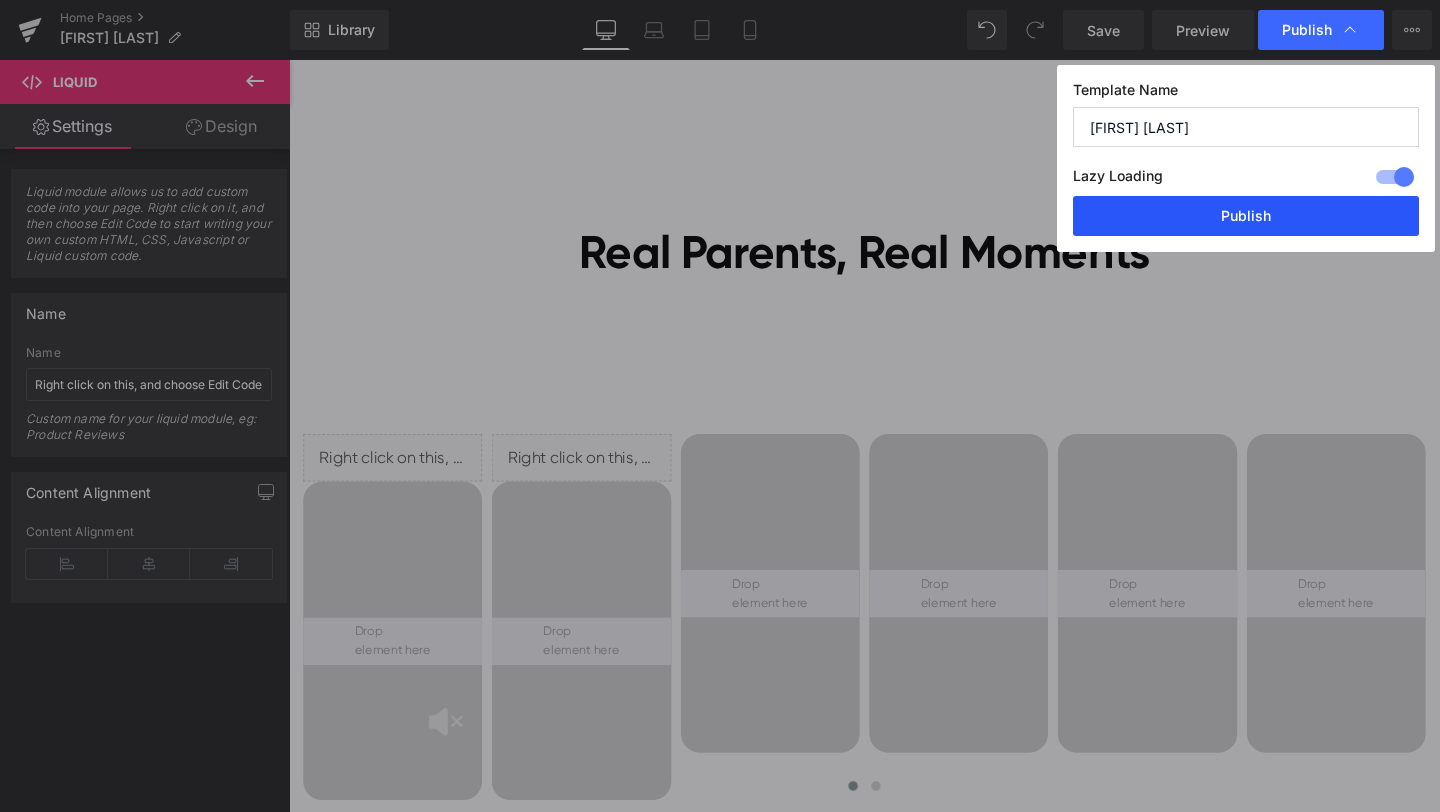 click on "Publish" at bounding box center (1246, 216) 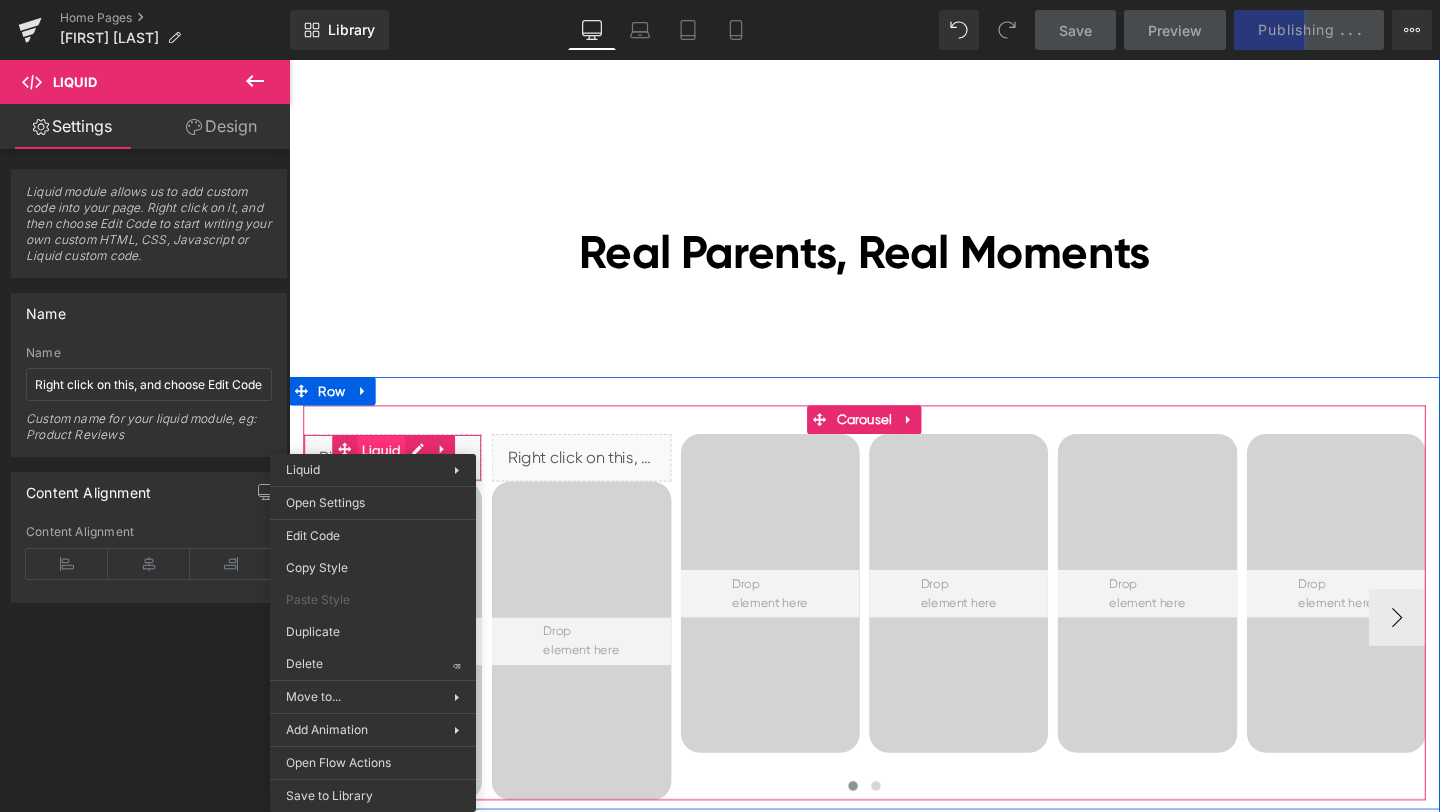 drag, startPoint x: 372, startPoint y: 506, endPoint x: 648, endPoint y: 557, distance: 280.6724 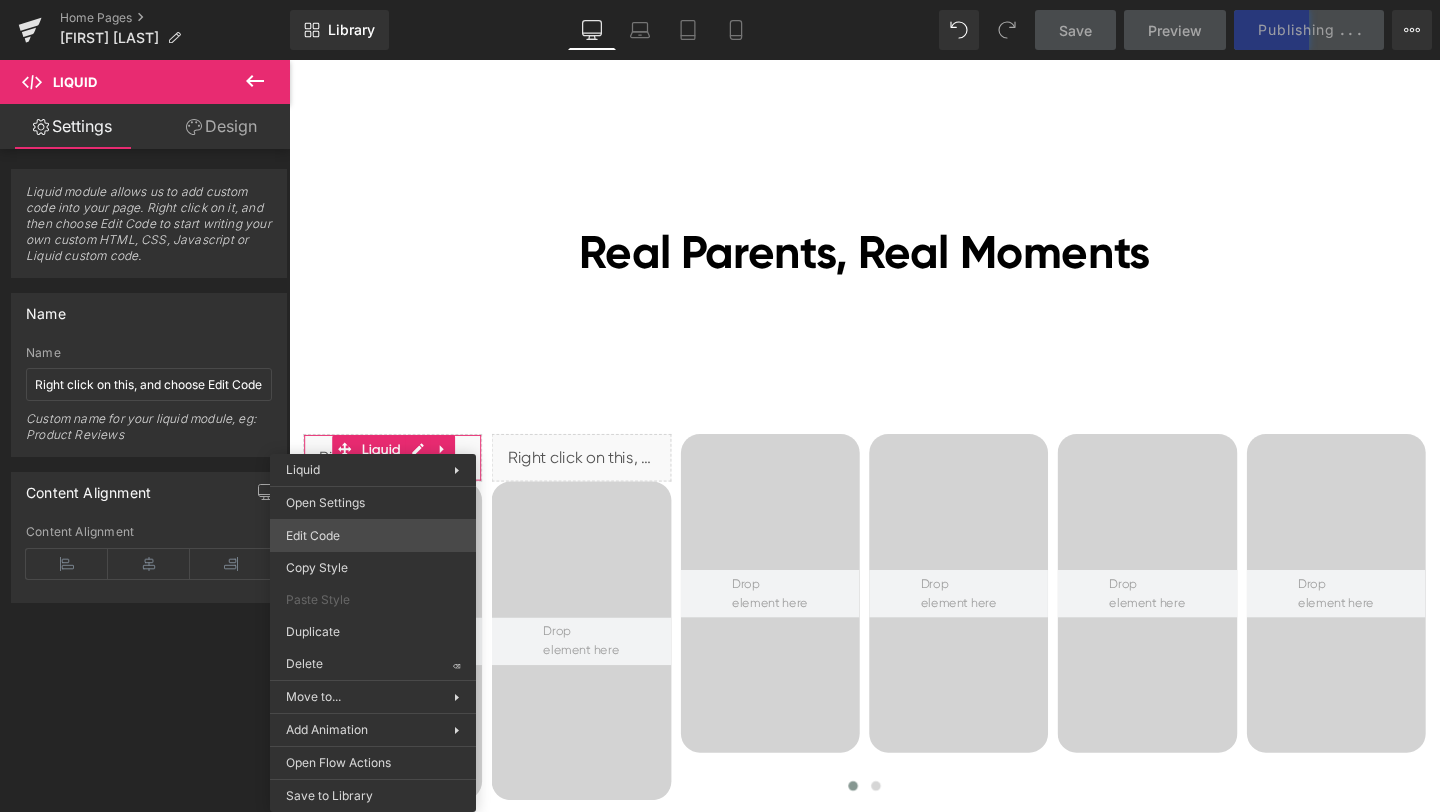 click on "Liquid  You are previewing how the   will restyle your page. You can not edit Elements in Preset Preview Mode.  Home Pages [BRAND] [BRAND] [PRODUCT] [PRODUCT] [PRODUCT] Library Desktop Desktop Laptop Tablet Mobile Save Preview   Publishing   .   .   .   Scheduled View Live Page View with current Template Save Template to Library Schedule Publish  Optimize  Publish Settings Shortcuts  Your page can’t be published   You've reached the maximum number of published pages on your plan  (0/0).  You need to upgrade your plan or unpublish all your pages to get 1 publish slot.   Unpublish pages   Upgrade plan  Elements Global Style cus Base Row  rows, columns, layouts, div Heading  headings, titles, h1,h2,h3,h4,h5,h6 Text Block  texts, paragraphs, contents, blocks Image  images, photos, alts, uploads Icon  icons, symbols Button  button, call to action, cta Separator  separators, dividers, horizontal lines Liquid  liquid, custom code, html, javascript, css, reviews, apps, applications, embeded, iframe Banner Parallax  Stack" at bounding box center [720, 0] 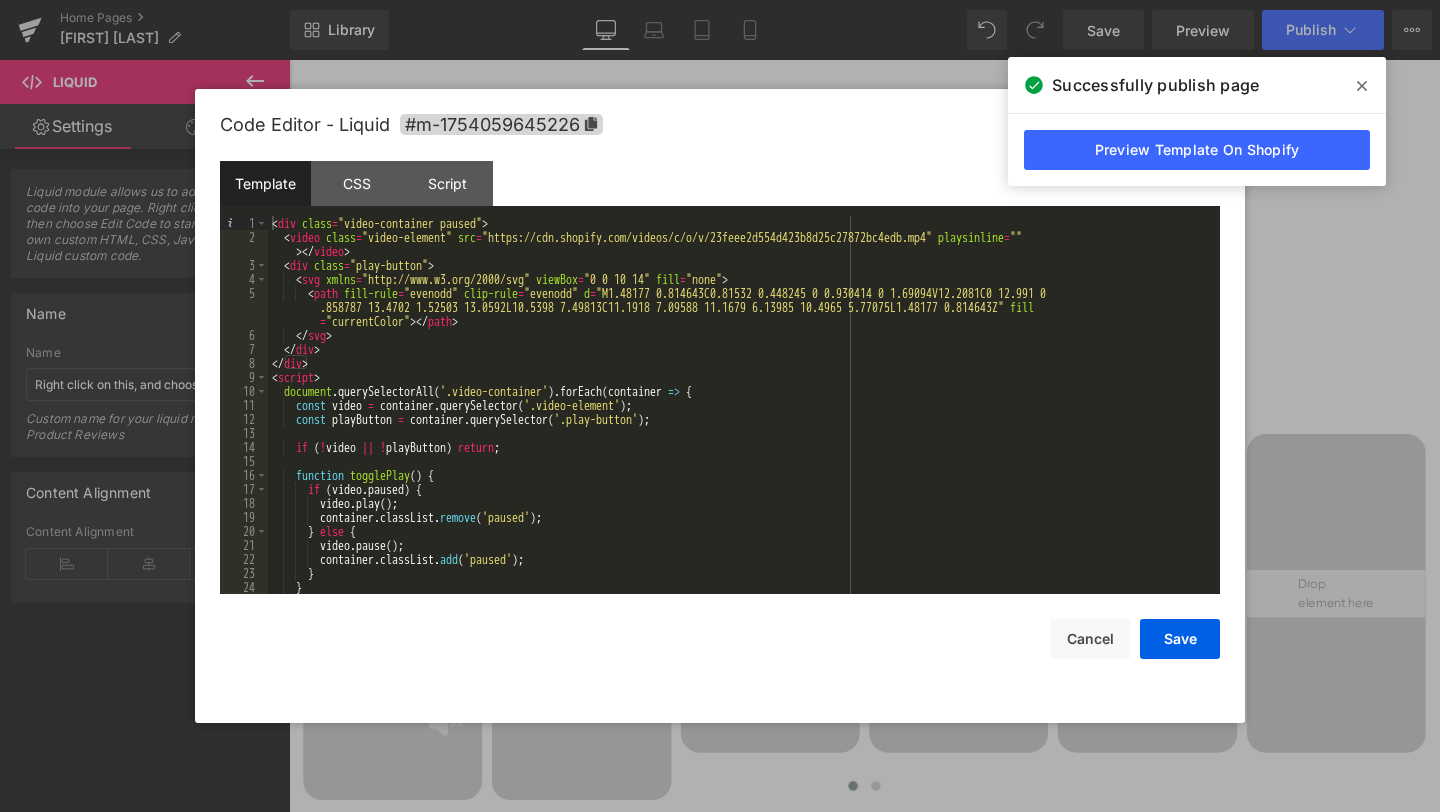 scroll, scrollTop: 112, scrollLeft: 0, axis: vertical 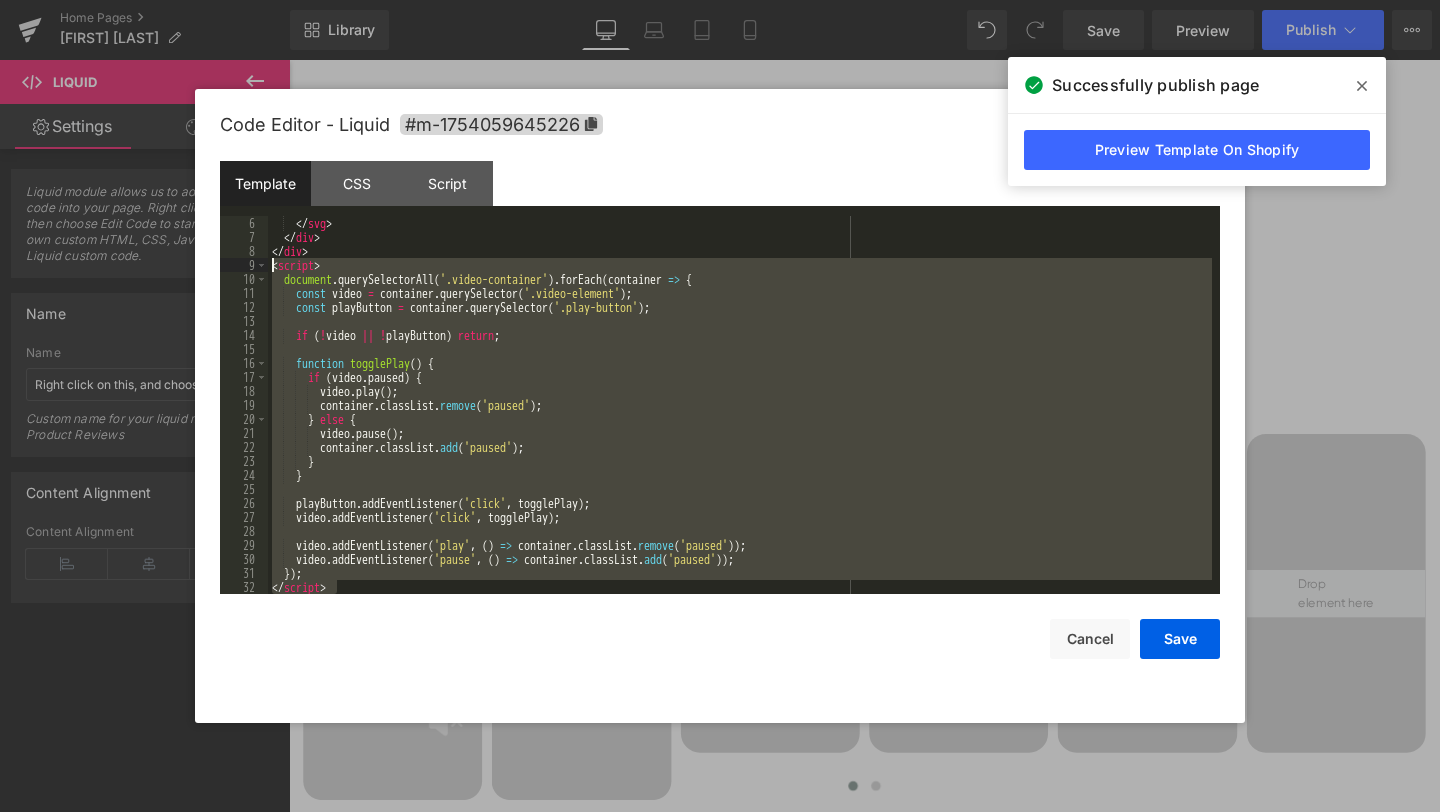 drag, startPoint x: 366, startPoint y: 589, endPoint x: 248, endPoint y: 269, distance: 341.06305 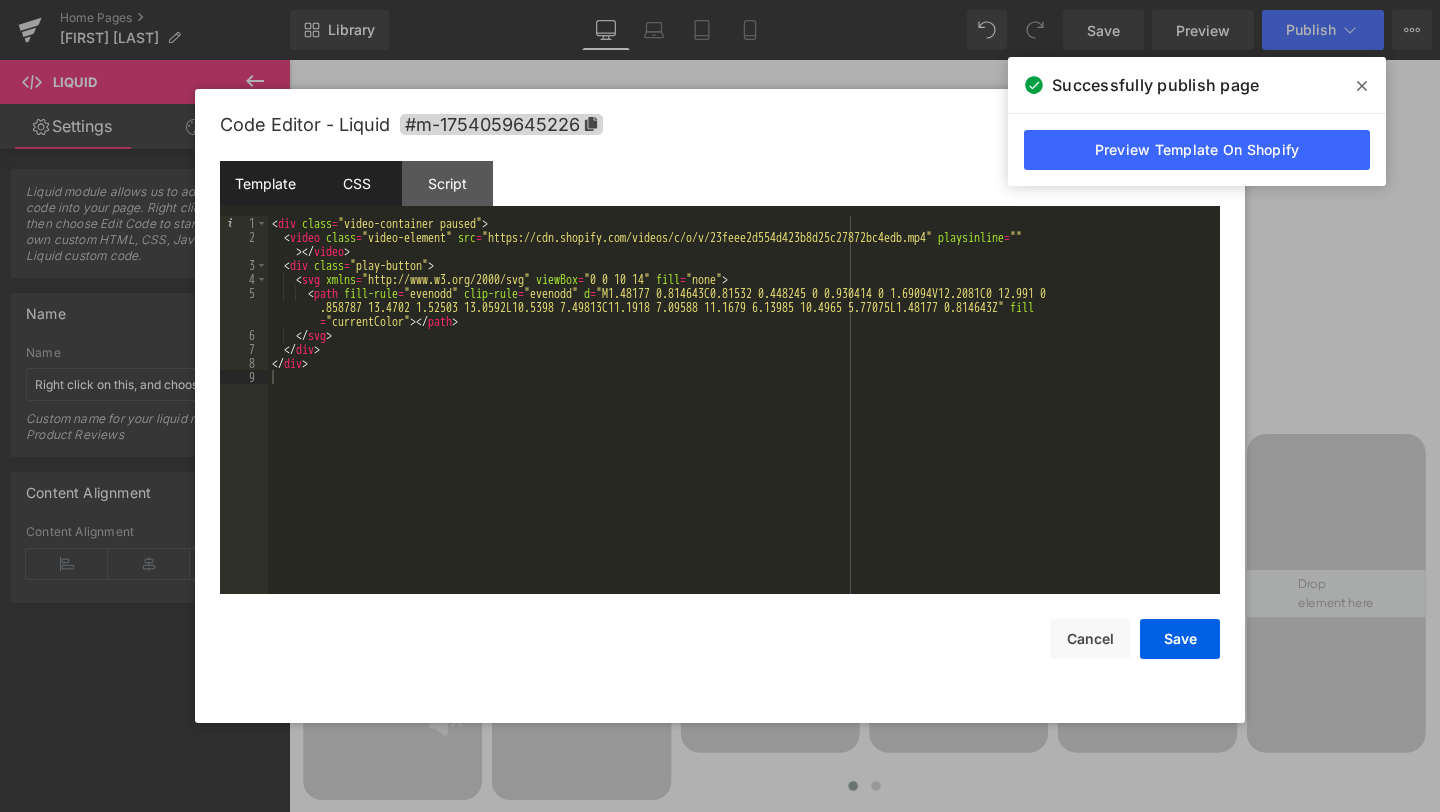 click on "CSS" at bounding box center [356, 183] 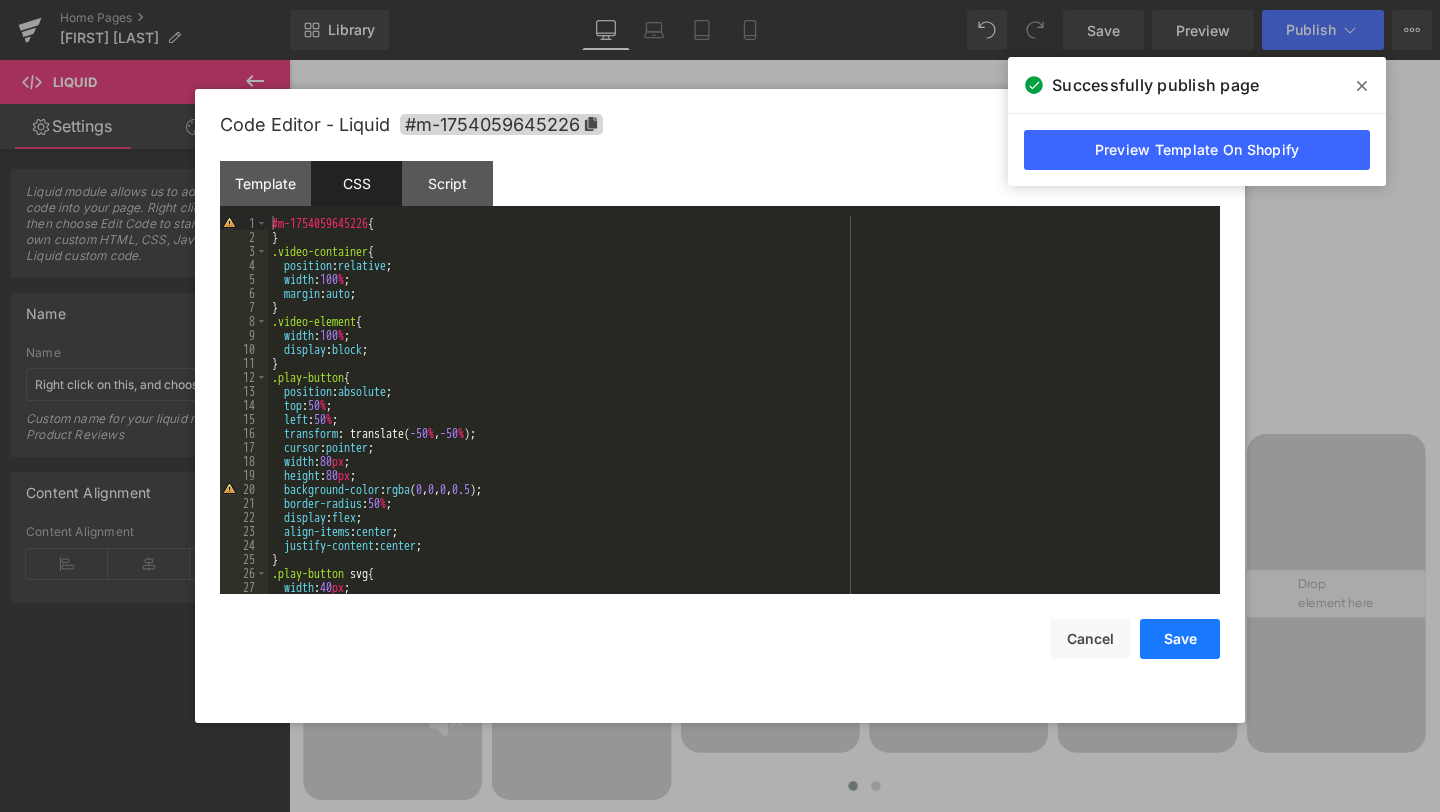 click on "Save" at bounding box center [1180, 639] 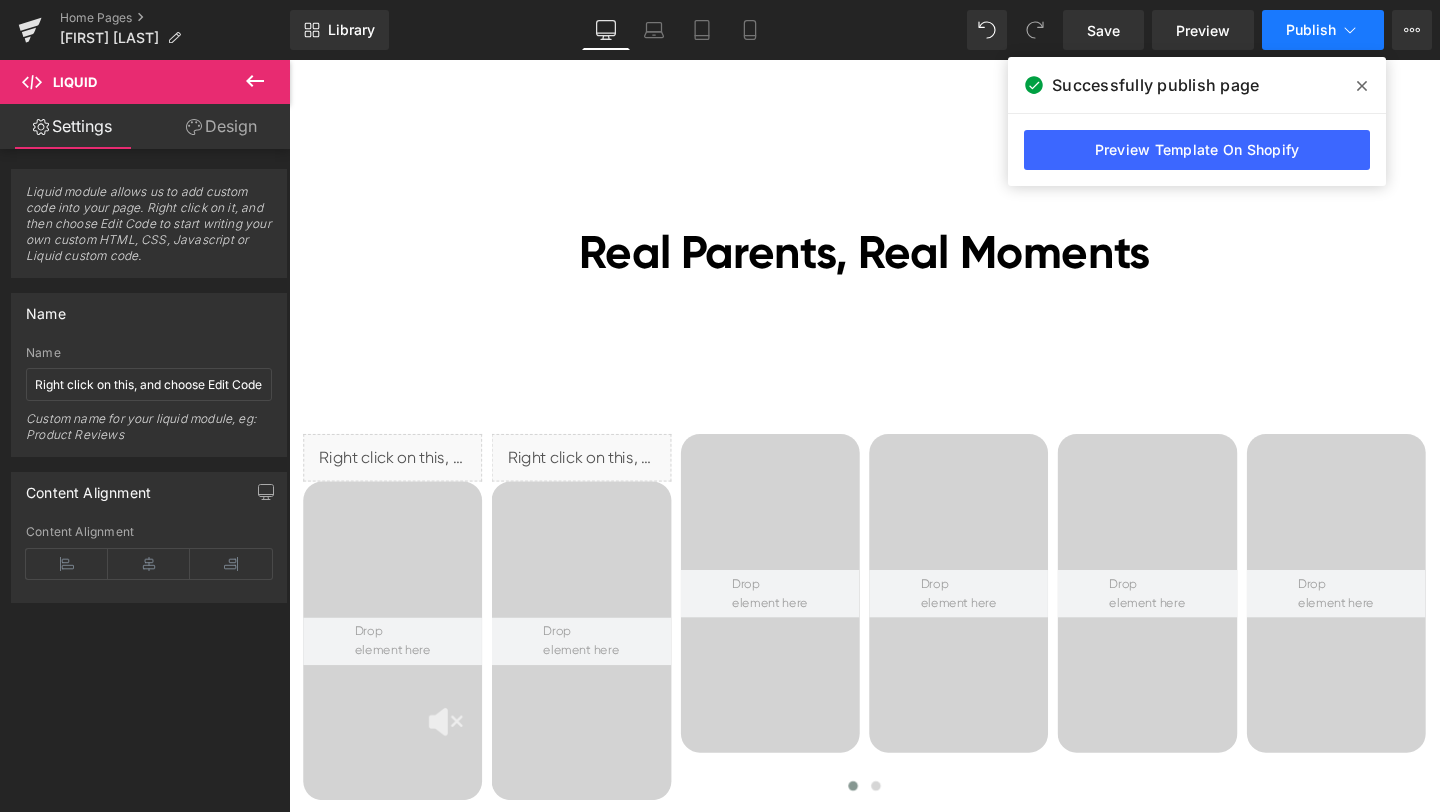 click on "Publish" at bounding box center (1323, 30) 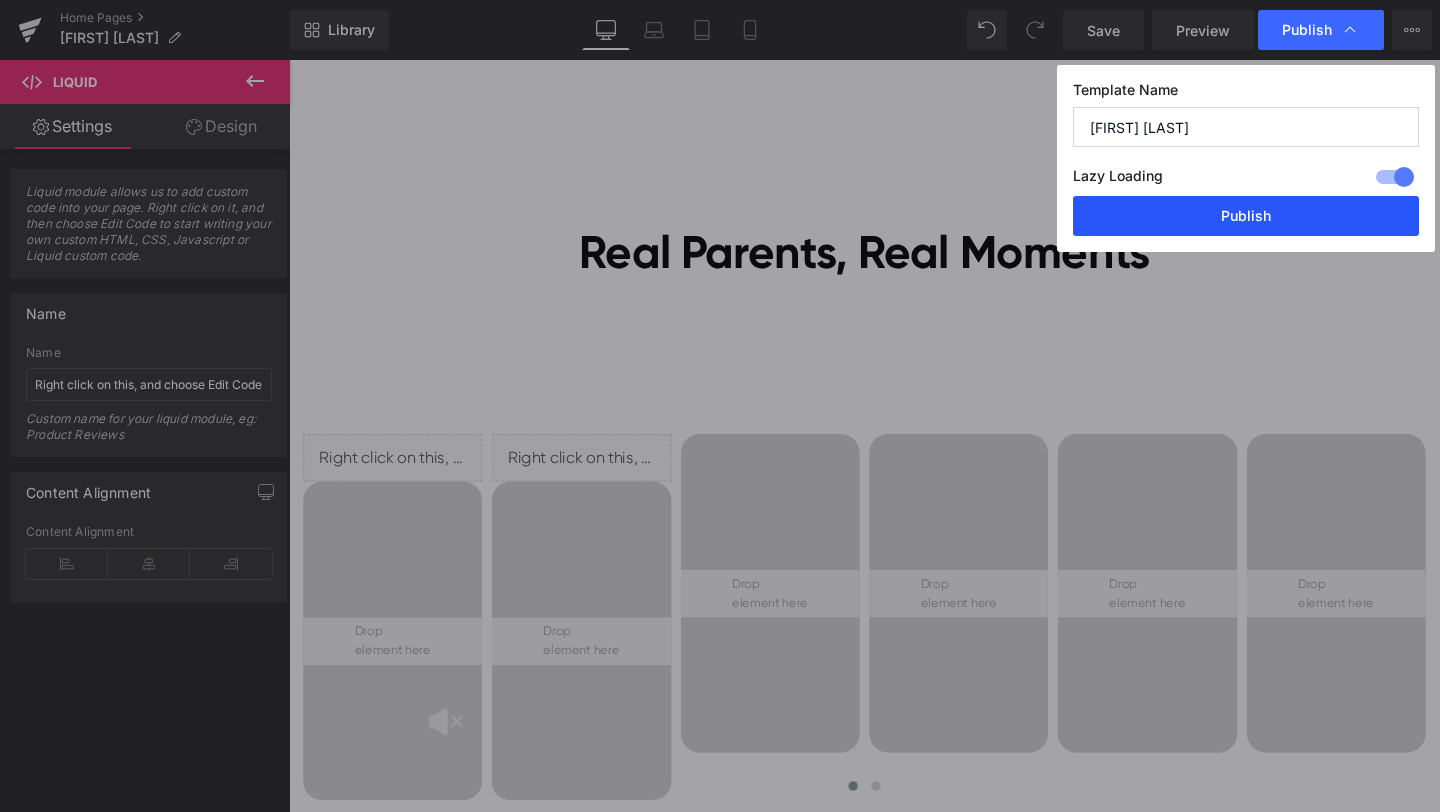 click on "Publish" at bounding box center (1246, 216) 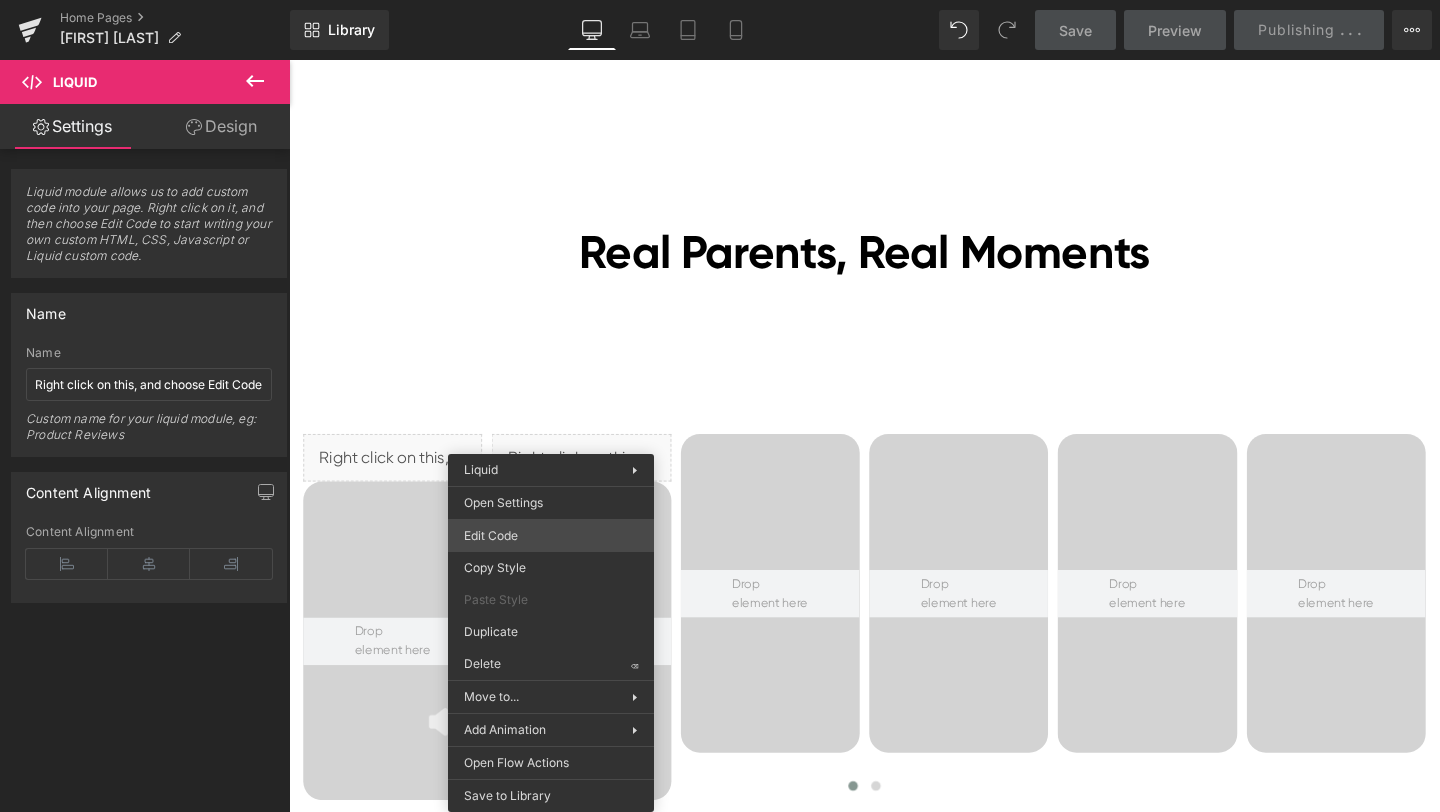 click on "Liquid  You are previewing how the   will restyle your page. You can not edit Elements in Preset Preview Mode.  Home Pages [BRAND] [BRAND] [PRODUCT] [PRODUCT] [PRODUCT] Library Desktop Desktop Laptop Tablet Mobile Save Preview   Publishing   .   .   .   Scheduled View Live Page View with current Template Save Template to Library Schedule Publish  Optimize  Publish Settings Shortcuts  Your page can’t be published   You've reached the maximum number of published pages on your plan  (0/0).  You need to upgrade your plan or unpublish all your pages to get 1 publish slot.   Unpublish pages   Upgrade plan  Elements Global Style cus Base Row  rows, columns, layouts, div Heading  headings, titles, h1,h2,h3,h4,h5,h6 Text Block  texts, paragraphs, contents, blocks Image  images, photos, alts, uploads Icon  icons, symbols Button  button, call to action, cta Separator  separators, dividers, horizontal lines Liquid  liquid, custom code, html, javascript, css, reviews, apps, applications, embeded, iframe Banner Parallax  Stack" at bounding box center [720, 0] 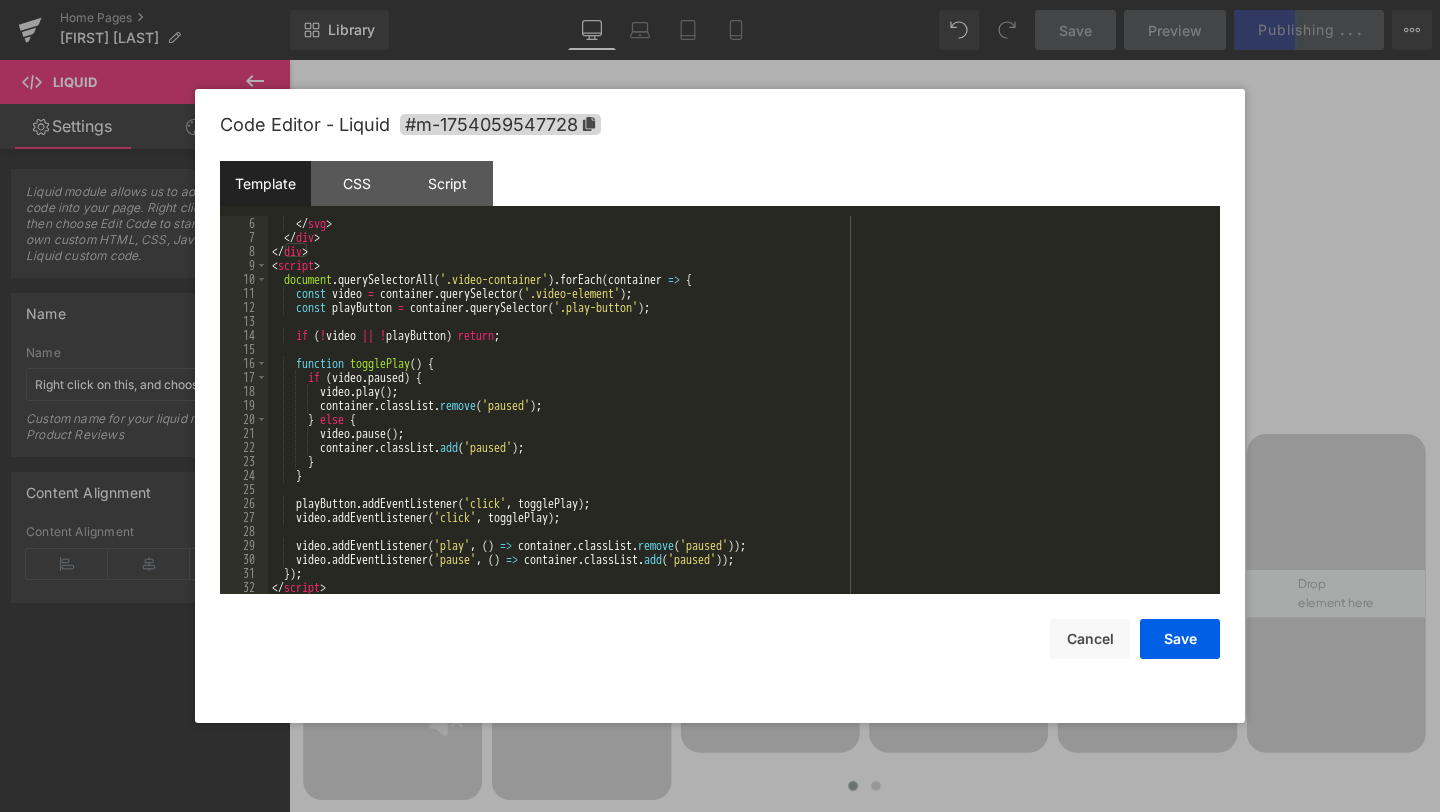 scroll, scrollTop: 112, scrollLeft: 0, axis: vertical 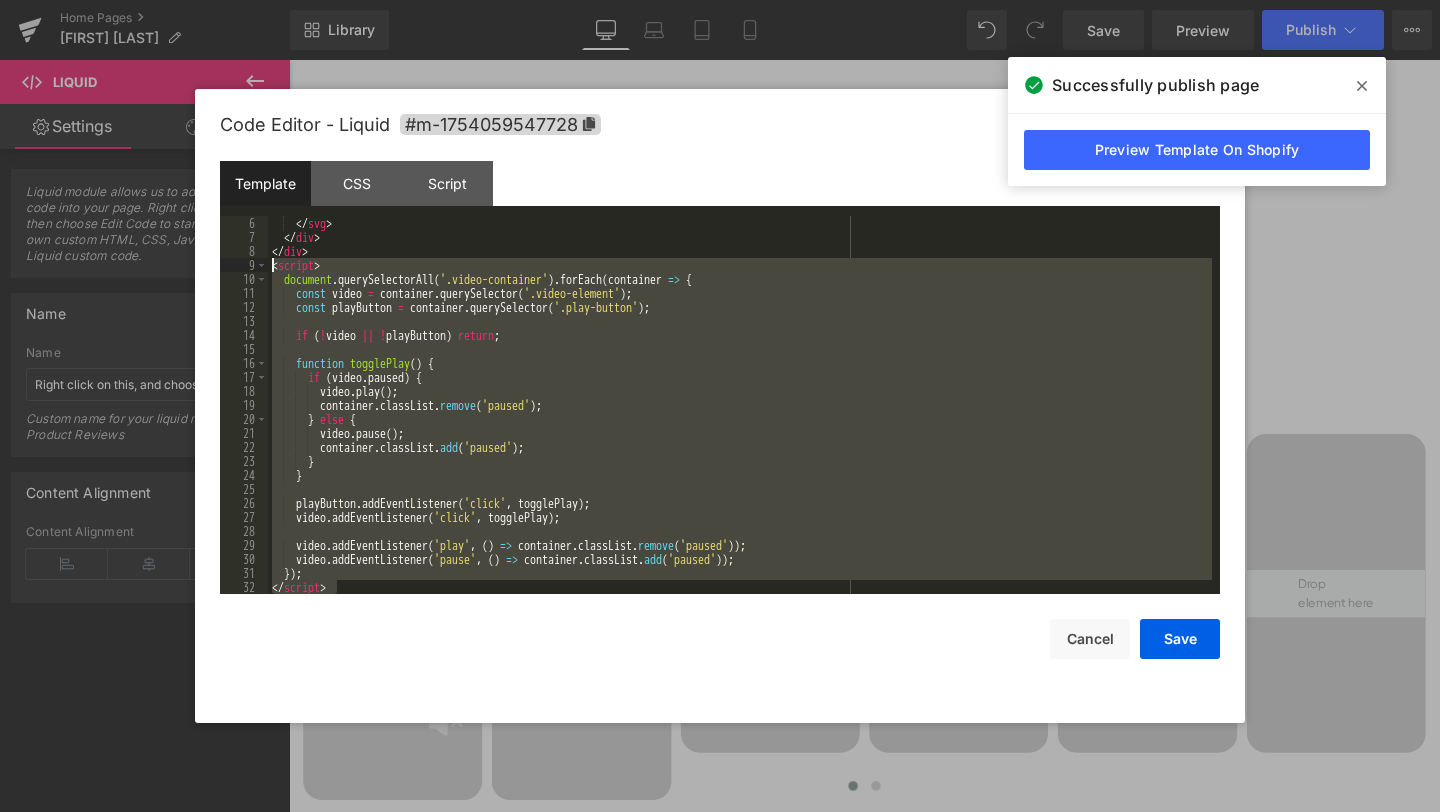 drag, startPoint x: 372, startPoint y: 588, endPoint x: 270, endPoint y: 271, distance: 333.006 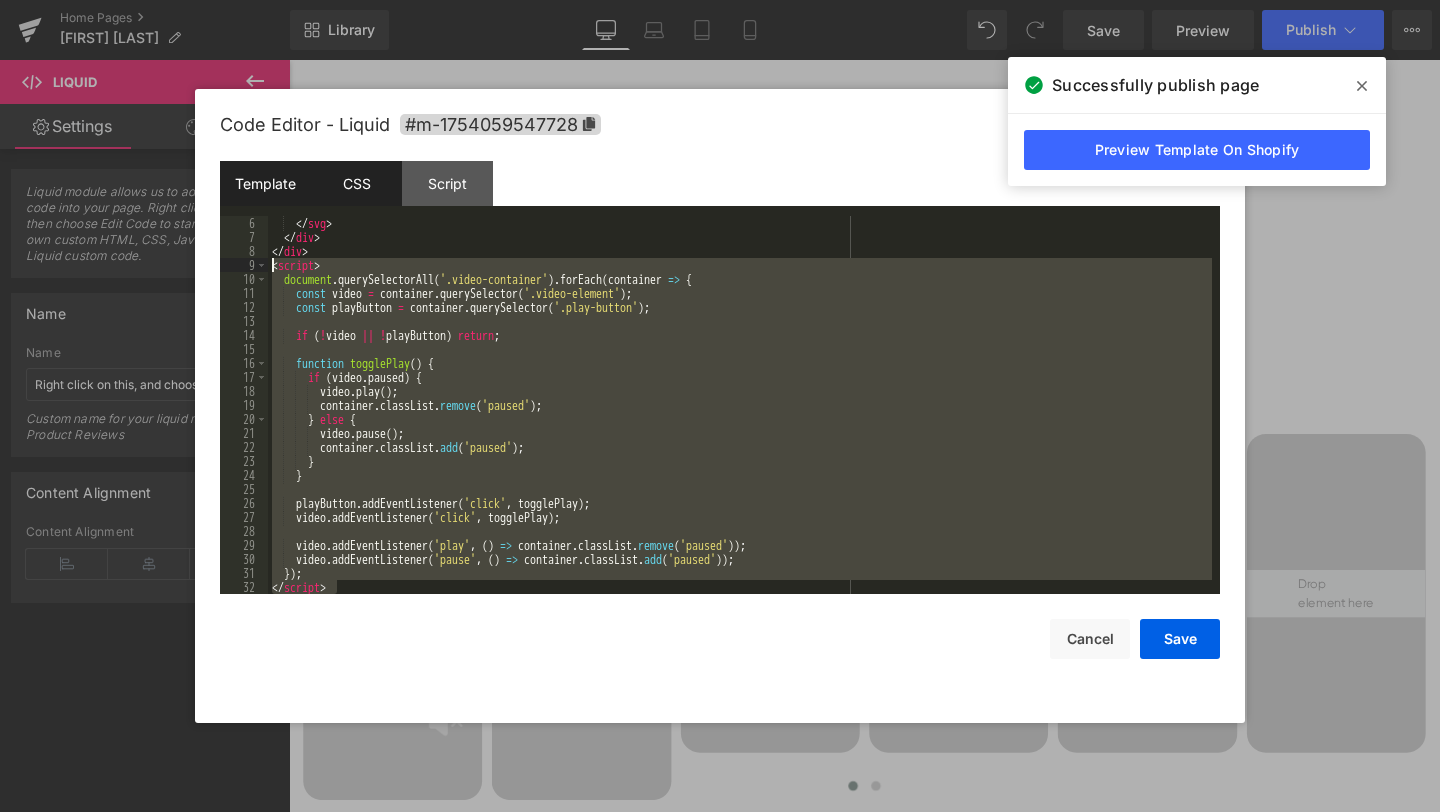 click on "CSS" at bounding box center [356, 183] 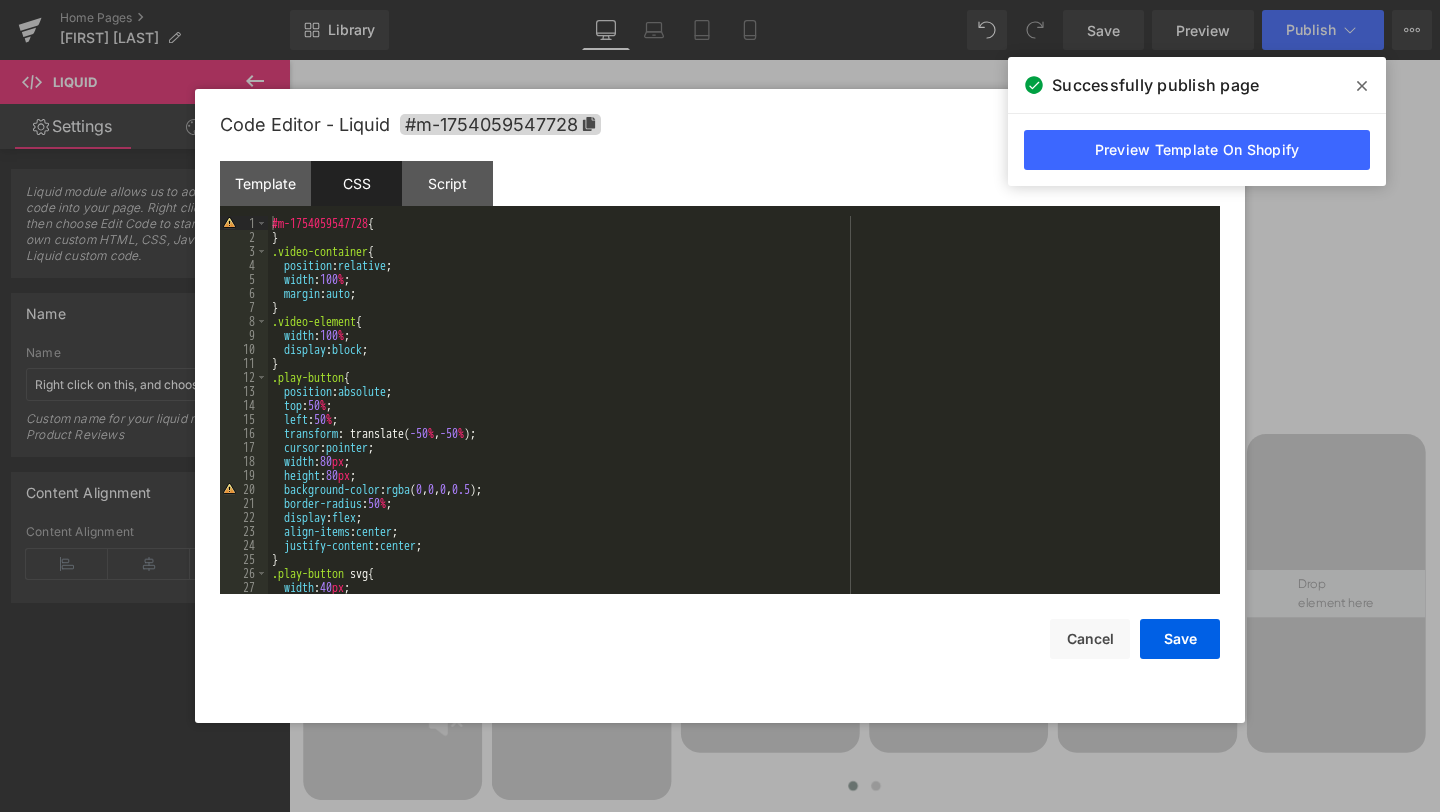 click at bounding box center (1362, 86) 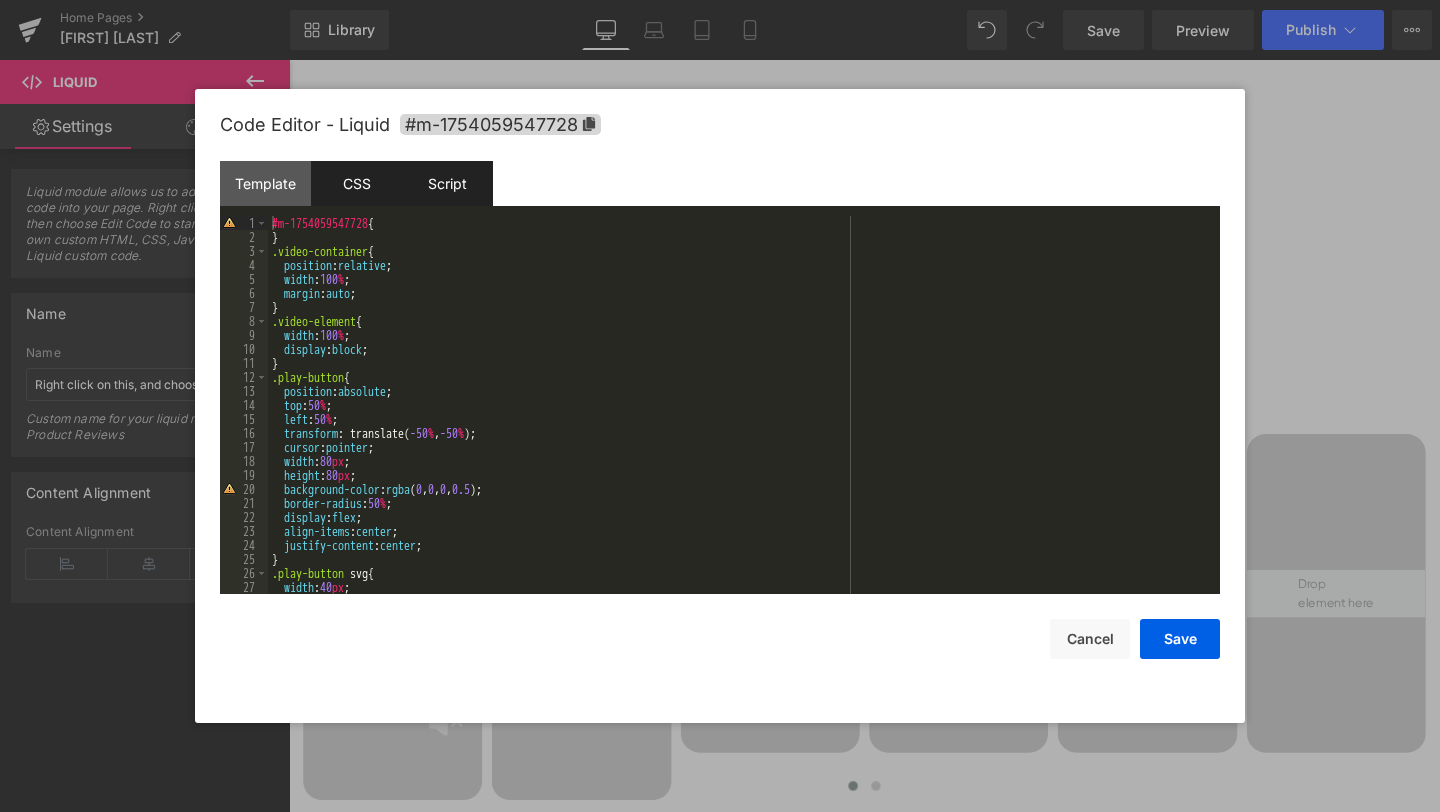 click on "Script" at bounding box center (447, 183) 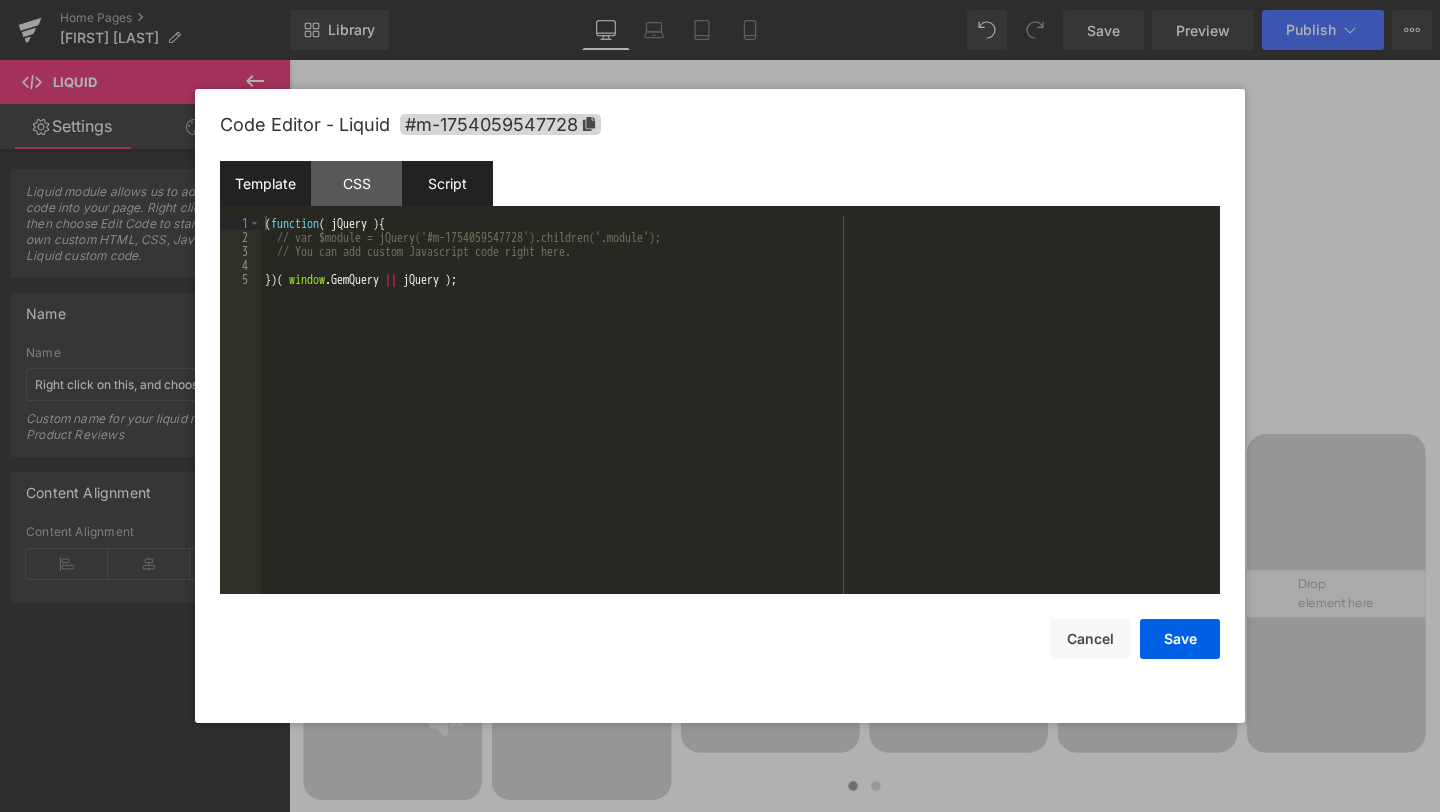 click on "Template" at bounding box center [265, 183] 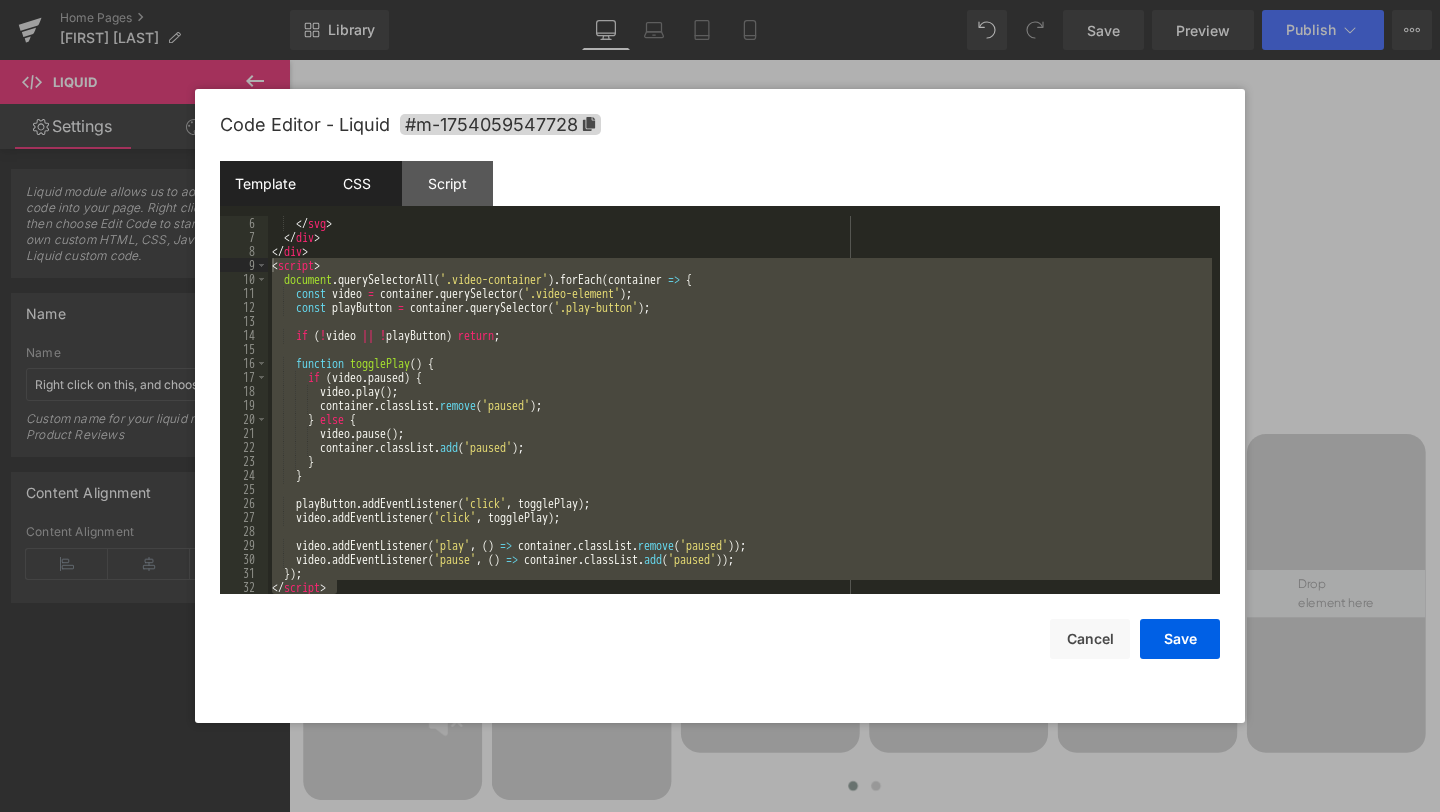 click on "CSS" at bounding box center [356, 183] 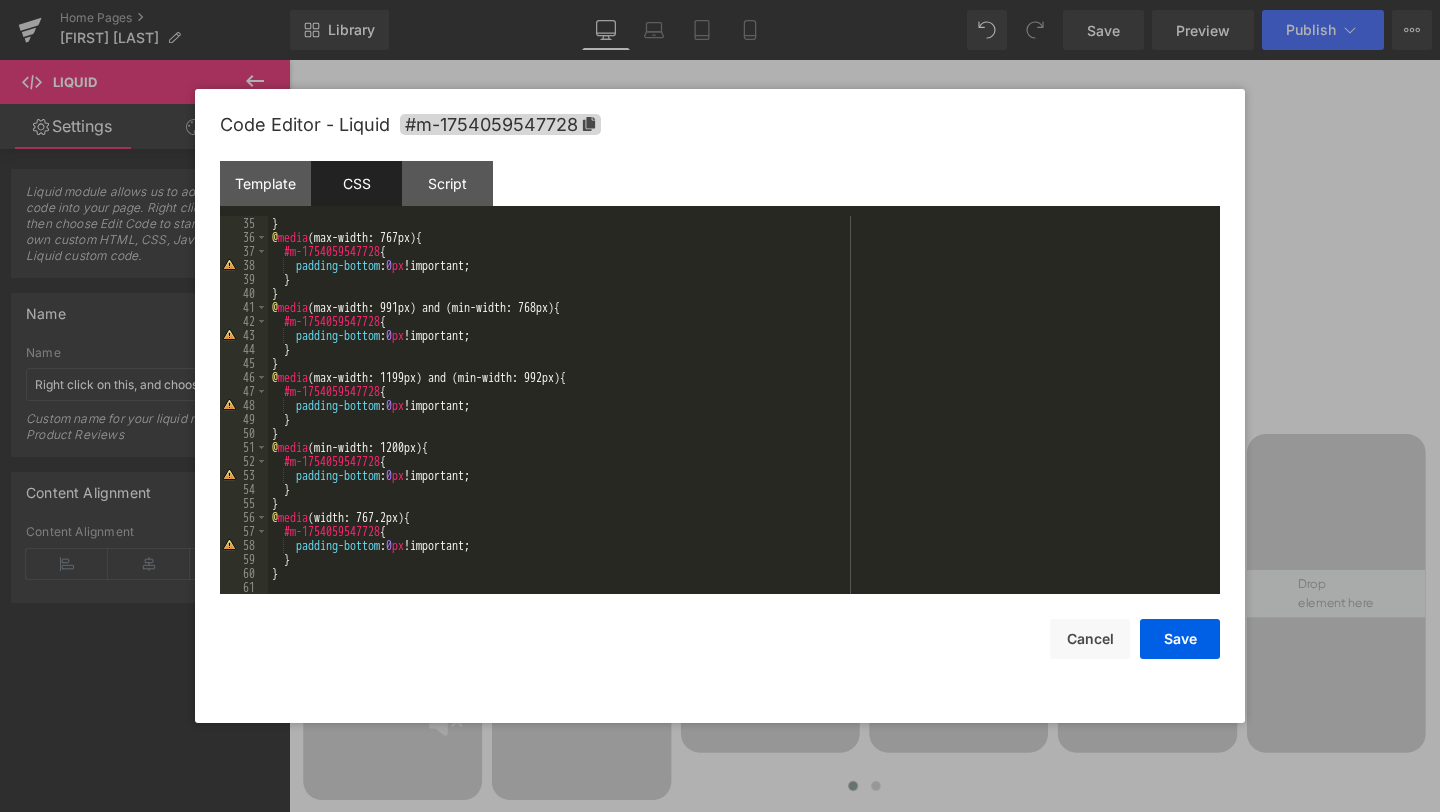scroll, scrollTop: 476, scrollLeft: 0, axis: vertical 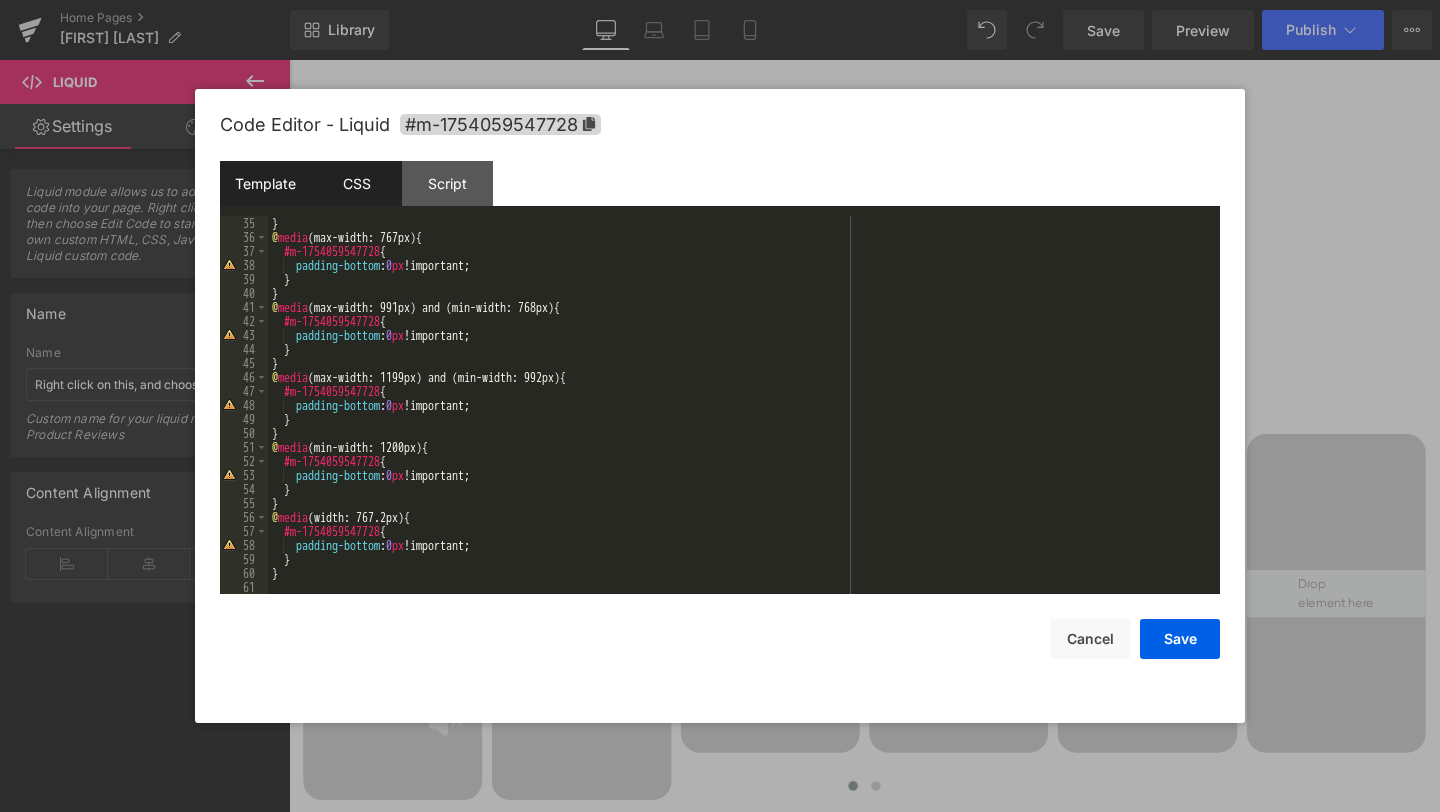 click on "Template" at bounding box center [265, 183] 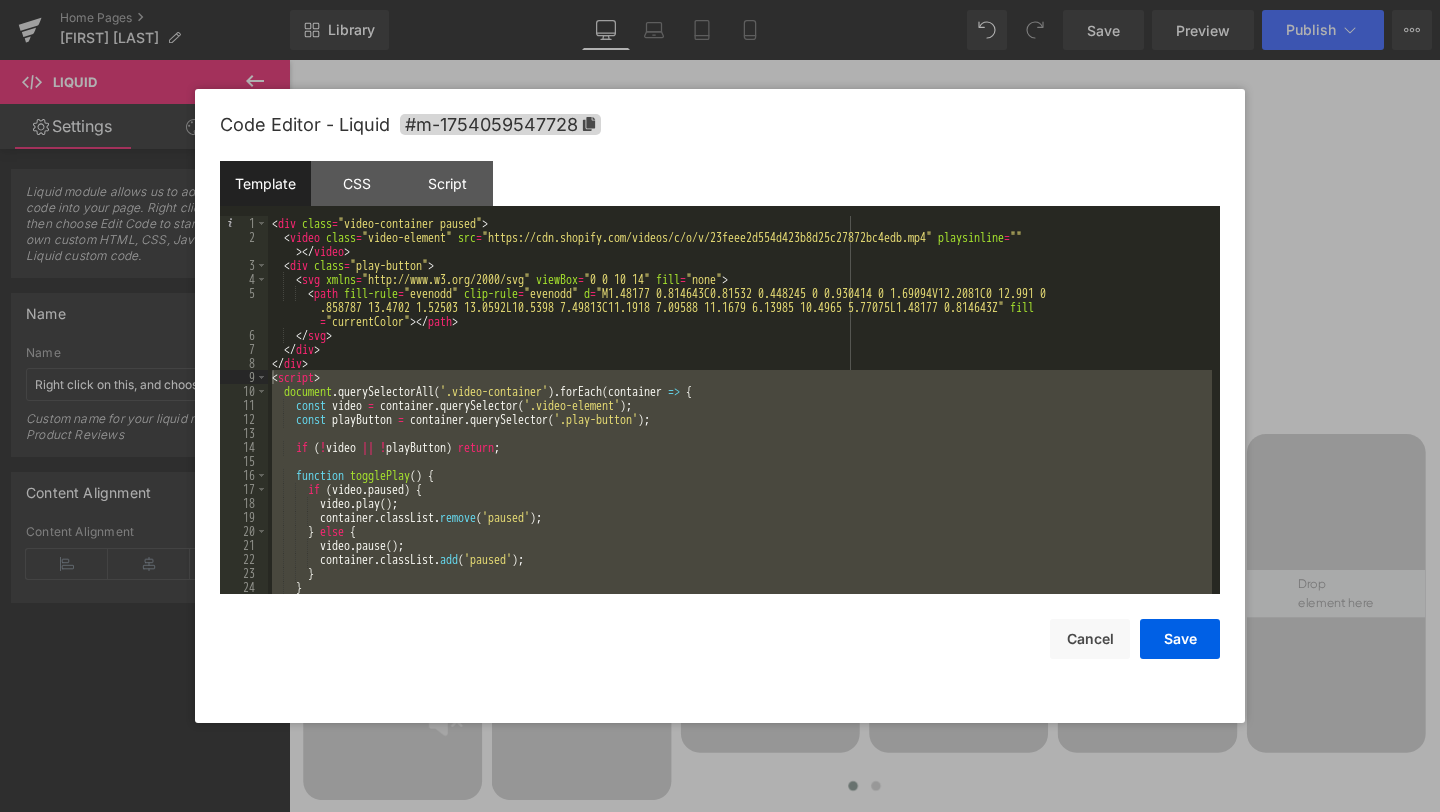 scroll, scrollTop: 112, scrollLeft: 0, axis: vertical 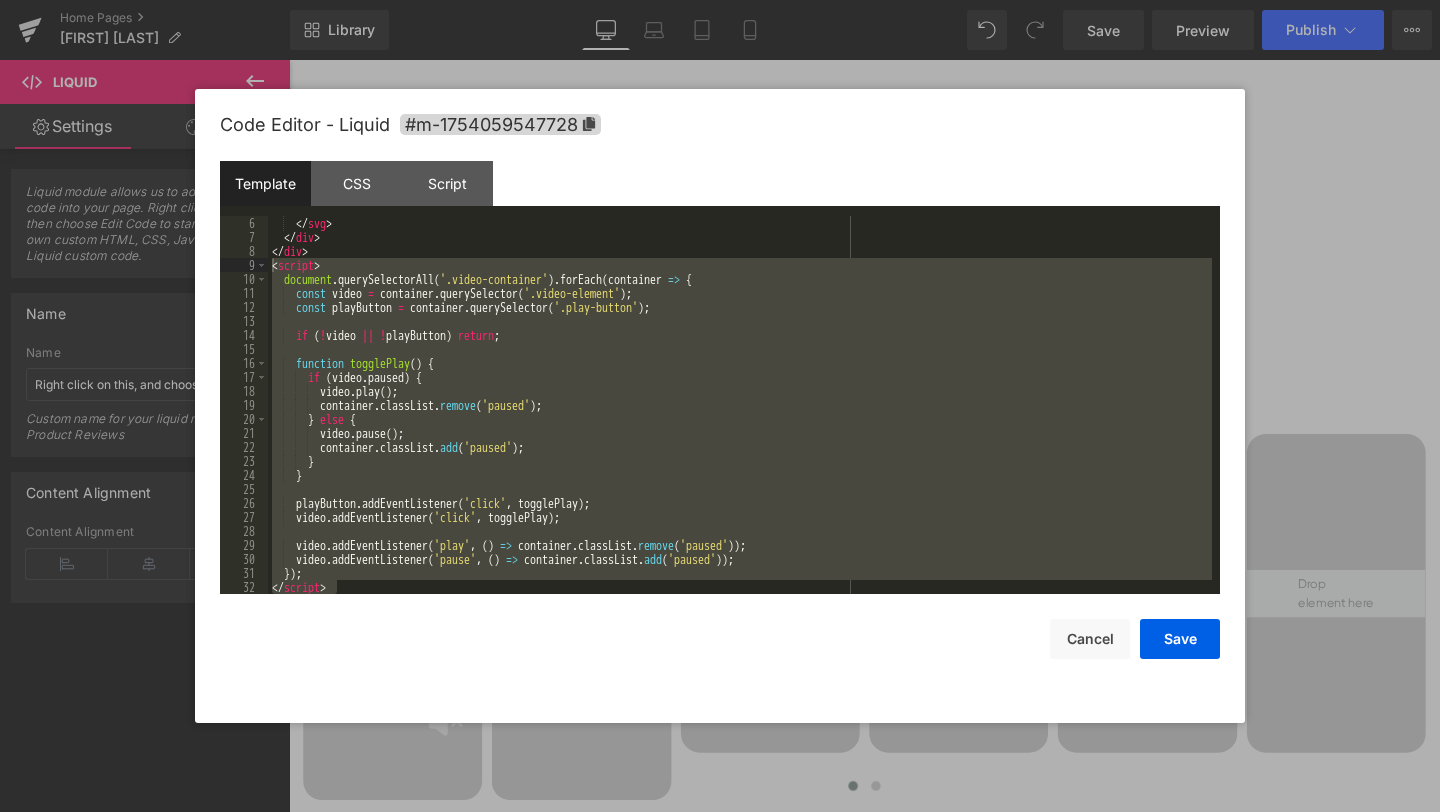 click on "</ svg >    </ div > </ div > < script >    document . querySelectorAll ( '.video-container' ) . forEach ( container   =>   {       const   video   =   container . querySelector ( '.video-element' ) ;       const   playButton   =   container . querySelector ( '.play-button' ) ;       if   ( ! video   ||   ! playButton )   return ;       function   togglePlay ( )   {          if   ( video . paused )   {             video . play ( ) ;             container . classList . remove ( 'paused' ) ;          }   else   {             video . pause ( ) ;             container . classList . add ( 'paused' ) ;          }       }       playButton . addEventListener ( 'click' ,   togglePlay ) ;       video . addEventListener ( 'click' ,   togglePlay ) ;       video . addEventListener ( 'play' ,   ( )   =>   container . classList . remove ( 'paused' )) ;       video . addEventListener ( 'pause' ,   ( )   =>   container . classList . add ( 'paused' )) ;    }) ; </ script >" at bounding box center (740, 419) 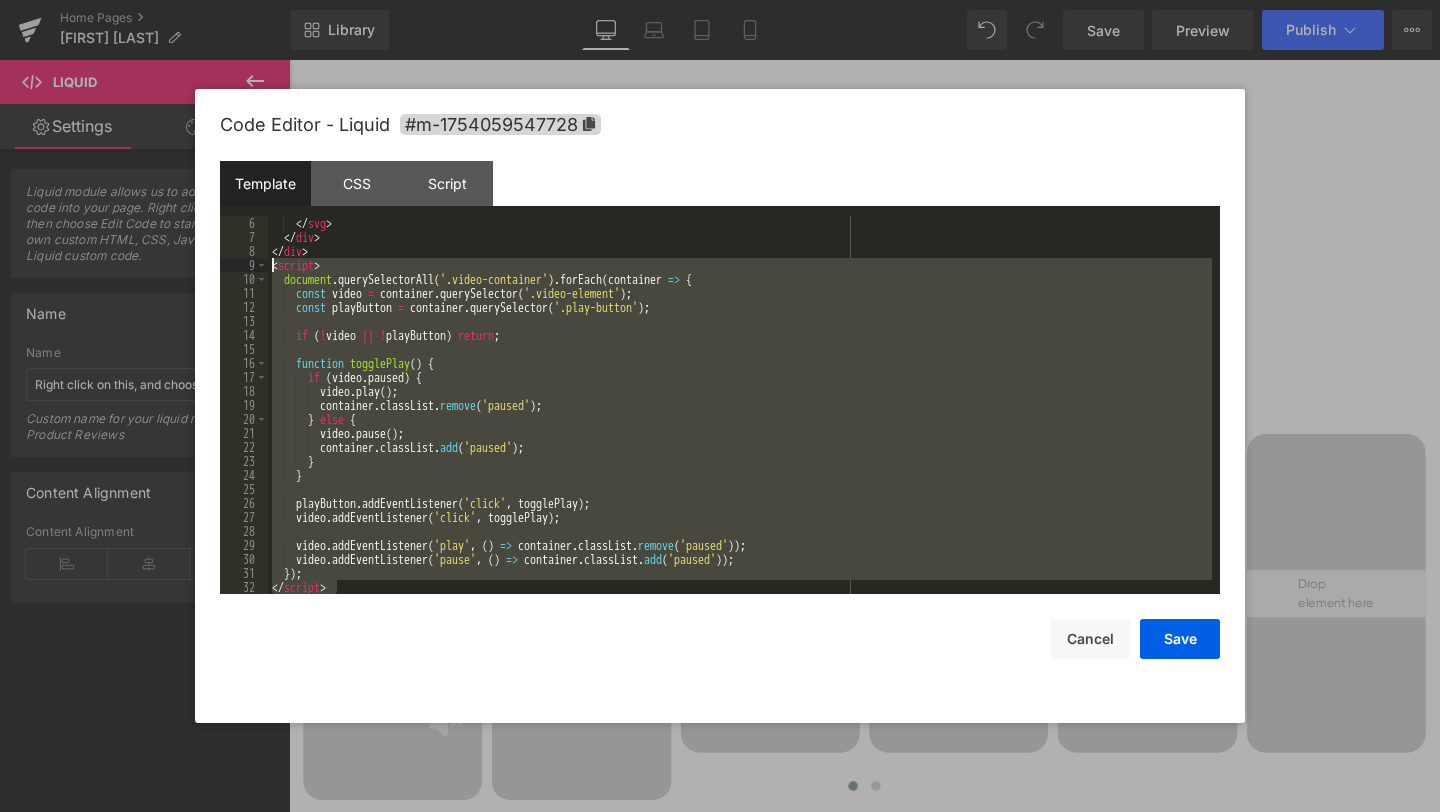 drag, startPoint x: 353, startPoint y: 590, endPoint x: 251, endPoint y: 266, distance: 339.67633 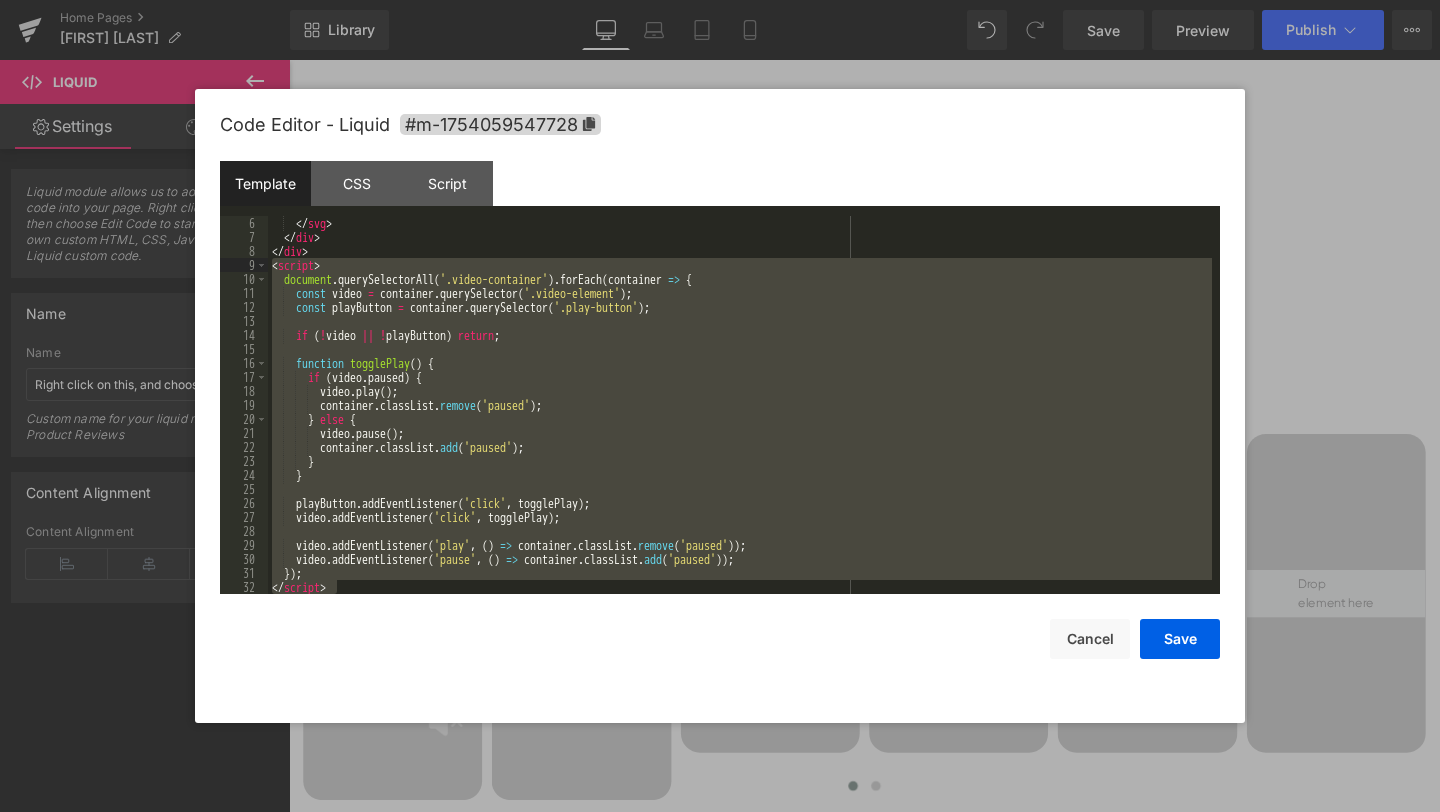 click on "</ svg >    </ div > </ div > < script >    document . querySelectorAll ( '.video-container' ) . forEach ( container   =>   {       const   video   =   container . querySelector ( '.video-element' ) ;       const   playButton   =   container . querySelector ( '.play-button' ) ;       if   ( ! video   ||   ! playButton )   return ;       function   togglePlay ( )   {          if   ( video . paused )   {             video . play ( ) ;             container . classList . remove ( 'paused' ) ;          }   else   {             video . pause ( ) ;             container . classList . add ( 'paused' ) ;          }       }       playButton . addEventListener ( 'click' ,   togglePlay ) ;       video . addEventListener ( 'click' ,   togglePlay ) ;       video . addEventListener ( 'play' ,   ( )   =>   container . classList . remove ( 'paused' )) ;       video . addEventListener ( 'pause' ,   ( )   =>   container . classList . add ( 'paused' )) ;    }) ; </ script >" at bounding box center [740, 419] 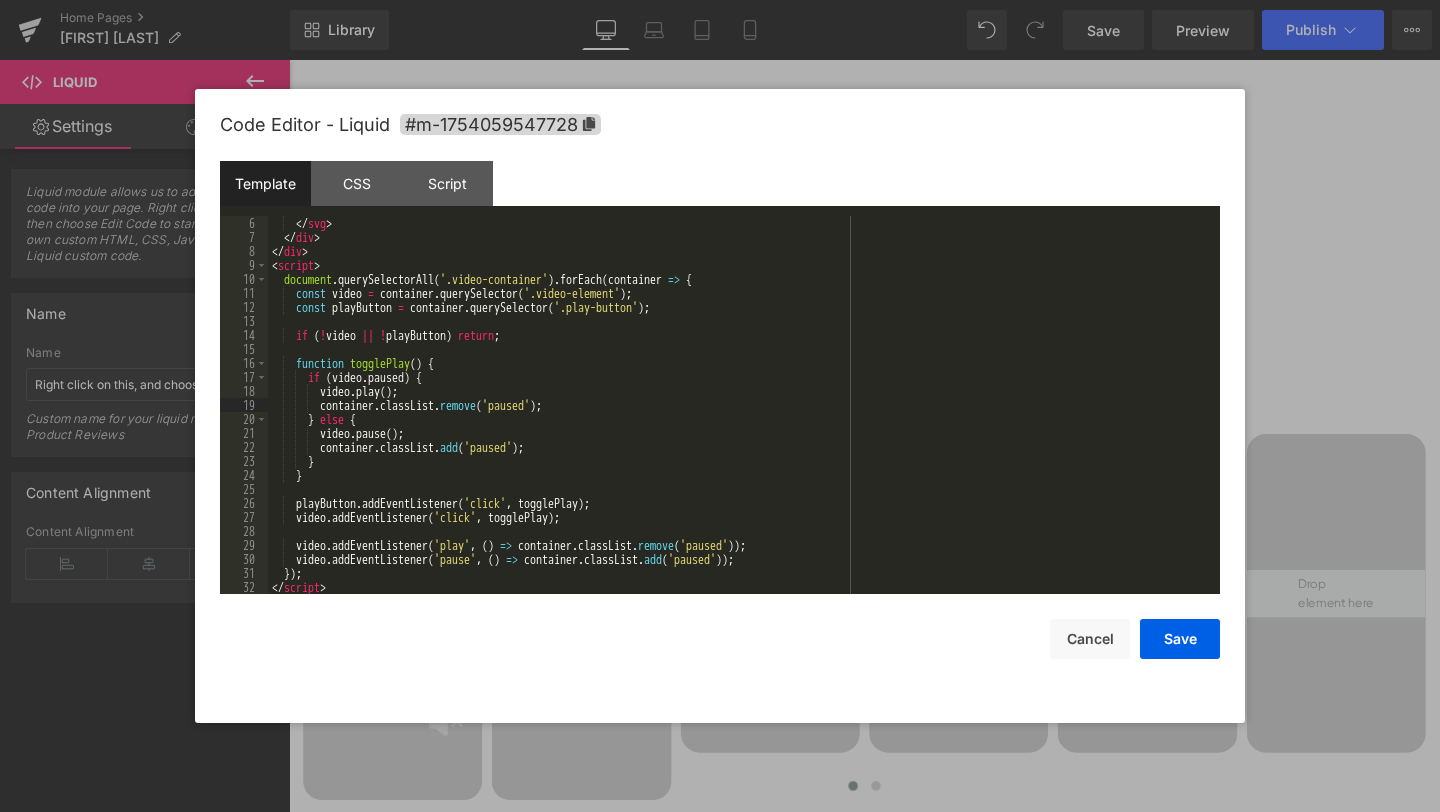 click on "</ svg >    </ div > </ div > < script >    document . querySelectorAll ( '.video-container' ) . forEach ( container   =>   {       const   video   =   container . querySelector ( '.video-element' ) ;       const   playButton   =   container . querySelector ( '.play-button' ) ;       if   ( ! video   ||   ! playButton )   return ;       function   togglePlay ( )   {          if   ( video . paused )   {             video . play ( ) ;             container . classList . remove ( 'paused' ) ;          }   else   {             video . pause ( ) ;             container . classList . add ( 'paused' ) ;          }       }       playButton . addEventListener ( 'click' ,   togglePlay ) ;       video . addEventListener ( 'click' ,   togglePlay ) ;       video . addEventListener ( 'play' ,   ( )   =>   container . classList . remove ( 'paused' )) ;       video . addEventListener ( 'pause' ,   ( )   =>   container . classList . add ( 'paused' )) ;    }) ; </ script >" at bounding box center [740, 419] 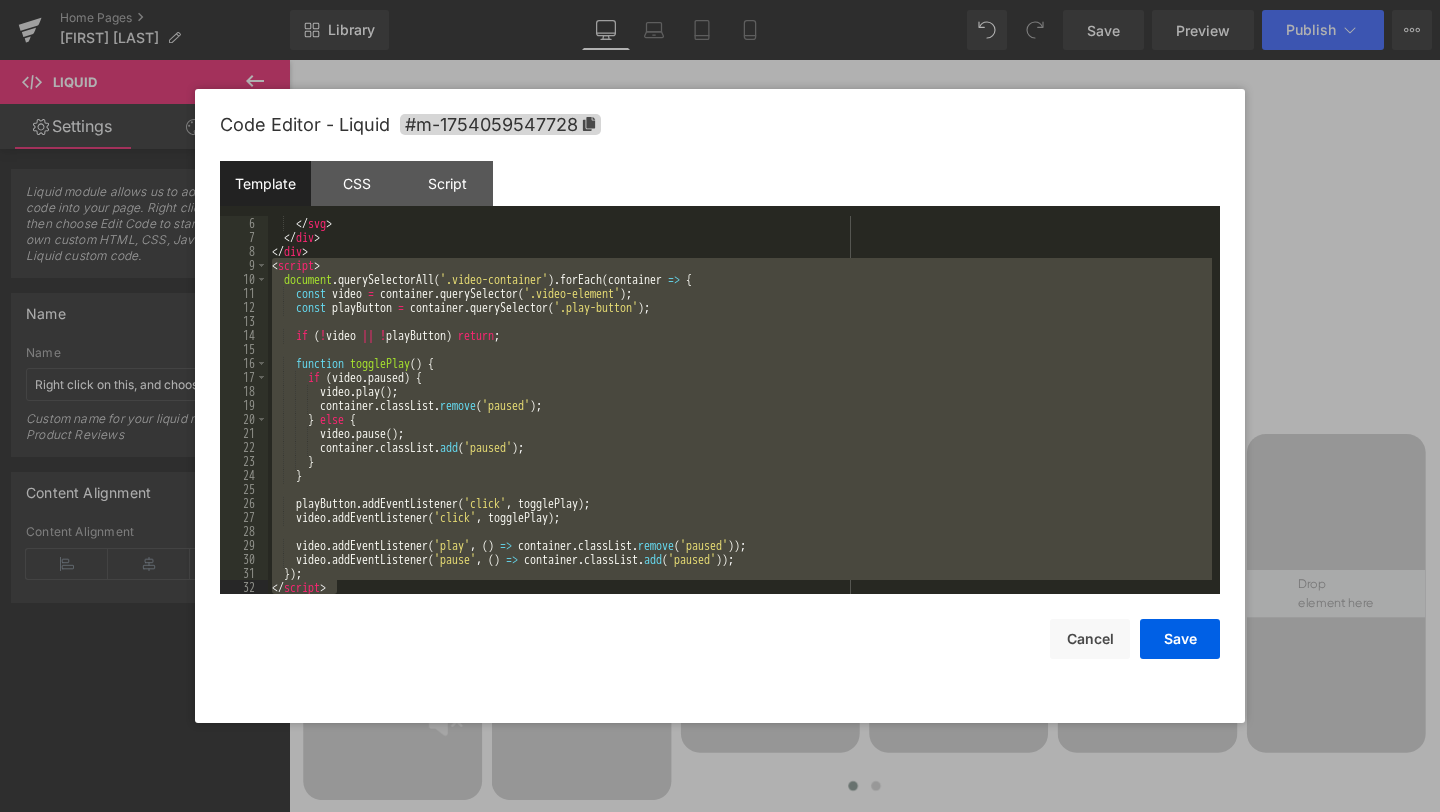 drag, startPoint x: 272, startPoint y: 265, endPoint x: 437, endPoint y: 587, distance: 361.81348 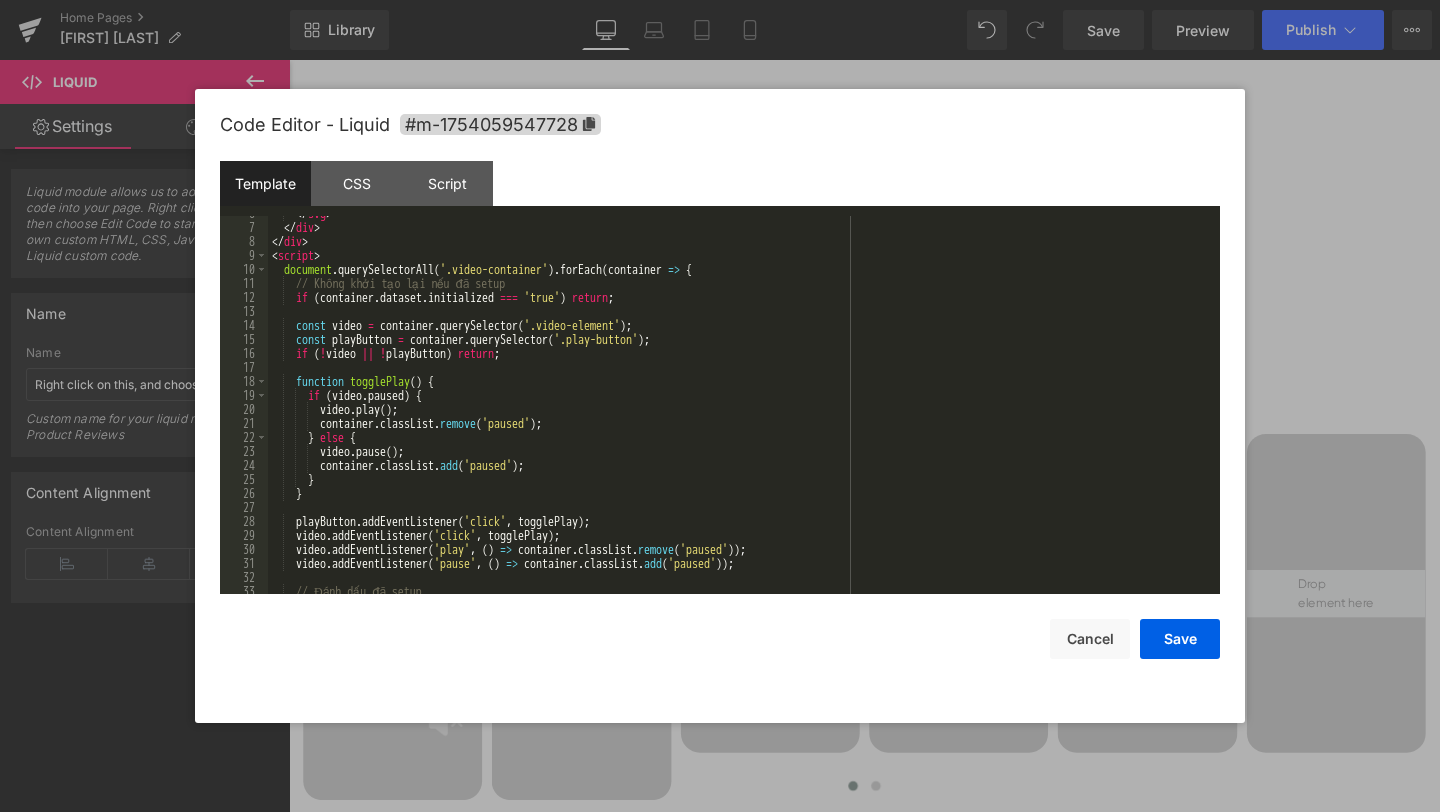 scroll, scrollTop: 0, scrollLeft: 0, axis: both 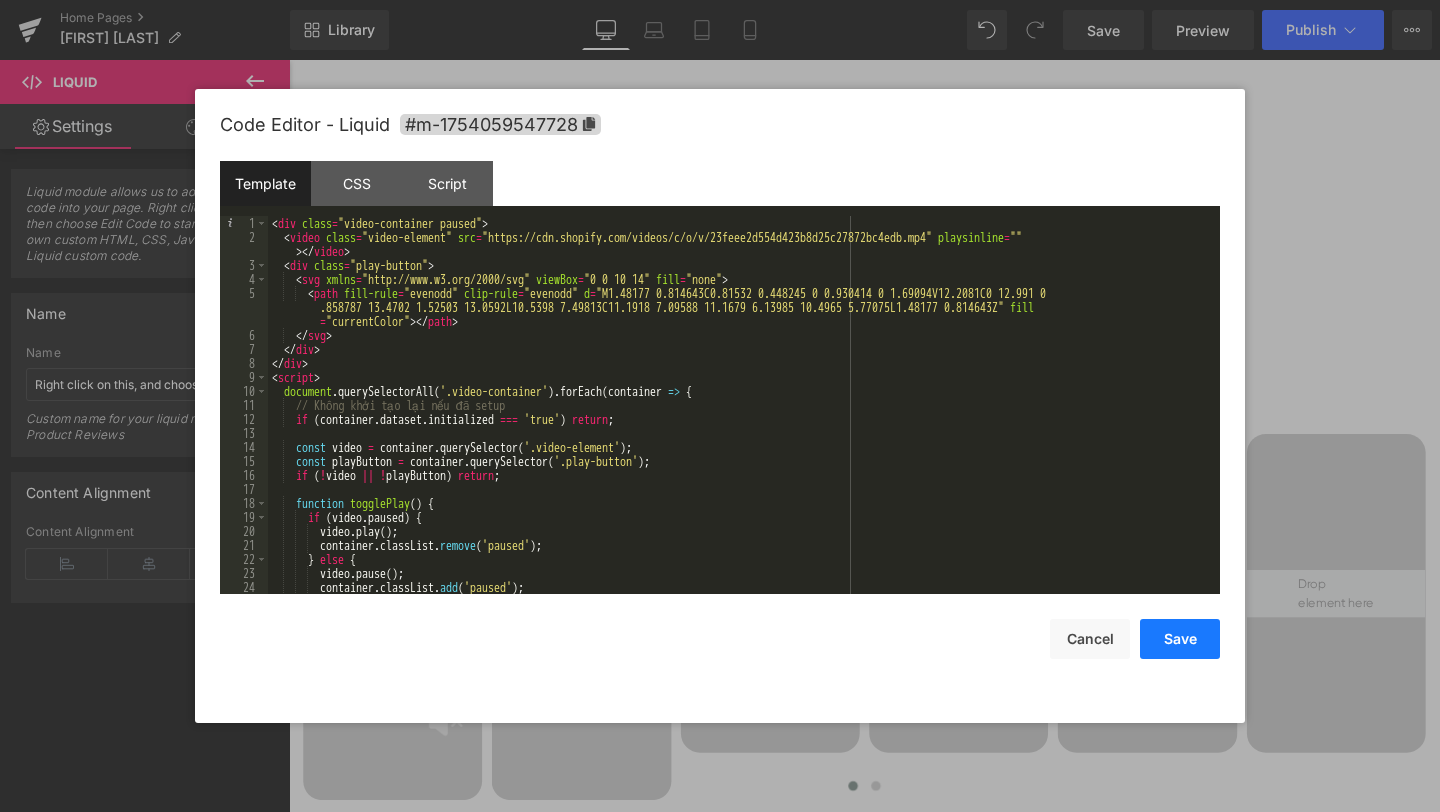 click on "Save" at bounding box center [1180, 639] 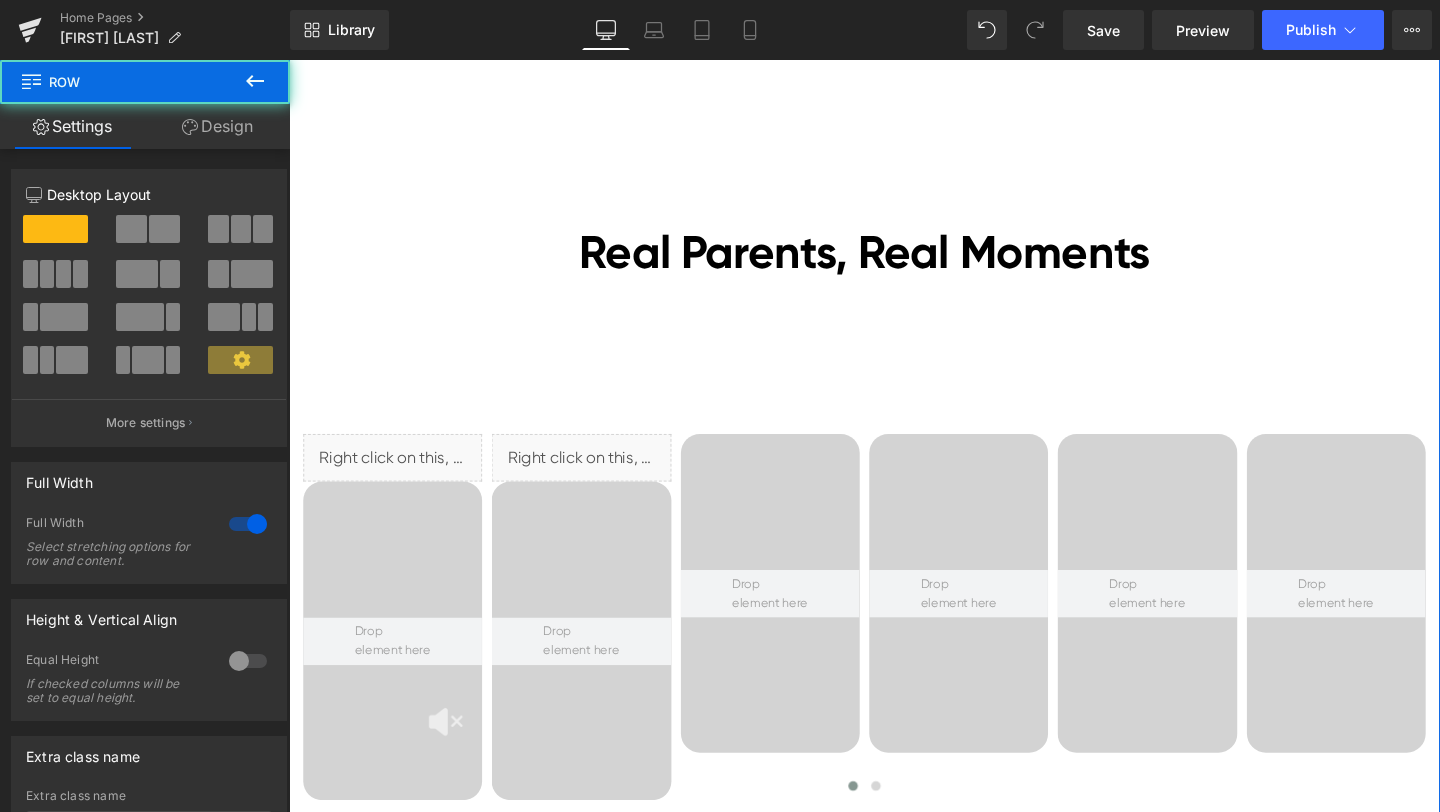 click on "Black Friday Sales Heading         Lowest Prices of the Year! Heading         Nov. 18–Dec. 5 Text Block         Learn More Button
Hero Banner         Row         Row
bonoch Baby Monitor Pro Heading         Baby's World. Fully Private. Fully Pro. Text Block         Learn More Button         Row
Hero Banner
Hero Banner         Row         Because Some Moments Are Meant for Family Only Heading         Parenthood overflows with sharing, but not with strangers.  Our Wi-Fi-free private  link keeps every smile in trusted hands. Text Block         Row         Image         Image         Because You Read Love in Details Heading         Text Block         Row         Row         Heading" at bounding box center (894, -3047) 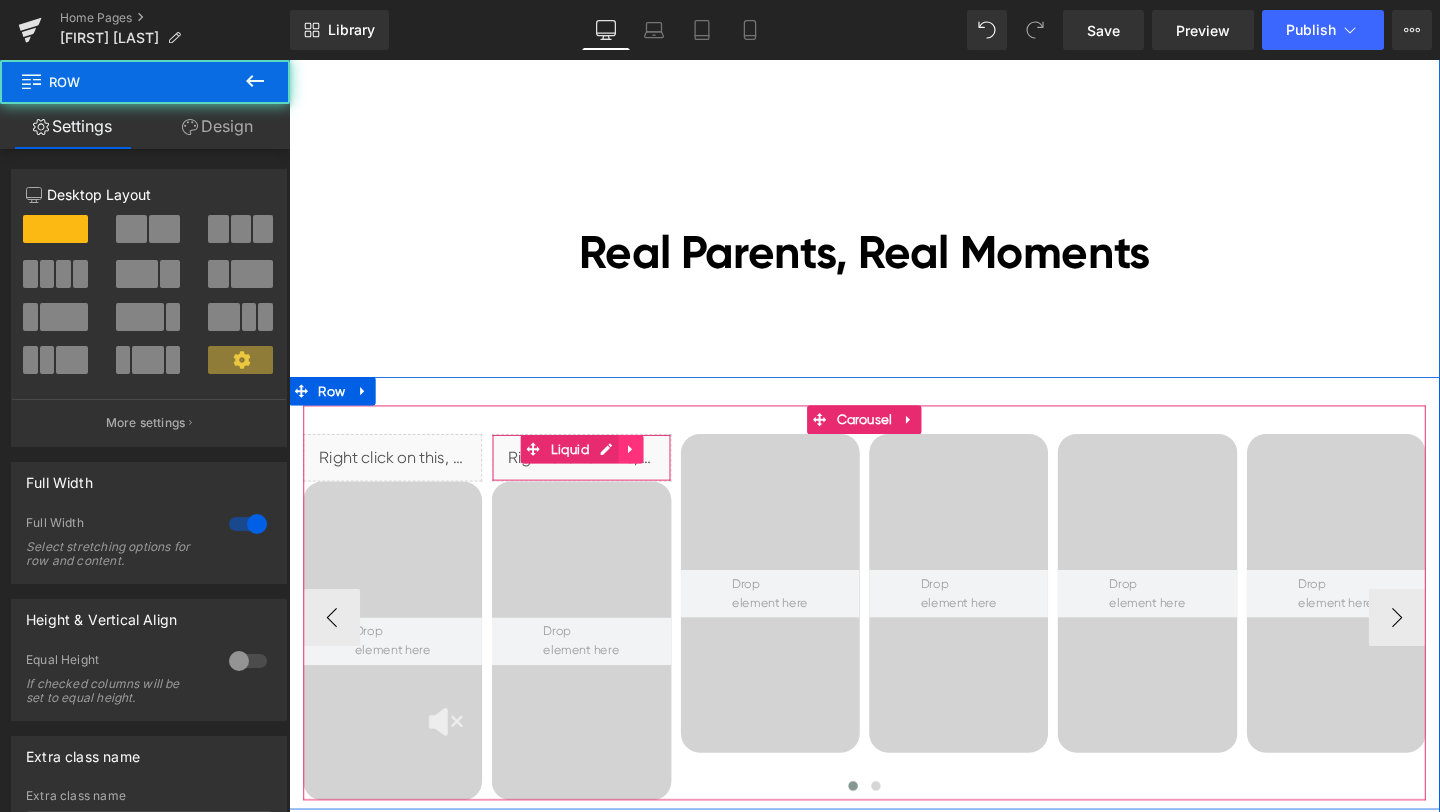 click 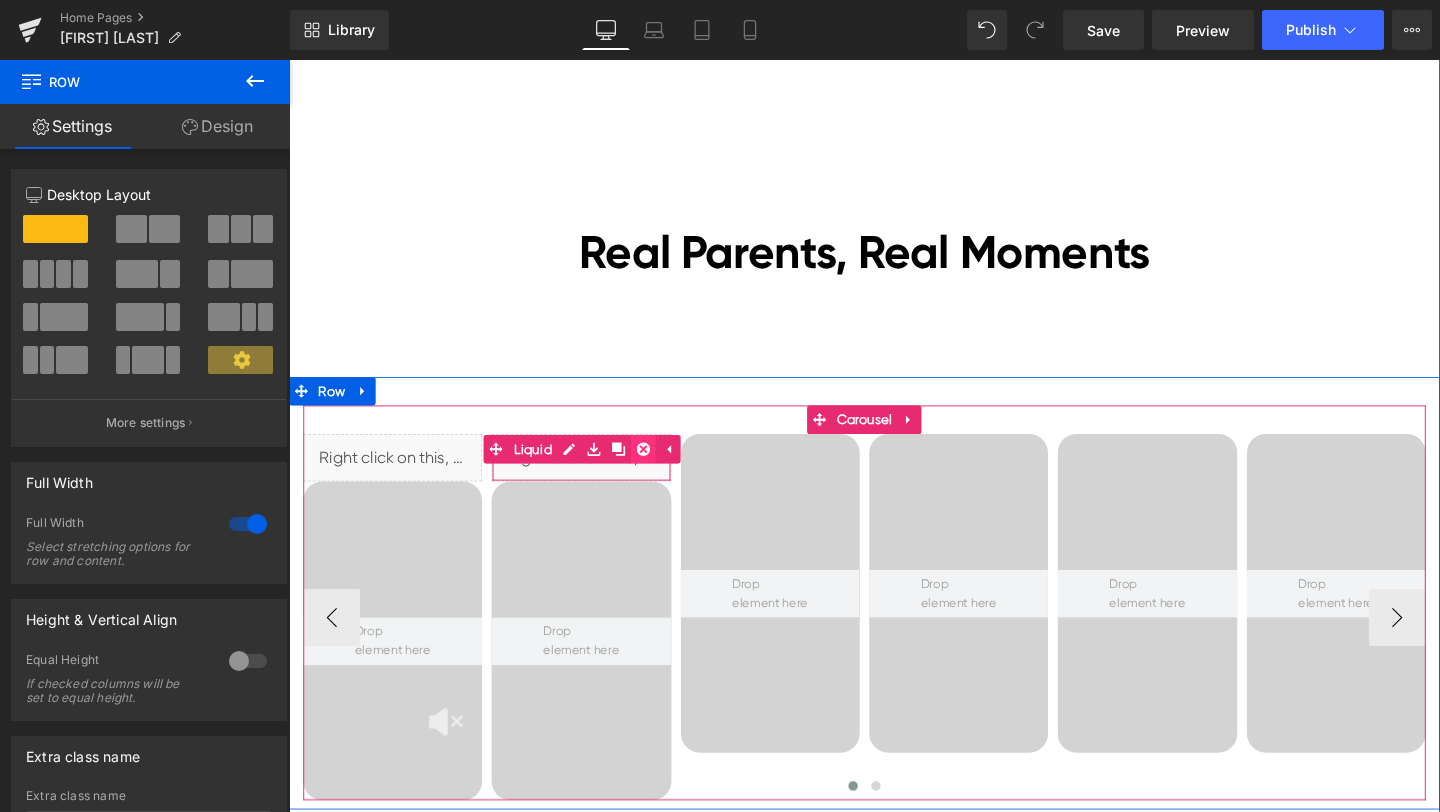 click 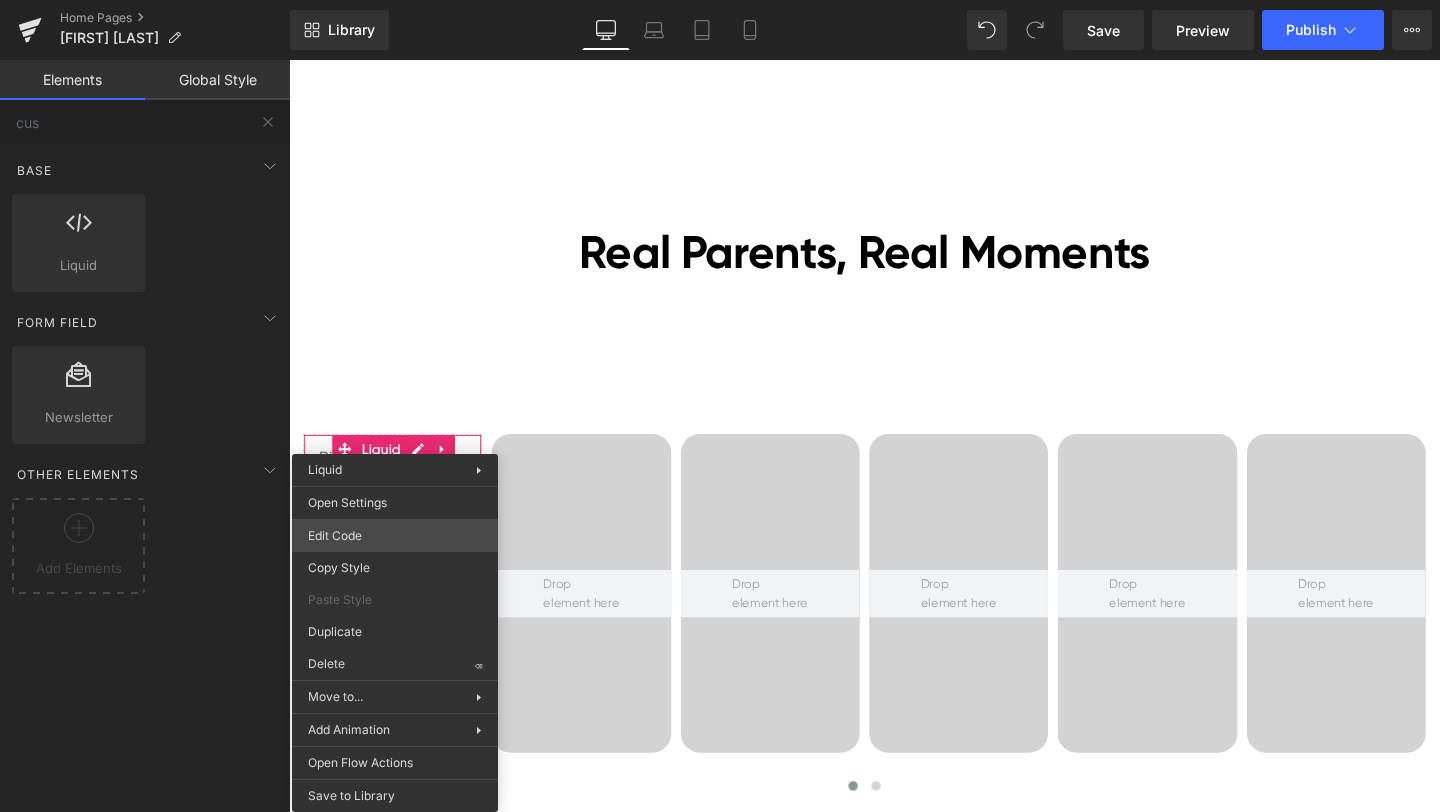 click on "Liquid  You are previewing how the   will restyle your page. You can not edit Elements in Preset Preview Mode.  Home Pages [Ethan GemPages] bonoch Homepage 2.0 Library Desktop Desktop Laptop Tablet Mobile Save Preview Publish Scheduled View Live Page View with current Template Save Template to Library Schedule Publish  Optimize  Publish Settings Shortcuts  Your page can’t be published   You've reached the maximum number of published pages on your plan  (0/0).  You need to upgrade your plan or unpublish all your pages to get 1 publish slot.   Unpublish pages   Upgrade plan  Elements Global Style cus Base Row  rows, columns, layouts, div Heading  headings, titles, h1,h2,h3,h4,h5,h6 Text Block  texts, paragraphs, contents, blocks Image  images, photos, alts, uploads Icon  icons, symbols Button  button, call to action, cta Separator  separators, dividers, horizontal lines Liquid  liquid, custom code, html, javascript, css, reviews, apps, applications, embeded, iframe Banner Parallax  Hero Banner  Stack Tabs" at bounding box center [720, 0] 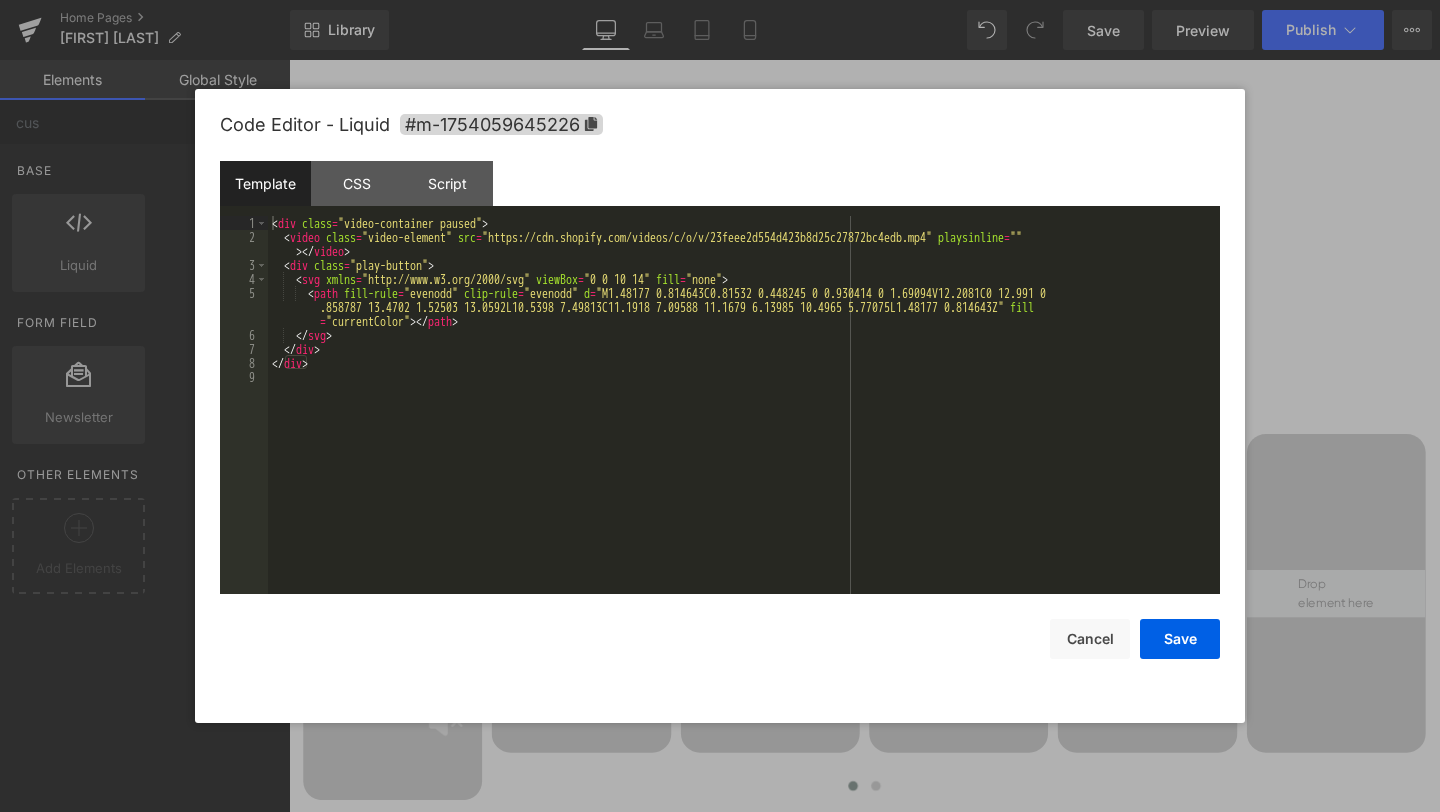 click on "< div   class = "video-container paused" >    < video   class = "video-element"   src = "https://cdn.shopify.com/videos/c/o/v/23feee2d554d423b8d25c27872bc4edb.mp4"   playsinline = ""      > </ video >    < div   class = "play-button" >       < svg   xmlns = "http://www.w3.org/2000/svg"   viewBox = "0 0 10 14"   fill = "none" >          < path   fill-rule = "evenodd"   clip-rule = "evenodd"   d = "M1.48177 0.814643C0.81532 0.448245 0 0.930414 0 1.69094V12.2081C0 12.991 0          .858787 13.4702 1.52503 13.0592L10.5398 7.49813C11.1918 7.09588 11.1679 6.13985 10.4965 5.77075L1.48177 0.814643Z"   fill          = "currentColor" > </ path >       </ svg >    </ div > </ div >" at bounding box center [744, 419] 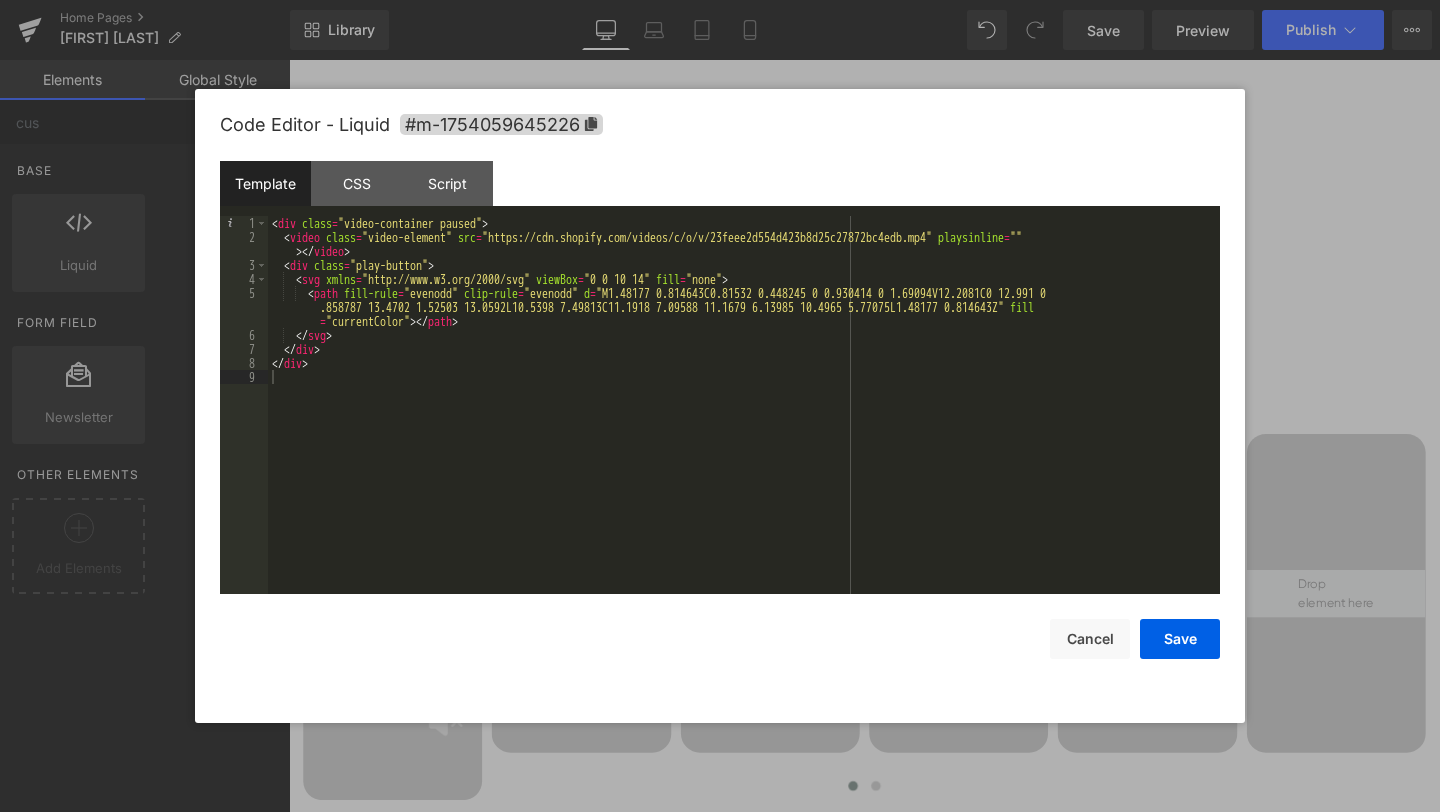 drag, startPoint x: 1439, startPoint y: 299, endPoint x: 904, endPoint y: 122, distance: 563.5193 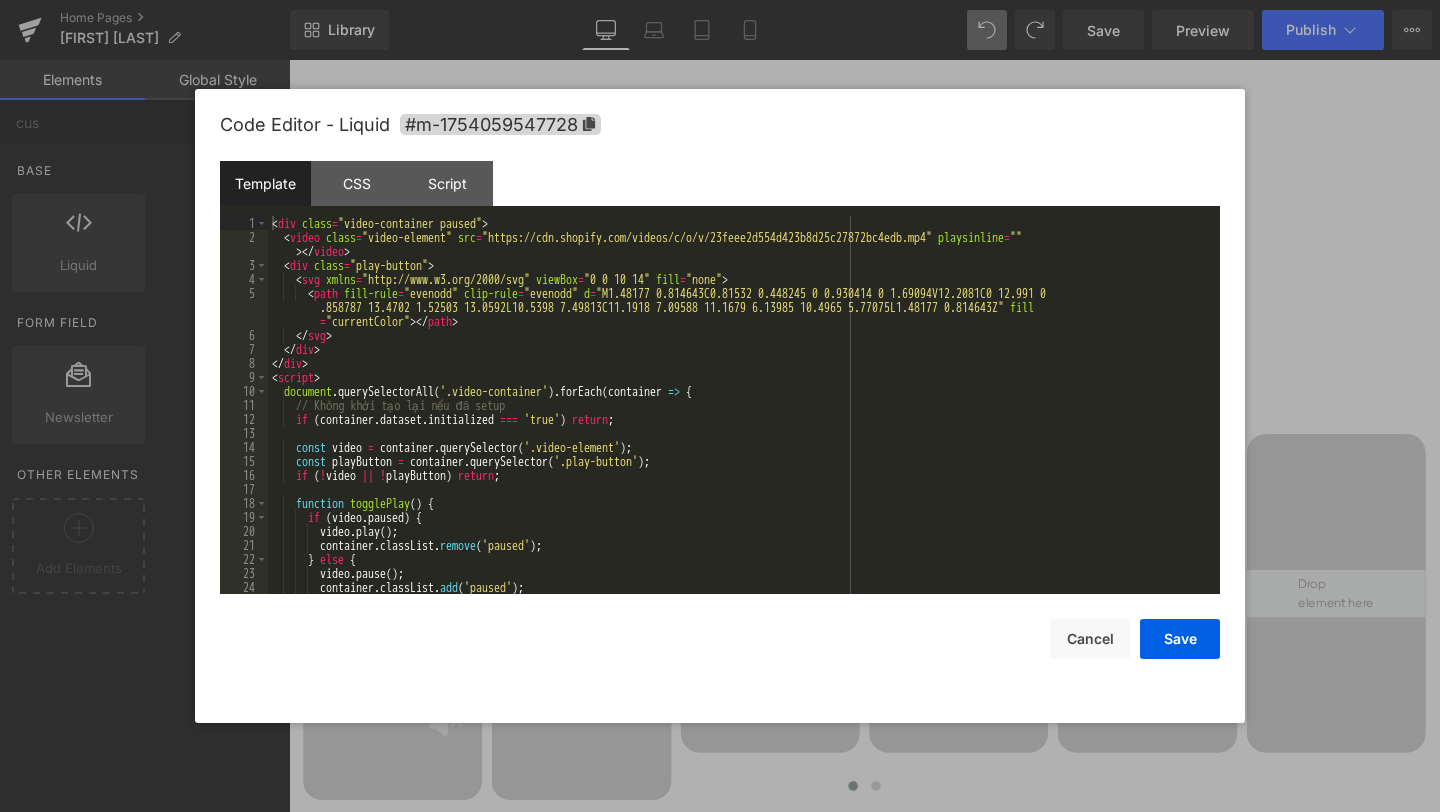click on "Liquid  You are previewing how the   will restyle your page. You can not edit Elements in Preset Preview Mode.  Home Pages [Ethan GemPages] bonoch Homepage 2.0 Library Desktop Desktop Laptop Tablet Mobile Save Preview Publish Scheduled View Live Page View with current Template Save Template to Library Schedule Publish  Optimize  Publish Settings Shortcuts  Your page can’t be published   You've reached the maximum number of published pages on your plan  (0/0).  You need to upgrade your plan or unpublish all your pages to get 1 publish slot.   Unpublish pages   Upgrade plan  Elements Global Style cus Base Row  rows, columns, layouts, div Heading  headings, titles, h1,h2,h3,h4,h5,h6 Text Block  texts, paragraphs, contents, blocks Image  images, photos, alts, uploads Icon  icons, symbols Button  button, call to action, cta Separator  separators, dividers, horizontal lines Liquid  liquid, custom code, html, javascript, css, reviews, apps, applications, embeded, iframe Banner Parallax  Hero Banner  Stack Tabs" at bounding box center [720, 0] 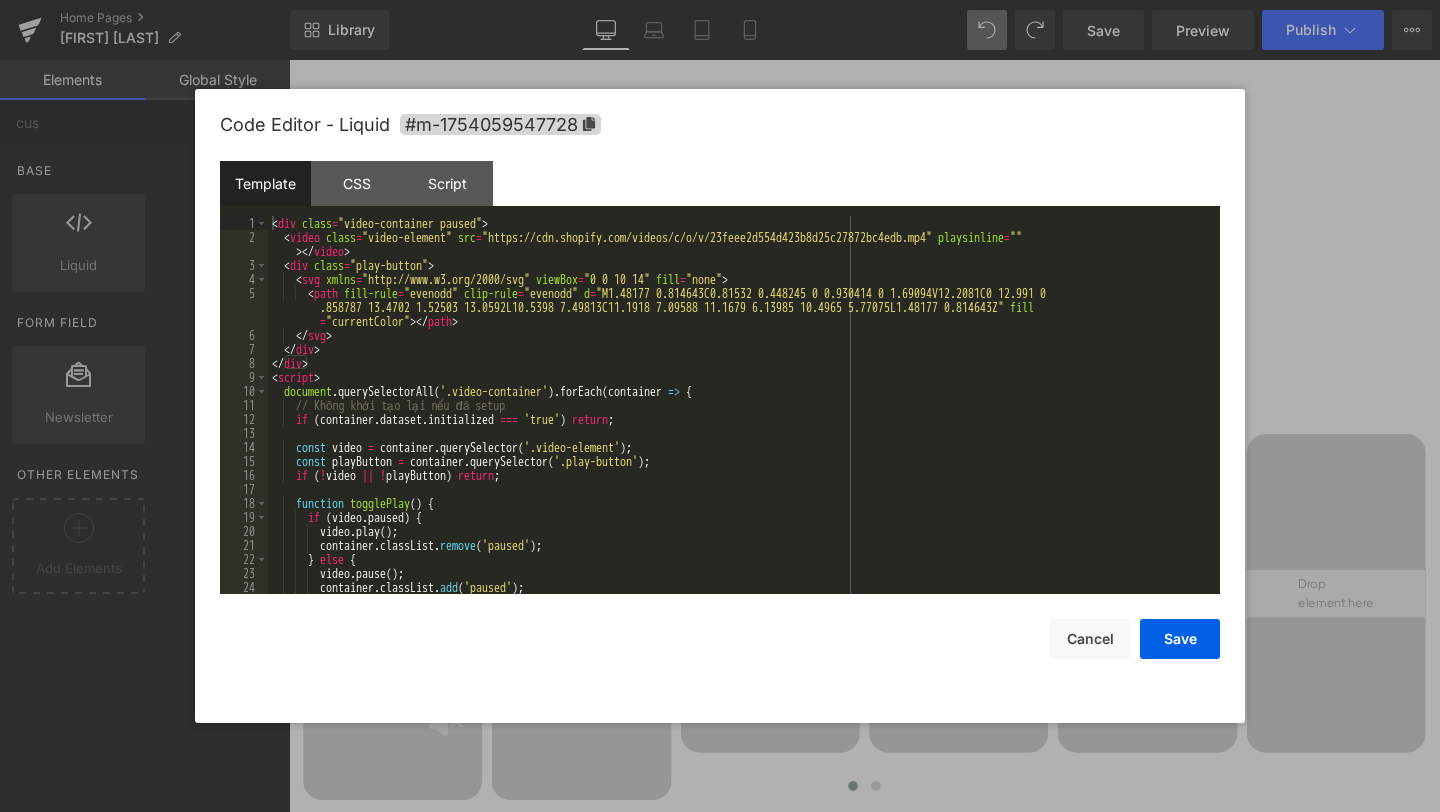 click on "Code Editor - Liquid #m-1754059547728 Template CSS Script Data 1 2 3 4 5 6 7 8 9 10 11 12 13 14 15 16 17 18 19 20 21 22 23 24 25 < div   class = "video-container paused" >    < video   class = "video-element"   src = "https://cdn.shopify.com/videos/c/o/v/23feee2d554d423b8d25c27872bc4edb.mp4"   playsinline = ""      > </ video >    < div   class = "play-button" >       < svg   xmlns = "http://www.w3.org/2000/svg"   viewBox = "0 0 10 14"   fill = "none" >          < path   fill-rule = "evenodd"   clip-rule = "evenodd"   d = "M1.48177 0.814643C0.81532 0.448245 0 0.930414 0 1.69094V12.2081C0 12.991 0          .858787 13.4702 1.52503 13.0592L10.5398 7.49813C11.1918 7.09588 11.1679 6.13985 10.4965 5.77075L1.48177 0.814643Z"   fill          = "currentColor" > </ path >       </ svg >    </ div > </ div > < script >    document . querySelectorAll ( '.video-container' ) . forEach ( container   =>   {       // Không khởi tạo lại nếu đã setup       if   ( container . dataset . initialized" at bounding box center (720, 406) 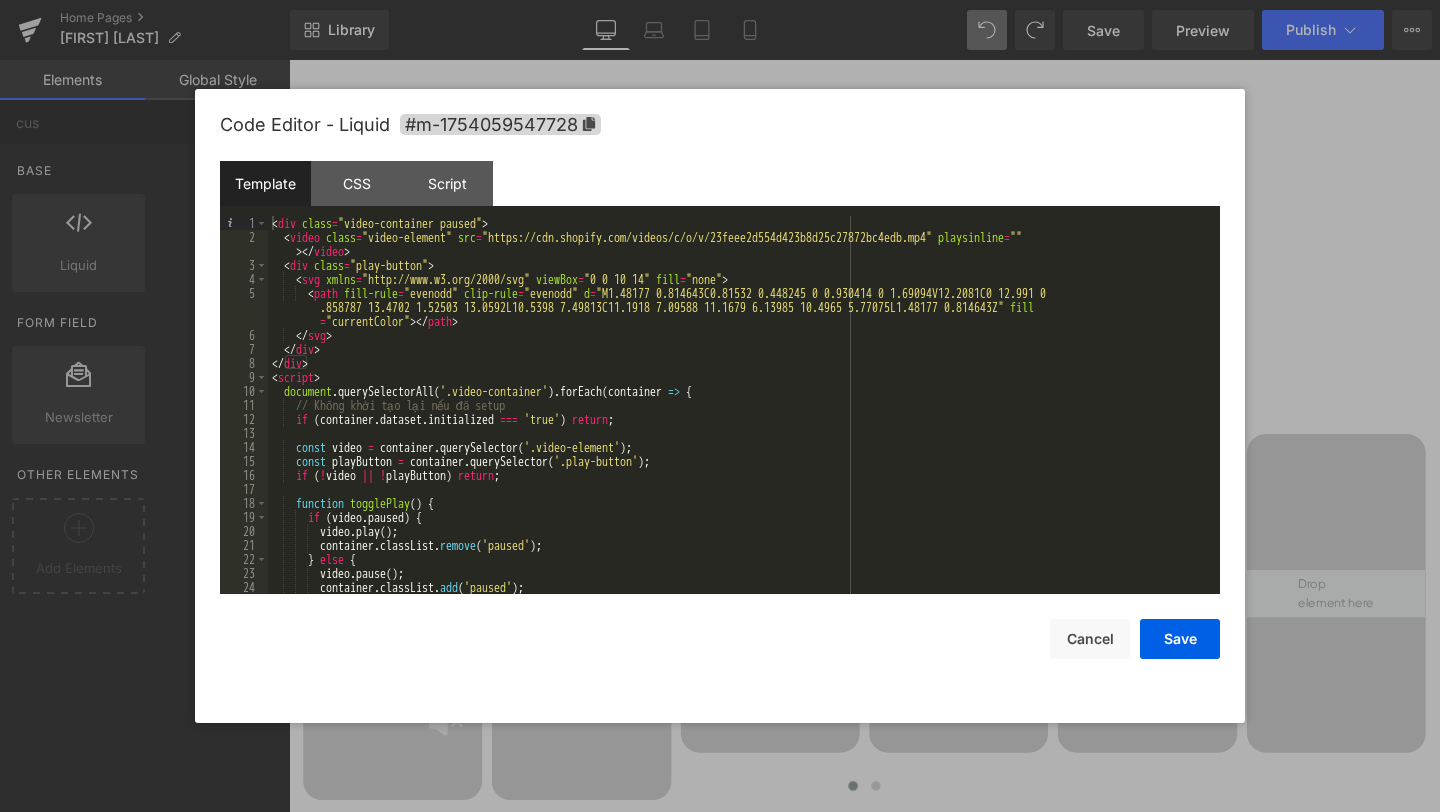click at bounding box center (720, 406) 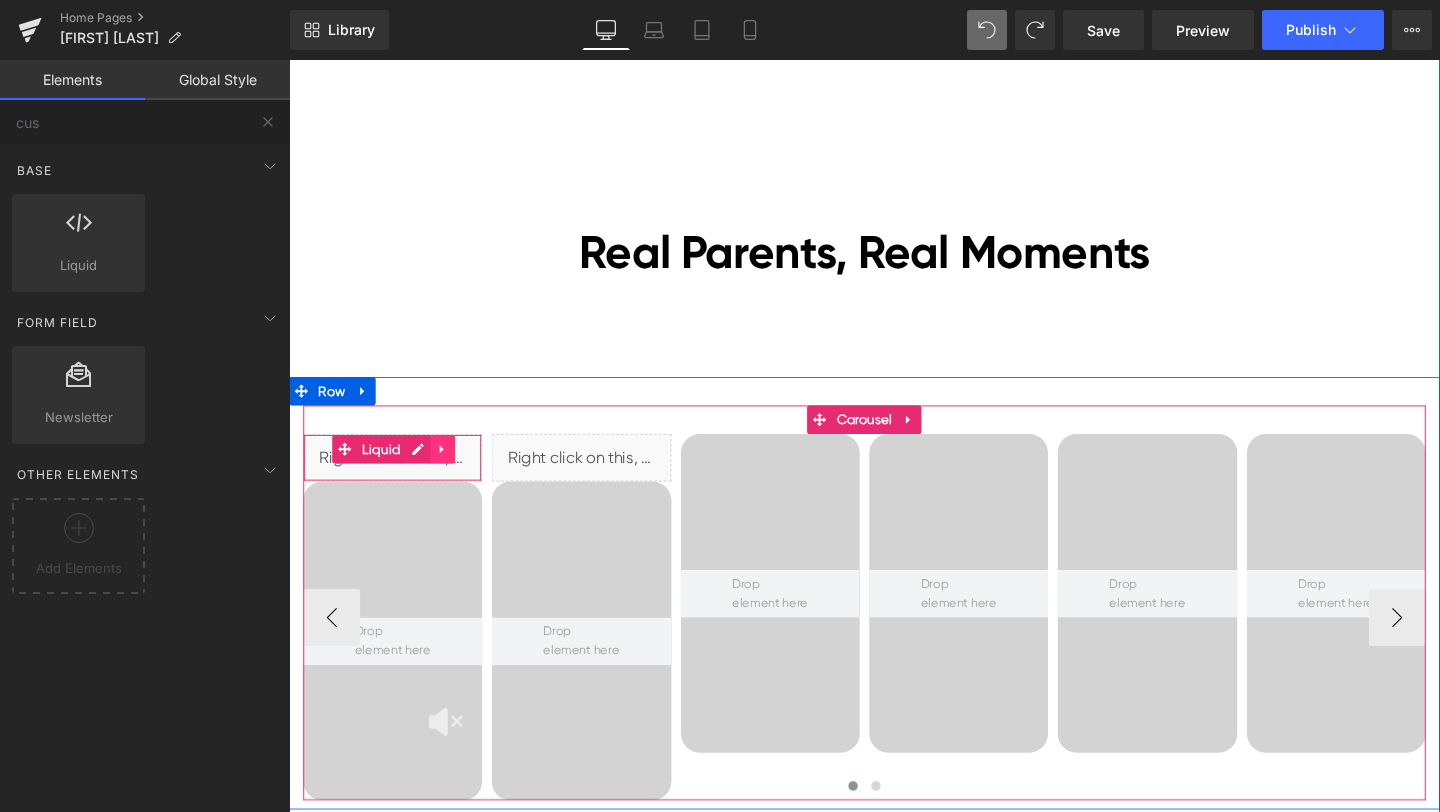 click 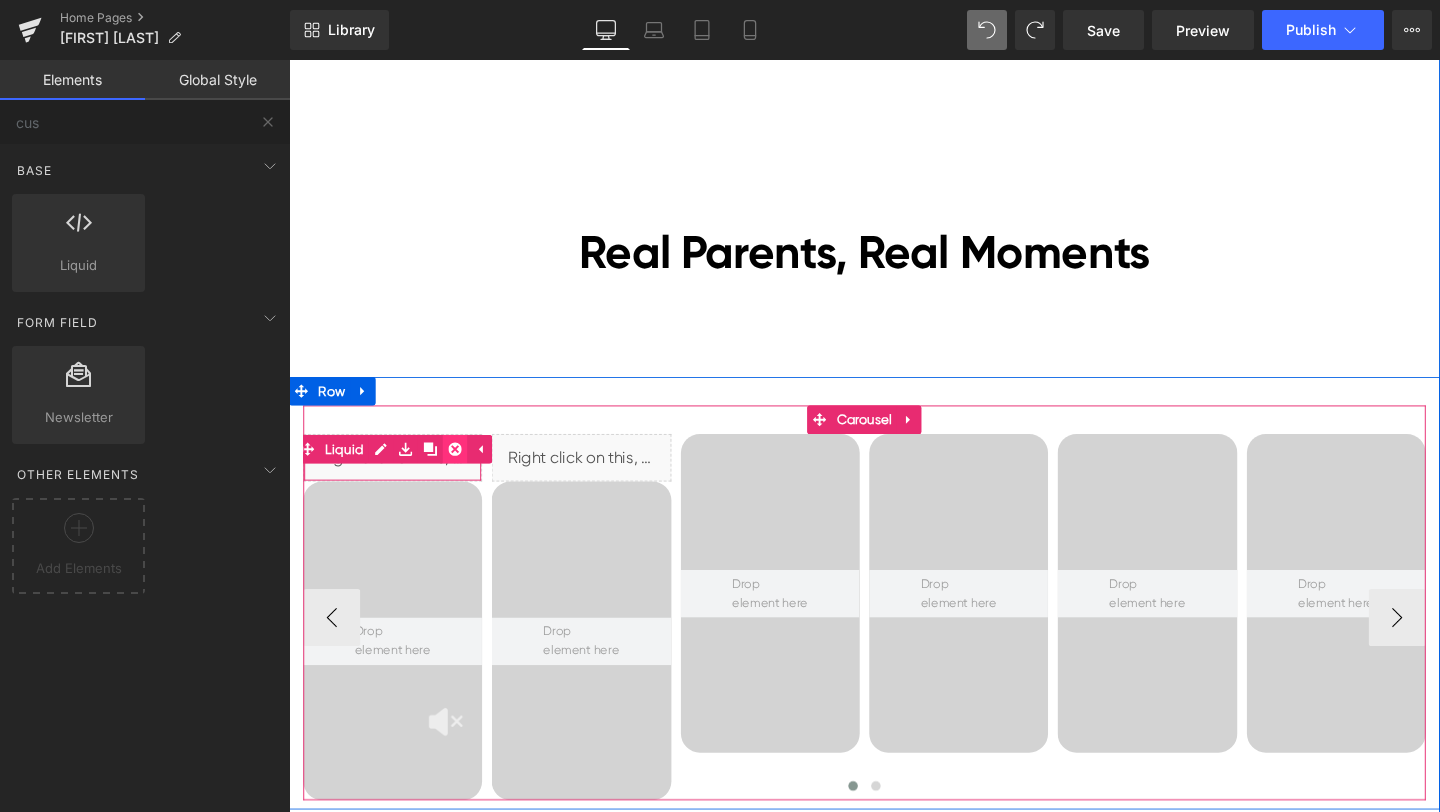 click 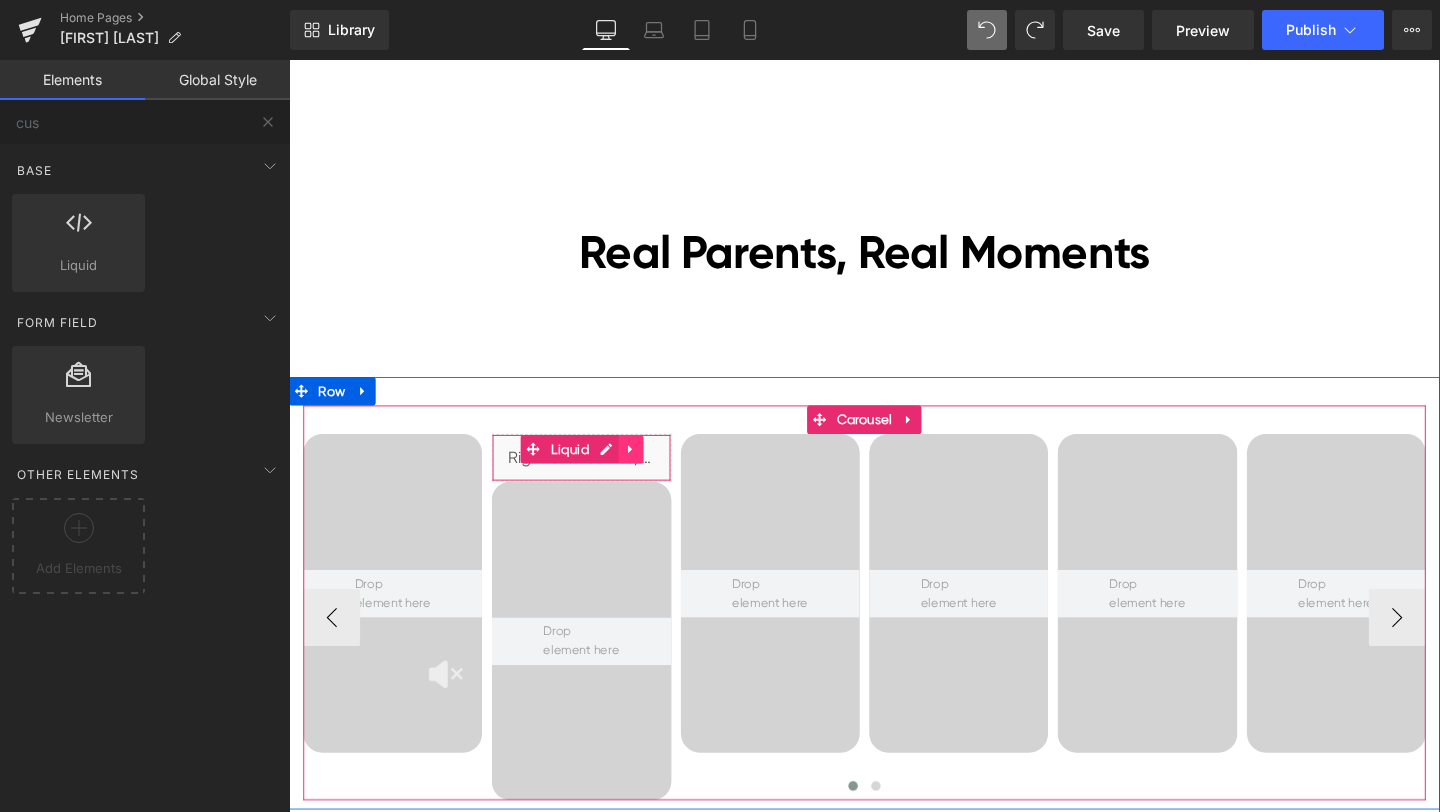 click 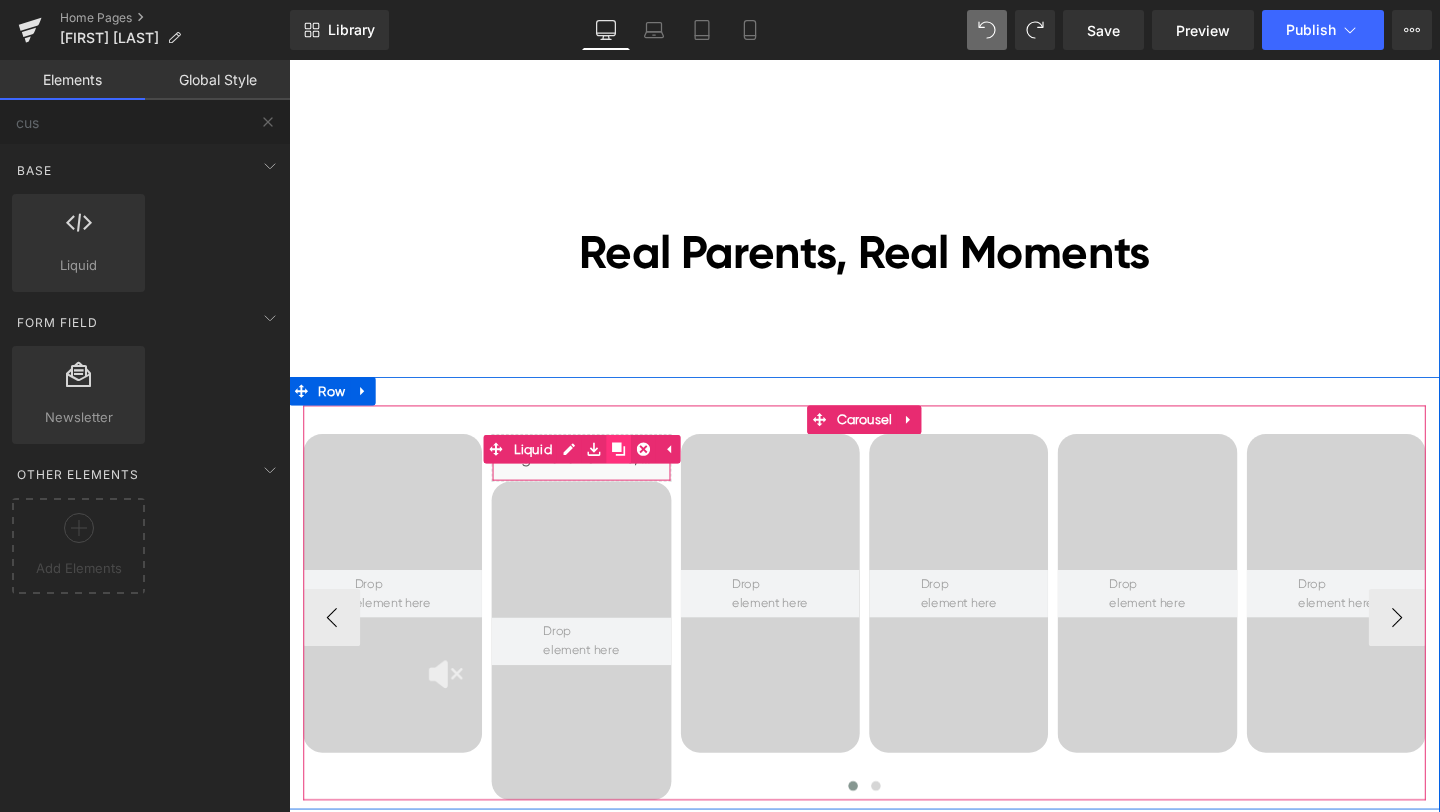 click 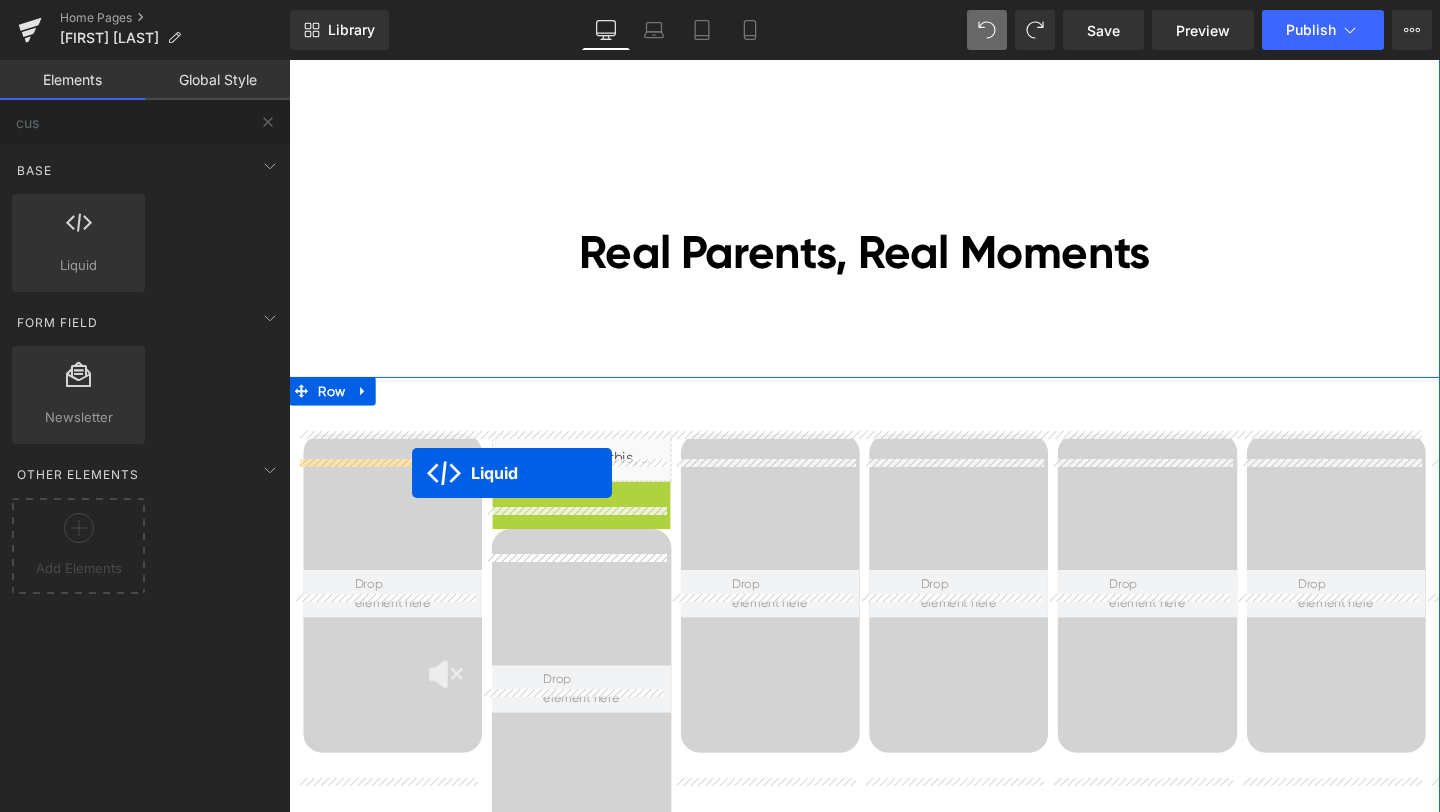 drag, startPoint x: 570, startPoint y: 540, endPoint x: 418, endPoint y: 495, distance: 158.52129 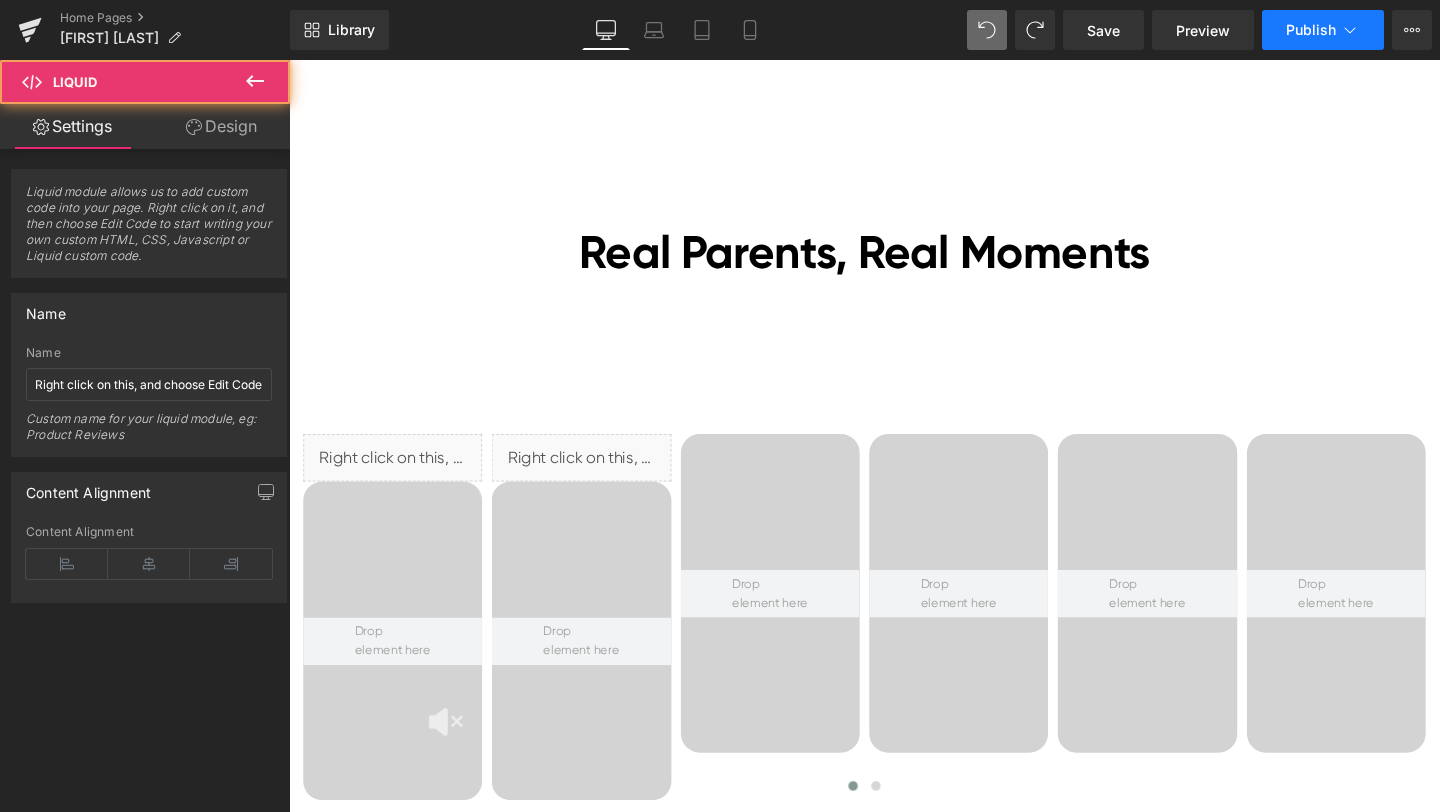 click on "Publish" at bounding box center (1311, 30) 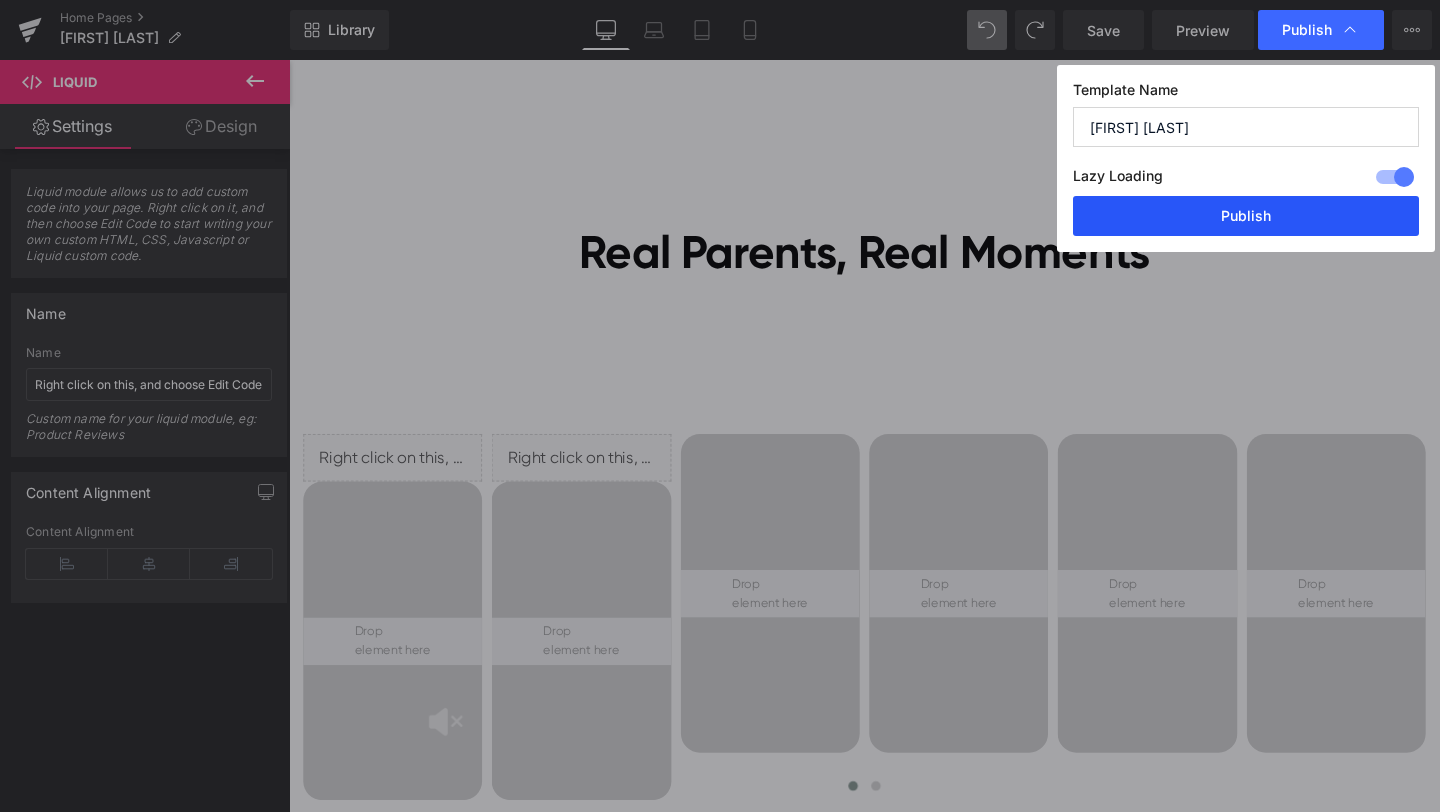 click on "Publish" at bounding box center (1246, 216) 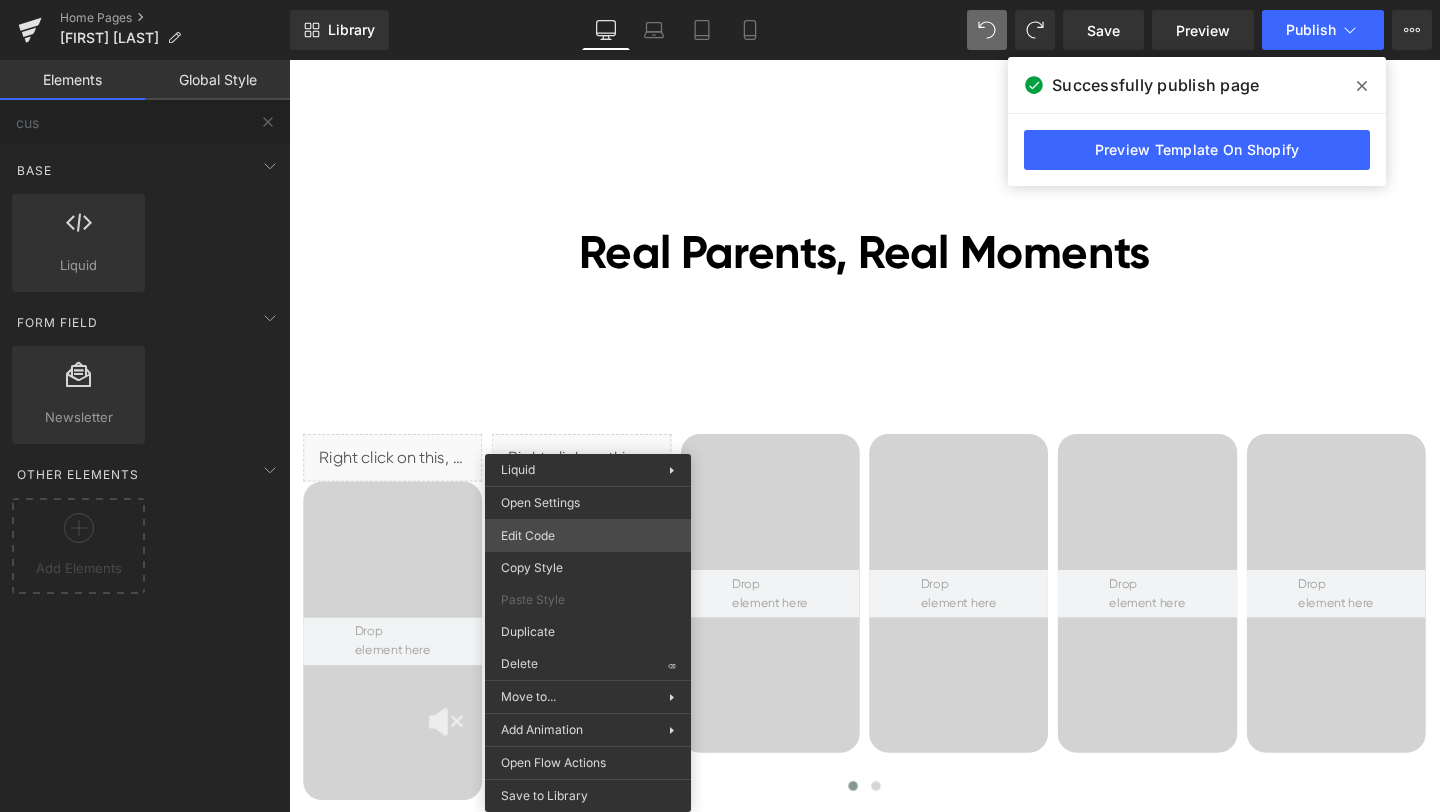 click on "Liquid  You are previewing how the   will restyle your page. You can not edit Elements in Preset Preview Mode.  Home Pages [Ethan GemPages] bonoch Homepage 2.0 Library Desktop Desktop Laptop Tablet Mobile Save Preview Publish Scheduled View Live Page View with current Template Save Template to Library Schedule Publish  Optimize  Publish Settings Shortcuts  Your page can’t be published   You've reached the maximum number of published pages on your plan  (0/0).  You need to upgrade your plan or unpublish all your pages to get 1 publish slot.   Unpublish pages   Upgrade plan  Elements Global Style cus Base Row  rows, columns, layouts, div Heading  headings, titles, h1,h2,h3,h4,h5,h6 Text Block  texts, paragraphs, contents, blocks Image  images, photos, alts, uploads Icon  icons, symbols Button  button, call to action, cta Separator  separators, dividers, horizontal lines Liquid  liquid, custom code, html, javascript, css, reviews, apps, applications, embeded, iframe Banner Parallax  Hero Banner  Stack Tabs" at bounding box center (720, 0) 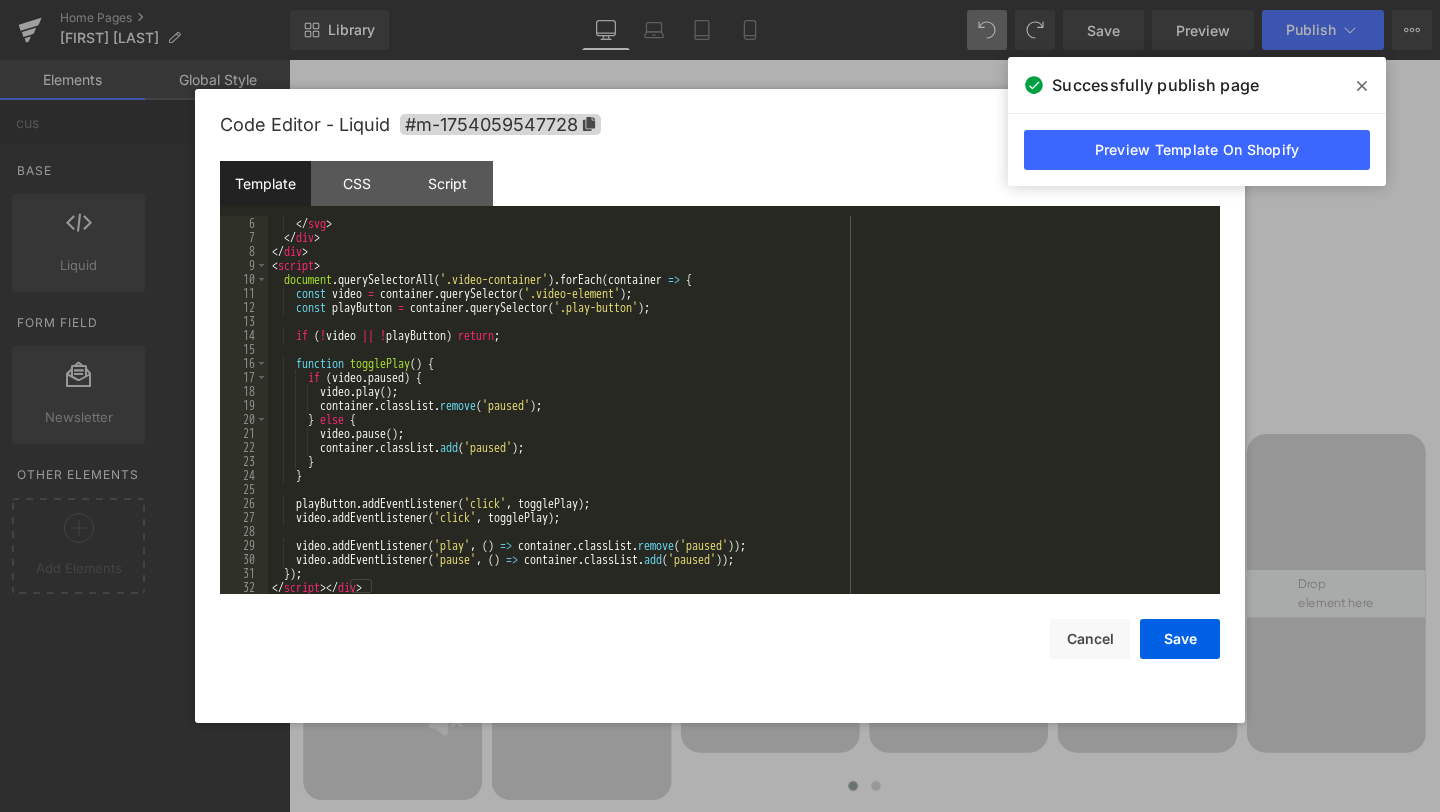scroll, scrollTop: 126, scrollLeft: 0, axis: vertical 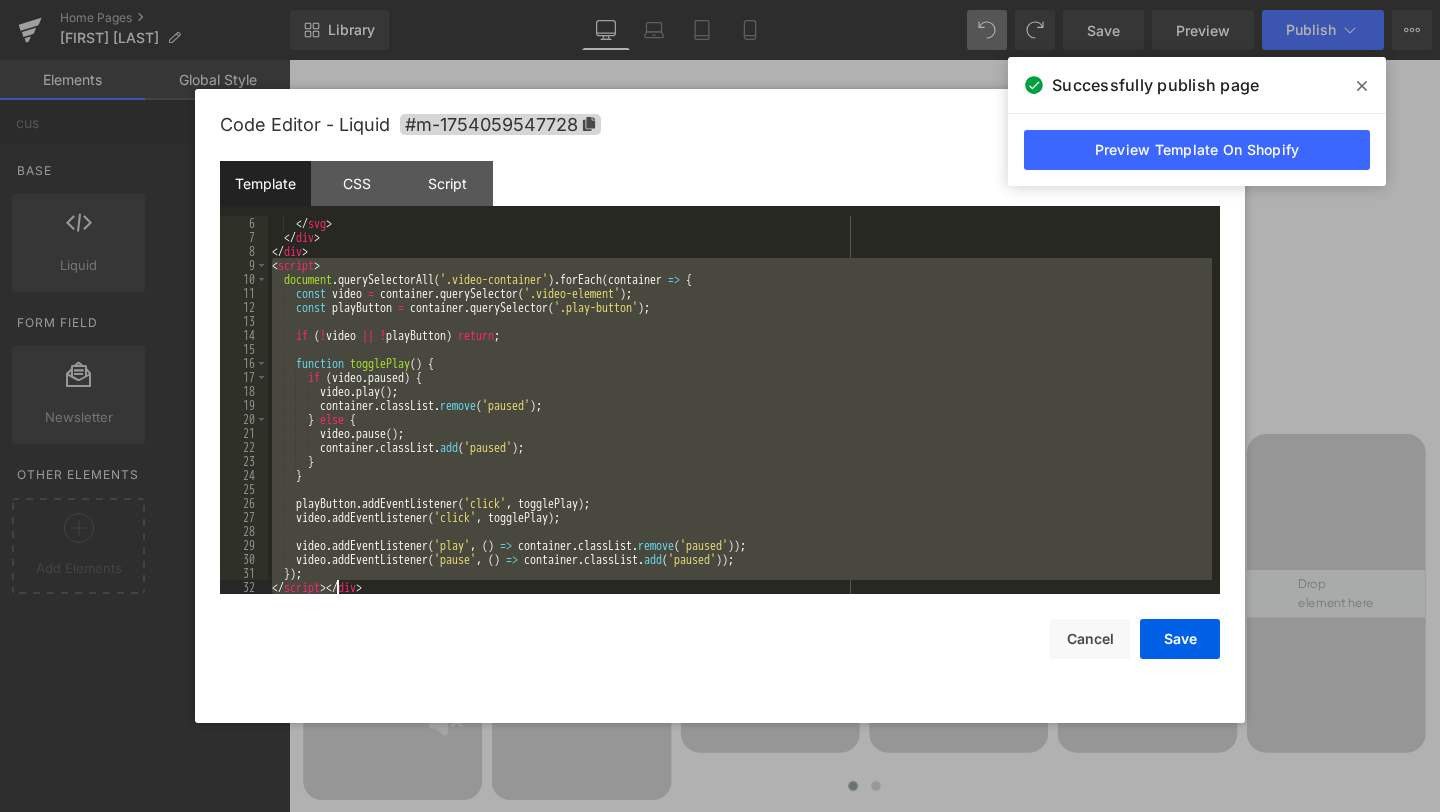 drag, startPoint x: 270, startPoint y: 261, endPoint x: 336, endPoint y: 582, distance: 327.7148 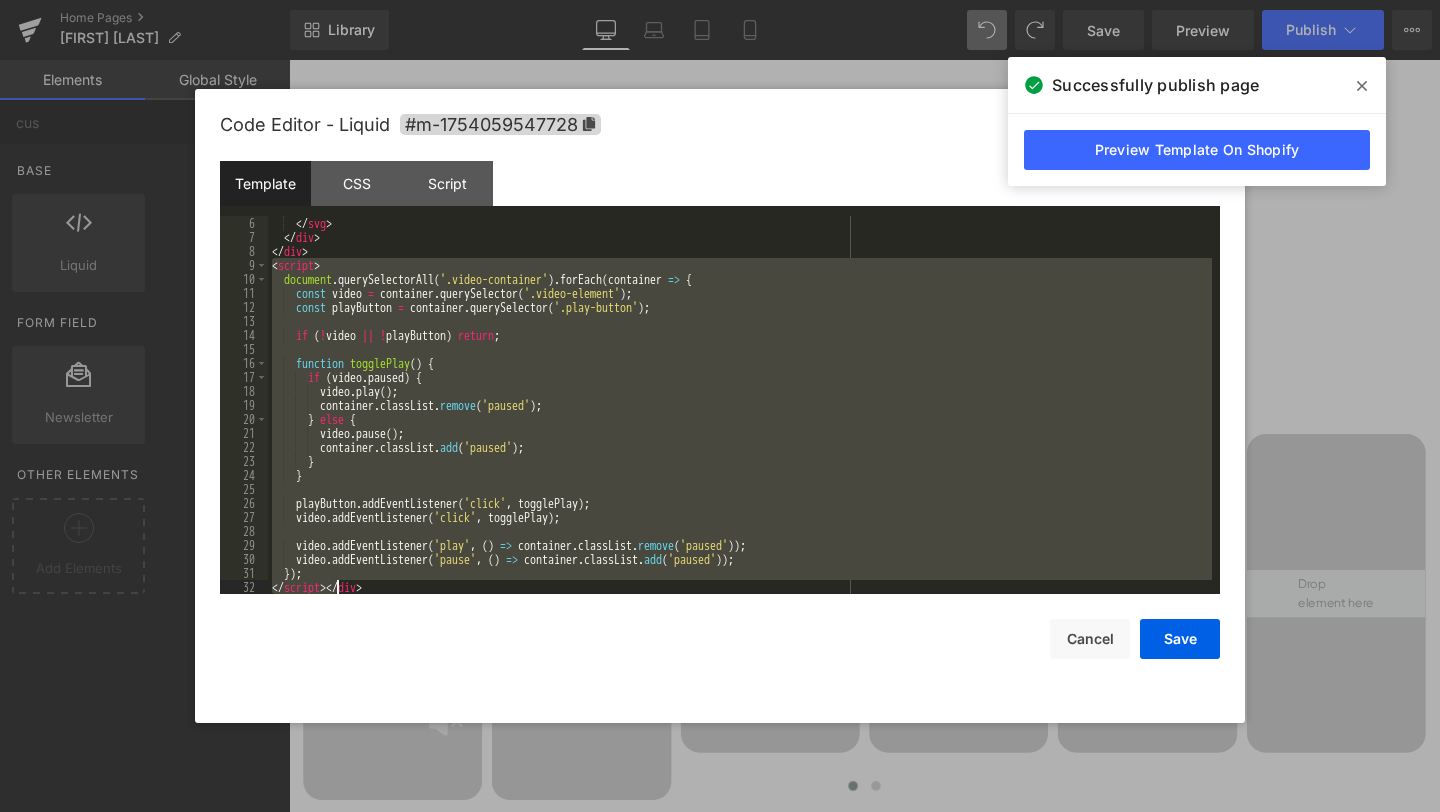 click on "</ svg >    </ div > </ div > < script >    document . querySelectorAll ( '.video-container' ) . forEach ( container   =>   {       const   video   =   container . querySelector ( '.video-element' ) ;       const   playButton   =   container . querySelector ( '.play-button' ) ;       if   ( ! video   ||   ! playButton )   return ;       function   togglePlay ( )   {          if   ( video . paused )   {             video . play ( ) ;             container . classList . remove ( 'paused' ) ;          }   else   {             video . pause ( ) ;             container . classList . add ( 'paused' ) ;          }       }       playButton . addEventListener ( 'click' ,   togglePlay ) ;       video . addEventListener ( 'click' ,   togglePlay ) ;       video . addEventListener ( 'play' ,   ( )   =>   container . classList . remove ( 'paused' )) ;       video . addEventListener ( 'pause' ,   ( )   =>   container . classList . add ( 'paused' )) ;    }) ; </ script > </ div >" at bounding box center (740, 419) 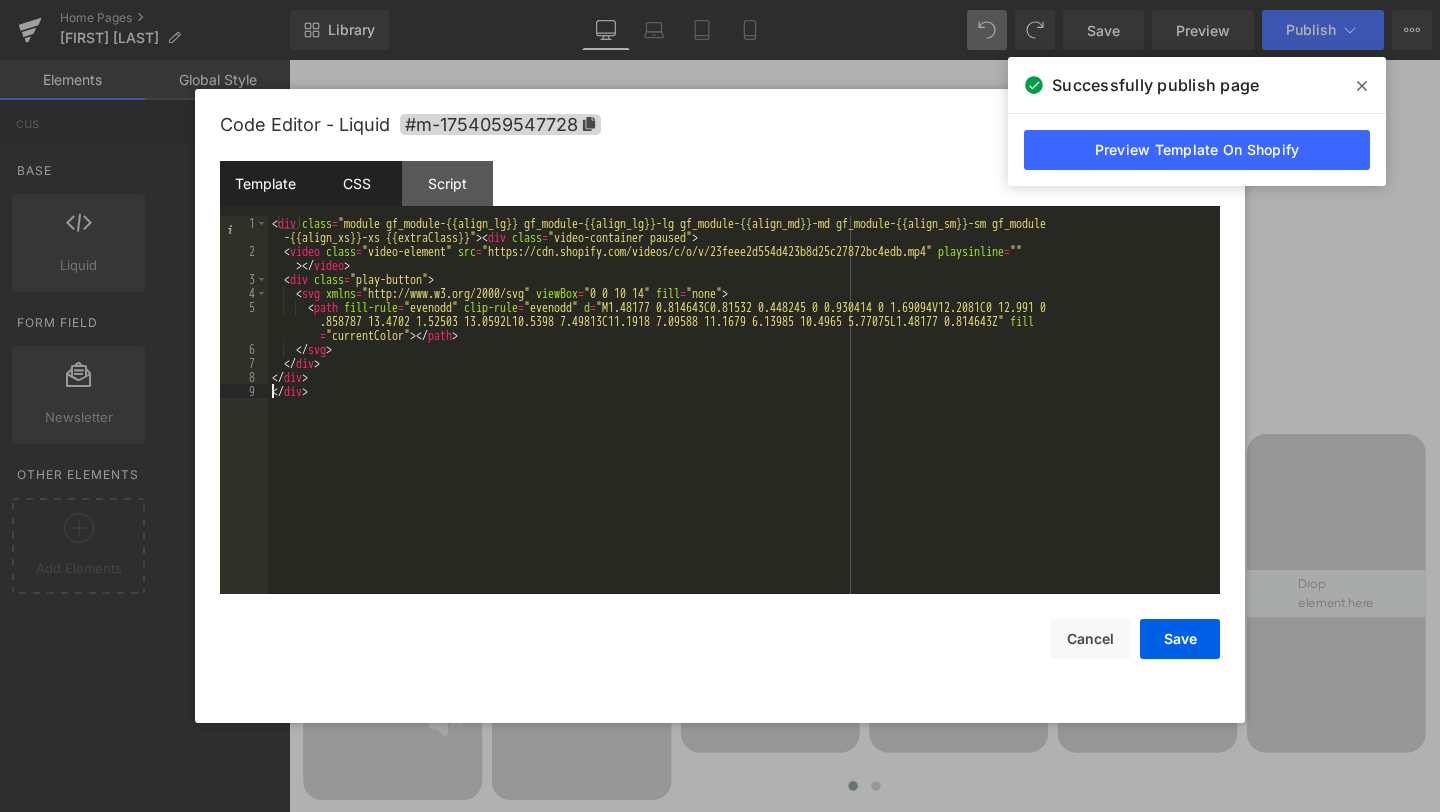 click on "CSS" at bounding box center (356, 183) 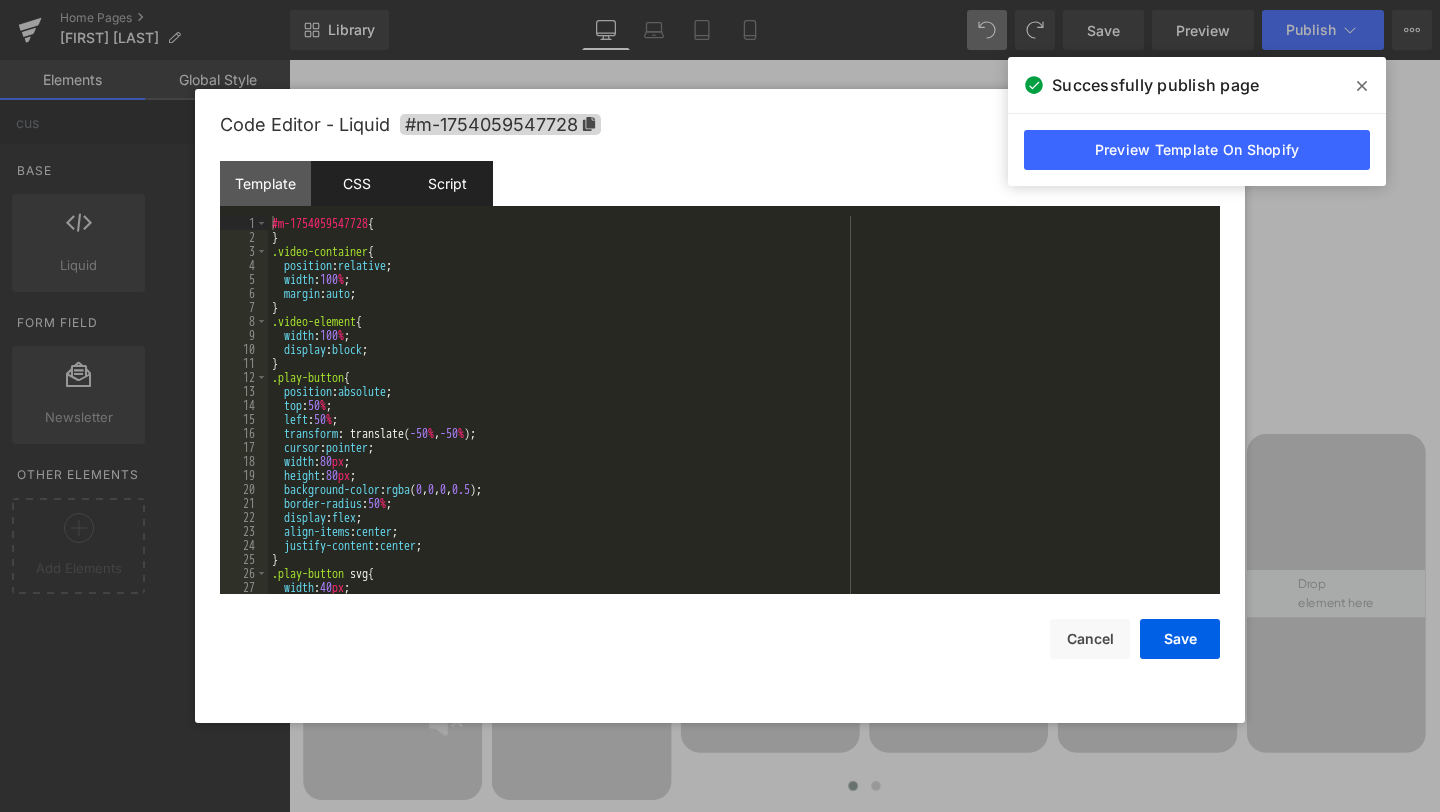 click on "Script" at bounding box center [447, 183] 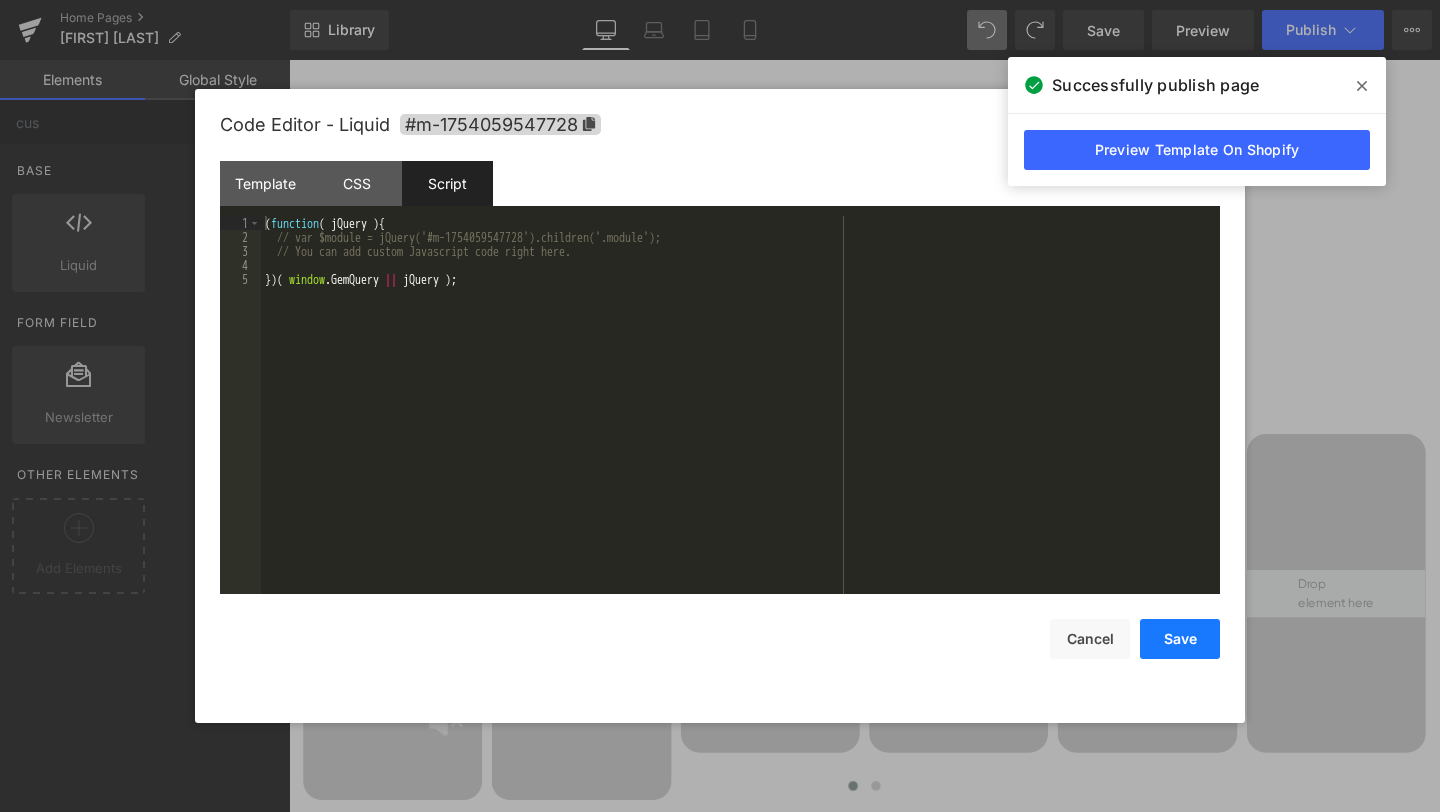 click on "Save" at bounding box center (1180, 639) 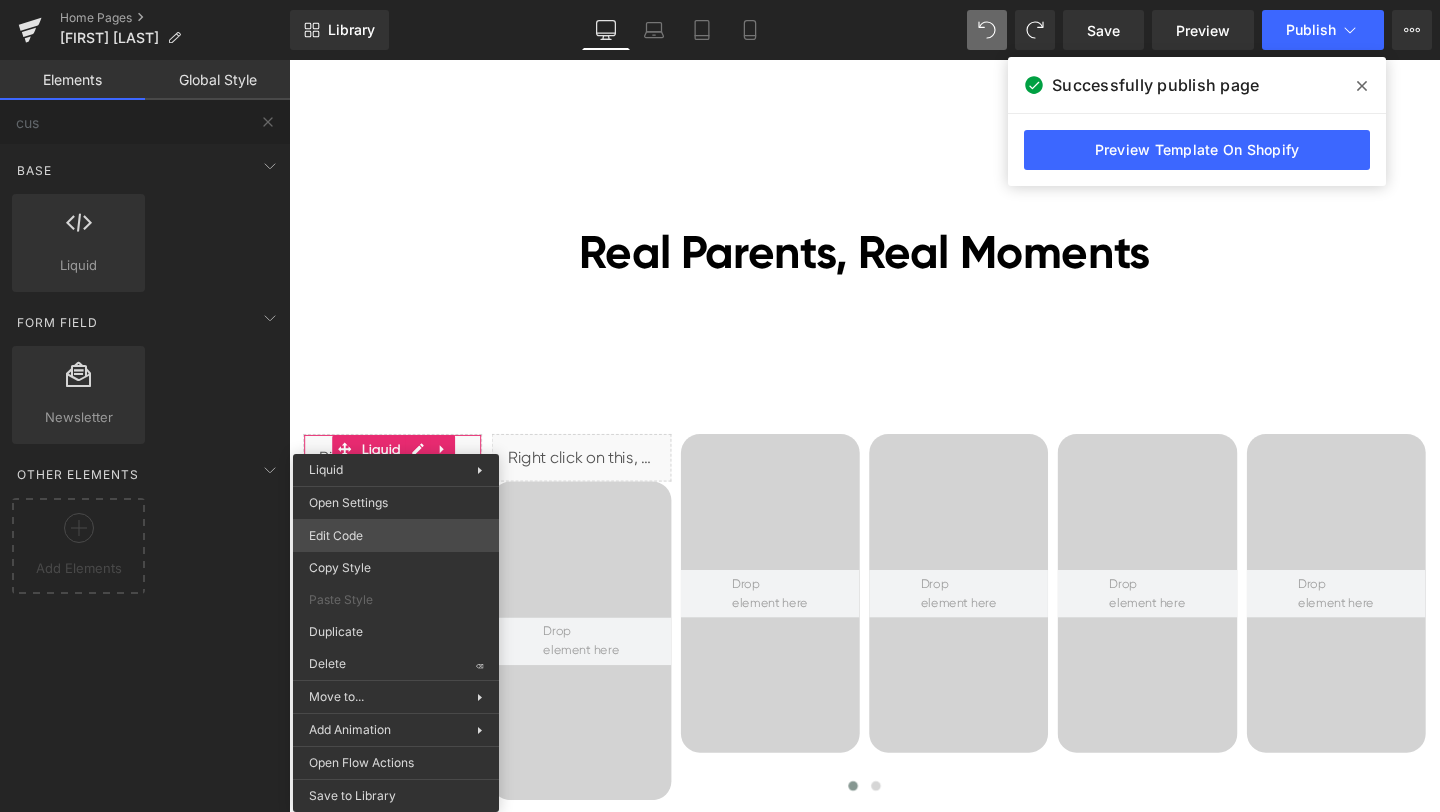 click on "Liquid  You are previewing how the   will restyle your page. You can not edit Elements in Preset Preview Mode.  Home Pages [Ethan GemPages] bonoch Homepage 2.0 Library Desktop Desktop Laptop Tablet Mobile Save Preview Publish Scheduled View Live Page View with current Template Save Template to Library Schedule Publish  Optimize  Publish Settings Shortcuts  Your page can’t be published   You've reached the maximum number of published pages on your plan  (0/0).  You need to upgrade your plan or unpublish all your pages to get 1 publish slot.   Unpublish pages   Upgrade plan  Elements Global Style cus Base Row  rows, columns, layouts, div Heading  headings, titles, h1,h2,h3,h4,h5,h6 Text Block  texts, paragraphs, contents, blocks Image  images, photos, alts, uploads Icon  icons, symbols Button  button, call to action, cta Separator  separators, dividers, horizontal lines Liquid  liquid, custom code, html, javascript, css, reviews, apps, applications, embeded, iframe Banner Parallax  Hero Banner  Stack Tabs" at bounding box center [720, 0] 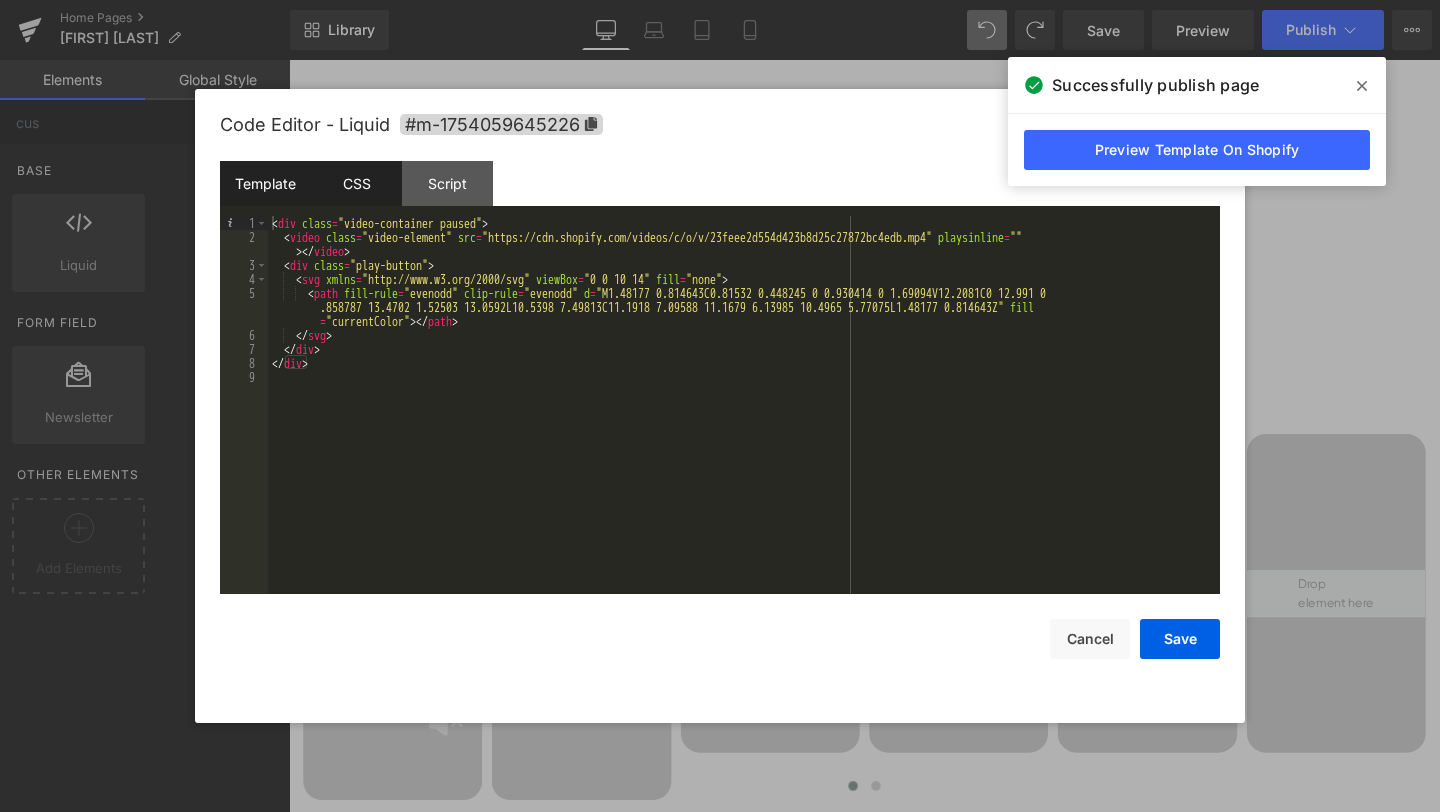 click on "CSS" at bounding box center (356, 183) 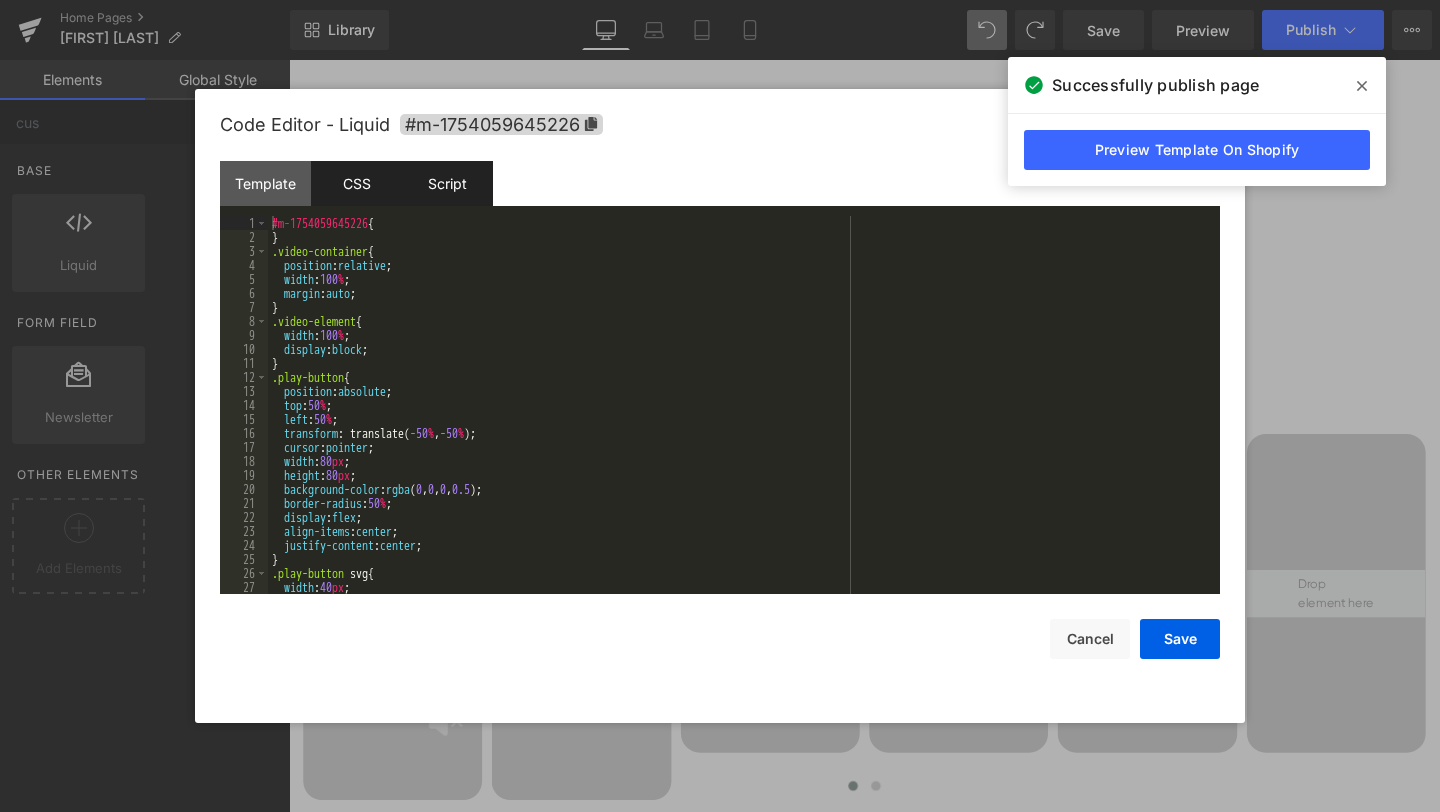 click on "Script" at bounding box center (447, 183) 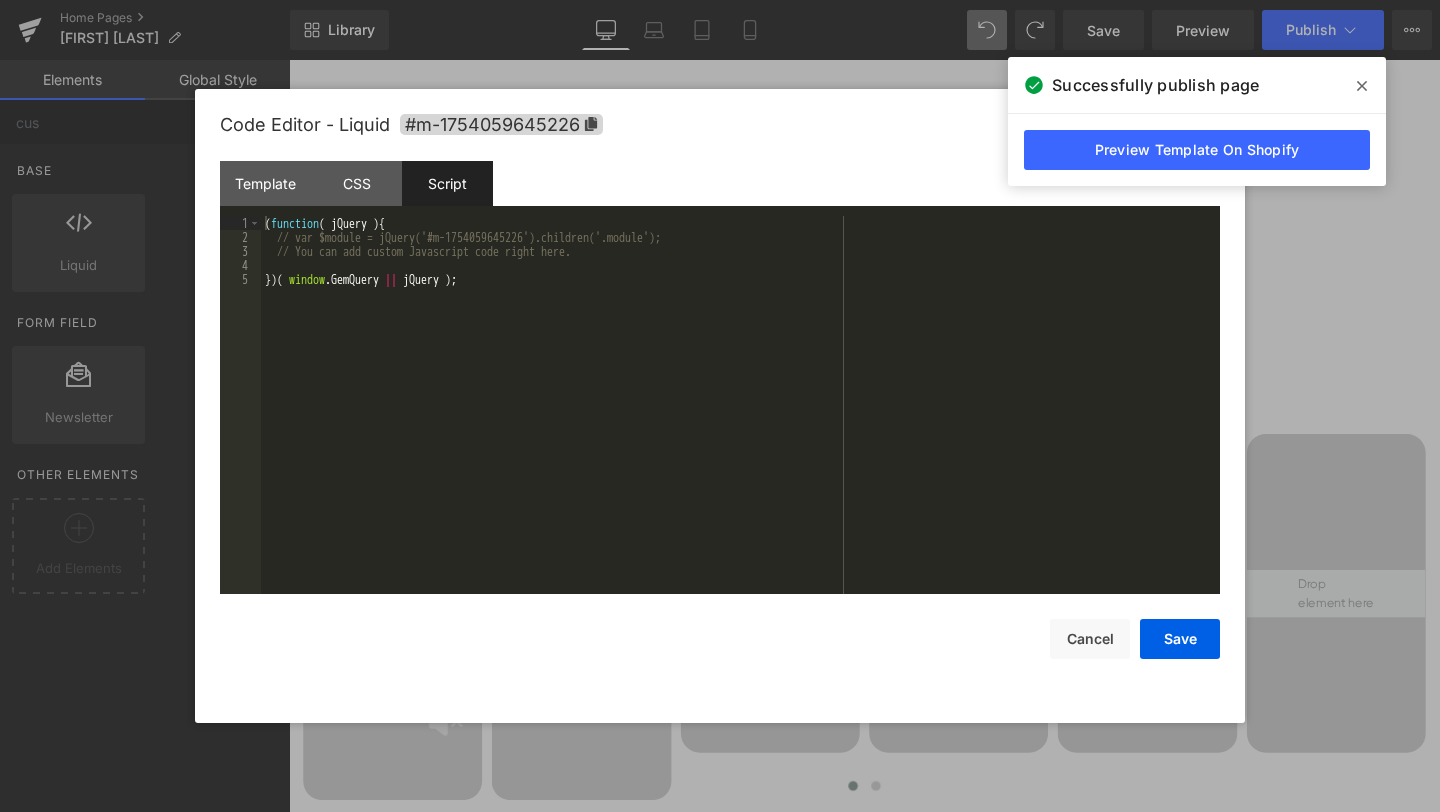 click at bounding box center (1362, 86) 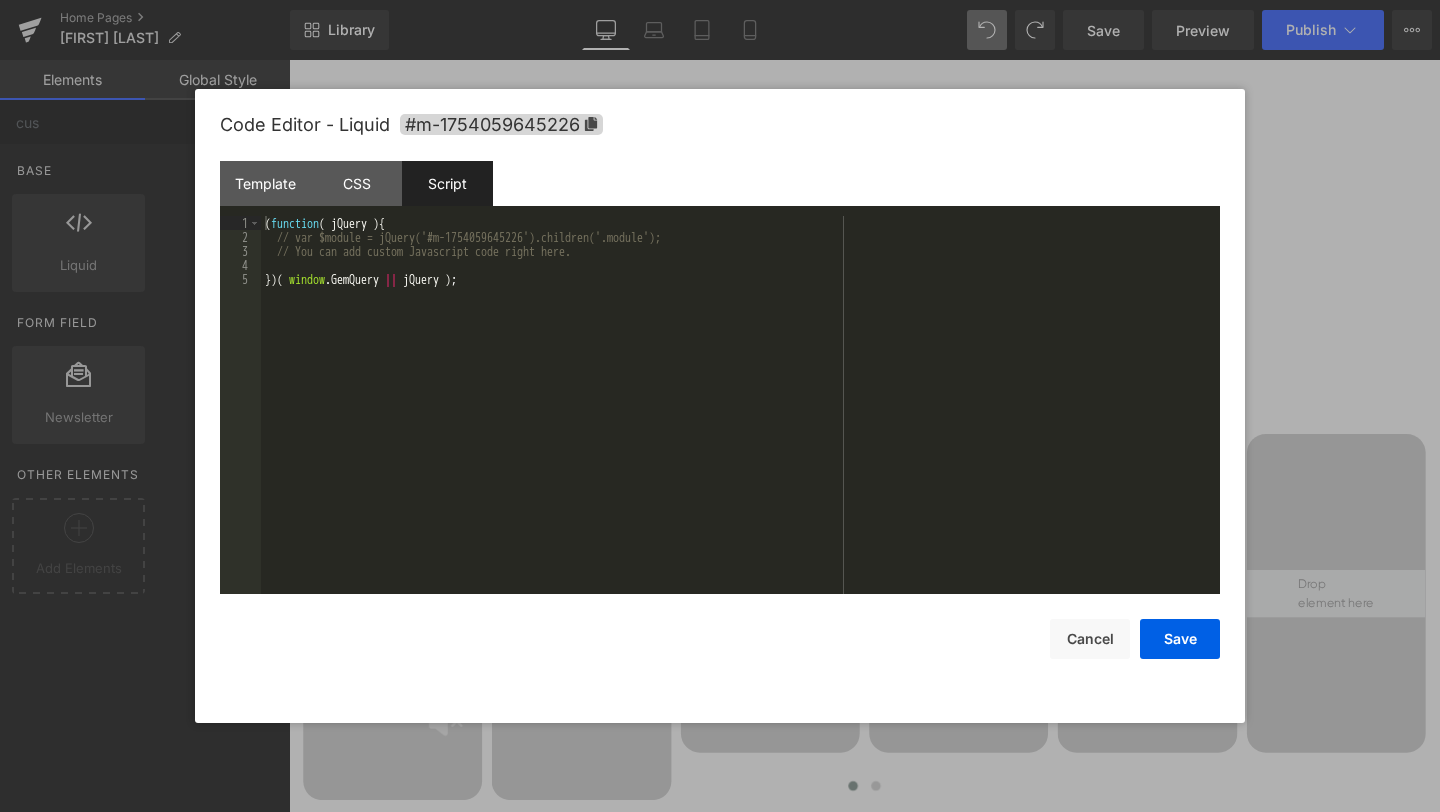 click at bounding box center [720, 406] 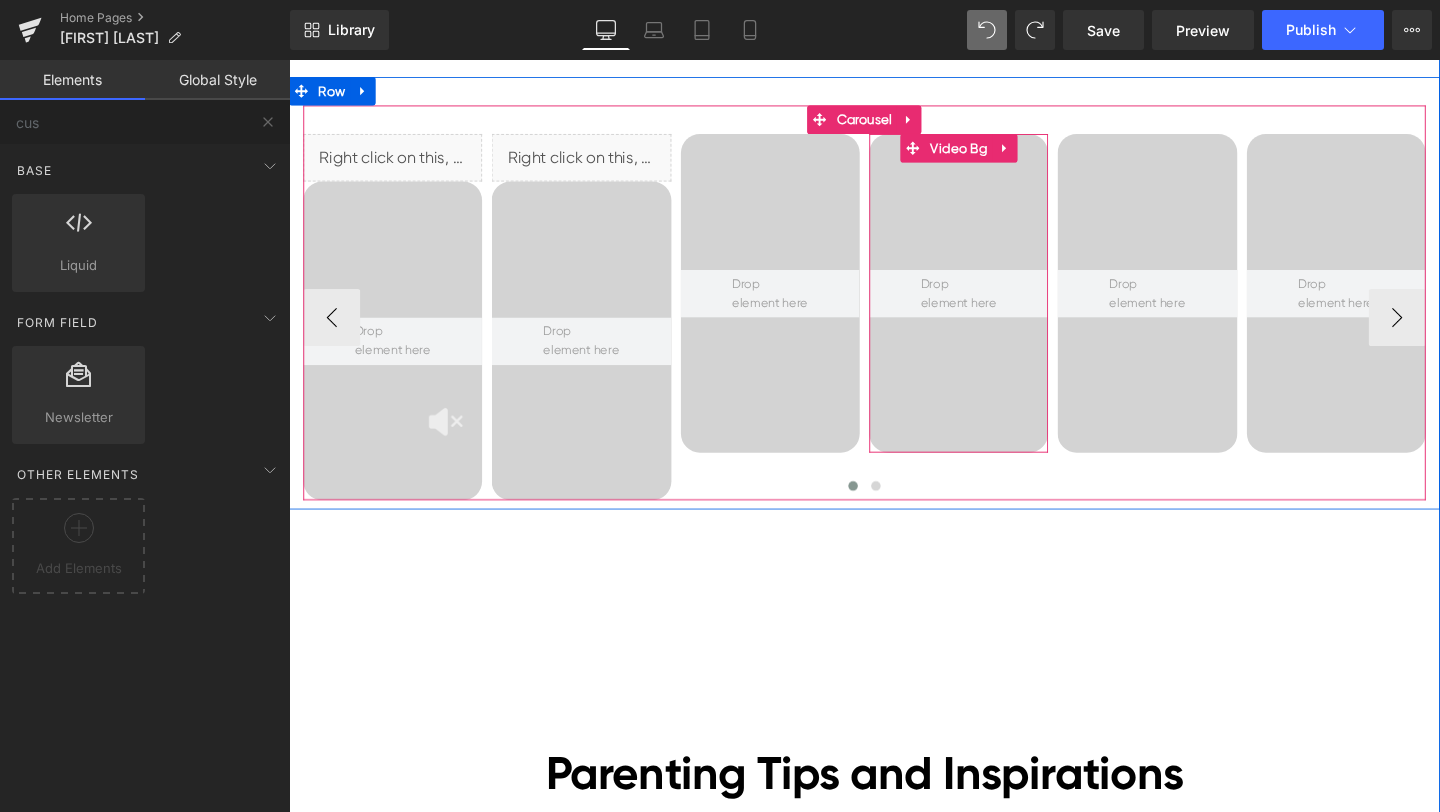 scroll, scrollTop: 8648, scrollLeft: 0, axis: vertical 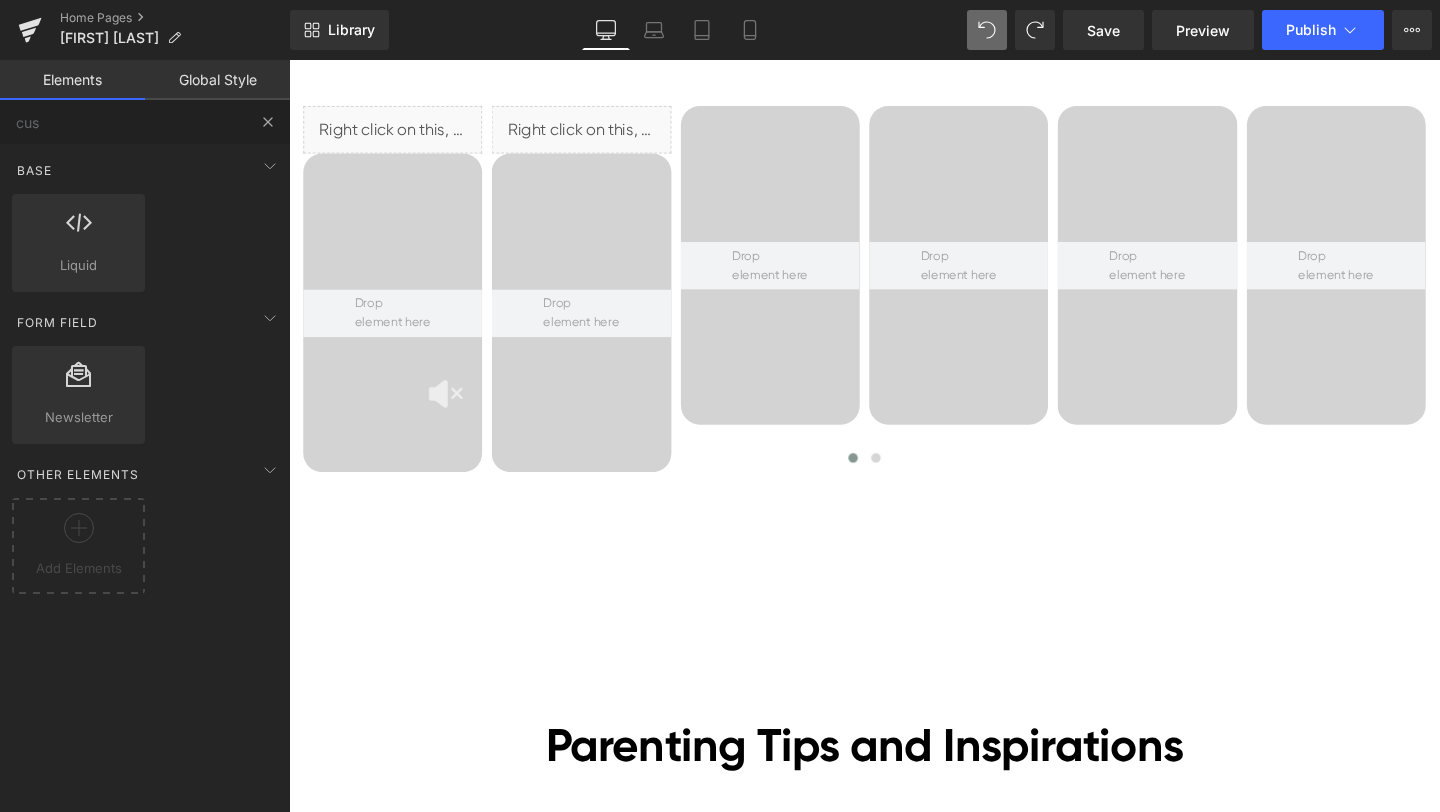 click at bounding box center (268, 122) 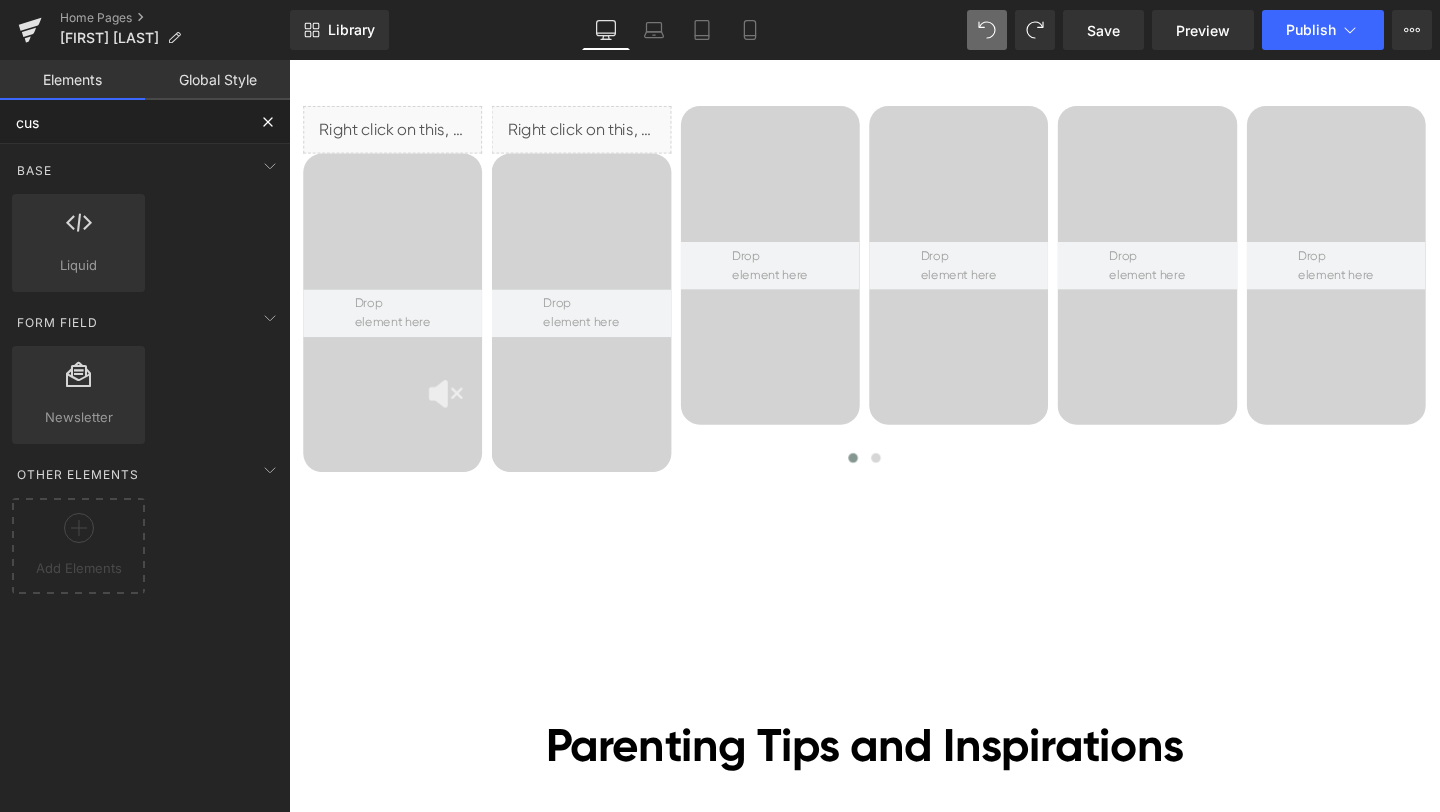 click on "cus" at bounding box center [123, 122] 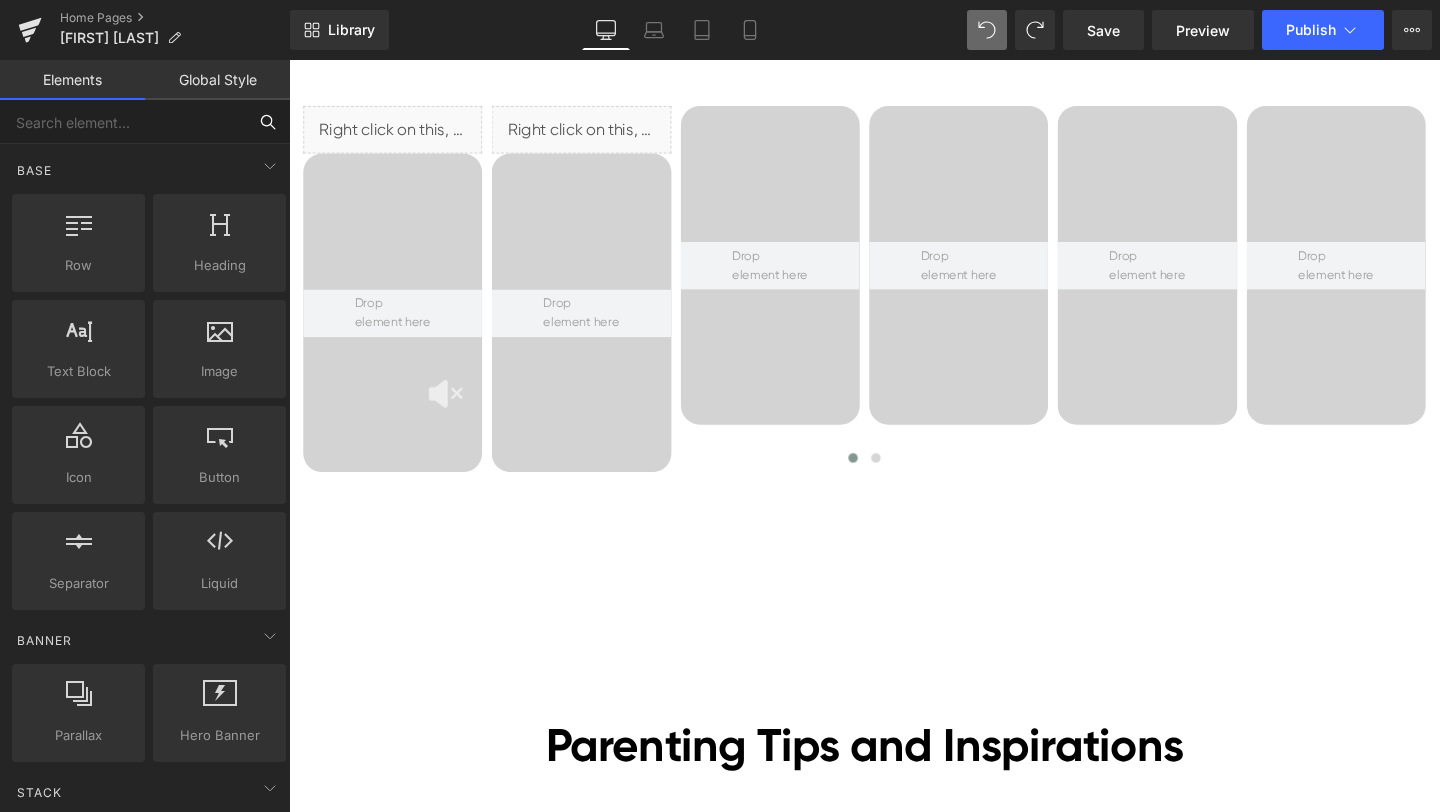 click at bounding box center [123, 122] 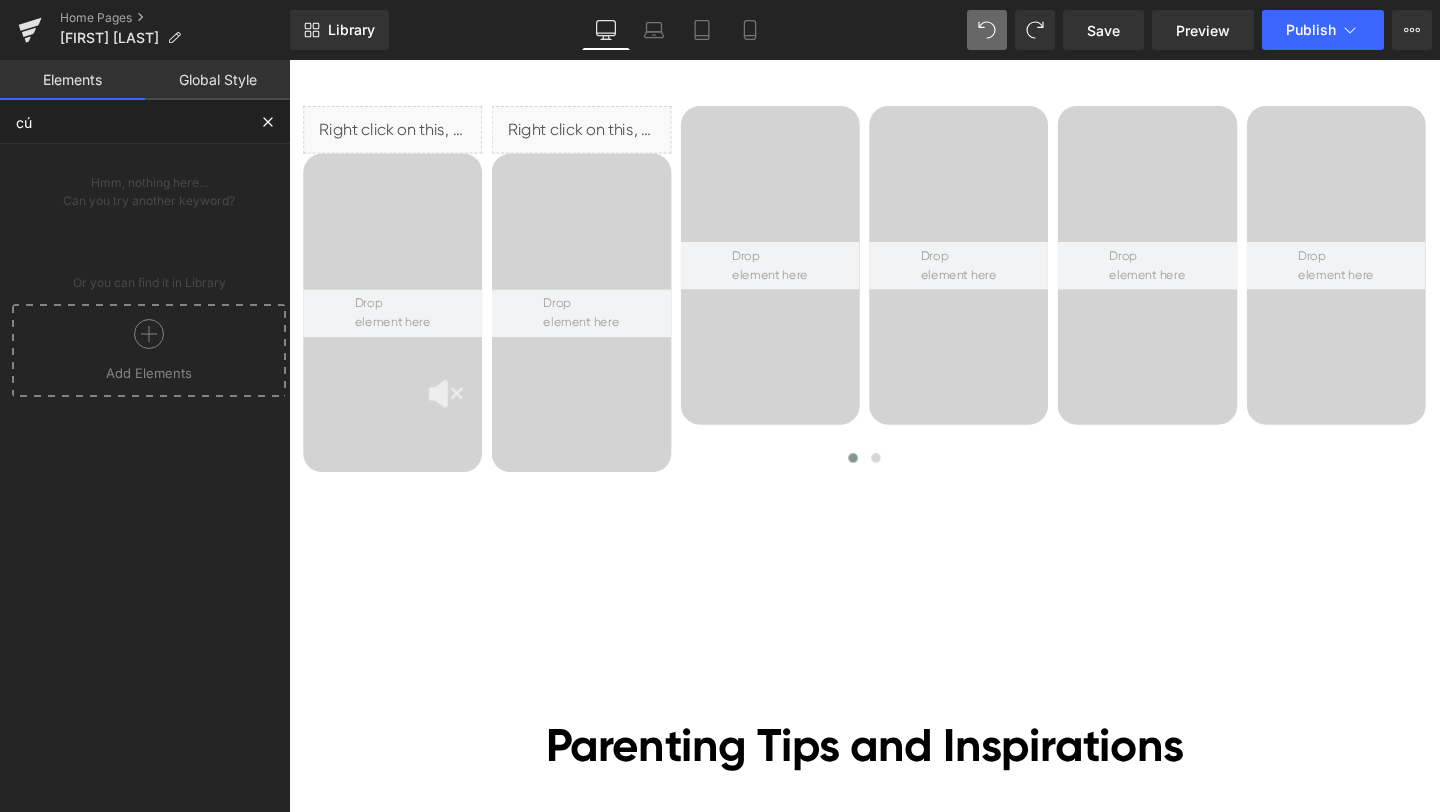 type on "cus" 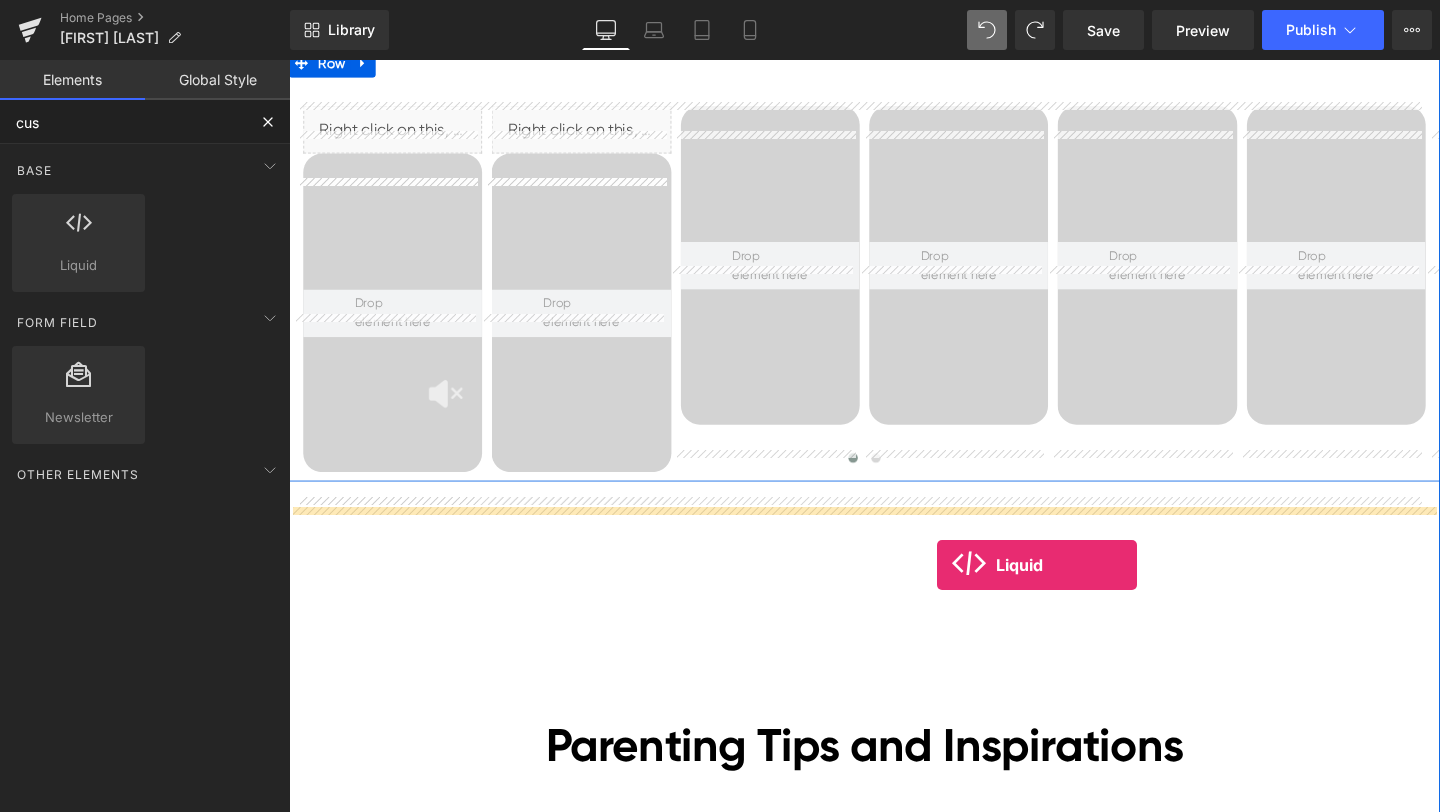 drag, startPoint x: 383, startPoint y: 325, endPoint x: 970, endPoint y: 590, distance: 644.04504 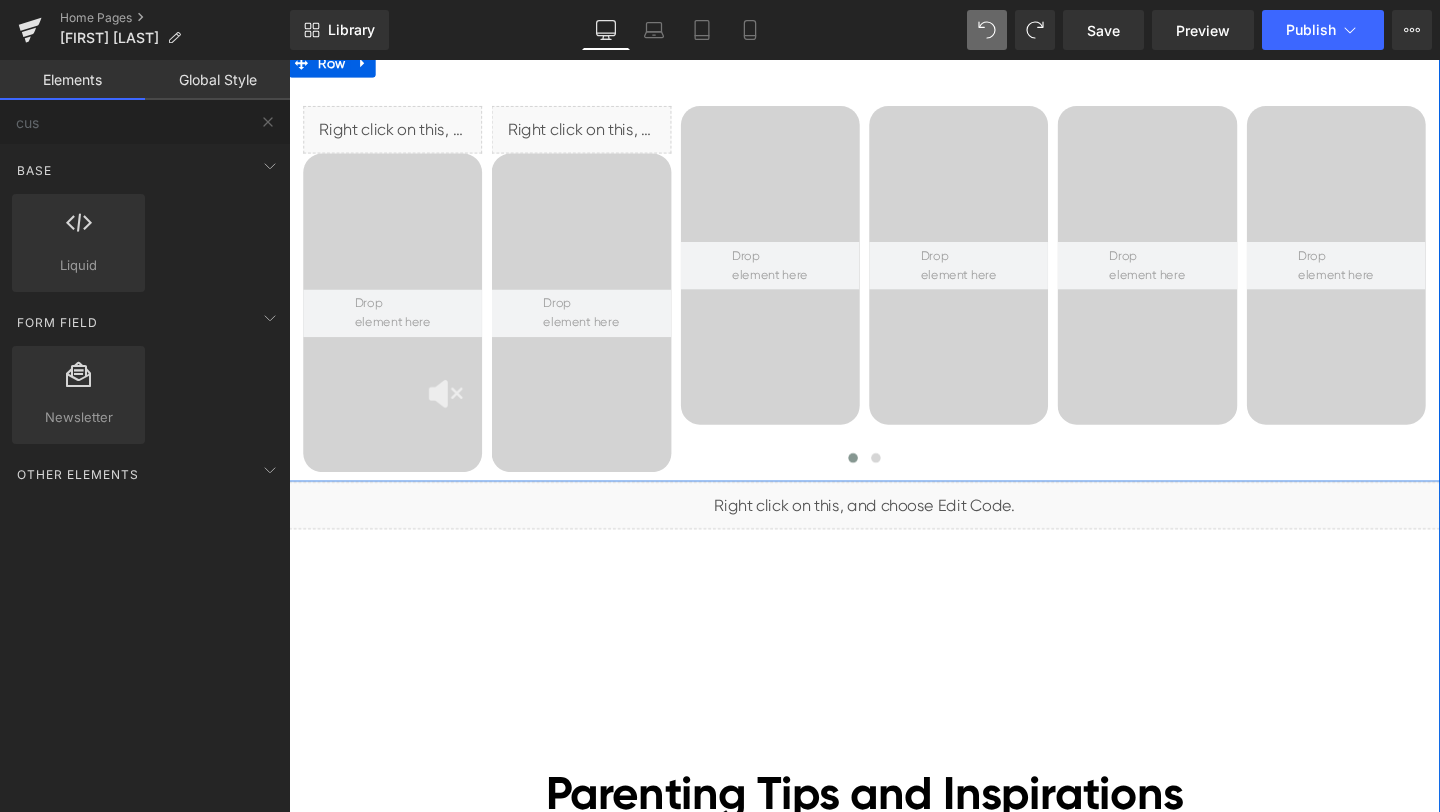 scroll, scrollTop: 8644, scrollLeft: 0, axis: vertical 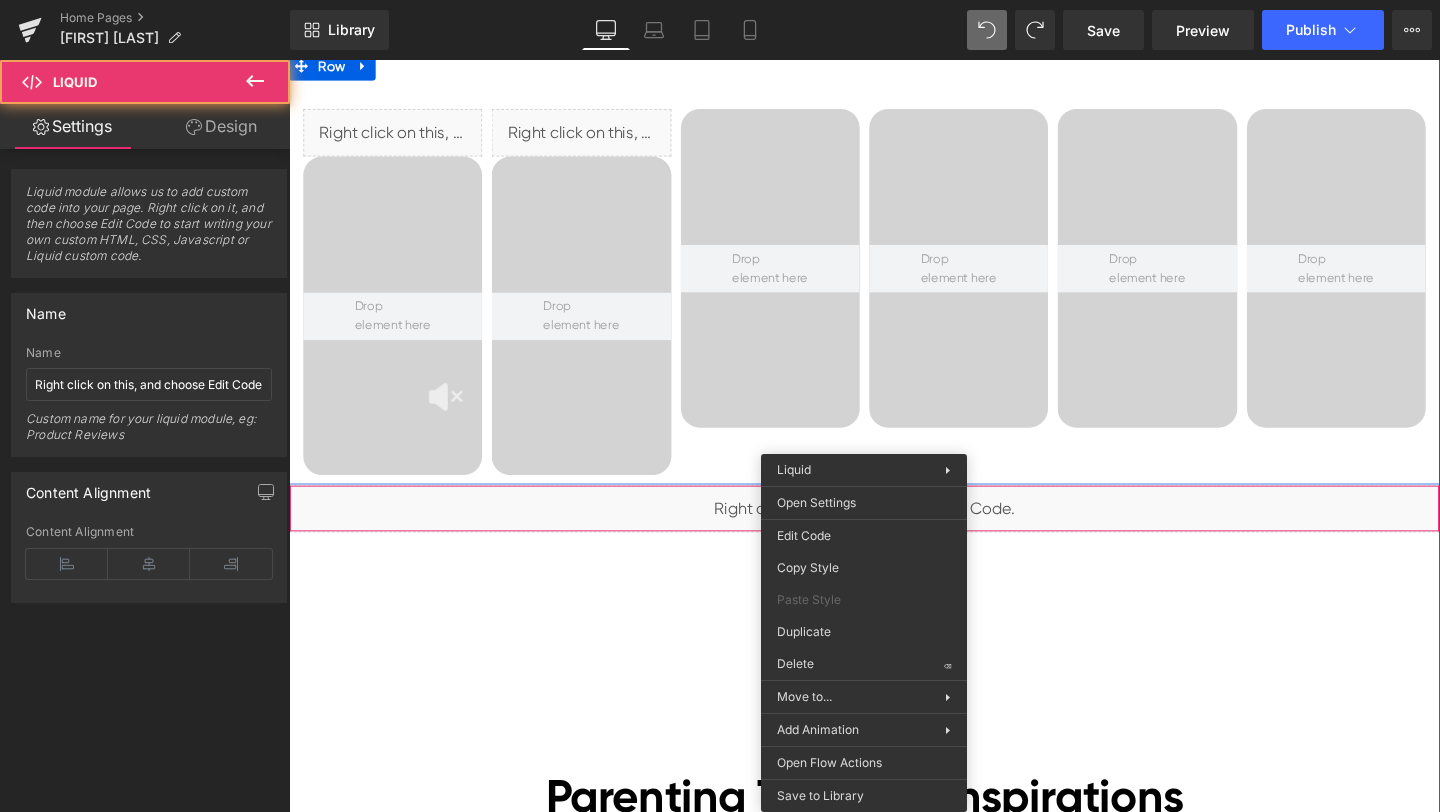 drag, startPoint x: 888, startPoint y: 555, endPoint x: 1147, endPoint y: 590, distance: 261.35416 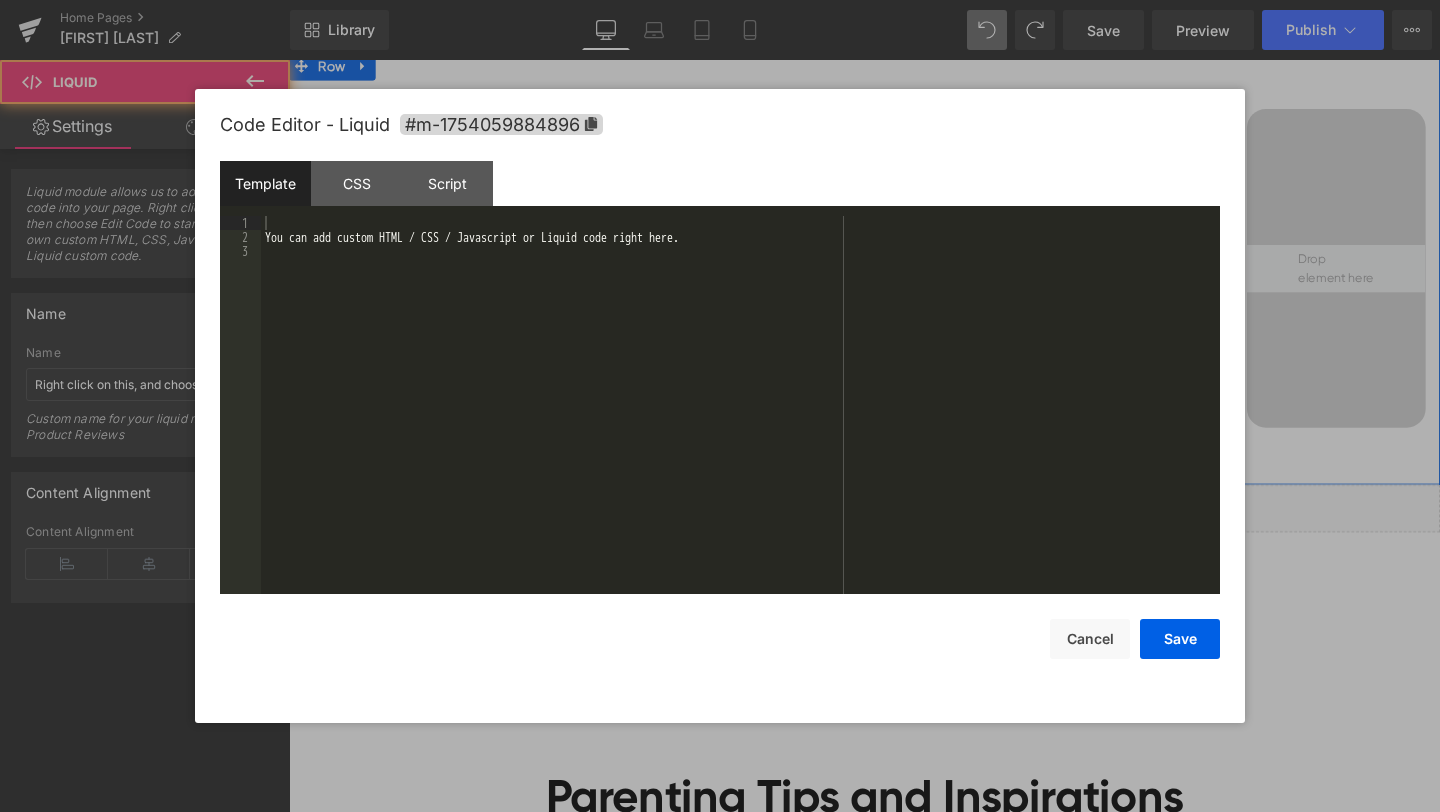 click on "Liquid  You are previewing how the   will restyle your page. You can not edit Elements in Preset Preview Mode.  Home Pages [Ethan GemPages] bonoch Homepage 2.0 Library Desktop Desktop Laptop Tablet Mobile Save Preview Publish Scheduled View Live Page View with current Template Save Template to Library Schedule Publish  Optimize  Publish Settings Shortcuts  Your page can’t be published   You've reached the maximum number of published pages on your plan  (0/0).  You need to upgrade your plan or unpublish all your pages to get 1 publish slot.   Unpublish pages   Upgrade plan  Elements Global Style cus Base Row  rows, columns, layouts, div Heading  headings, titles, h1,h2,h3,h4,h5,h6 Text Block  texts, paragraphs, contents, blocks Image  images, photos, alts, uploads Icon  icons, symbols Button  button, call to action, cta Separator  separators, dividers, horizontal lines Liquid  liquid, custom code, html, javascript, css, reviews, apps, applications, embeded, iframe Banner Parallax  Hero Banner  Stack Tabs" at bounding box center [720, 0] 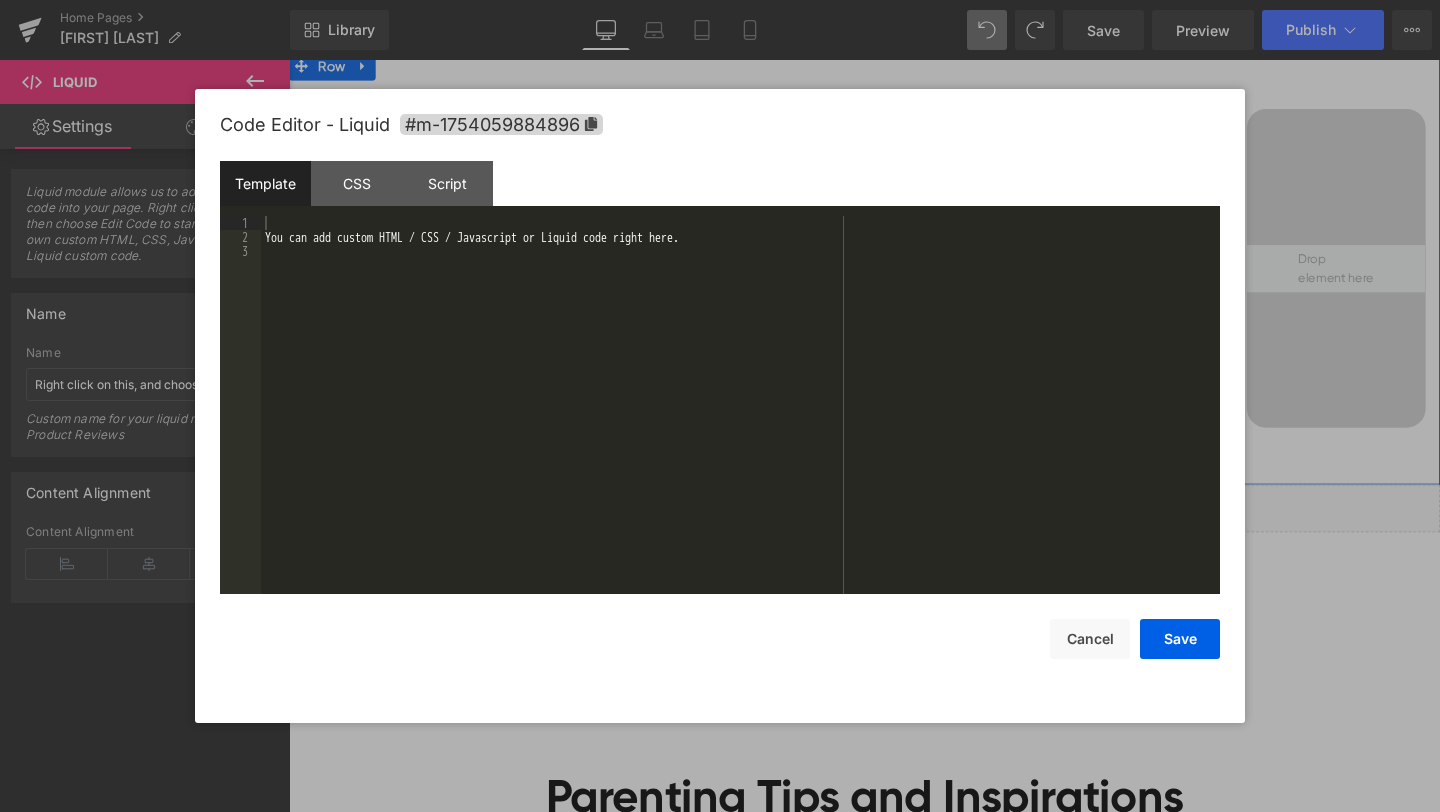click on "You can add custom HTML / CSS / Javascript or Liquid code right here." at bounding box center [740, 419] 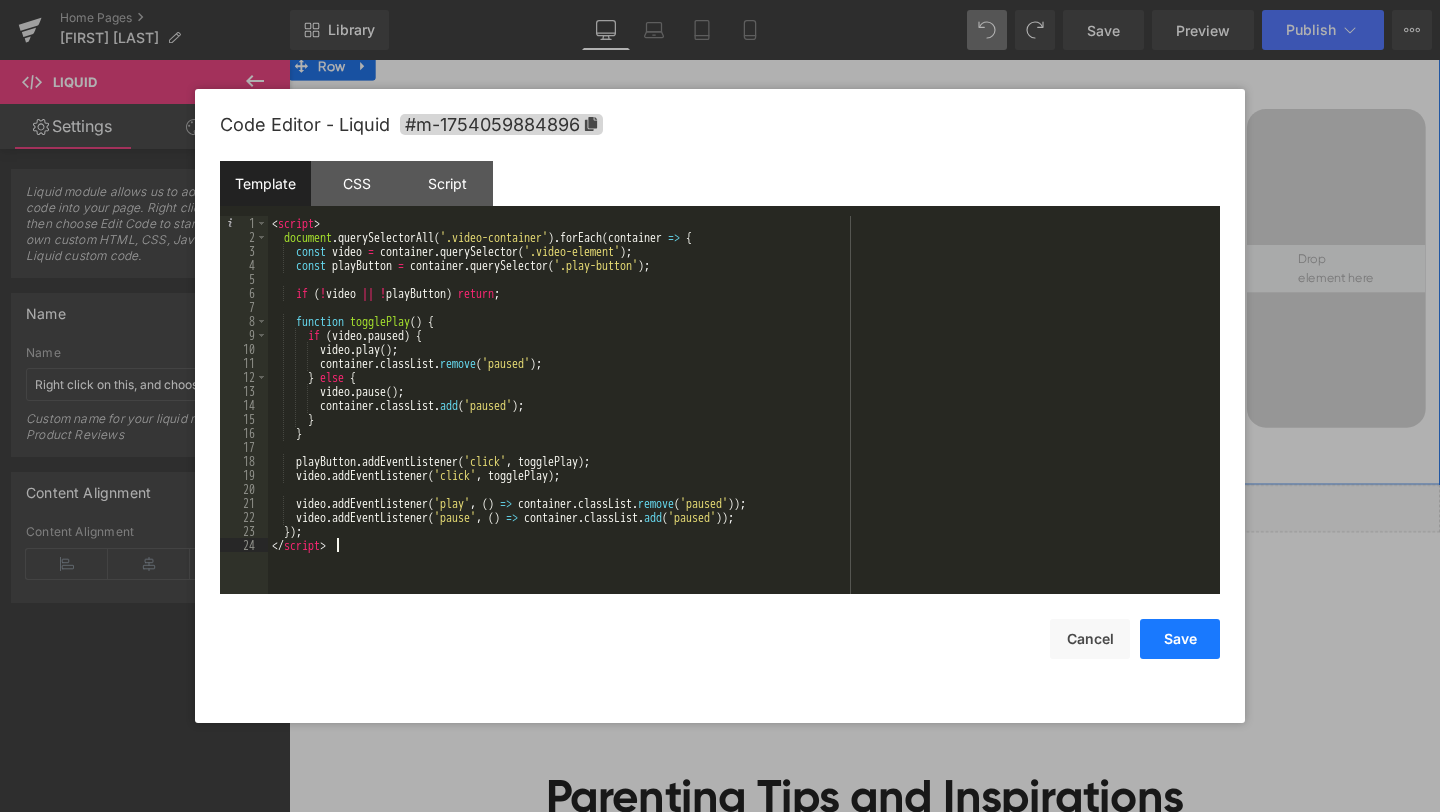 click on "Save" at bounding box center [1180, 639] 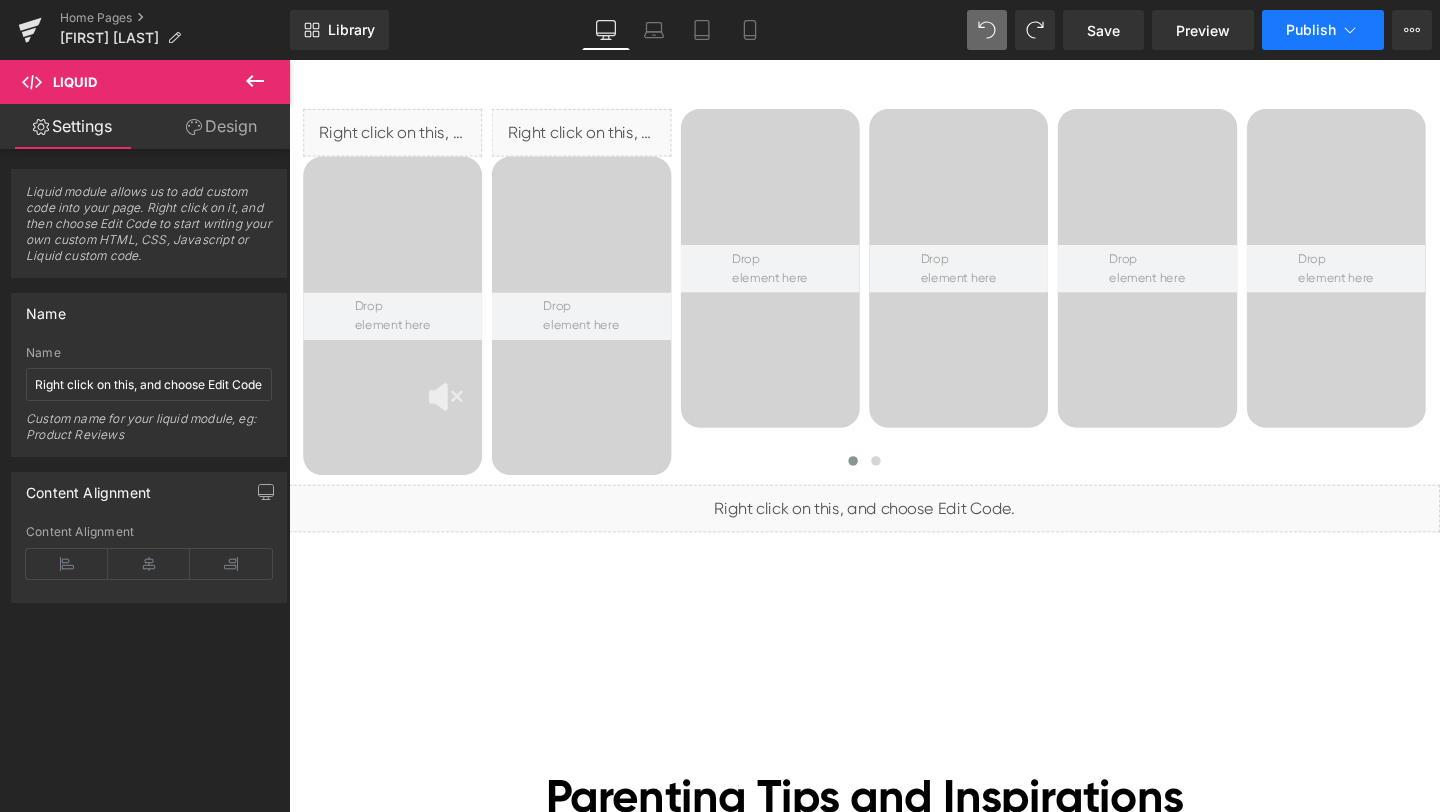 click on "Publish" at bounding box center [1311, 30] 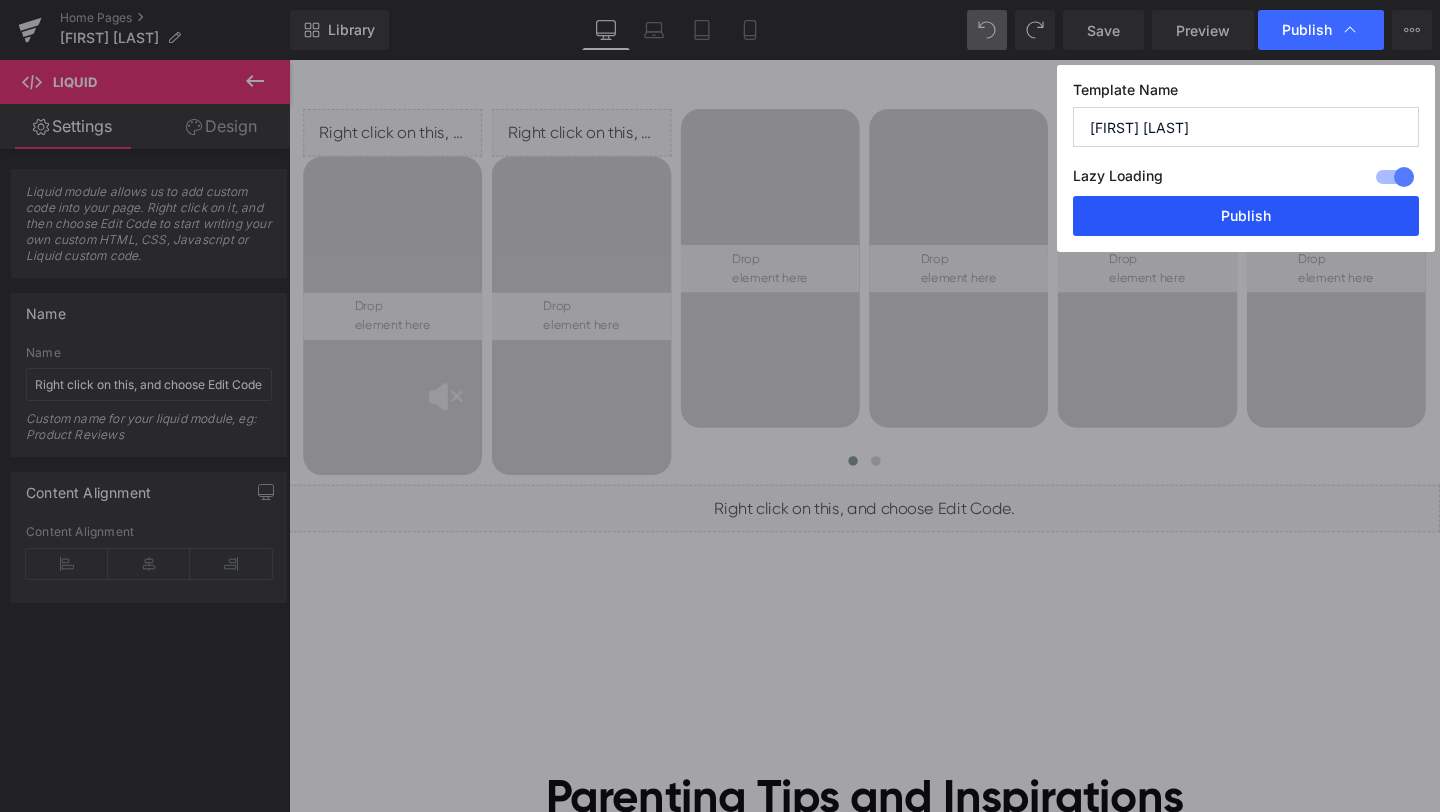 drag, startPoint x: 1218, startPoint y: 228, endPoint x: 890, endPoint y: 215, distance: 328.2575 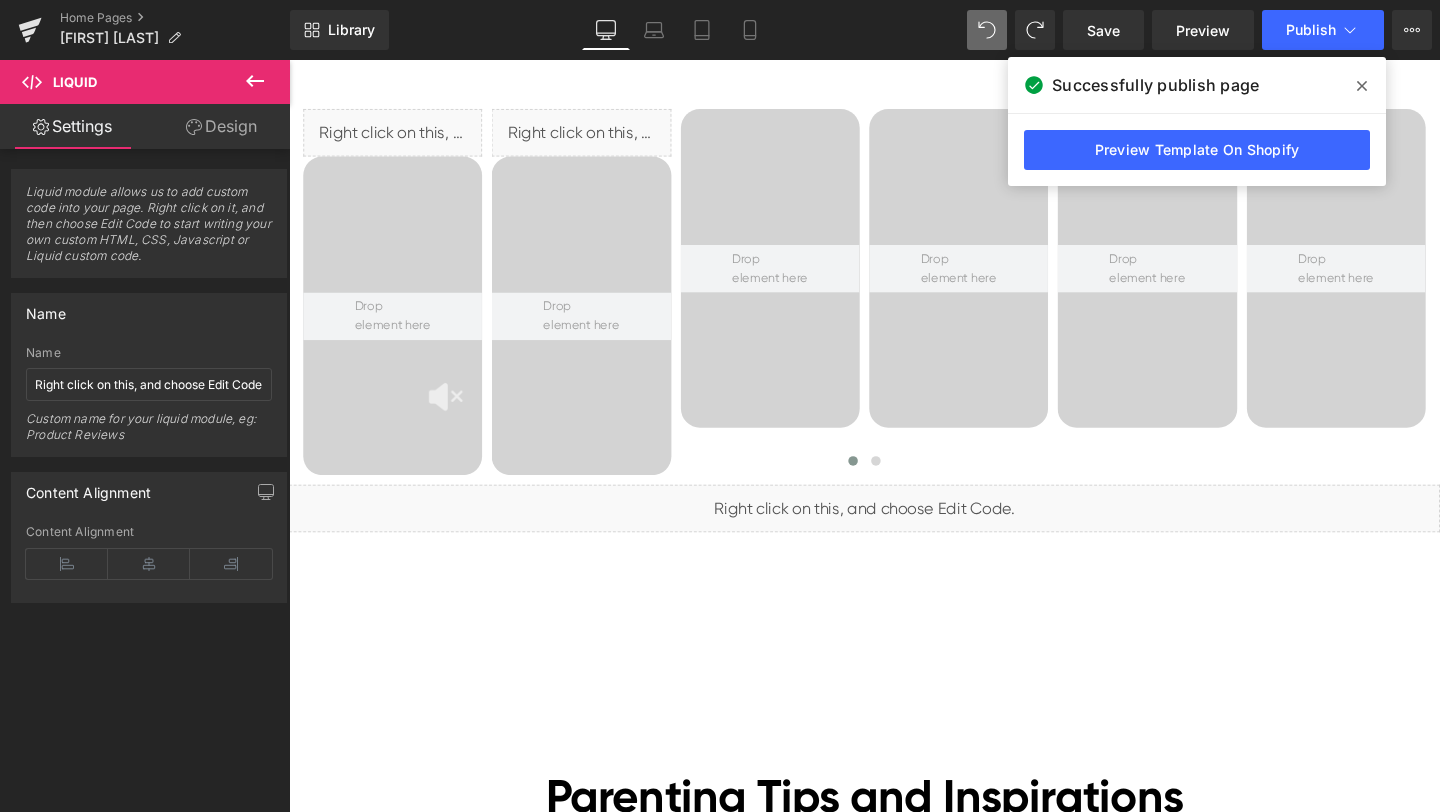 click at bounding box center (1362, 86) 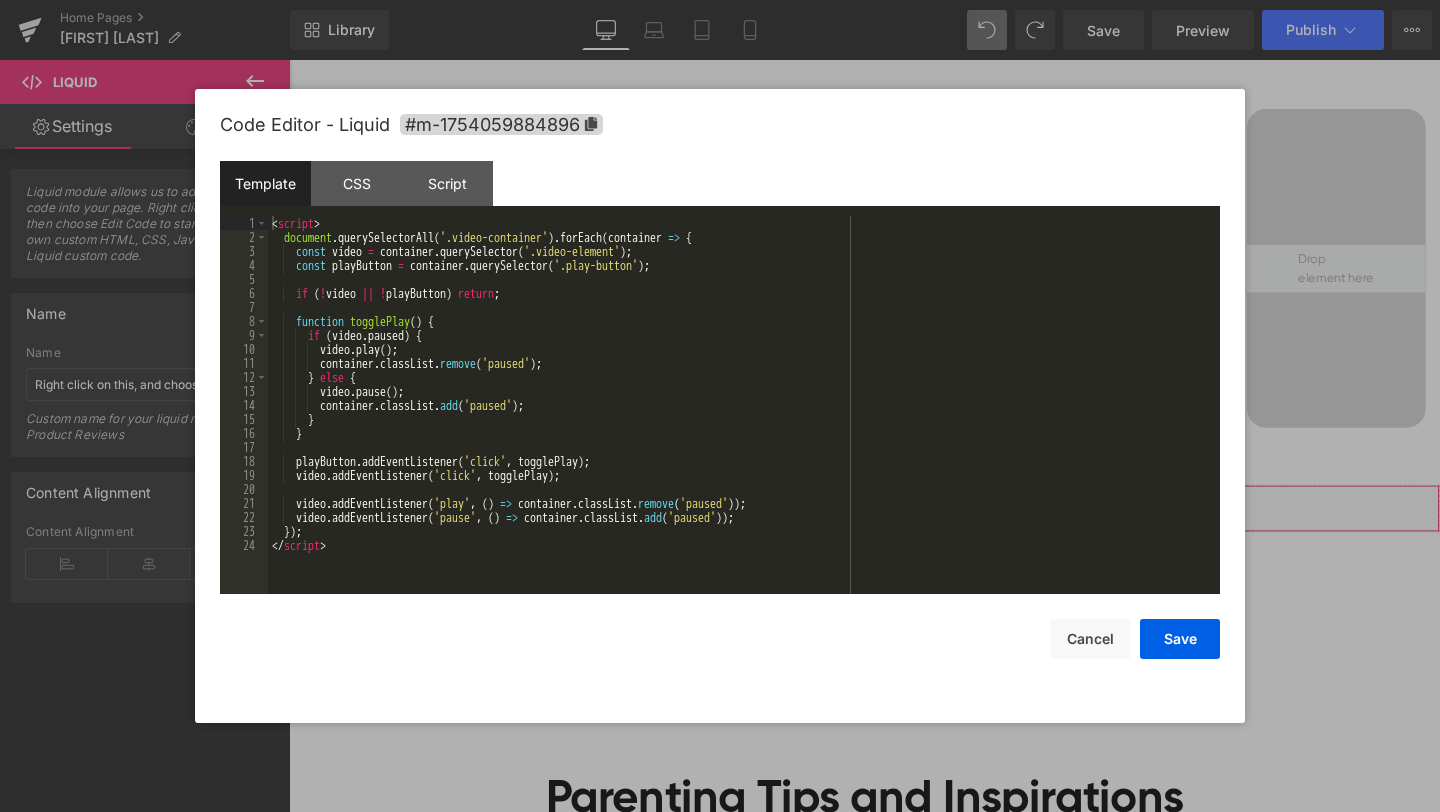 click on "Liquid  You are previewing how the   will restyle your page. You can not edit Elements in Preset Preview Mode.  Home Pages [Ethan GemPages] bonoch Homepage 2.0 Library Desktop Desktop Laptop Tablet Mobile Save Preview Publish Scheduled View Live Page View with current Template Save Template to Library Schedule Publish  Optimize  Publish Settings Shortcuts  Your page can’t be published   You've reached the maximum number of published pages on your plan  (0/0).  You need to upgrade your plan or unpublish all your pages to get 1 publish slot.   Unpublish pages   Upgrade plan  Elements Global Style cus Base Row  rows, columns, layouts, div Heading  headings, titles, h1,h2,h3,h4,h5,h6 Text Block  texts, paragraphs, contents, blocks Image  images, photos, alts, uploads Icon  icons, symbols Button  button, call to action, cta Separator  separators, dividers, horizontal lines Liquid  liquid, custom code, html, javascript, css, reviews, apps, applications, embeded, iframe Banner Parallax  Hero Banner  Stack Tabs" at bounding box center (720, 0) 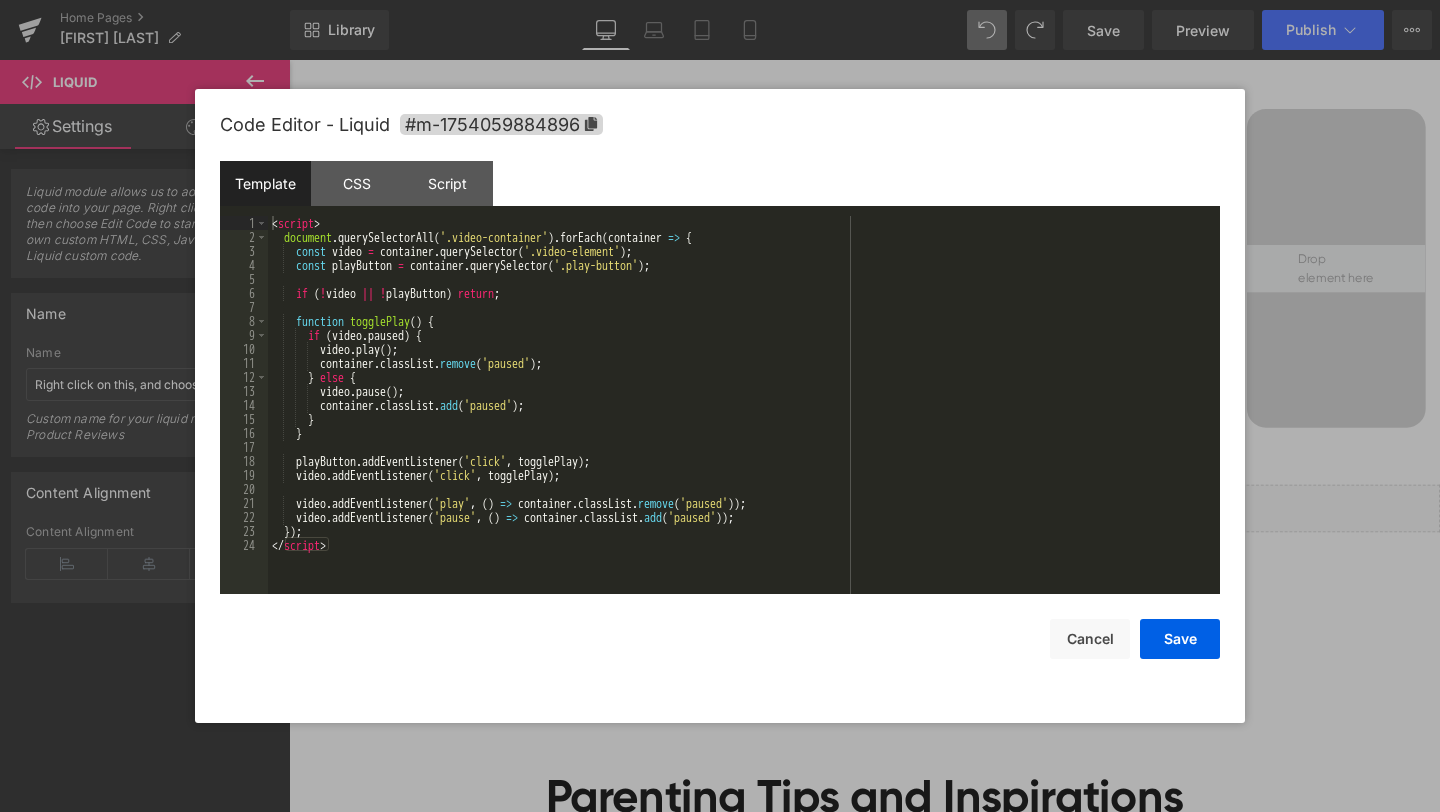 click on "< script >    document . querySelectorAll ( '.video-container' ) . forEach ( container   =>   {       const   video   =   container . querySelector ( '.video-element' ) ;       const   playButton   =   container . querySelector ( '.play-button' ) ;       if   ( ! video   ||   ! playButton )   return ;       function   togglePlay ( )   {          if   ( video . paused )   {             video . play ( ) ;             container . classList . remove ( 'paused' ) ;          }   else   {             video . pause ( ) ;             container . classList . add ( 'paused' ) ;          }       }       playButton . addEventListener ( 'click' ,   togglePlay ) ;       video . addEventListener ( 'click' ,   togglePlay ) ;       video . addEventListener ( 'play' ,   ( )   =>   container . classList . remove ( 'paused' )) ;       video . addEventListener ( 'pause' ,   ( )   =>   container . classList . add ( 'paused' )) ;    }) ; </ script >" at bounding box center [744, 419] 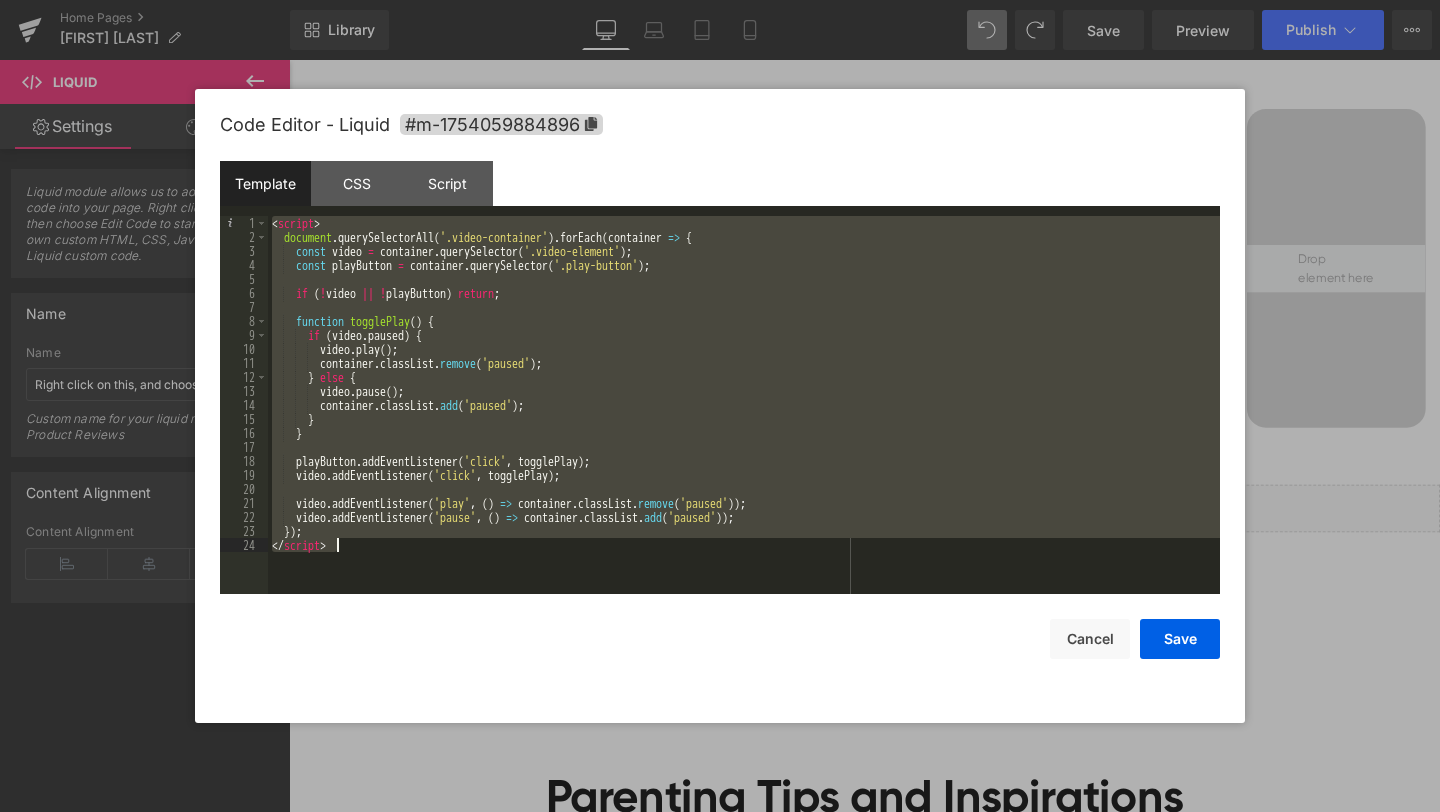 click on "< script >    document . querySelectorAll ( '.video-container' ) . forEach ( container   =>   {       const   video   =   container . querySelector ( '.video-element' ) ;       const   playButton   =   container . querySelector ( '.play-button' ) ;       if   ( ! video   ||   ! playButton )   return ;       function   togglePlay ( )   {          if   ( video . paused )   {             video . play ( ) ;             container . classList . remove ( 'paused' ) ;          }   else   {             video . pause ( ) ;             container . classList . add ( 'paused' ) ;          }       }       playButton . addEventListener ( 'click' ,   togglePlay ) ;       video . addEventListener ( 'click' ,   togglePlay ) ;       video . addEventListener ( 'play' ,   ( )   =>   container . classList . remove ( 'paused' )) ;       video . addEventListener ( 'pause' ,   ( )   =>   container . classList . add ( 'paused' )) ;    }) ; </ script >" at bounding box center (744, 419) 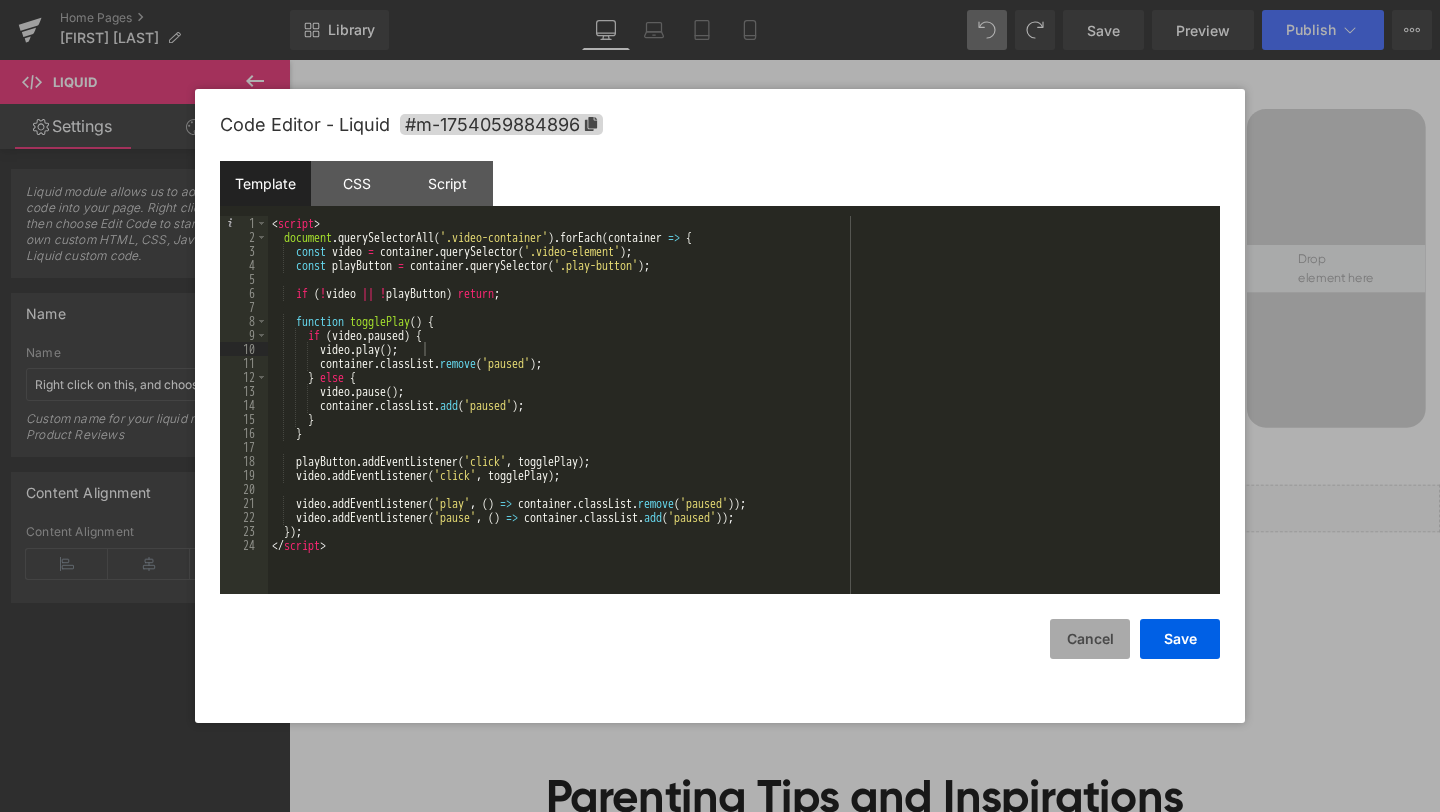 click on "Cancel" at bounding box center (1090, 639) 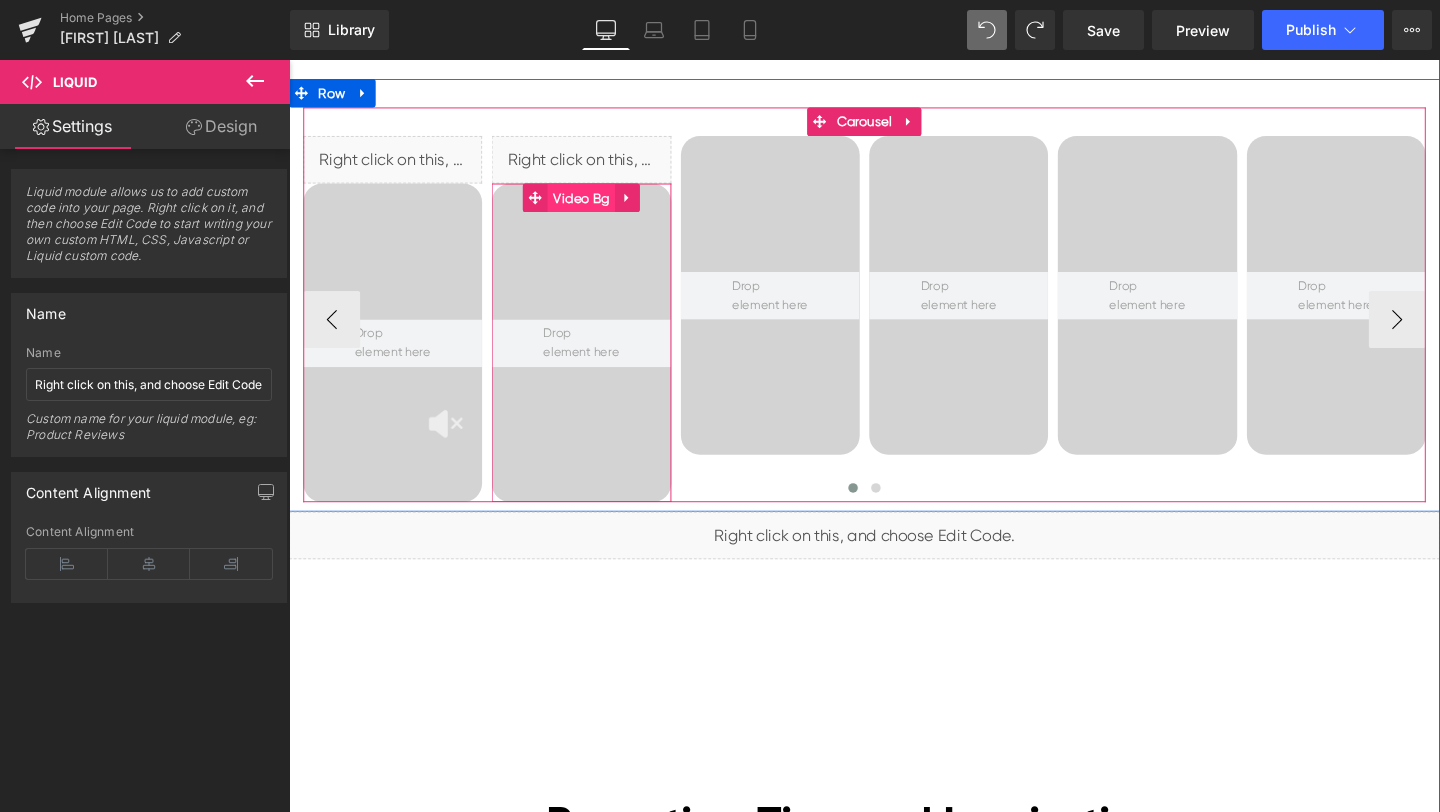 scroll, scrollTop: 8601, scrollLeft: 0, axis: vertical 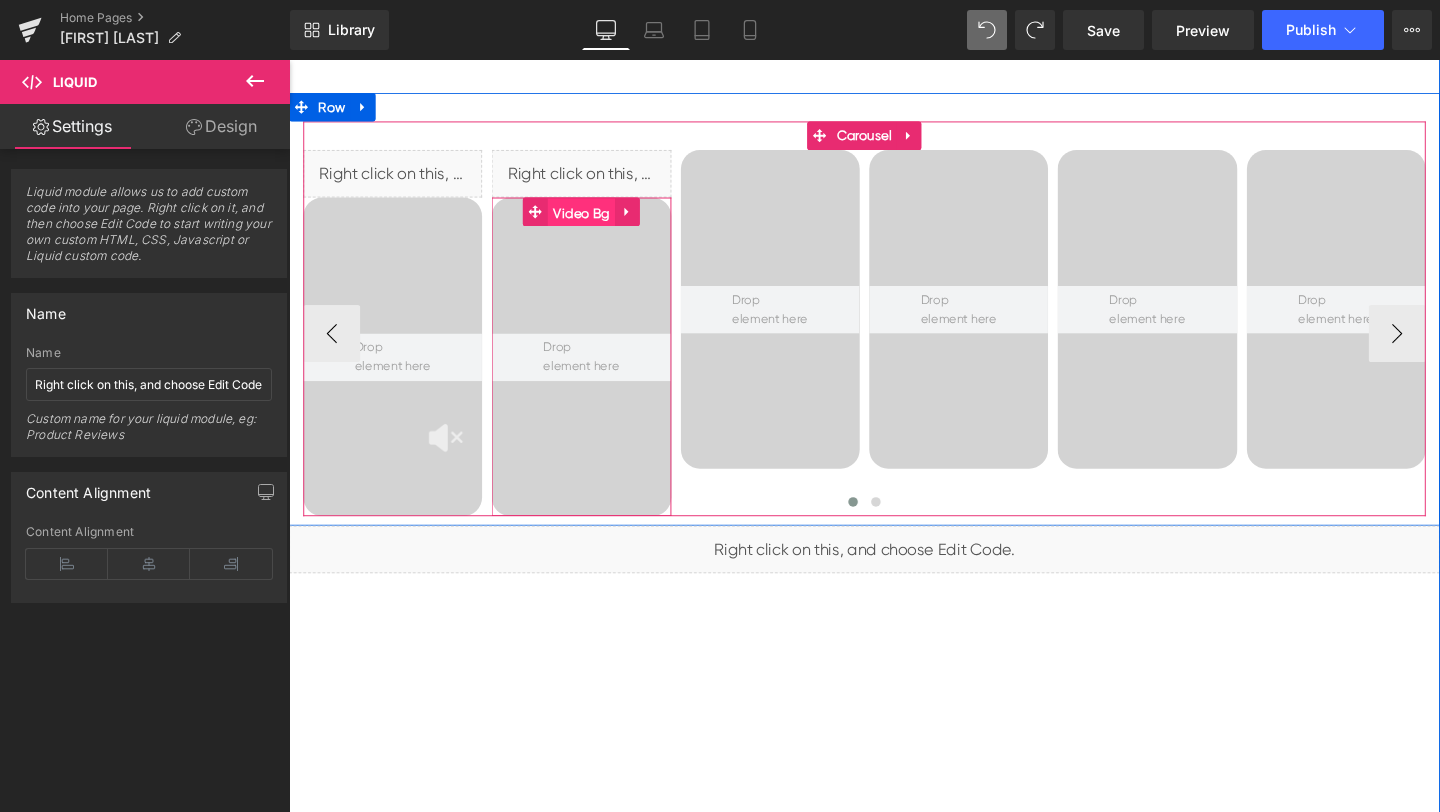 click on "Video Bg" at bounding box center [596, 221] 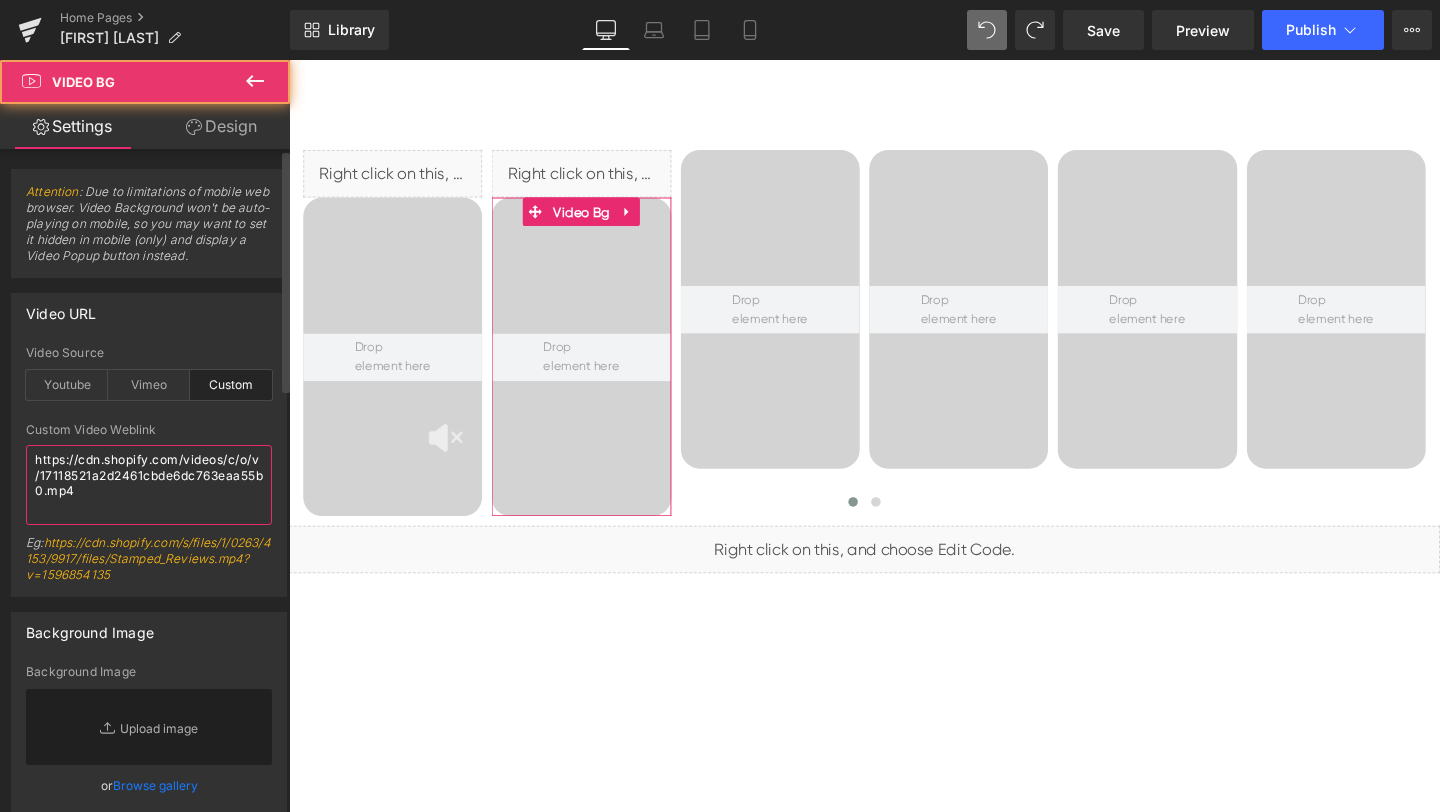 click on "https://cdn.shopify.com/videos/c/o/v/17118521a2d2461cbde6dc763eaa55b0.mp4" at bounding box center (149, 485) 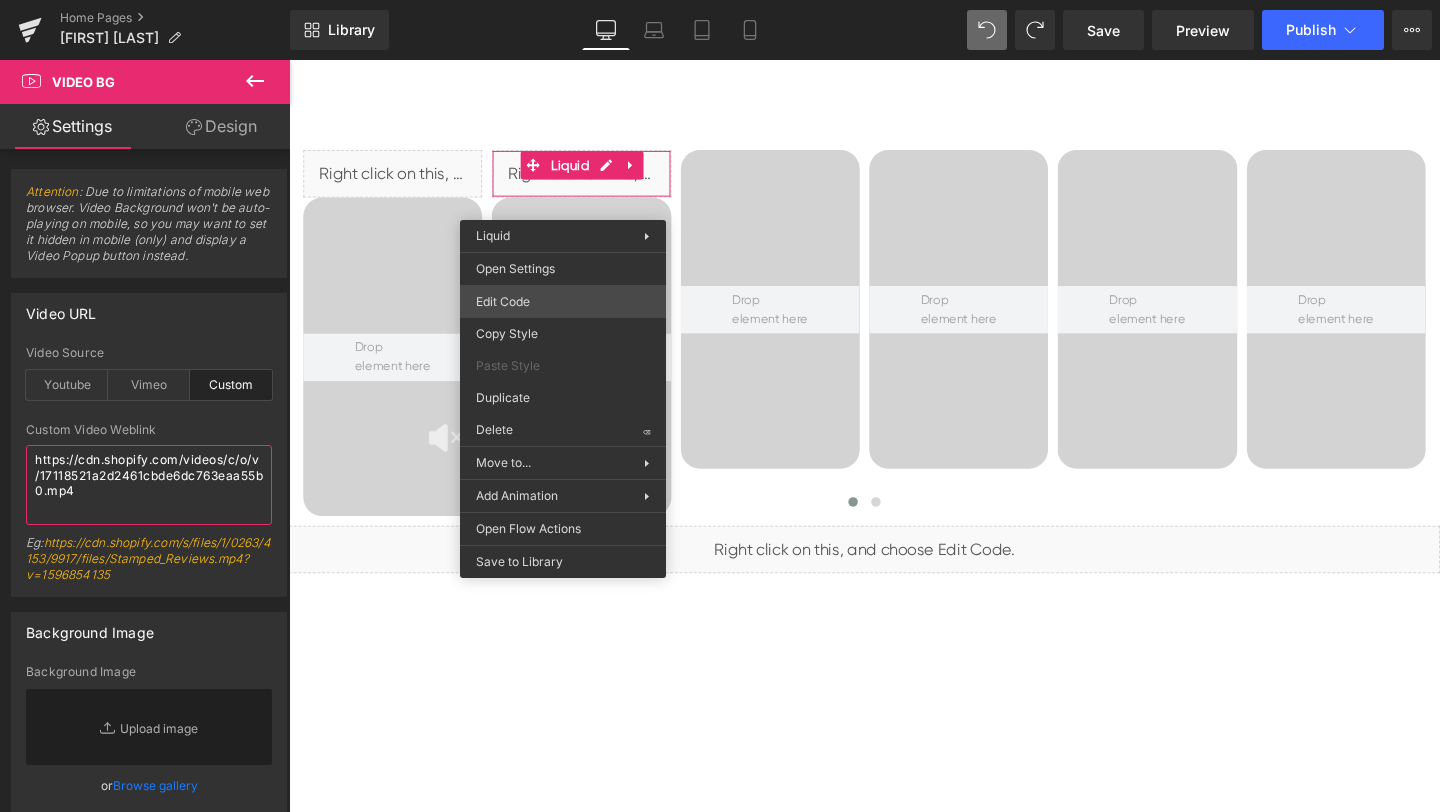 click on "Video Bg  You are previewing how the   will restyle your page. You can not edit Elements in Preset Preview Mode.  Home Pages [Ethan GemPages] bonoch Homepage 2.0 Library Desktop Desktop Laptop Tablet Mobile Save Preview Publish Scheduled View Live Page View with current Template Save Template to Library Schedule Publish  Optimize  Publish Settings Shortcuts  Your page can’t be published   You've reached the maximum number of published pages on your plan  (0/0).  You need to upgrade your plan or unpublish all your pages to get 1 publish slot.   Unpublish pages   Upgrade plan  Elements Global Style cus Base Row  rows, columns, layouts, div Heading  headings, titles, h1,h2,h3,h4,h5,h6 Text Block  texts, paragraphs, contents, blocks Image  images, photos, alts, uploads Icon  icons, symbols Button  button, call to action, cta Separator  separators, dividers, horizontal lines Liquid  liquid, custom code, html, javascript, css, reviews, apps, applications, embeded, iframe Banner Parallax  Hero Banner  Stack Tabs" at bounding box center (720, 0) 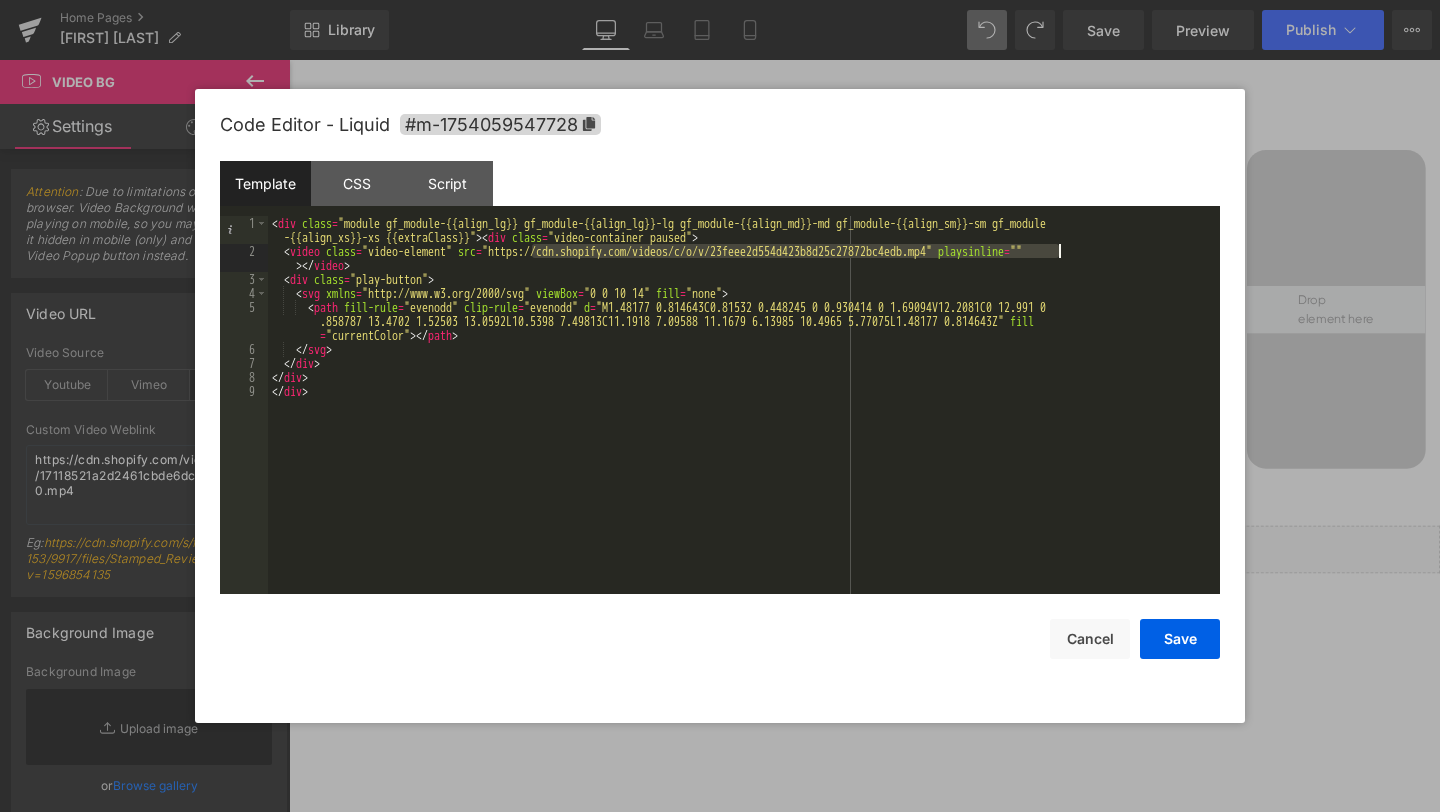 drag, startPoint x: 532, startPoint y: 250, endPoint x: 1056, endPoint y: 246, distance: 524.01526 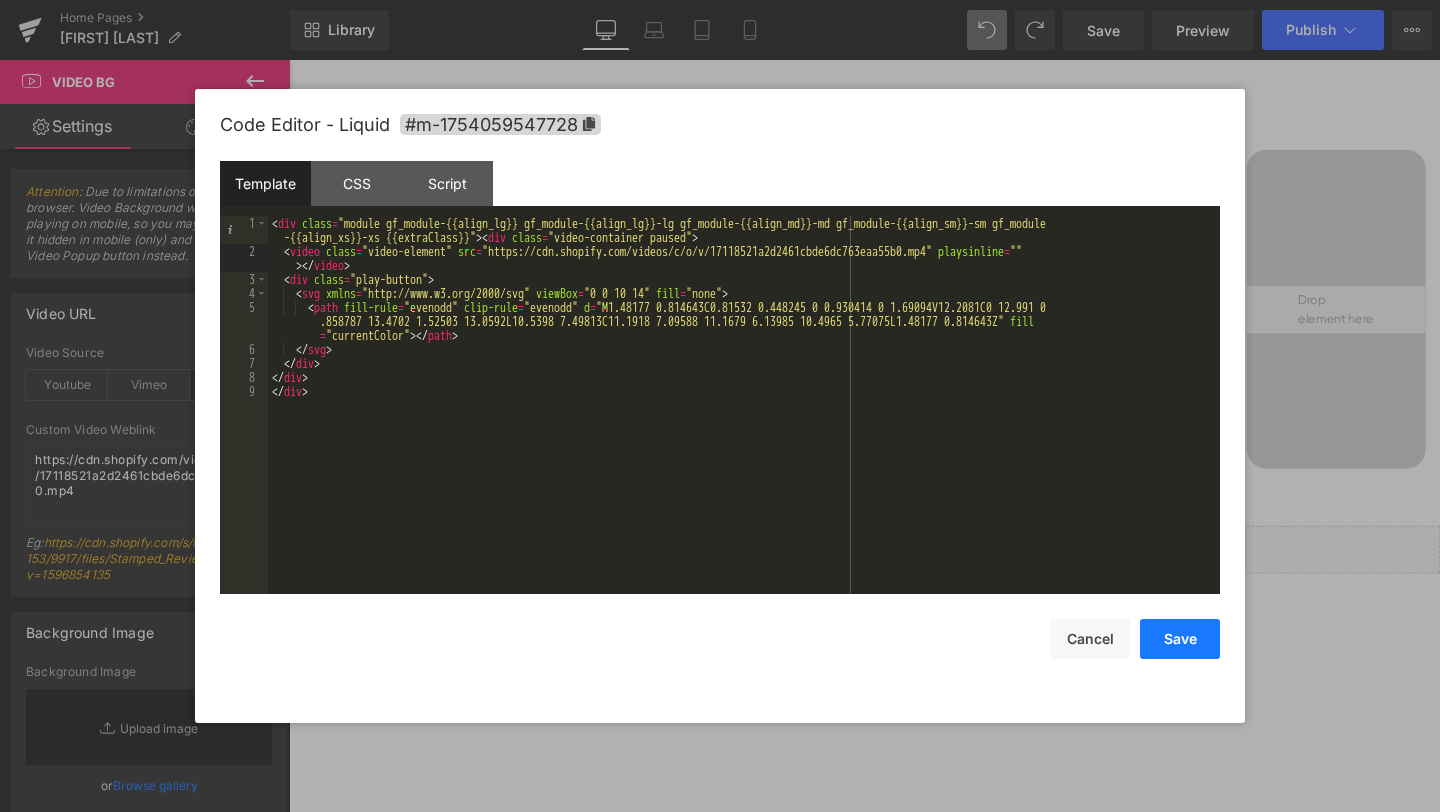 click on "Save" at bounding box center [1180, 639] 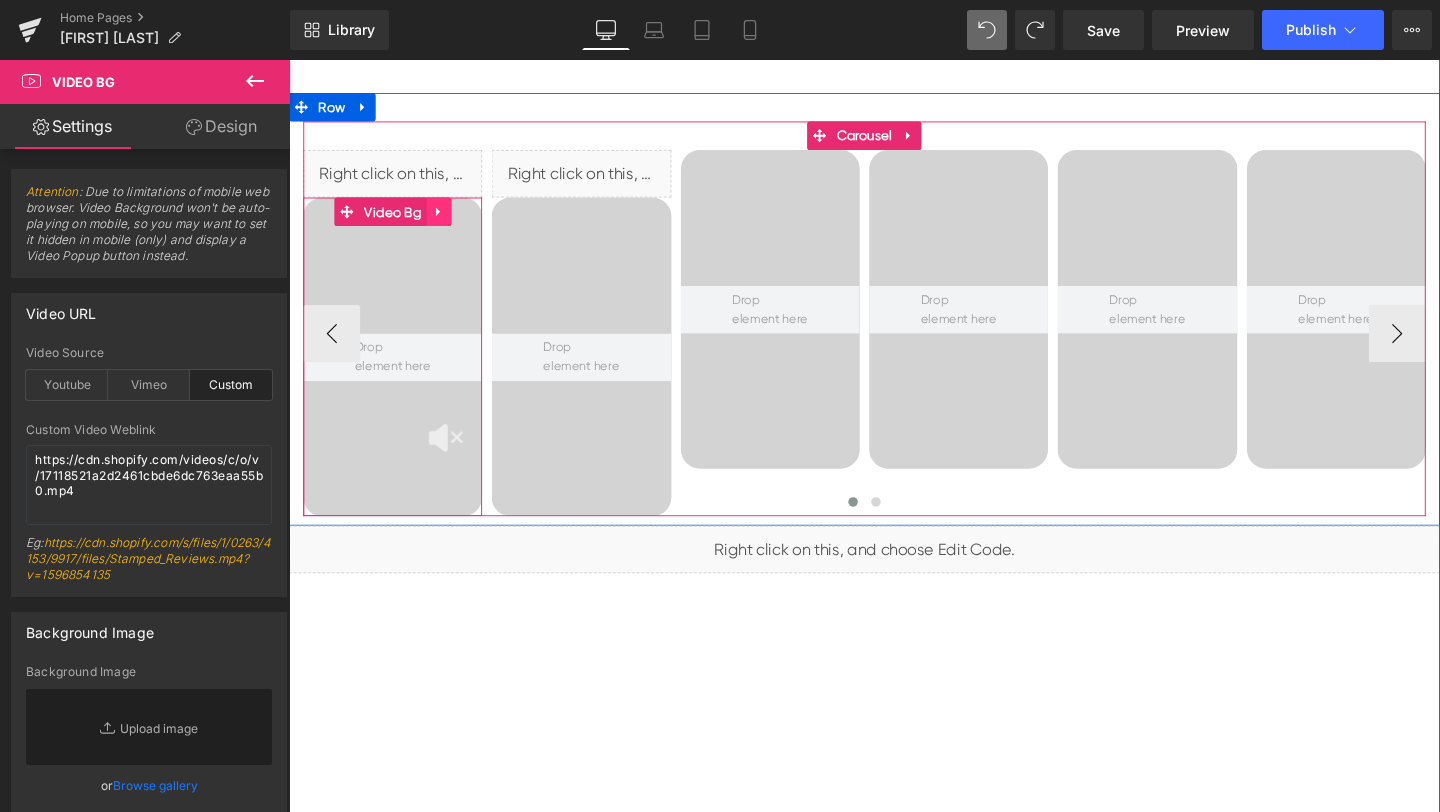 click 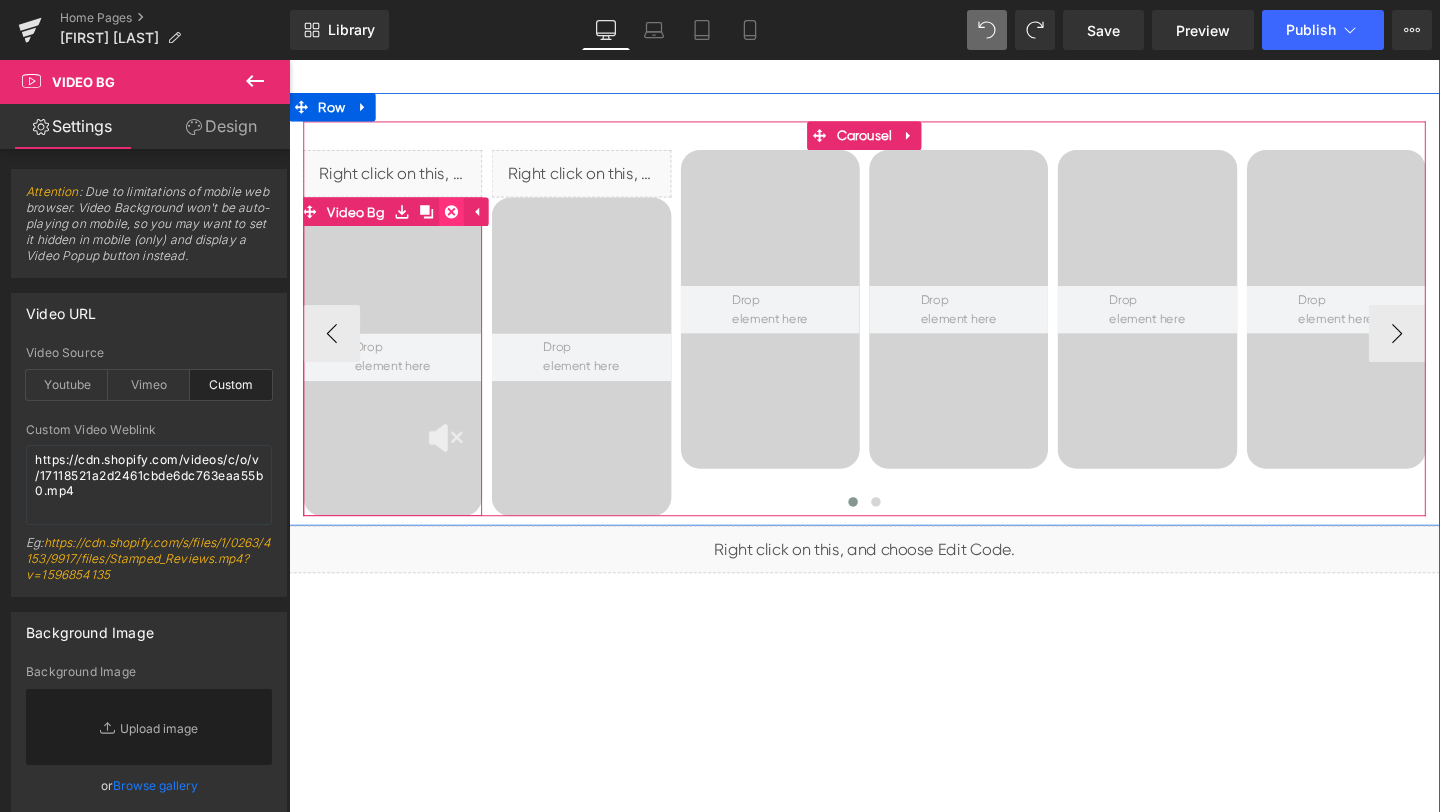 click 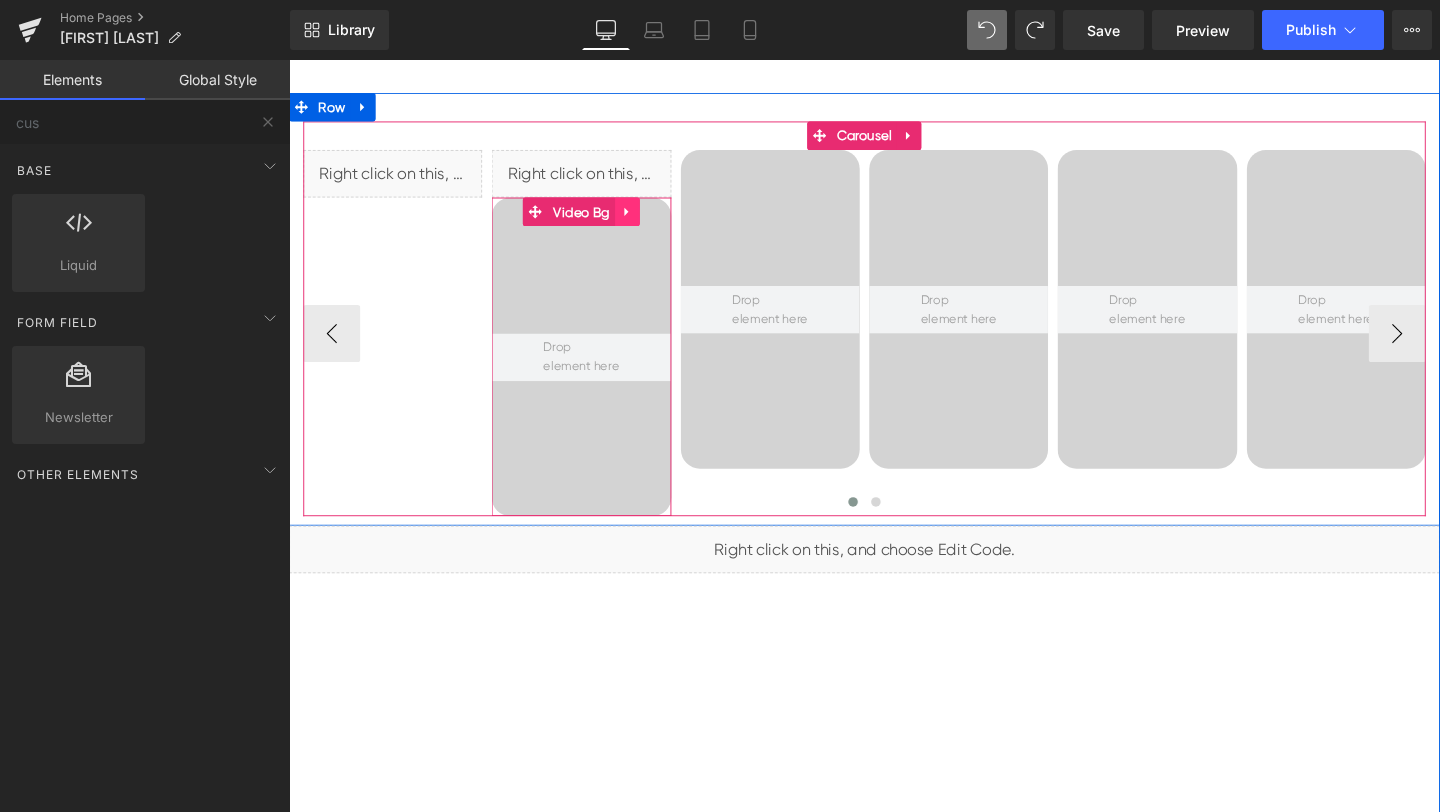 click at bounding box center (645, 220) 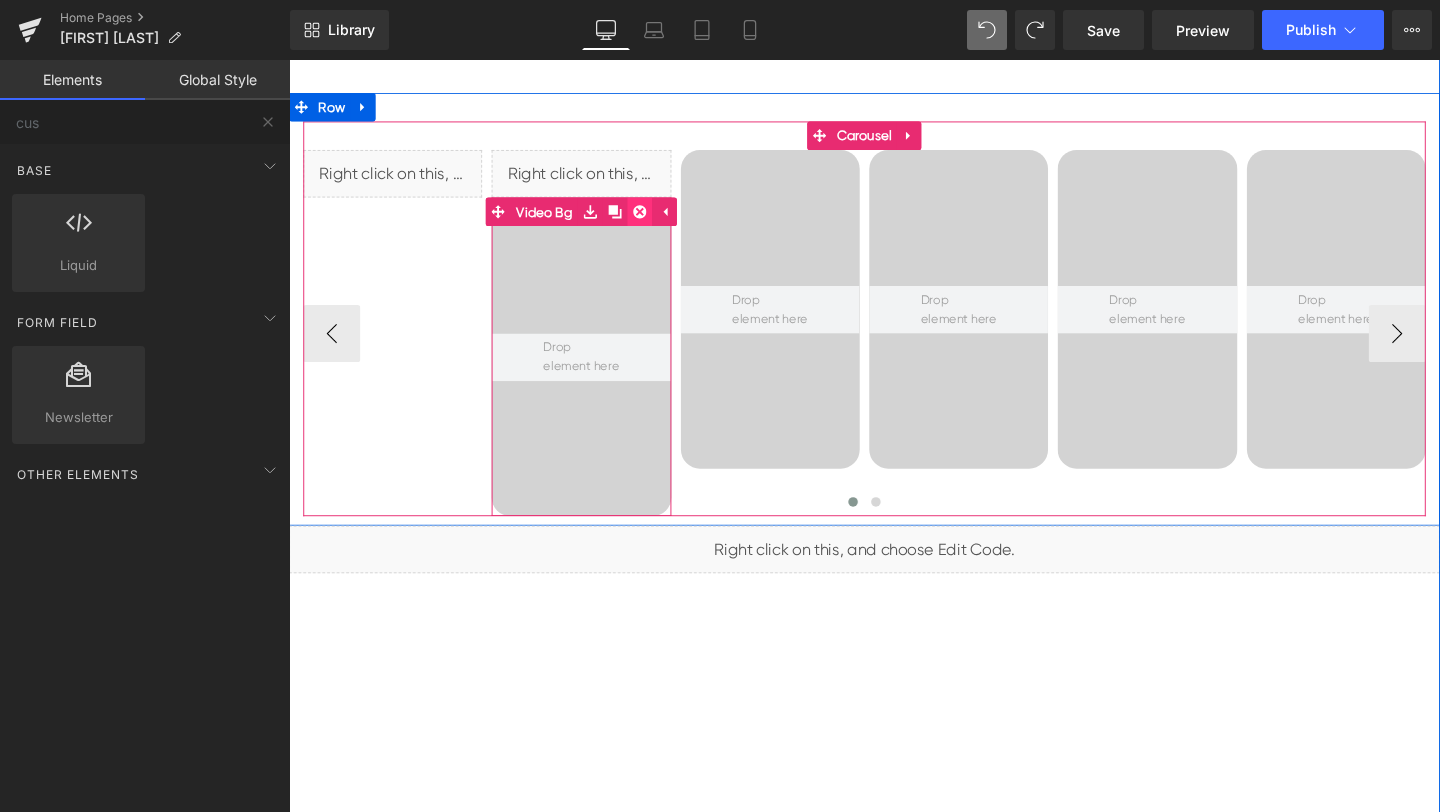 click 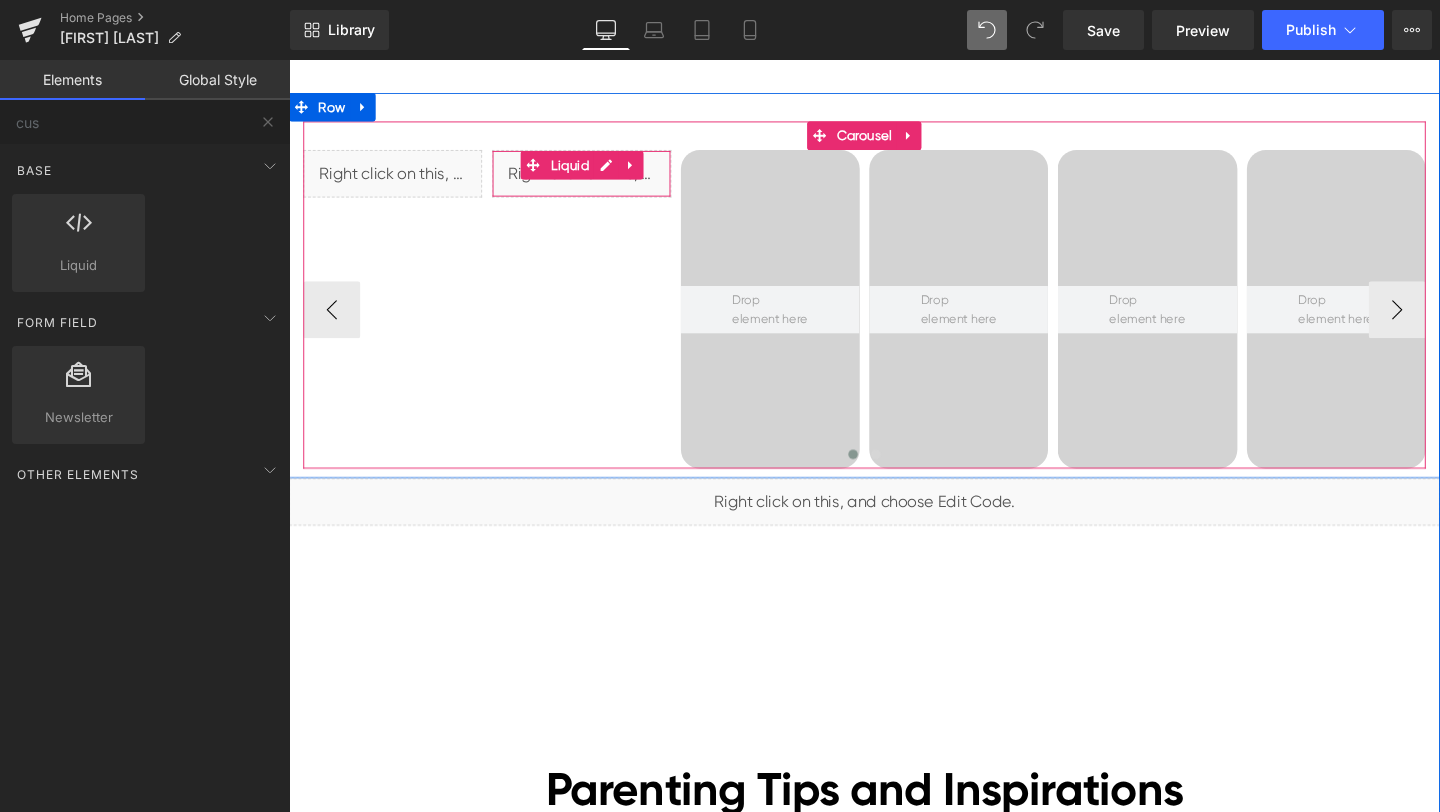 click 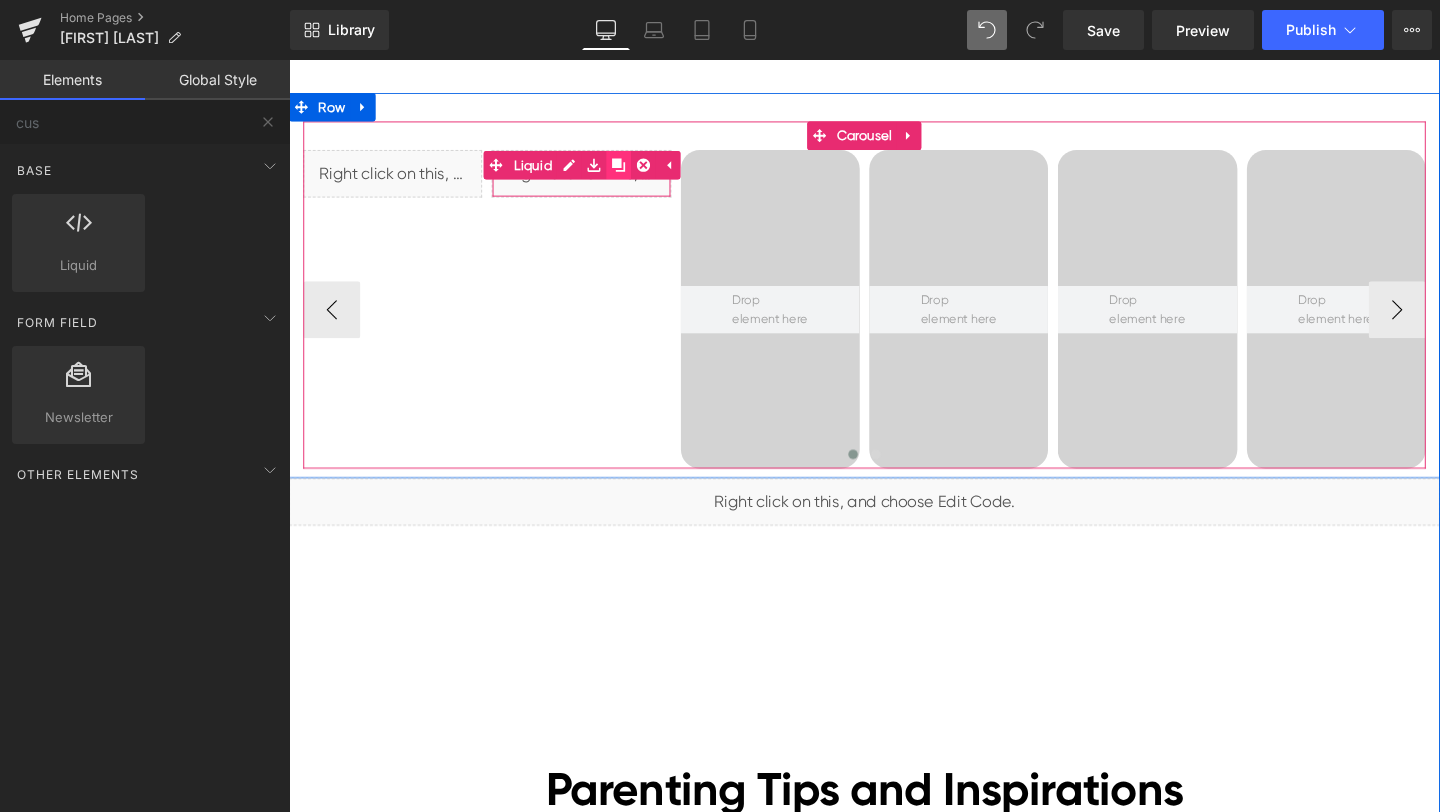 click 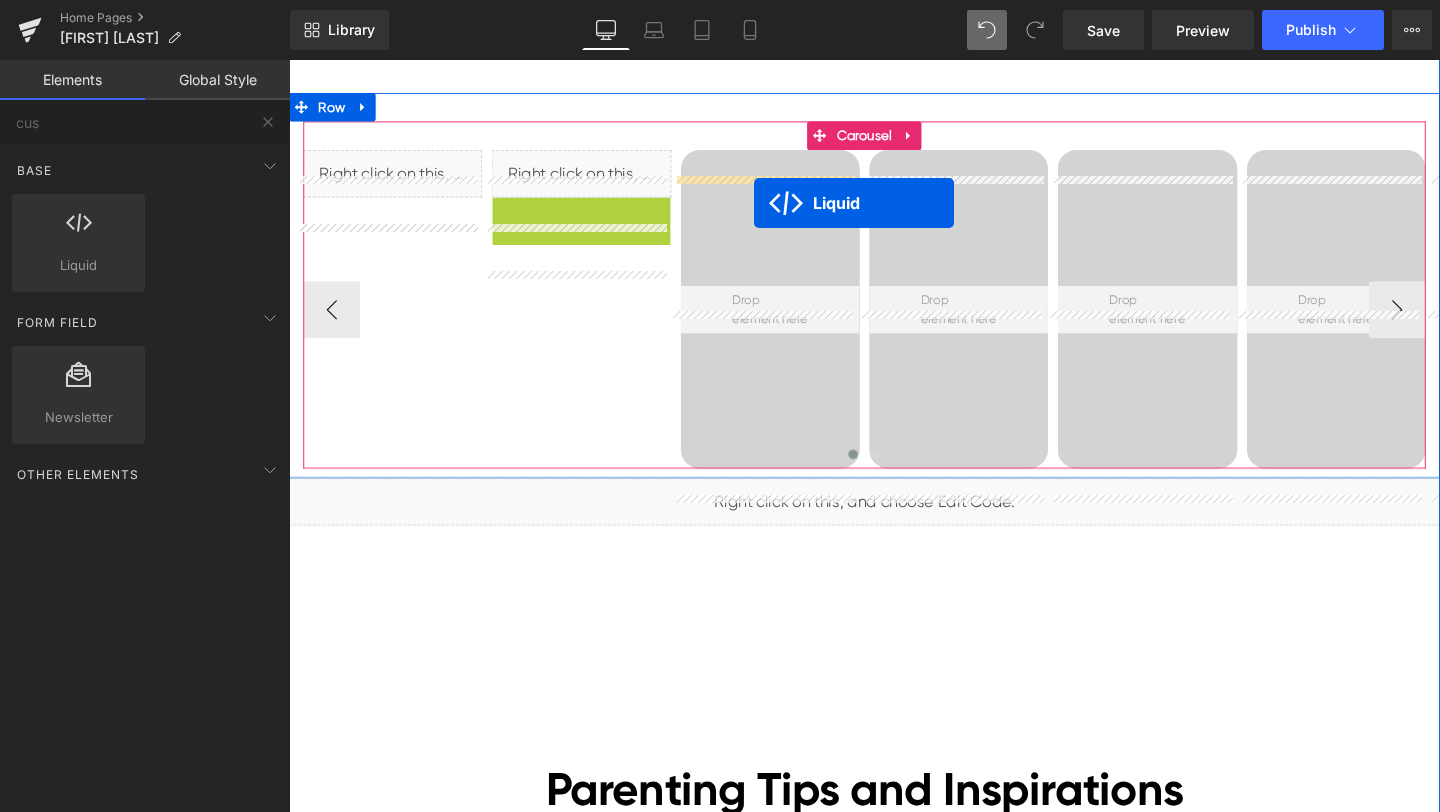 drag, startPoint x: 567, startPoint y: 249, endPoint x: 778, endPoint y: 210, distance: 214.57399 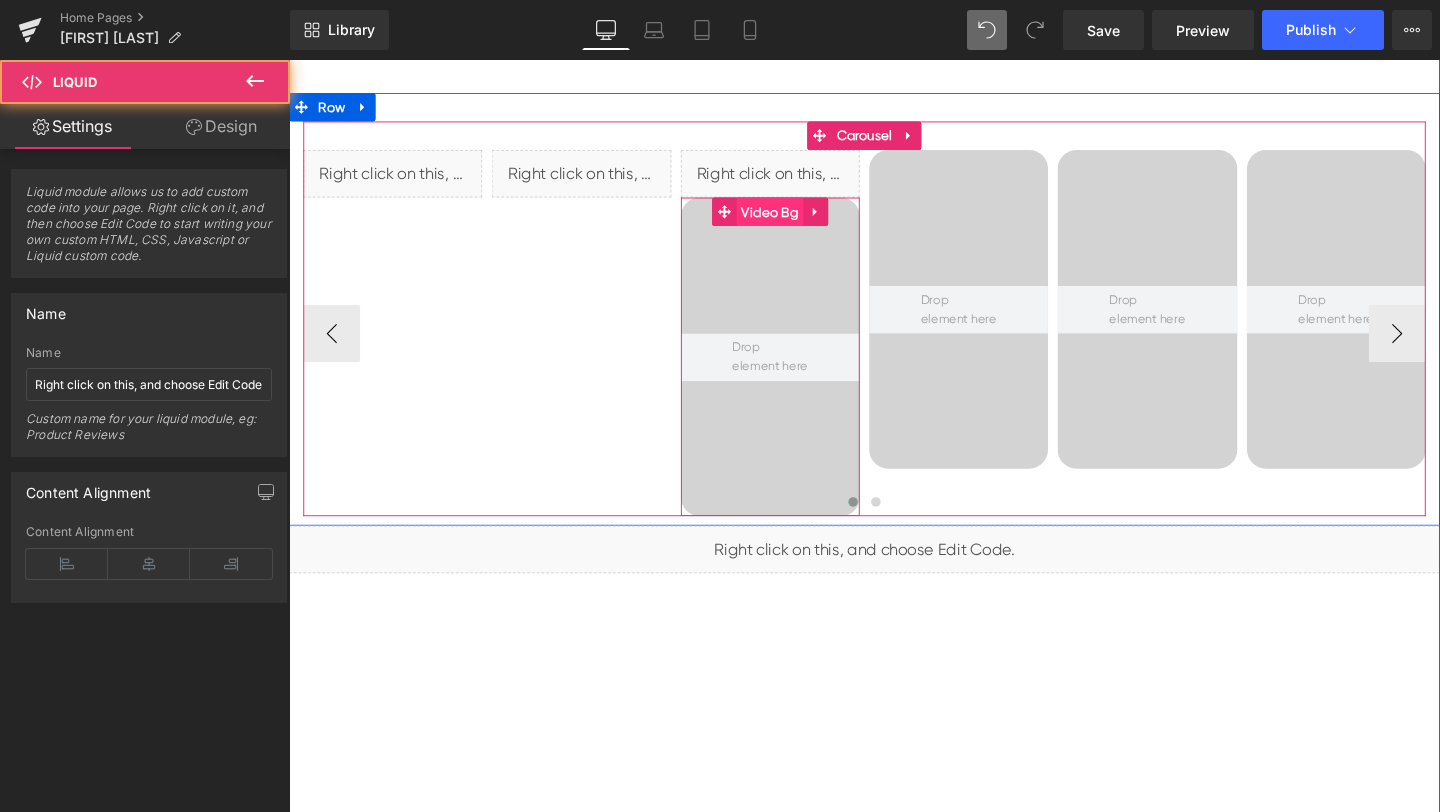 click on "Video Bg" at bounding box center (795, 220) 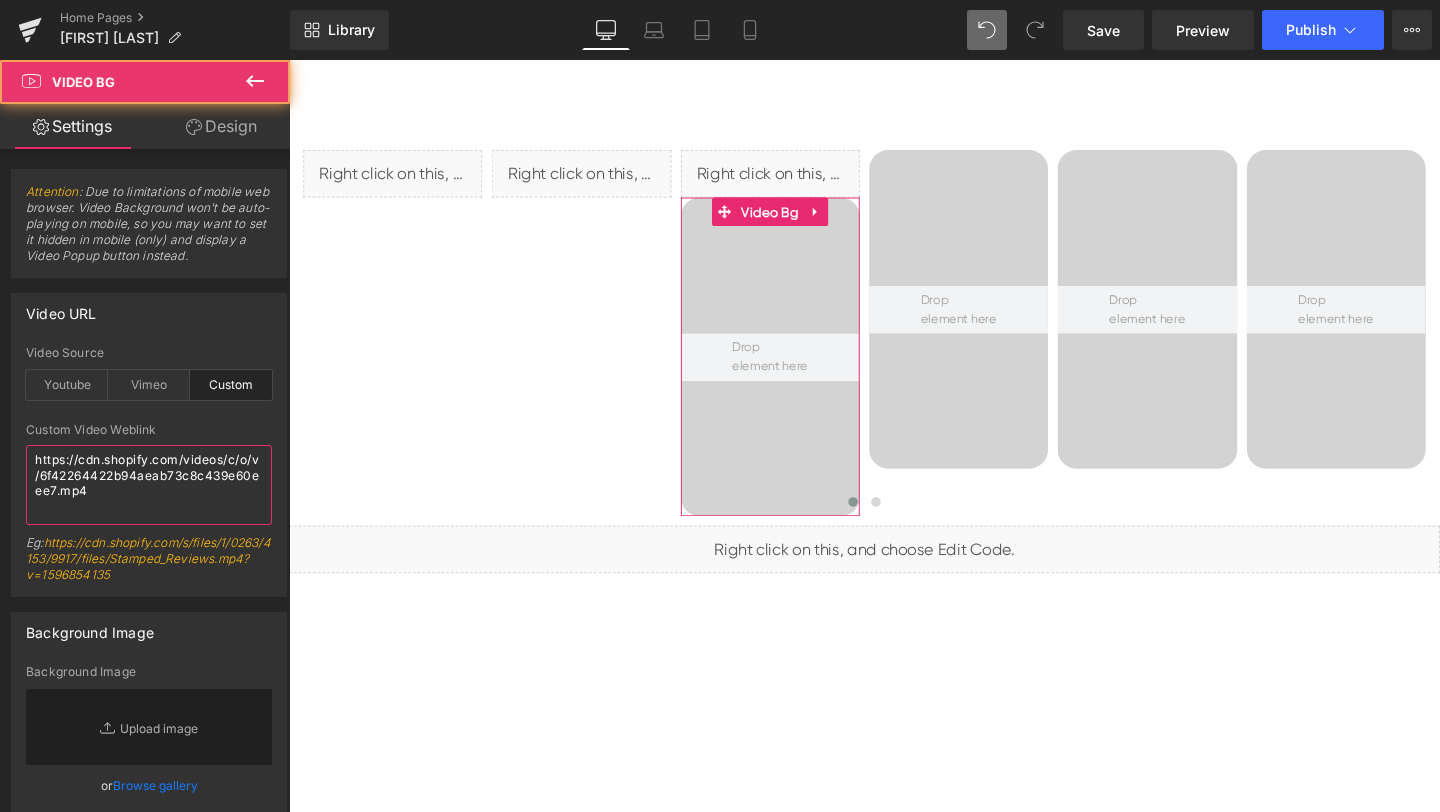 click on "https://cdn.shopify.com/videos/c/o/v/6f42264422b94aeab73c8c439e60eee7.mp4" at bounding box center [149, 485] 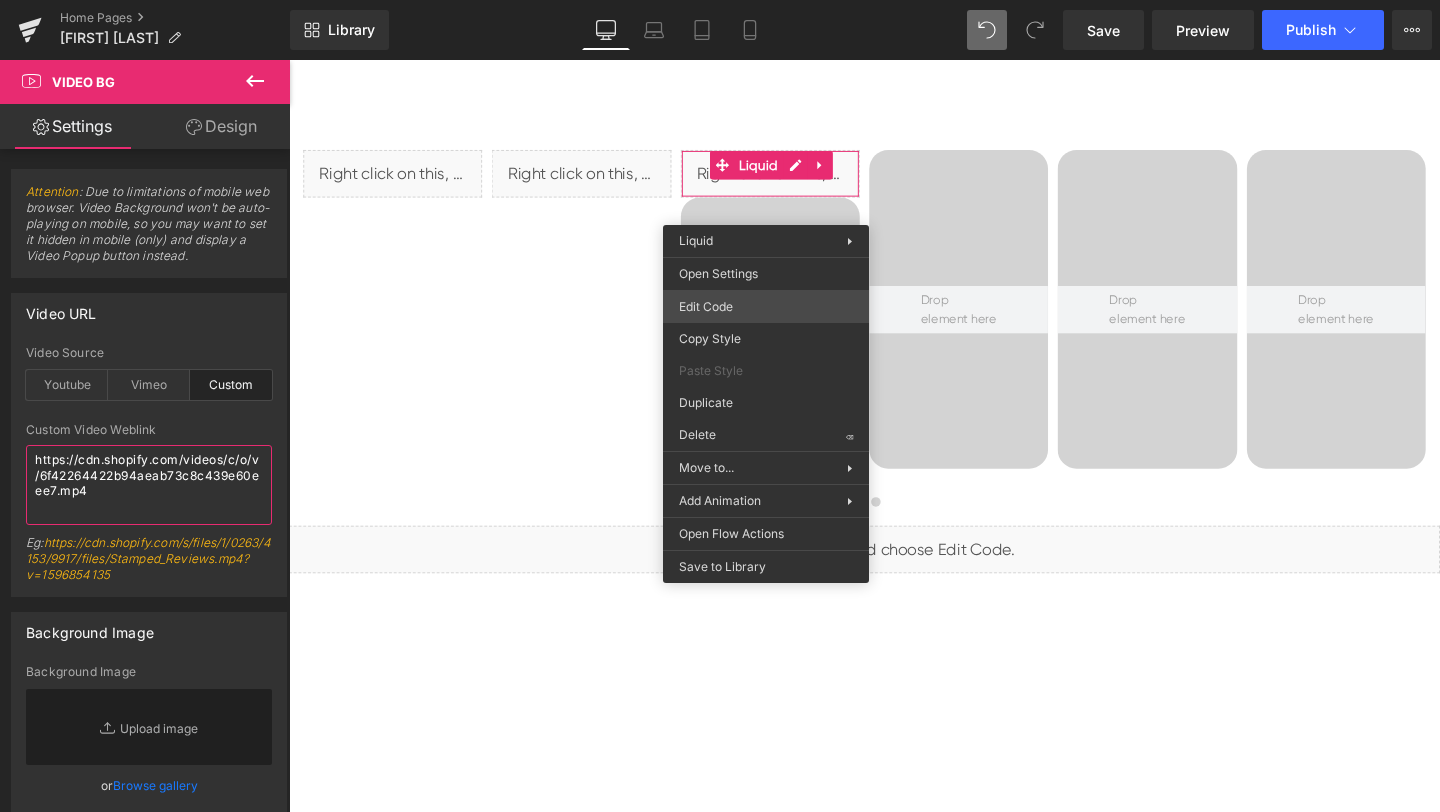 click on "Video Bg  You are previewing how the   will restyle your page. You can not edit Elements in Preset Preview Mode.  Home Pages [Ethan GemPages] bonoch Homepage 2.0 Library Desktop Desktop Laptop Tablet Mobile Save Preview Publish Scheduled View Live Page View with current Template Save Template to Library Schedule Publish  Optimize  Publish Settings Shortcuts  Your page can’t be published   You've reached the maximum number of published pages on your plan  (0/0).  You need to upgrade your plan or unpublish all your pages to get 1 publish slot.   Unpublish pages   Upgrade plan  Elements Global Style cus Base Row  rows, columns, layouts, div Heading  headings, titles, h1,h2,h3,h4,h5,h6 Text Block  texts, paragraphs, contents, blocks Image  images, photos, alts, uploads Icon  icons, symbols Button  button, call to action, cta Separator  separators, dividers, horizontal lines Liquid  liquid, custom code, html, javascript, css, reviews, apps, applications, embeded, iframe Banner Parallax  Hero Banner  Stack Tabs" at bounding box center (720, 0) 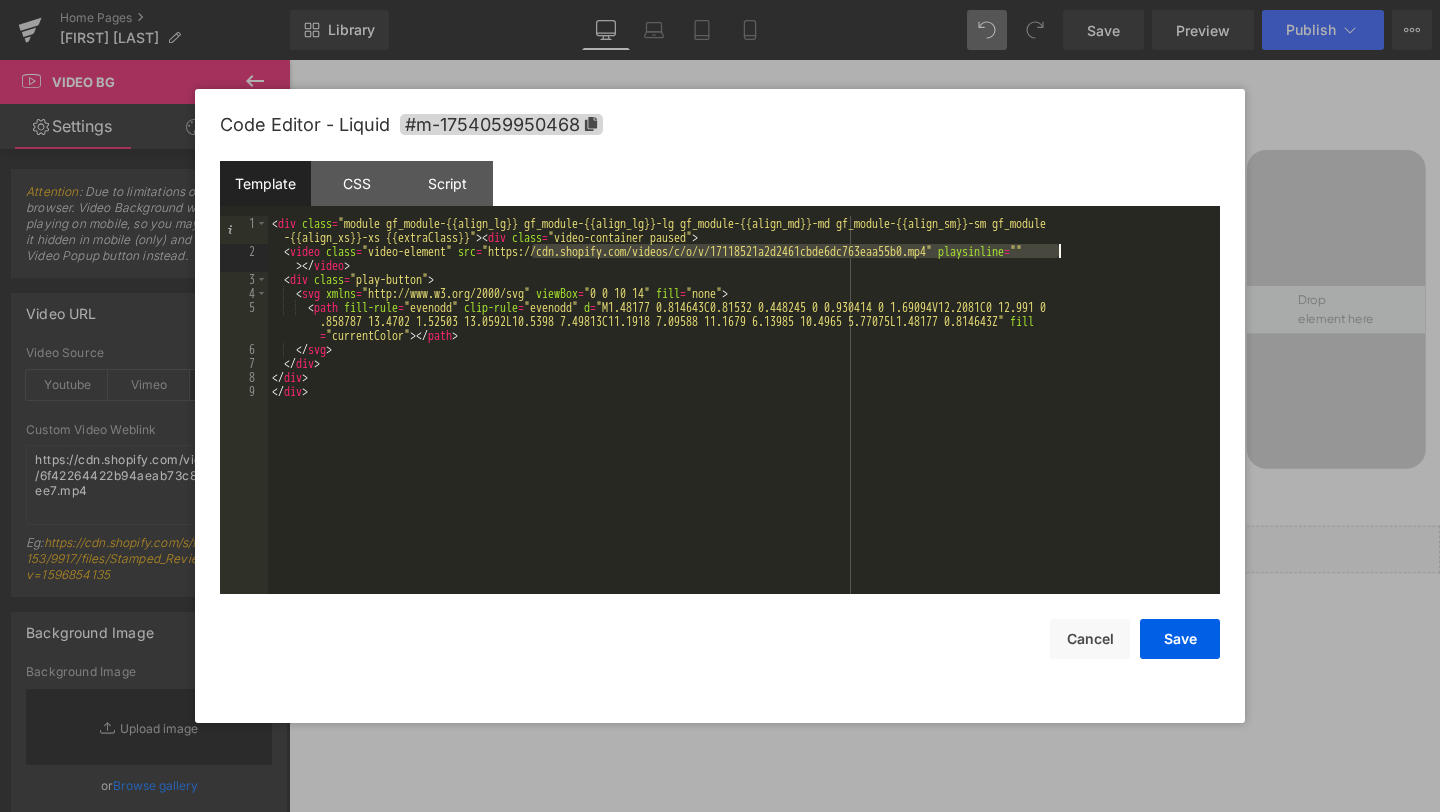 drag, startPoint x: 533, startPoint y: 247, endPoint x: 1059, endPoint y: 251, distance: 526.0152 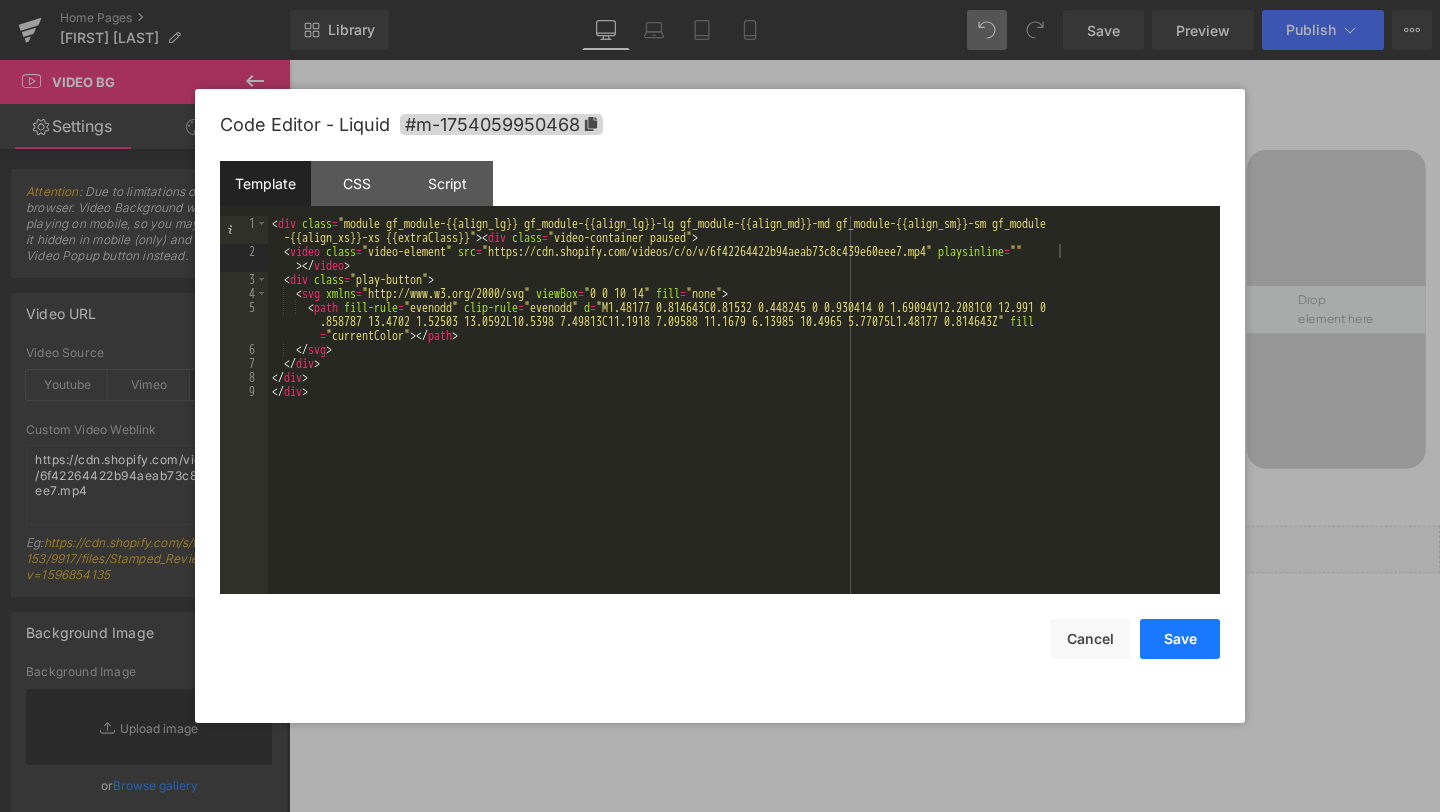 click on "Save" at bounding box center [1180, 639] 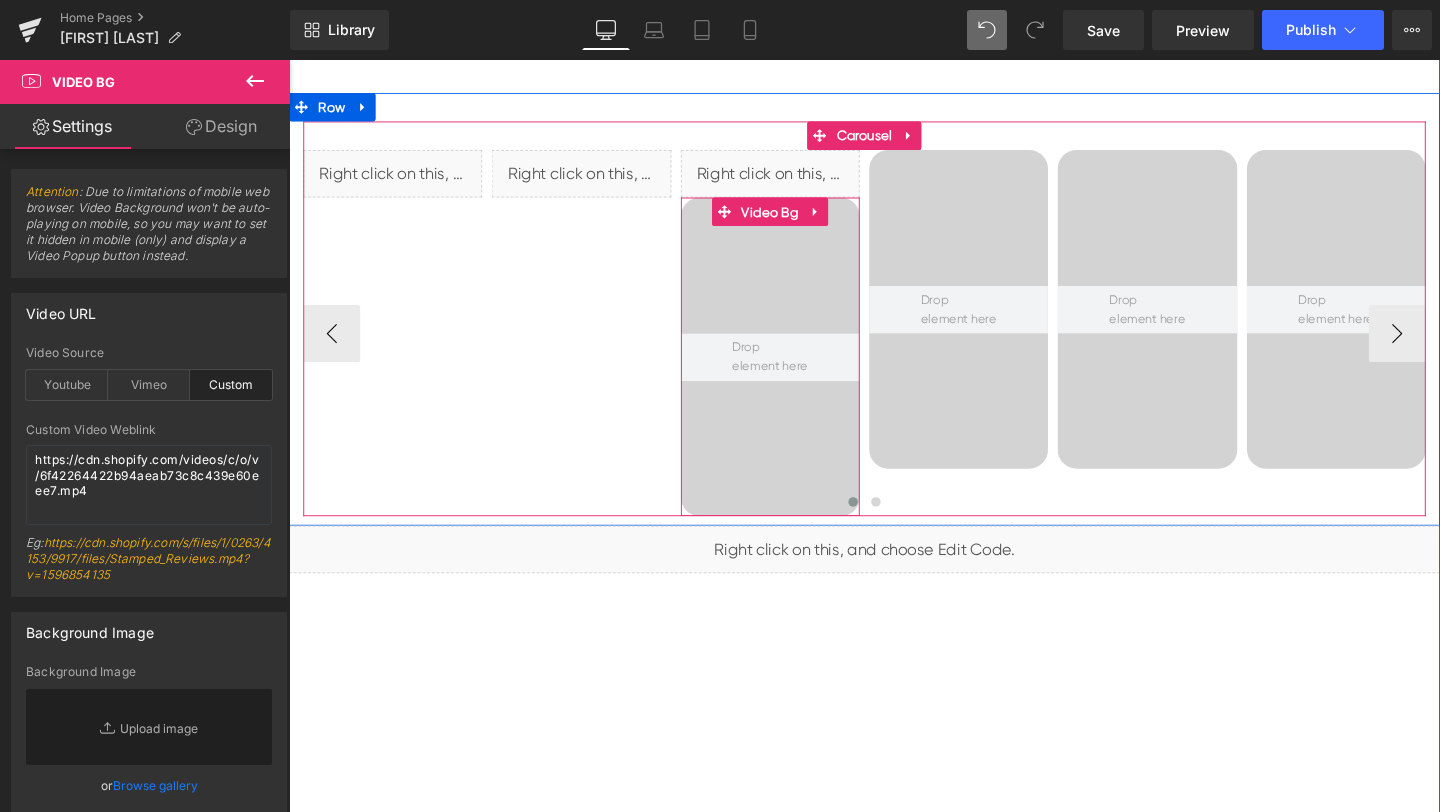 click 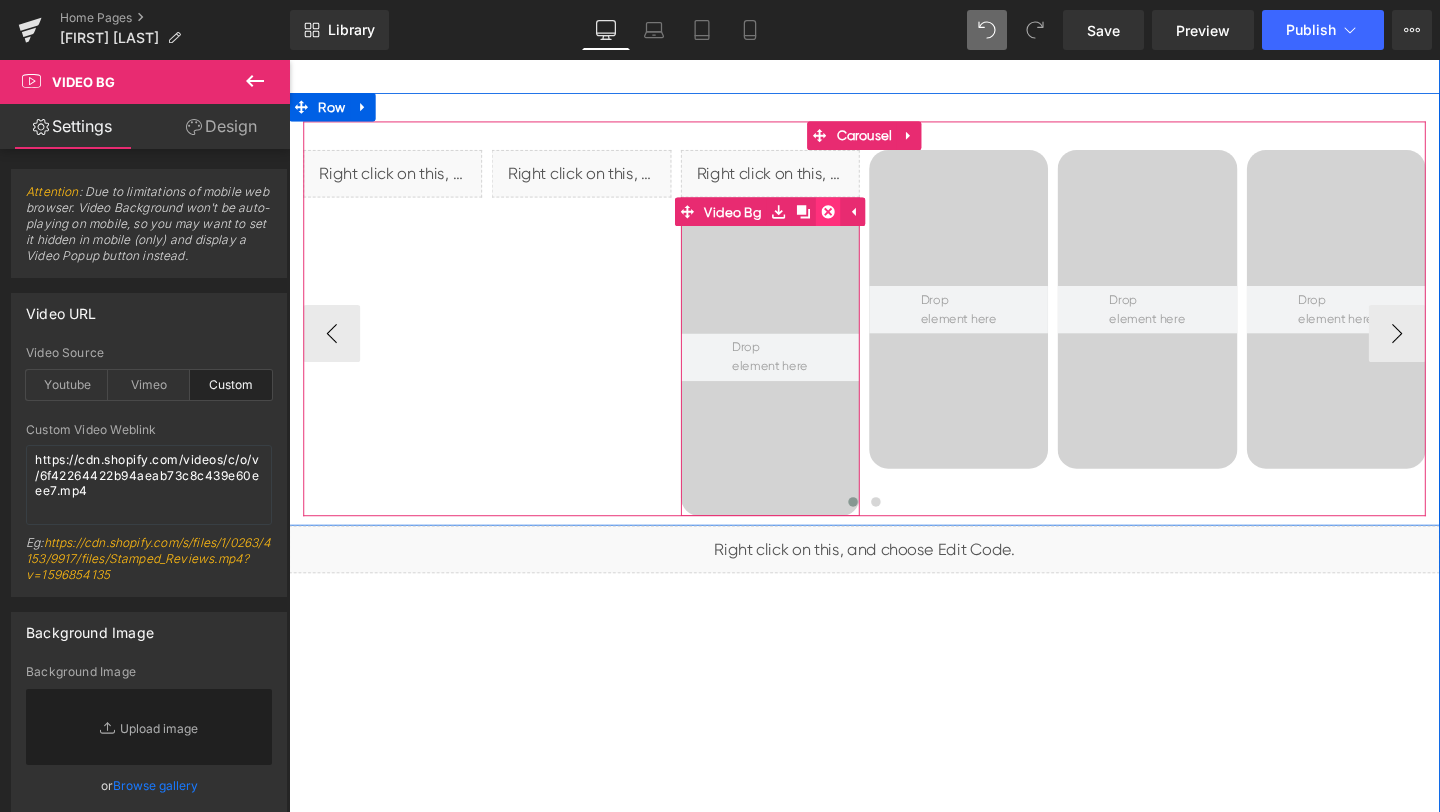 click at bounding box center (856, 220) 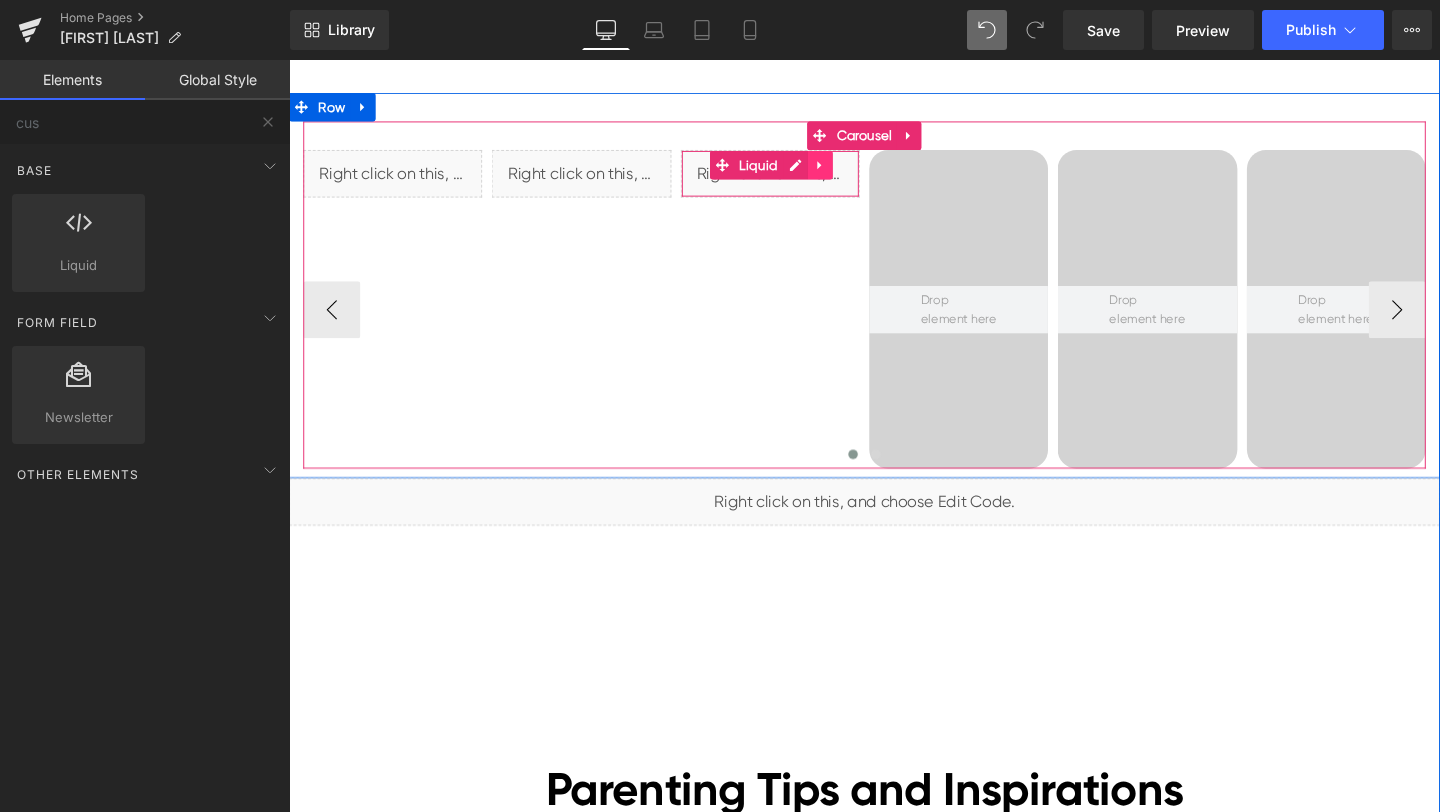click 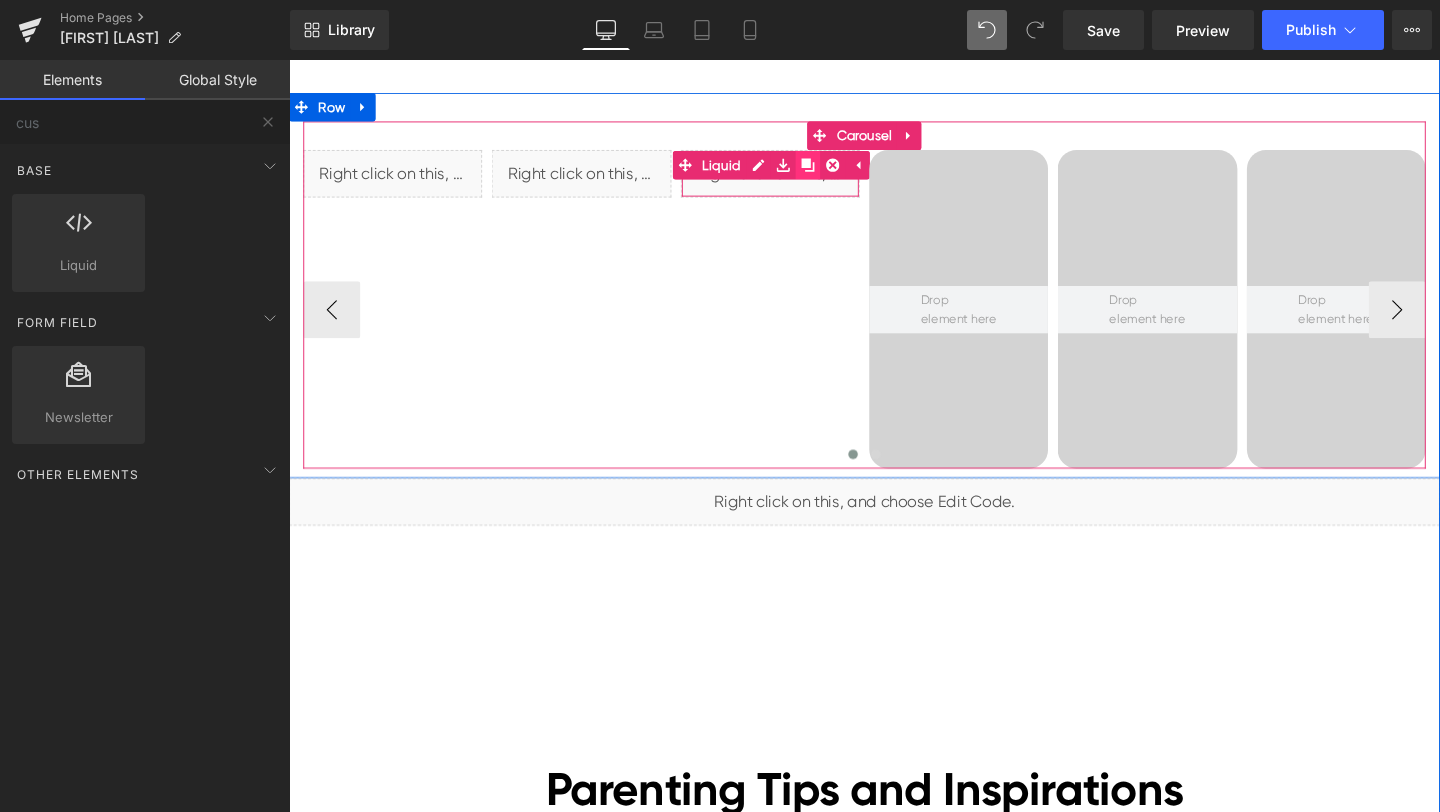 click at bounding box center (834, 171) 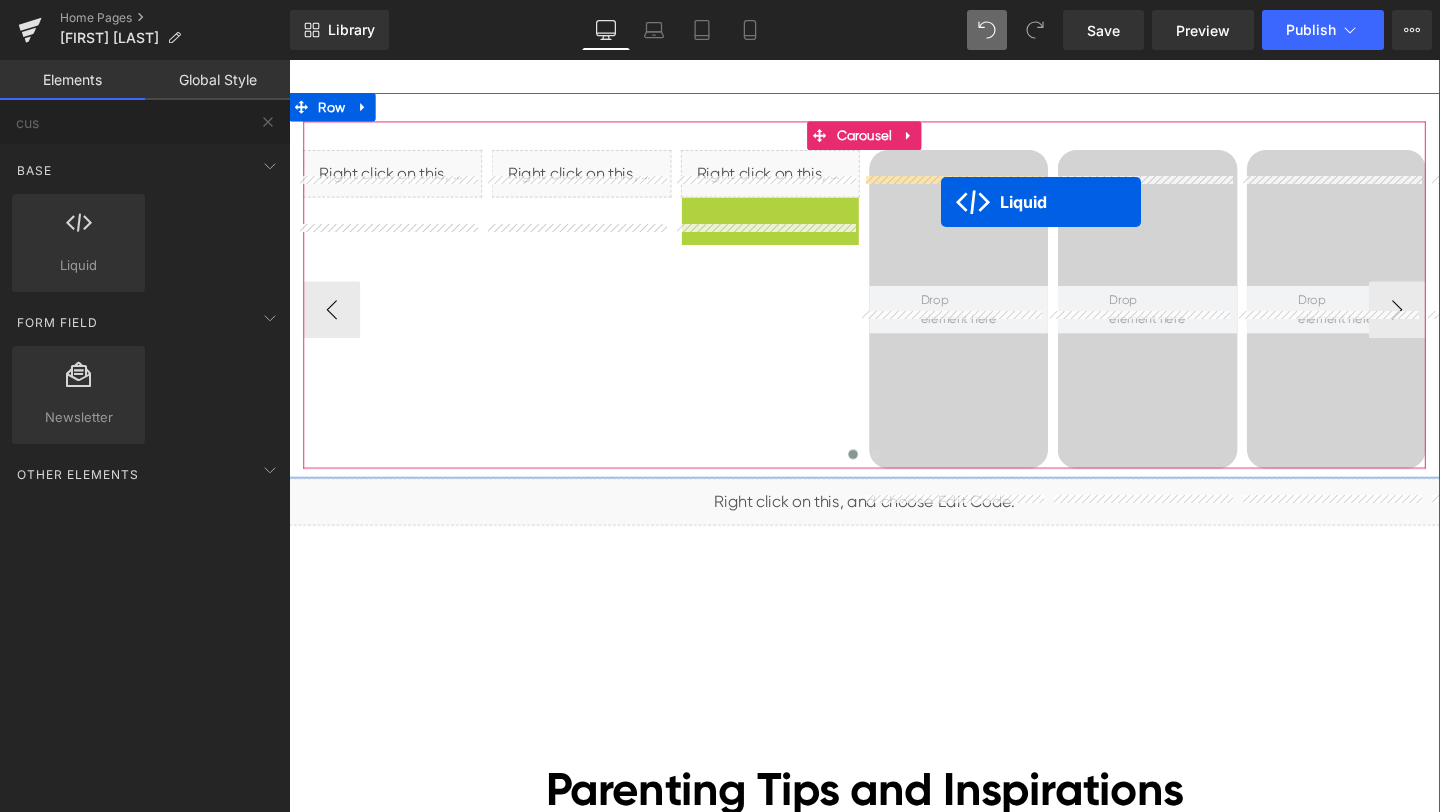 drag, startPoint x: 773, startPoint y: 249, endPoint x: 974, endPoint y: 209, distance: 204.94145 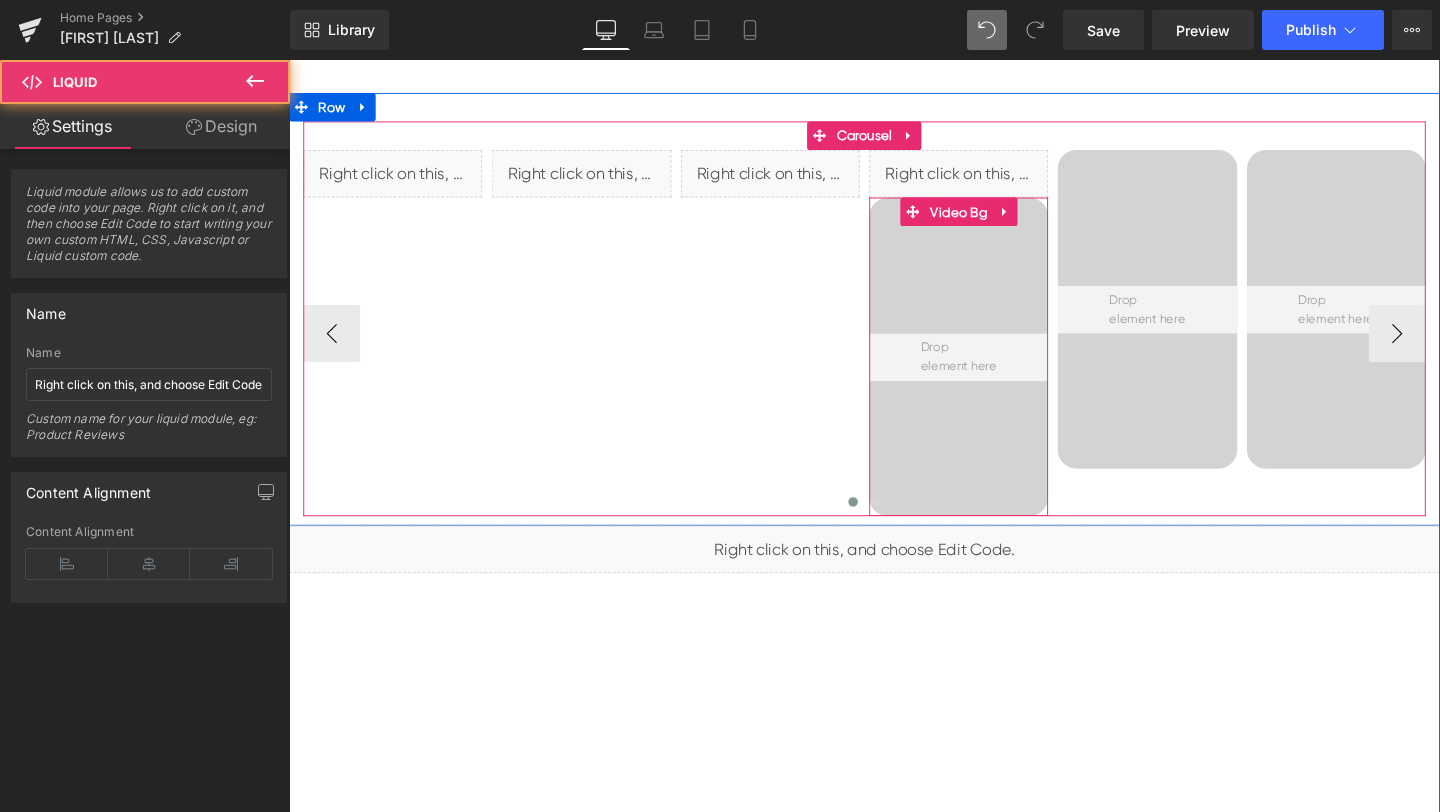 click at bounding box center (993, 372) 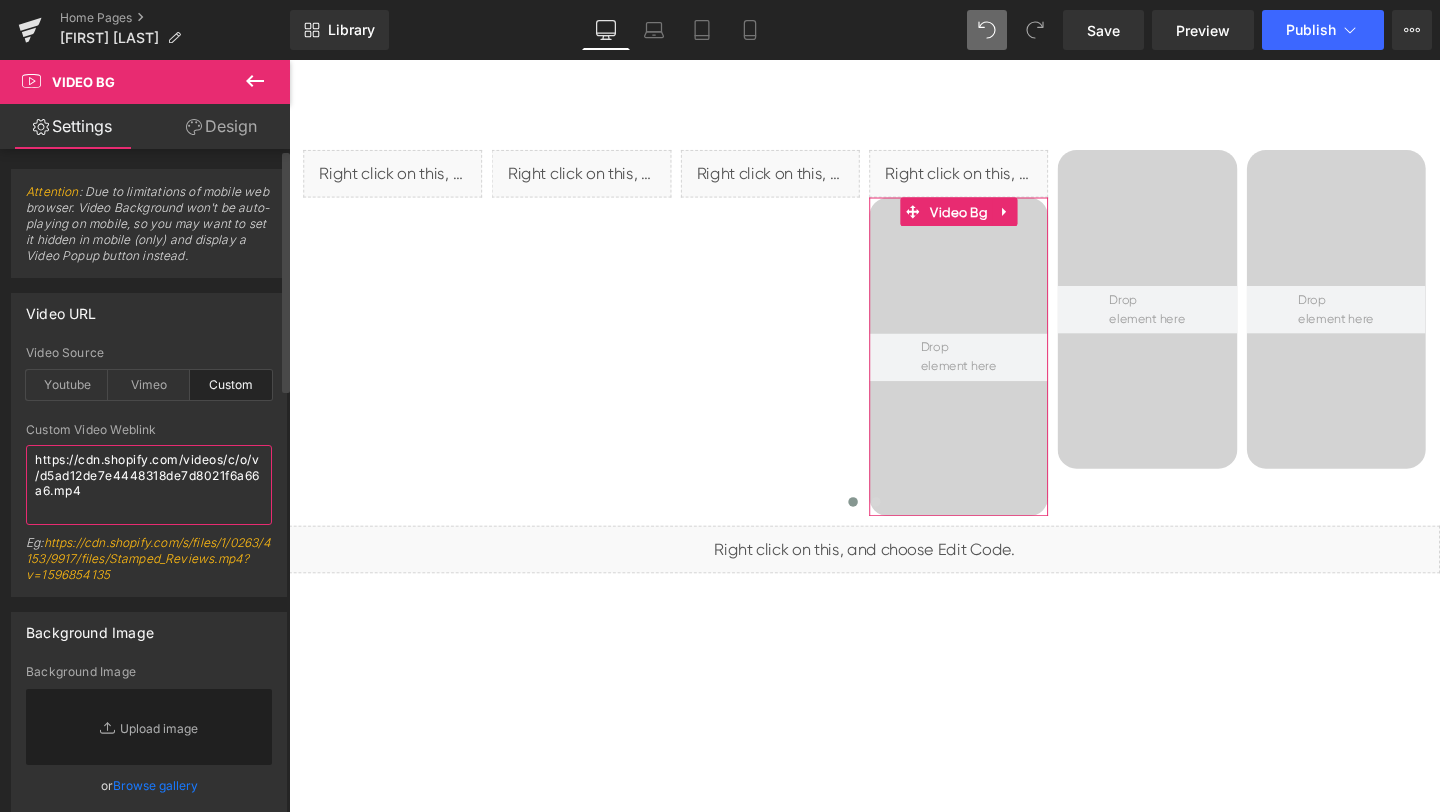click on "https://cdn.shopify.com/videos/c/o/v/d5ad12de7e4448318de7d8021f6a66a6.mp4" at bounding box center [149, 485] 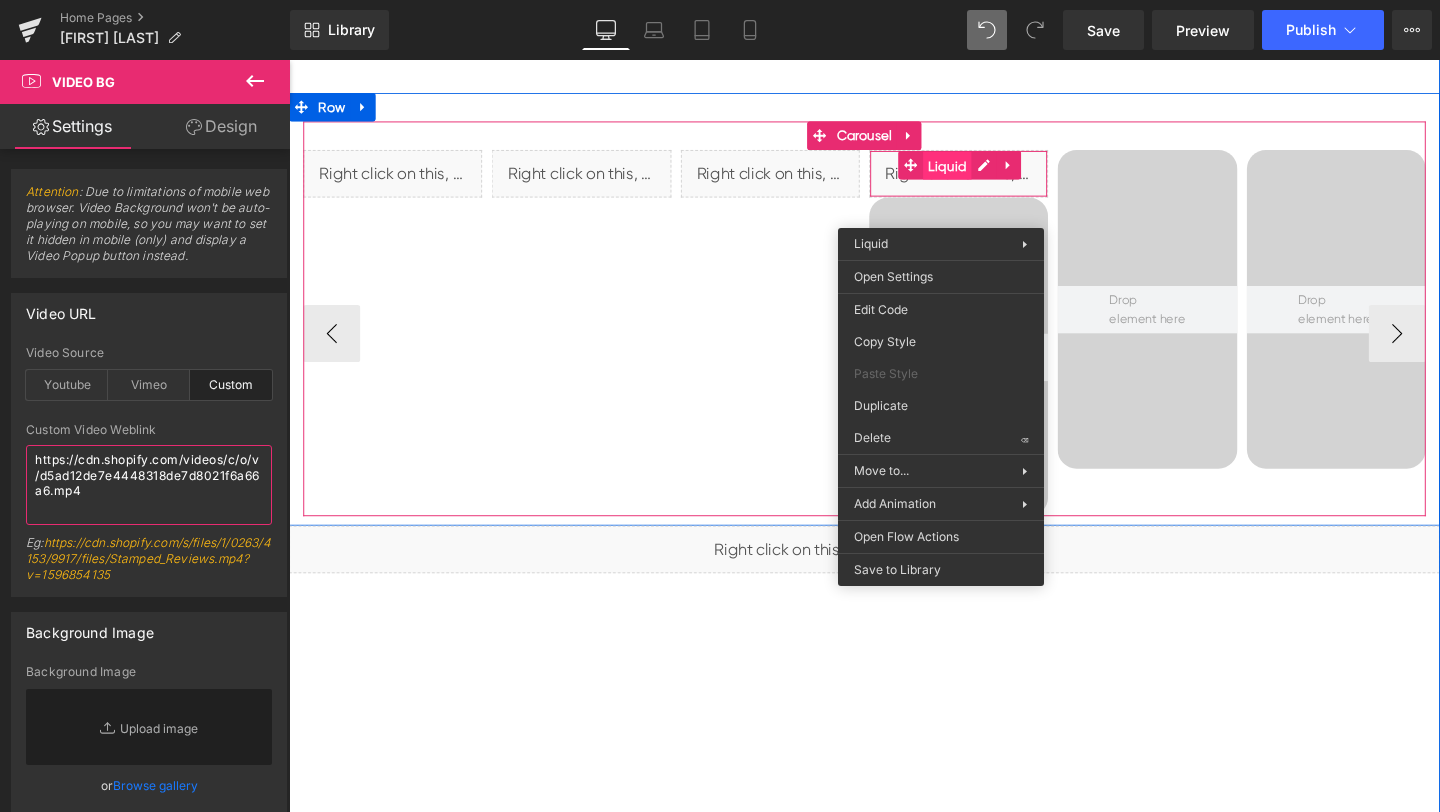 drag, startPoint x: 969, startPoint y: 213, endPoint x: 1207, endPoint y: 355, distance: 277.14255 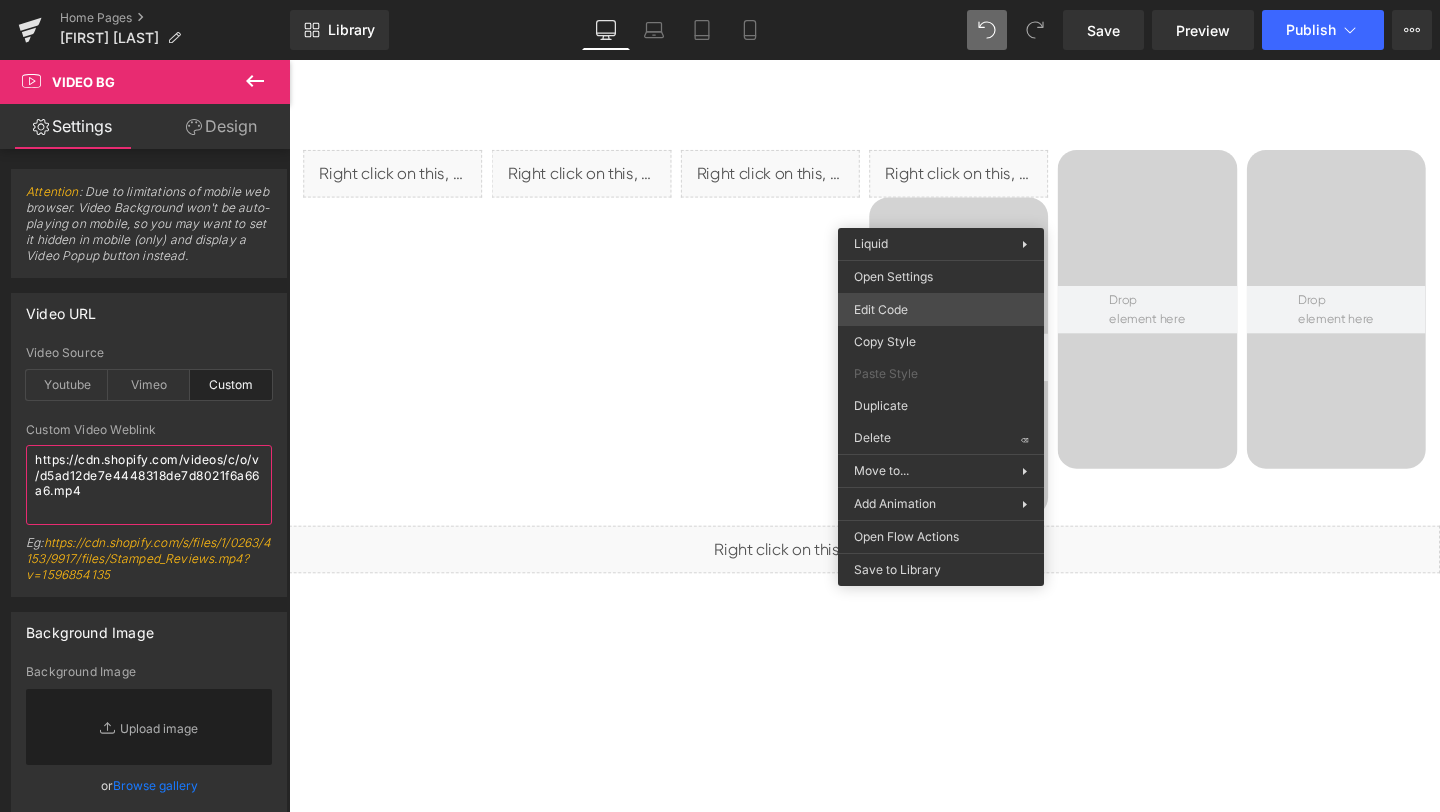 click on "Liquid  You are previewing how the   will restyle your page. You can not edit Elements in Preset Preview Mode.  Home Pages [Ethan GemPages] bonoch Homepage 2.0 Library Desktop Desktop Laptop Tablet Mobile Save Preview Publish Scheduled View Live Page View with current Template Save Template to Library Schedule Publish  Optimize  Publish Settings Shortcuts  Your page can’t be published   You've reached the maximum number of published pages on your plan  (0/0).  You need to upgrade your plan or unpublish all your pages to get 1 publish slot.   Unpublish pages   Upgrade plan  Elements Global Style cus Base Row  rows, columns, layouts, div Heading  headings, titles, h1,h2,h3,h4,h5,h6 Text Block  texts, paragraphs, contents, blocks Image  images, photos, alts, uploads Icon  icons, symbols Button  button, call to action, cta Separator  separators, dividers, horizontal lines Liquid  liquid, custom code, html, javascript, css, reviews, apps, applications, embeded, iframe Banner Parallax  Hero Banner  Stack Tabs" at bounding box center (720, 0) 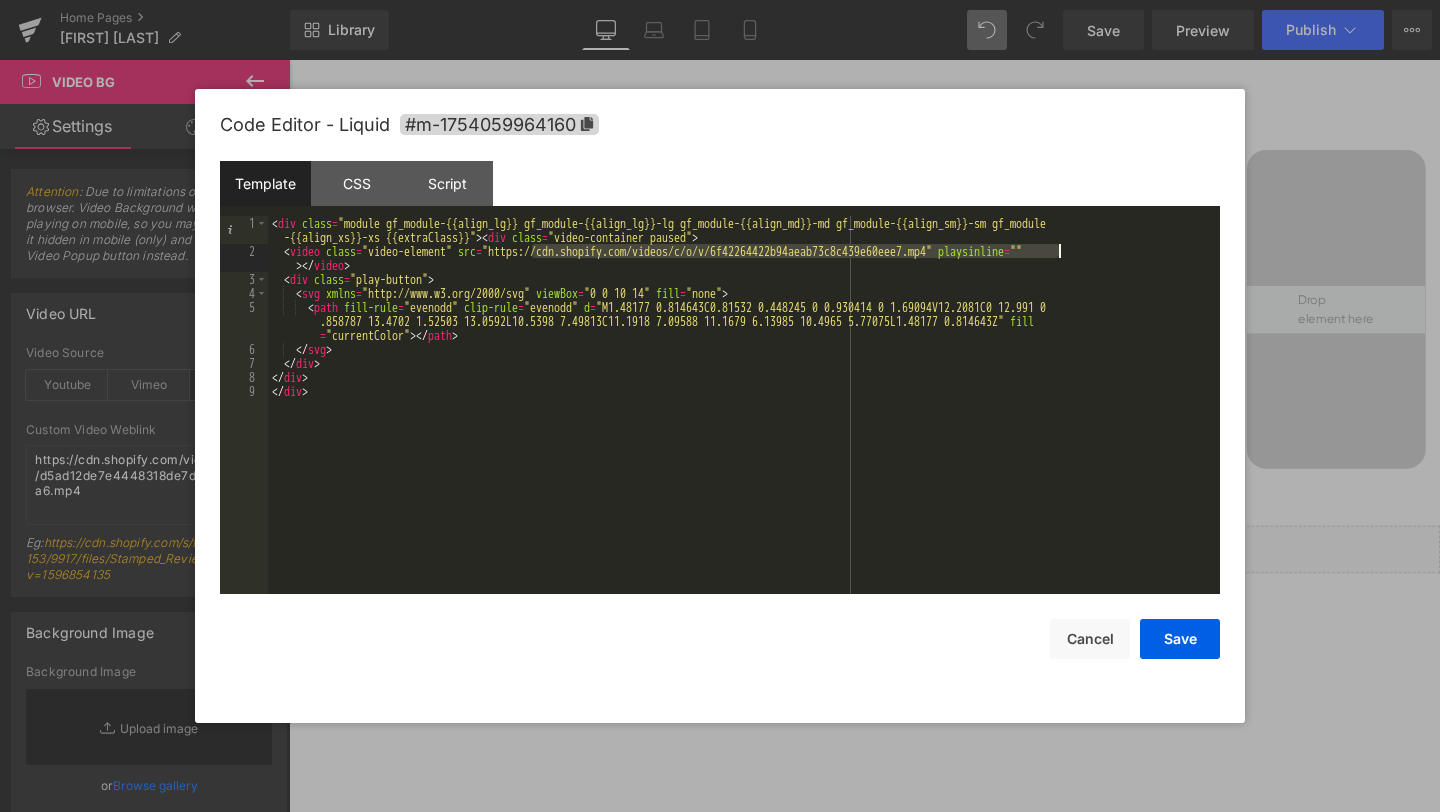 drag, startPoint x: 532, startPoint y: 248, endPoint x: 1059, endPoint y: 246, distance: 527.0038 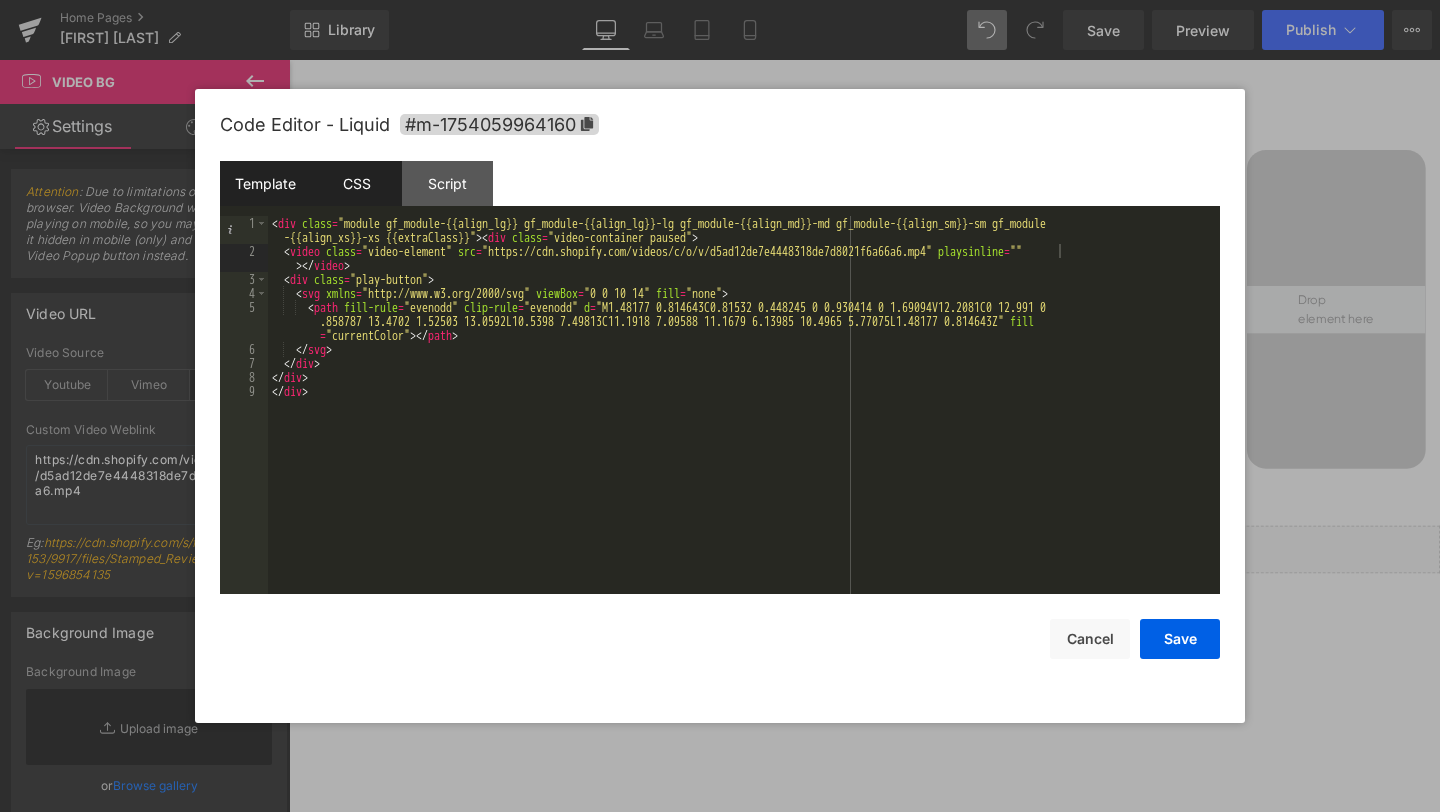 click on "CSS" at bounding box center (356, 183) 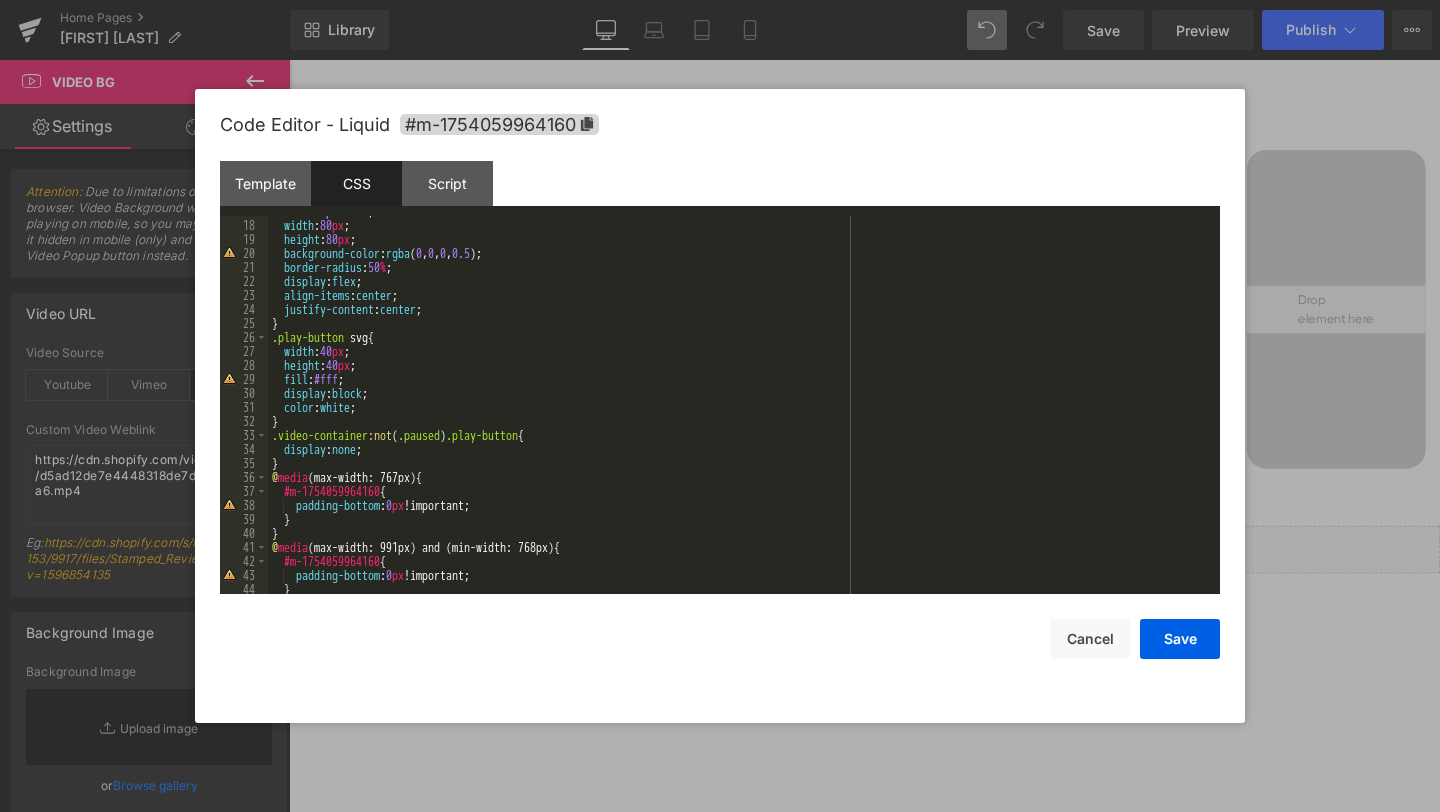 scroll, scrollTop: 116, scrollLeft: 0, axis: vertical 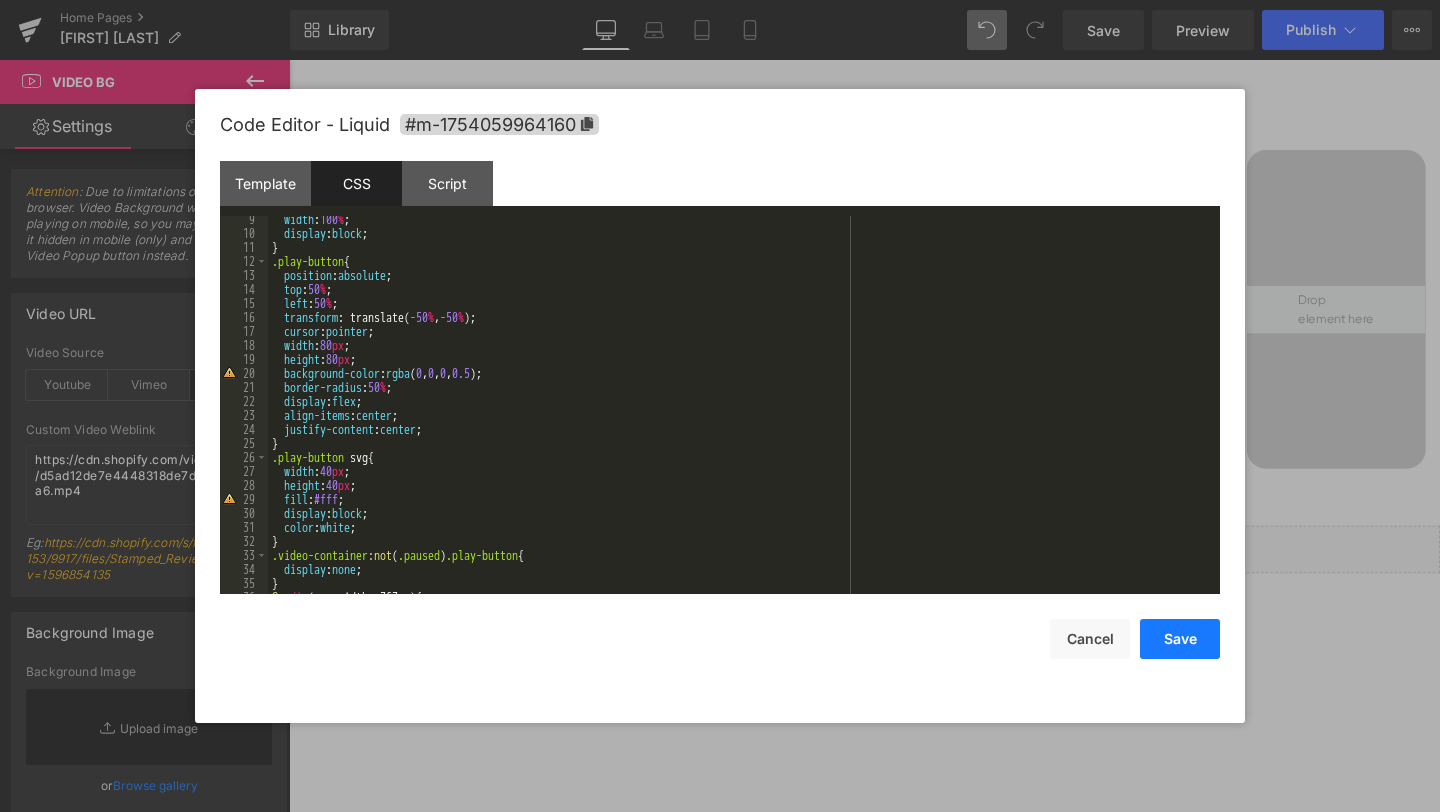 click on "Save" at bounding box center [1180, 639] 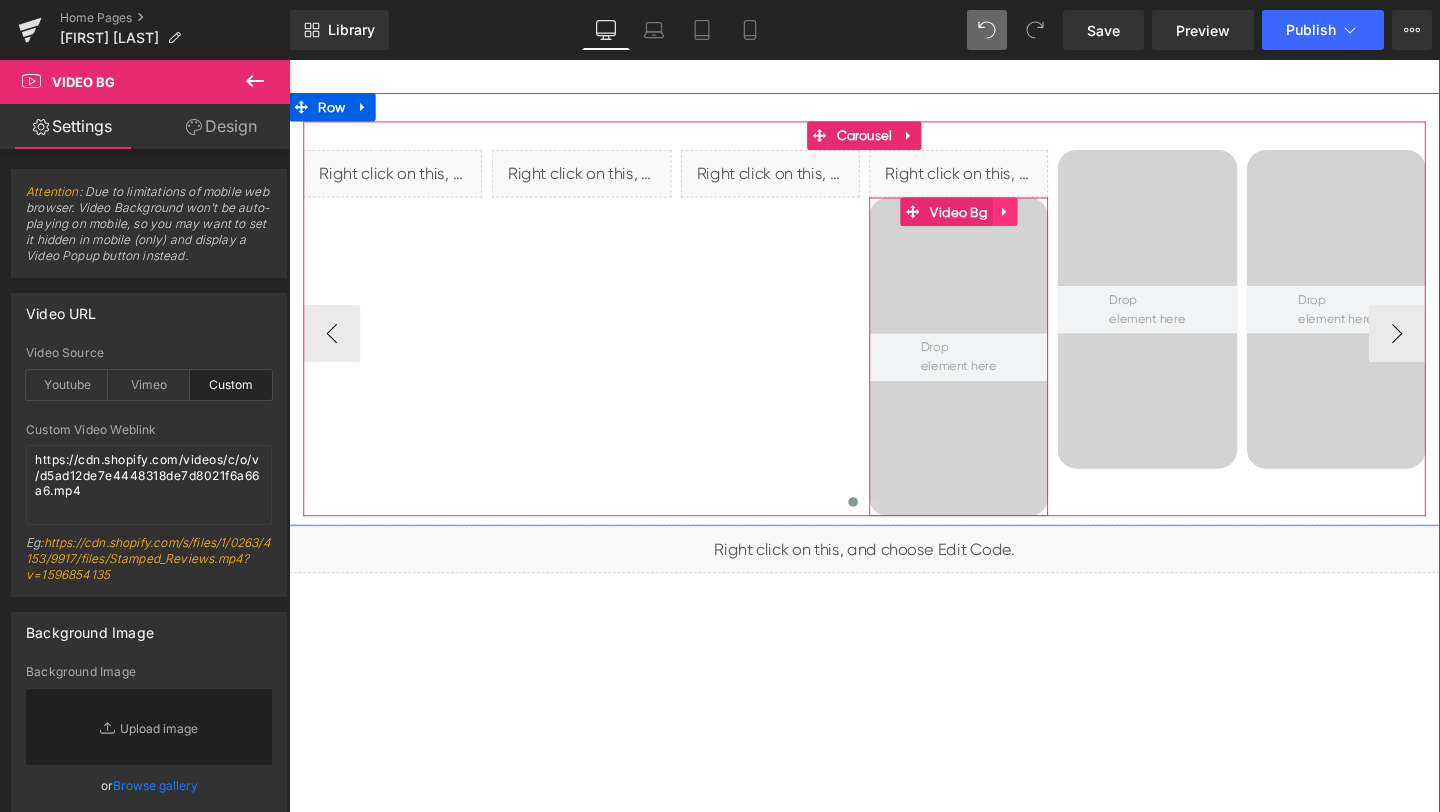 click 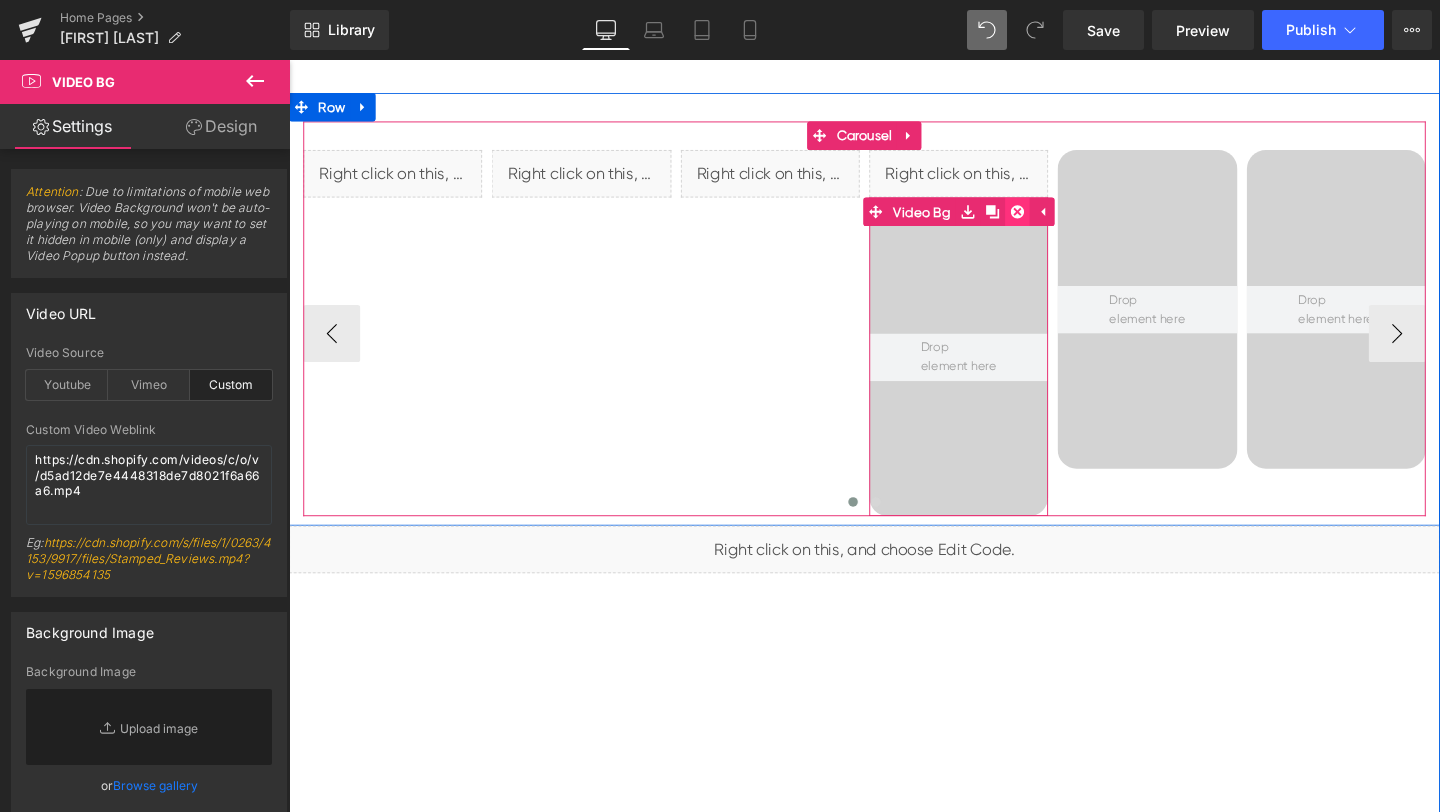 click 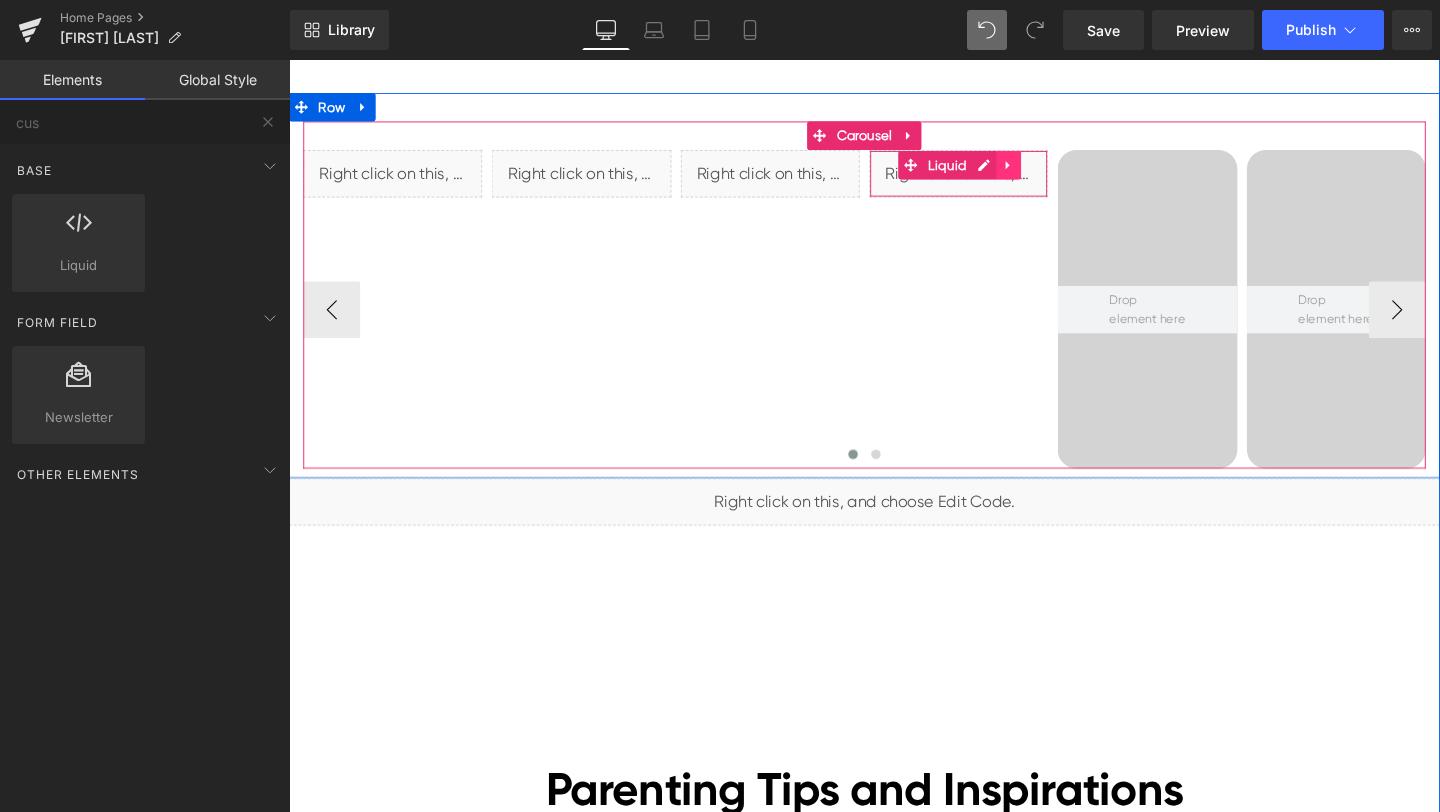 click 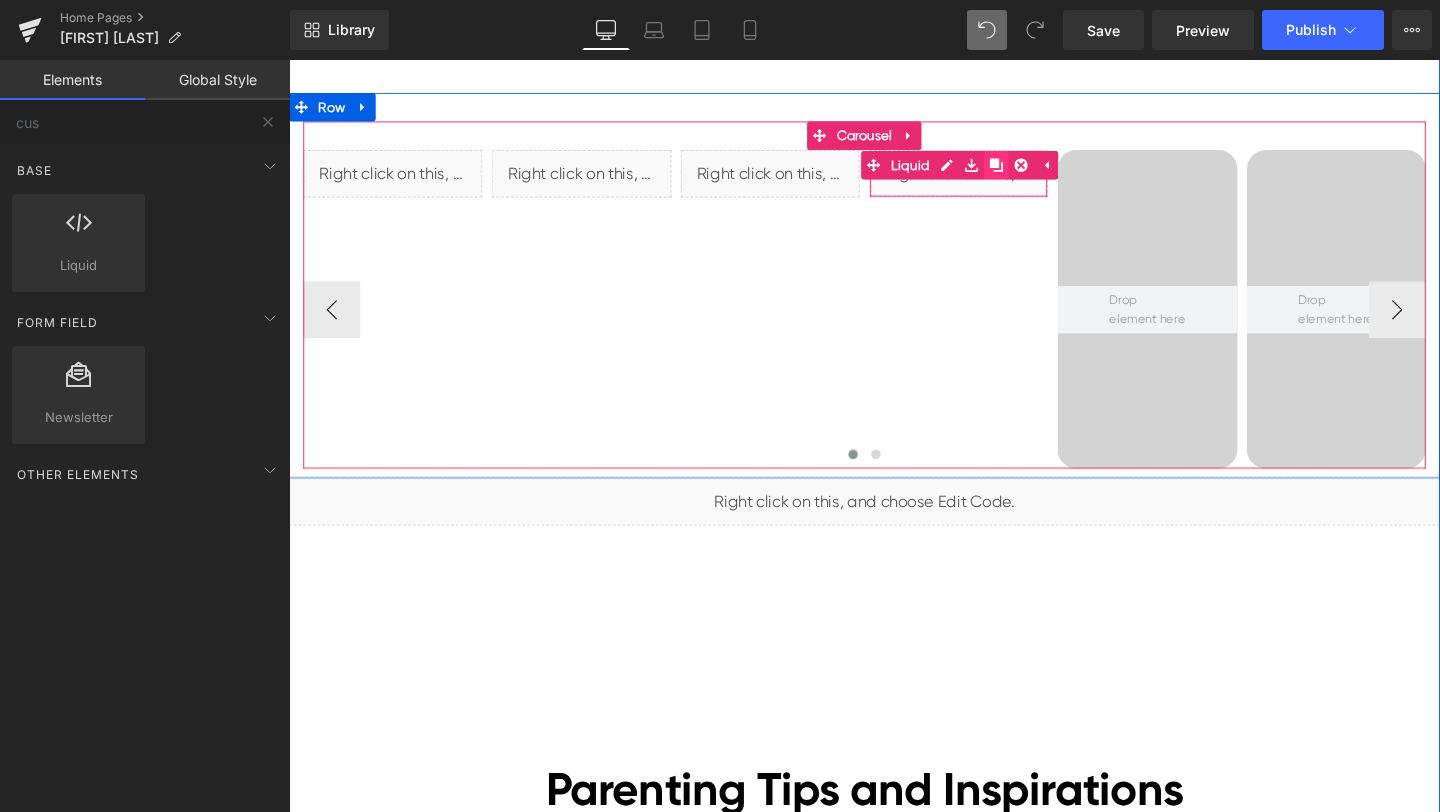 click 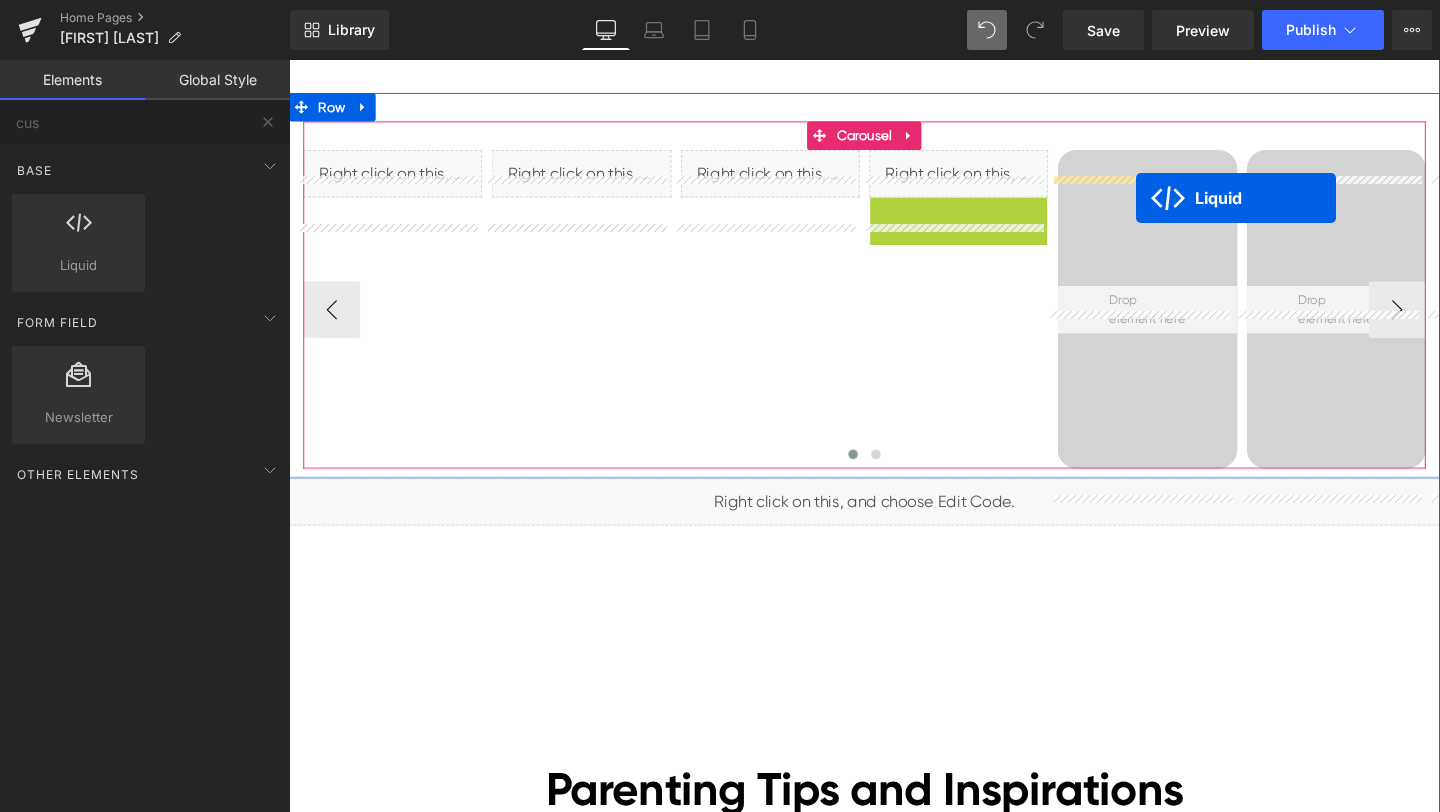 drag, startPoint x: 951, startPoint y: 251, endPoint x: 1181, endPoint y: 205, distance: 234.5549 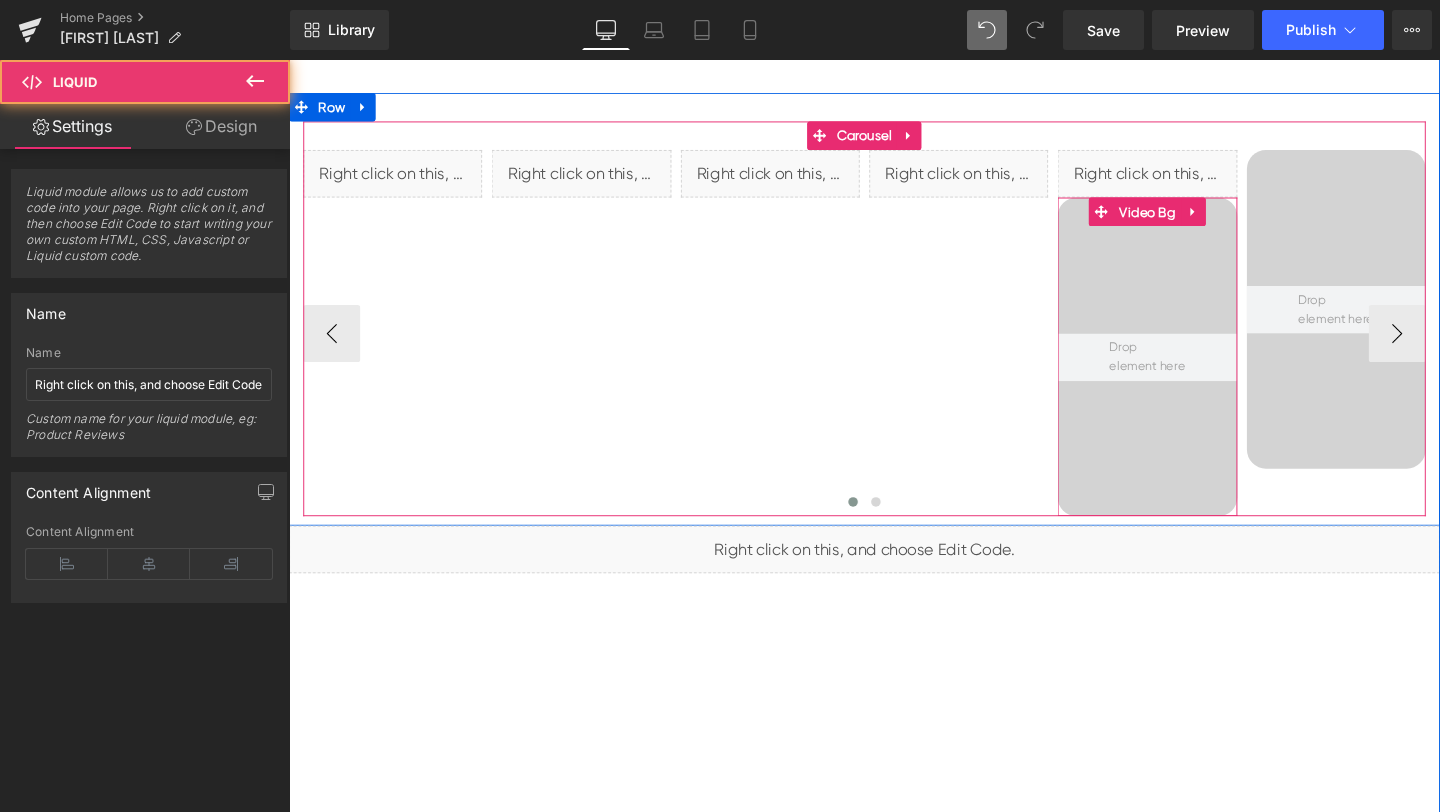 click at bounding box center (1191, 372) 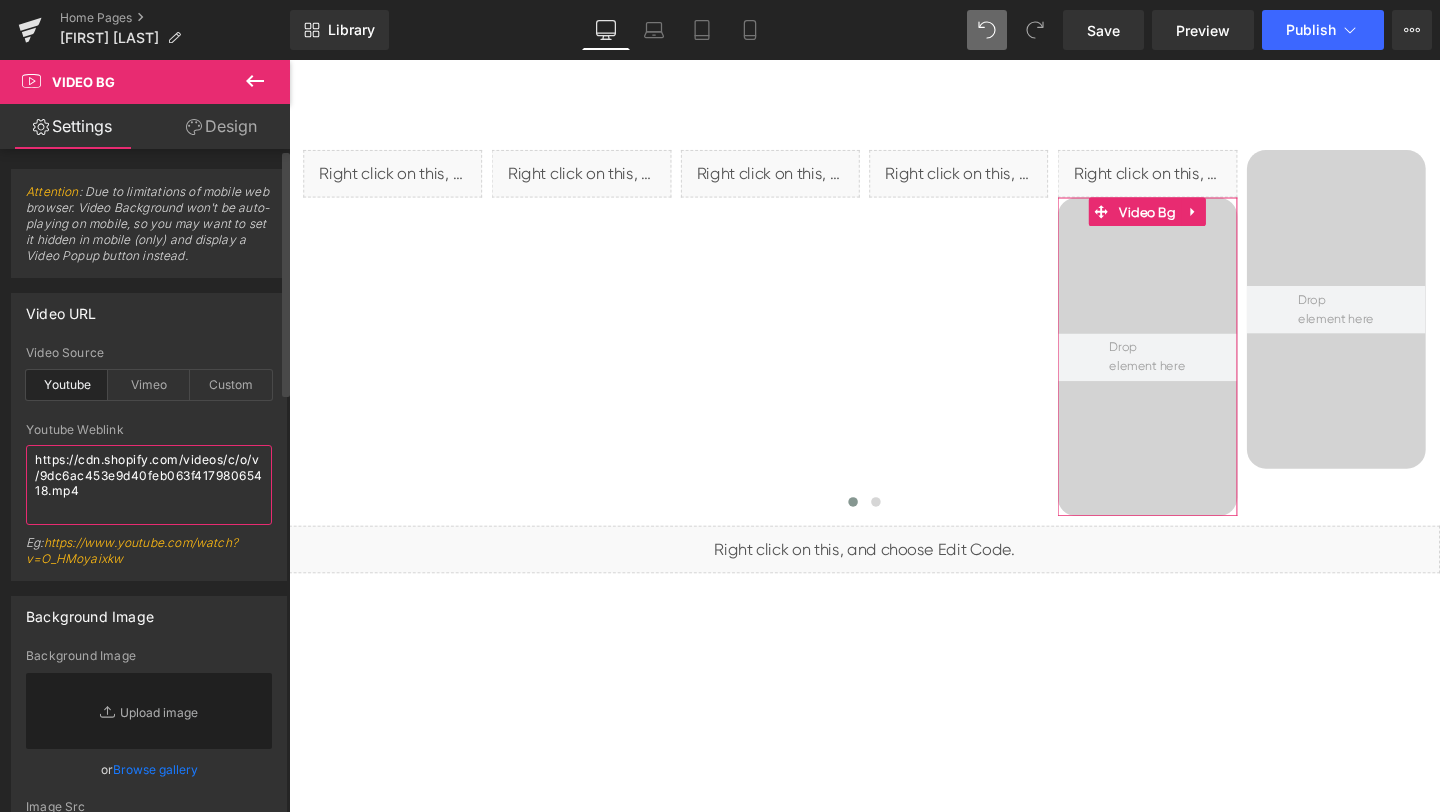 click on "https://cdn.shopify.com/videos/c/o/v/9dc6ac453e9d40feb063f41798065418.mp4" at bounding box center (149, 485) 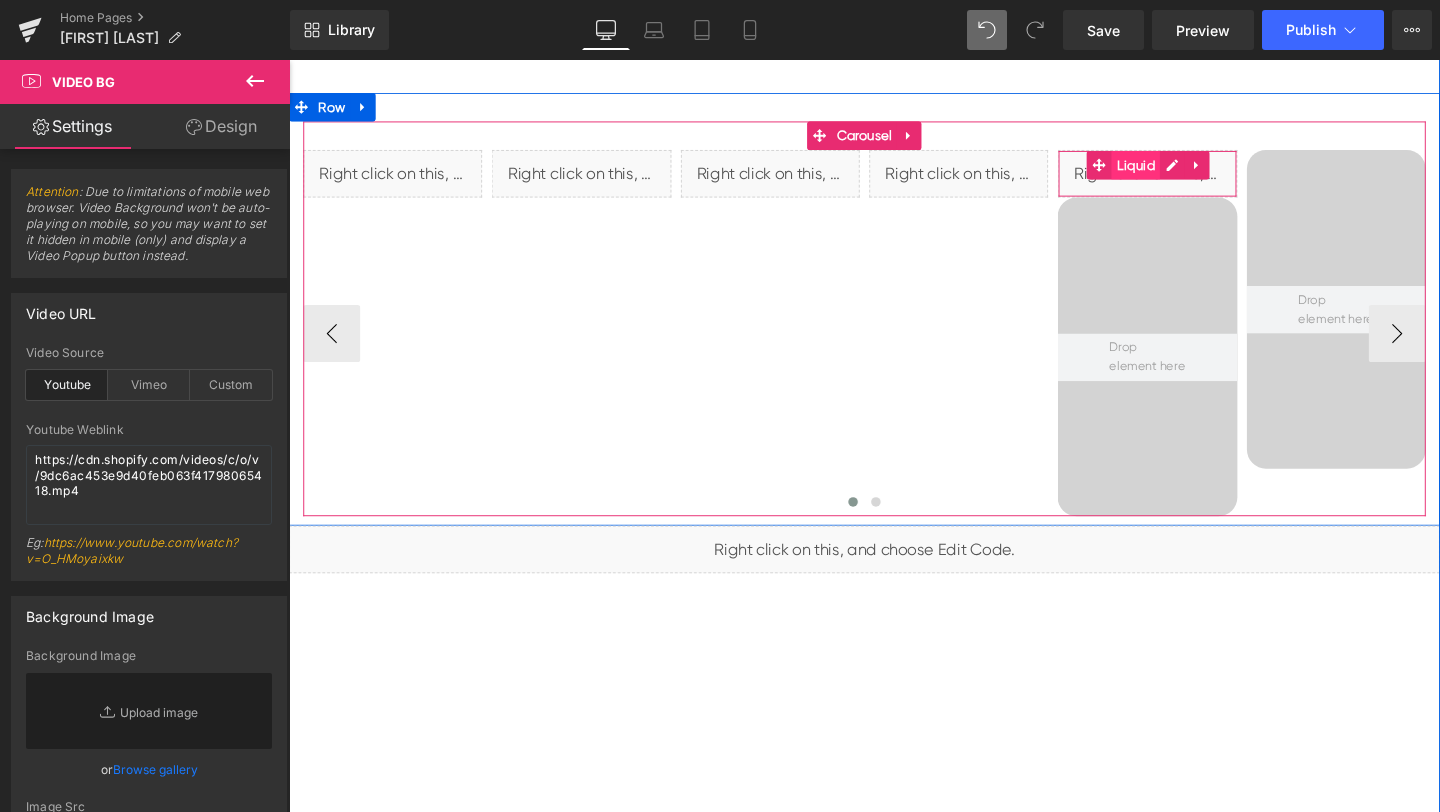 click on "Liquid" at bounding box center [1179, 171] 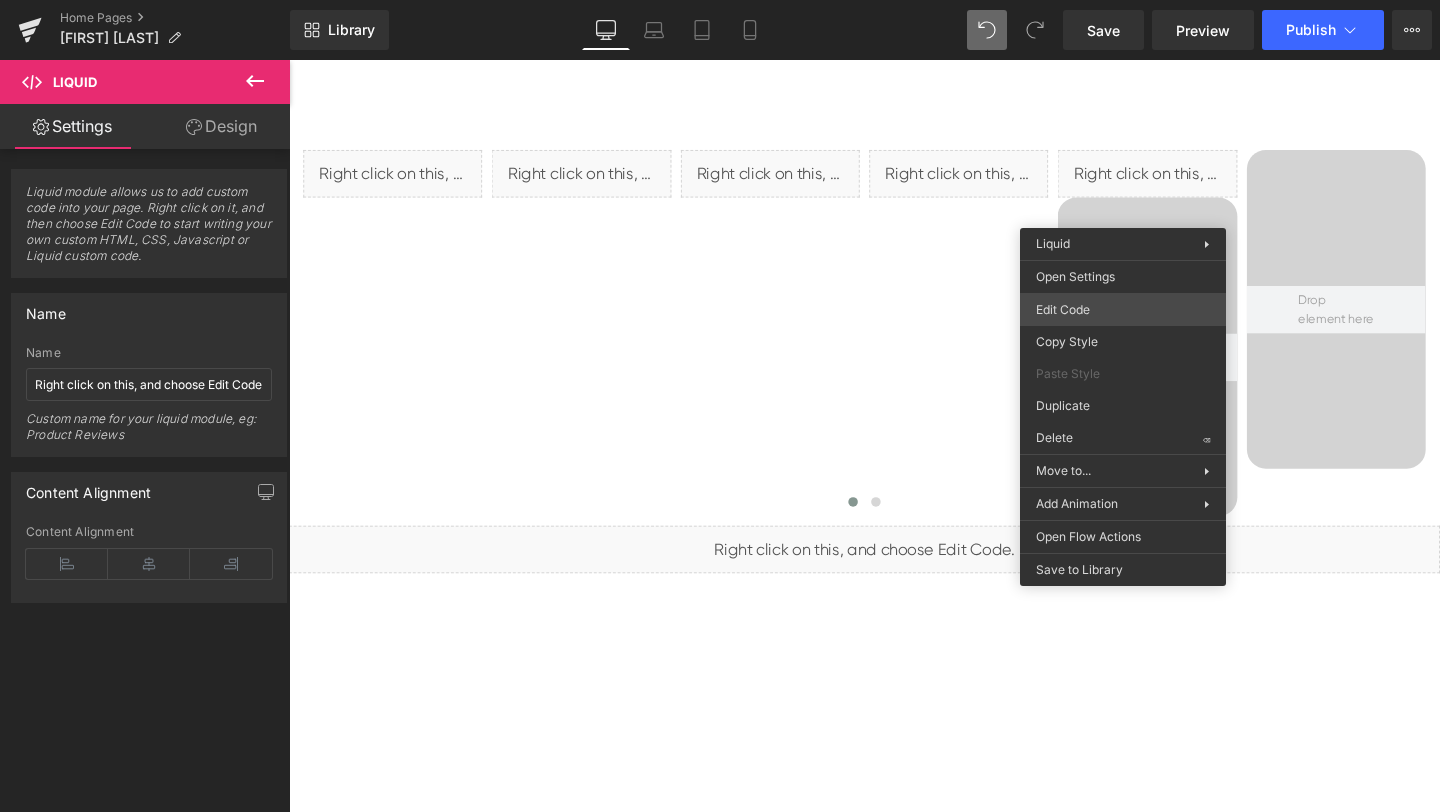 click on "Liquid  You are previewing how the   will restyle your page. You can not edit Elements in Preset Preview Mode.  Home Pages [Ethan GemPages] bonoch Homepage 2.0 Library Desktop Desktop Laptop Tablet Mobile Save Preview Publish Scheduled View Live Page View with current Template Save Template to Library Schedule Publish  Optimize  Publish Settings Shortcuts  Your page can’t be published   You've reached the maximum number of published pages on your plan  (0/0).  You need to upgrade your plan or unpublish all your pages to get 1 publish slot.   Unpublish pages   Upgrade plan  Elements Global Style cus Base Row  rows, columns, layouts, div Heading  headings, titles, h1,h2,h3,h4,h5,h6 Text Block  texts, paragraphs, contents, blocks Image  images, photos, alts, uploads Icon  icons, symbols Button  button, call to action, cta Separator  separators, dividers, horizontal lines Liquid  liquid, custom code, html, javascript, css, reviews, apps, applications, embeded, iframe Banner Parallax  Hero Banner  Stack Tabs" at bounding box center [720, 0] 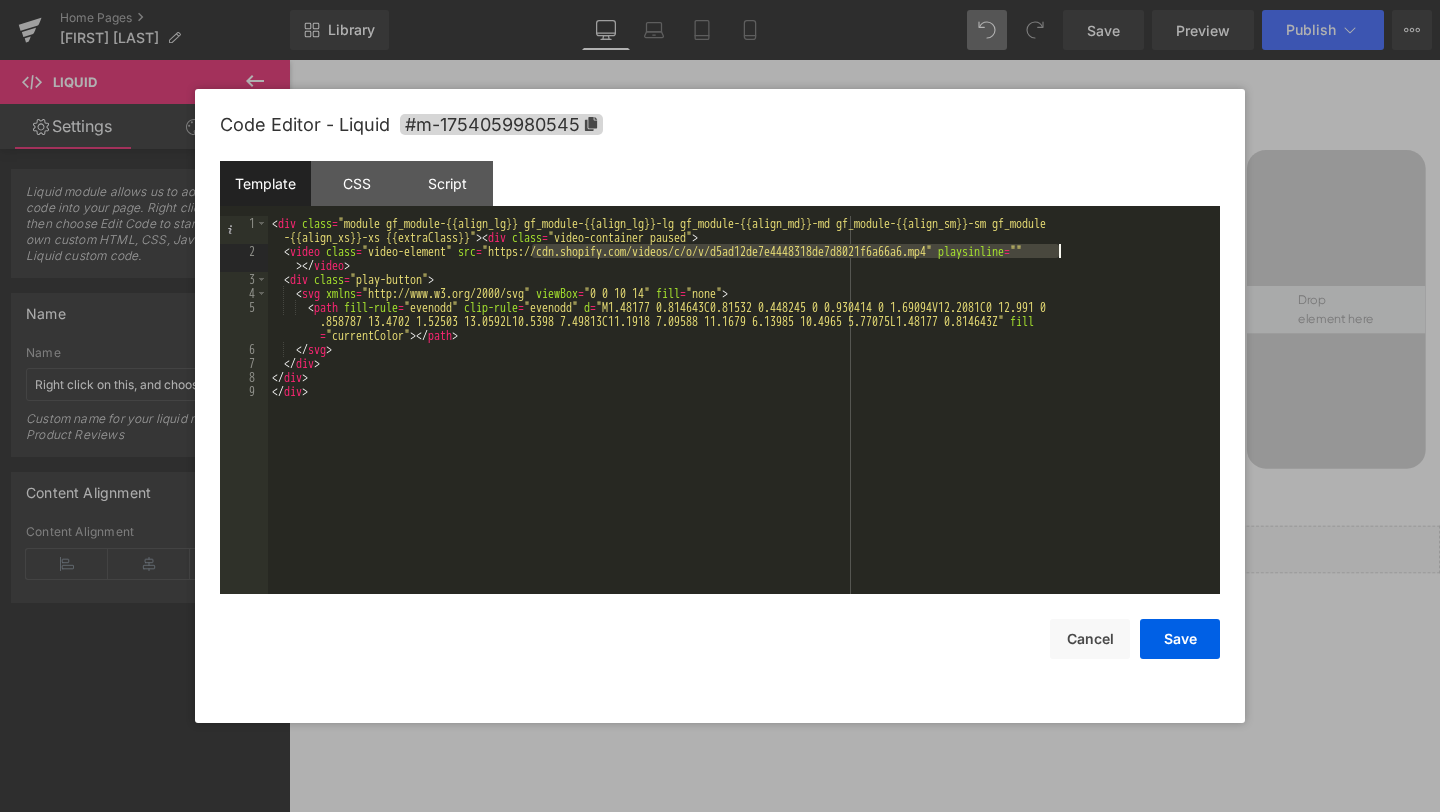 drag, startPoint x: 534, startPoint y: 249, endPoint x: 1061, endPoint y: 246, distance: 527.00854 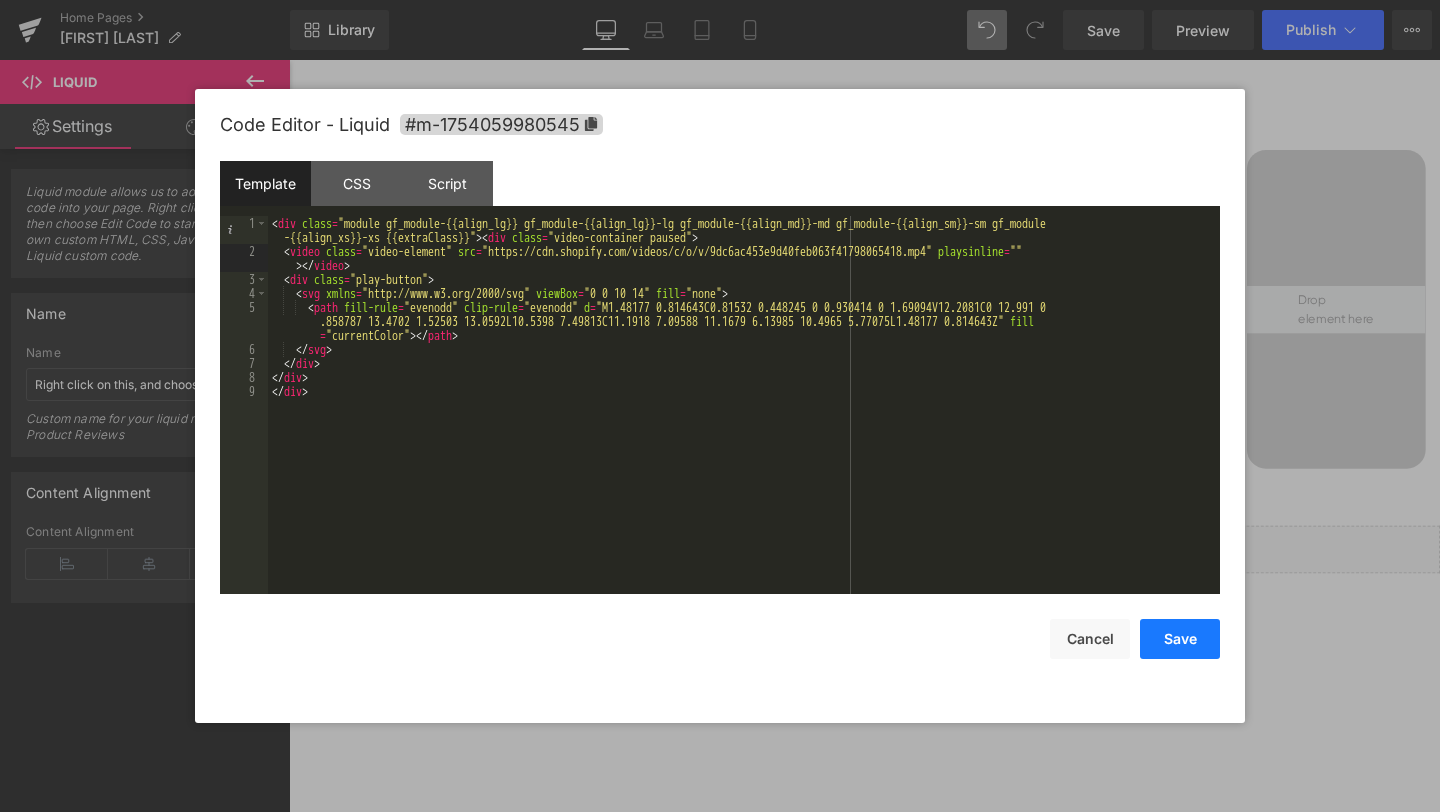 click on "Save" at bounding box center [1180, 639] 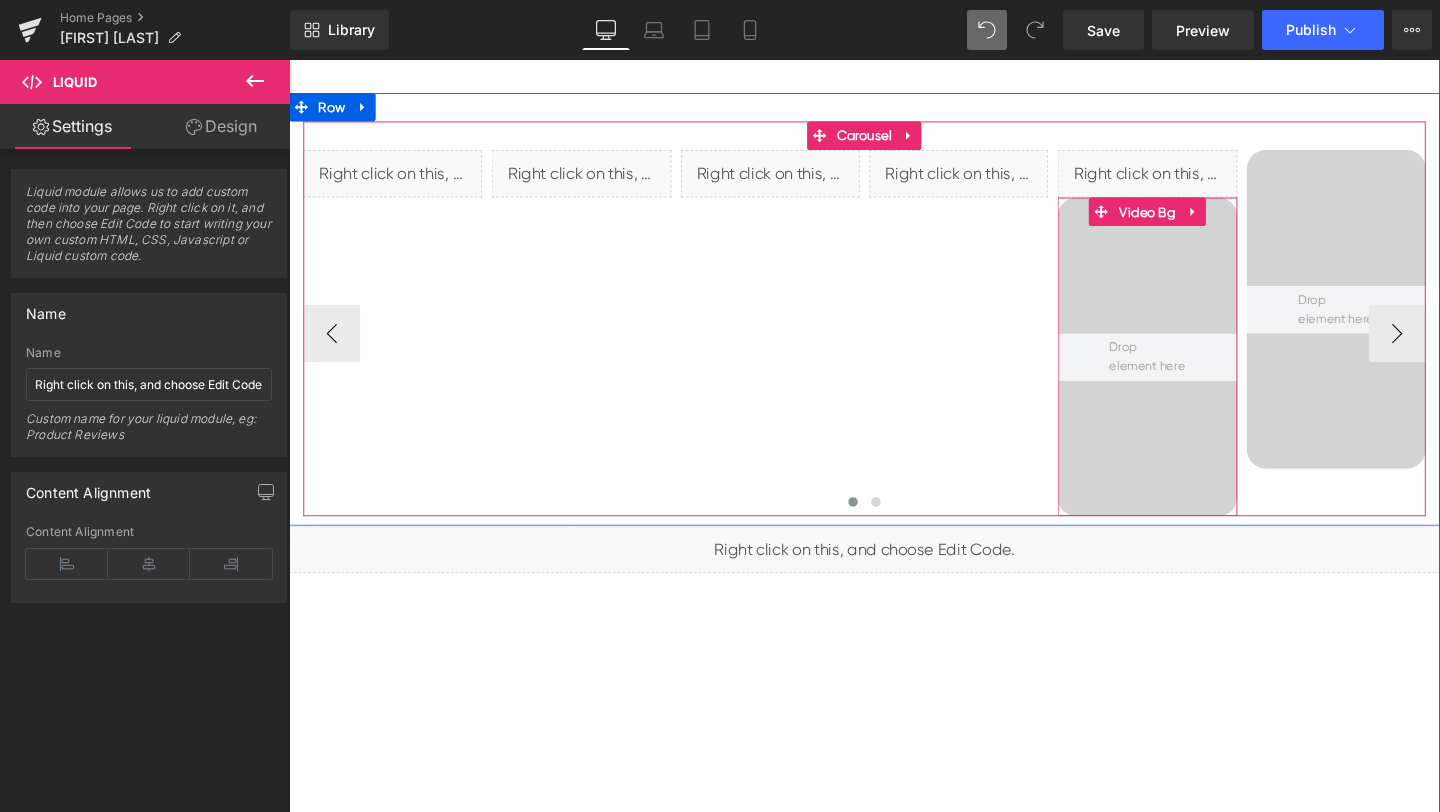 click 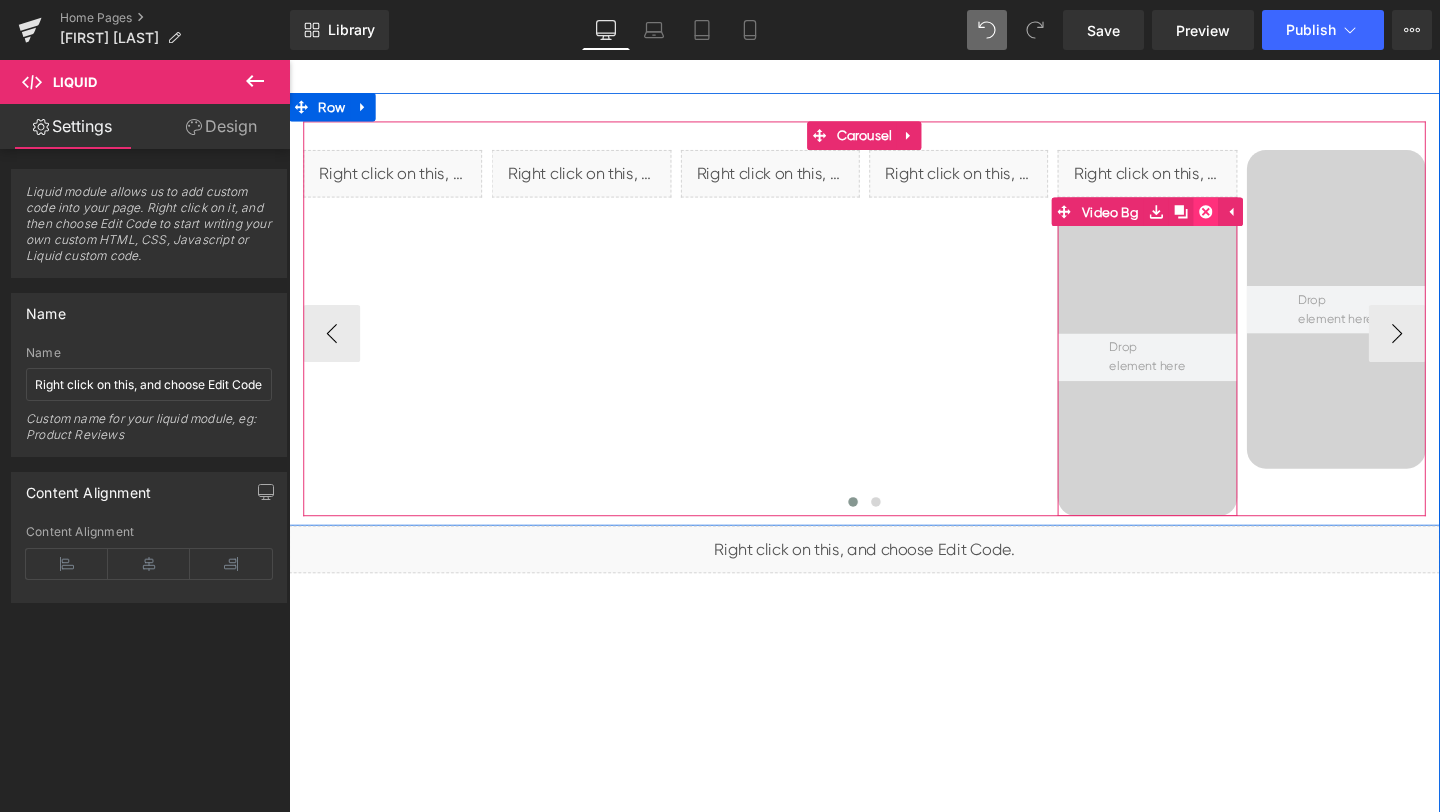 click at bounding box center (1253, 220) 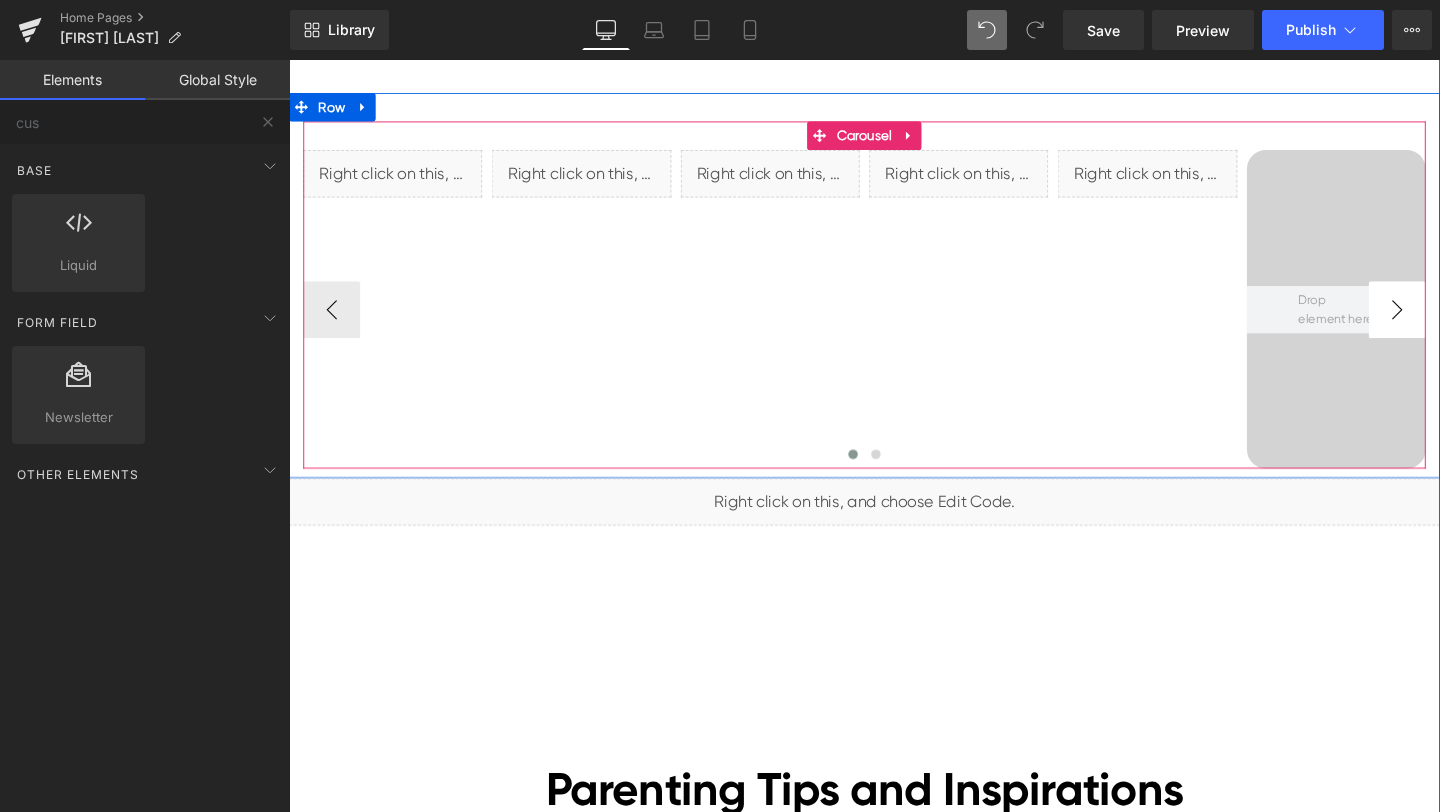 click on "›" at bounding box center [1454, 323] 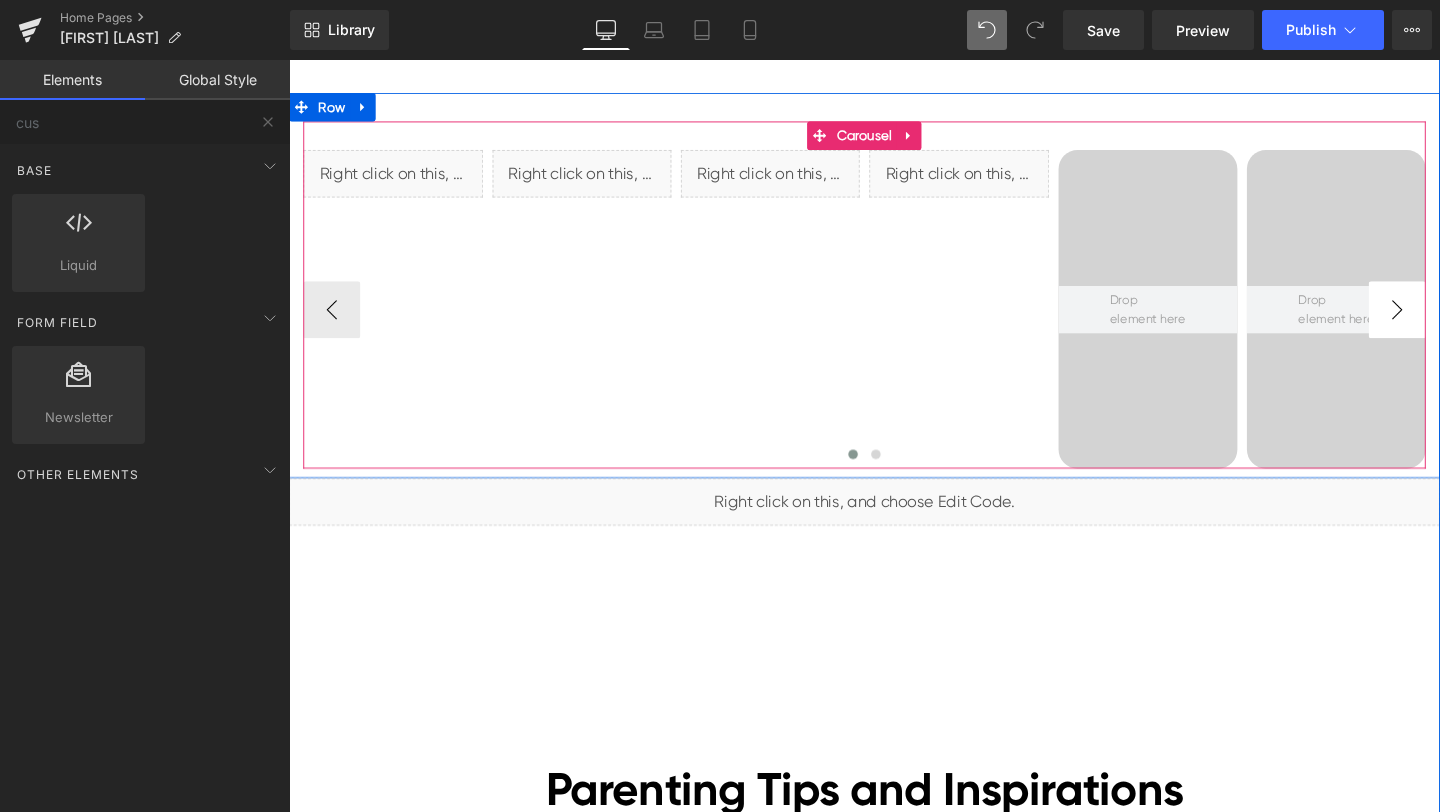 click on "›" at bounding box center (1454, 323) 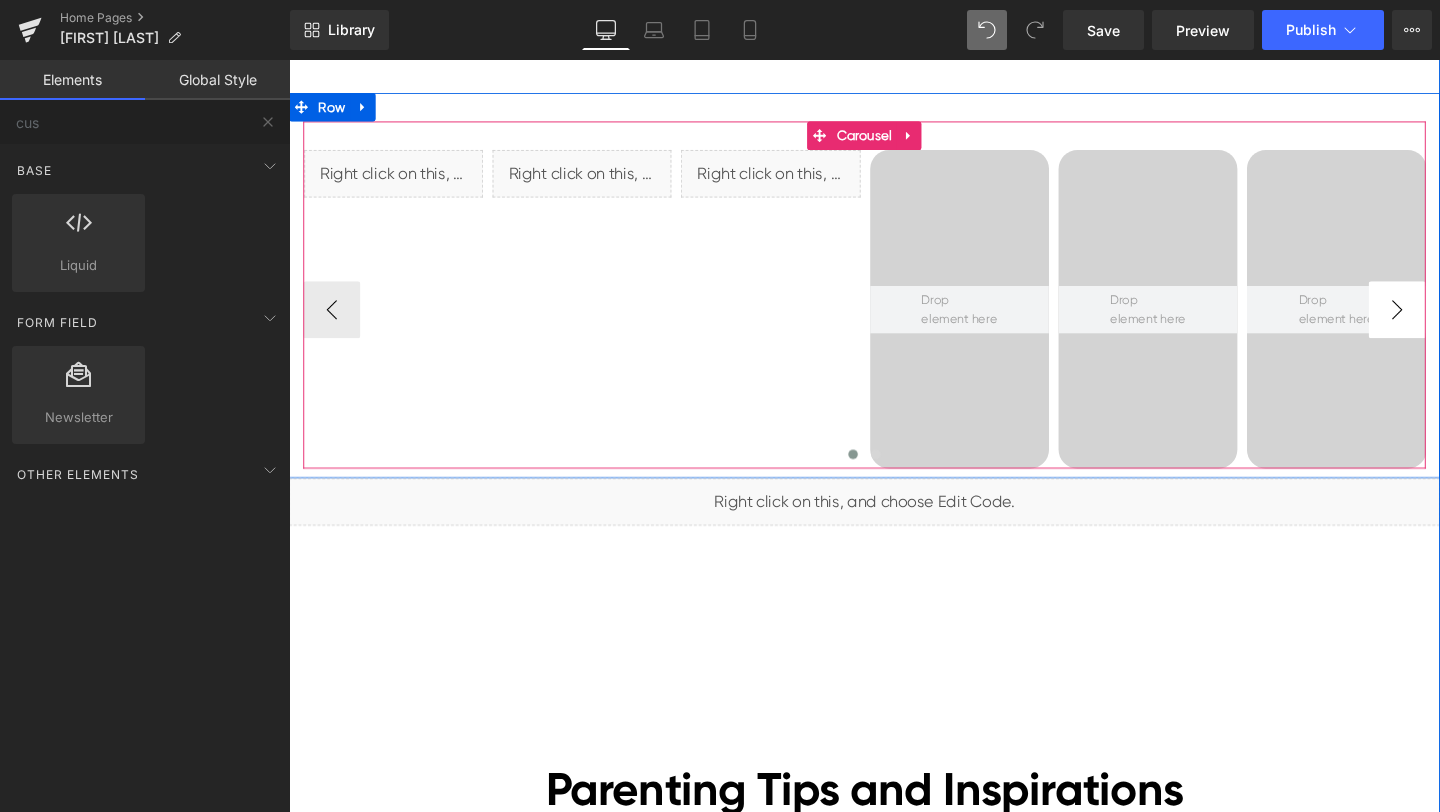 click on "›" at bounding box center (1454, 323) 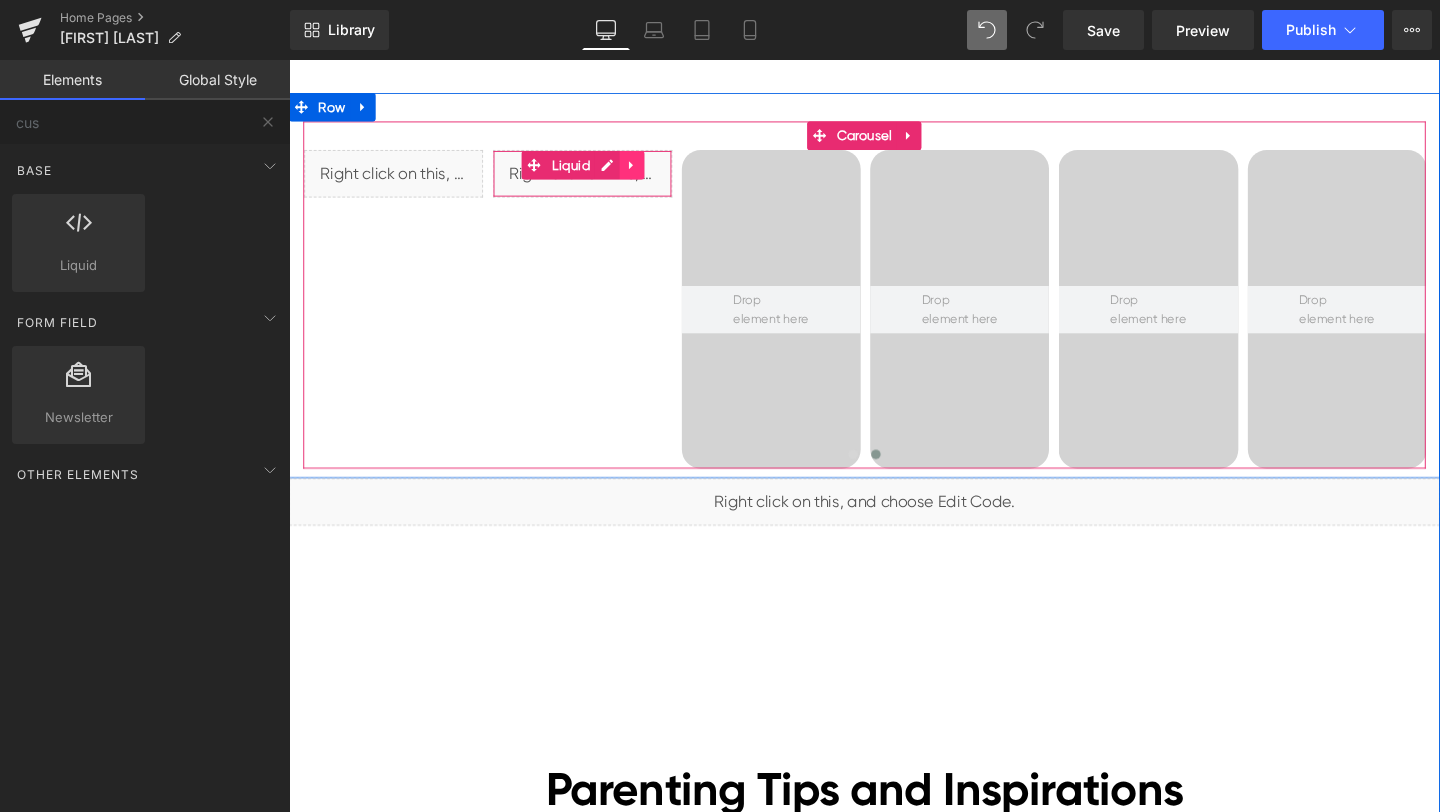 click 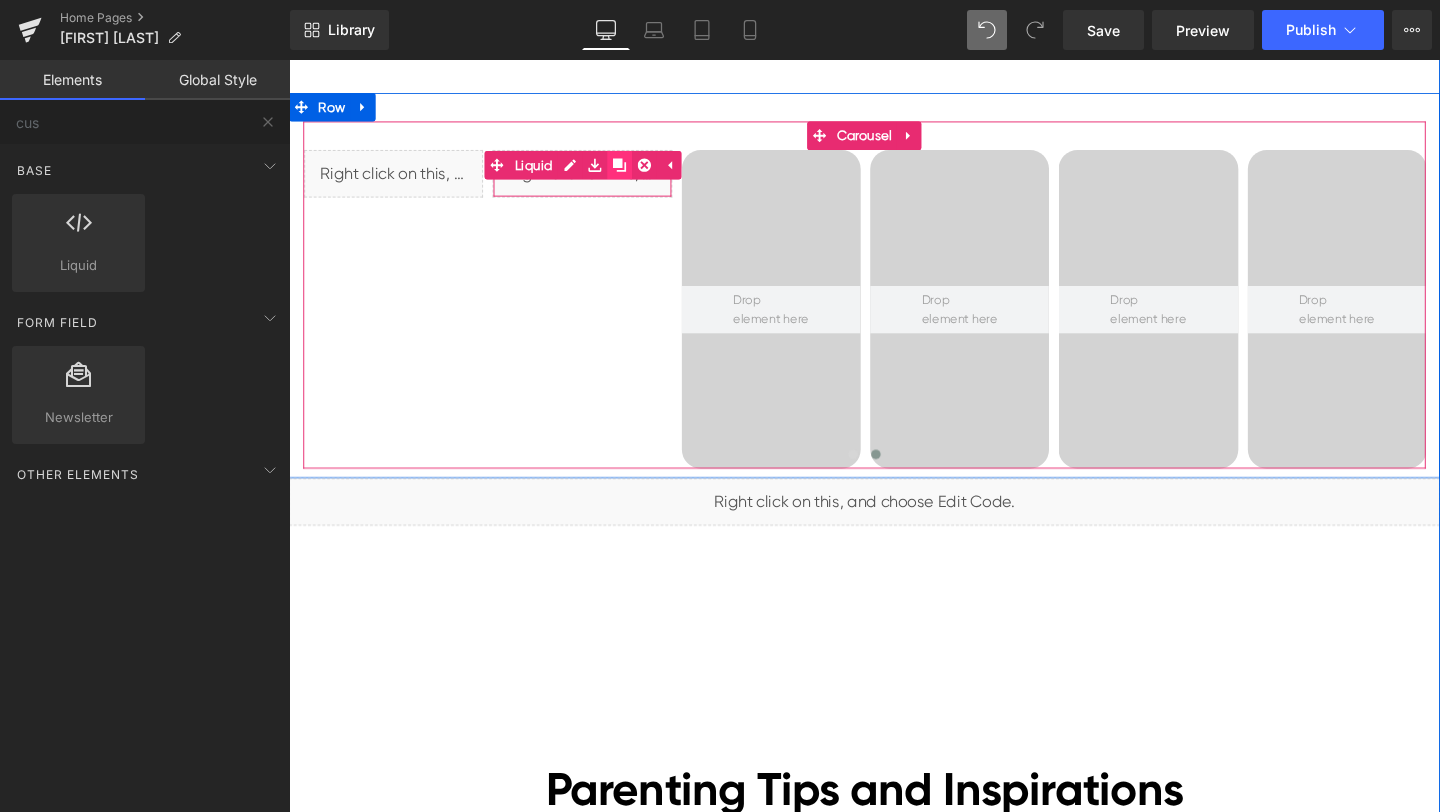 click at bounding box center [637, 171] 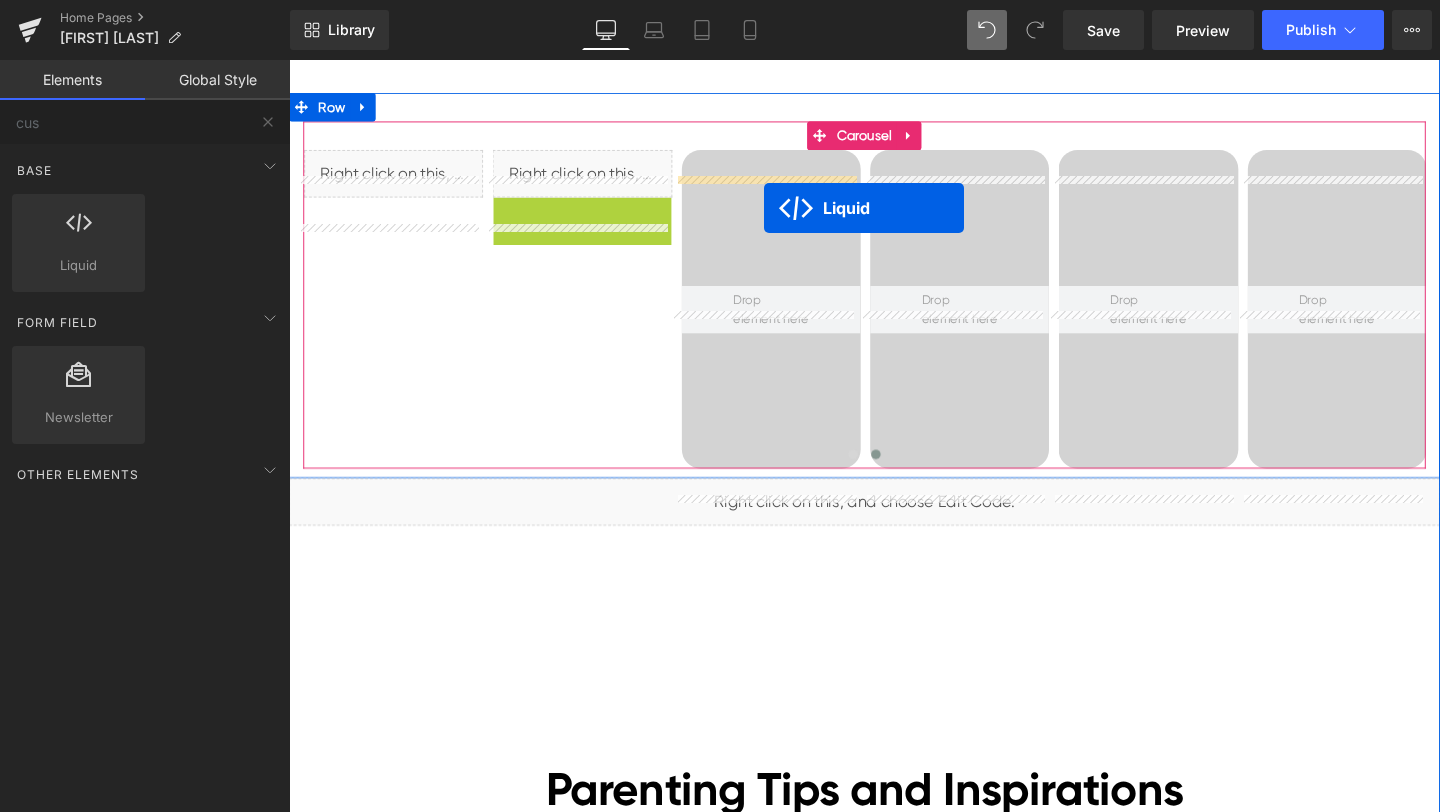 drag, startPoint x: 560, startPoint y: 249, endPoint x: 788, endPoint y: 216, distance: 230.37578 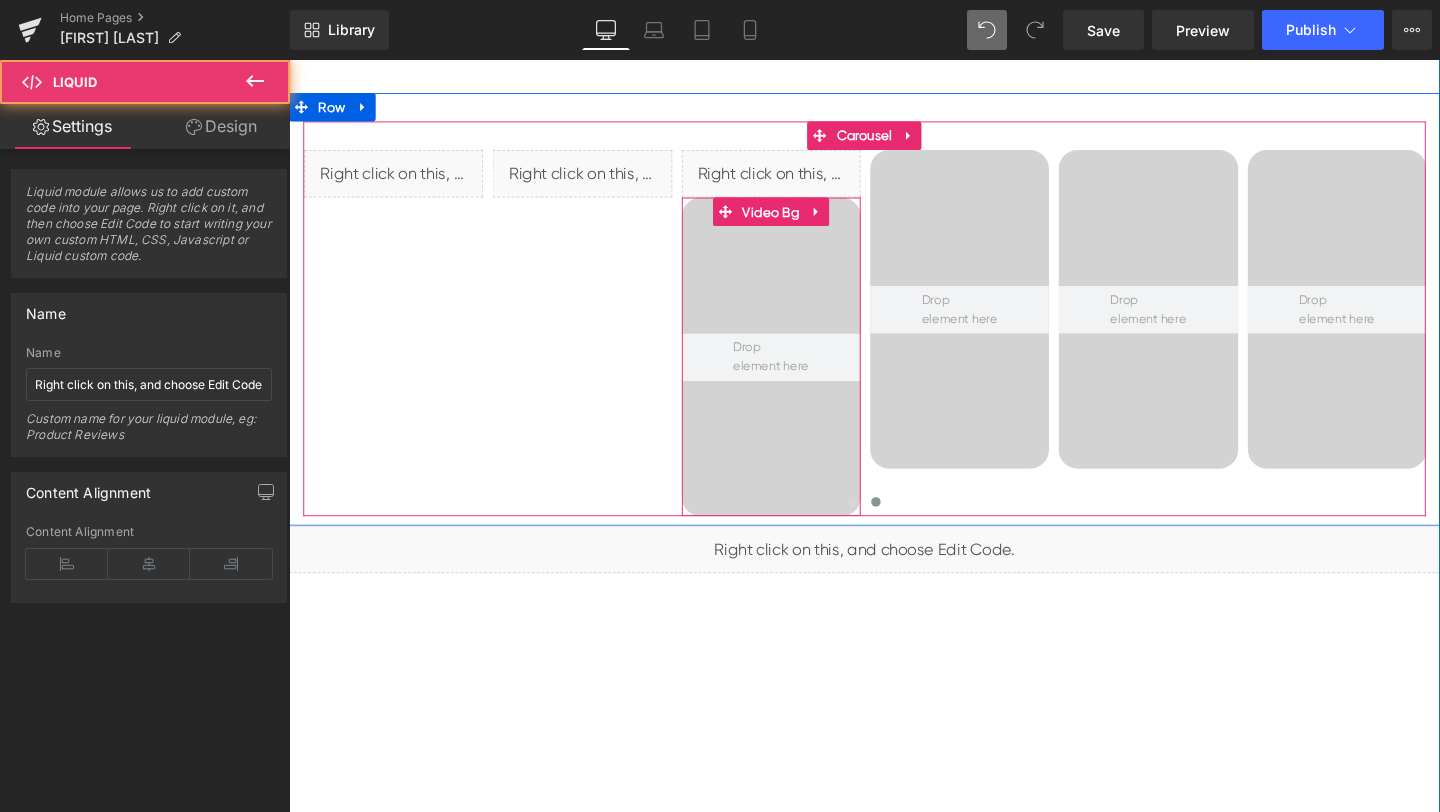 click at bounding box center (796, 372) 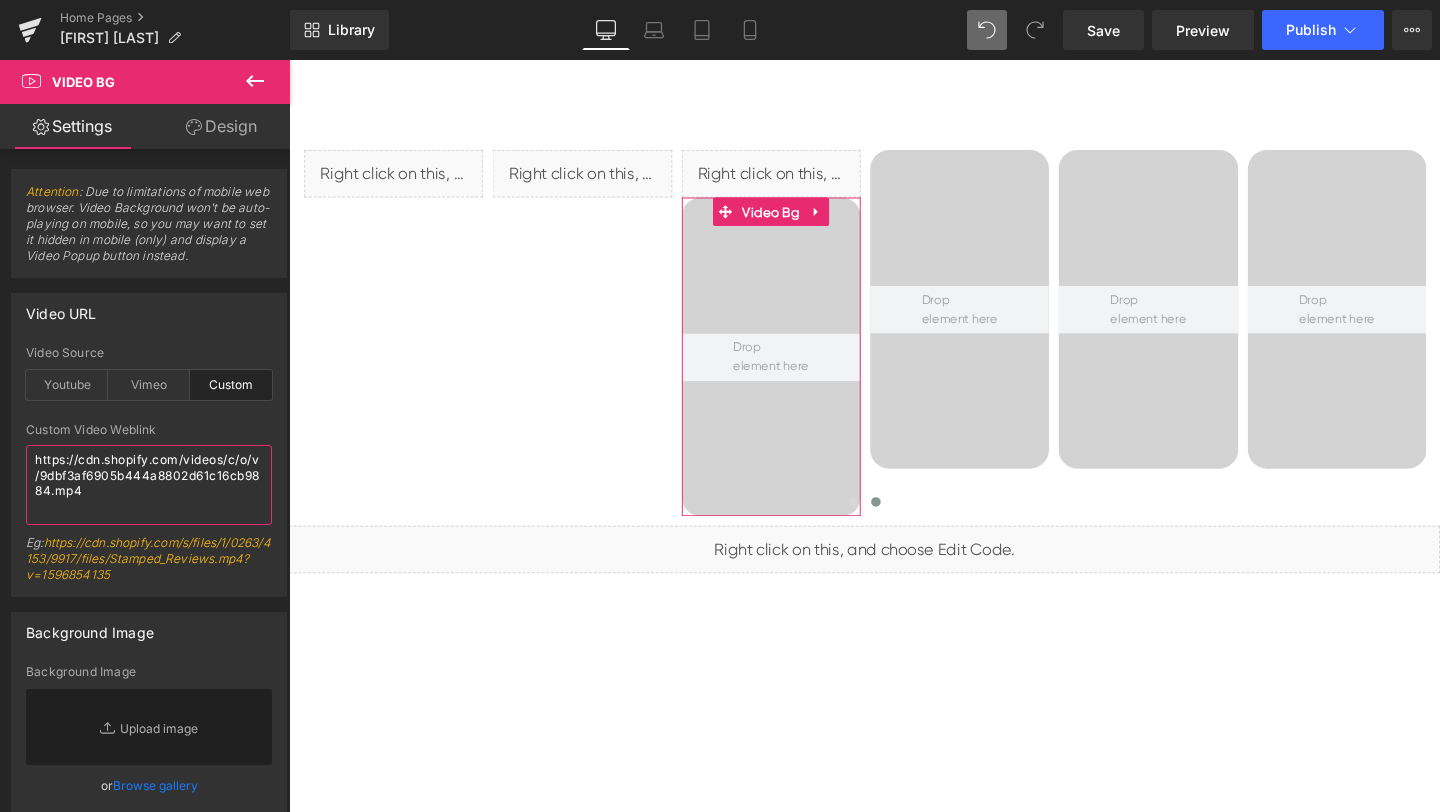 click on "https://cdn.shopify.com/videos/c/o/v/9dbf3af6905b444a8802d61c16cb9884.mp4" at bounding box center [149, 485] 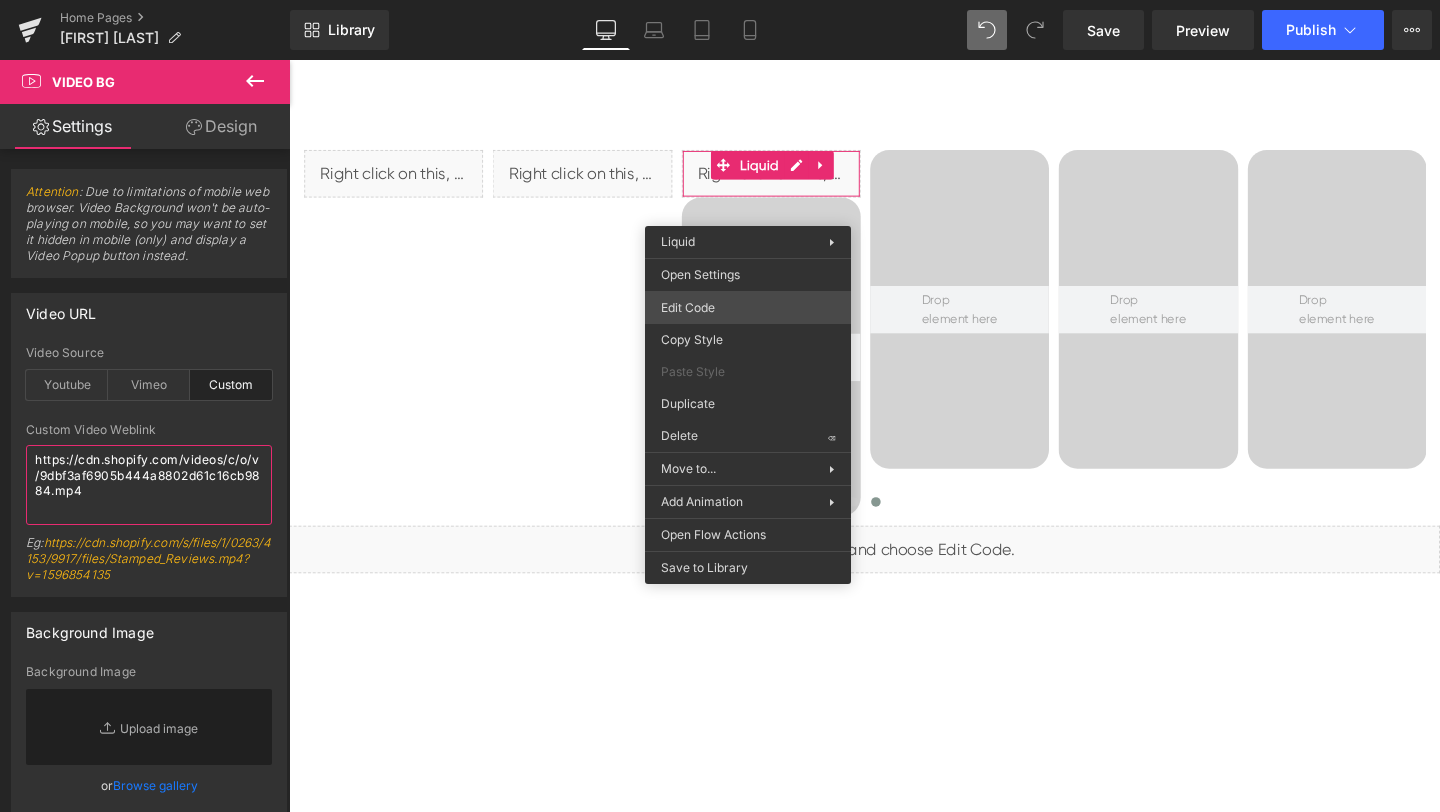 click on "Liquid  You are previewing how the   will restyle your page. You can not edit Elements in Preset Preview Mode.  Home Pages [Ethan GemPages] bonoch Homepage 2.0 Library Desktop Desktop Laptop Tablet Mobile Save Preview Publish Scheduled View Live Page View with current Template Save Template to Library Schedule Publish  Optimize  Publish Settings Shortcuts  Your page can’t be published   You've reached the maximum number of published pages on your plan  (0/0).  You need to upgrade your plan or unpublish all your pages to get 1 publish slot.   Unpublish pages   Upgrade plan  Elements Global Style cus Base Row  rows, columns, layouts, div Heading  headings, titles, h1,h2,h3,h4,h5,h6 Text Block  texts, paragraphs, contents, blocks Image  images, photos, alts, uploads Icon  icons, symbols Button  button, call to action, cta Separator  separators, dividers, horizontal lines Liquid  liquid, custom code, html, javascript, css, reviews, apps, applications, embeded, iframe Banner Parallax  Hero Banner  Stack Tabs" at bounding box center (720, 0) 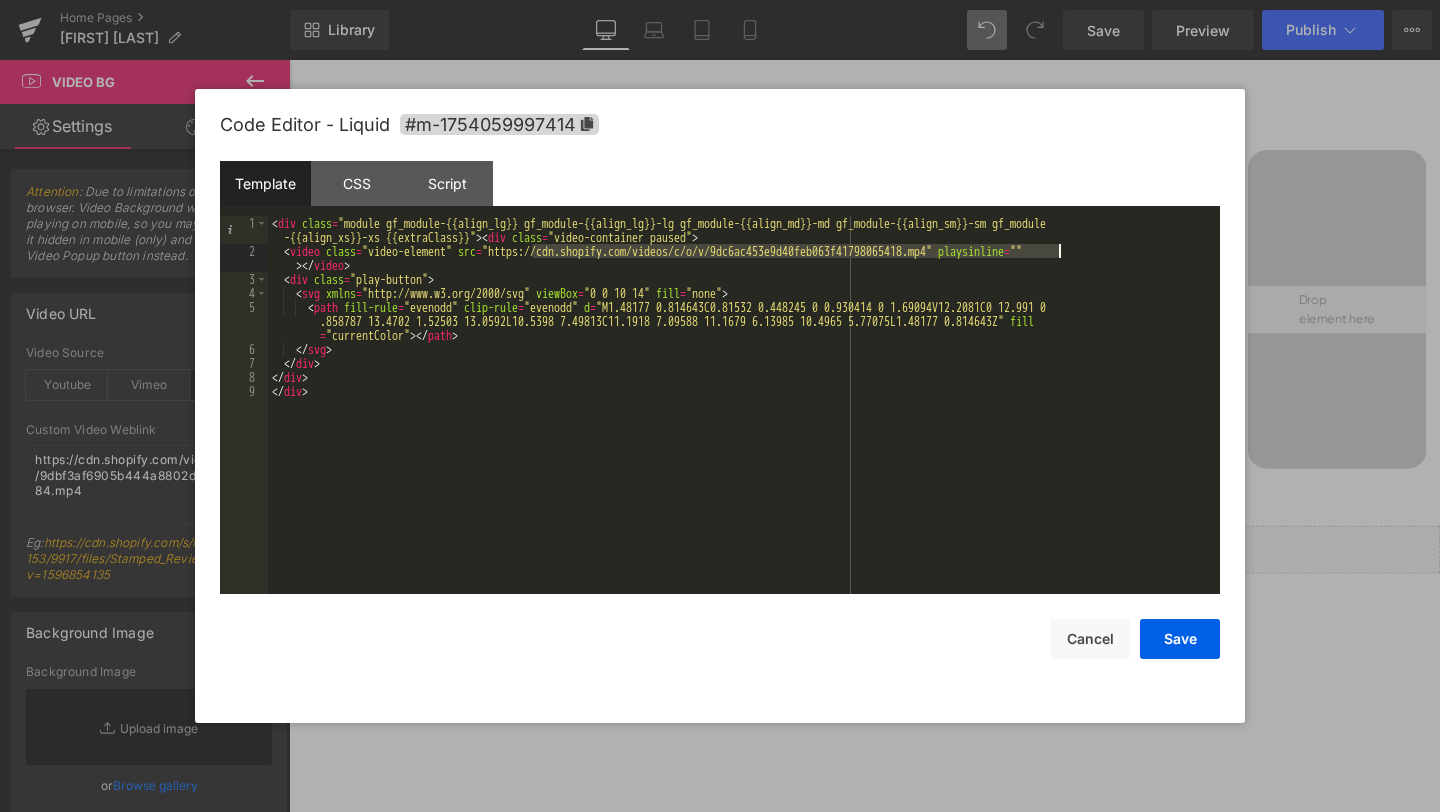 drag, startPoint x: 532, startPoint y: 247, endPoint x: 1057, endPoint y: 246, distance: 525.001 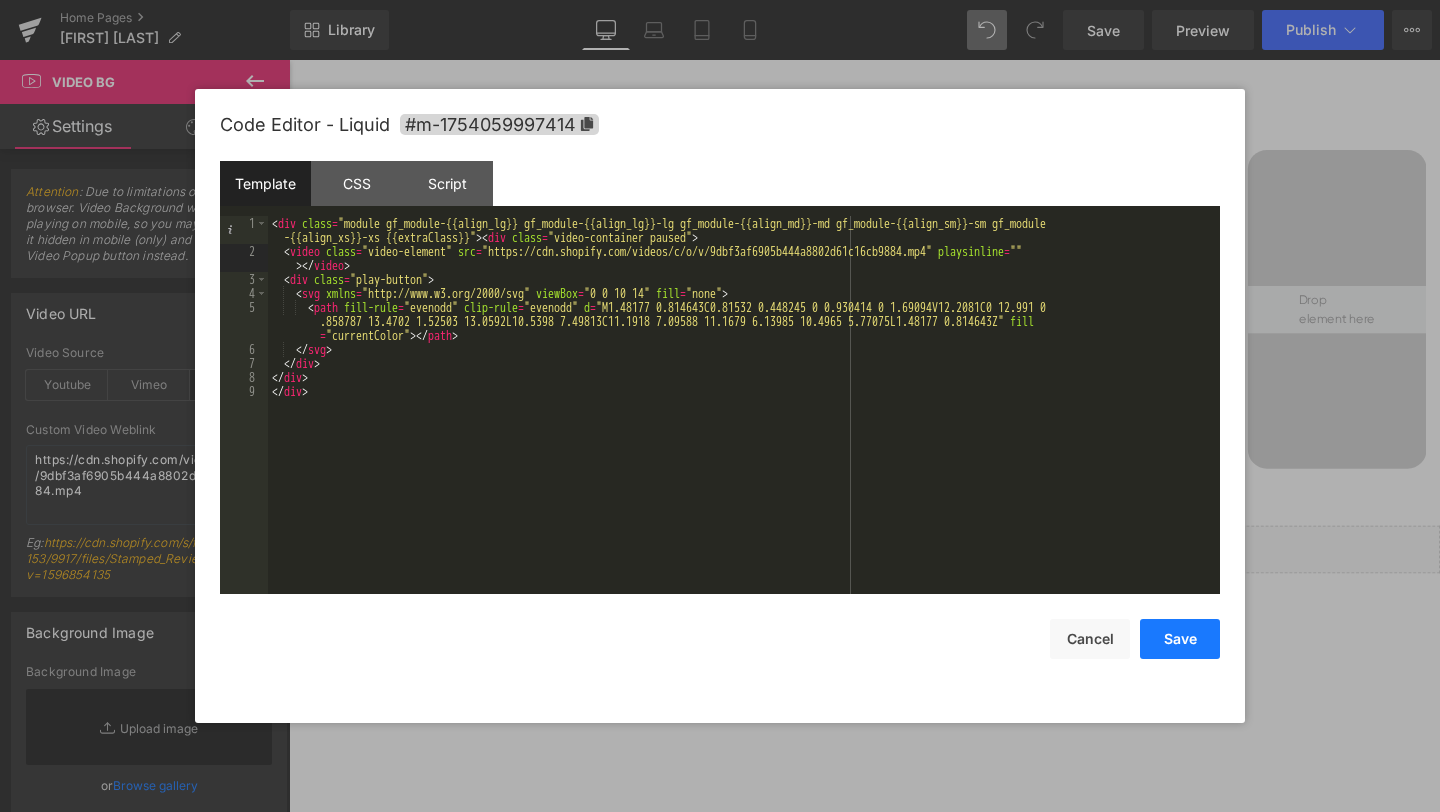 click on "Save" at bounding box center (1180, 639) 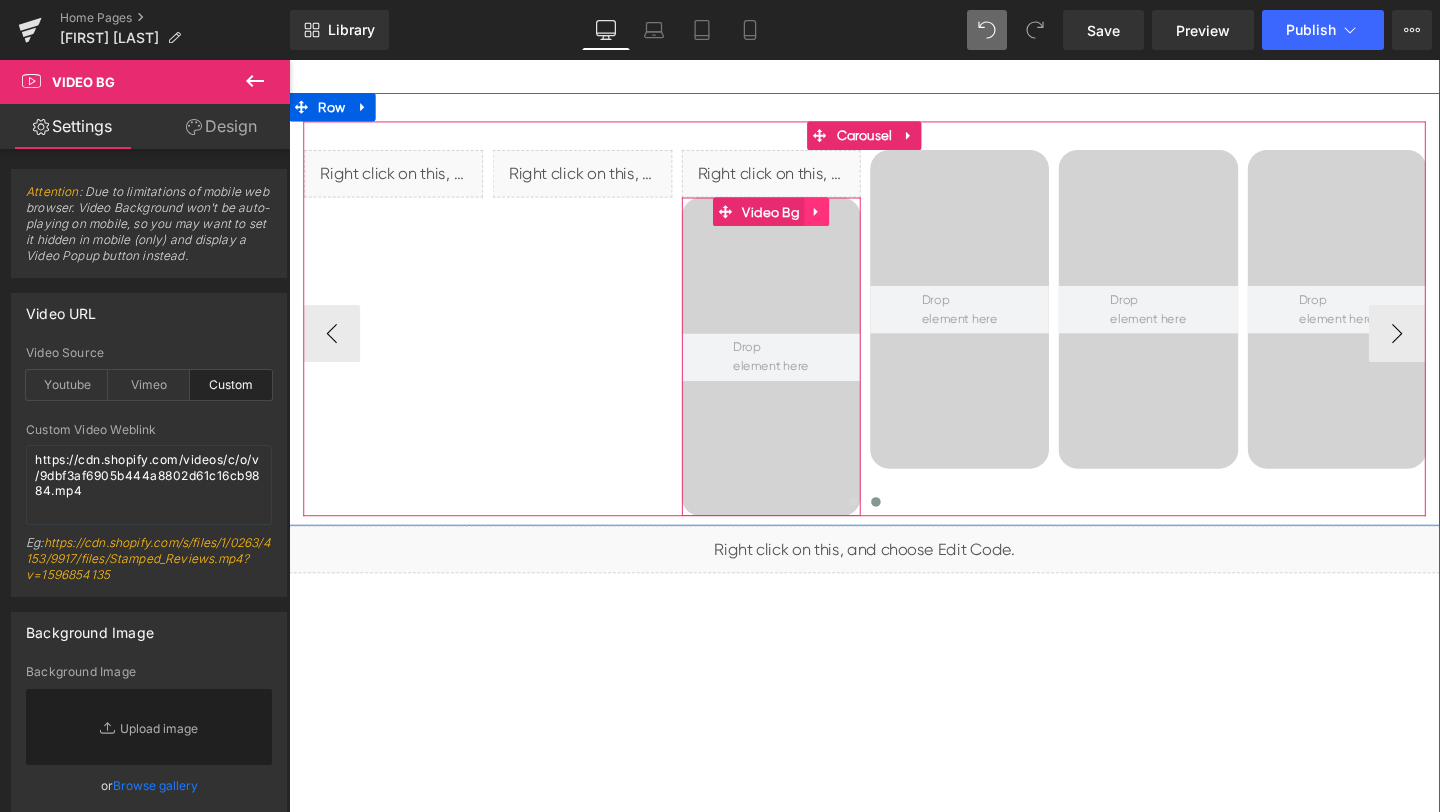 click at bounding box center [844, 220] 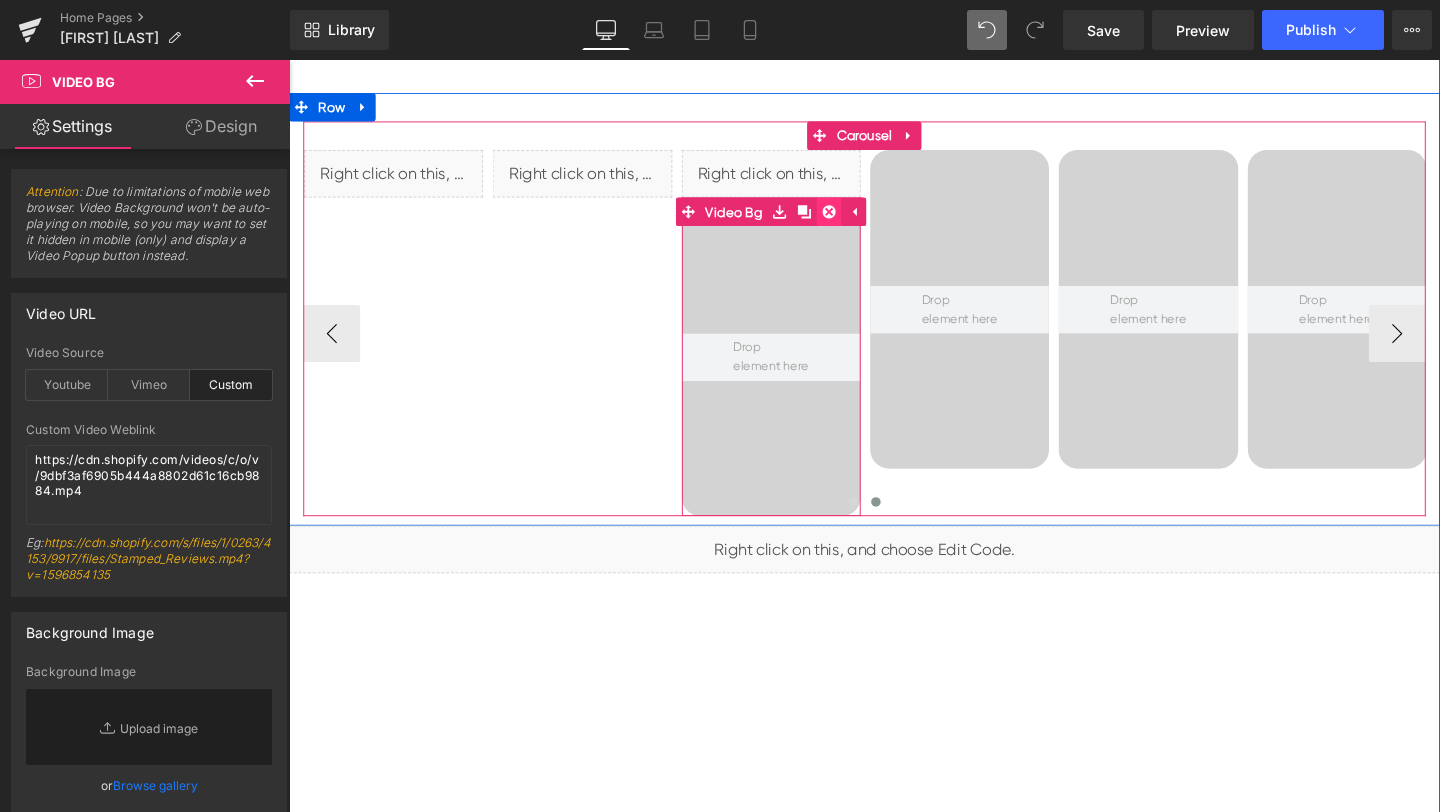click 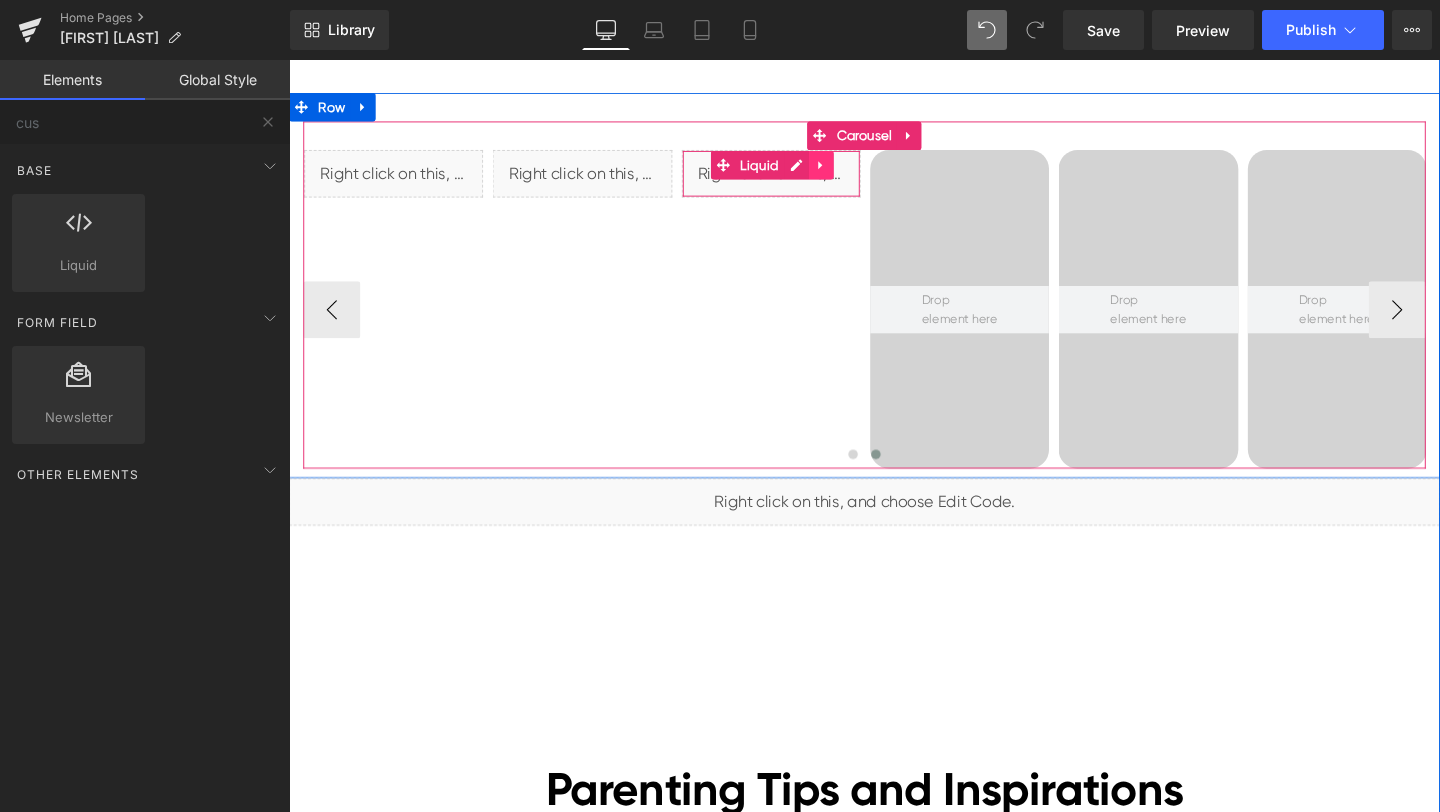 click 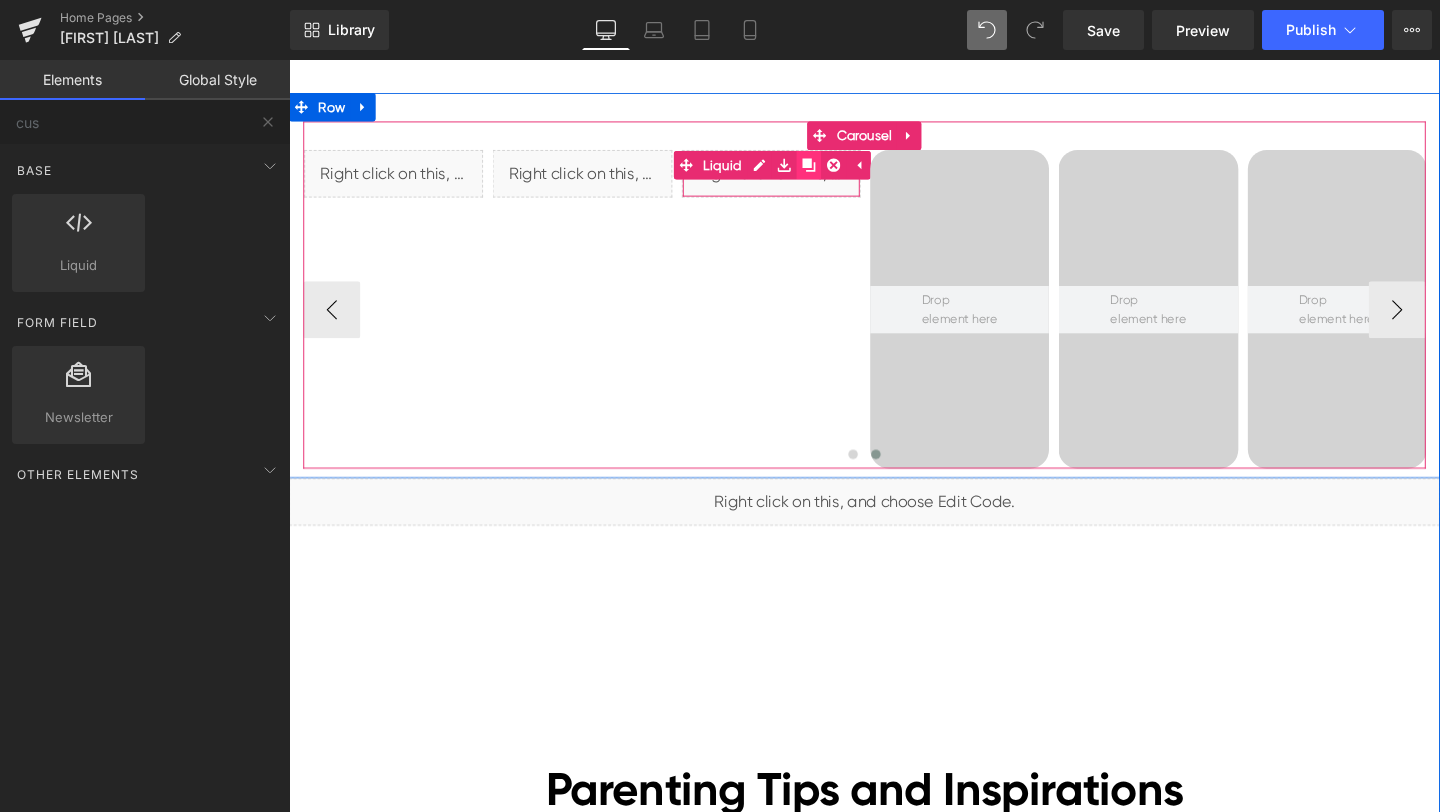 click 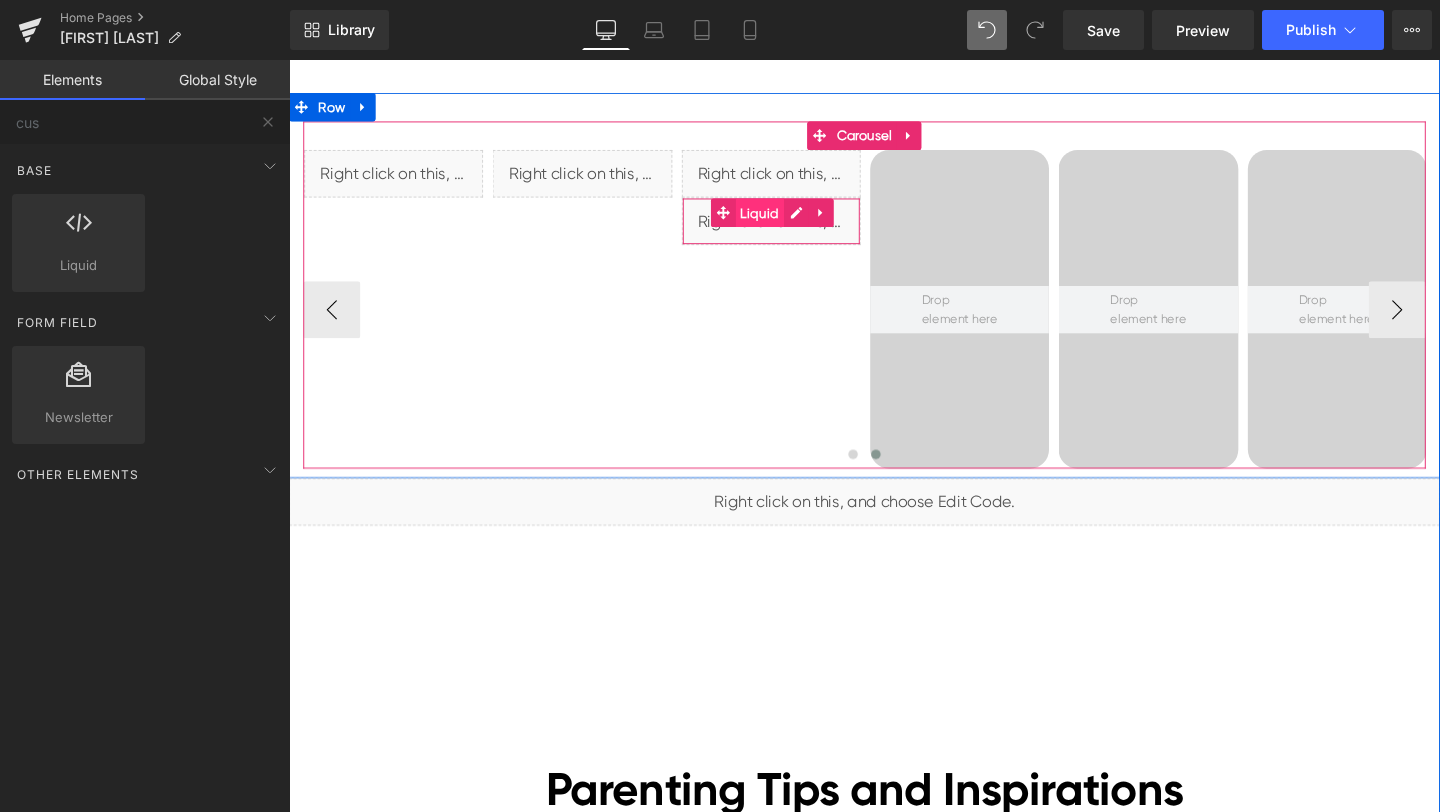 click on "Liquid" at bounding box center (783, 221) 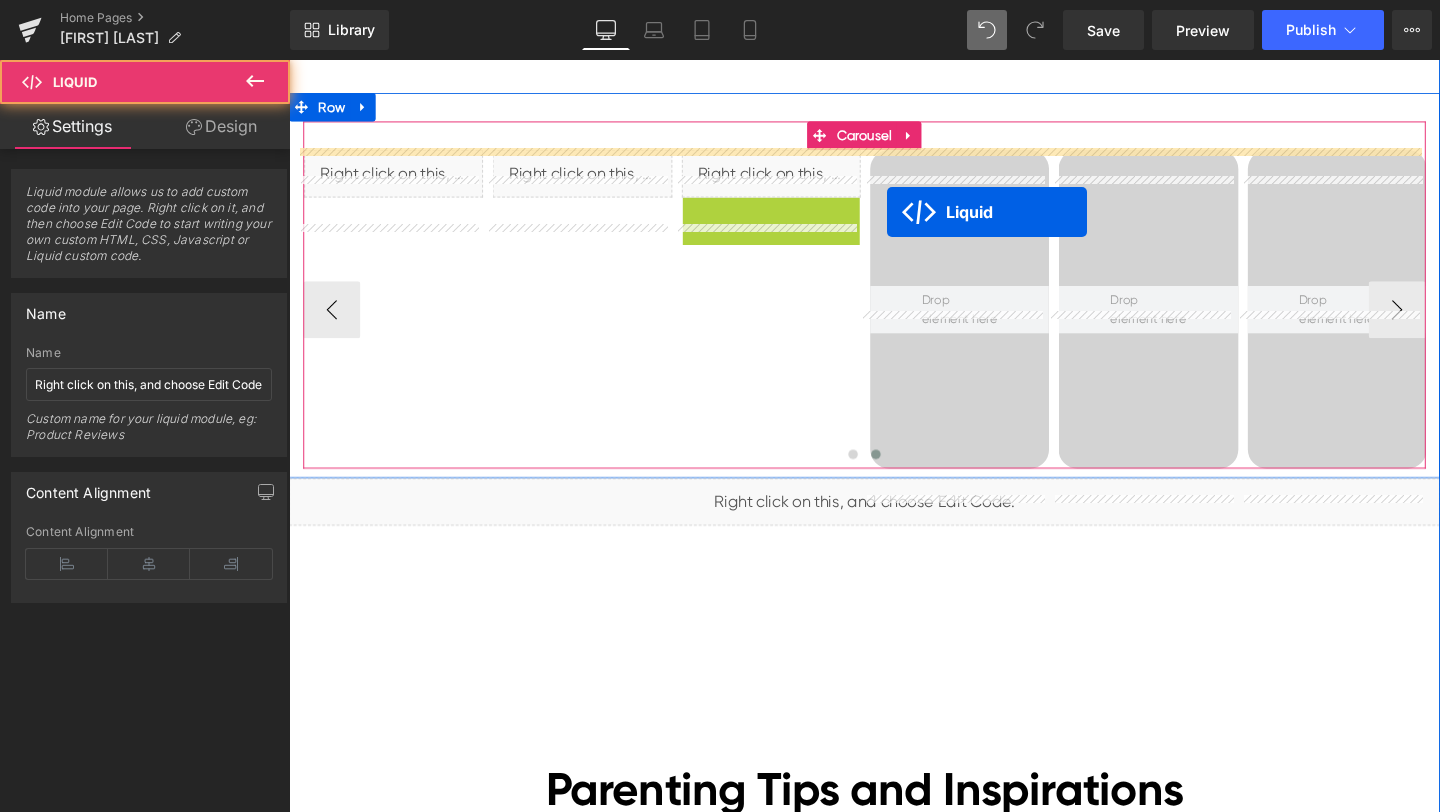 drag, startPoint x: 781, startPoint y: 248, endPoint x: 956, endPoint y: 215, distance: 178.08424 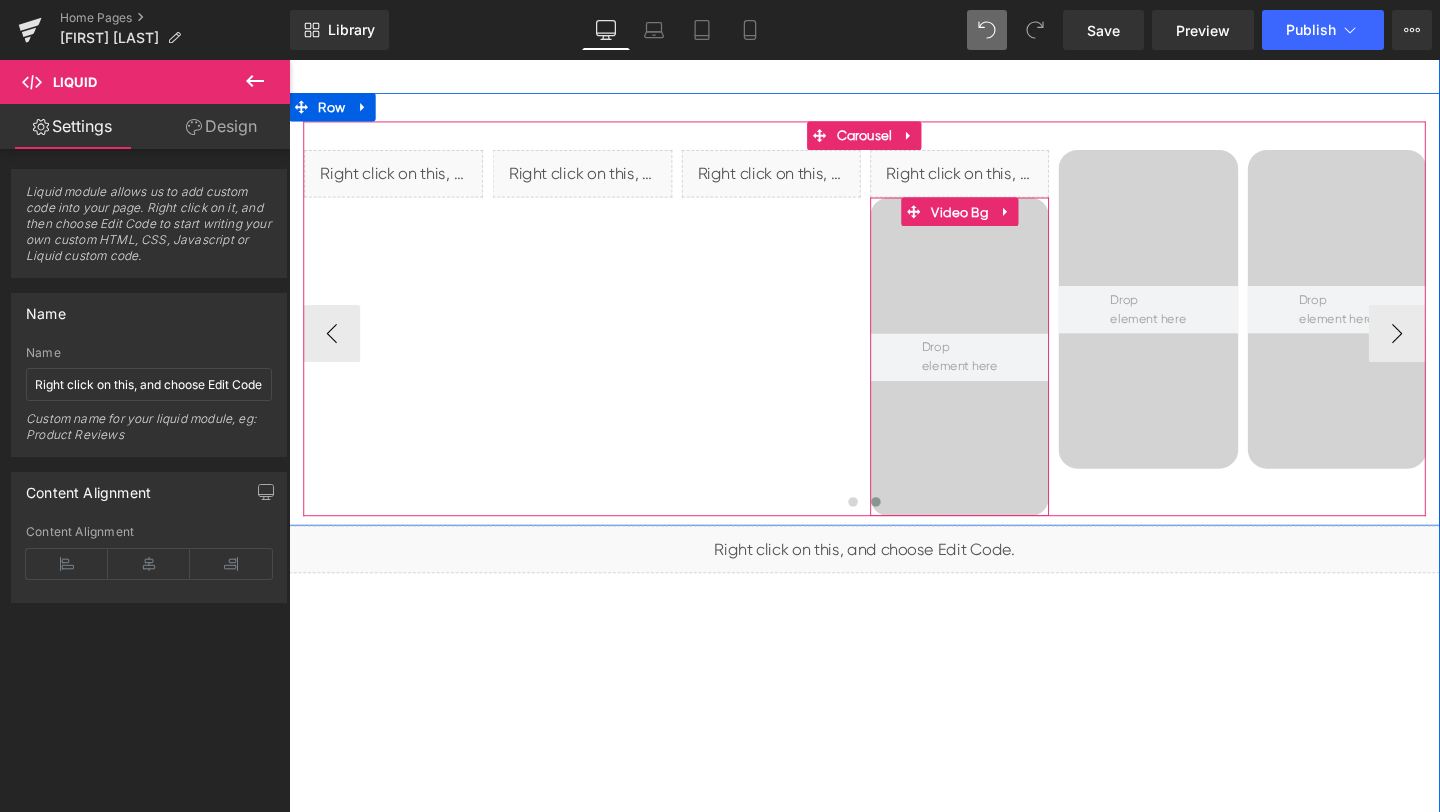 click at bounding box center (994, 372) 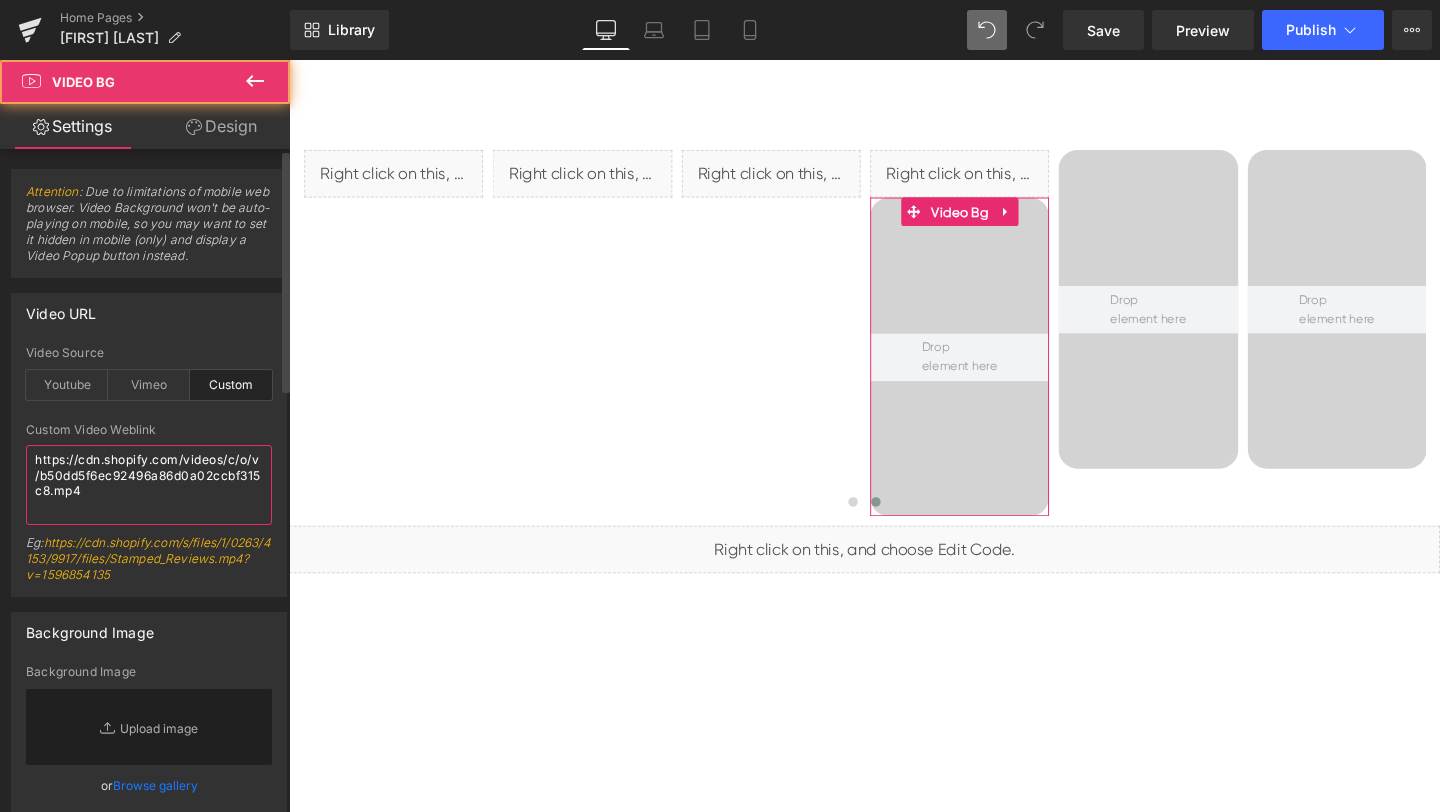 click on "https://cdn.shopify.com/videos/c/o/v/b50dd5f6ec92496a86d0a02ccbf315c8.mp4" at bounding box center [149, 485] 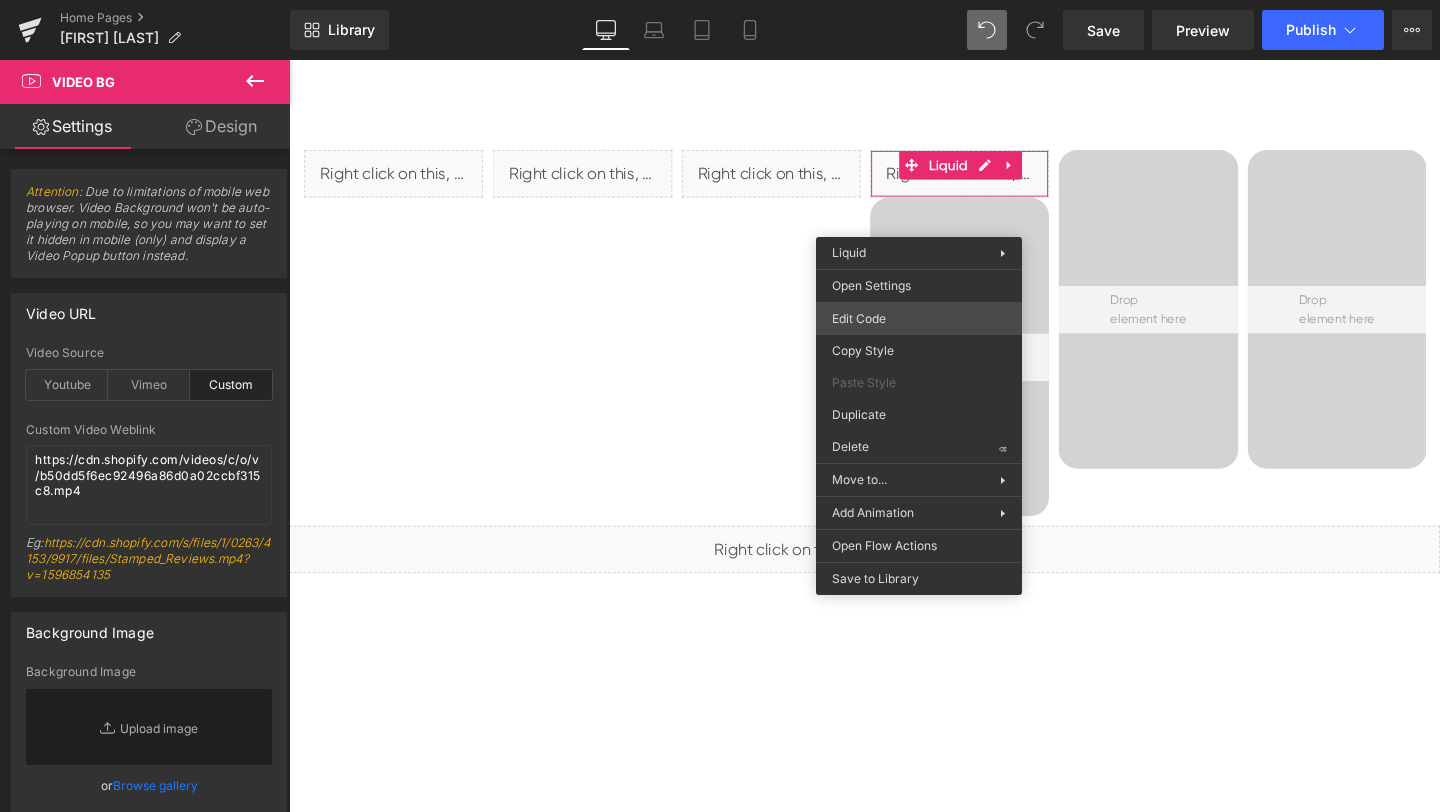 click on "Liquid  You are previewing how the   will restyle your page. You can not edit Elements in Preset Preview Mode.  Home Pages [Ethan GemPages] bonoch Homepage 2.0 Library Desktop Desktop Laptop Tablet Mobile Save Preview Publish Scheduled View Live Page View with current Template Save Template to Library Schedule Publish  Optimize  Publish Settings Shortcuts  Your page can’t be published   You've reached the maximum number of published pages on your plan  (0/0).  You need to upgrade your plan or unpublish all your pages to get 1 publish slot.   Unpublish pages   Upgrade plan  Elements Global Style cus Base Row  rows, columns, layouts, div Heading  headings, titles, h1,h2,h3,h4,h5,h6 Text Block  texts, paragraphs, contents, blocks Image  images, photos, alts, uploads Icon  icons, symbols Button  button, call to action, cta Separator  separators, dividers, horizontal lines Liquid  liquid, custom code, html, javascript, css, reviews, apps, applications, embeded, iframe Banner Parallax  Hero Banner  Stack Tabs" at bounding box center (720, 0) 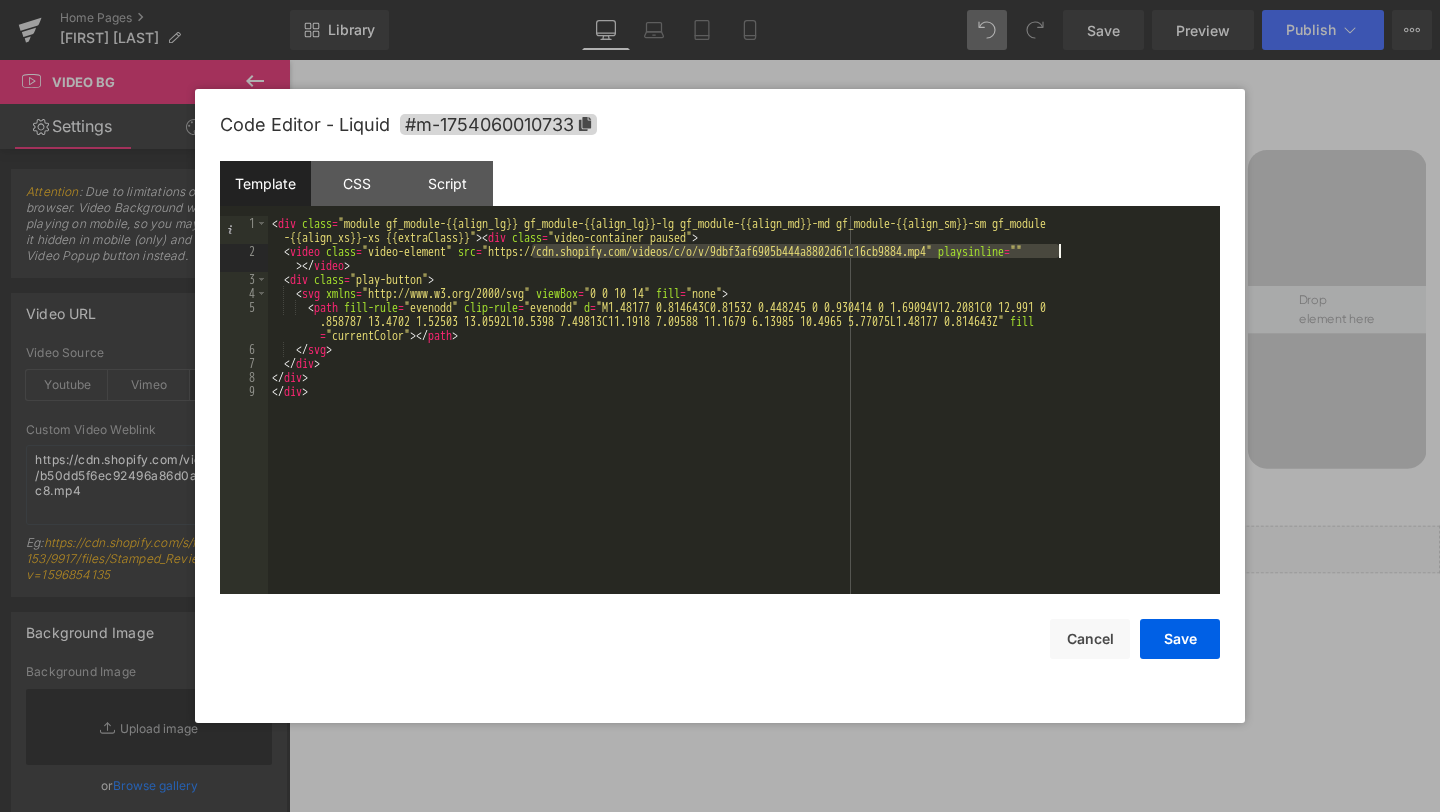 drag, startPoint x: 532, startPoint y: 246, endPoint x: 1061, endPoint y: 250, distance: 529.01514 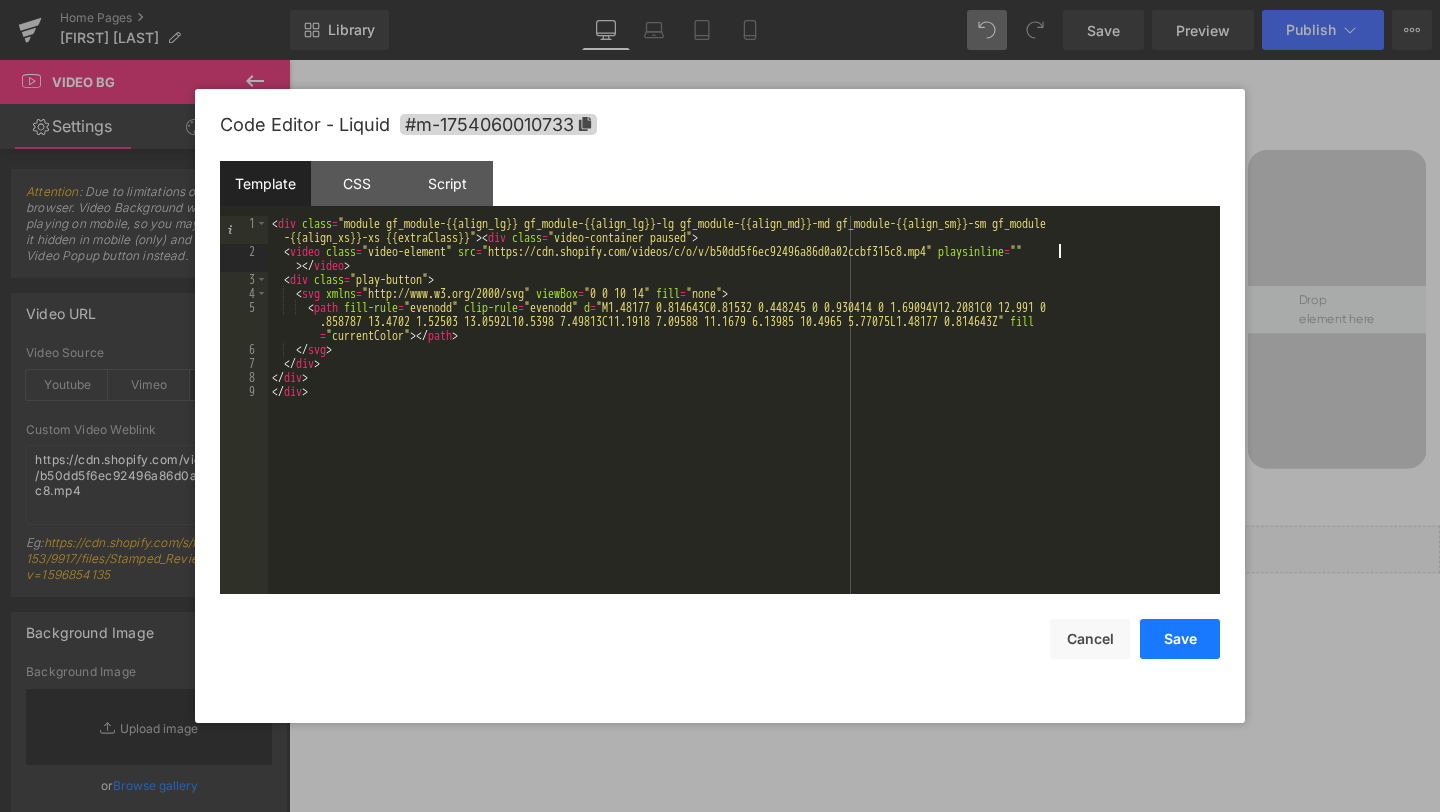 click on "Save" at bounding box center (1180, 639) 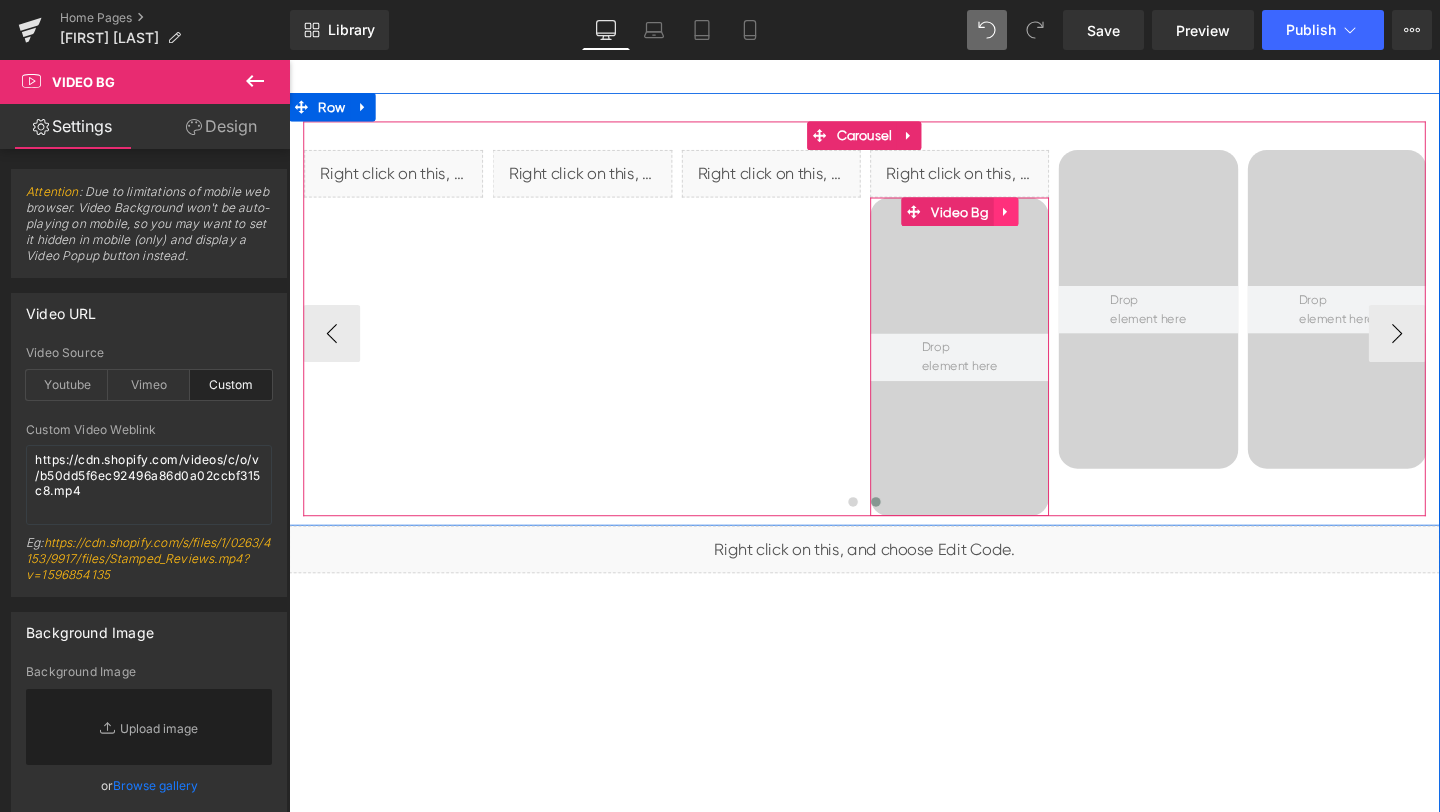 click at bounding box center [1042, 220] 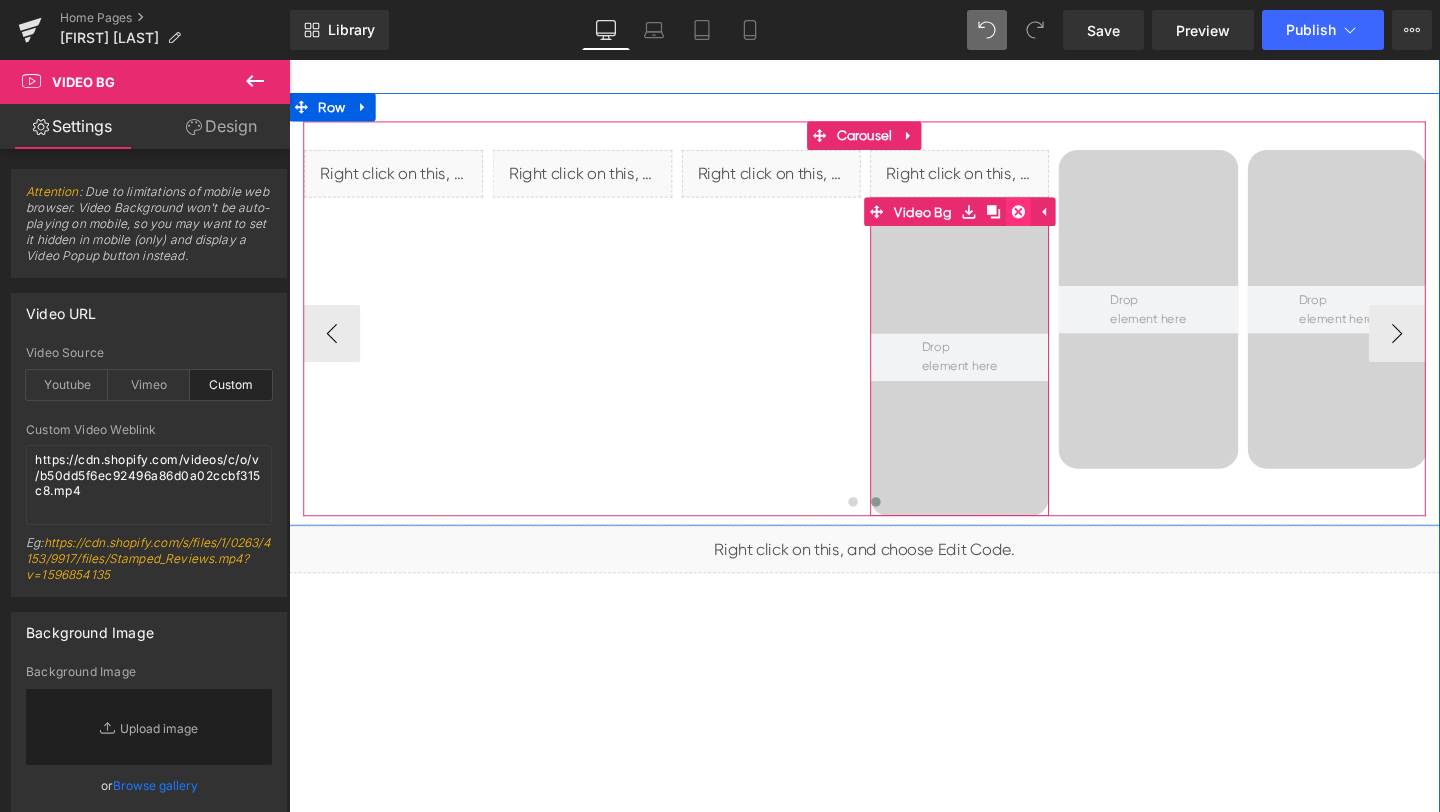 click 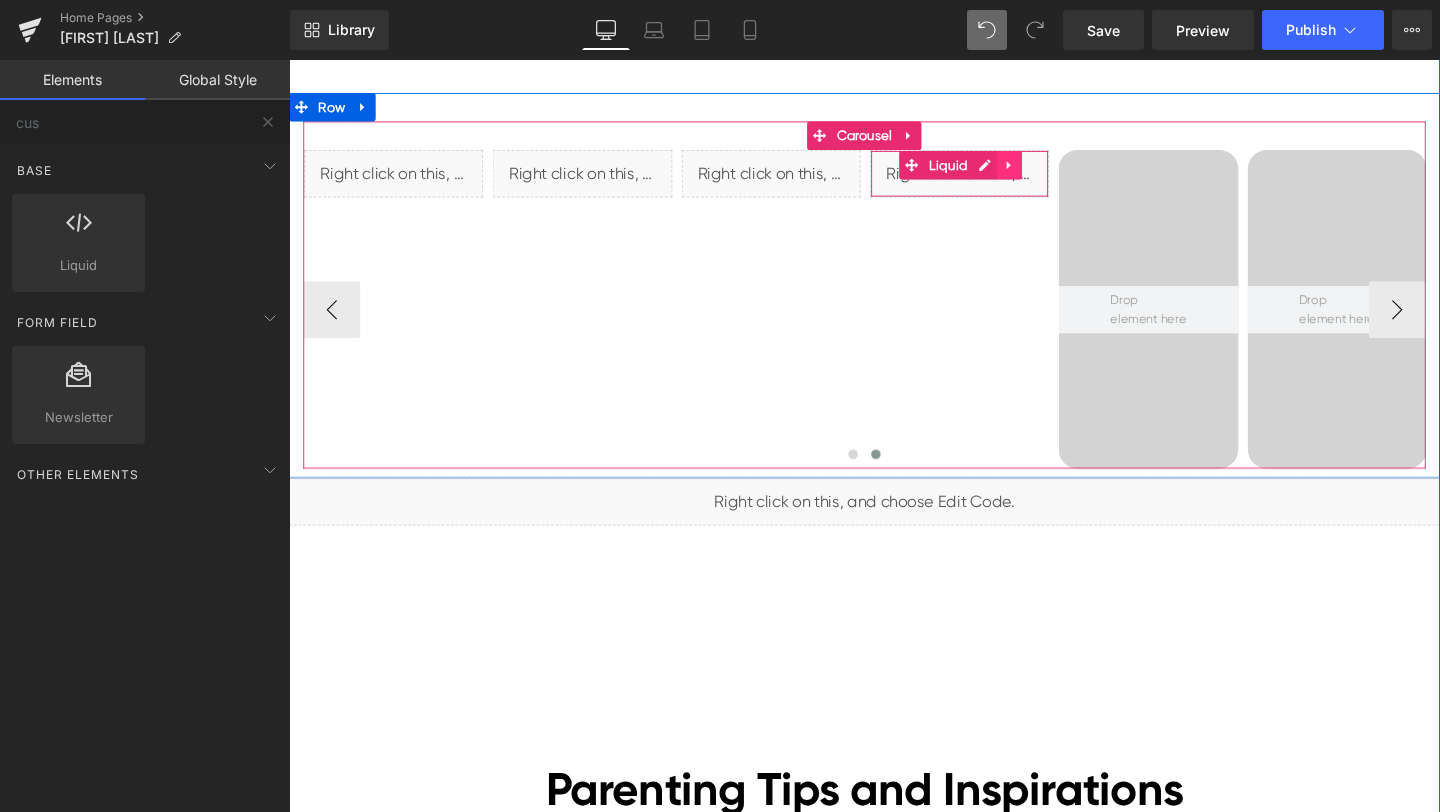click 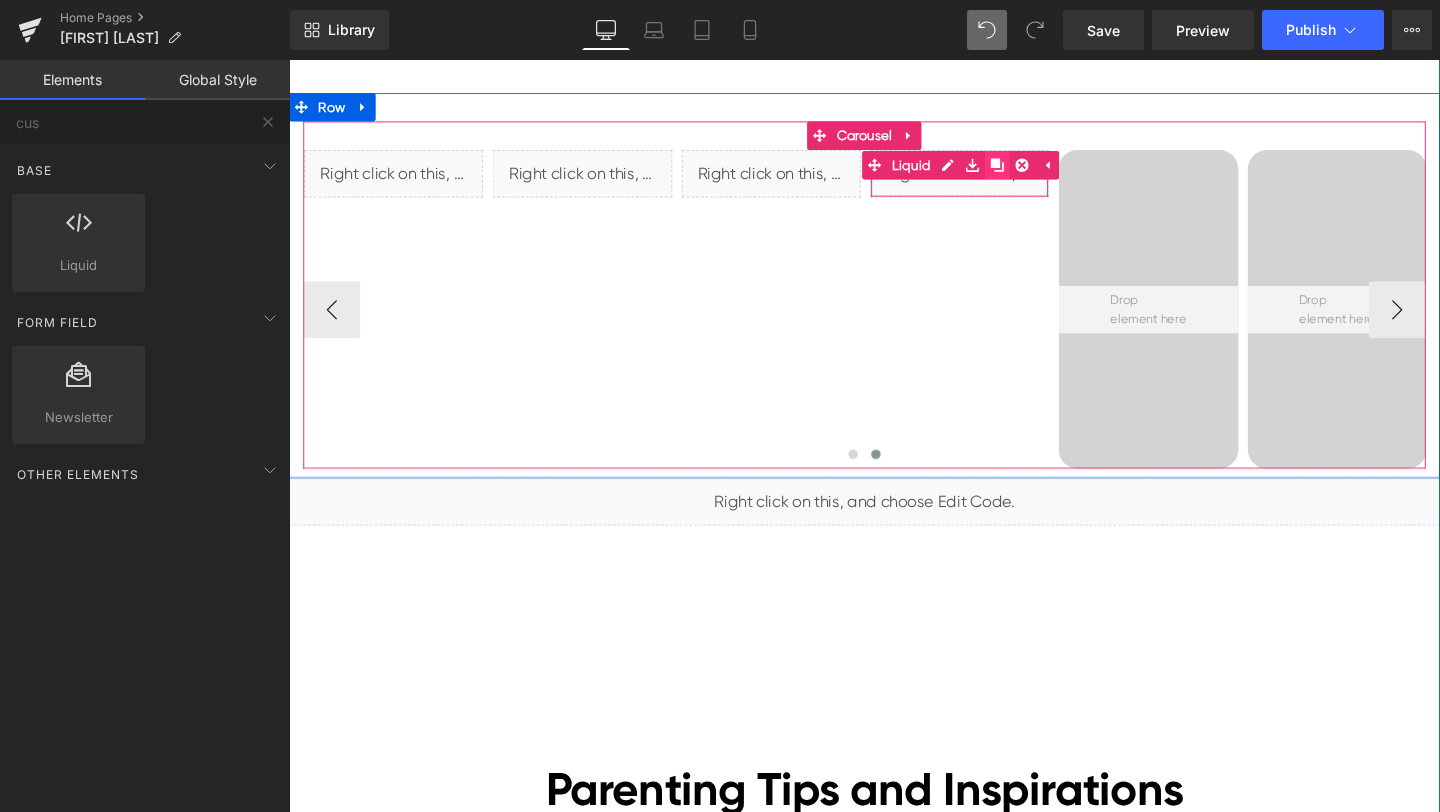 click 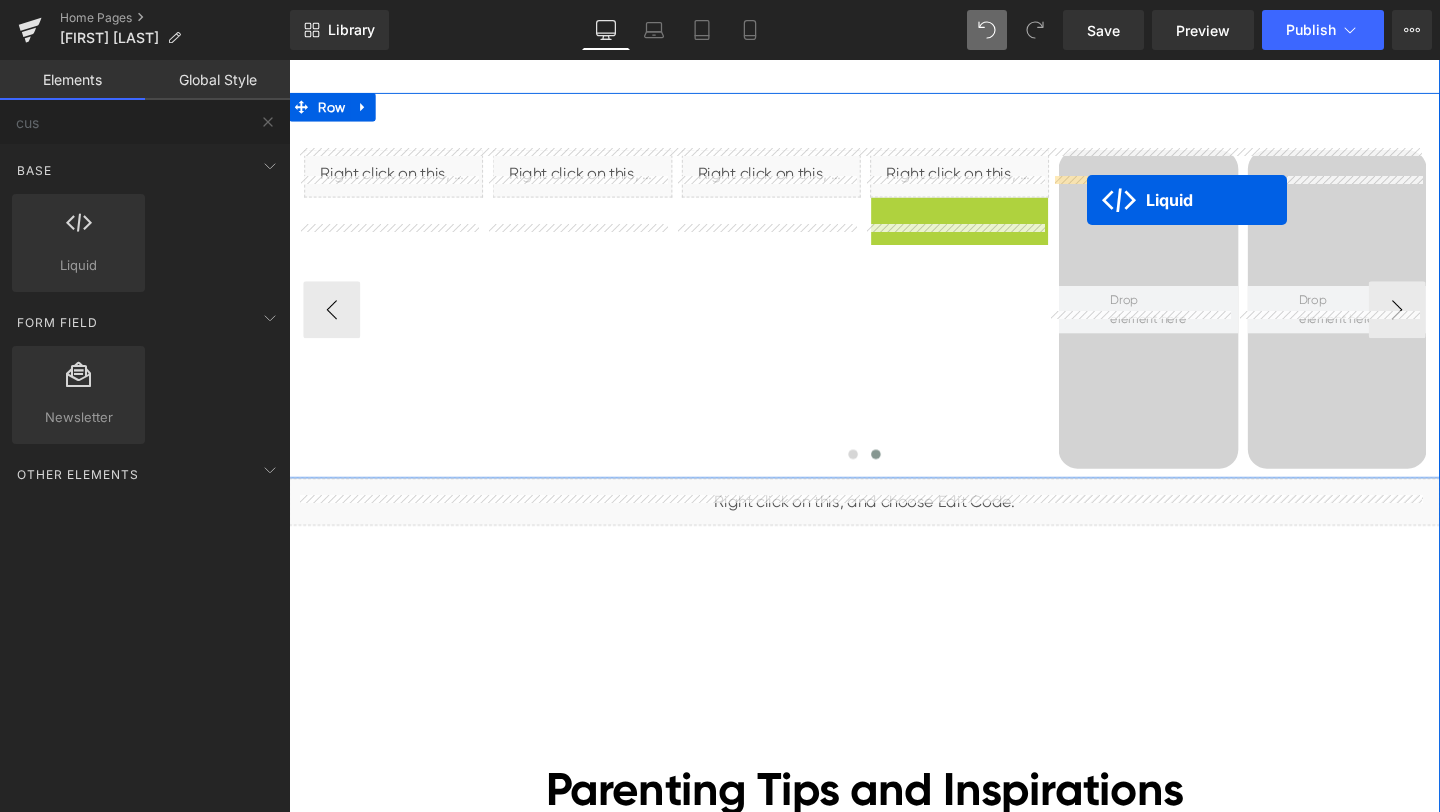 drag, startPoint x: 958, startPoint y: 257, endPoint x: 1139, endPoint y: 204, distance: 188.60011 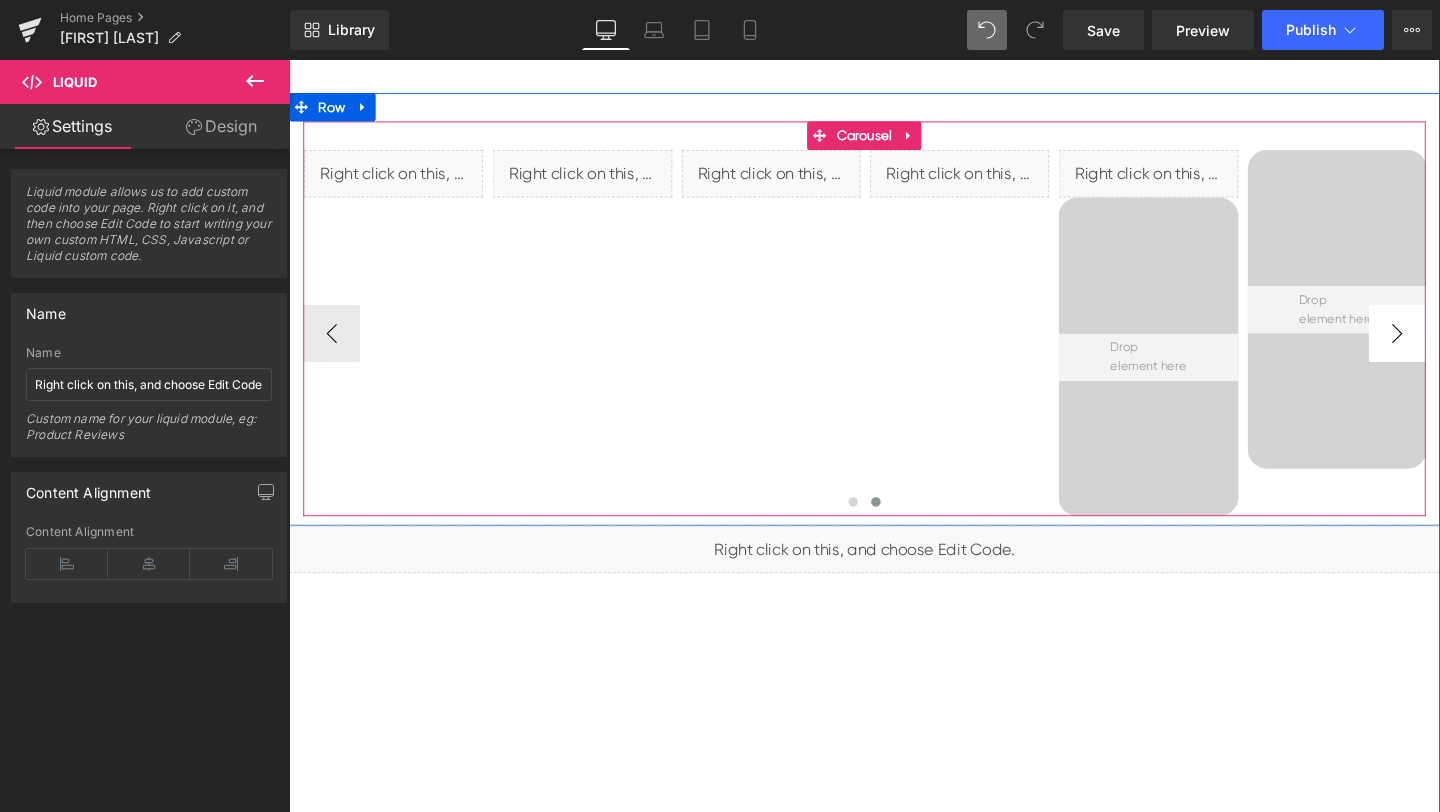 click on "›" at bounding box center [1454, 348] 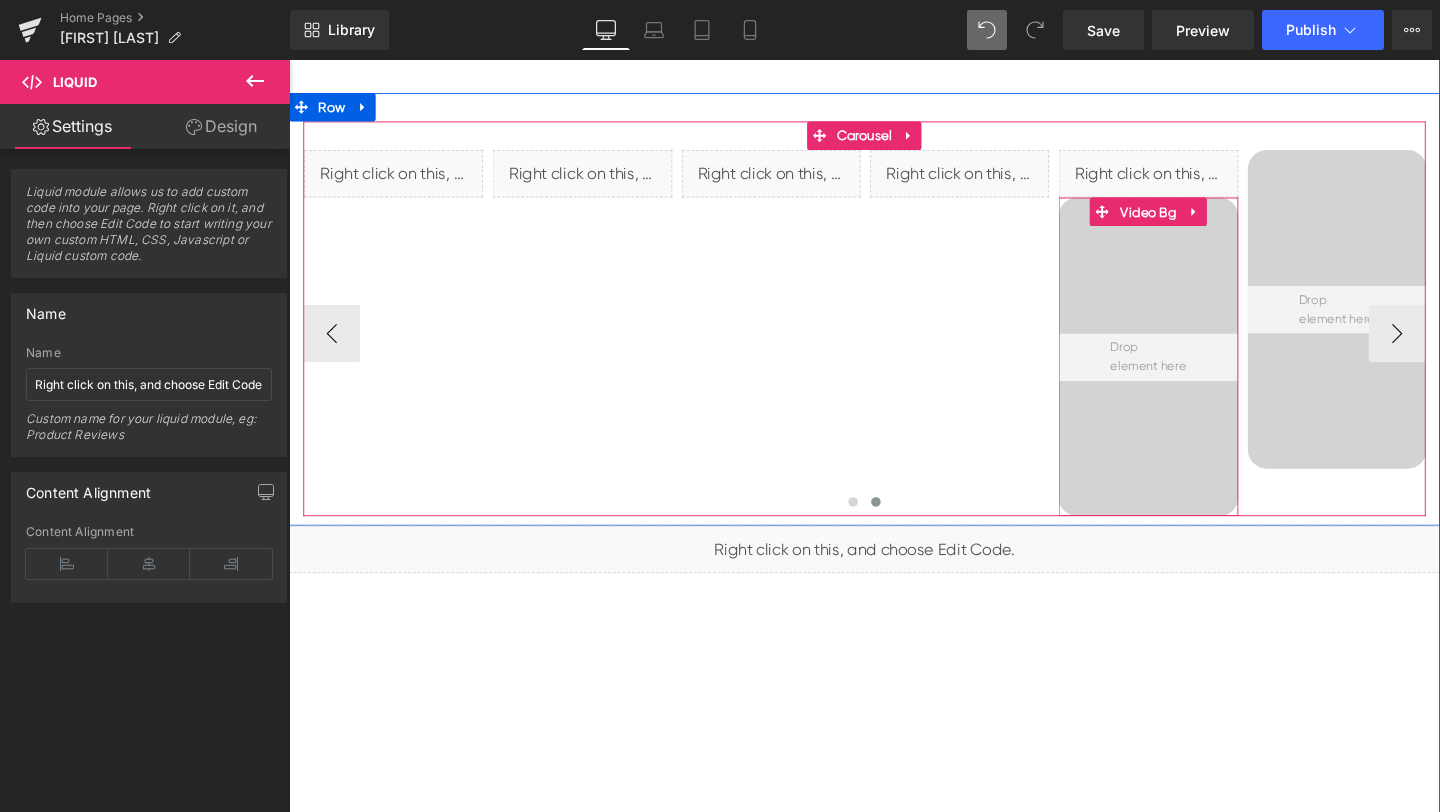 click at bounding box center [1192, 372] 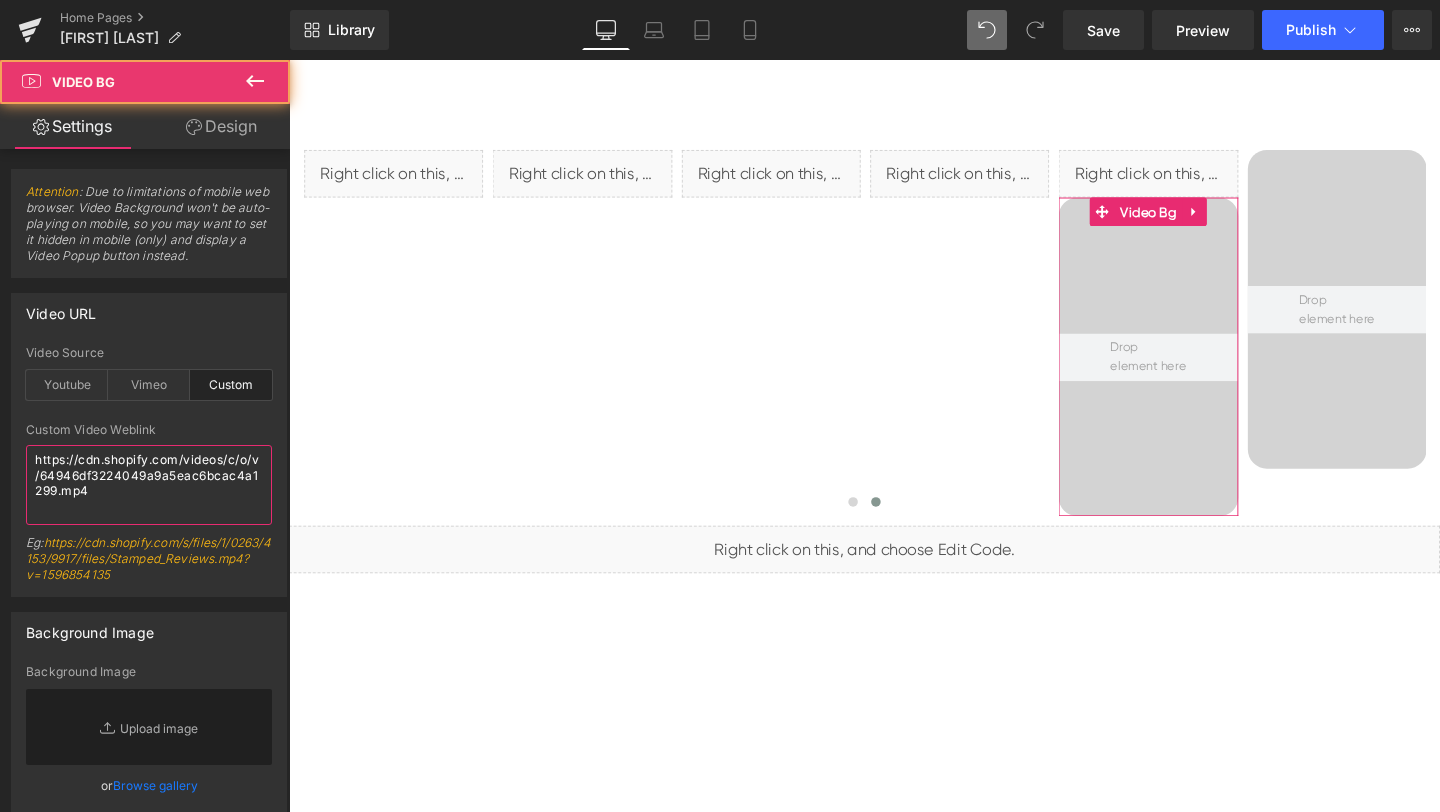 click on "https://cdn.shopify.com/videos/c/o/v/64946df3224049a9a5eac6bcac4a1299.mp4" at bounding box center [149, 485] 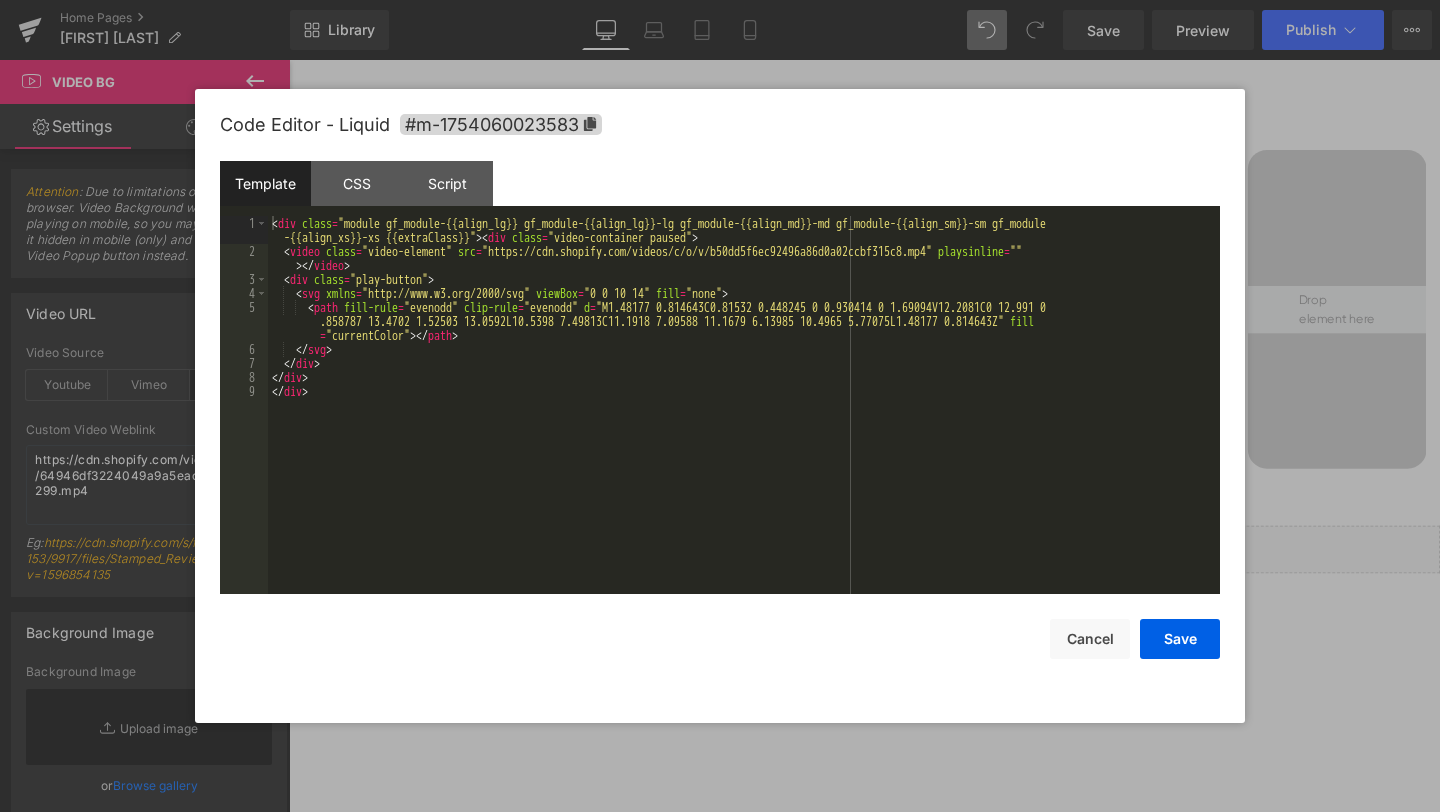 click on "Liquid  You are previewing how the   will restyle your page. You can not edit Elements in Preset Preview Mode.  Home Pages [Ethan GemPages] bonoch Homepage 2.0 Library Desktop Desktop Laptop Tablet Mobile Save Preview Publish Scheduled View Live Page View with current Template Save Template to Library Schedule Publish  Optimize  Publish Settings Shortcuts  Your page can’t be published   You've reached the maximum number of published pages on your plan  (0/0).  You need to upgrade your plan or unpublish all your pages to get 1 publish slot.   Unpublish pages   Upgrade plan  Elements Global Style cus Base Row  rows, columns, layouts, div Heading  headings, titles, h1,h2,h3,h4,h5,h6 Text Block  texts, paragraphs, contents, blocks Image  images, photos, alts, uploads Icon  icons, symbols Button  button, call to action, cta Separator  separators, dividers, horizontal lines Liquid  liquid, custom code, html, javascript, css, reviews, apps, applications, embeded, iframe Banner Parallax  Hero Banner  Stack Tabs" at bounding box center (720, 0) 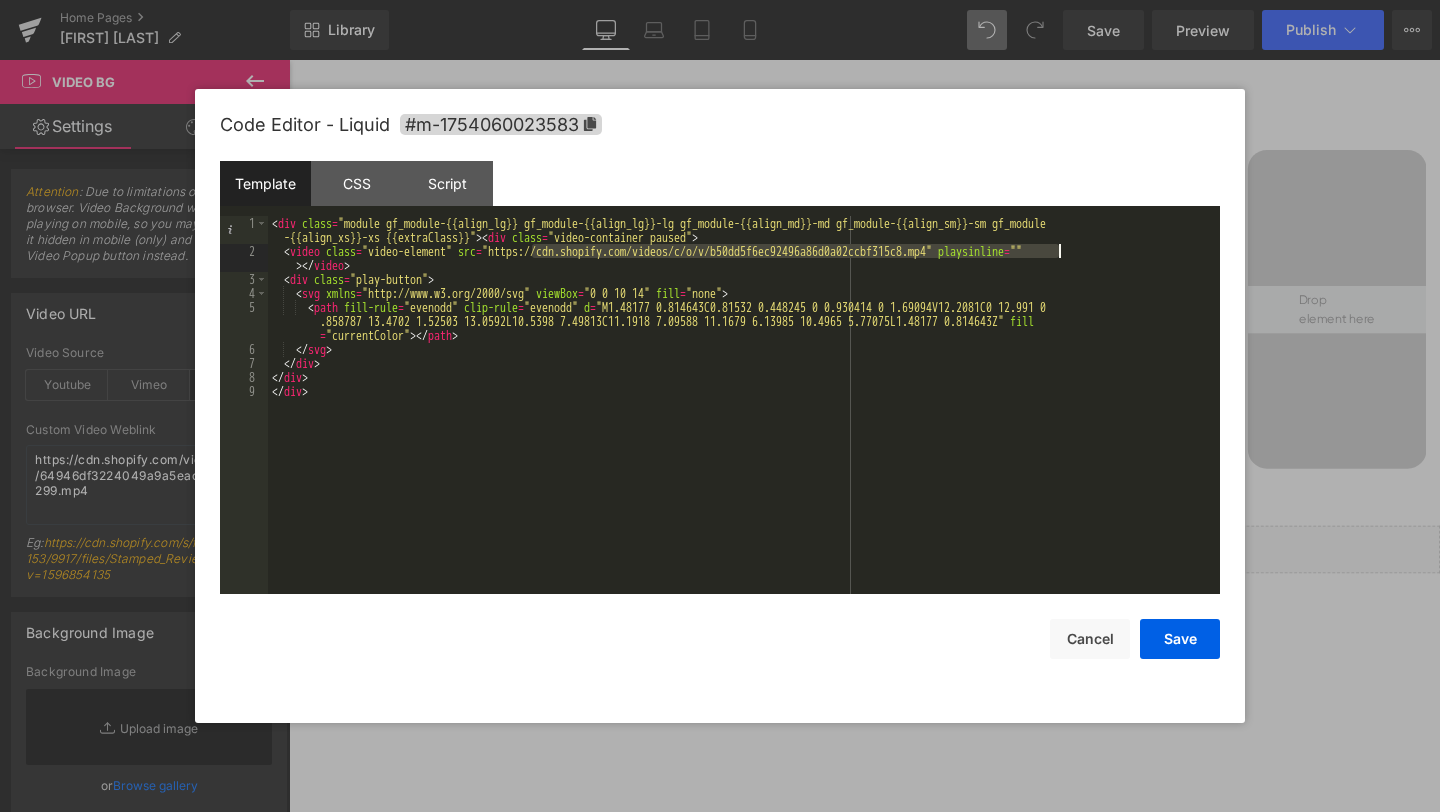 drag, startPoint x: 531, startPoint y: 248, endPoint x: 1061, endPoint y: 245, distance: 530.0085 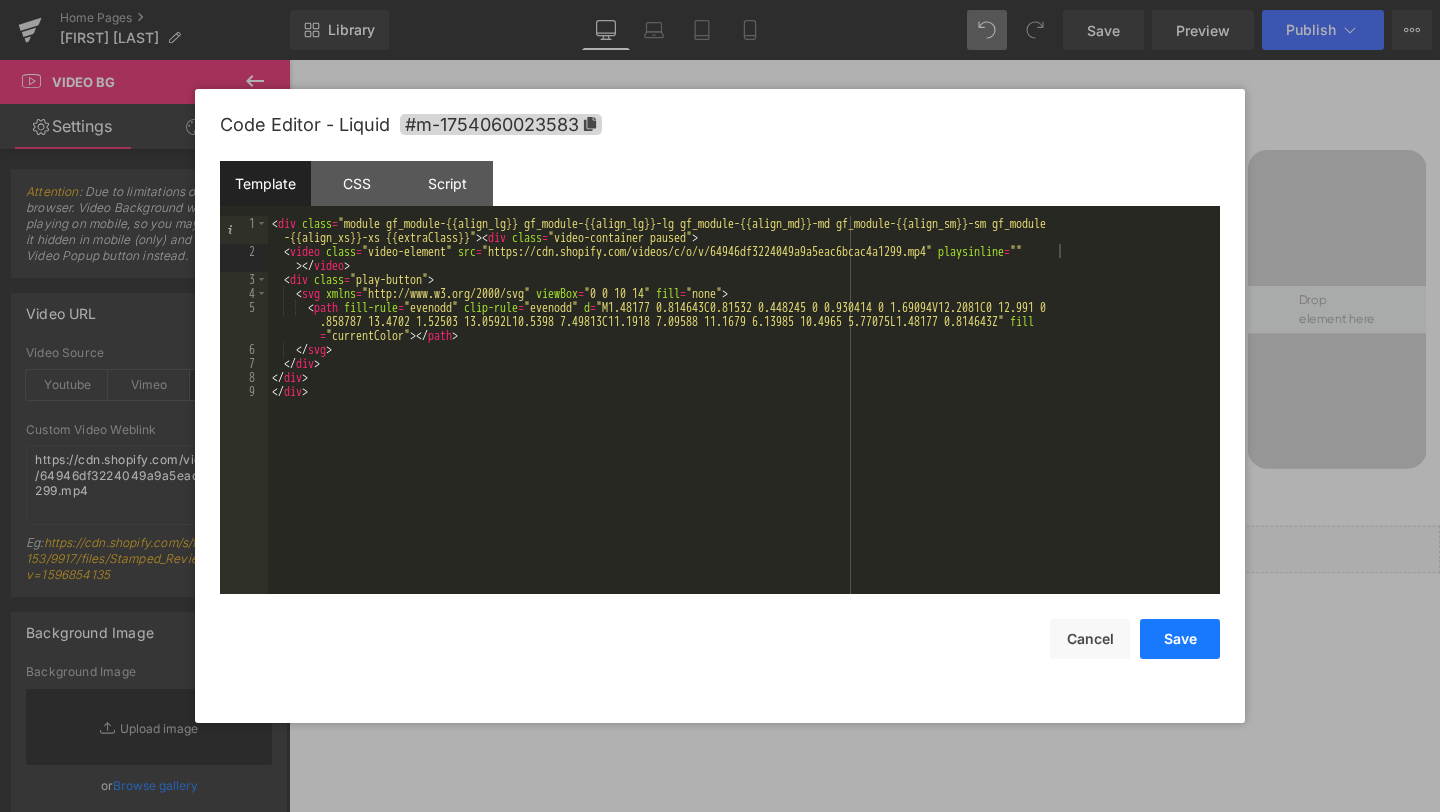 click on "Save" at bounding box center [1180, 639] 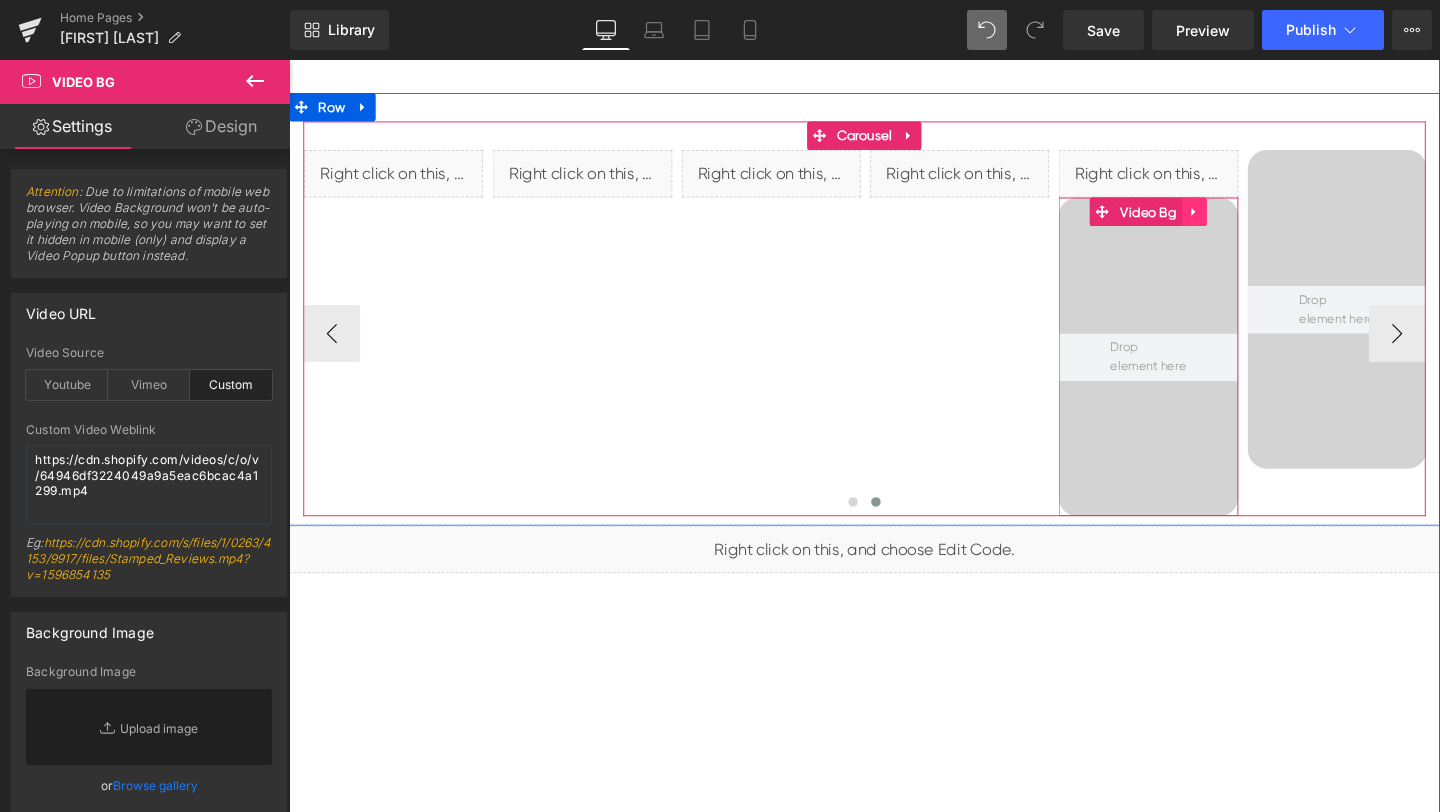 click 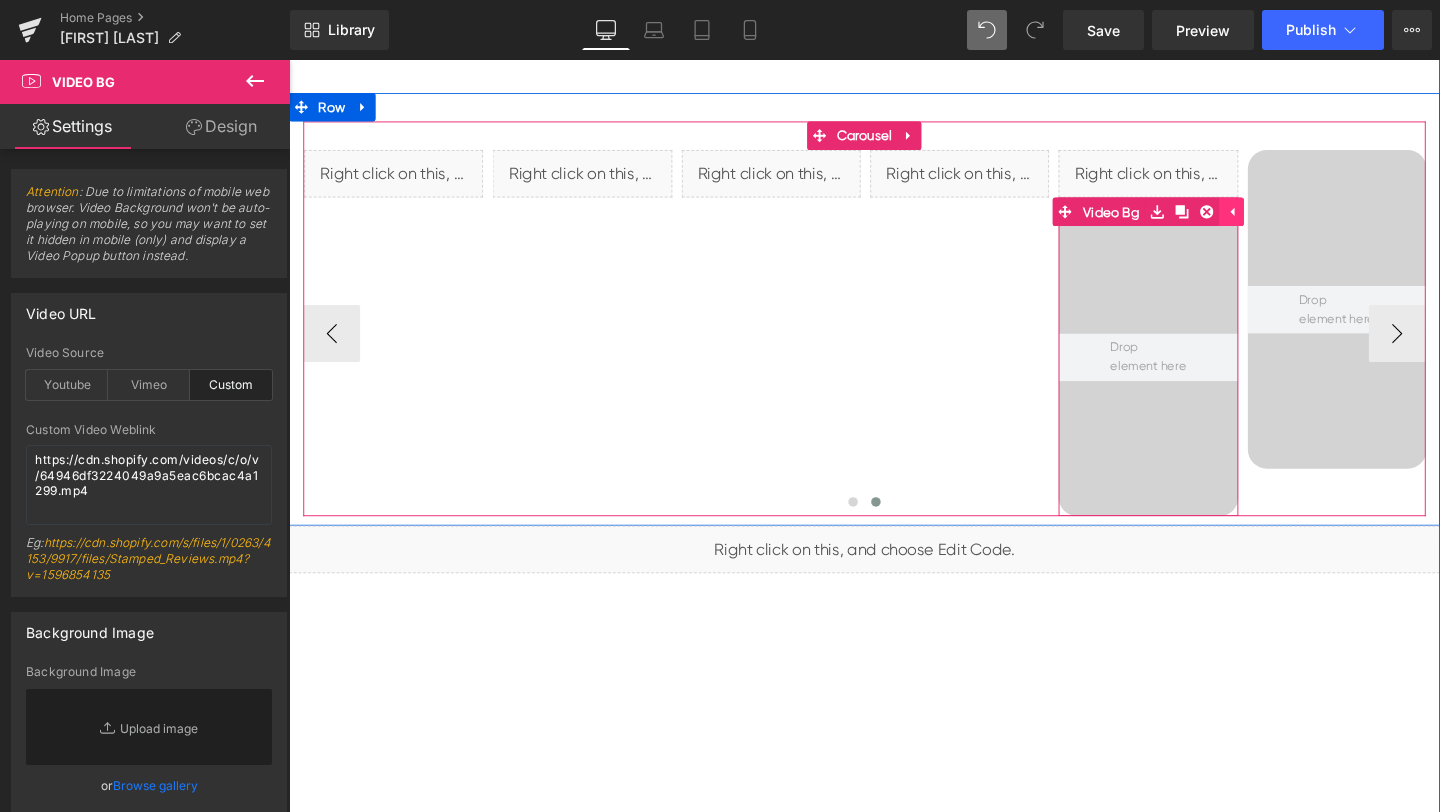 click 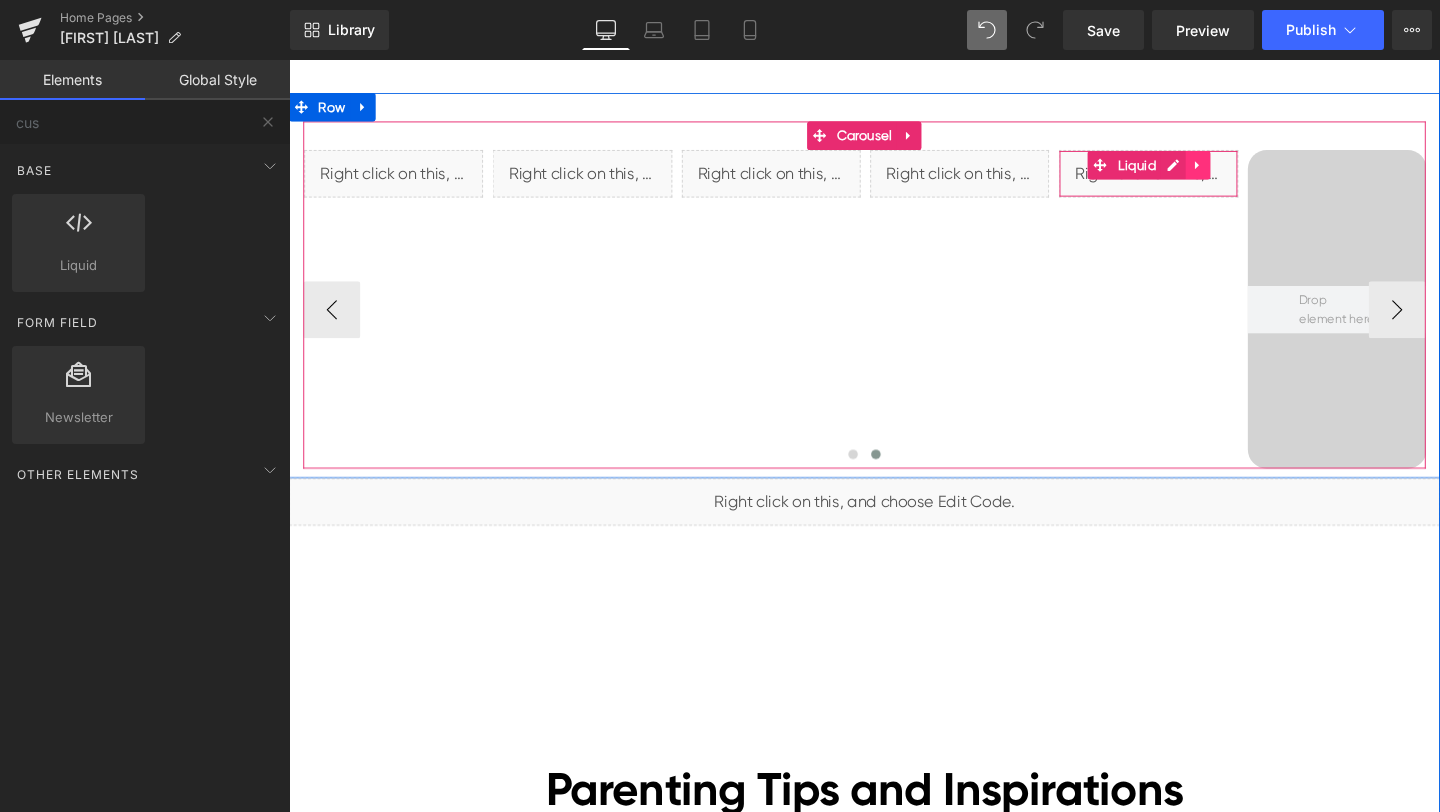 click at bounding box center (1245, 171) 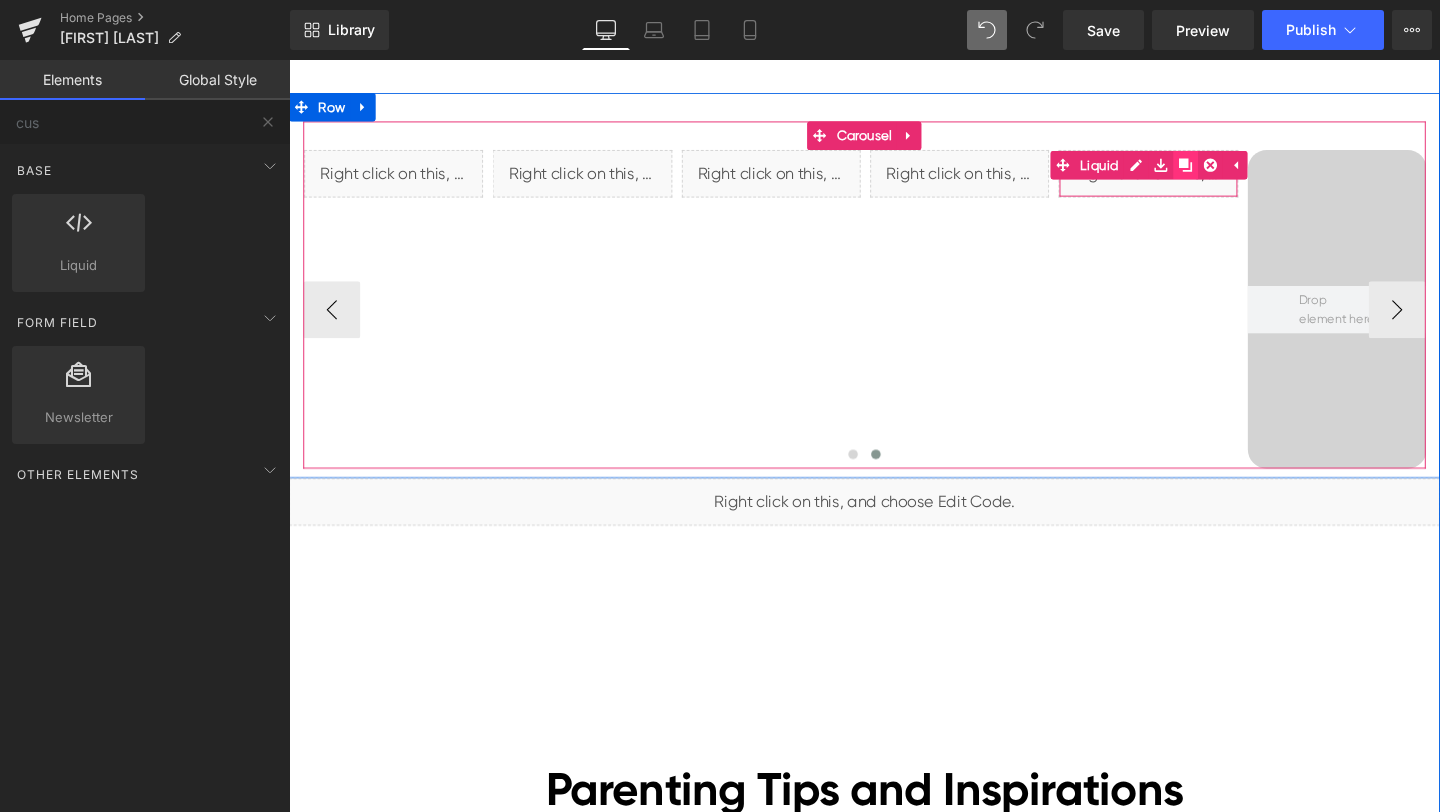 click 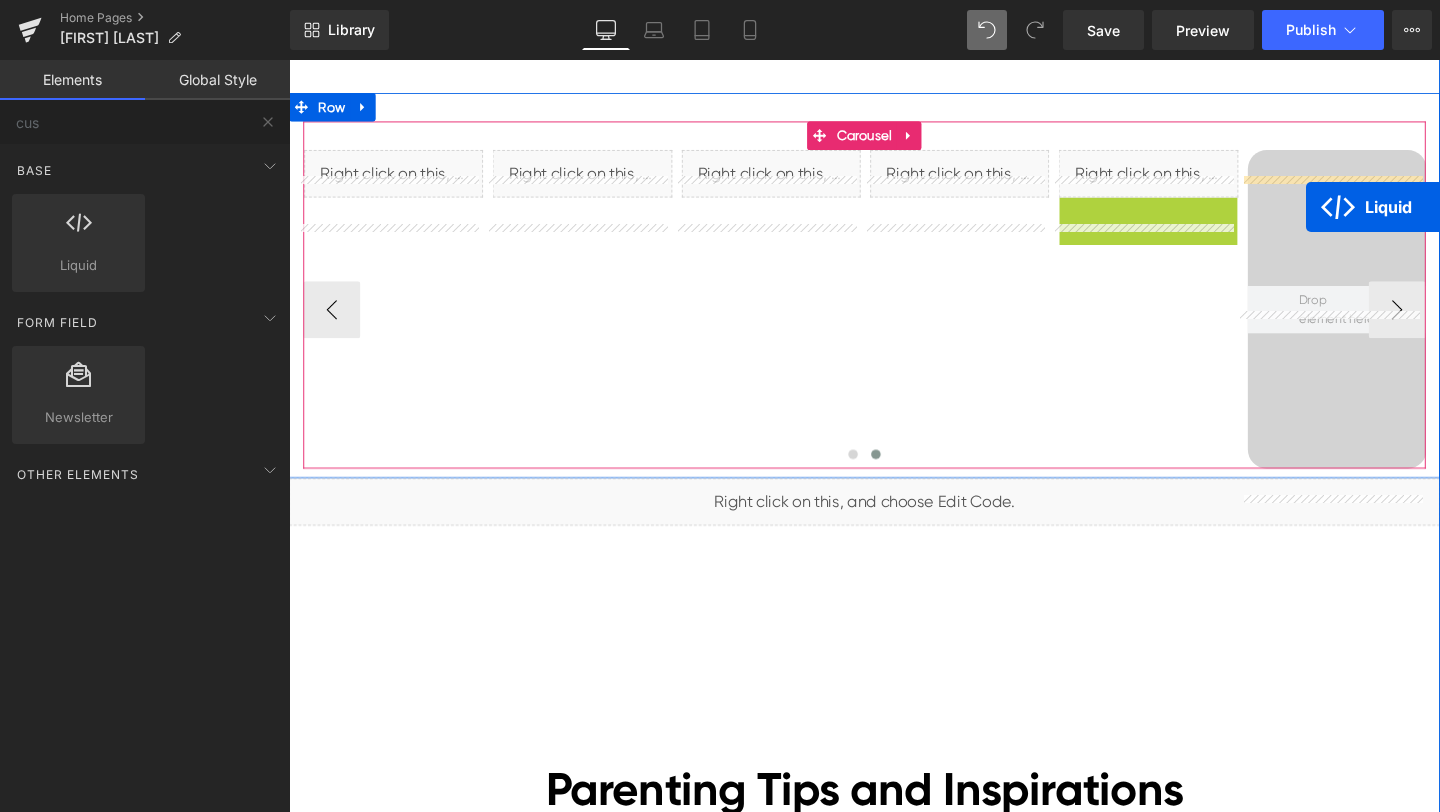 drag, startPoint x: 1160, startPoint y: 243, endPoint x: 1358, endPoint y: 215, distance: 199.97 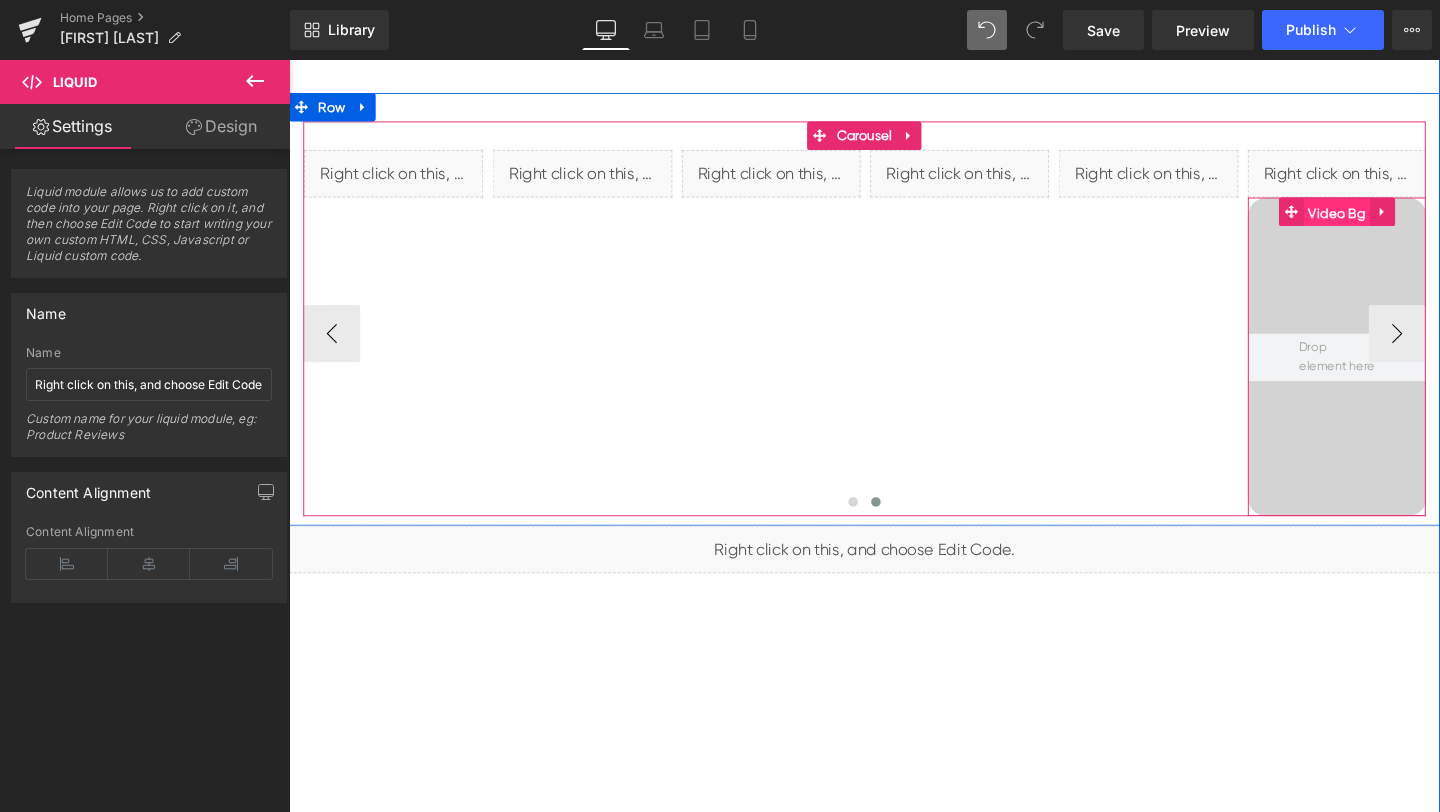 click on "Video Bg" at bounding box center (1391, 221) 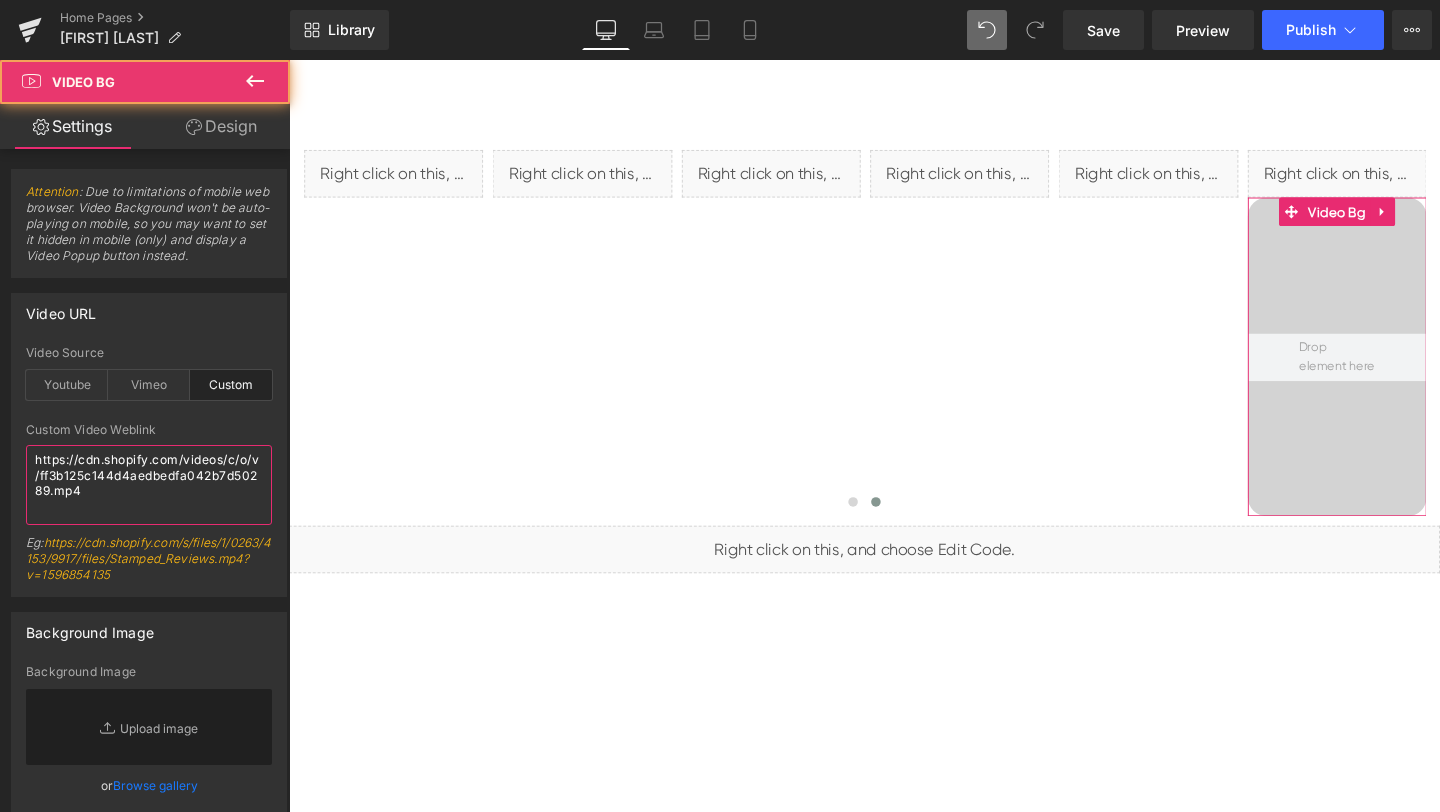 click on "https://cdn.shopify.com/videos/c/o/v/ff3b125c144d4aedbedfa042b7d50289.mp4" at bounding box center (149, 485) 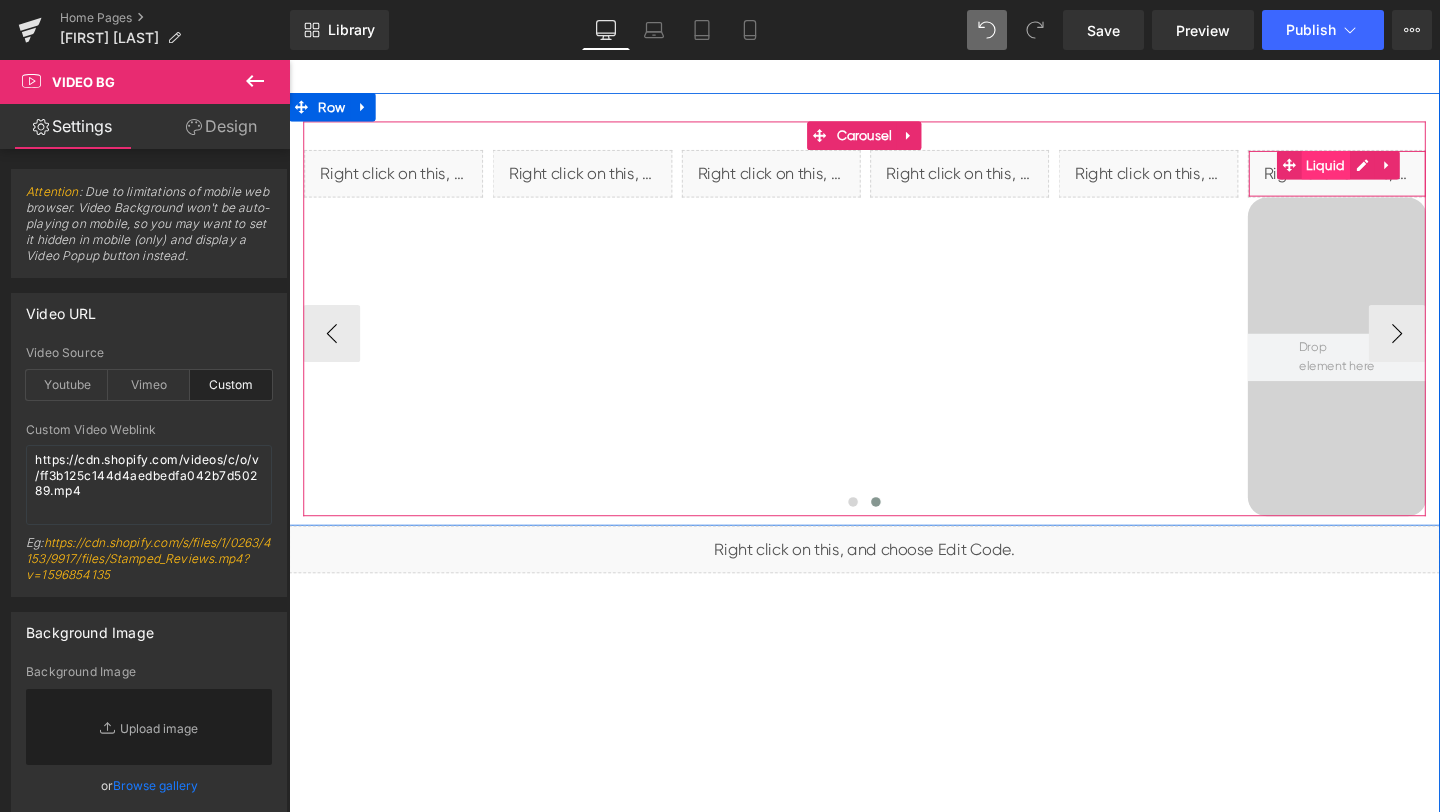 click on "Liquid" at bounding box center [1378, 171] 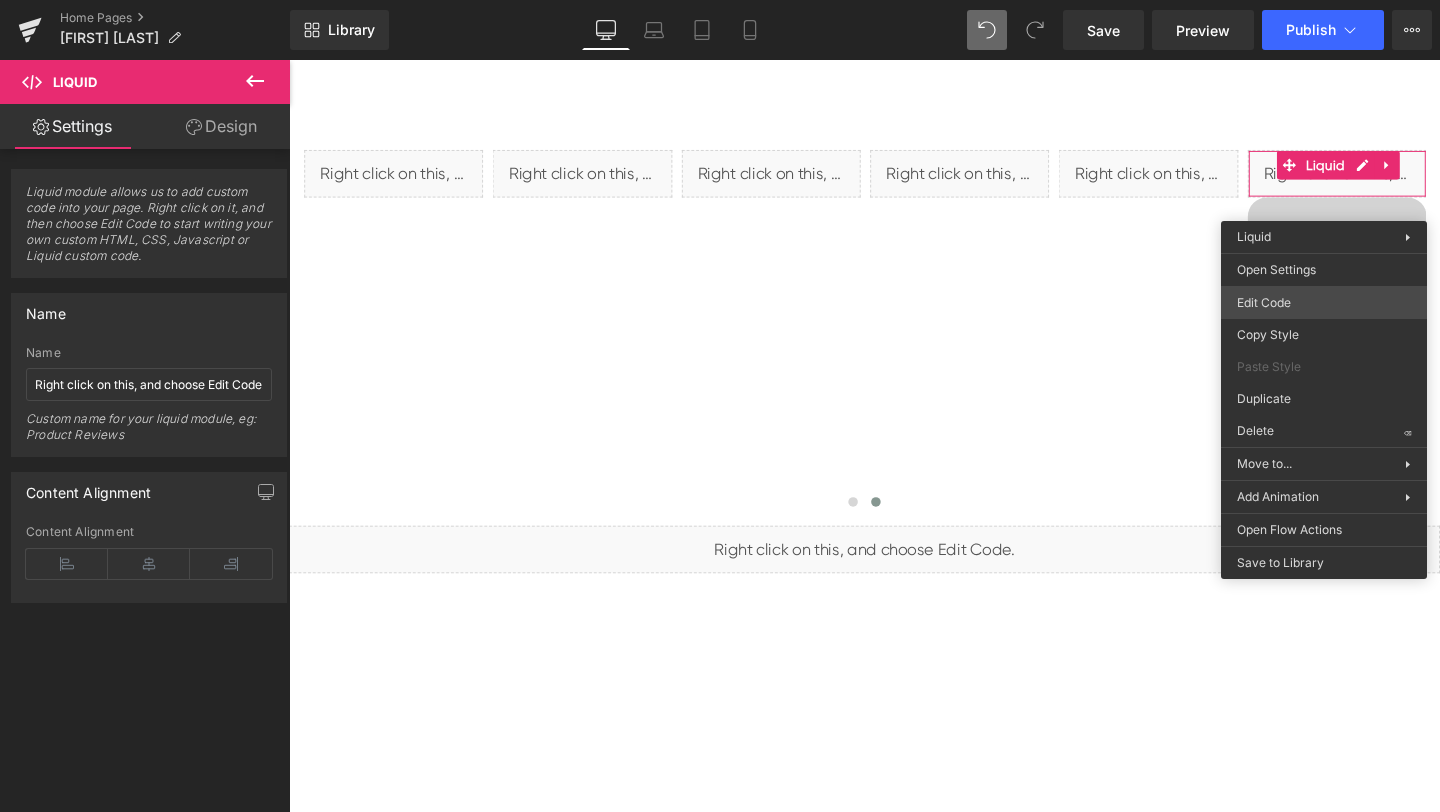click on "Liquid You are previewing how the   will restyle your page. You can not edit Elements in Preset Preview Mode.  Home Pages [Ethan GemPages] bonoch Homepage 2.0 Library Desktop Desktop Laptop Tablet Mobile Save Preview Publish Scheduled View Live Page View with current Template Save Template to Library Schedule Publish  Optimize  Publish Settings Shortcuts  Your page can’t be published   You've reached the maximum number of published pages on your plan  (0/0).  You need to upgrade your plan or unpublish all your pages to get 1 publish slot.   Unpublish pages   Upgrade plan  Elements Global Style cus Base Row  rows, columns, layouts, div Heading  headings, titles, h1,h2,h3,h4,h5,h6 Text Block  texts, paragraphs, contents, blocks Image  images, photos, alts, uploads Icon  icons, symbols Button  button, call to action, cta Separator  separators, dividers, horizontal lines Liquid  liquid, custom code, html, javascript, css, reviews, apps, applications, embeded, iframe Banner Parallax  Hero Banner" at bounding box center [720, 406] 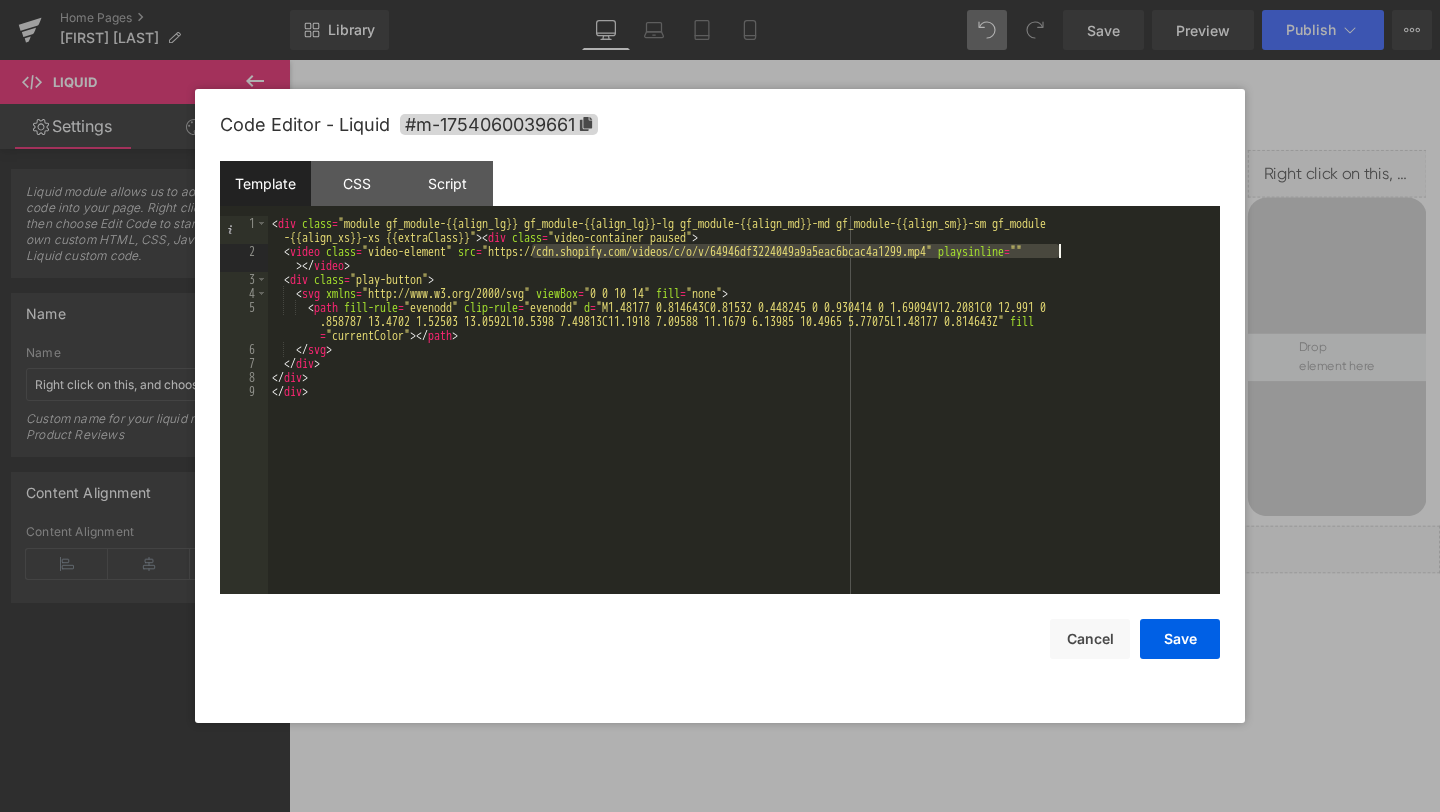 drag, startPoint x: 533, startPoint y: 250, endPoint x: 1060, endPoint y: 249, distance: 527.001 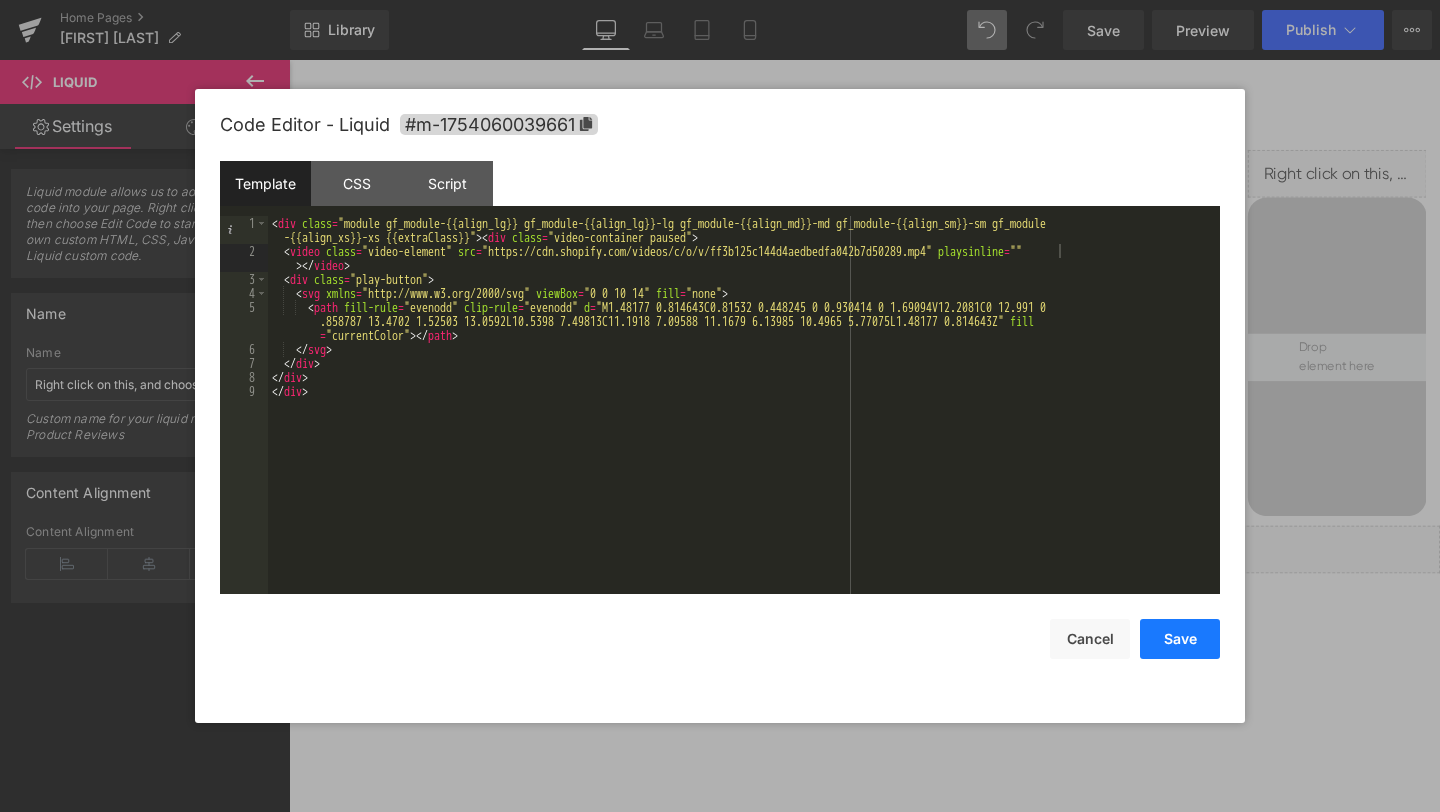 click on "Save" at bounding box center [1180, 639] 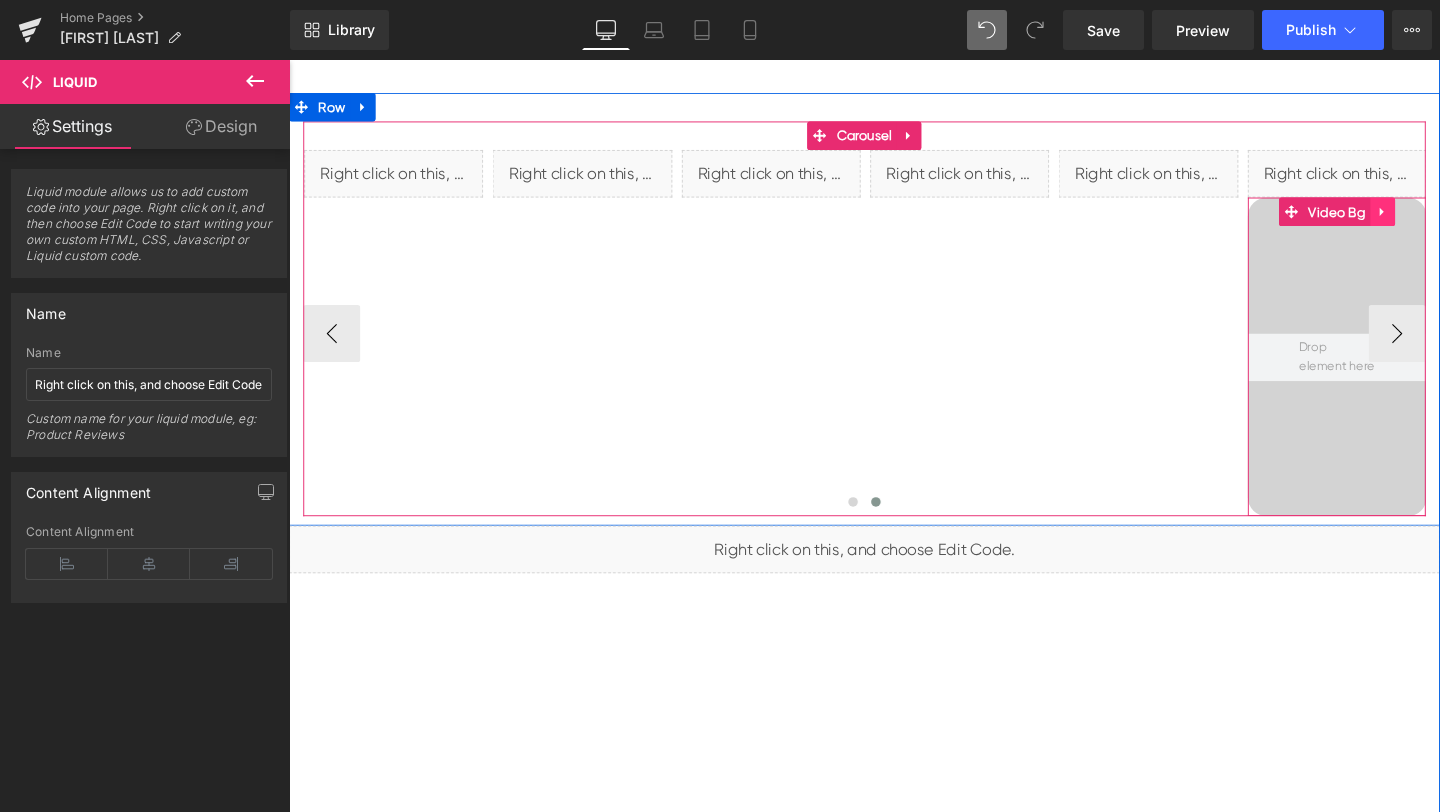 drag, startPoint x: 1411, startPoint y: 294, endPoint x: 1439, endPoint y: 240, distance: 60.827625 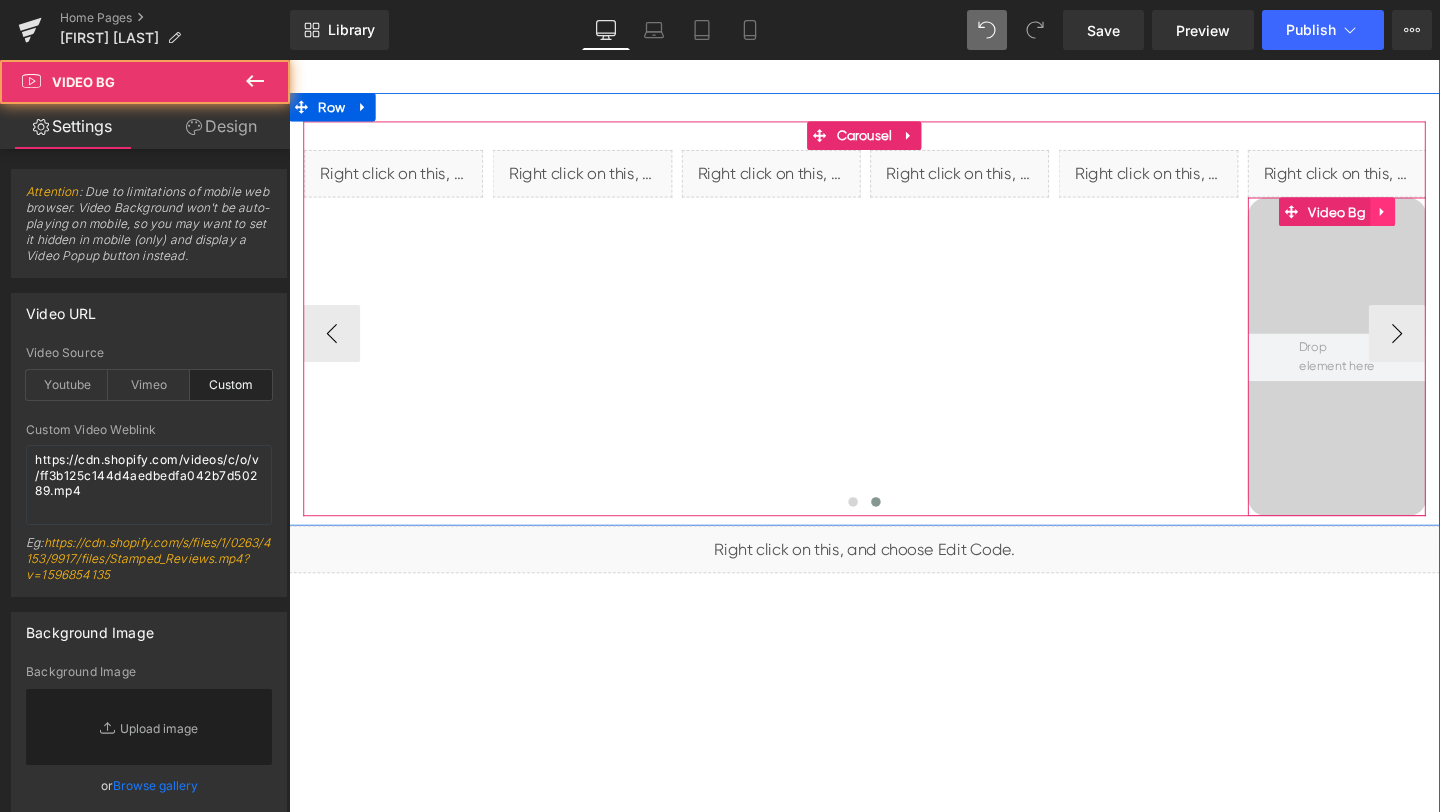 click at bounding box center (1439, 220) 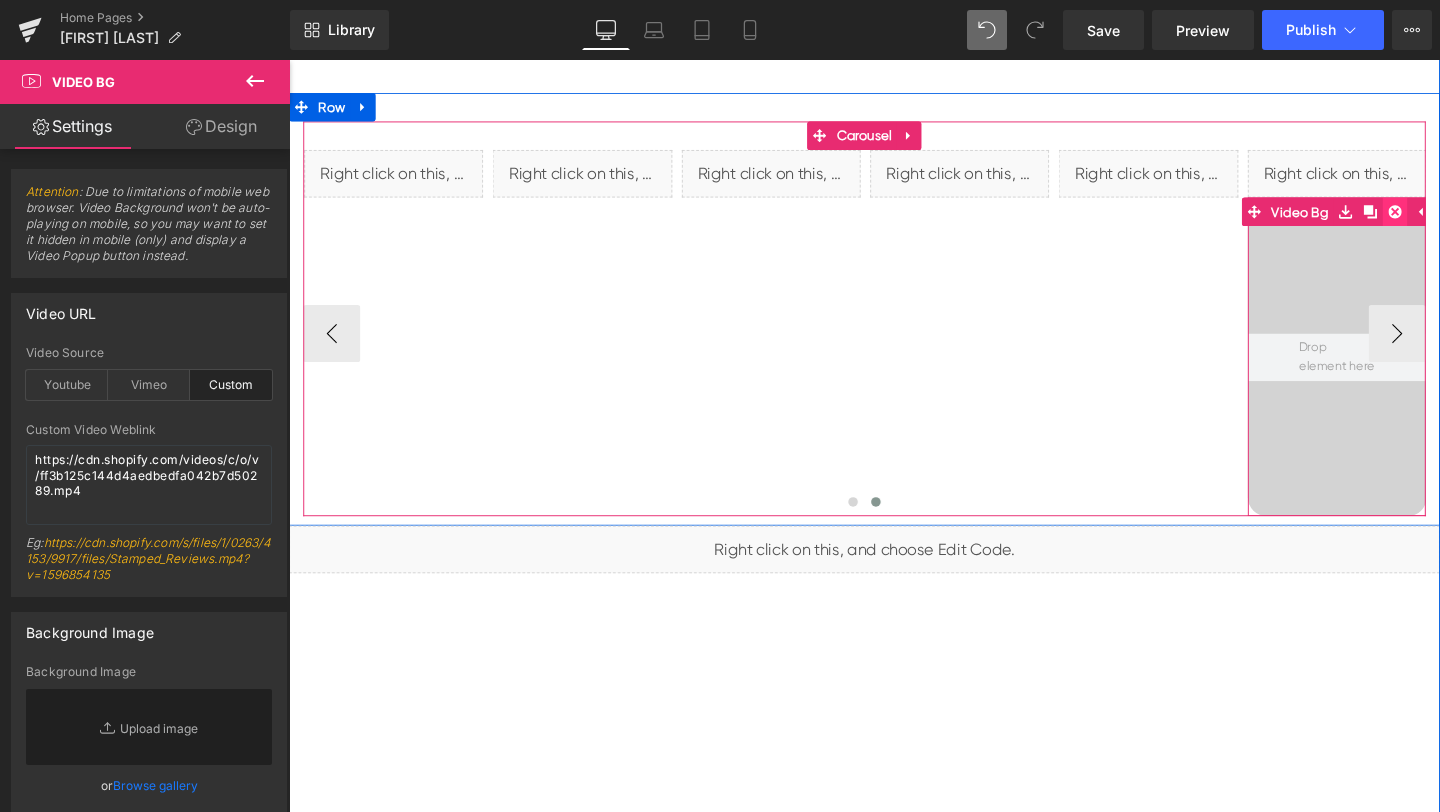 click 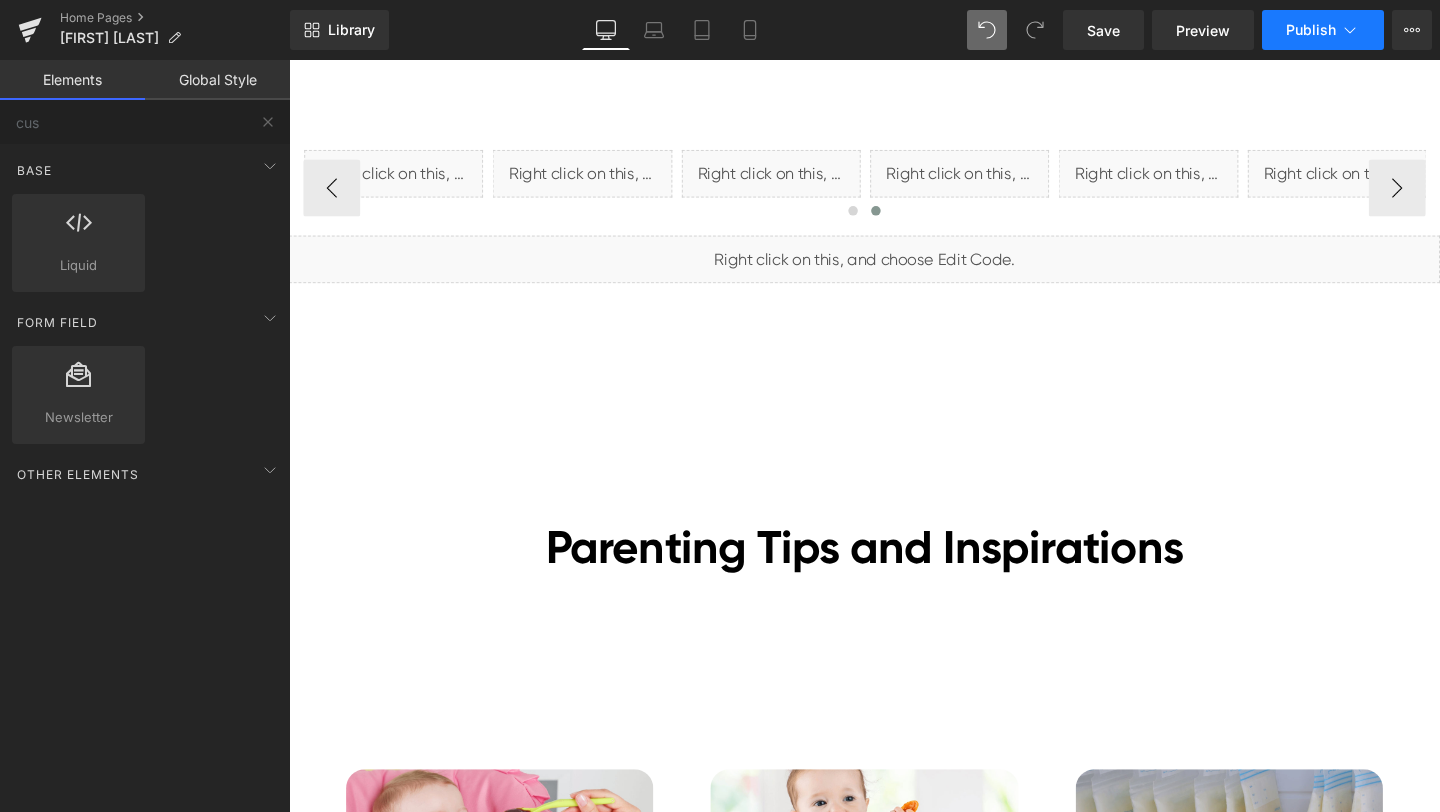 click on "Publish" at bounding box center (1311, 30) 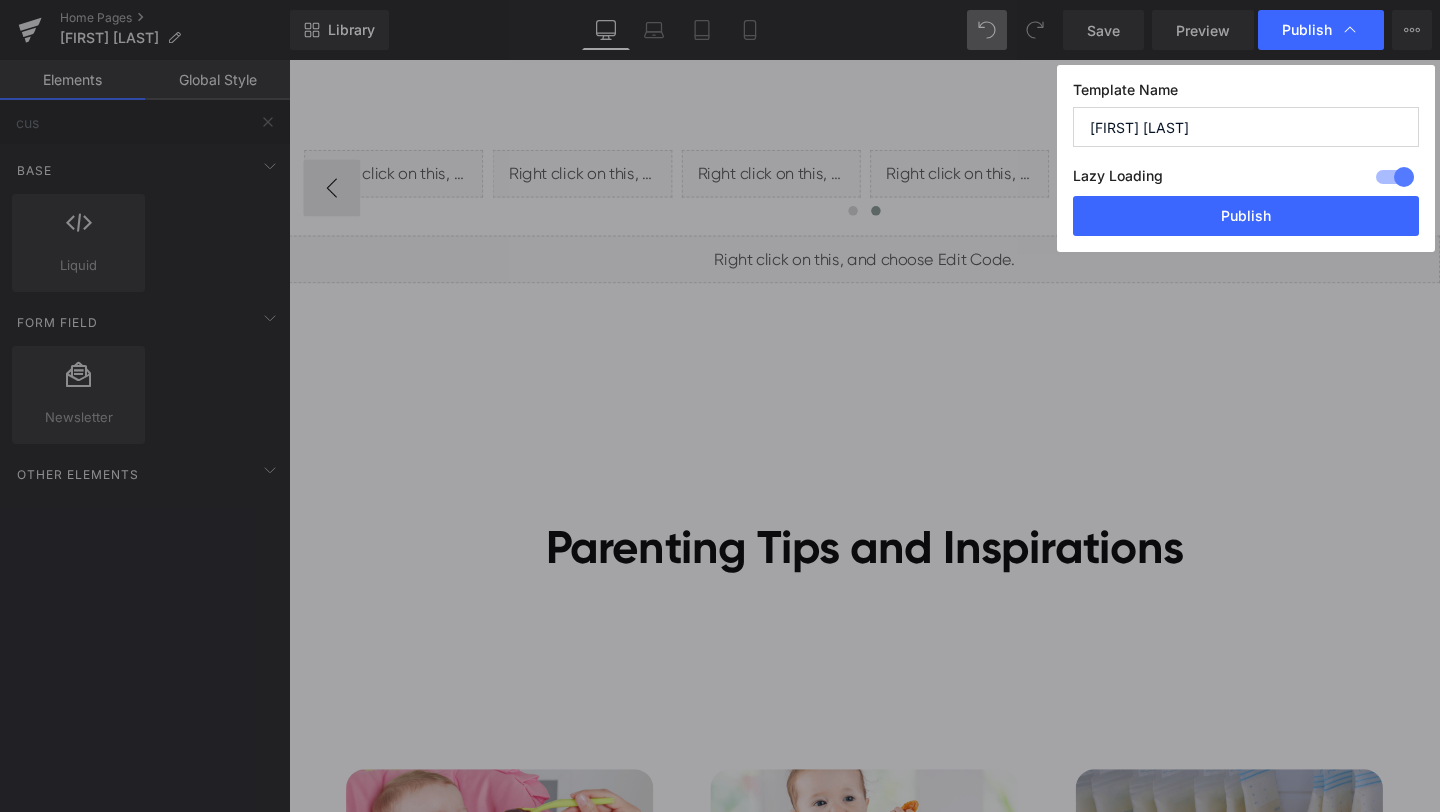 click on "Lazy Loading
Build
Upgrade plan to unlock" at bounding box center (1246, 179) 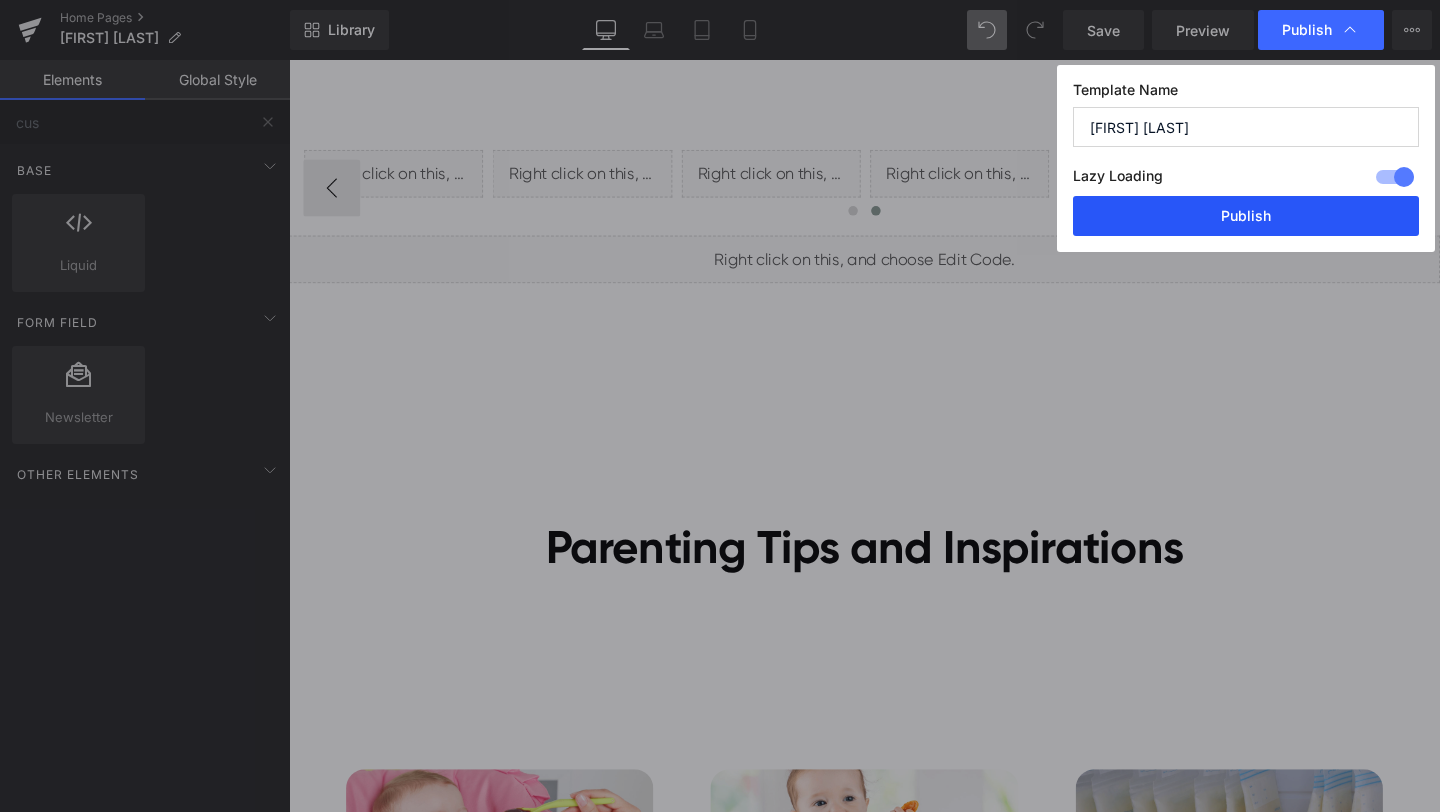 click on "Publish" at bounding box center (1246, 216) 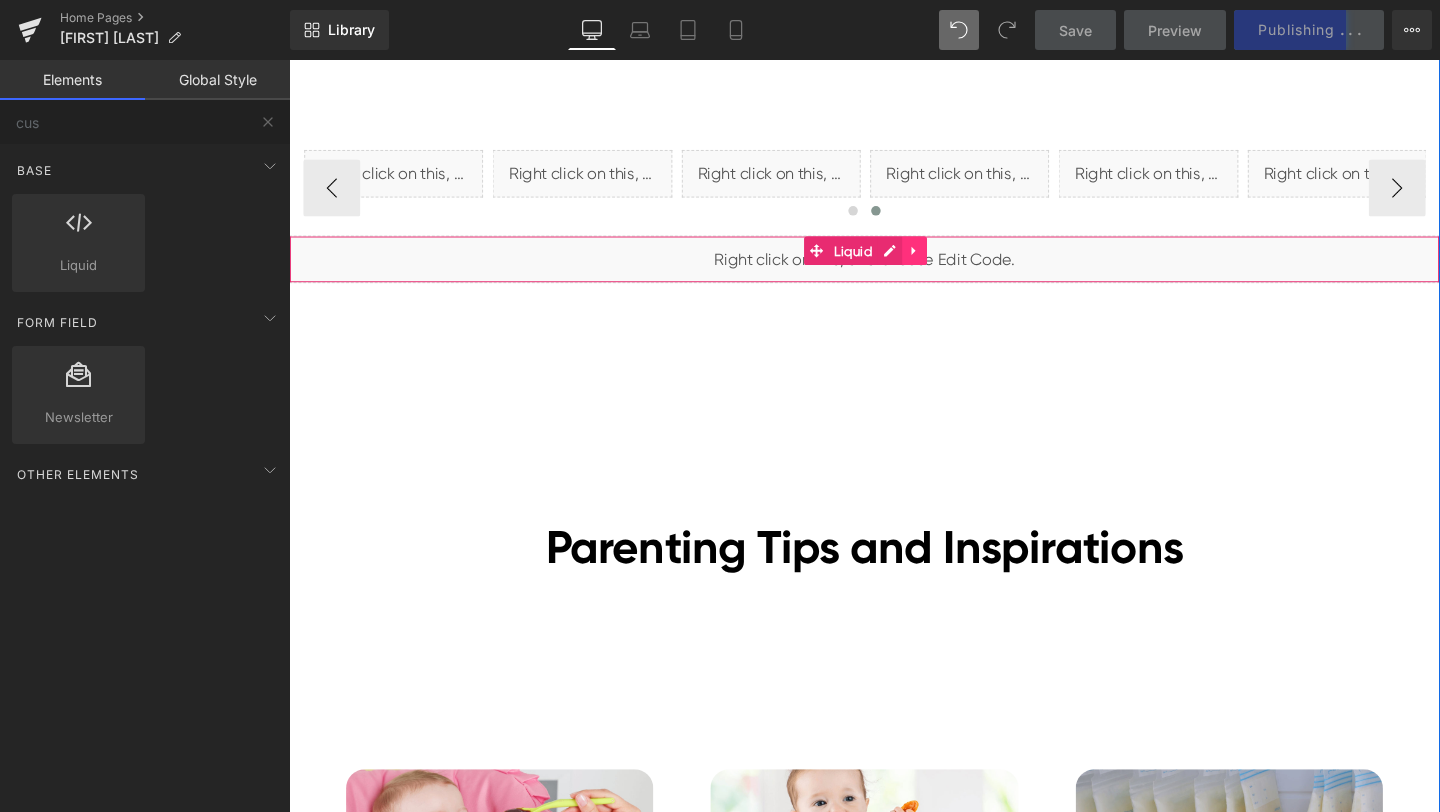 click 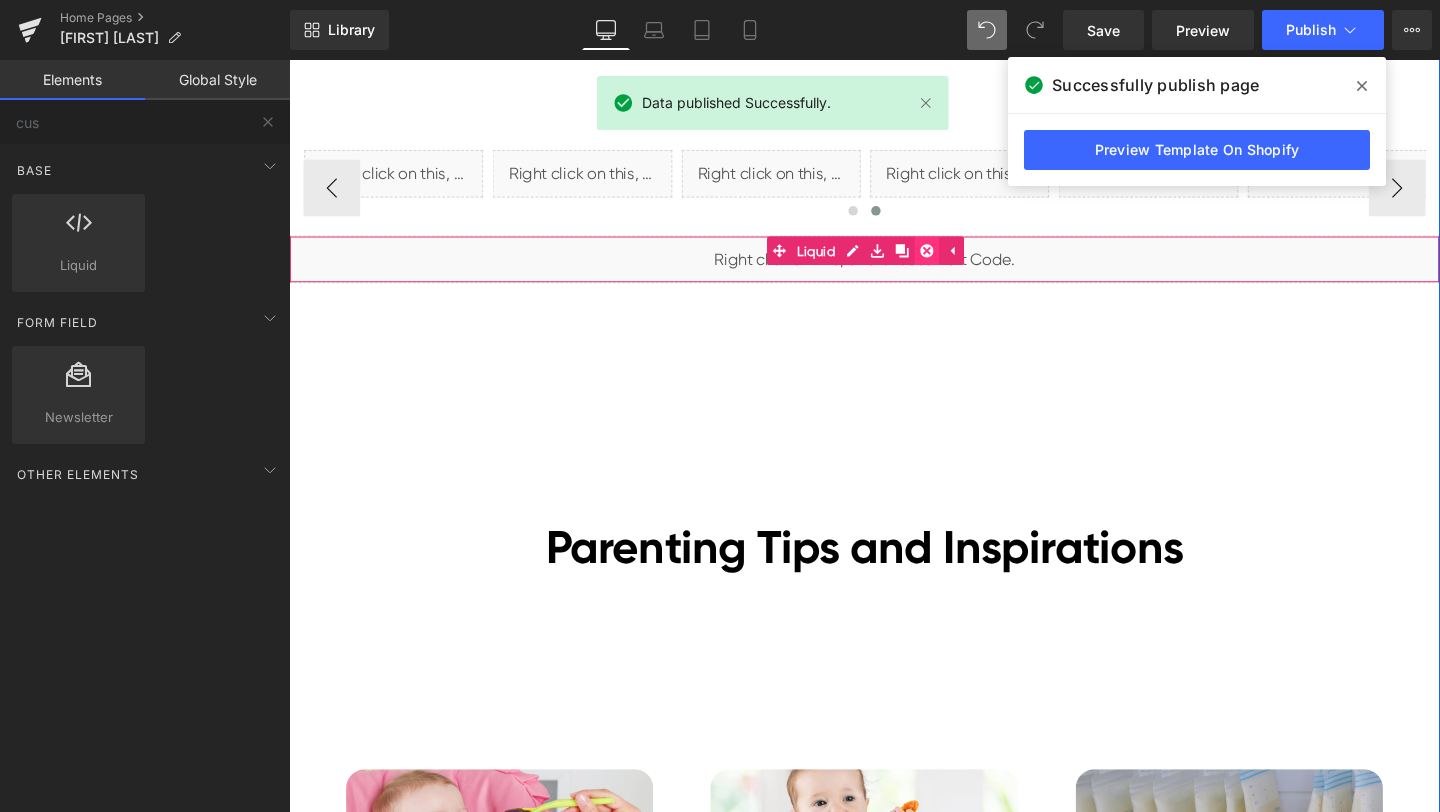 click 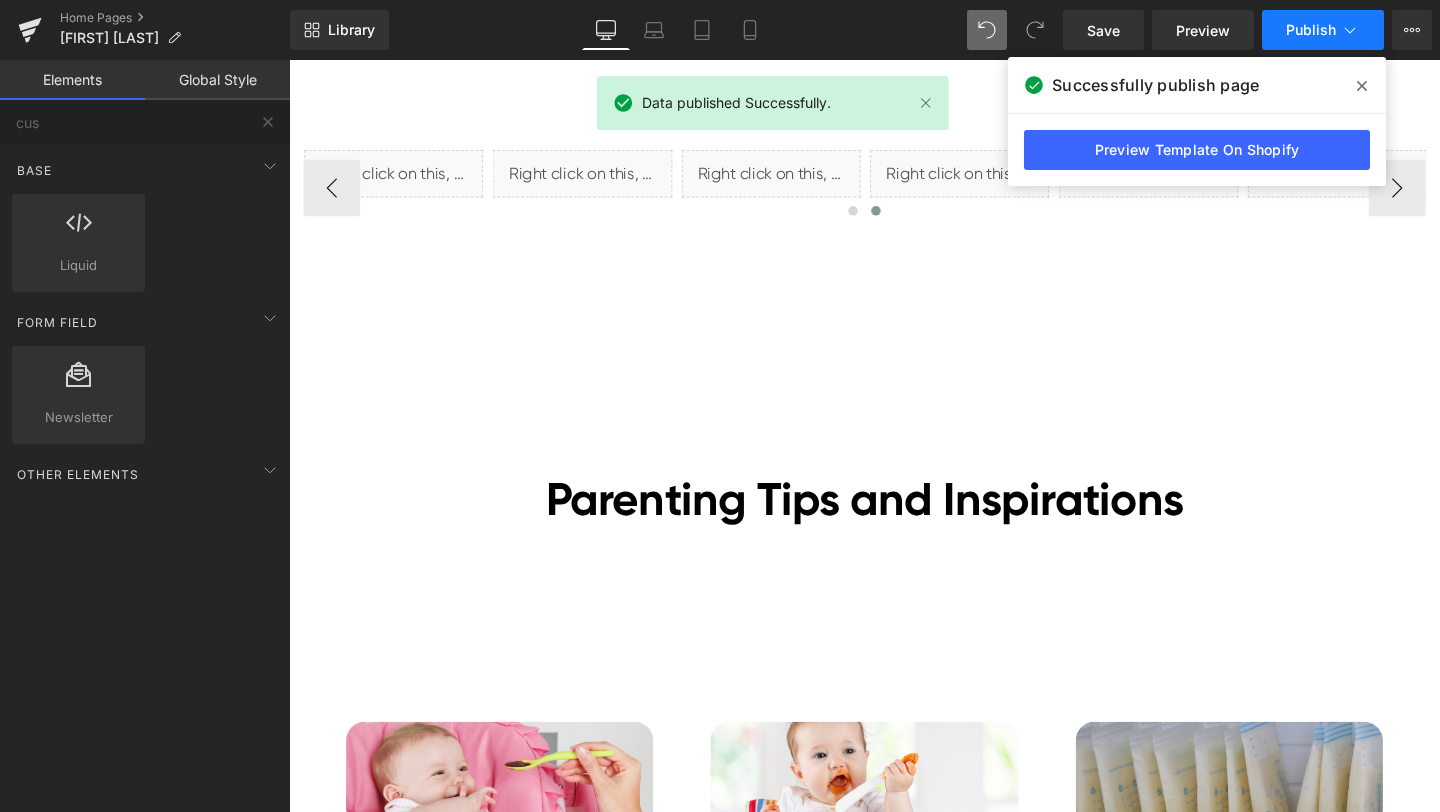 click on "Publish" at bounding box center [1323, 30] 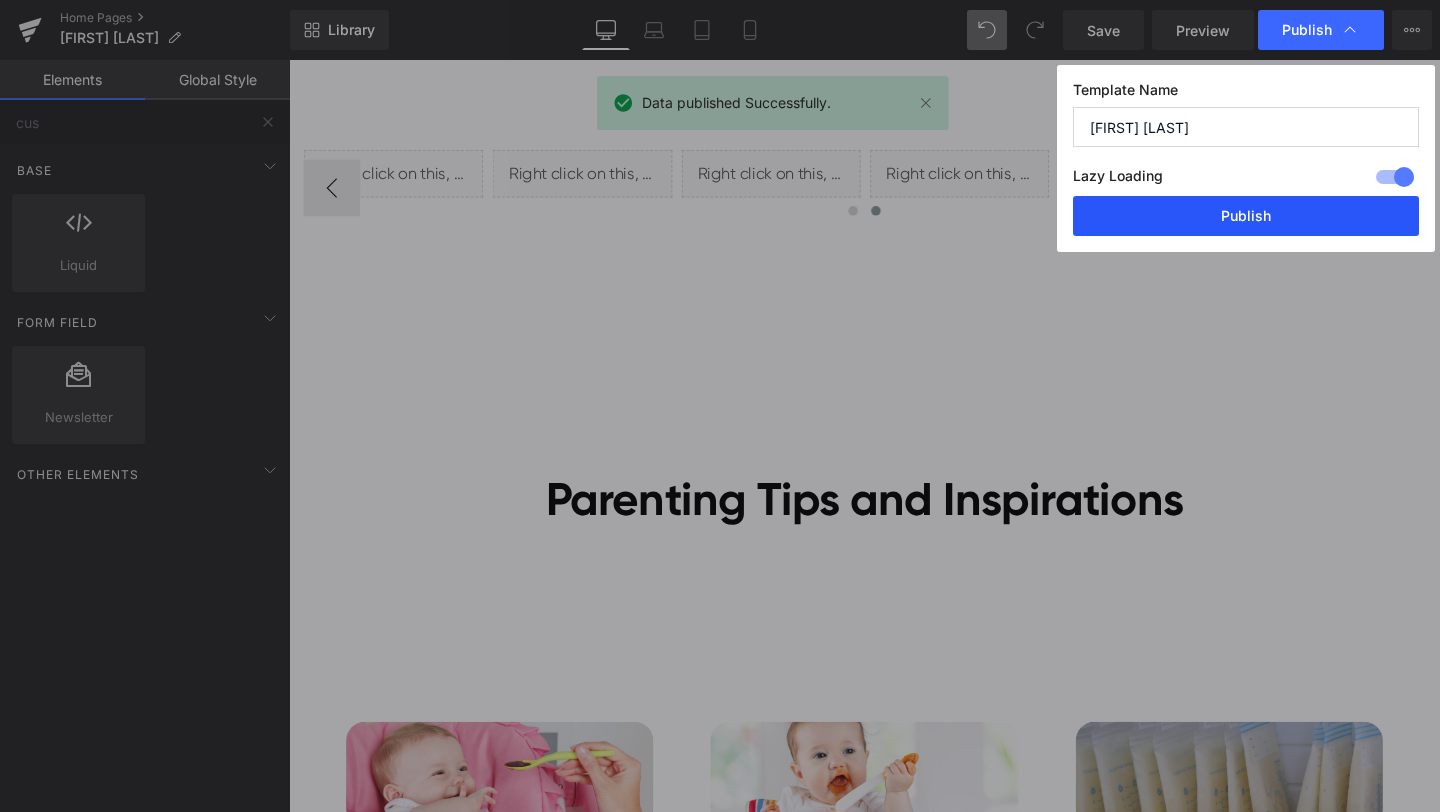 click on "Publish" at bounding box center [1246, 216] 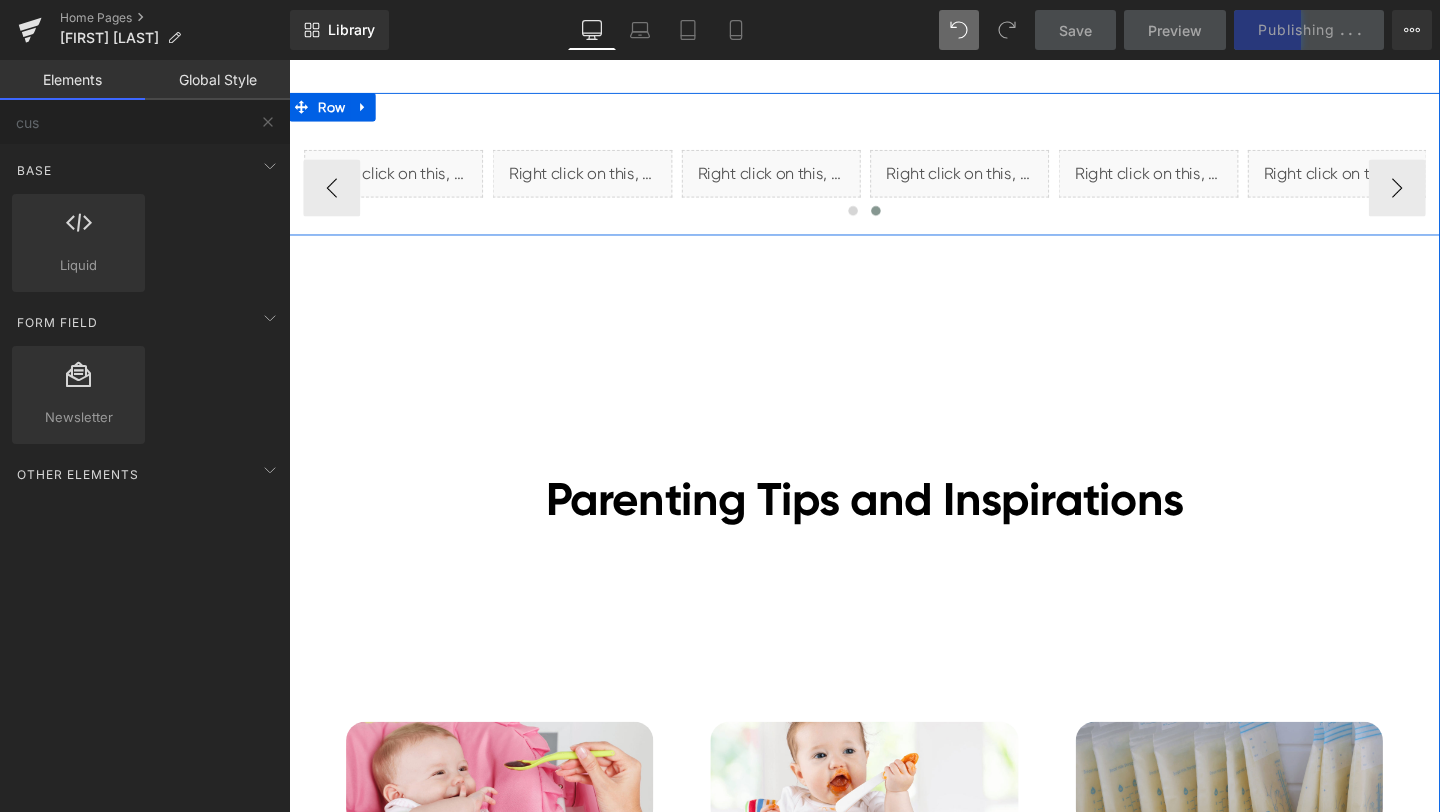 scroll, scrollTop: 8444, scrollLeft: 0, axis: vertical 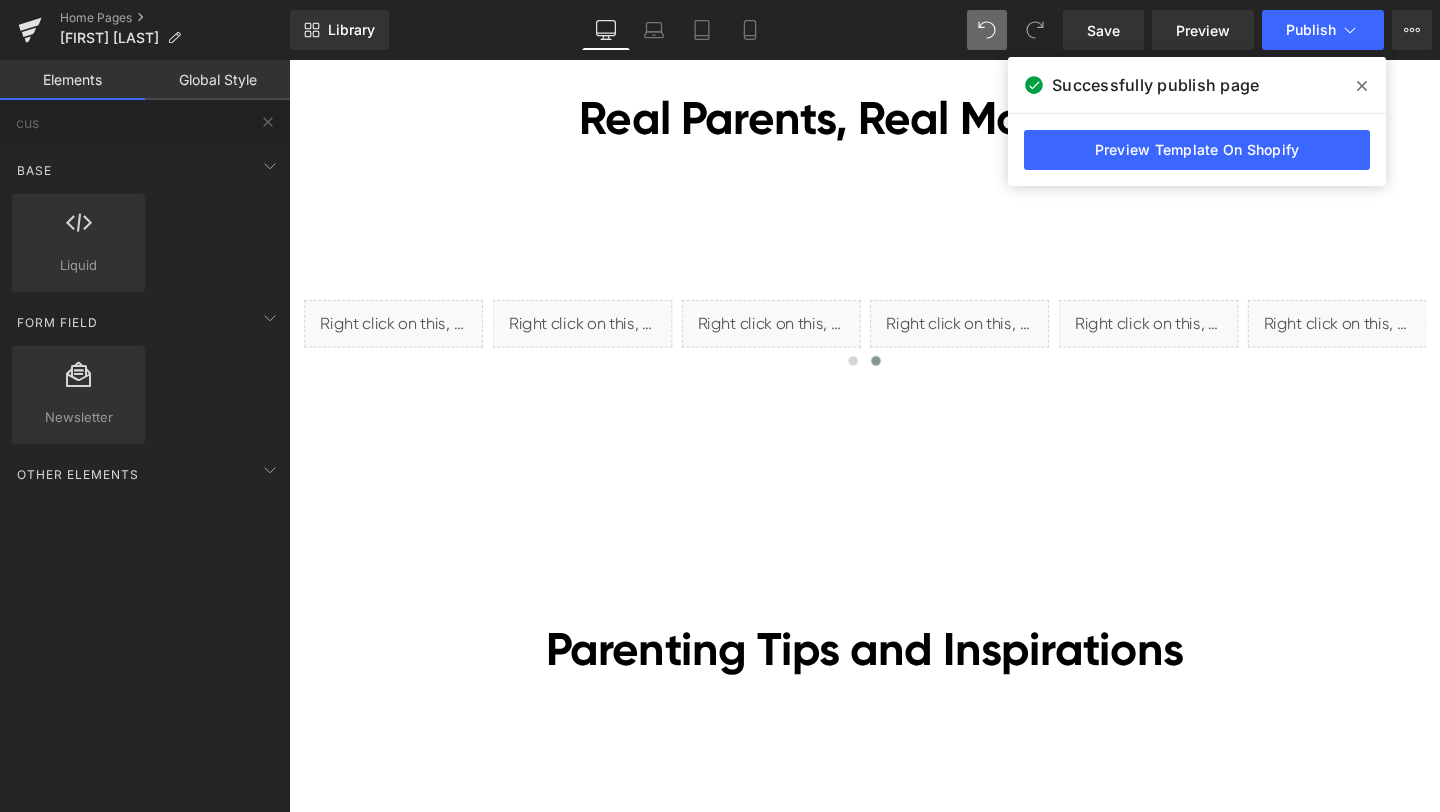 click 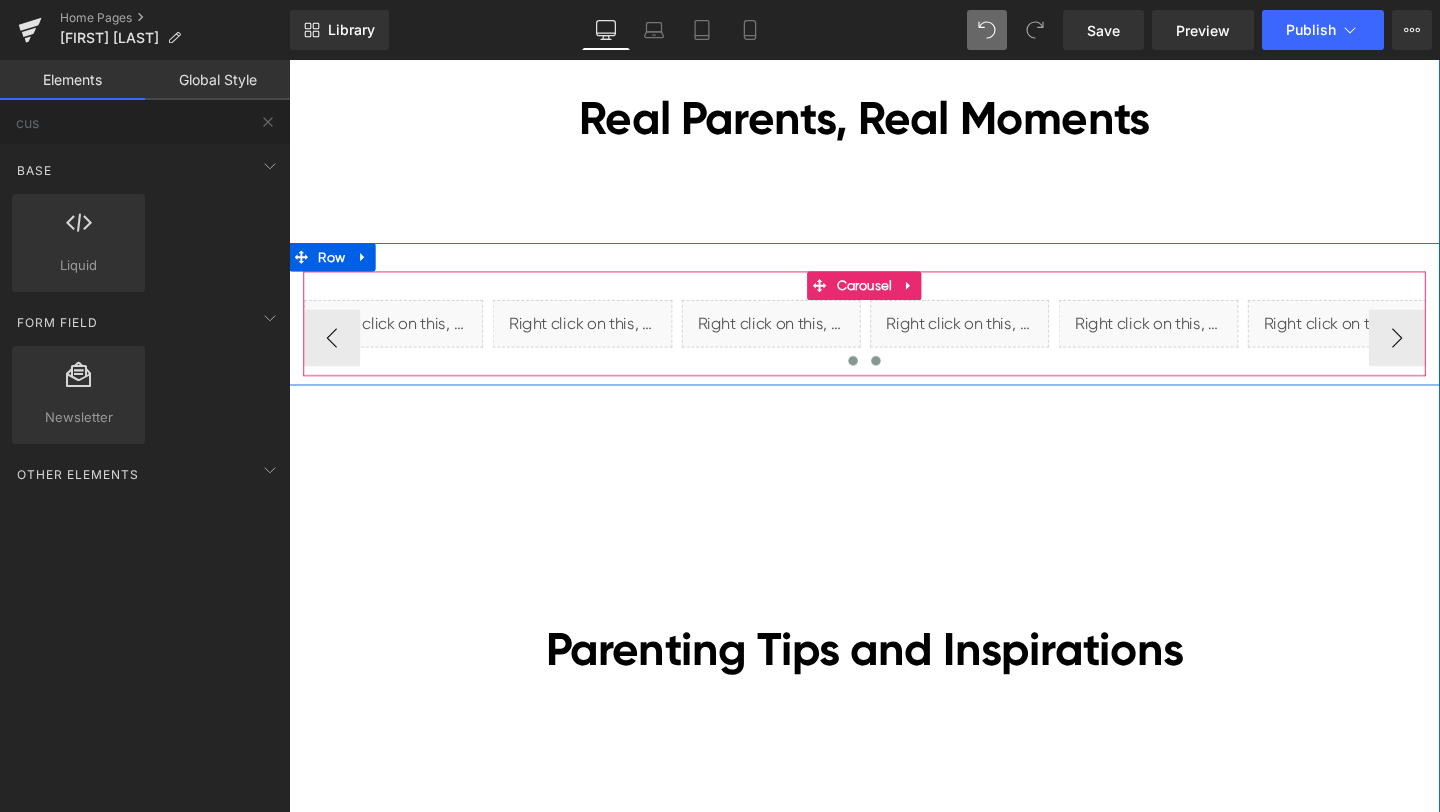 click at bounding box center [882, 376] 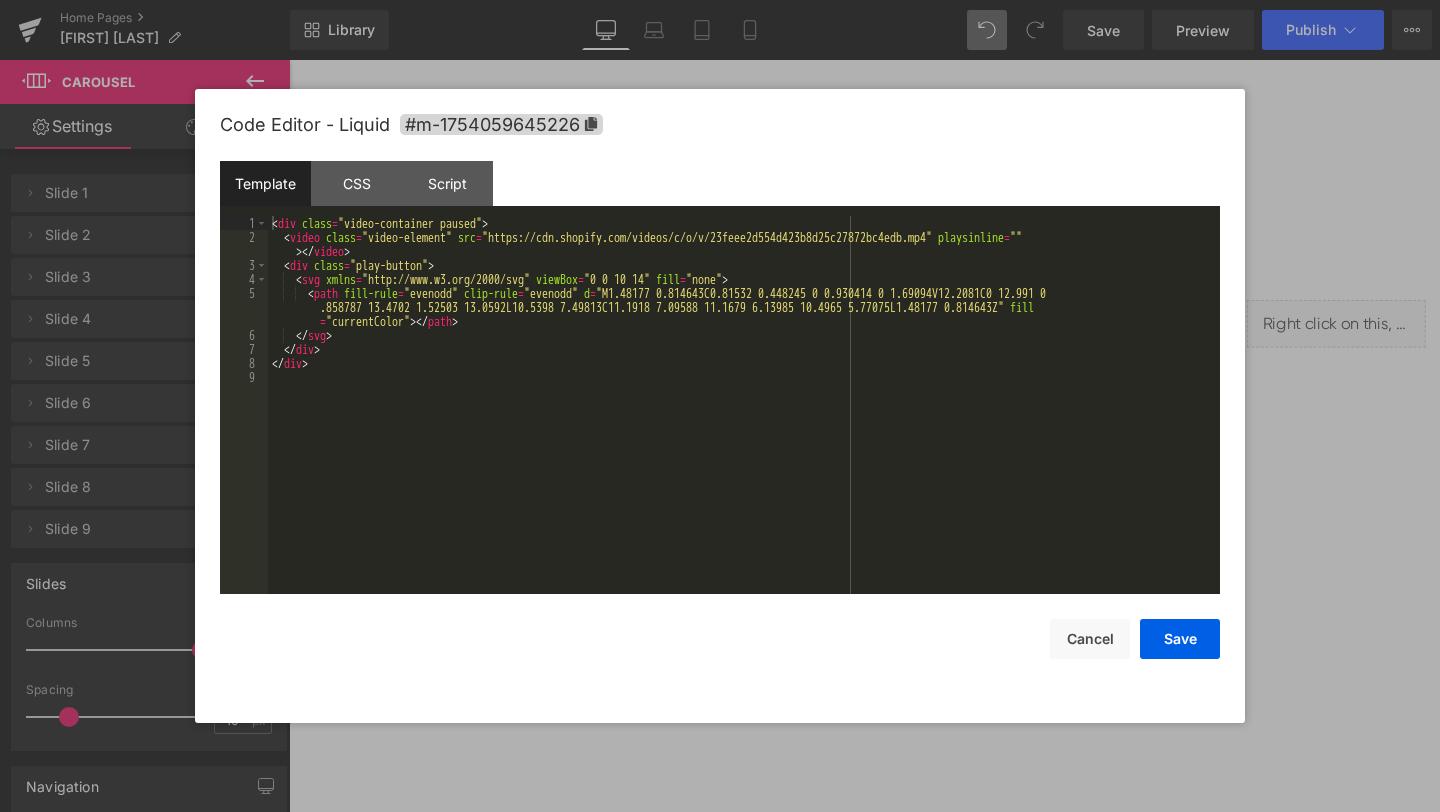 click on "Liquid  You are previewing how the   will restyle your page. You can not edit Elements in Preset Preview Mode.  Home Pages [Ethan GemPages] bonoch Homepage 2.0 Library Desktop Desktop Laptop Tablet Mobile Save Preview Publish Scheduled View Live Page View with current Template Save Template to Library Schedule Publish  Optimize  Publish Settings Shortcuts  Your page can’t be published   You've reached the maximum number of published pages on your plan  (0/0).  You need to upgrade your plan or unpublish all your pages to get 1 publish slot.   Unpublish pages   Upgrade plan  Elements Global Style cus Base Row  rows, columns, layouts, div Heading  headings, titles, h1,h2,h3,h4,h5,h6 Text Block  texts, paragraphs, contents, blocks Image  images, photos, alts, uploads Icon  icons, symbols Button  button, call to action, cta Separator  separators, dividers, horizontal lines Liquid  liquid, custom code, html, javascript, css, reviews, apps, applications, embeded, iframe Banner Parallax  Hero Banner  Stack Tabs" at bounding box center (720, 0) 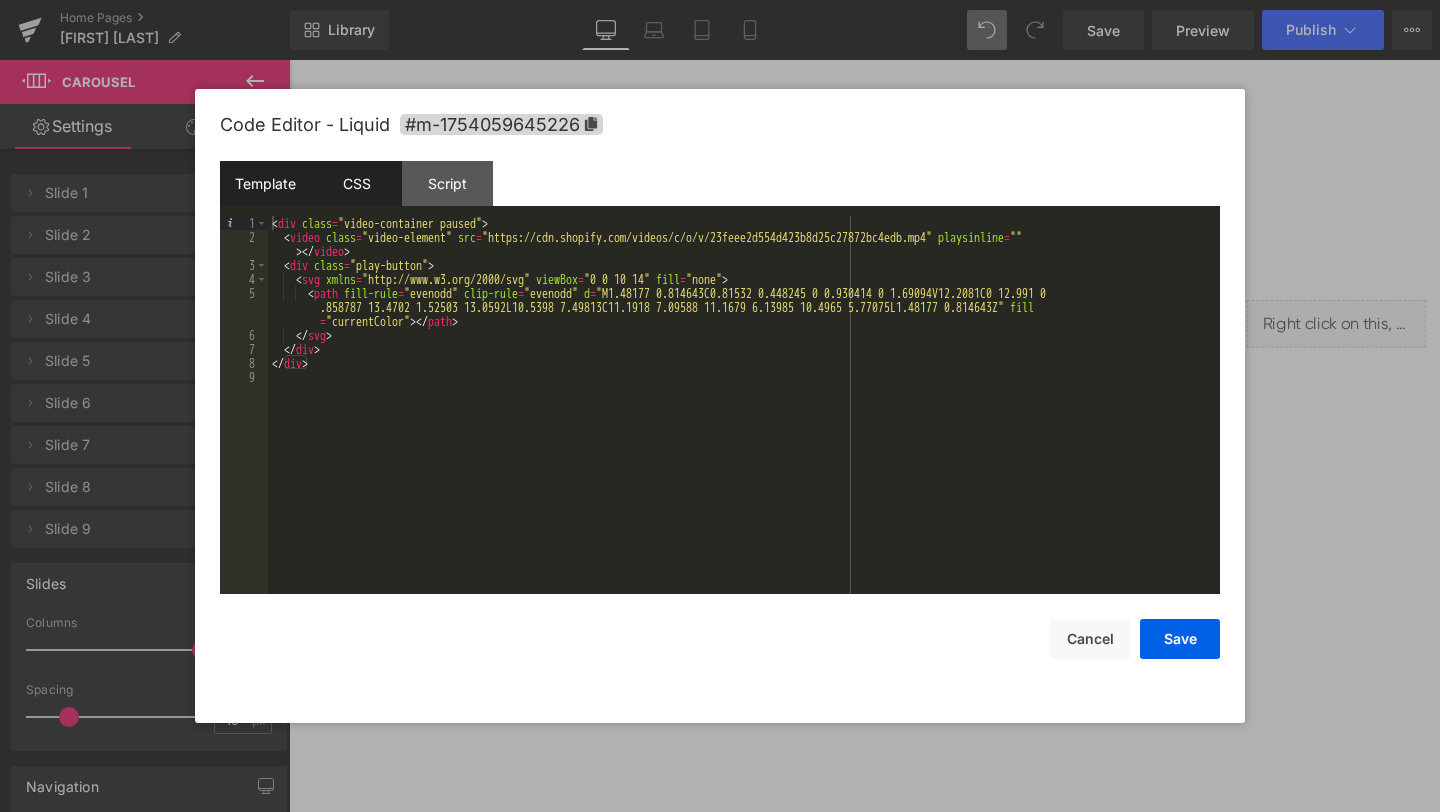 click on "CSS" at bounding box center [356, 183] 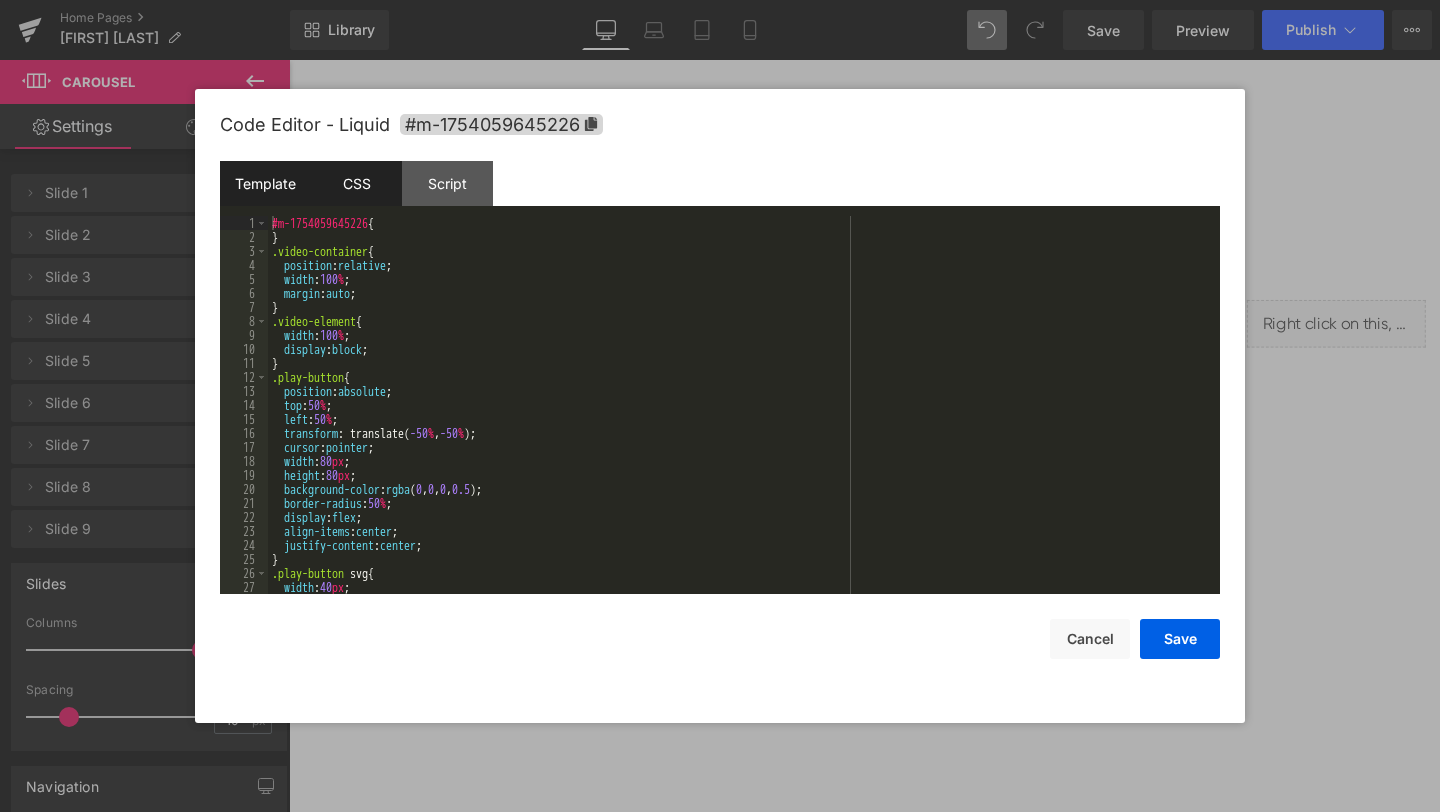 click on "Template" at bounding box center (265, 183) 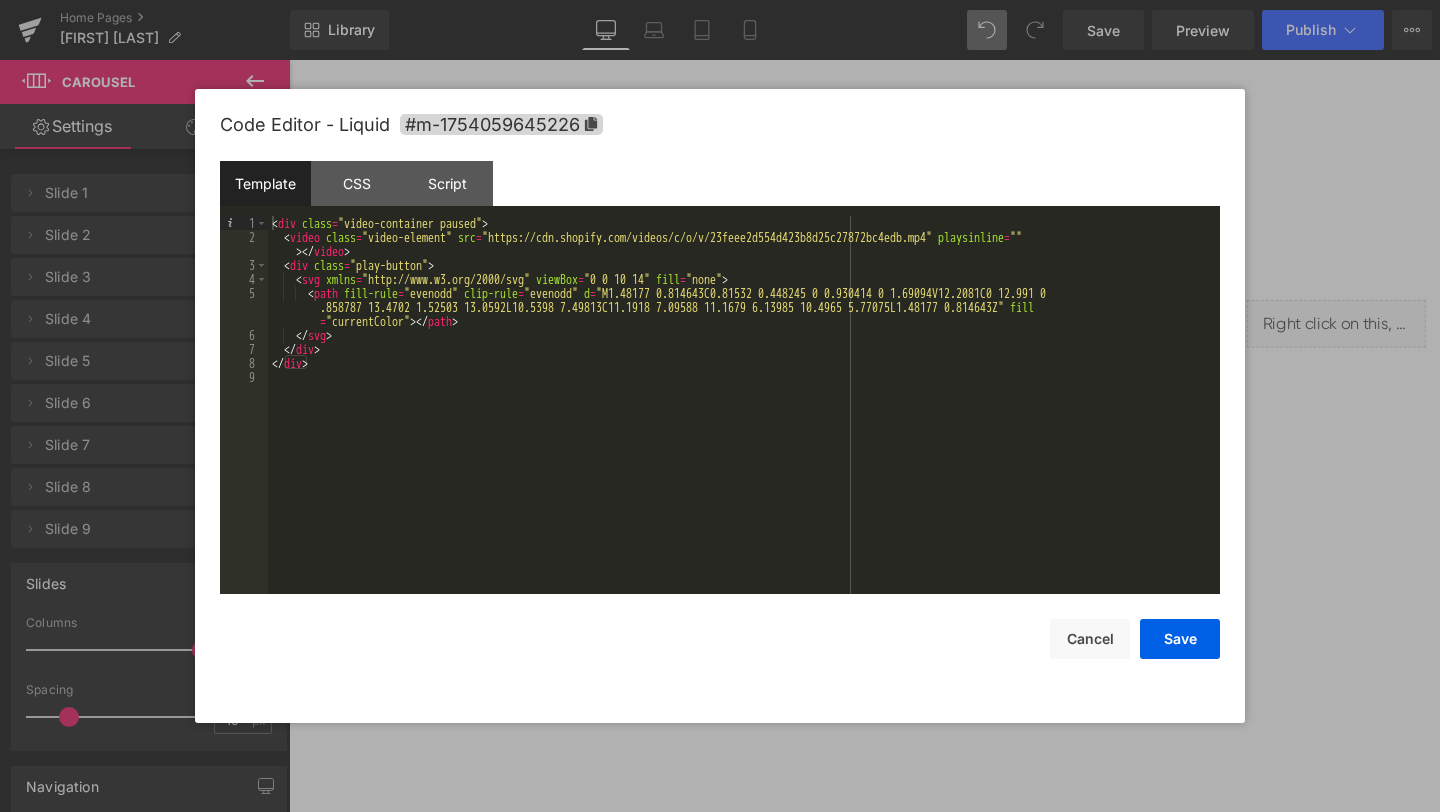 click at bounding box center (720, 406) 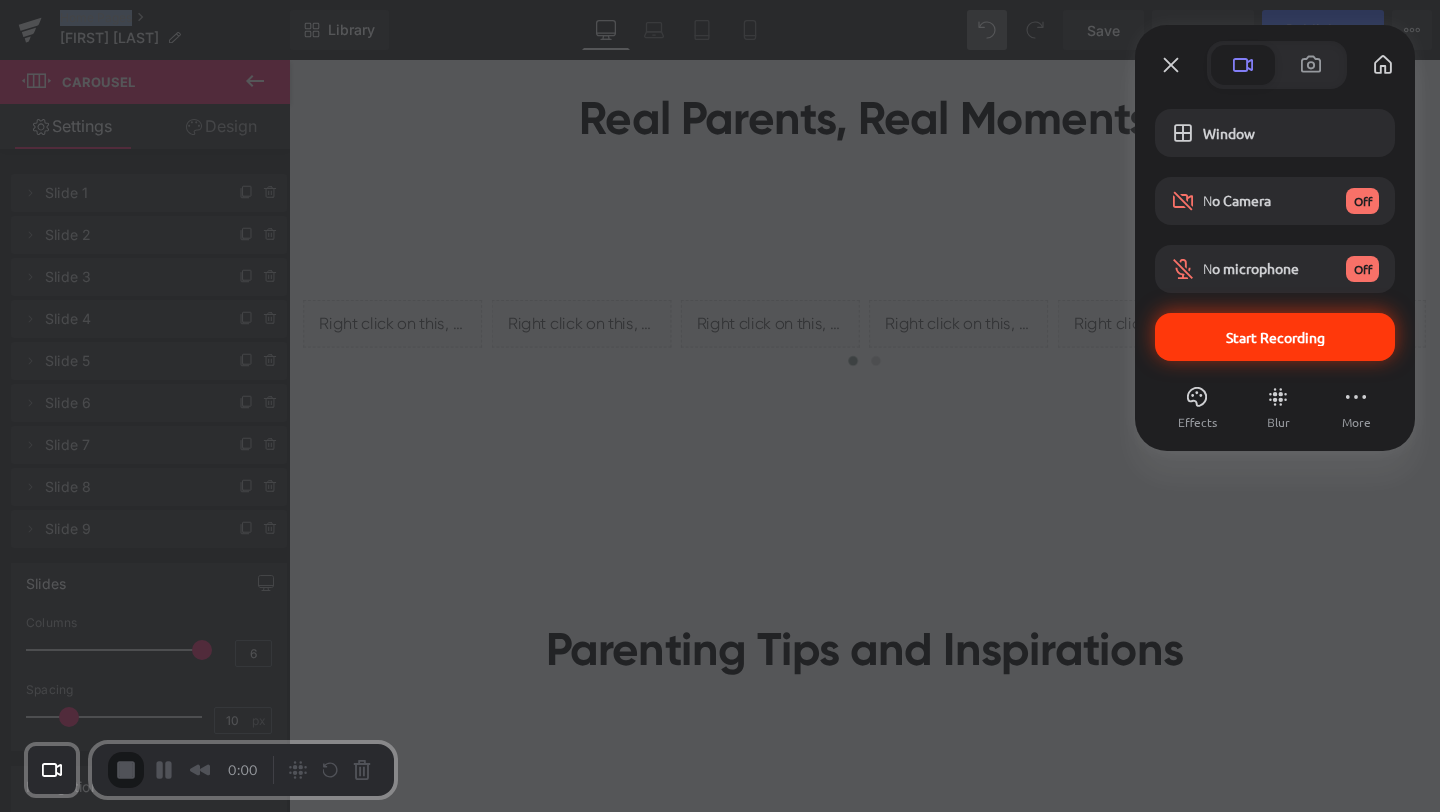 click on "Start Recording" at bounding box center (1275, 337) 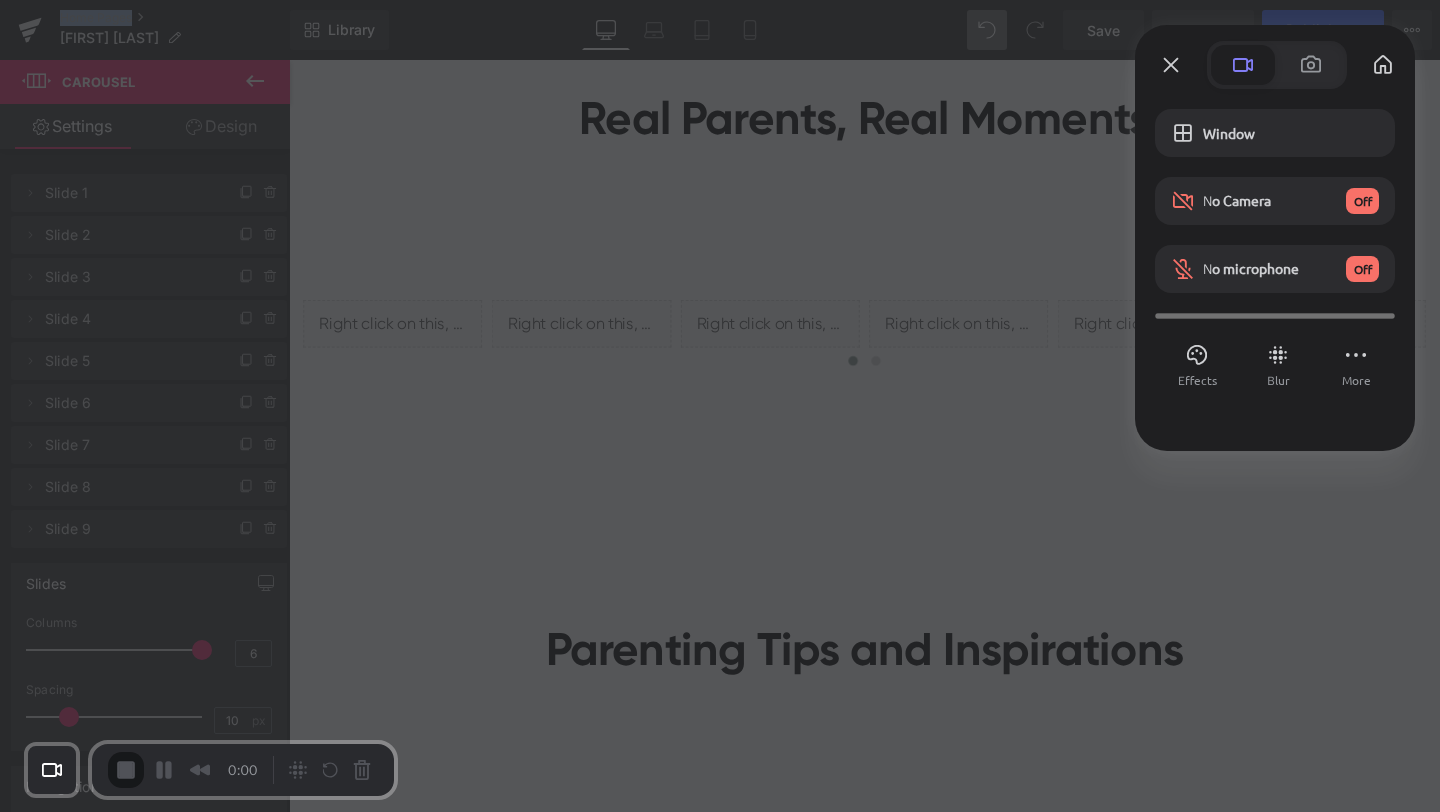 click on "Yes, proceed" at bounding box center [380, 1820] 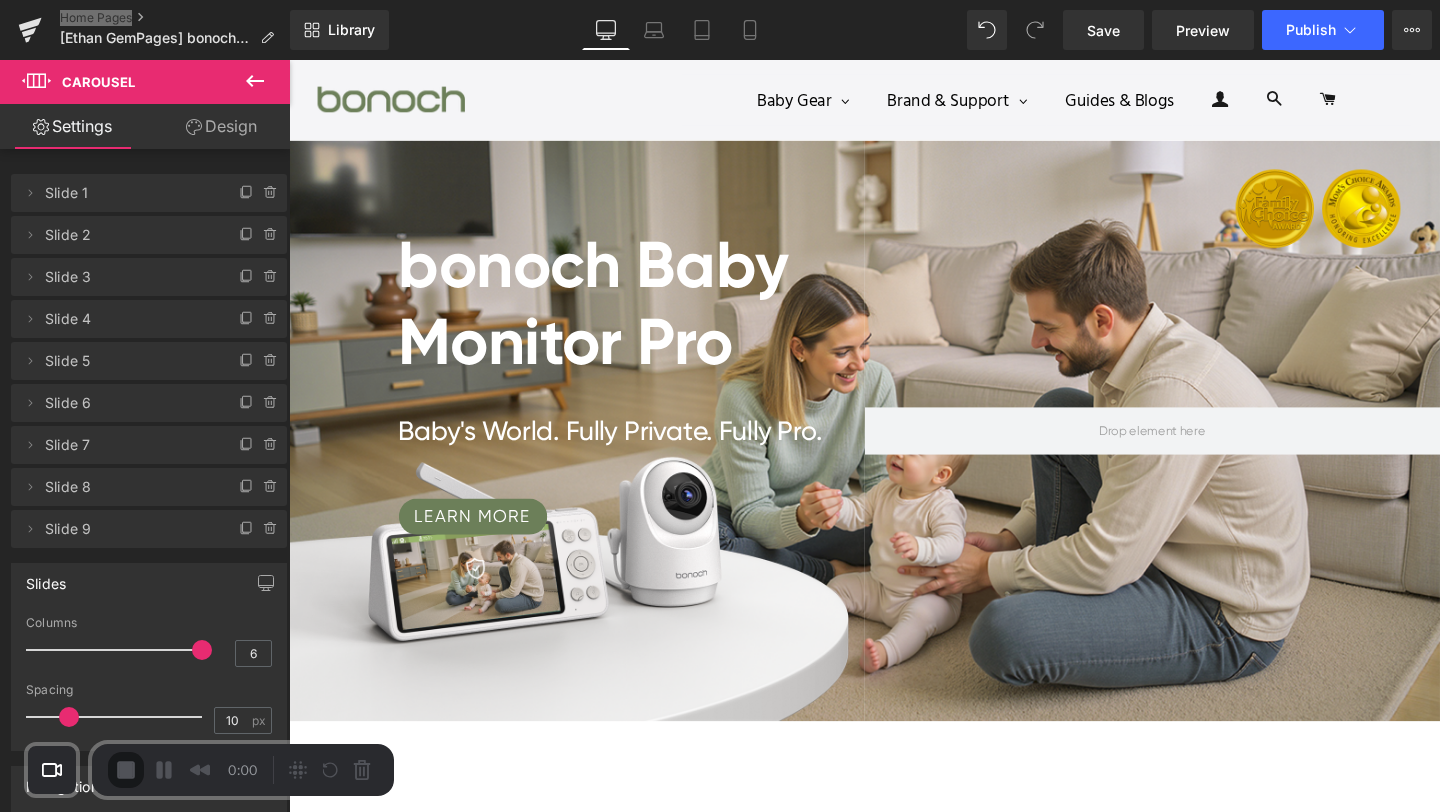 scroll, scrollTop: 8444, scrollLeft: 0, axis: vertical 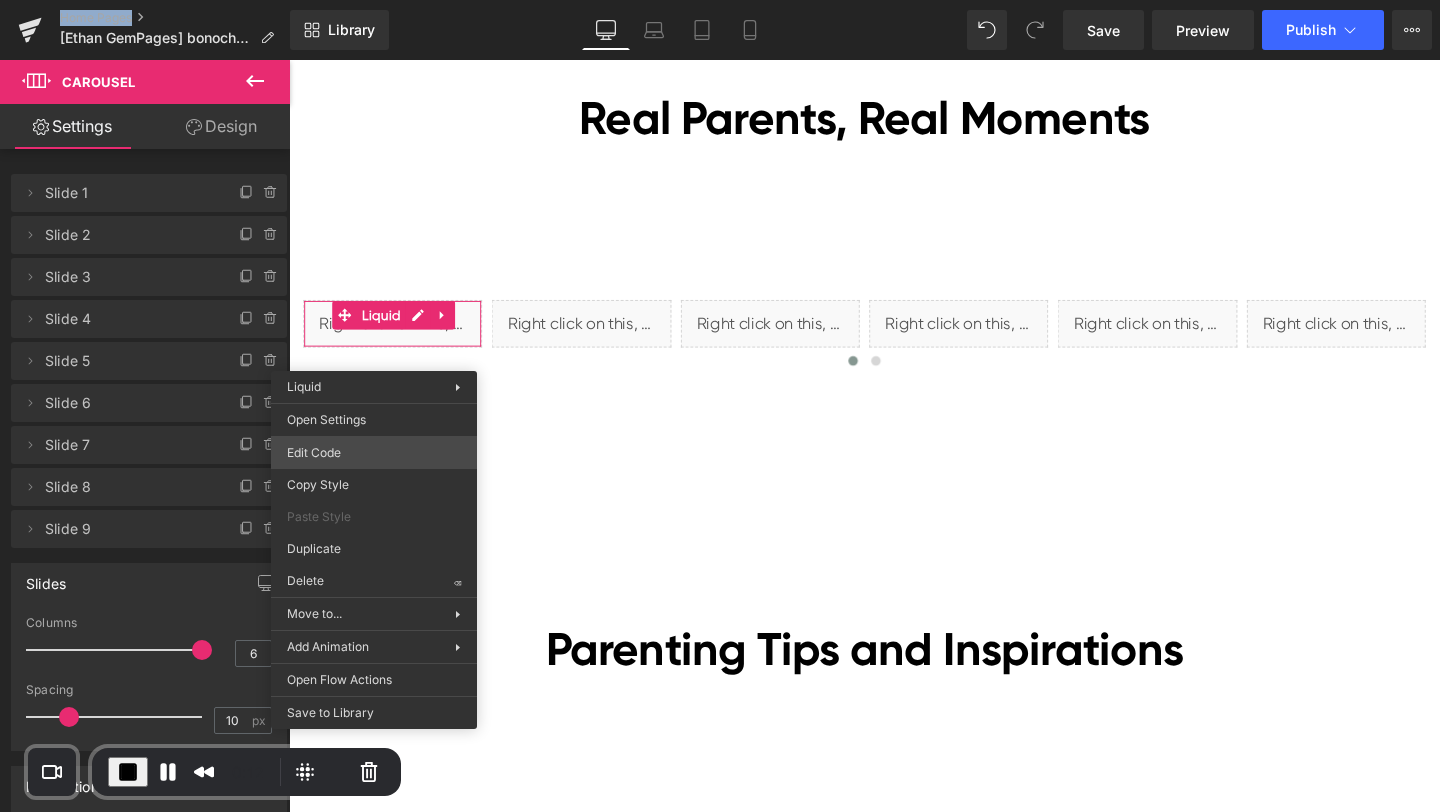 click on "Liquid You are previewing how the will restyle your page. You can not edit Elements in Preset Preview Mode. Home Pages [Ethan GemPages] bonoch Homepage 2.0 Library Desktop Desktop Laptop Tablet Mobile Save Preview Publish Scheduled View Live Page View with current Template Save Template to Library Schedule Publish Optimize Publish Settings Shortcuts Your page can’t be published You've reached the maximum number of published pages on your plan (0/0). You need to upgrade your plan or unpublish all your pages to get 1 publish slot. Unpublish pages Upgrade plan Elements Global Style cus Base Row rows, columns, layouts, div Heading headings, titles, h1,h2,h3,h4,h5,h6 Text Block texts, paragraphs, contents, blocks Image images, photos, alts, uploads Icon icons, symbols Button button, call to action, cta Separator separators, dividers, horizontal lines Liquid liquid, custom code, html, javascript, css, reviews, apps, applications, embeded, iframe Banner Parallax Hero Banner Stack Tabs" at bounding box center (720, 0) 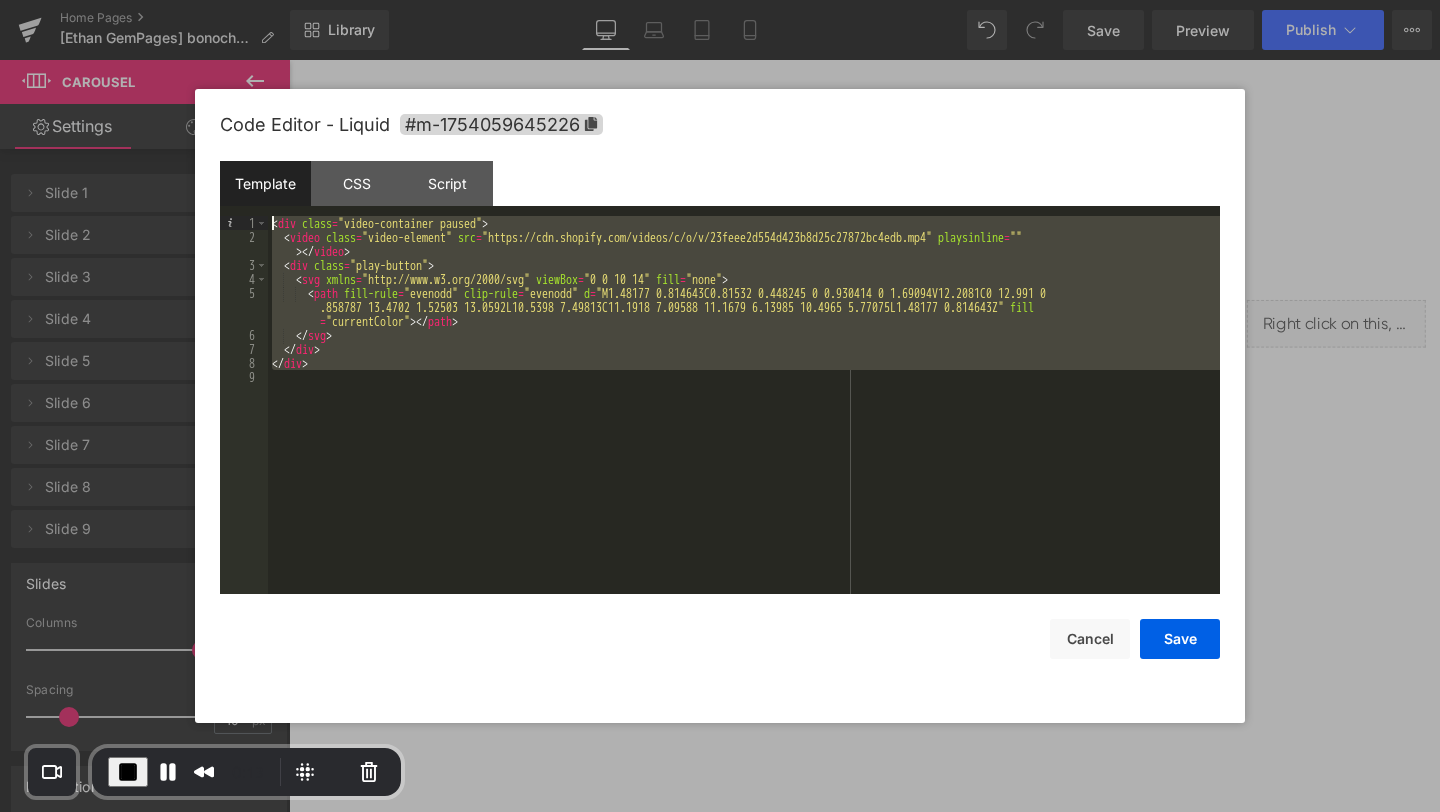 drag, startPoint x: 403, startPoint y: 409, endPoint x: 209, endPoint y: 211, distance: 277.2003 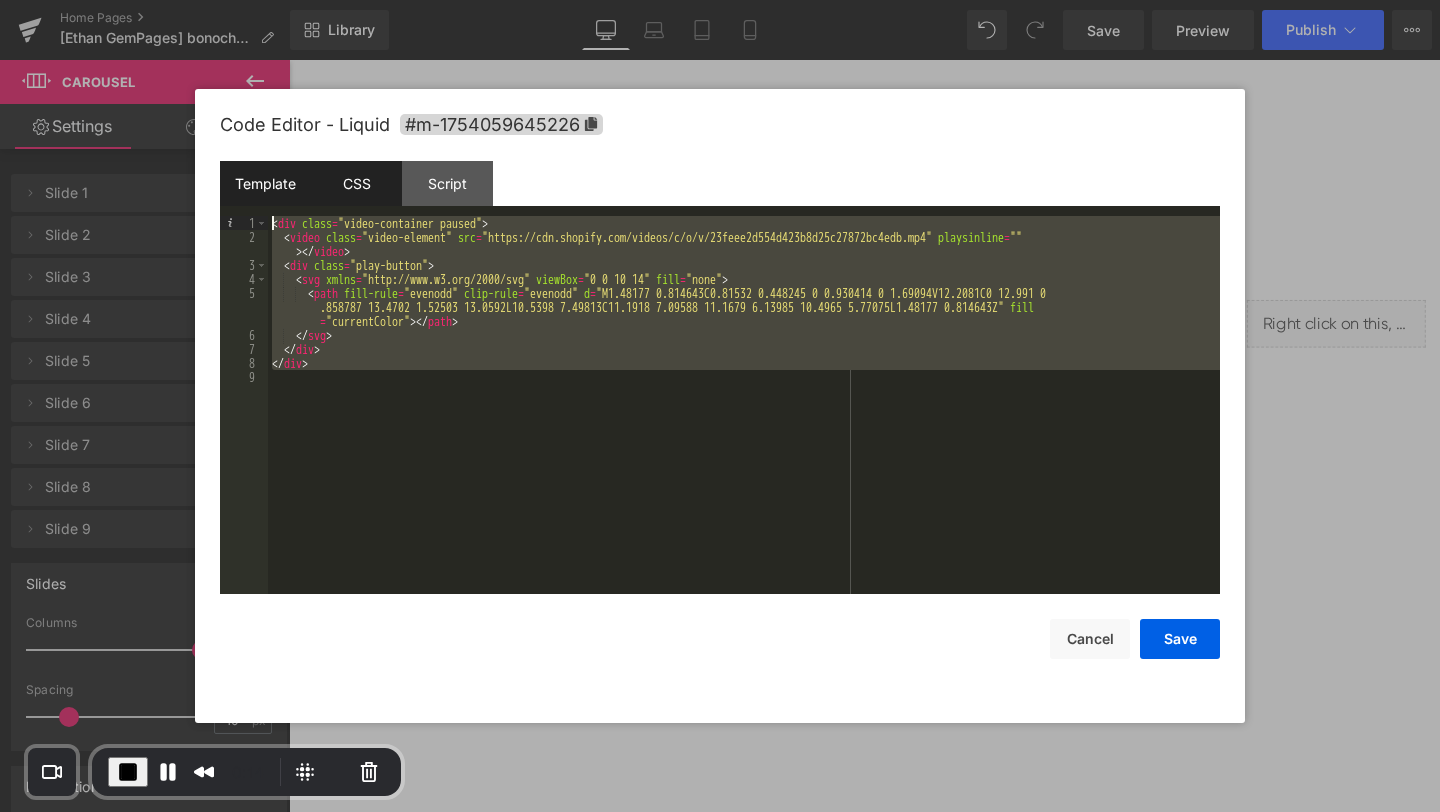 click on "CSS" at bounding box center (356, 183) 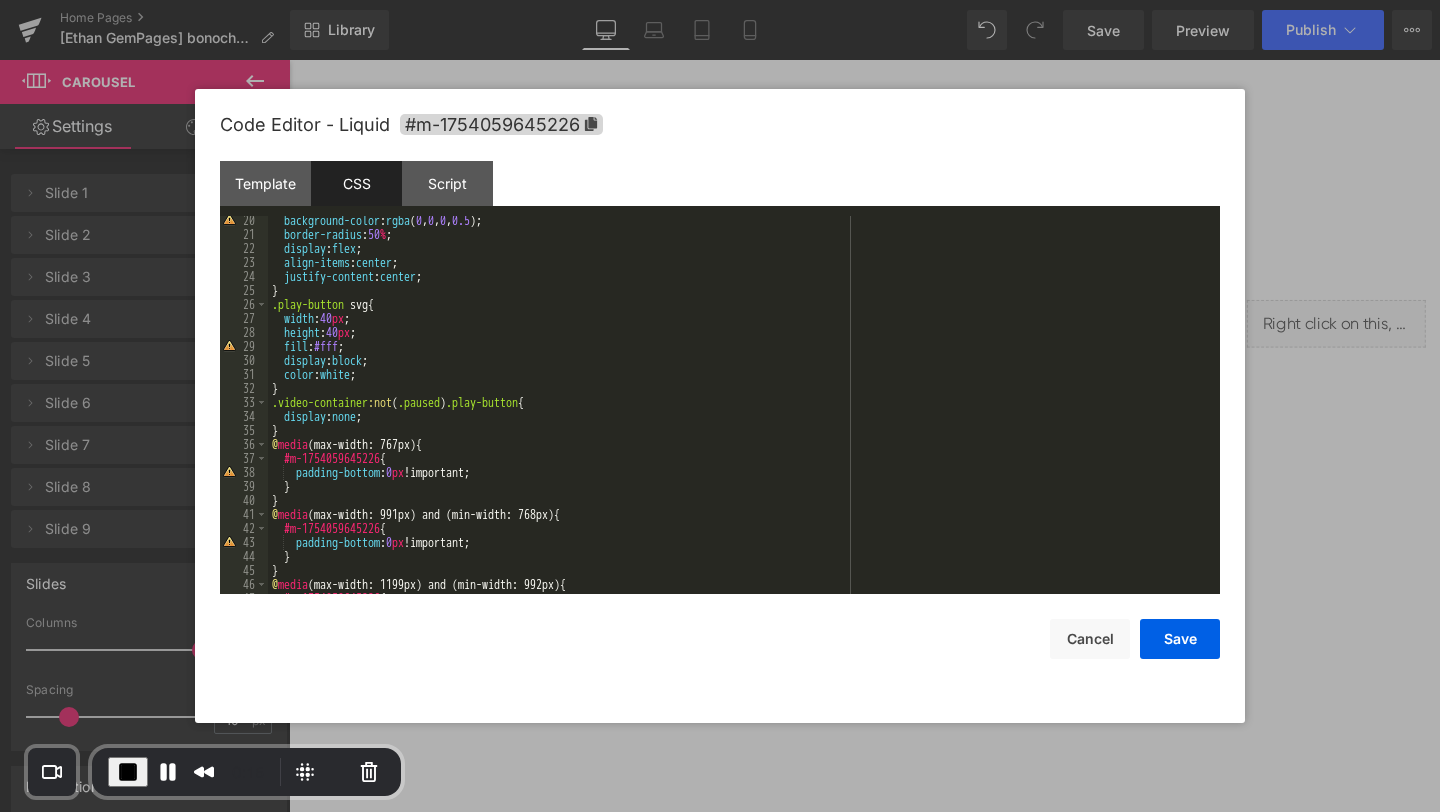 scroll, scrollTop: 245, scrollLeft: 0, axis: vertical 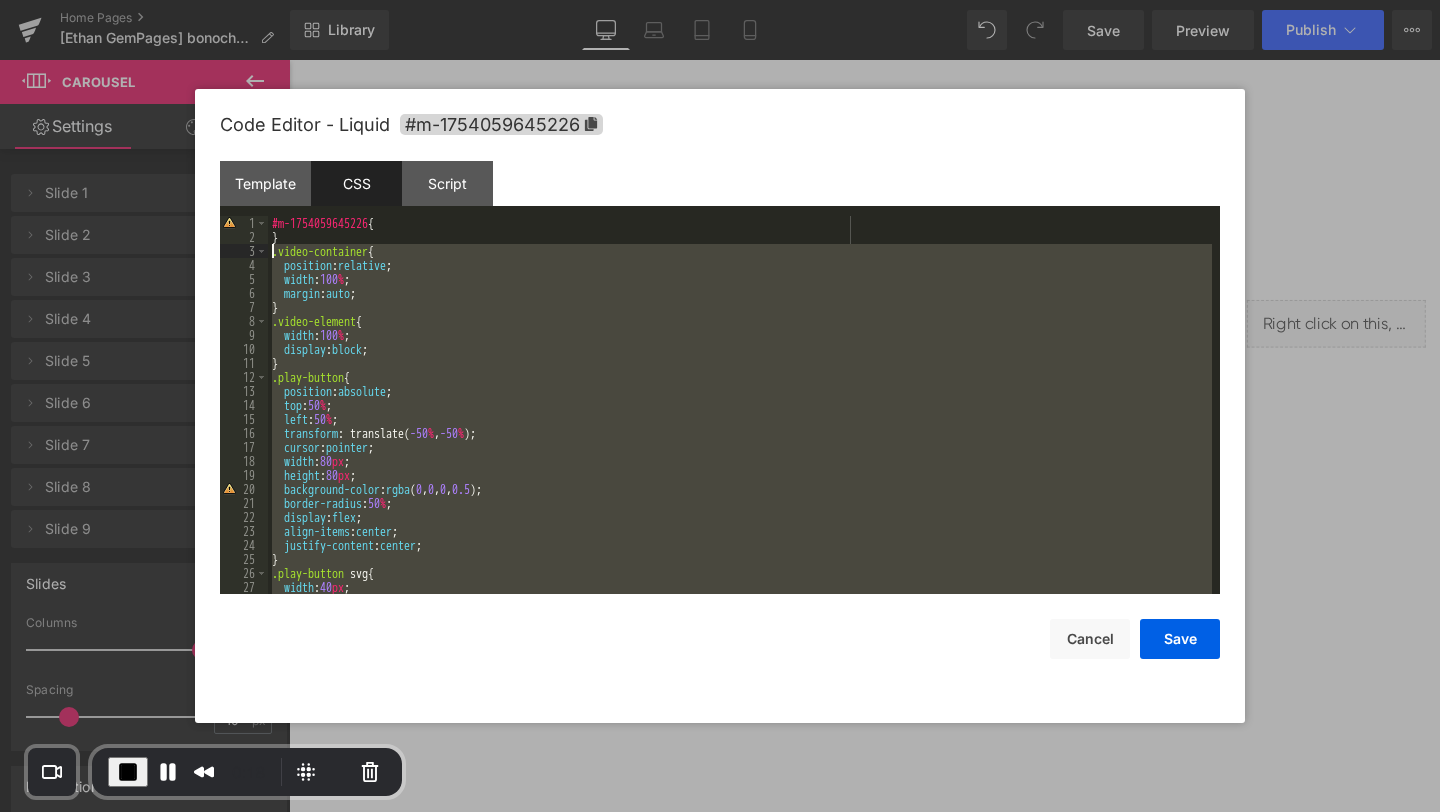 drag, startPoint x: 299, startPoint y: 453, endPoint x: 222, endPoint y: 250, distance: 217.11287 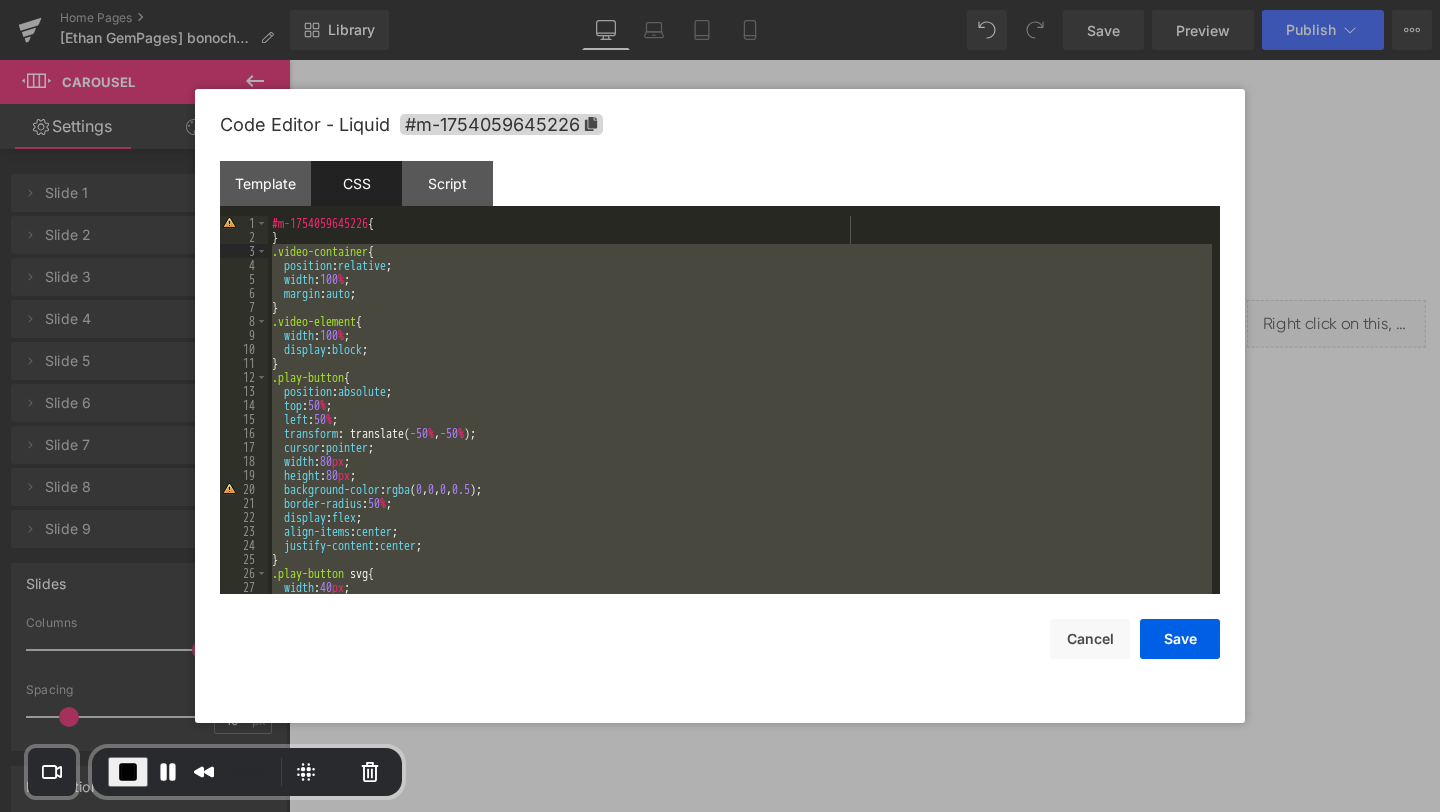 click at bounding box center (720, 406) 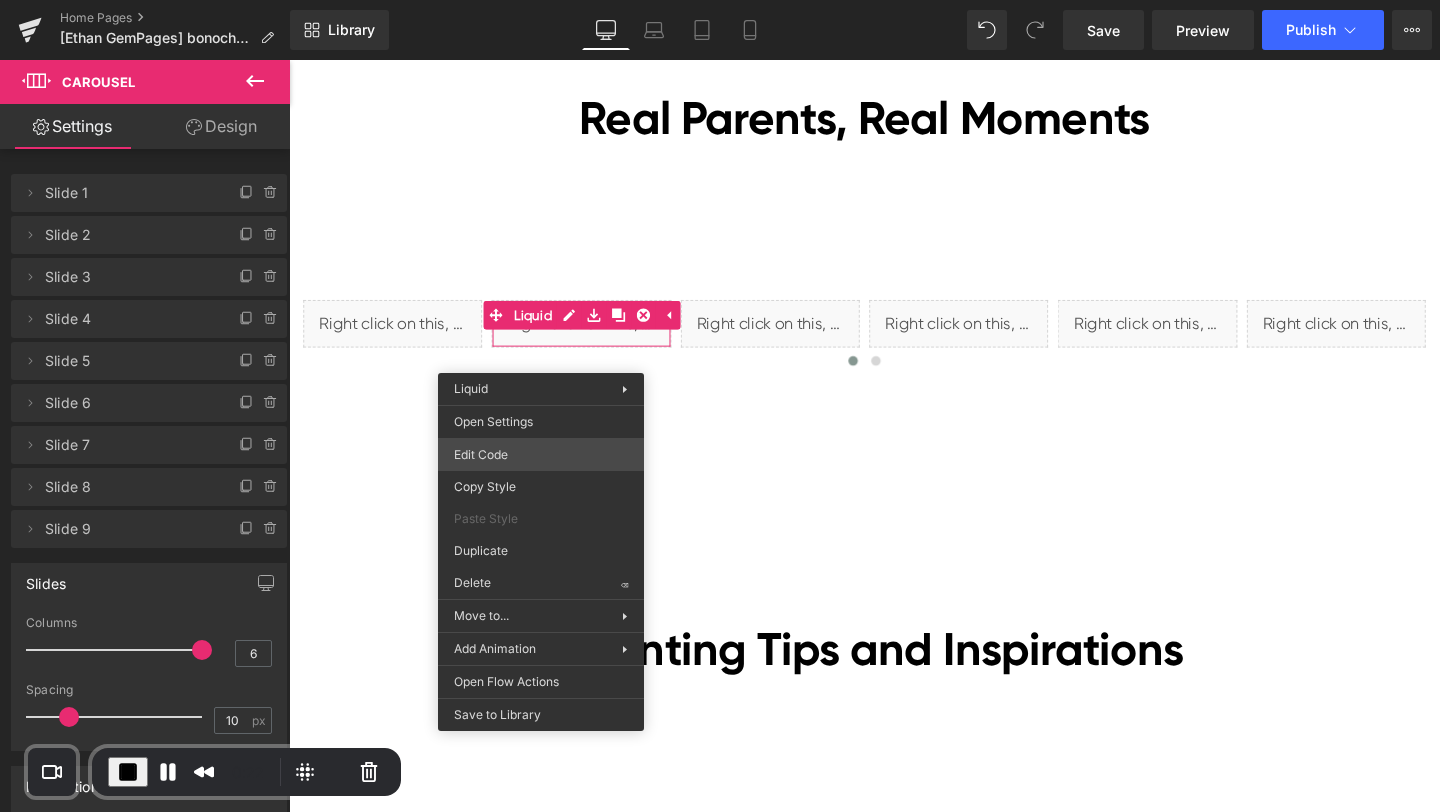 click on "Liquid You are previewing how the will restyle your page. You can not edit Elements in Preset Preview Mode. Home Pages [Ethan GemPages] bonoch Homepage 2.0 Library Desktop Desktop Laptop Tablet Mobile Save Preview Publish Scheduled View Live Page View with current Template Save Template to Library Schedule Publish Optimize Publish Settings Shortcuts Your page can’t be published You've reached the maximum number of published pages on your plan (0/0). You need to upgrade your plan or unpublish all your pages to get 1 publish slot. Unpublish pages Upgrade plan Elements Global Style cus Base Row rows, columns, layouts, div Heading headings, titles, h1,h2,h3,h4,h5,h6 Text Block texts, paragraphs, contents, blocks Image images, photos, alts, uploads Icon icons, symbols Button button, call to action, cta Separator separators, dividers, horizontal lines Liquid liquid, custom code, html, javascript, css, reviews, apps, applications, embeded, iframe Banner Parallax Hero Banner Stack Tabs" at bounding box center (720, 0) 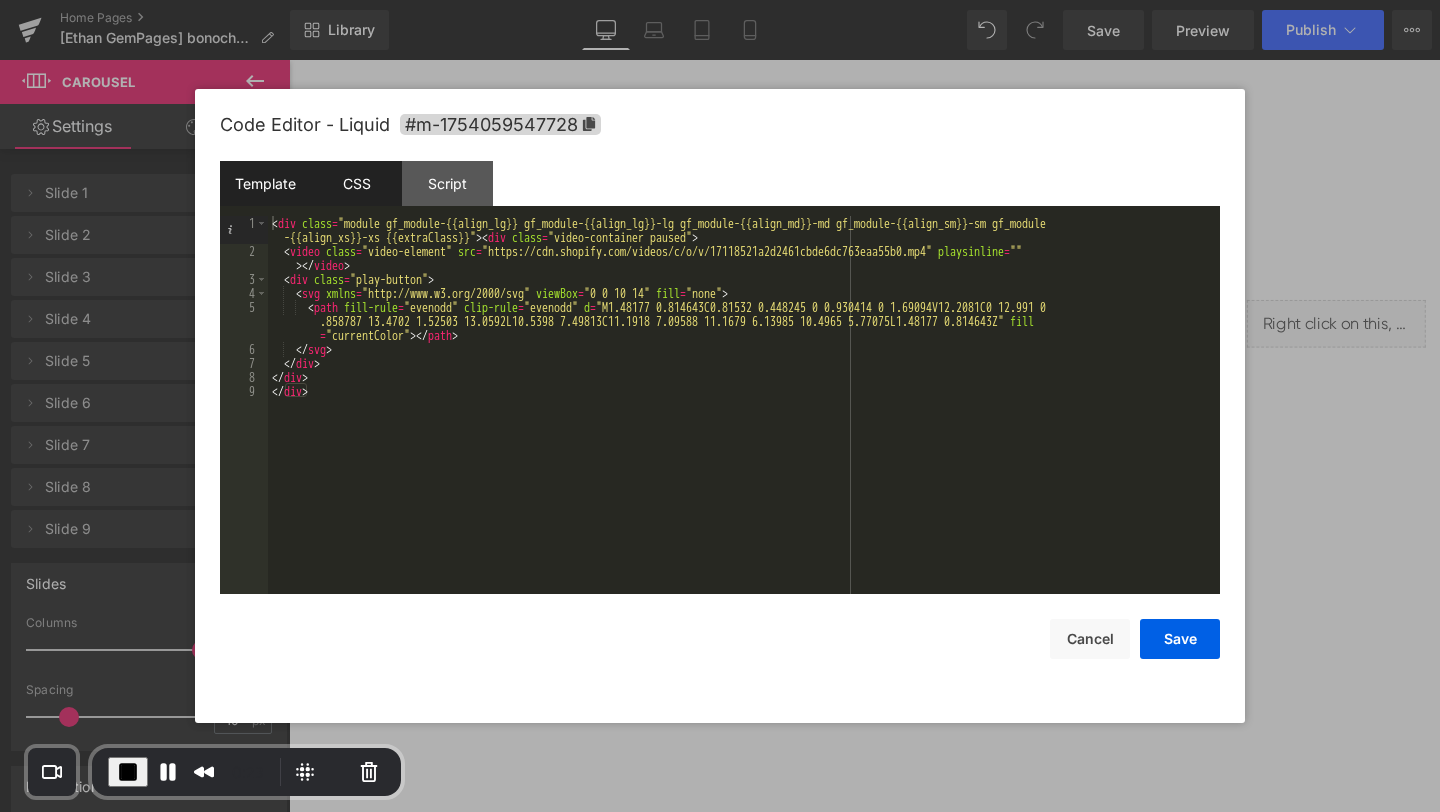 click on "CSS" at bounding box center [356, 183] 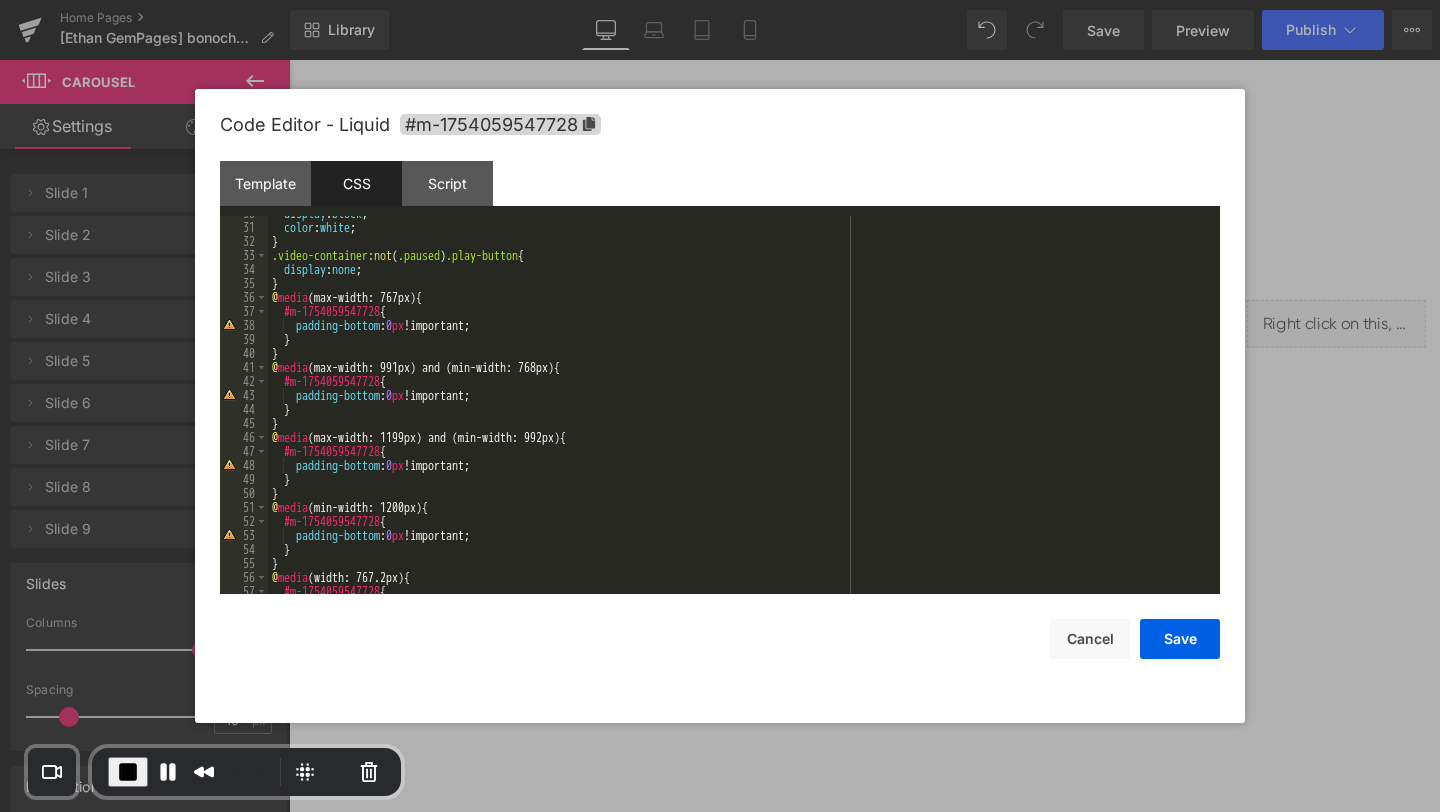 scroll, scrollTop: 0, scrollLeft: 0, axis: both 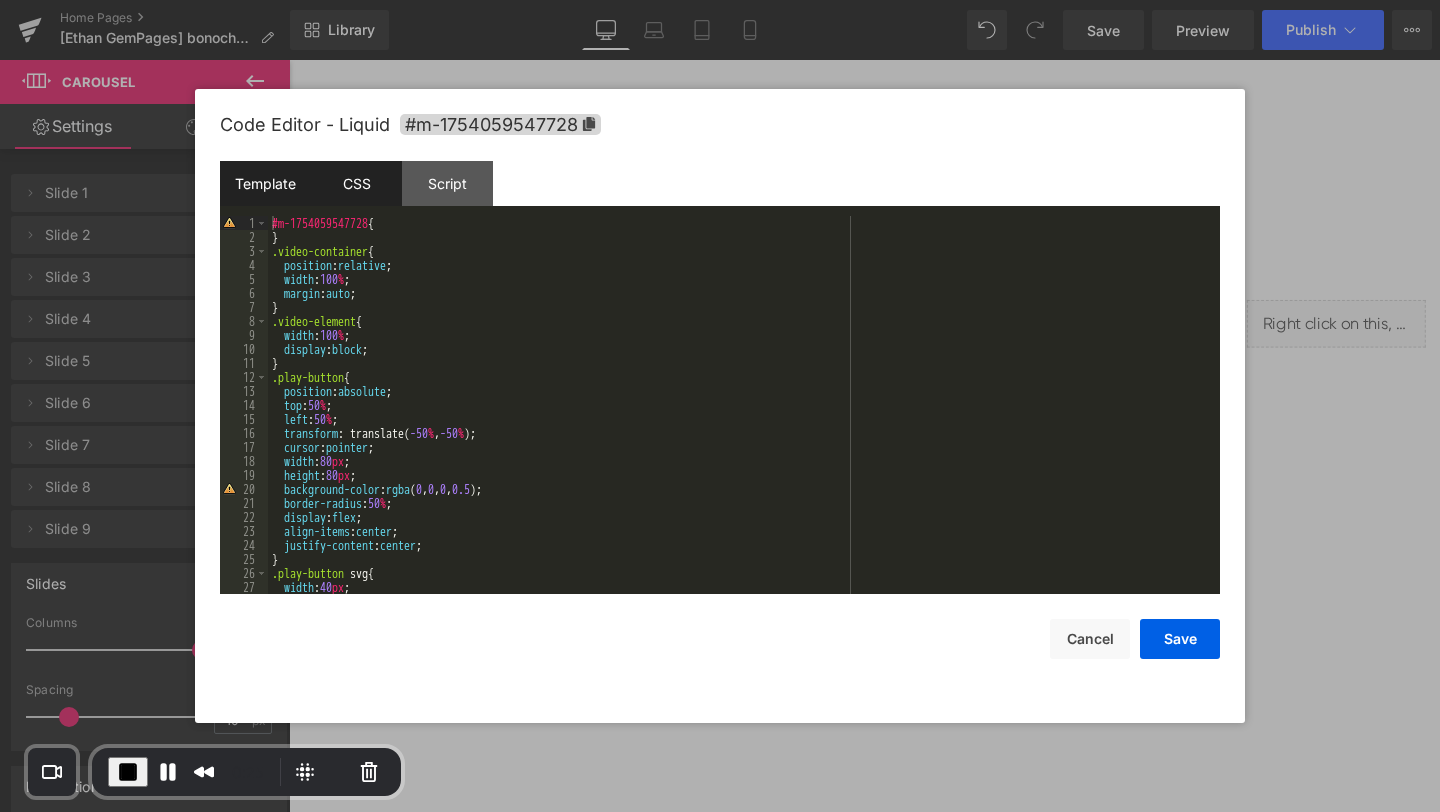 click on "Template" at bounding box center (265, 183) 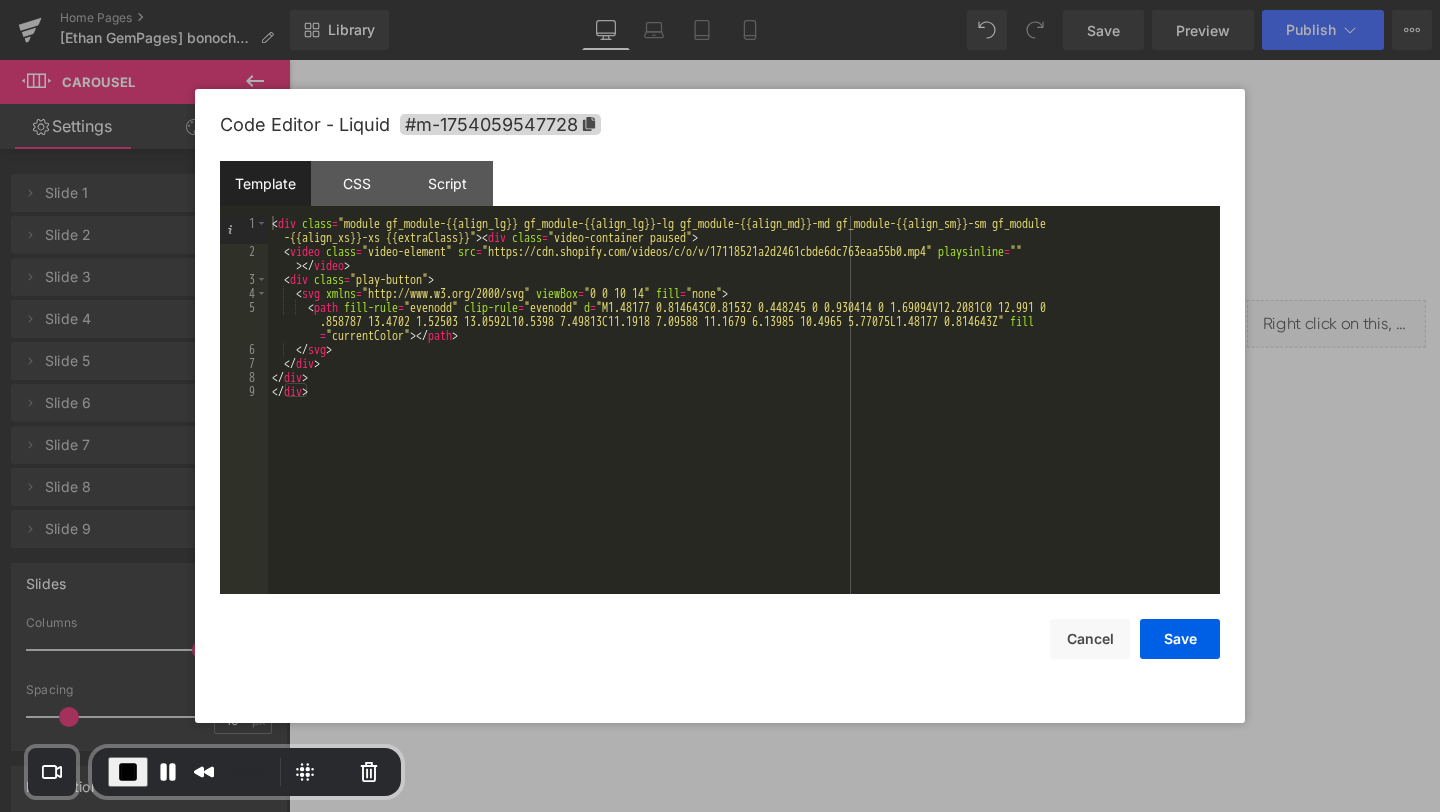 click at bounding box center [720, 406] 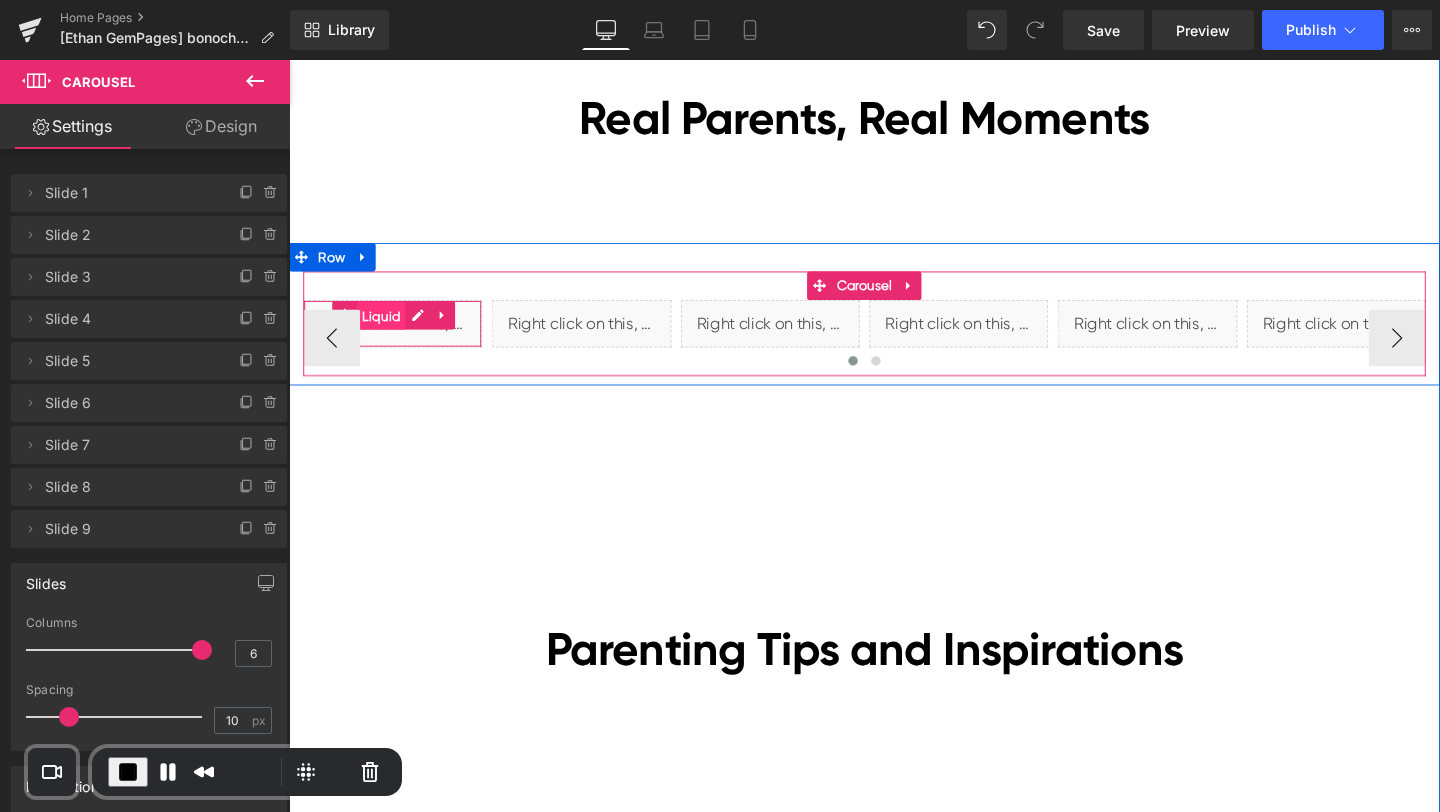 click on "Liquid" at bounding box center (386, 329) 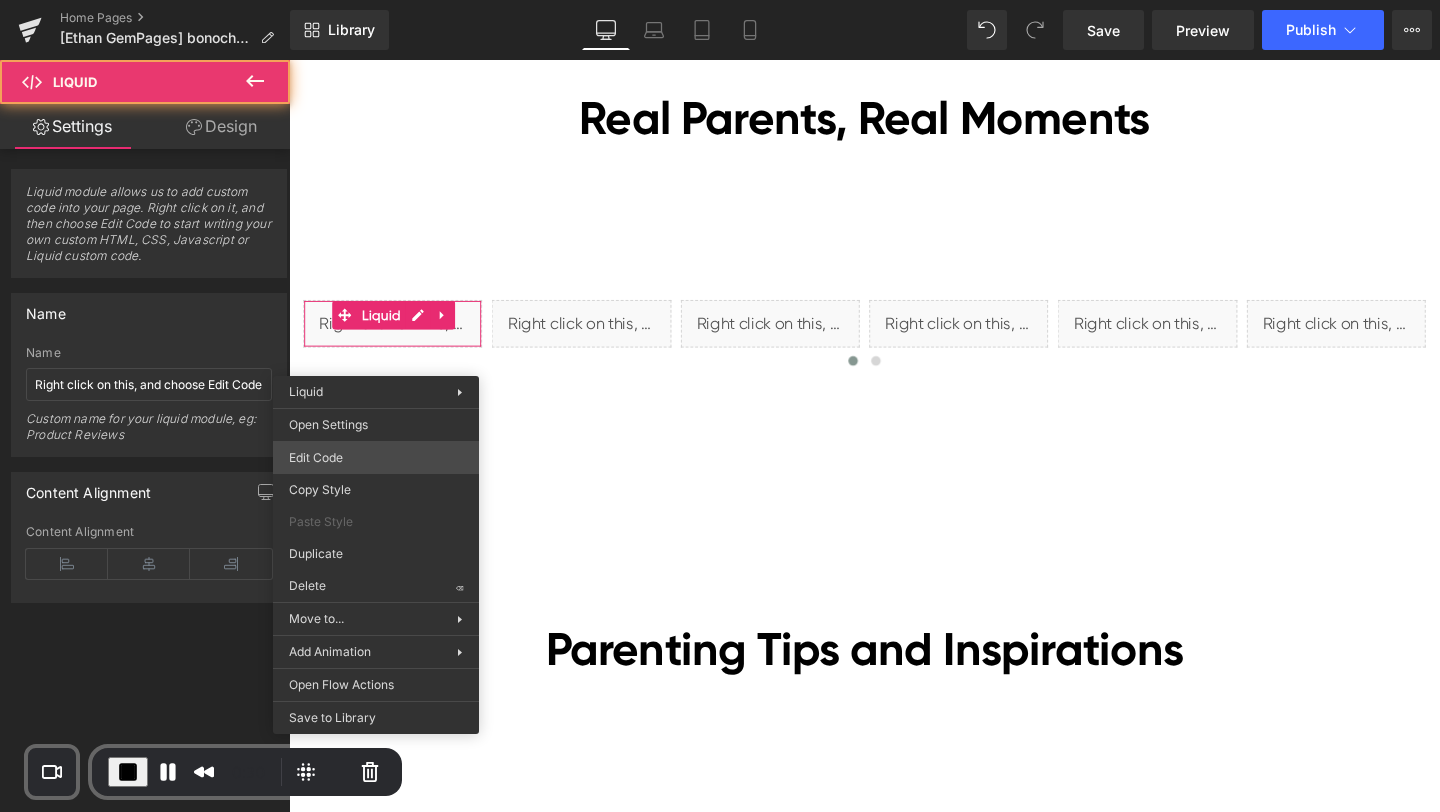 click on "Liquid  You are previewing how the   will restyle your page. You can not edit Elements in Preset Preview Mode.  Home Pages [Ethan GemPages] bonoch Homepage 2.0 Library Desktop Desktop Laptop Tablet Mobile Save Preview Publish Scheduled View Live Page View with current Template Save Template to Library Schedule Publish  Optimize  Publish Settings Shortcuts  Your page can’t be published   You've reached the maximum number of published pages on your plan  (0/0).  You need to upgrade your plan or unpublish all your pages to get 1 publish slot.   Unpublish pages   Upgrade plan  Elements Global Style cus Base Row  rows, columns, layouts, div Heading  headings, titles, h1,h2,h3,h4,h5,h6 Text Block  texts, paragraphs, contents, blocks Image  images, photos, alts, uploads Icon  icons, symbols Button  button, call to action, cta Separator  separators, dividers, horizontal lines Liquid  liquid, custom code, html, javascript, css, reviews, apps, applications, embeded, iframe Banner Parallax  Hero Banner  Stack Tabs" at bounding box center (720, 0) 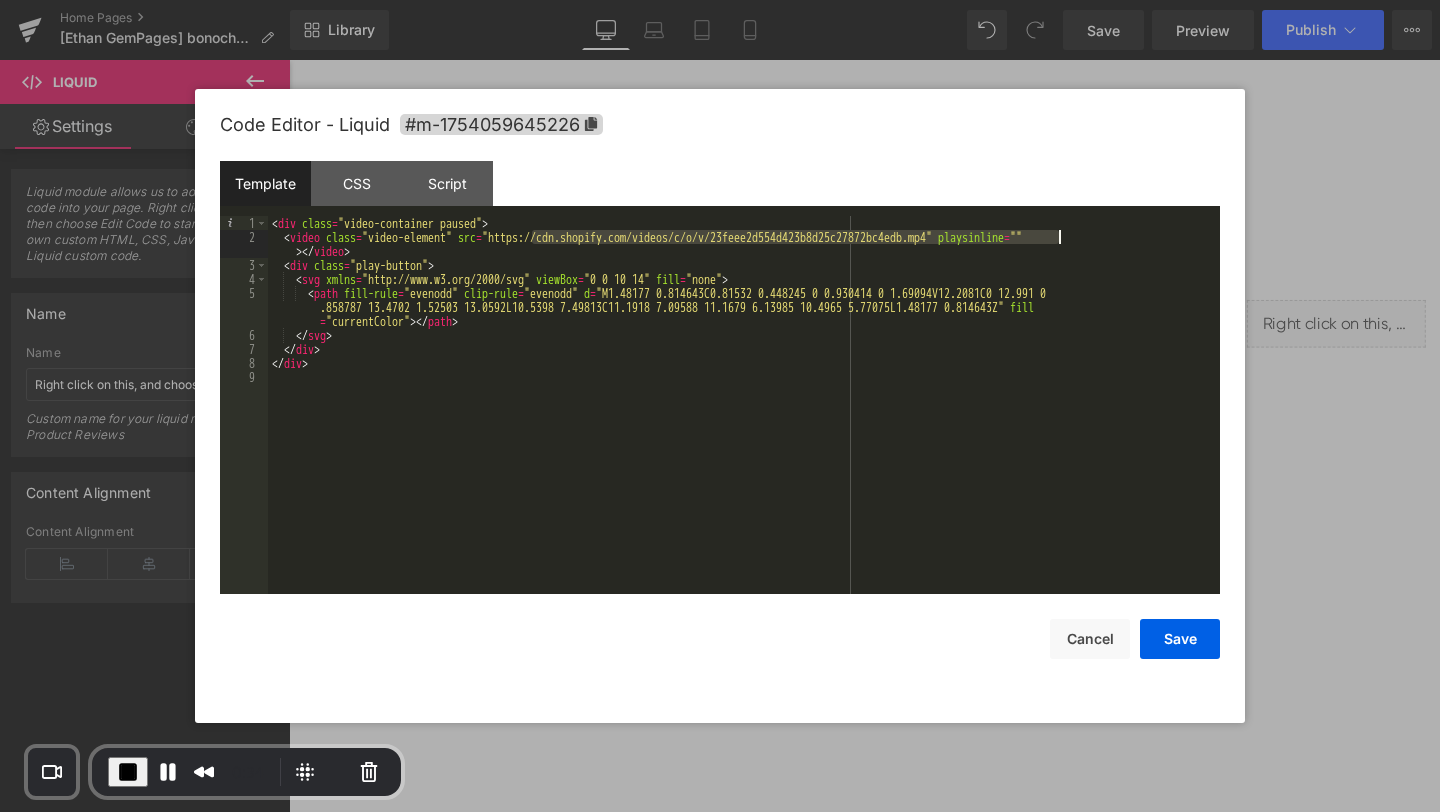 drag, startPoint x: 532, startPoint y: 237, endPoint x: 1057, endPoint y: 237, distance: 525 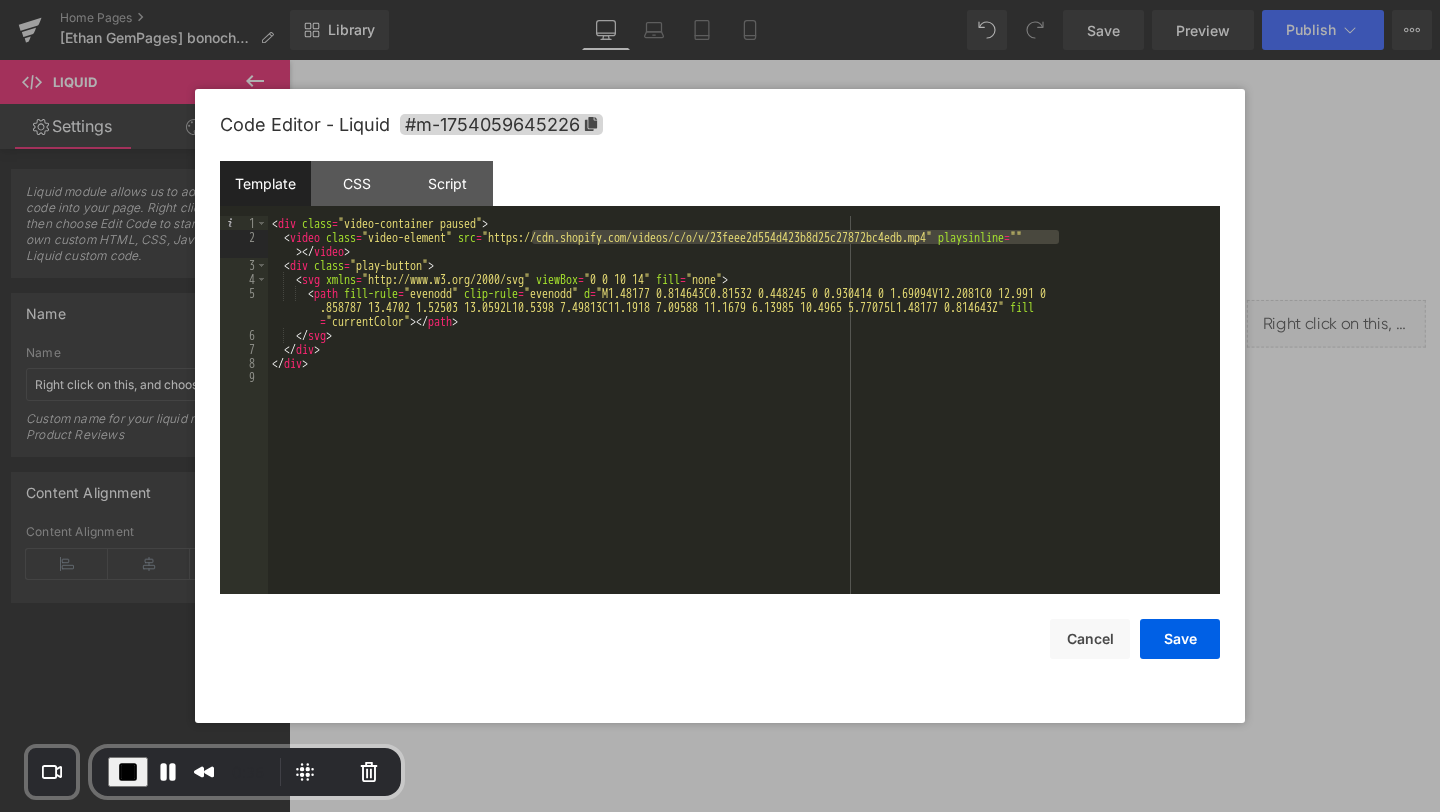 drag, startPoint x: 1377, startPoint y: 231, endPoint x: 1143, endPoint y: 180, distance: 239.49321 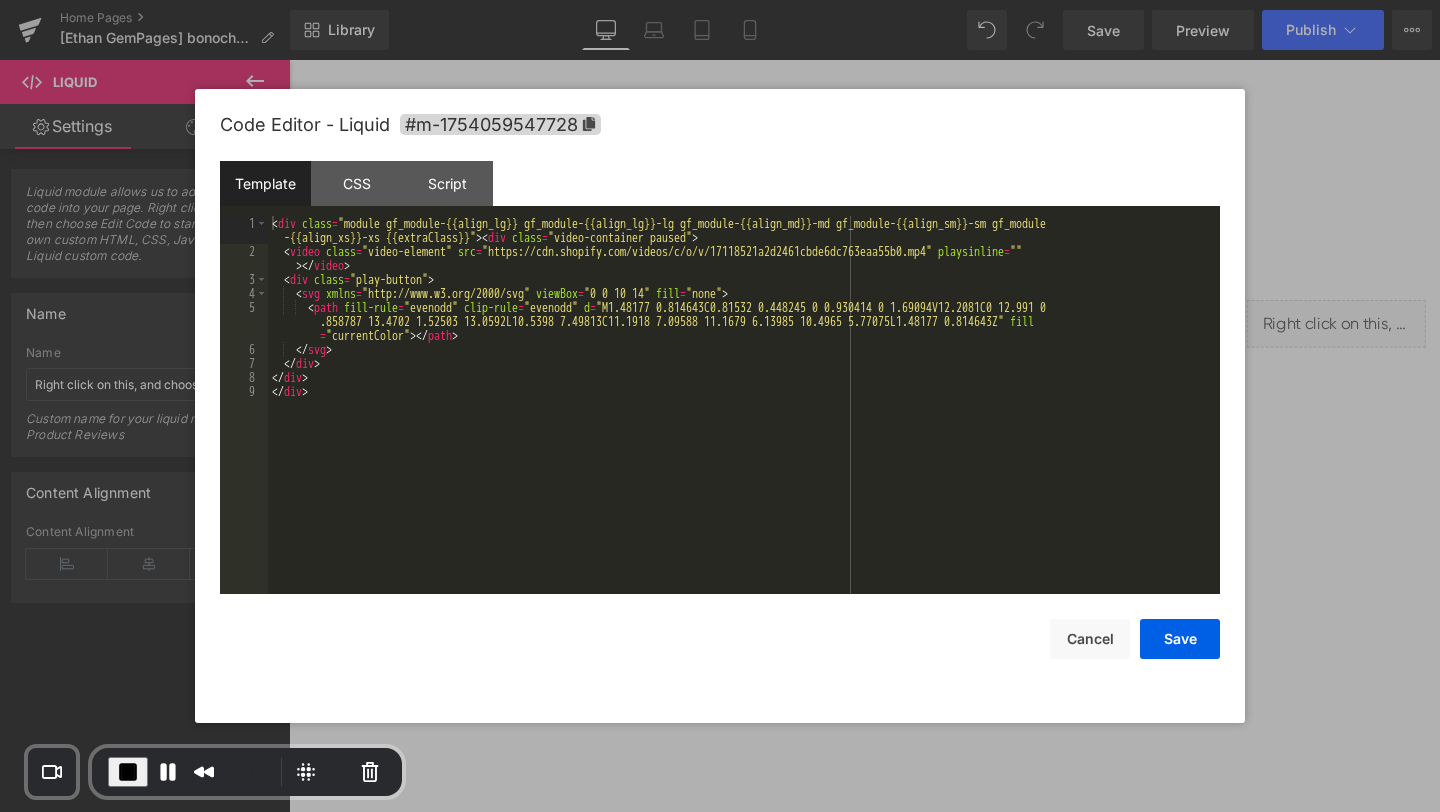 click on "Liquid  You are previewing how the   will restyle your page. You can not edit Elements in Preset Preview Mode.  Home Pages [Ethan GemPages] bonoch Homepage 2.0 Library Desktop Desktop Laptop Tablet Mobile Save Preview Publish Scheduled View Live Page View with current Template Save Template to Library Schedule Publish  Optimize  Publish Settings Shortcuts  Your page can’t be published   You've reached the maximum number of published pages on your plan  (0/0).  You need to upgrade your plan or unpublish all your pages to get 1 publish slot.   Unpublish pages   Upgrade plan  Elements Global Style cus Base Row  rows, columns, layouts, div Heading  headings, titles, h1,h2,h3,h4,h5,h6 Text Block  texts, paragraphs, contents, blocks Image  images, photos, alts, uploads Icon  icons, symbols Button  button, call to action, cta Separator  separators, dividers, horizontal lines Liquid  liquid, custom code, html, javascript, css, reviews, apps, applications, embeded, iframe Banner Parallax  Hero Banner  Stack Tabs" at bounding box center (720, 0) 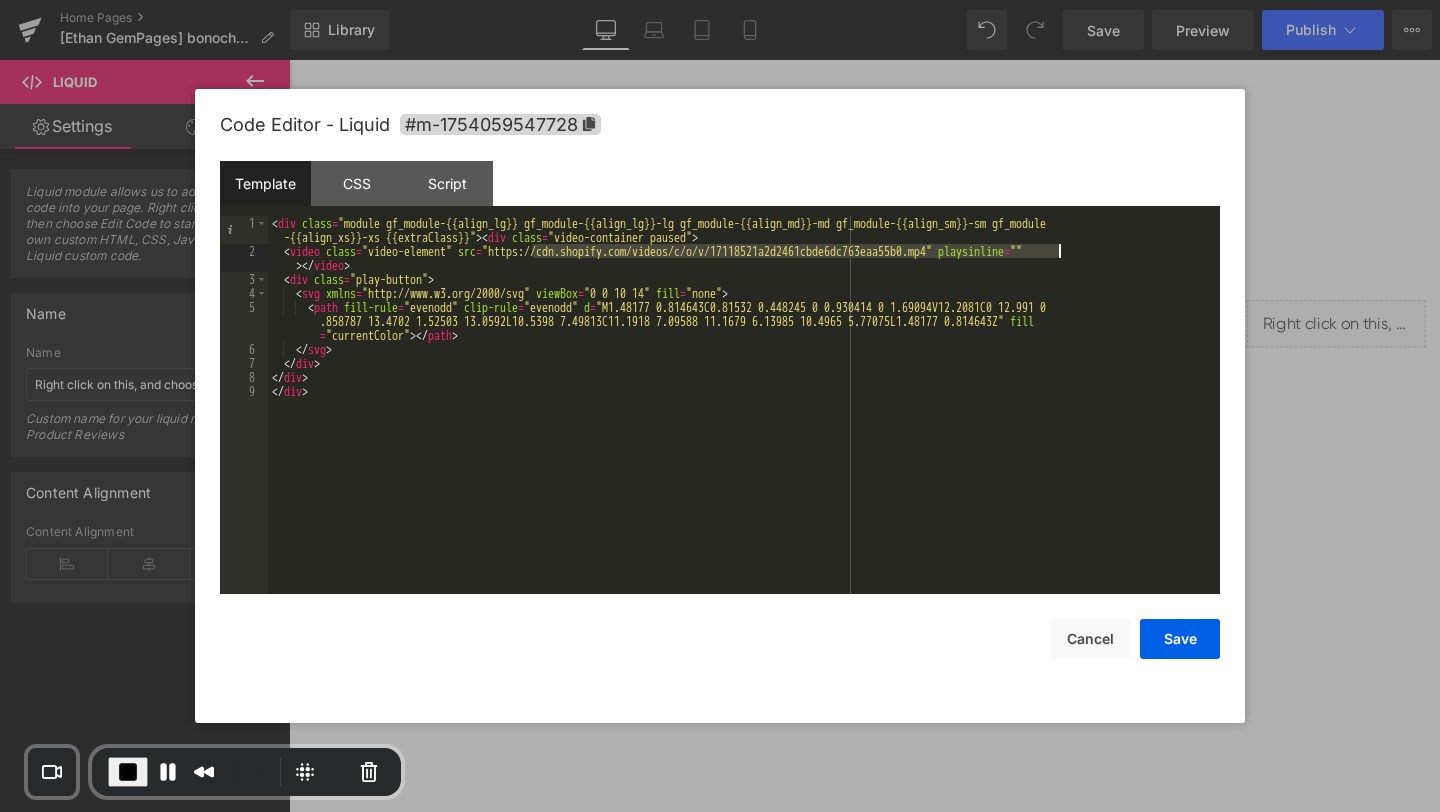 drag, startPoint x: 532, startPoint y: 248, endPoint x: 1060, endPoint y: 248, distance: 528 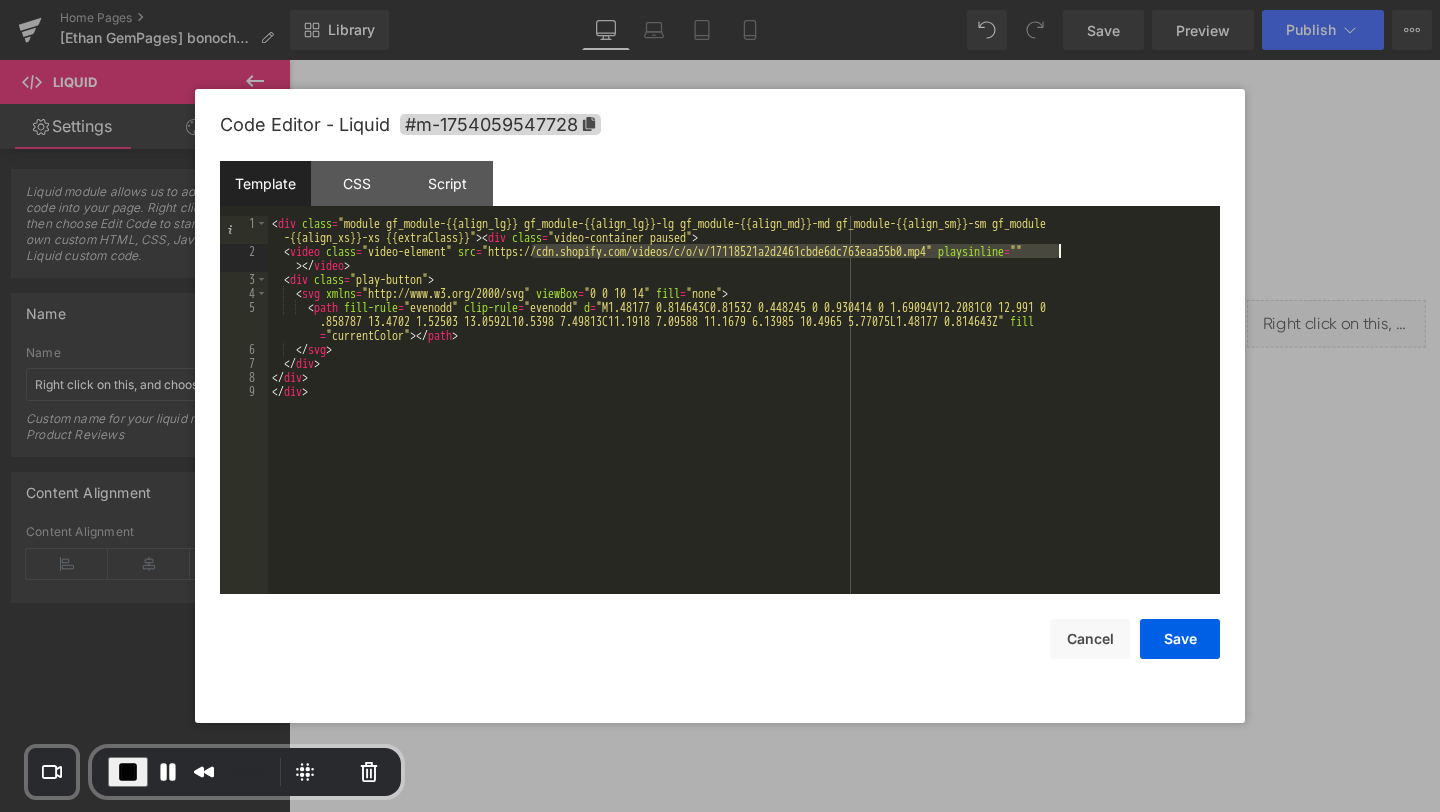 click at bounding box center [720, 406] 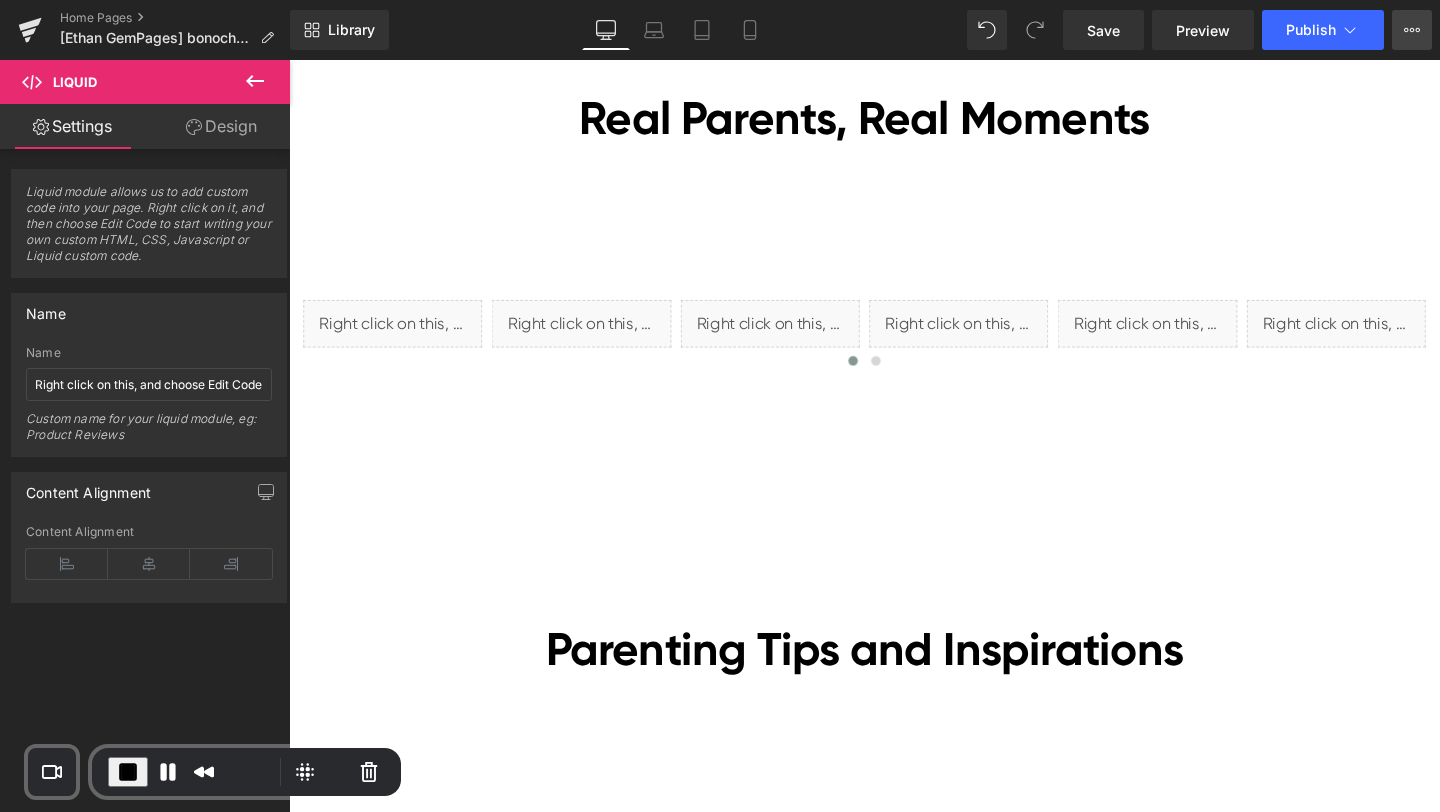 click 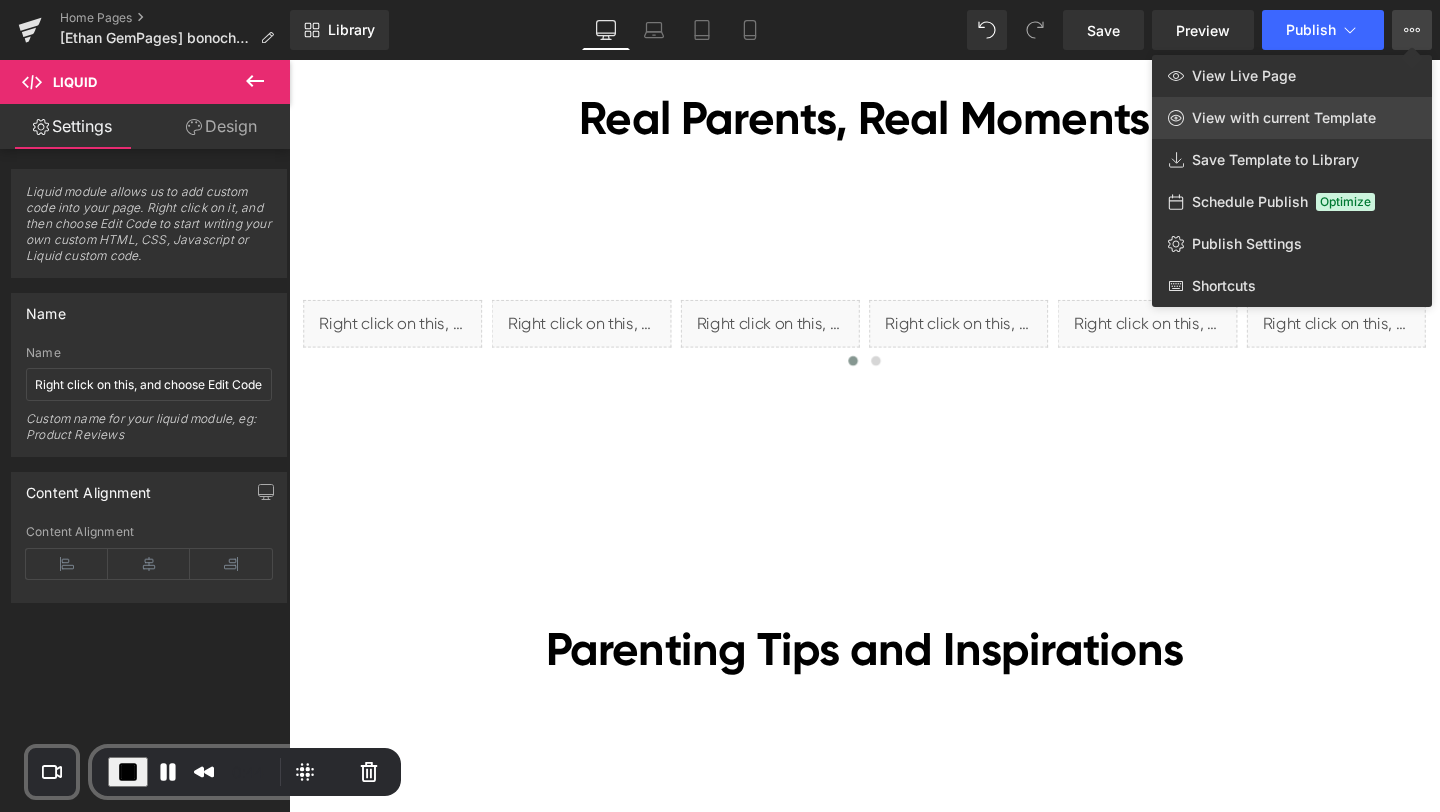 click on "View with current Template" at bounding box center (1284, 118) 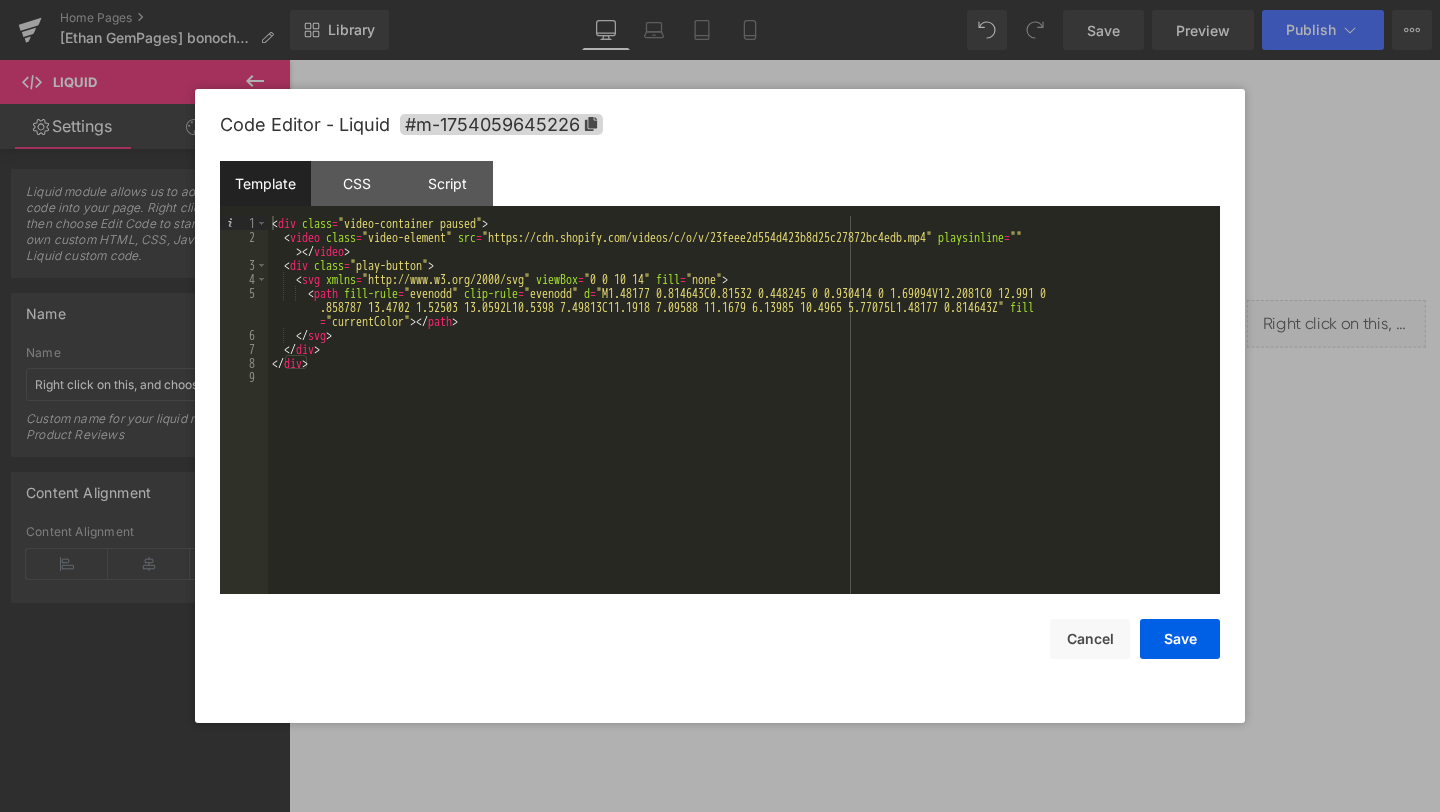 type 